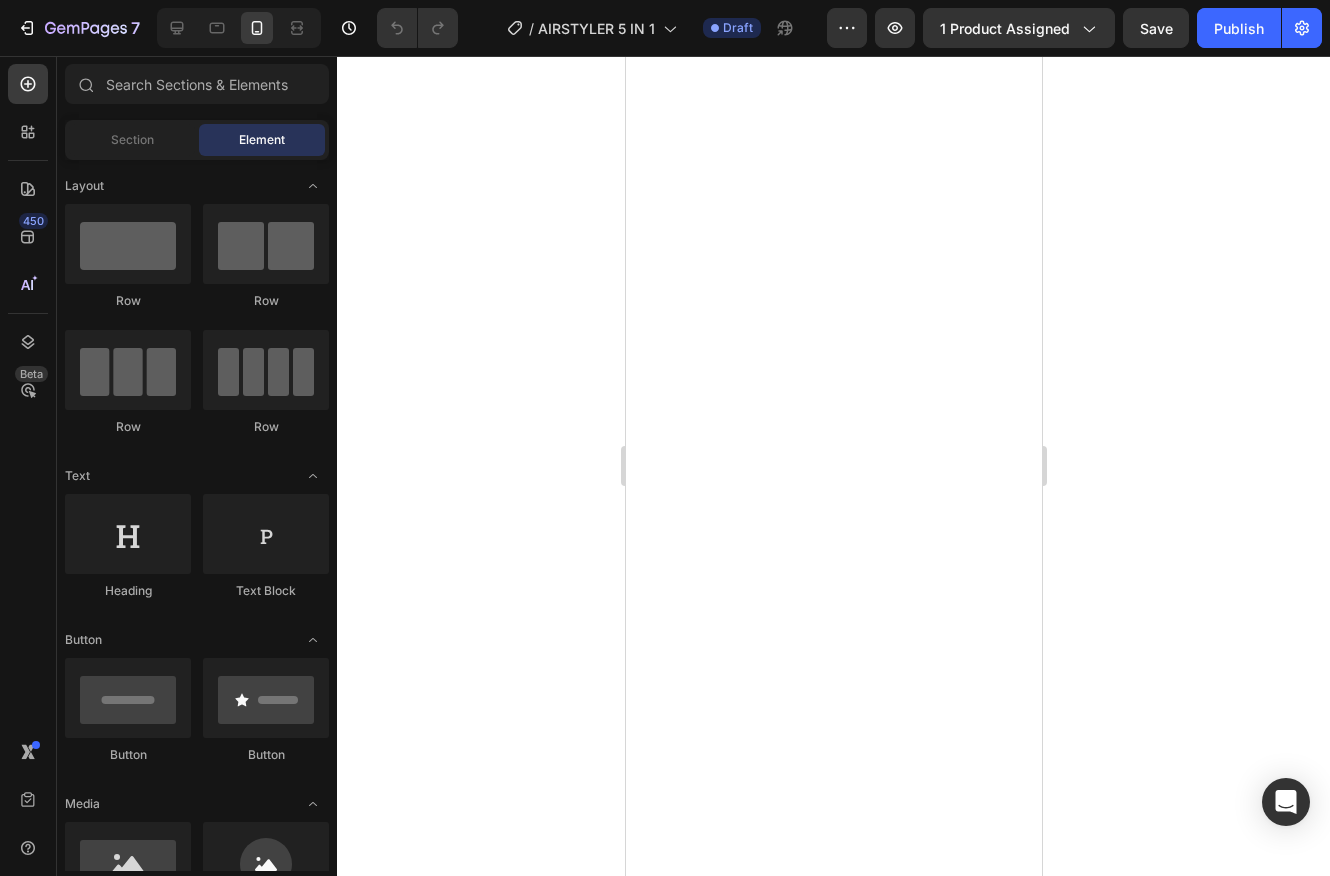 scroll, scrollTop: 0, scrollLeft: 0, axis: both 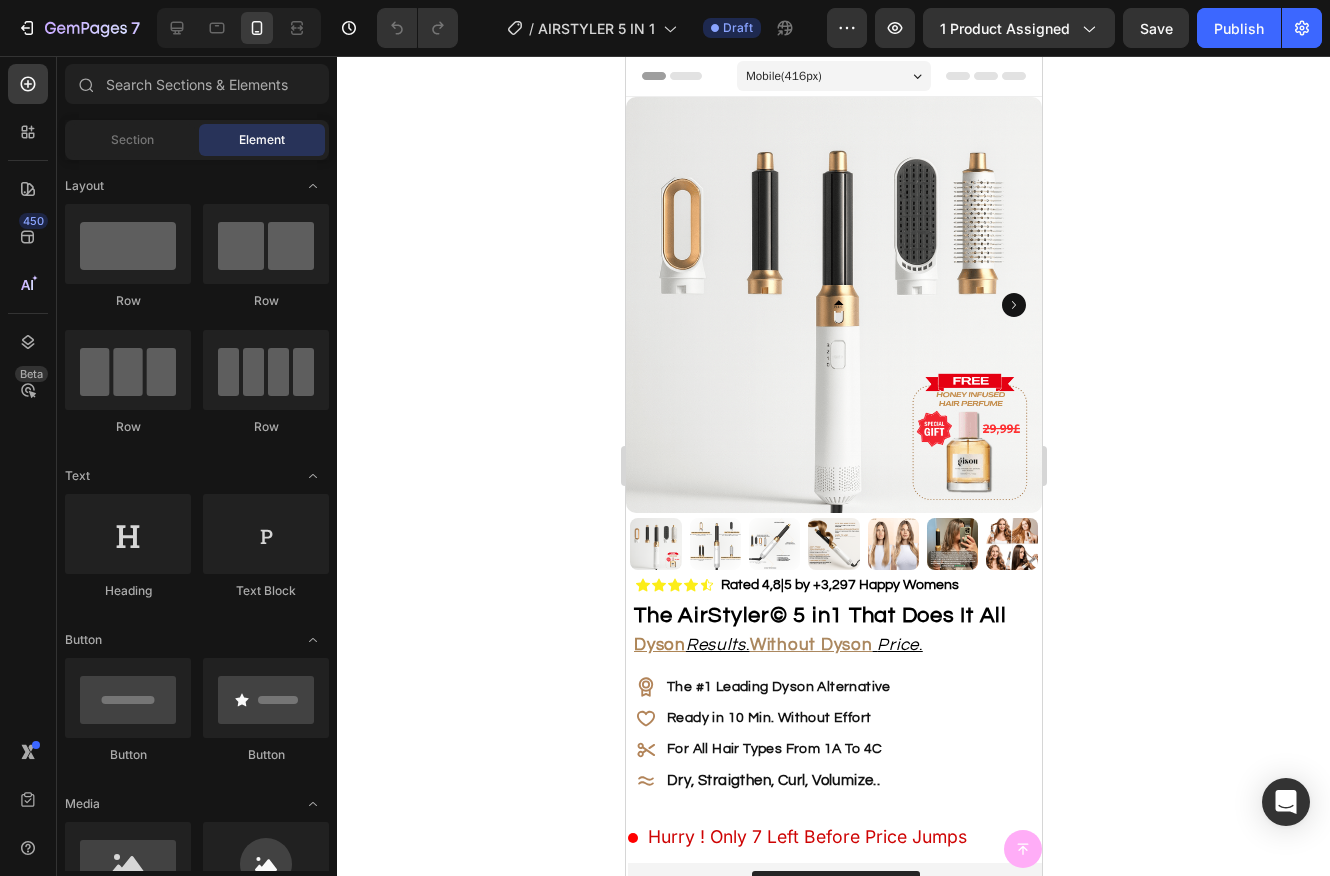 click 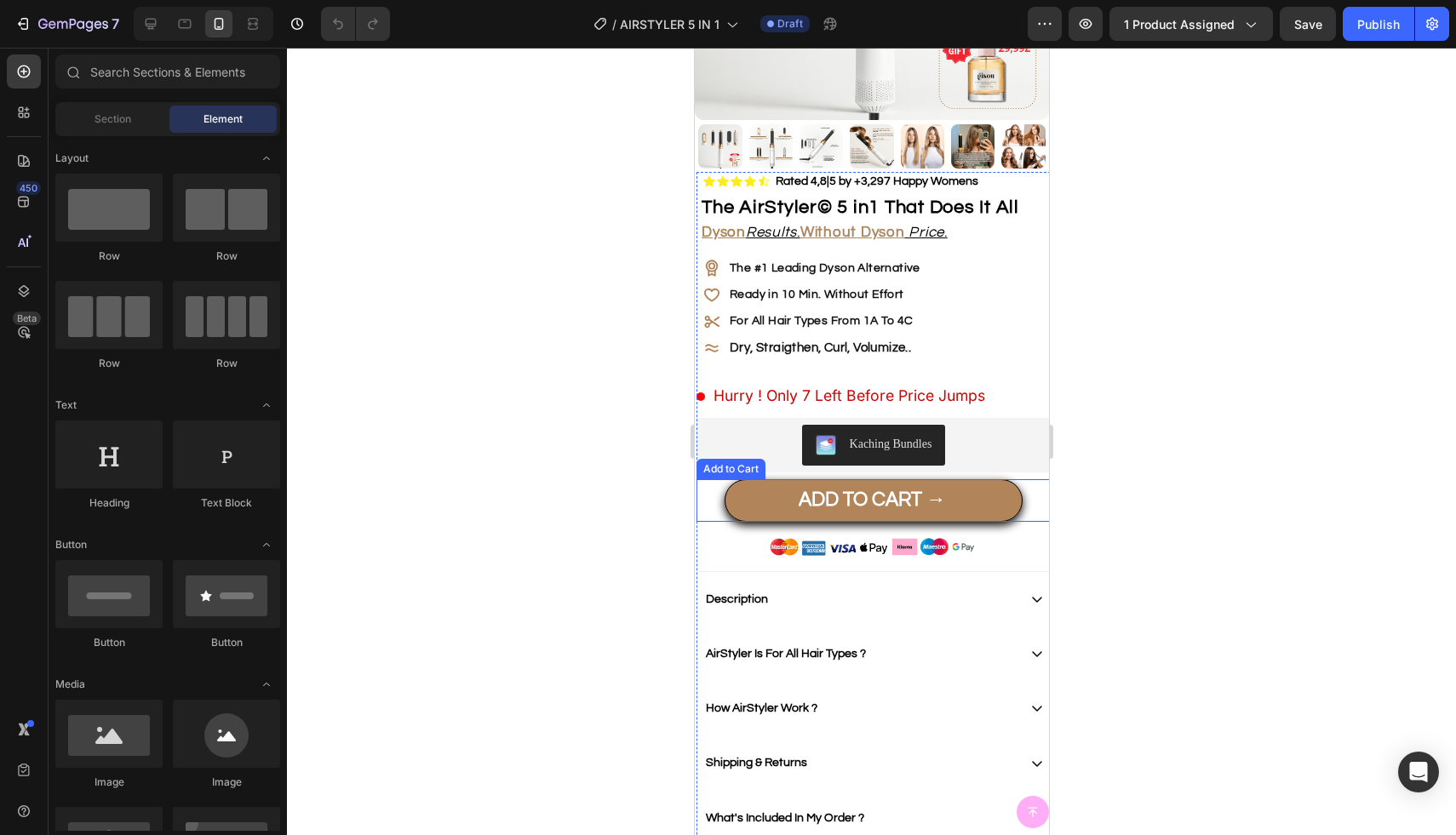 scroll, scrollTop: 419, scrollLeft: 0, axis: vertical 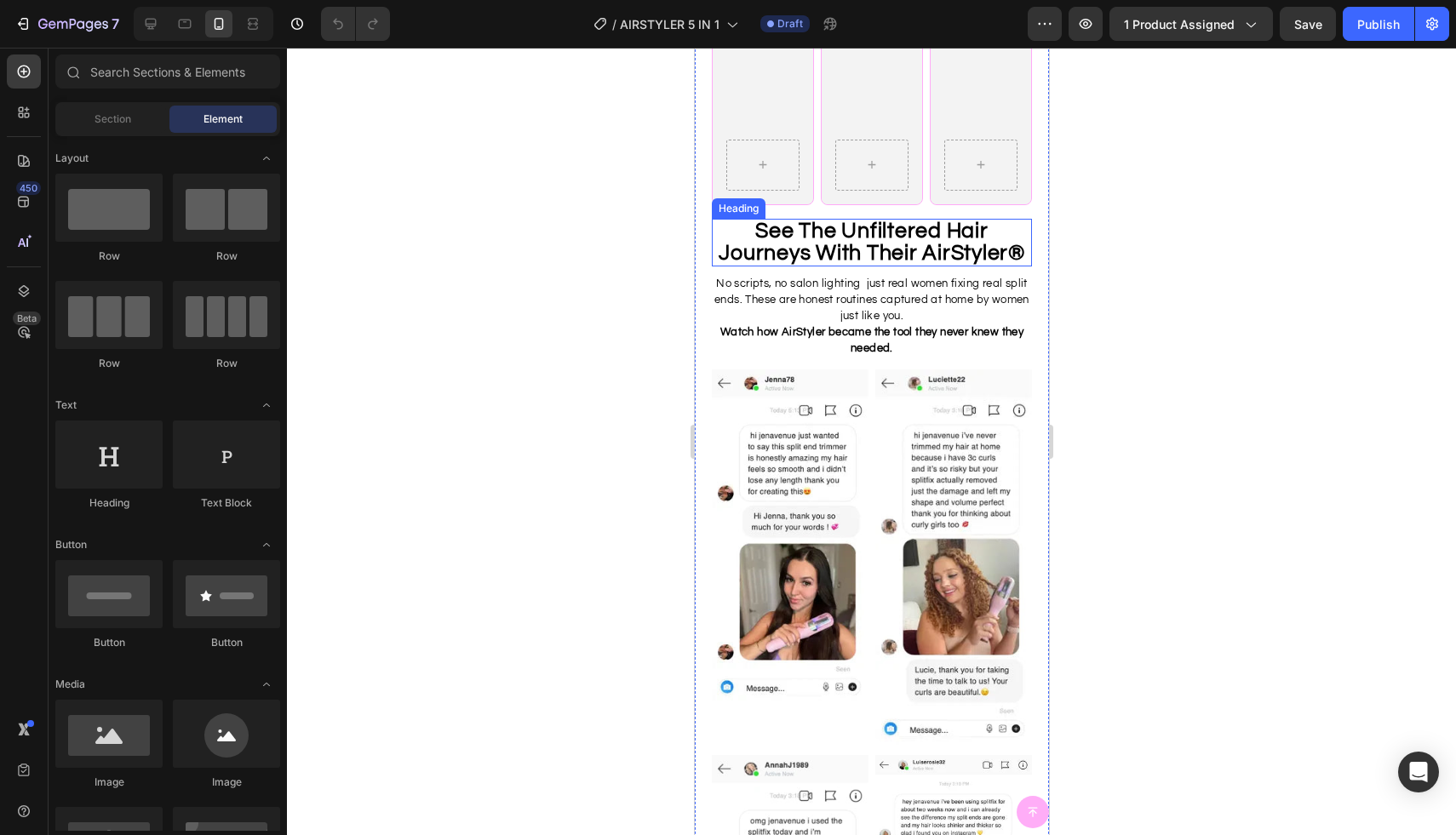 click on "See The Unfiltered Hair Journeys With Their AirStyler" at bounding box center [863, 242] 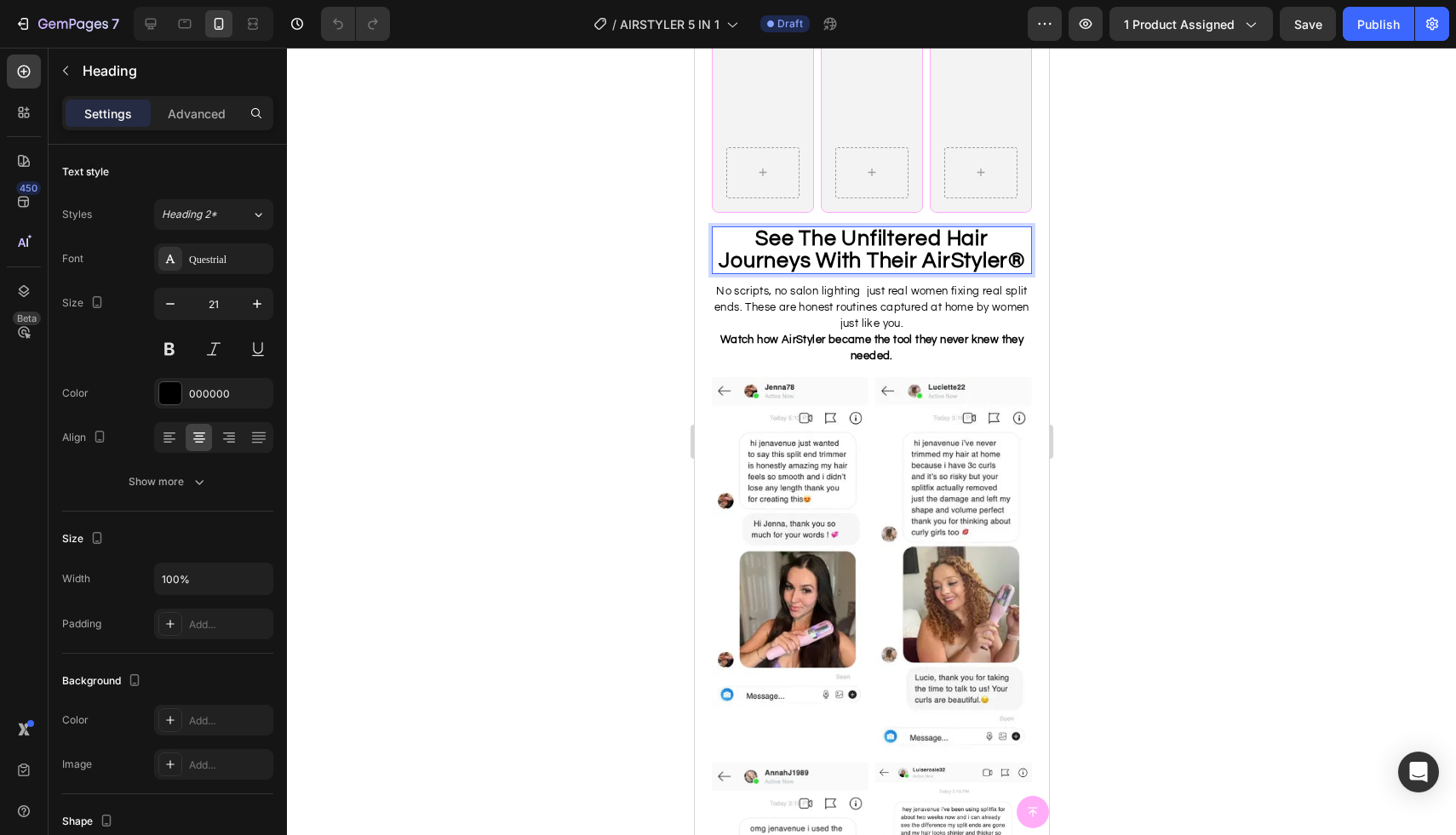 scroll, scrollTop: 1667, scrollLeft: 0, axis: vertical 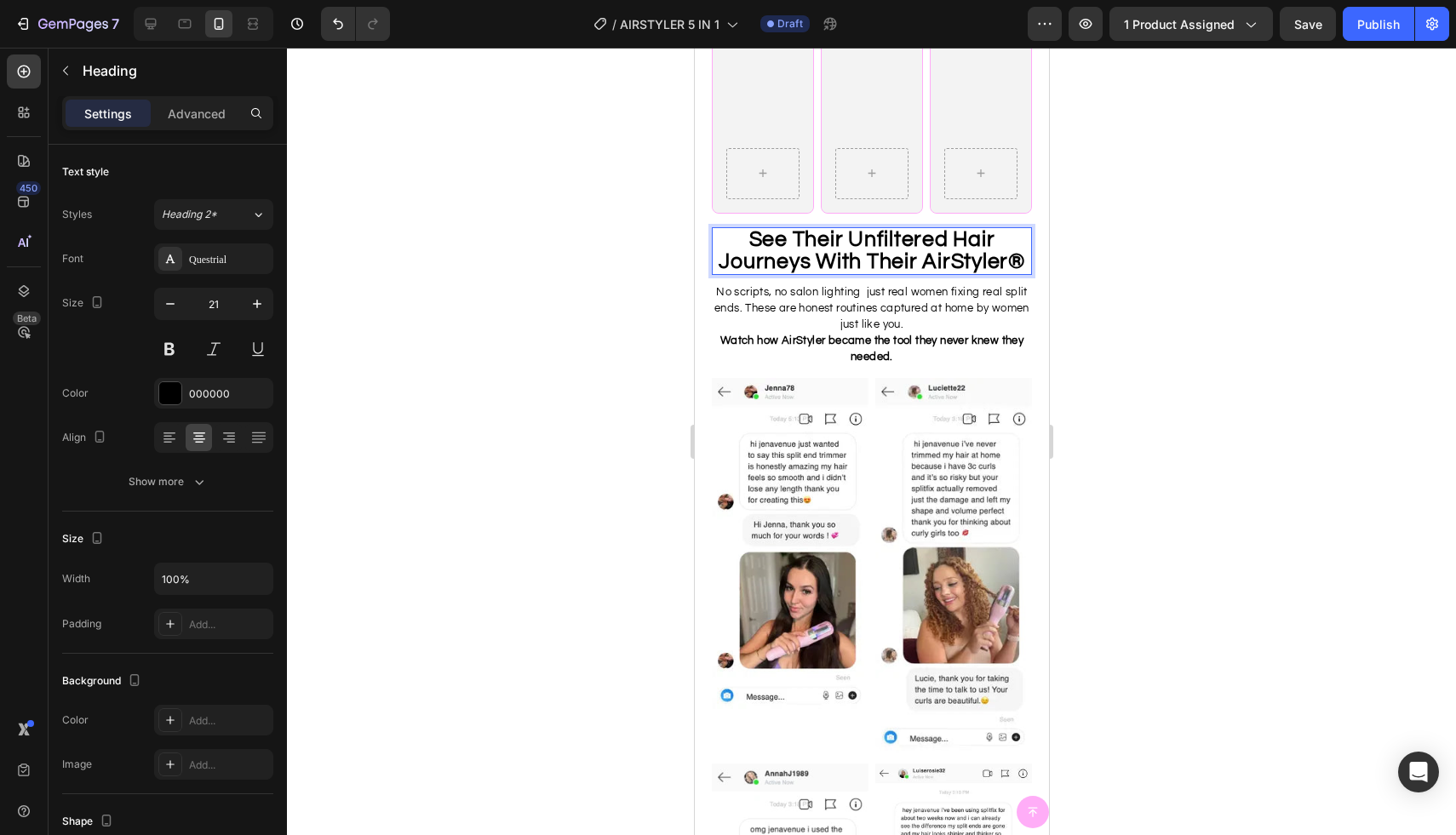 click on "See Their Unfiltered Hair Journeys With Their AirStyler" at bounding box center (863, 250) 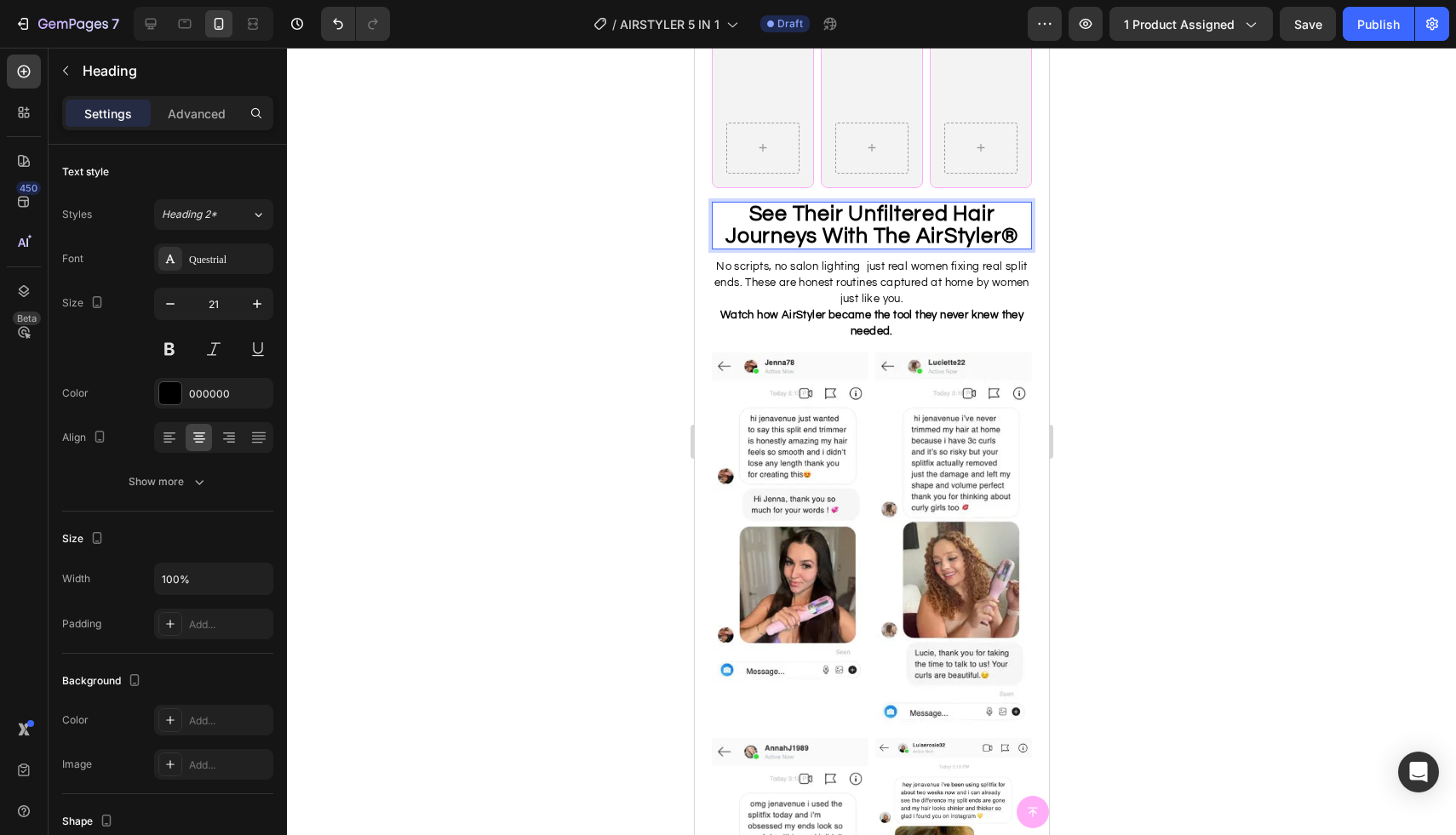 click 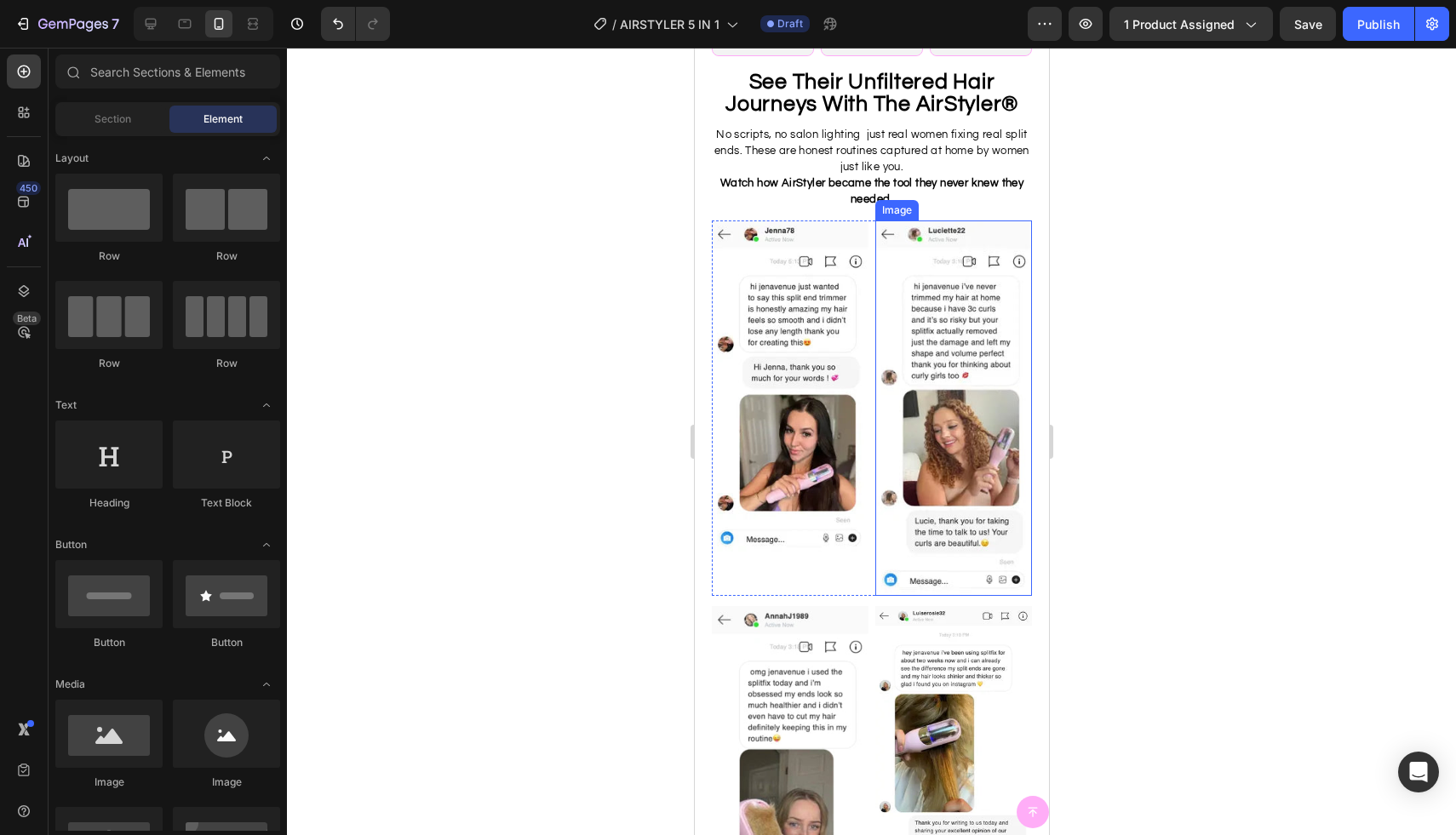 scroll, scrollTop: 1826, scrollLeft: 0, axis: vertical 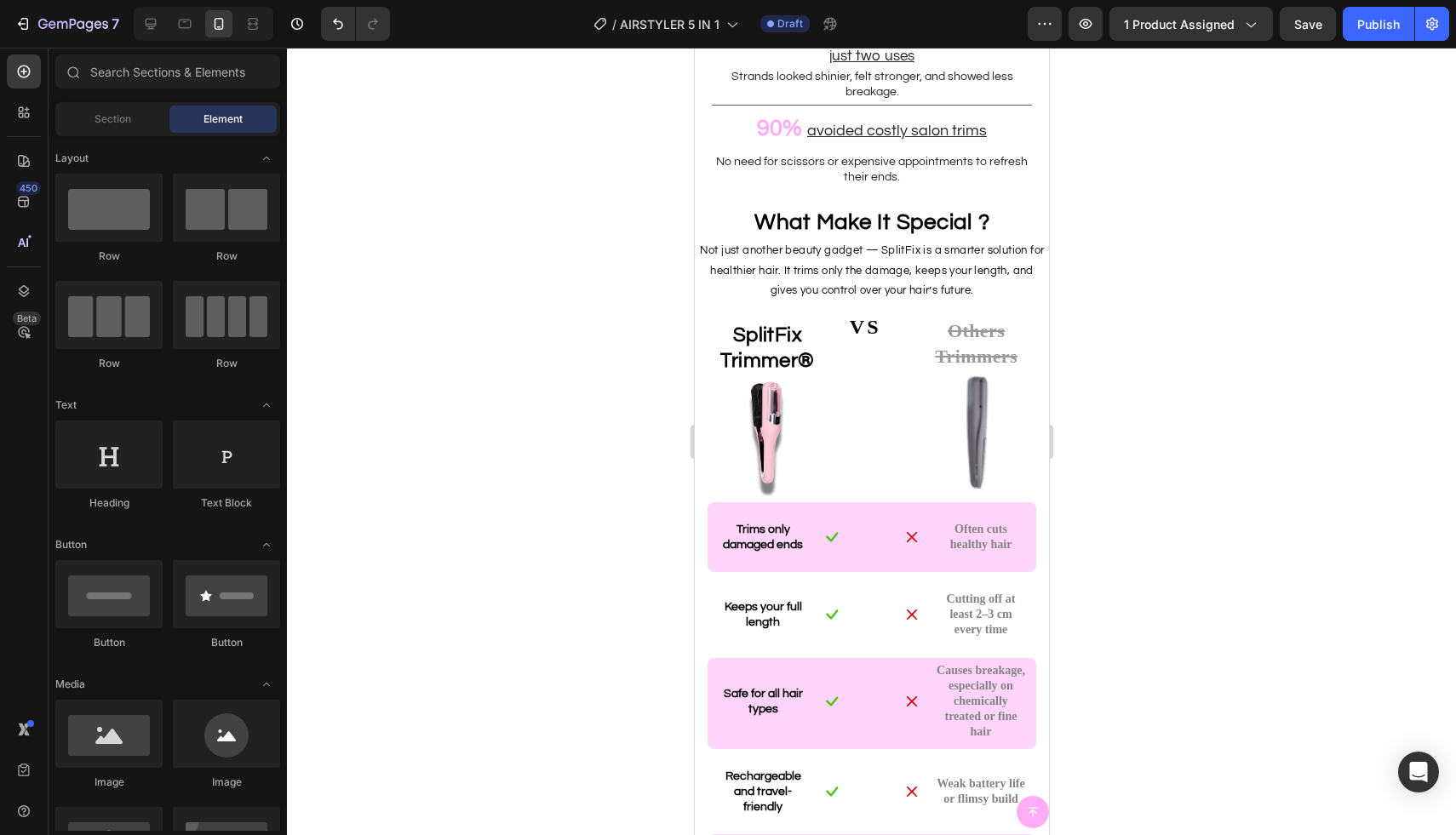 click 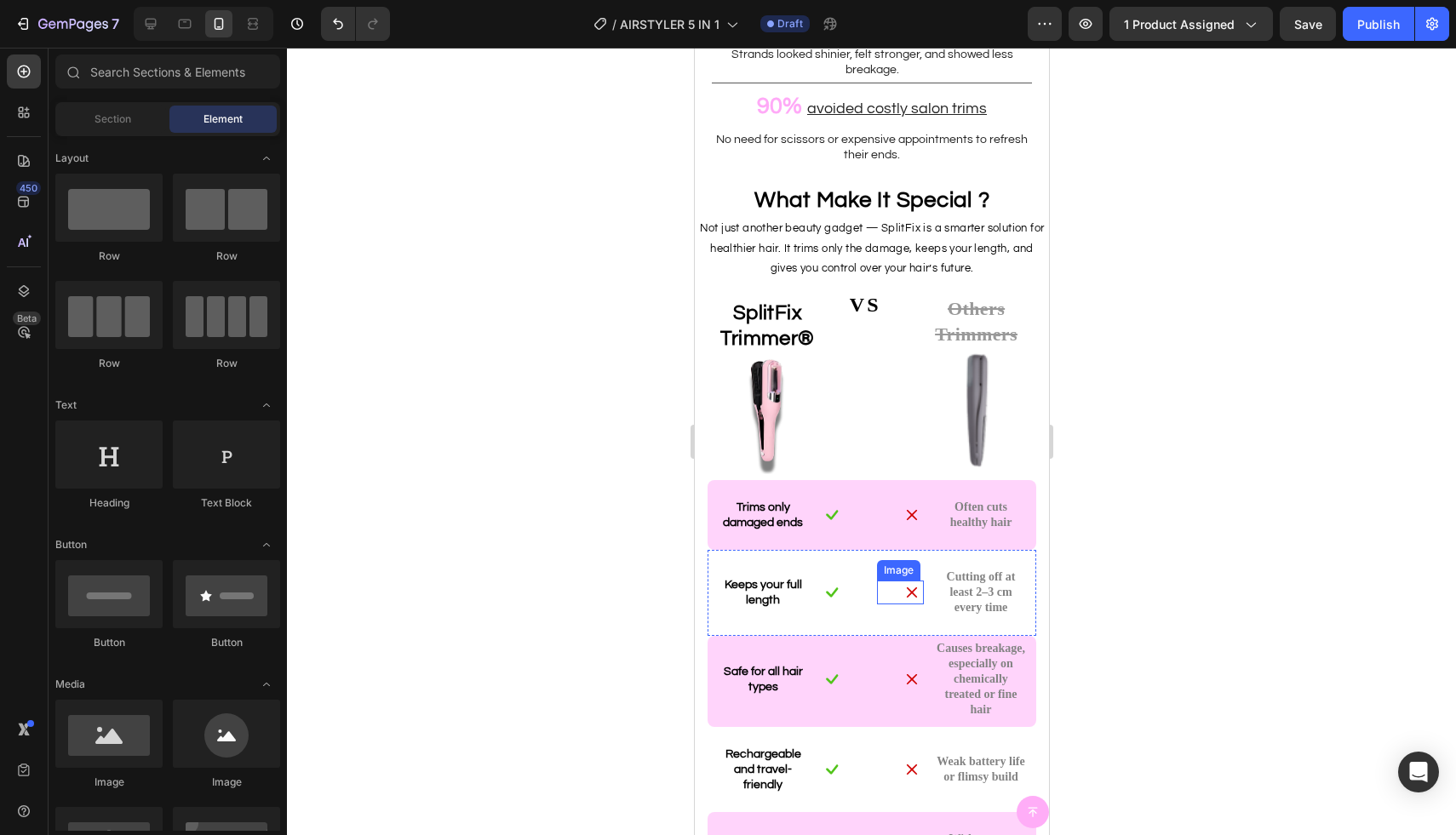 scroll, scrollTop: 2921, scrollLeft: 0, axis: vertical 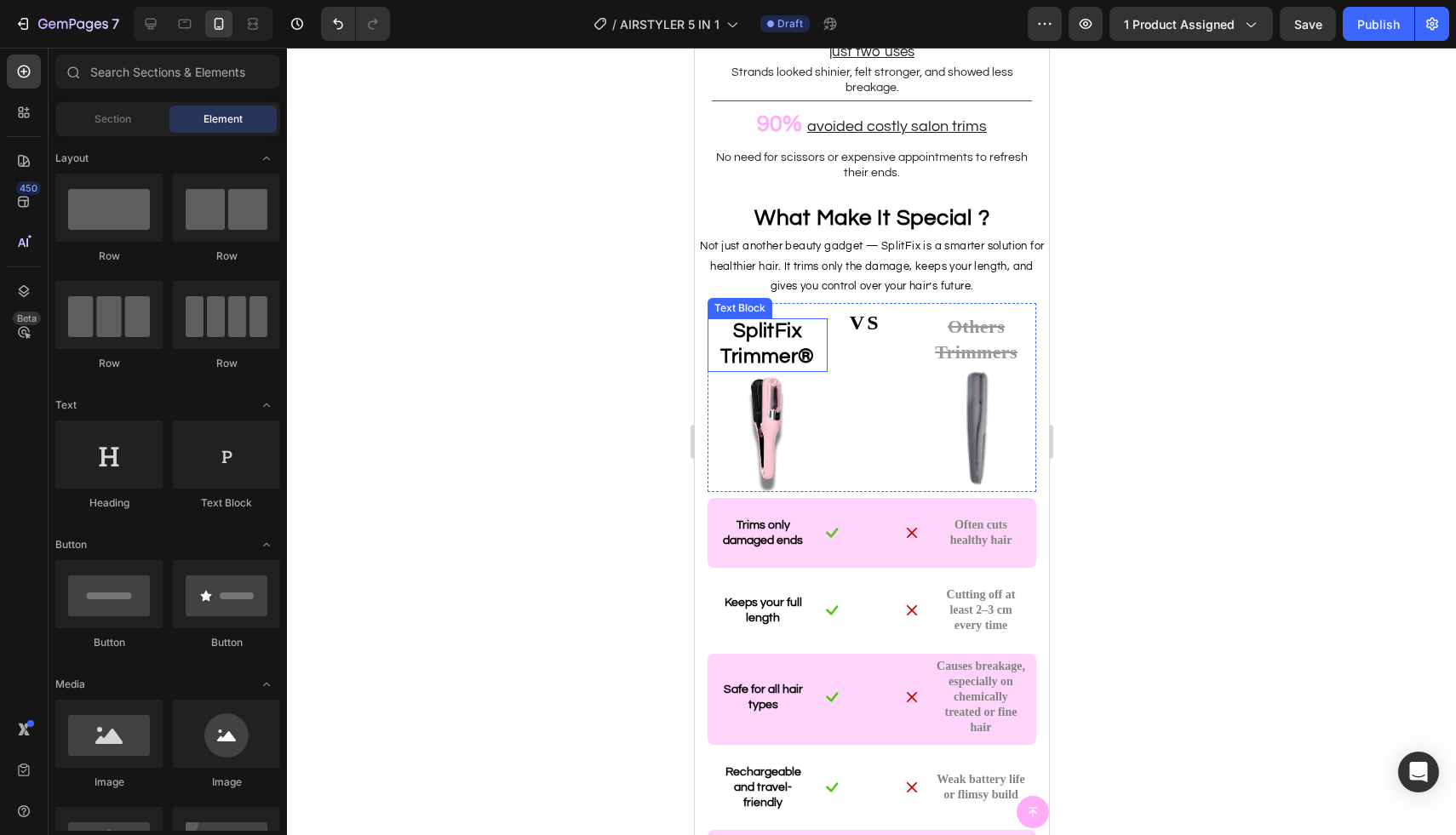 click on "SplitFix Trimmer®" at bounding box center (766, 345) 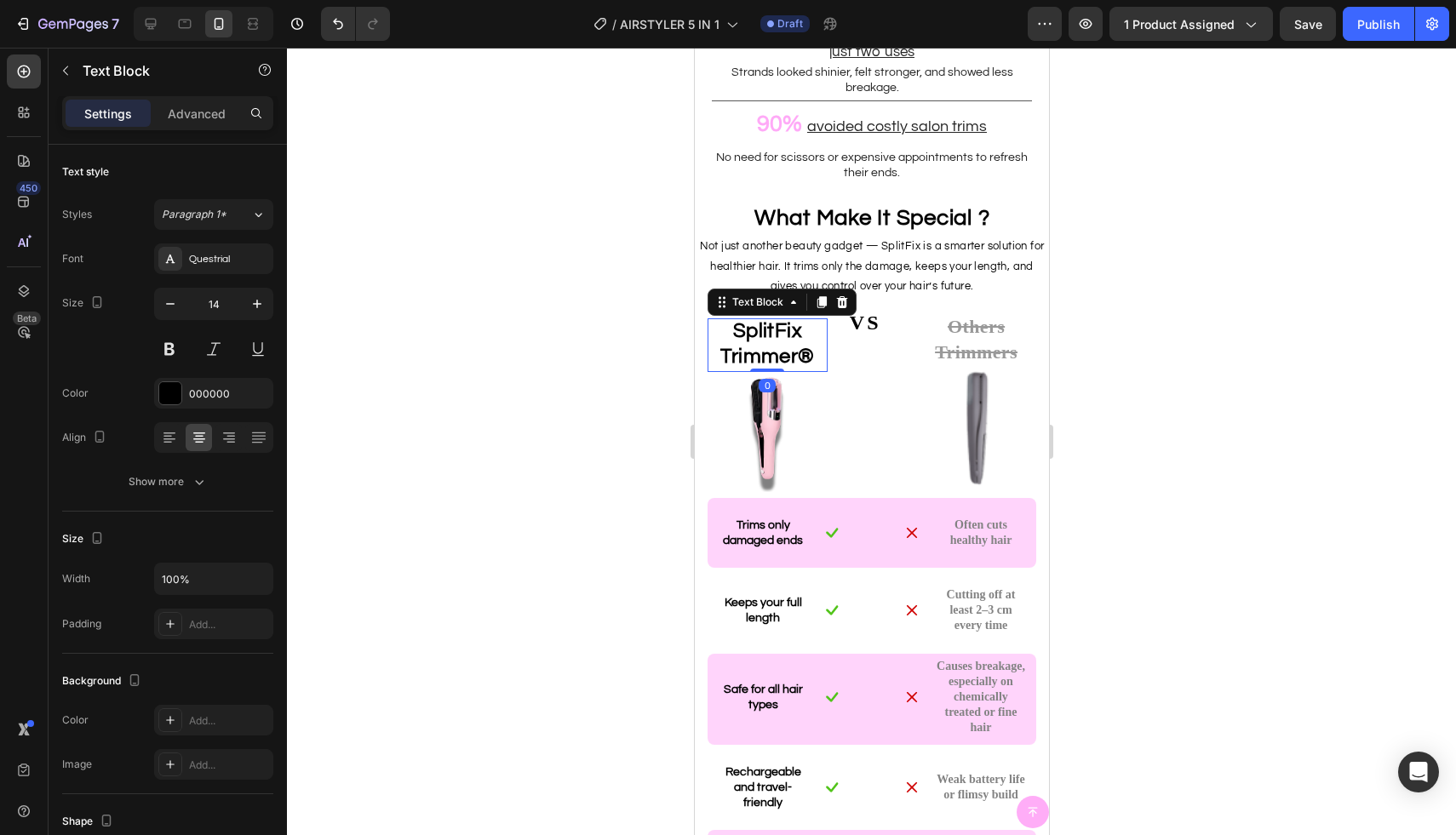 drag, startPoint x: 771, startPoint y: 336, endPoint x: 762, endPoint y: 338, distance: 9.21954 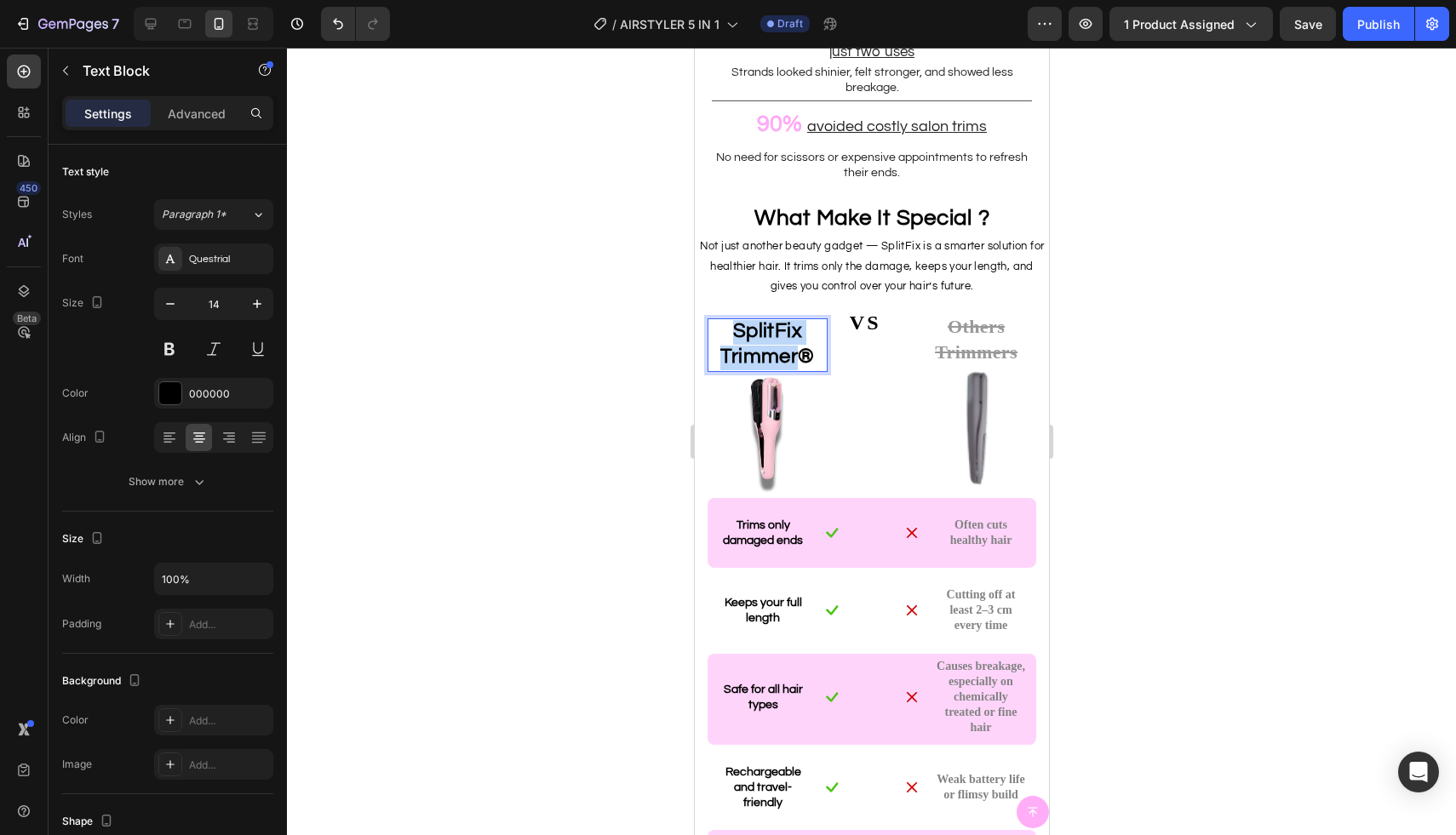drag, startPoint x: 725, startPoint y: 335, endPoint x: 794, endPoint y: 358, distance: 72.73239 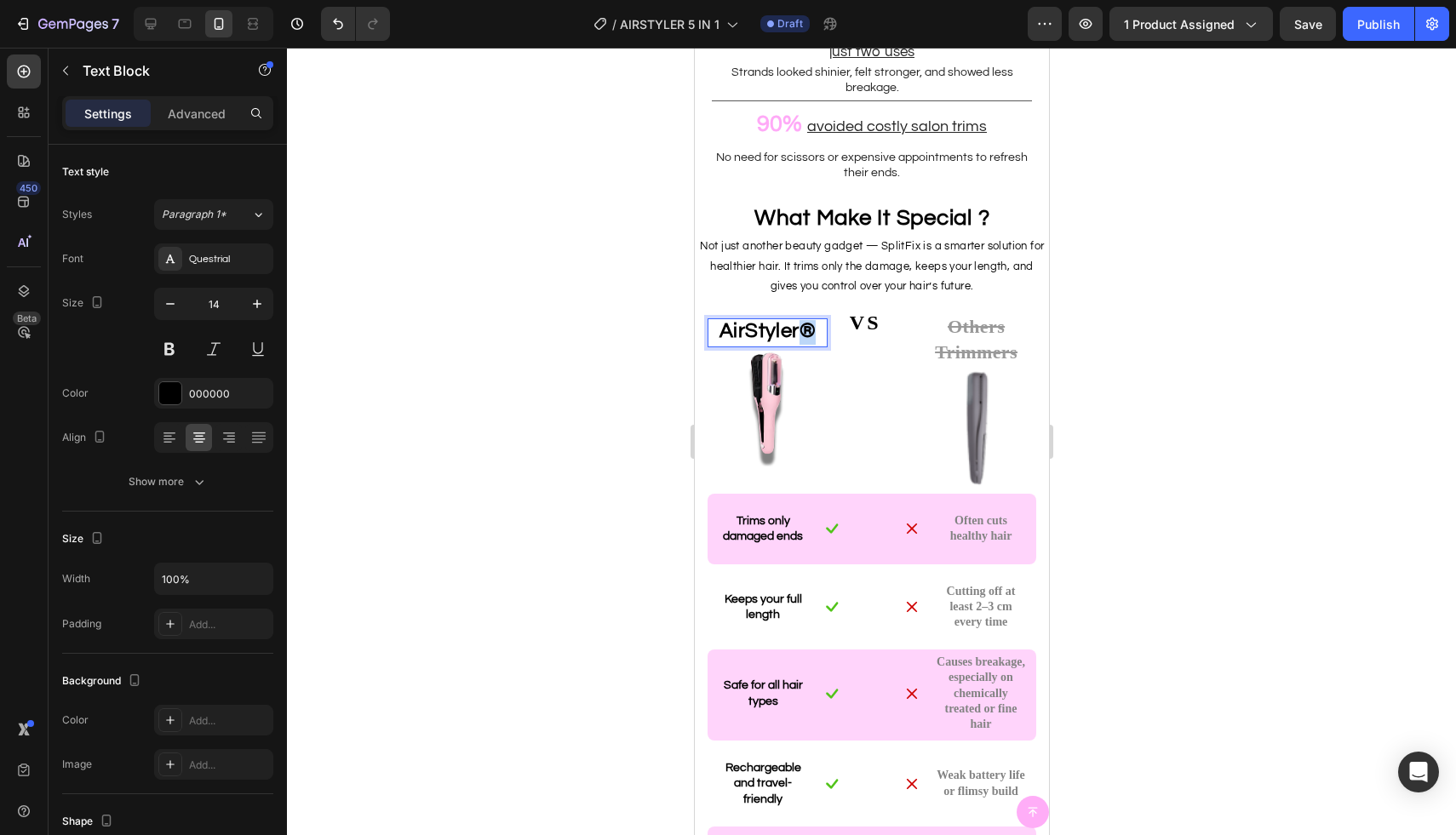 drag, startPoint x: 809, startPoint y: 335, endPoint x: 800, endPoint y: 336, distance: 9.055385 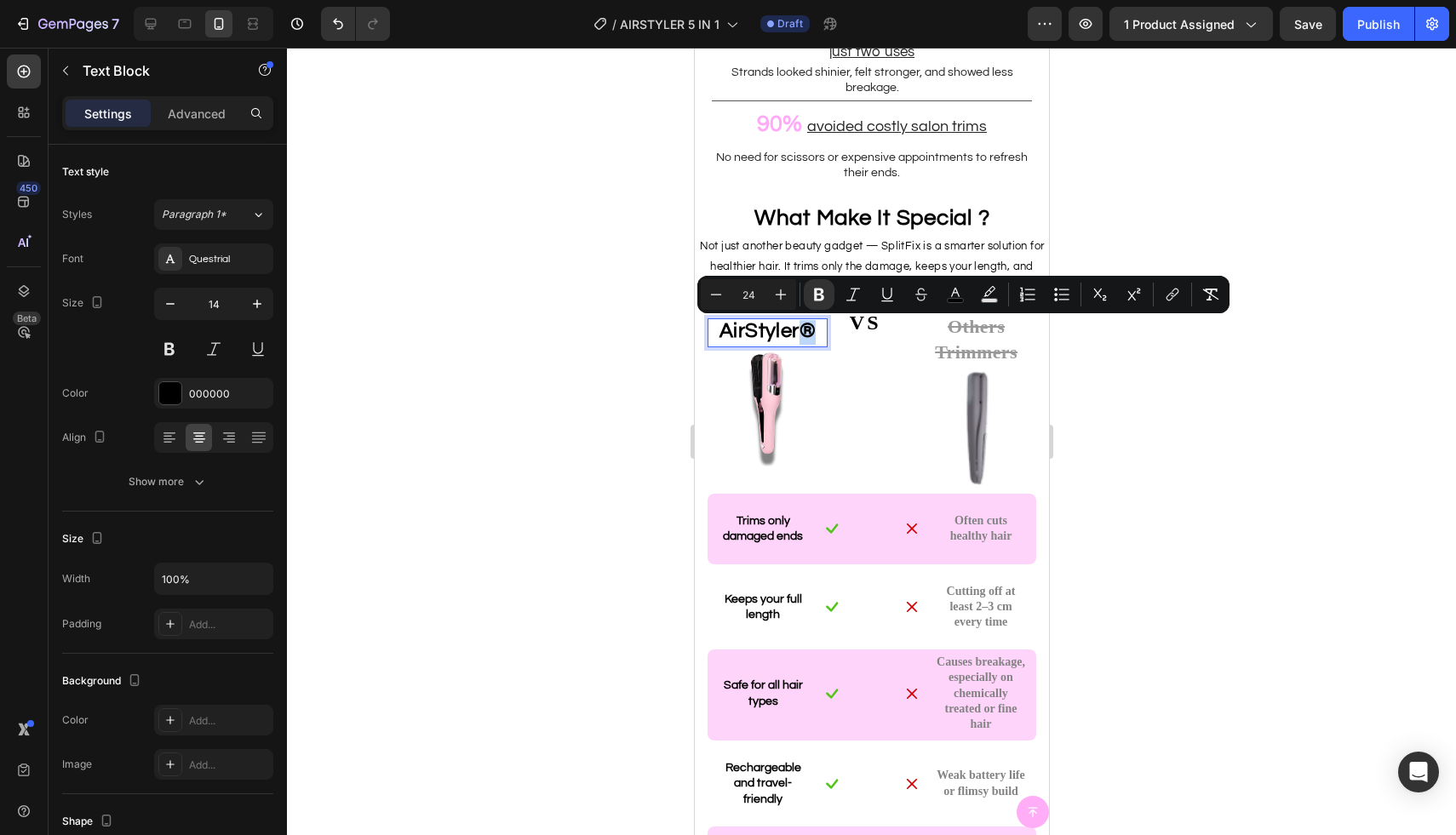 copy on "®" 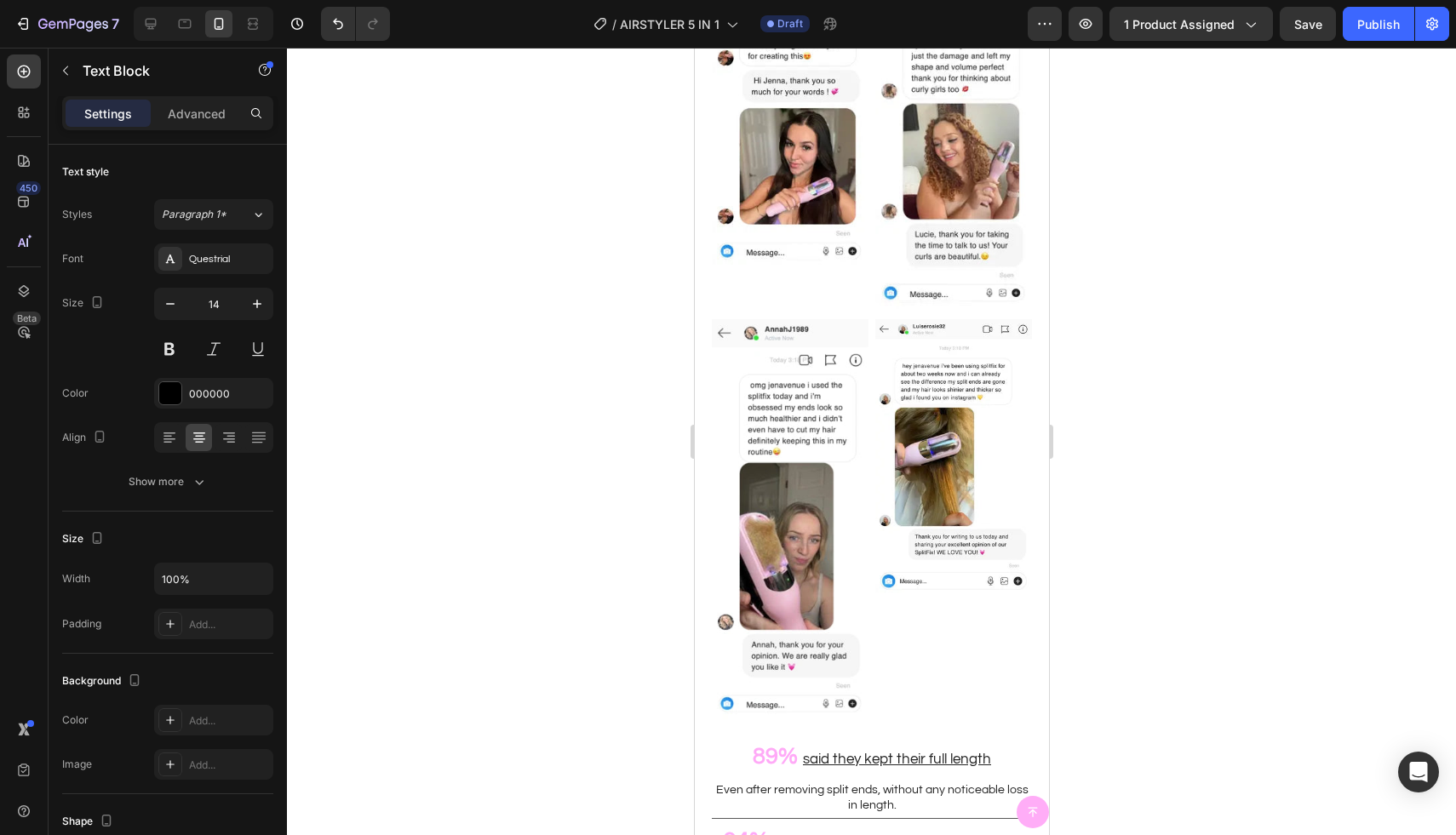 scroll, scrollTop: 0, scrollLeft: 0, axis: both 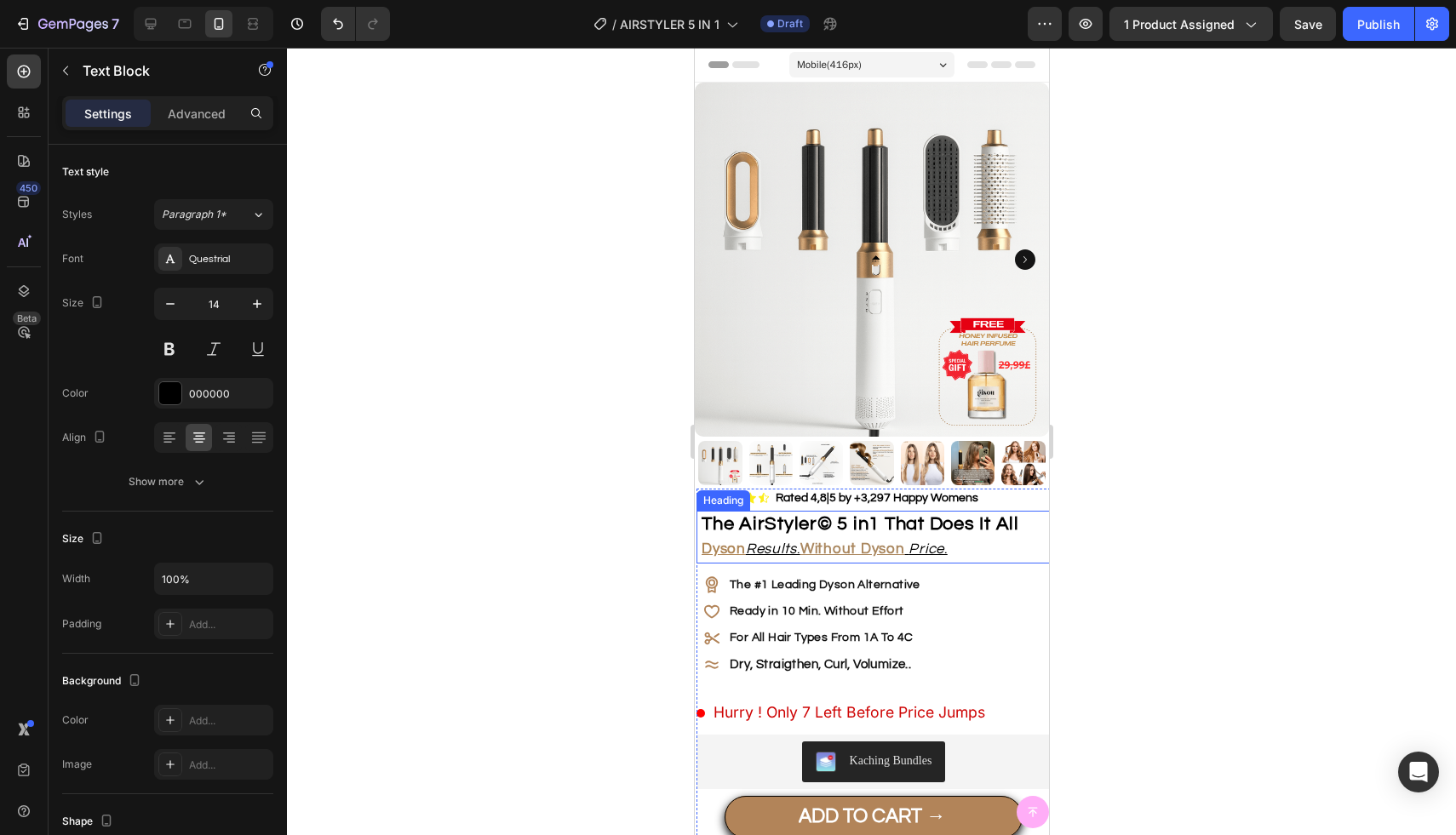 click on "The AirStyler© 5 in1 That Does It All" at bounding box center [859, 523] 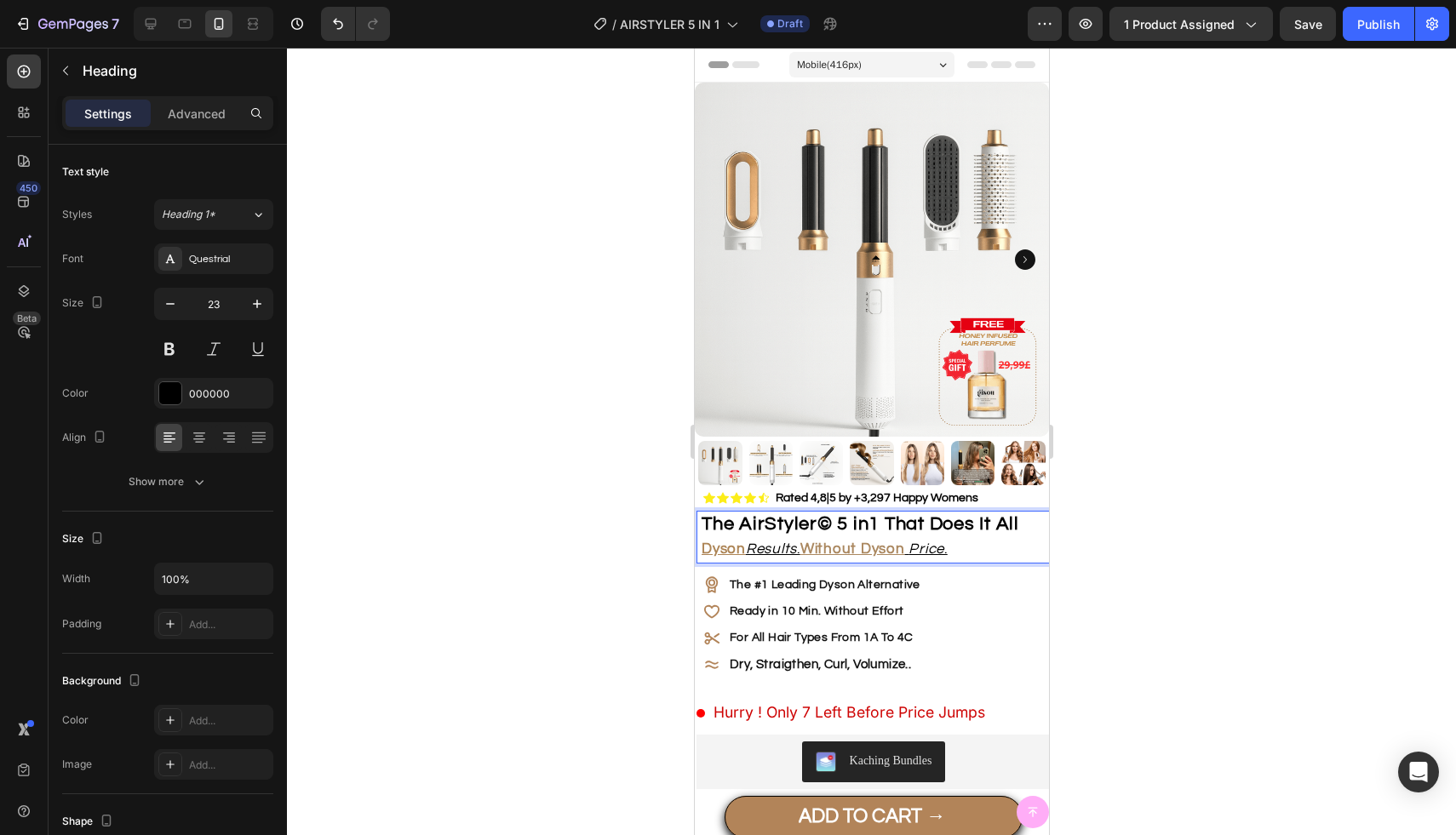 click on "The AirStyler© 5 in1 That Does It All" at bounding box center (859, 523) 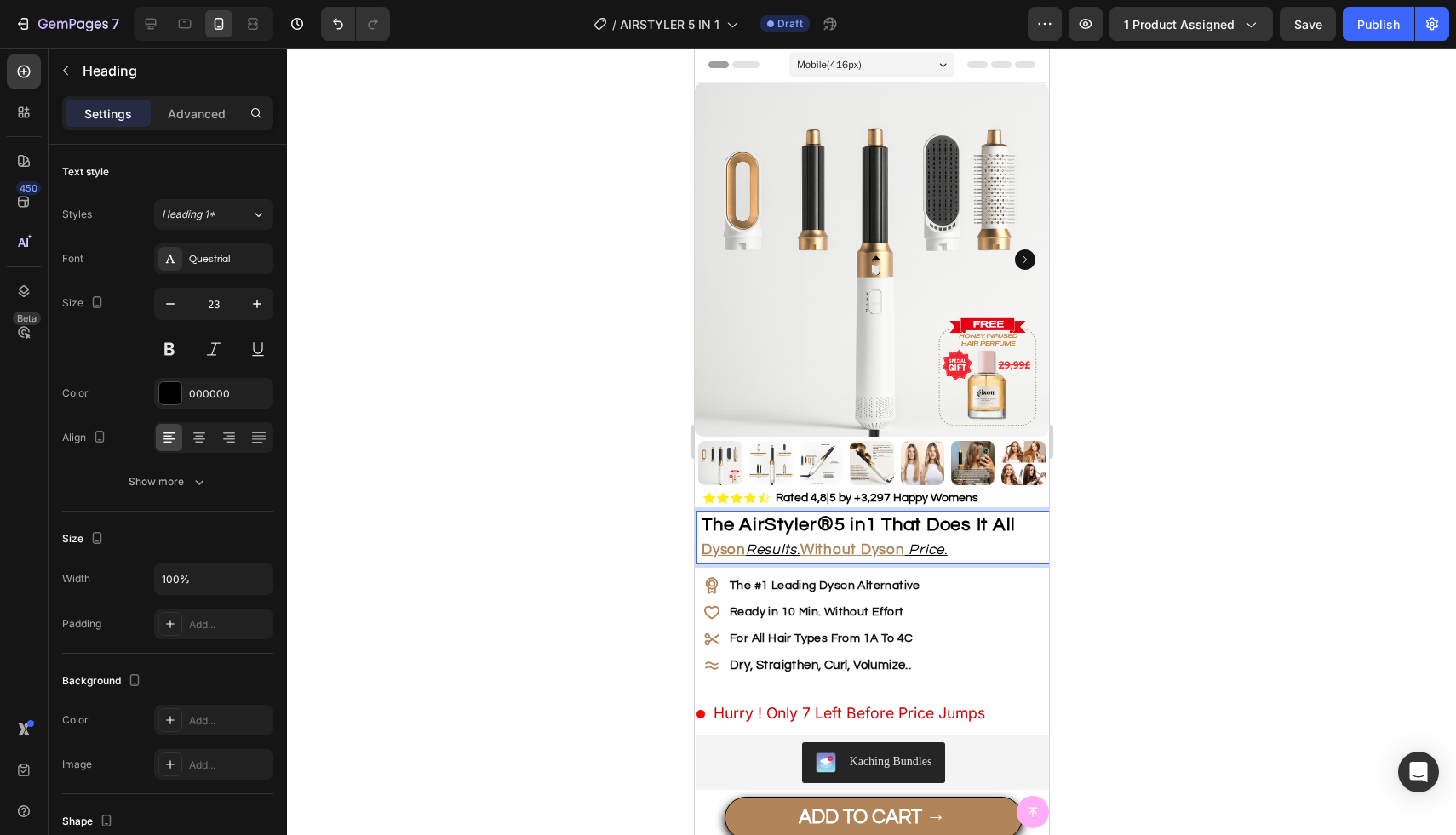 click 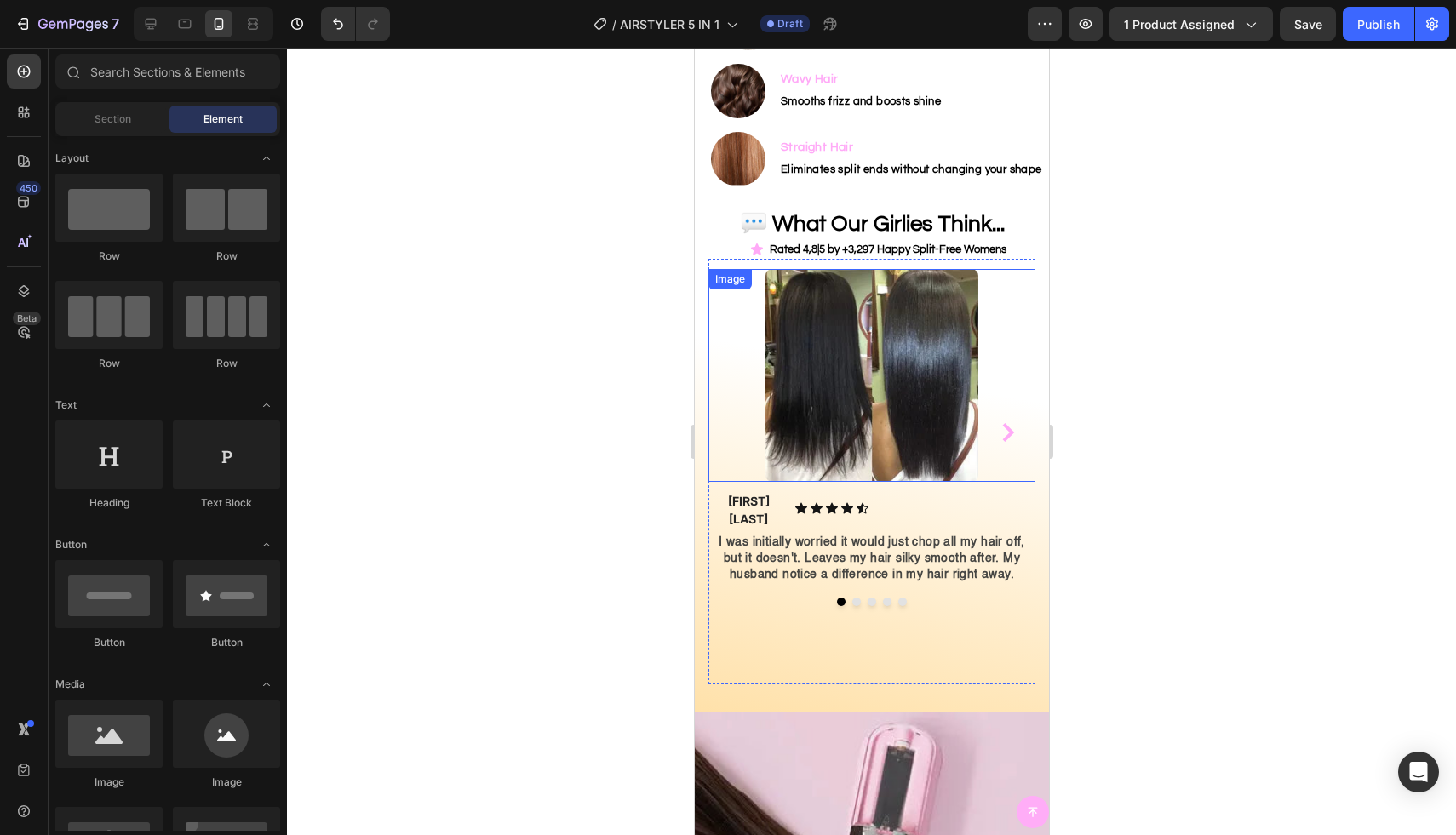 scroll, scrollTop: 4601, scrollLeft: 0, axis: vertical 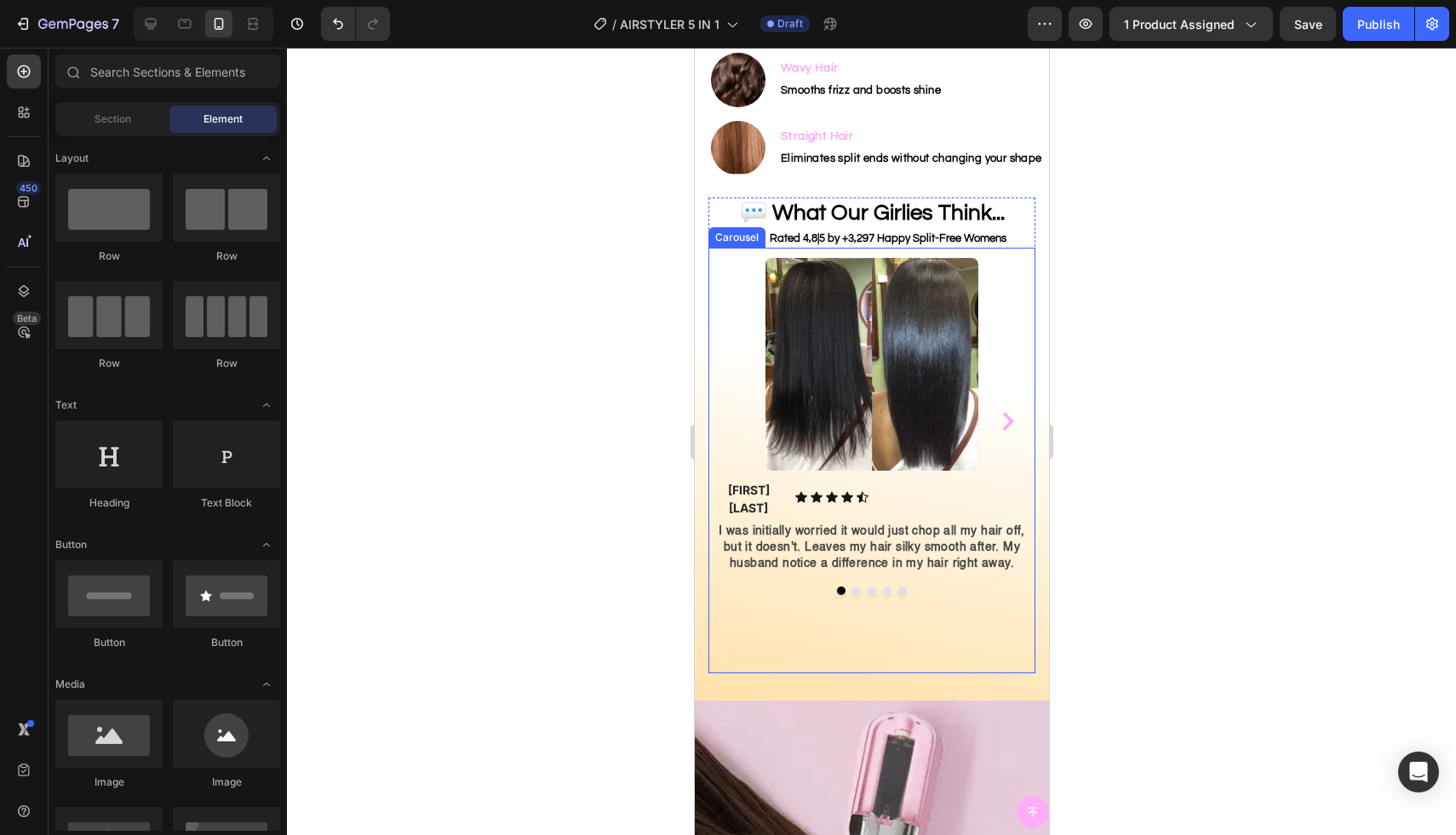 click on "Rated 4,8|5 by +3,297 Happy Split-Free Womens" at bounding box center (887, 238) 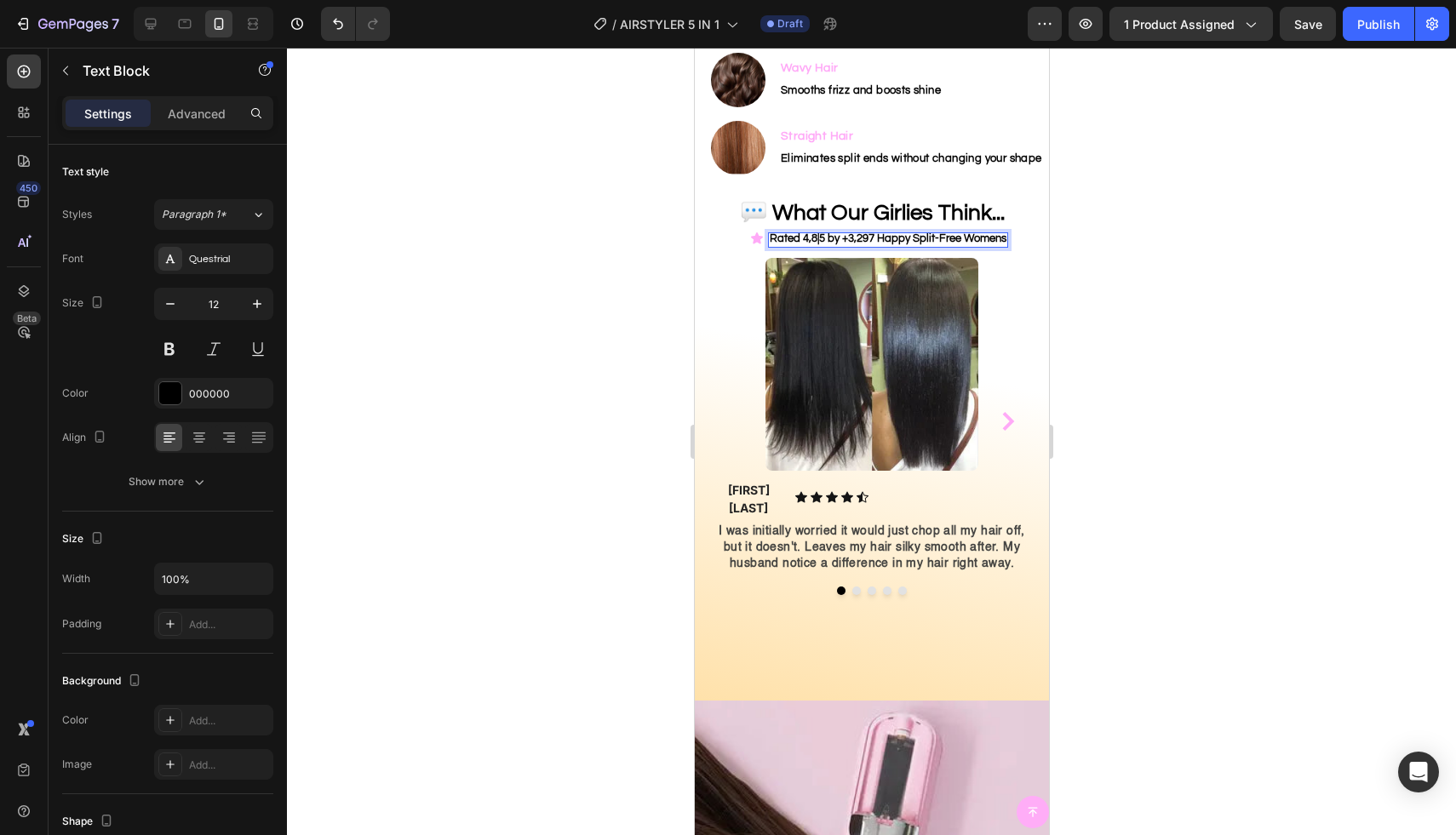 click on "Rated 4,8|5 by +3,297 Happy Split-Free Womens" at bounding box center (887, 238) 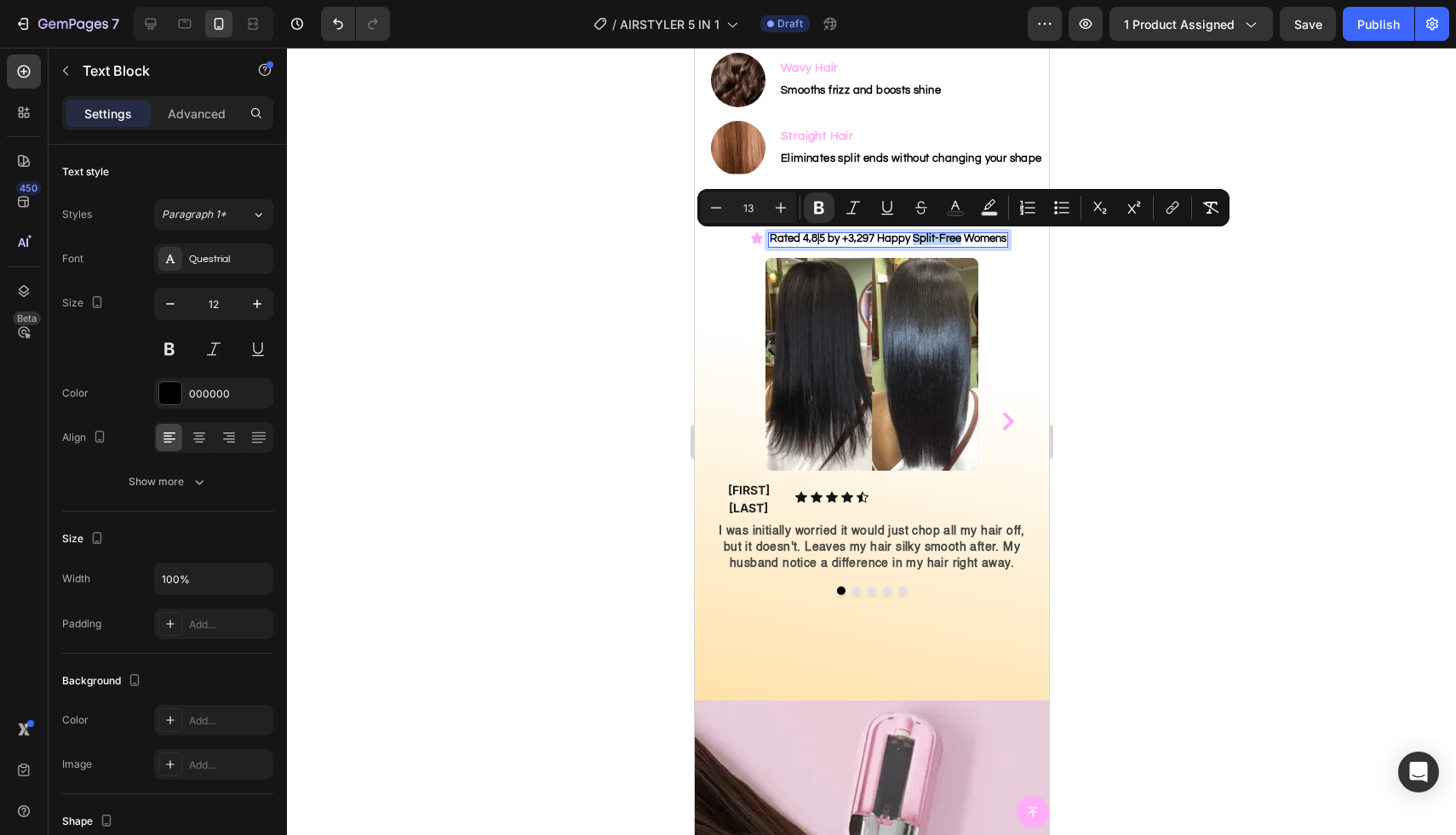 drag, startPoint x: 954, startPoint y: 237, endPoint x: 909, endPoint y: 241, distance: 45.177428 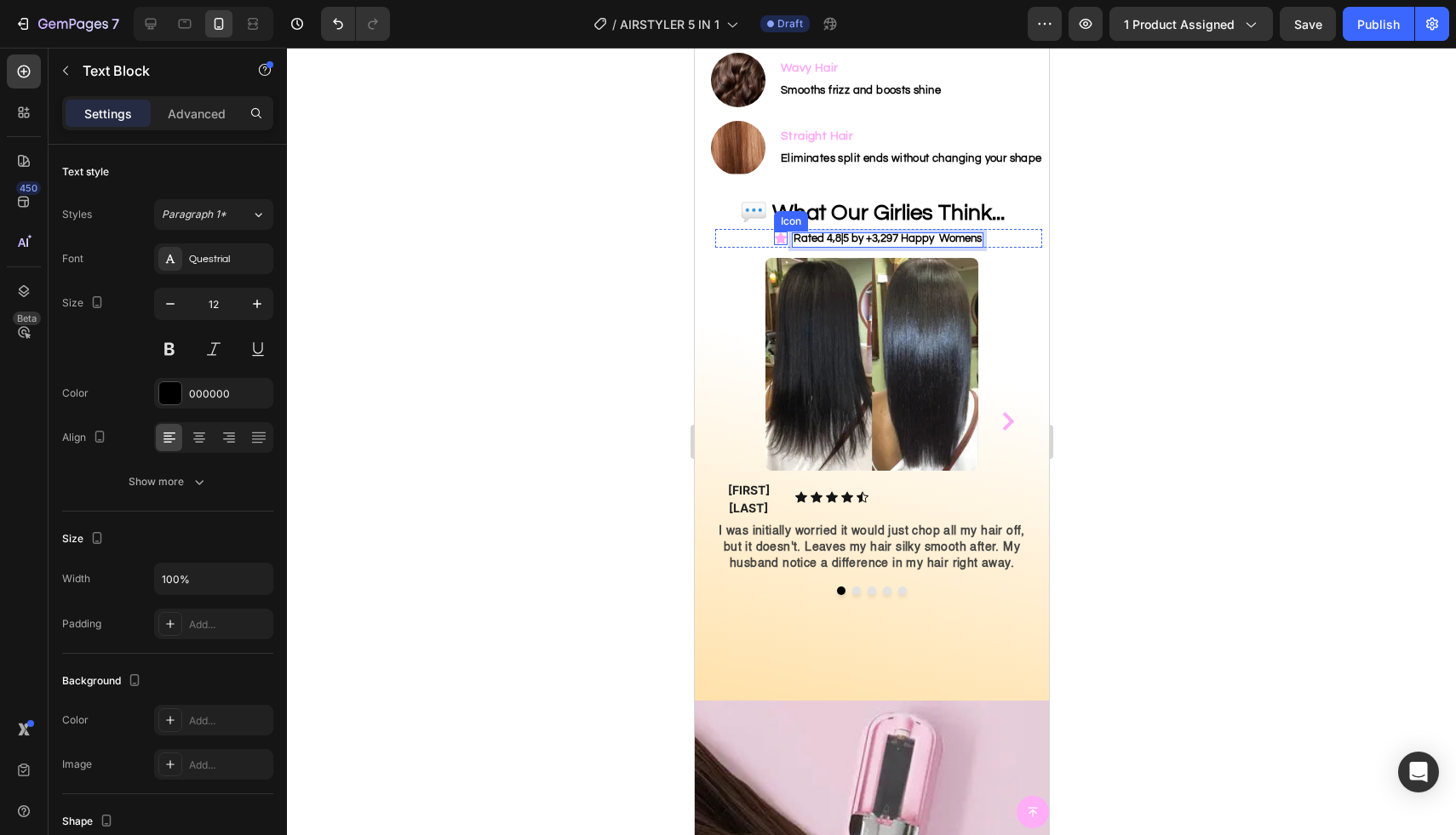 click 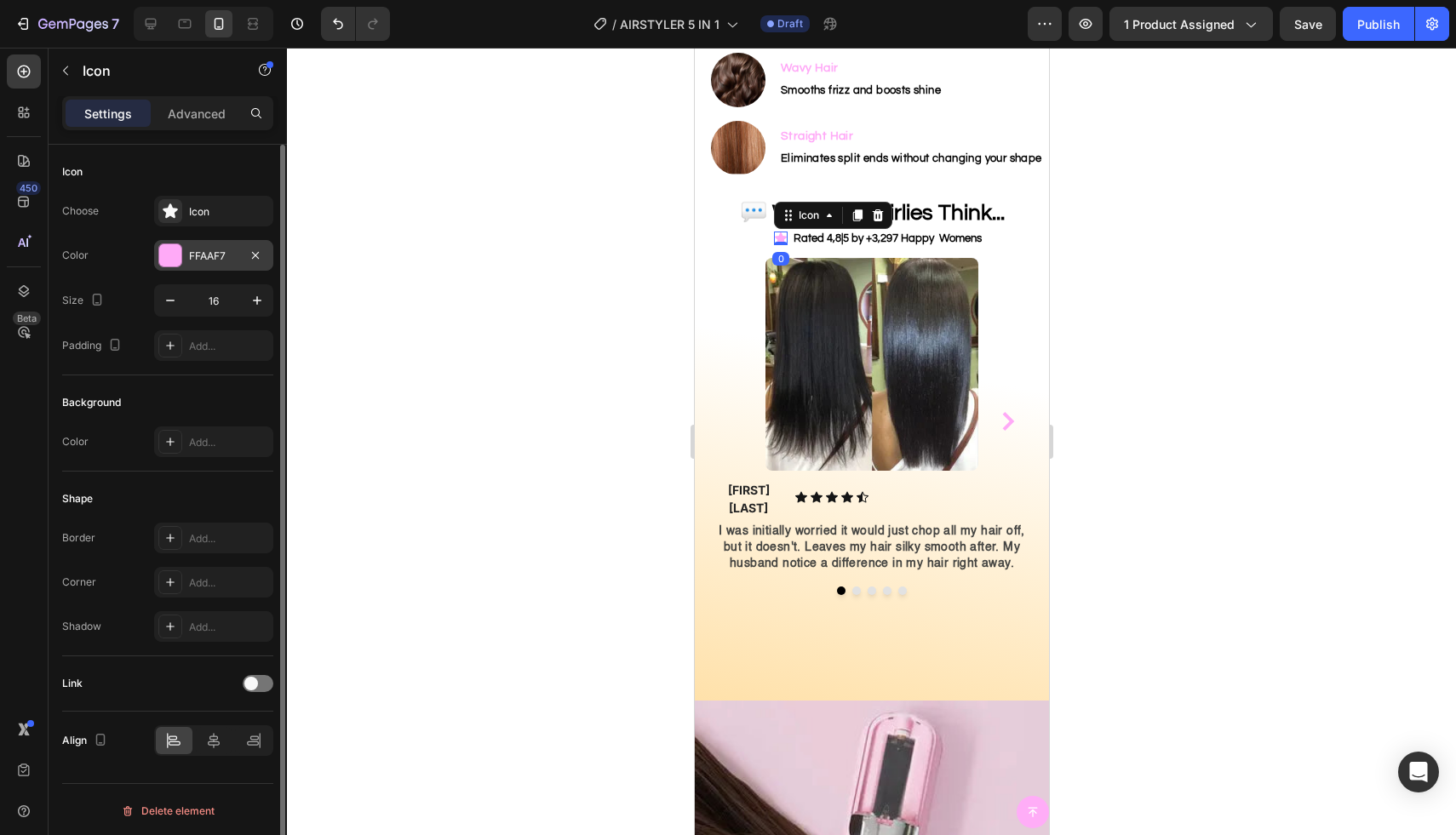 click at bounding box center (170, 255) 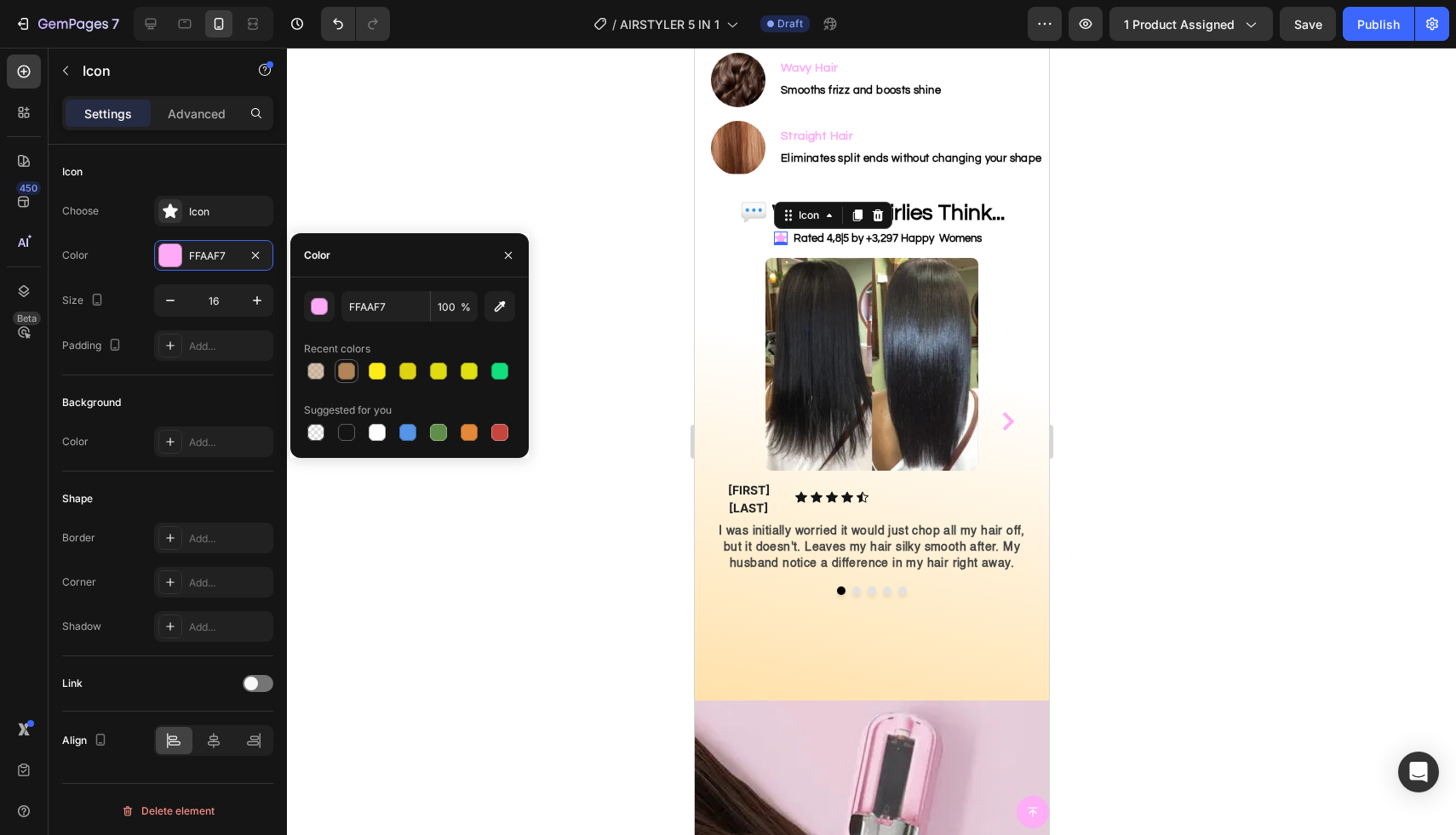 click at bounding box center (347, 371) 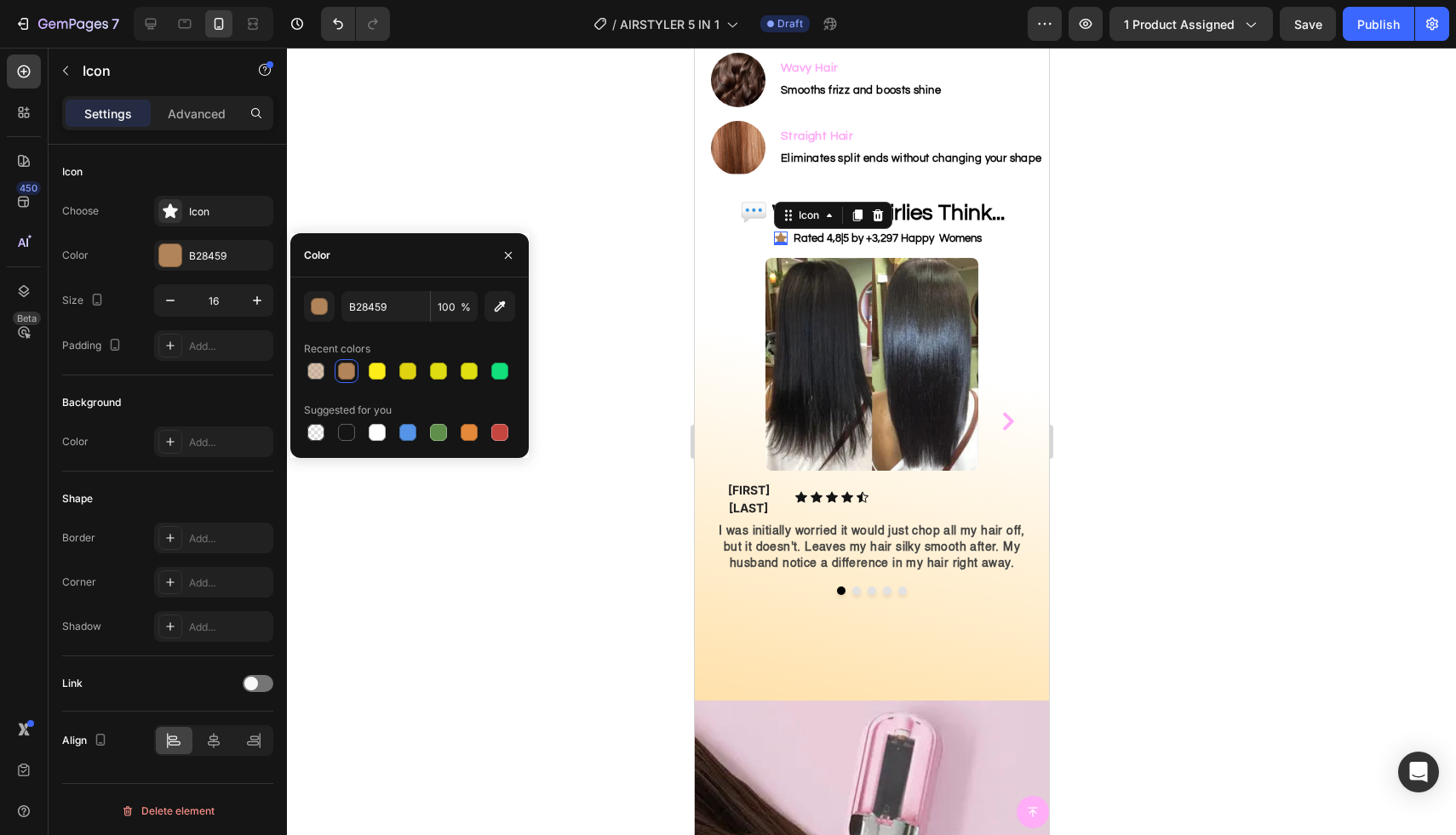 click 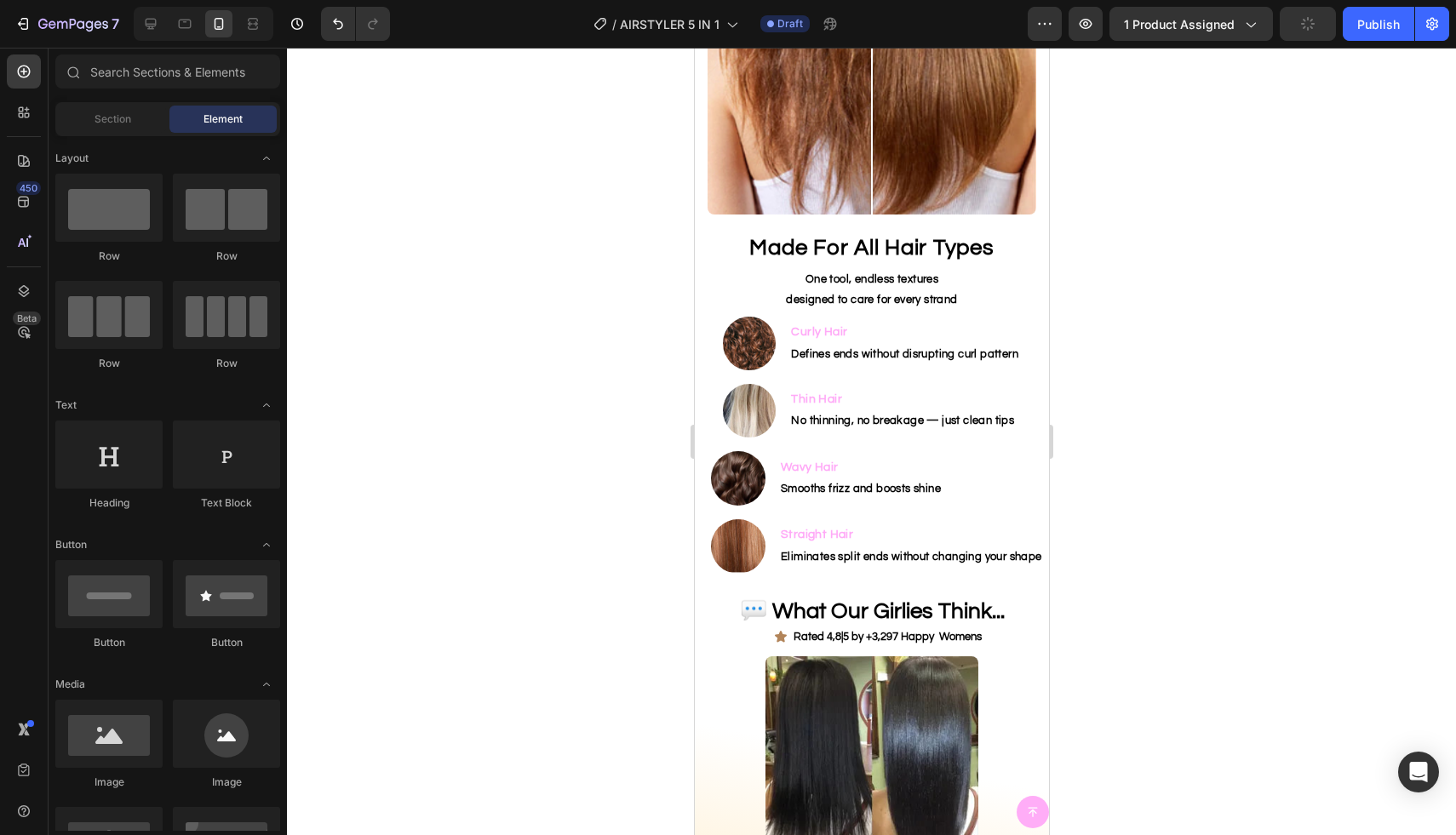 scroll, scrollTop: 4205, scrollLeft: 0, axis: vertical 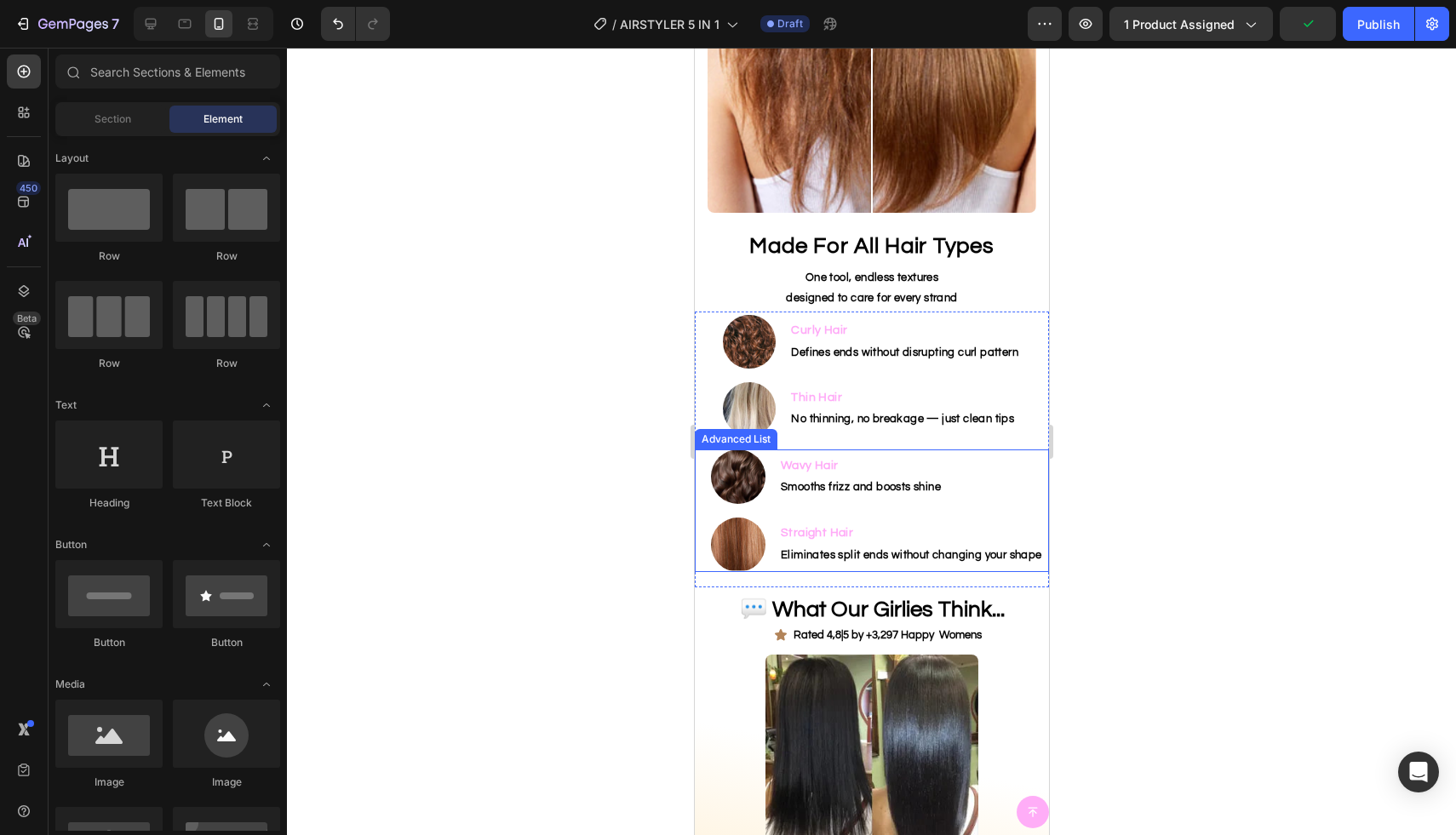 click on "Image Wavy Hair Smooths frizz and boosts shine Text Block Image Straight Hair Eliminates split ends without changing your shape Text Block" at bounding box center (871, 511) 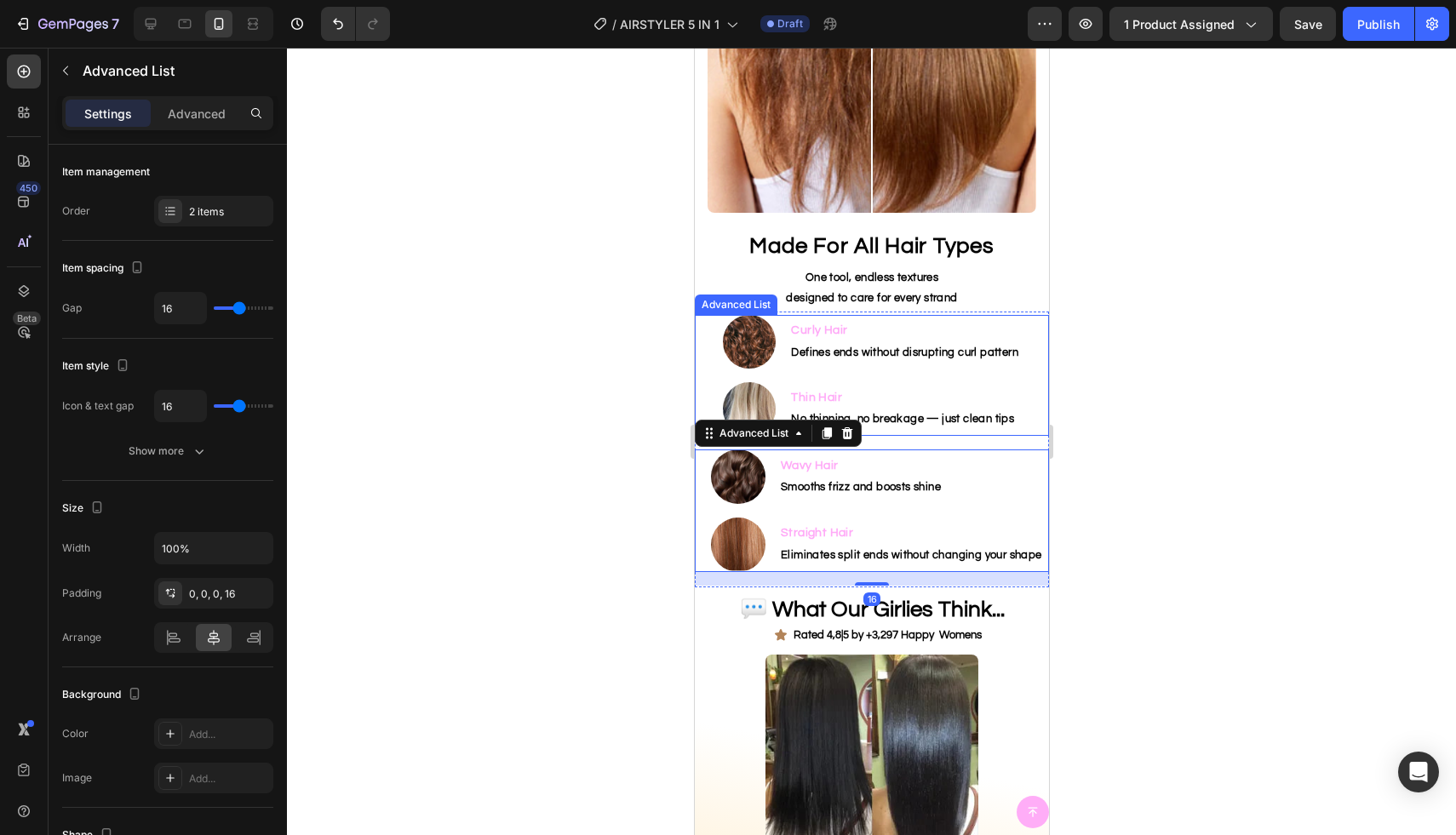 click on "Image Curly Hair  Defines ends without disrupting curl pattern Text Block Image Thin Hair No thinning, no breakage — just clean tips Text Block" at bounding box center (871, 375) 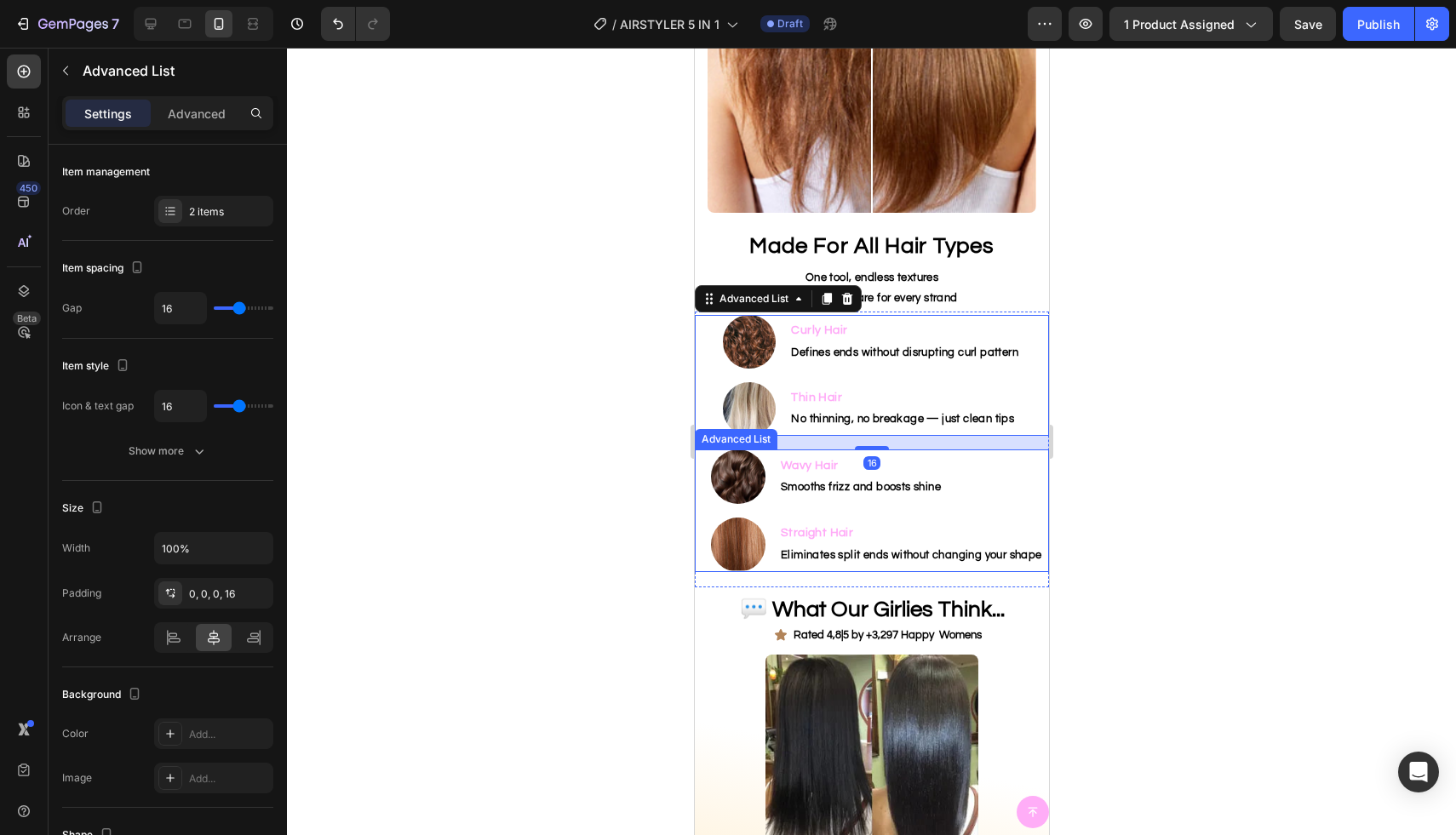 click on "Image Wavy Hair Smooths frizz and boosts shine Text Block Image Straight Hair Eliminates split ends without changing your shape Text Block" at bounding box center (871, 511) 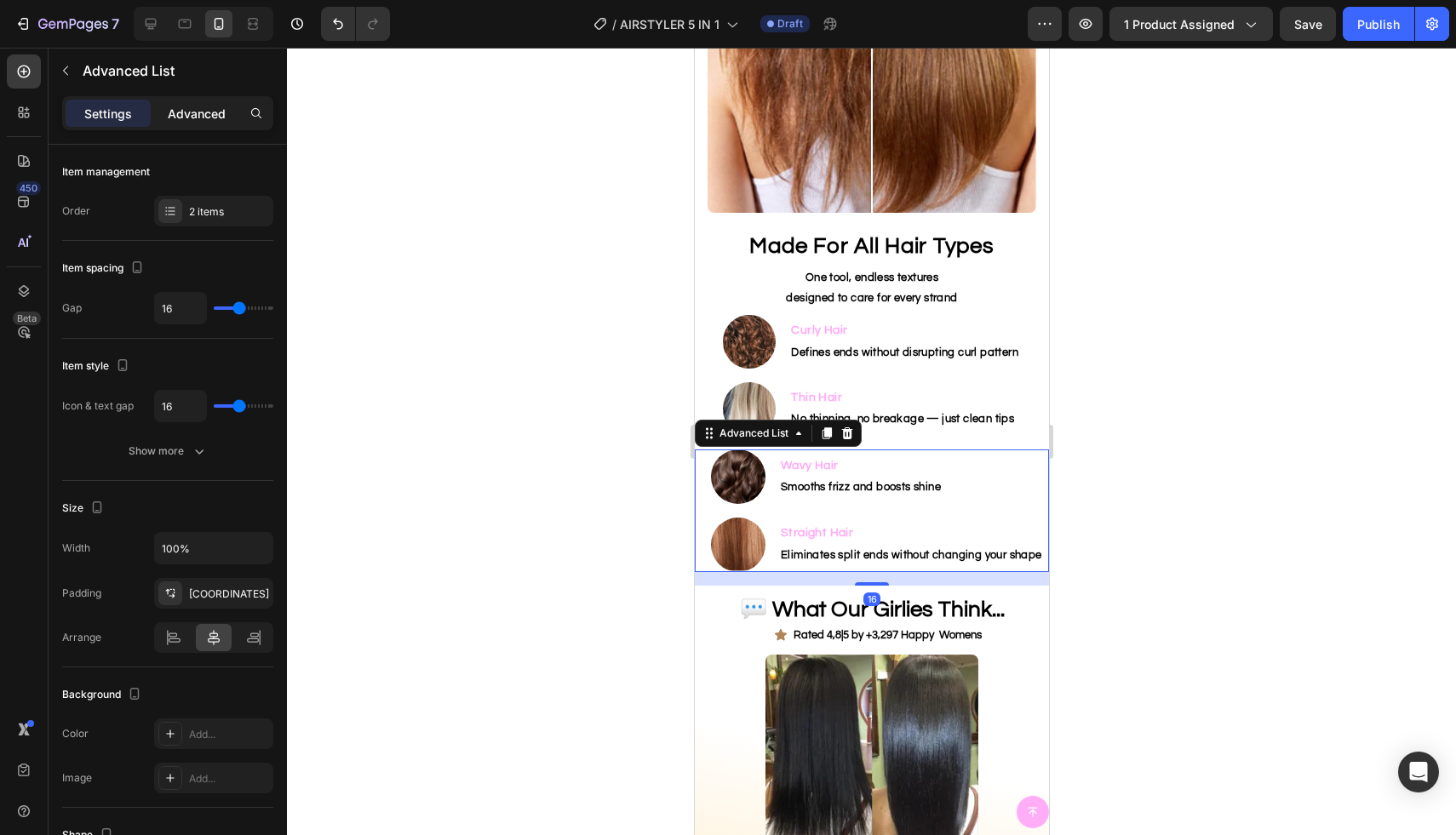click on "Advanced" at bounding box center (197, 113) 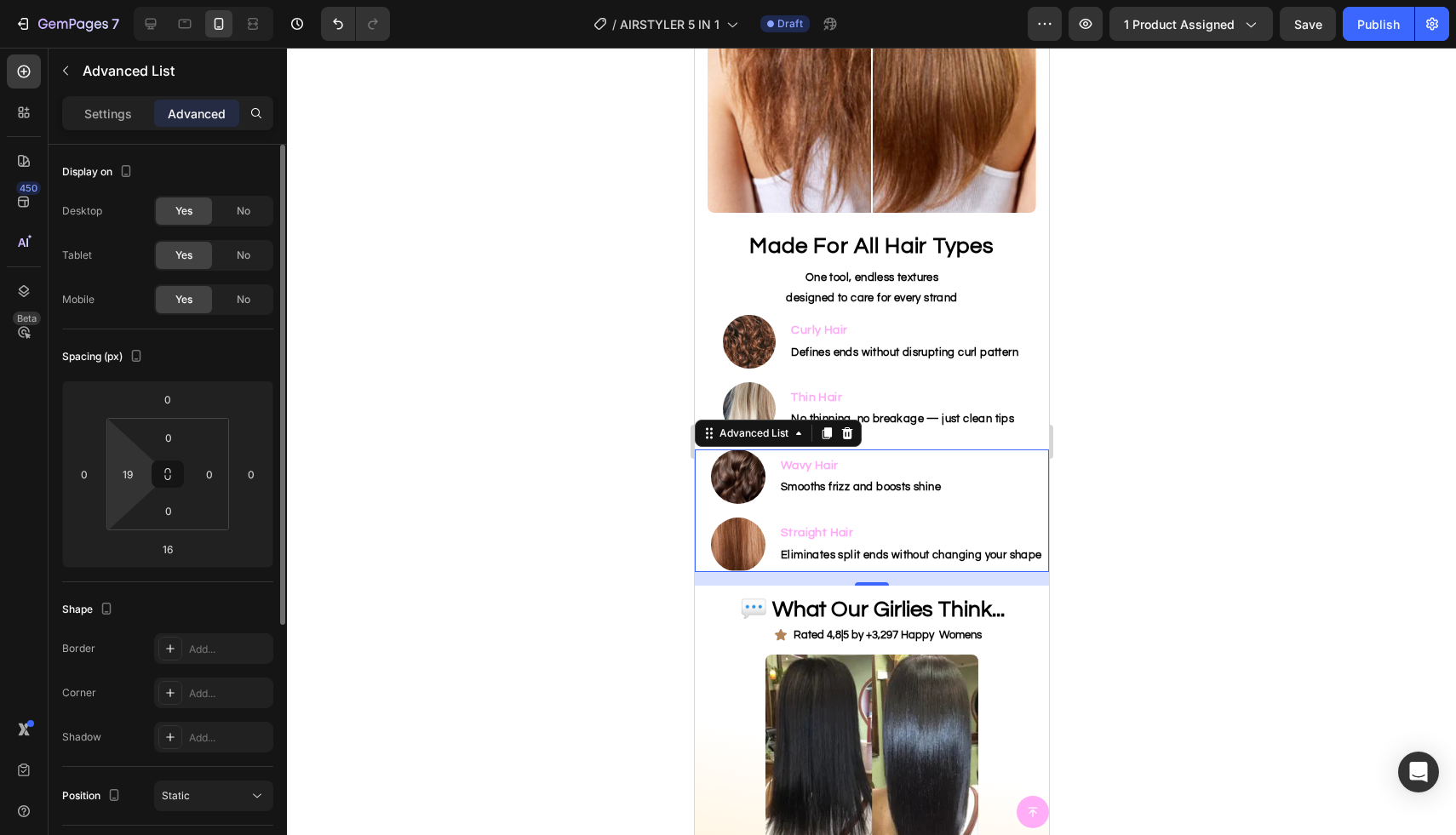 click on "7  Version history  /  AIRSTYLER 5 IN 1 Draft Preview 1 product assigned  Save   Publish  450 Beta Sections(18) Elements(84) Section Element Hero Section Product Detail Brands Trusted Badges Guarantee Product Breakdown How to use Testimonials Compare Bundle FAQs Social Proof Brand Story Product List Collection Blog List Contact Sticky Add to Cart Custom Footer Browse Library 450 Layout
Row
Row
Row
Row Text
Heading
Text Block Button
Button
Button Media
Image
Image
Video" at bounding box center [728, 0] 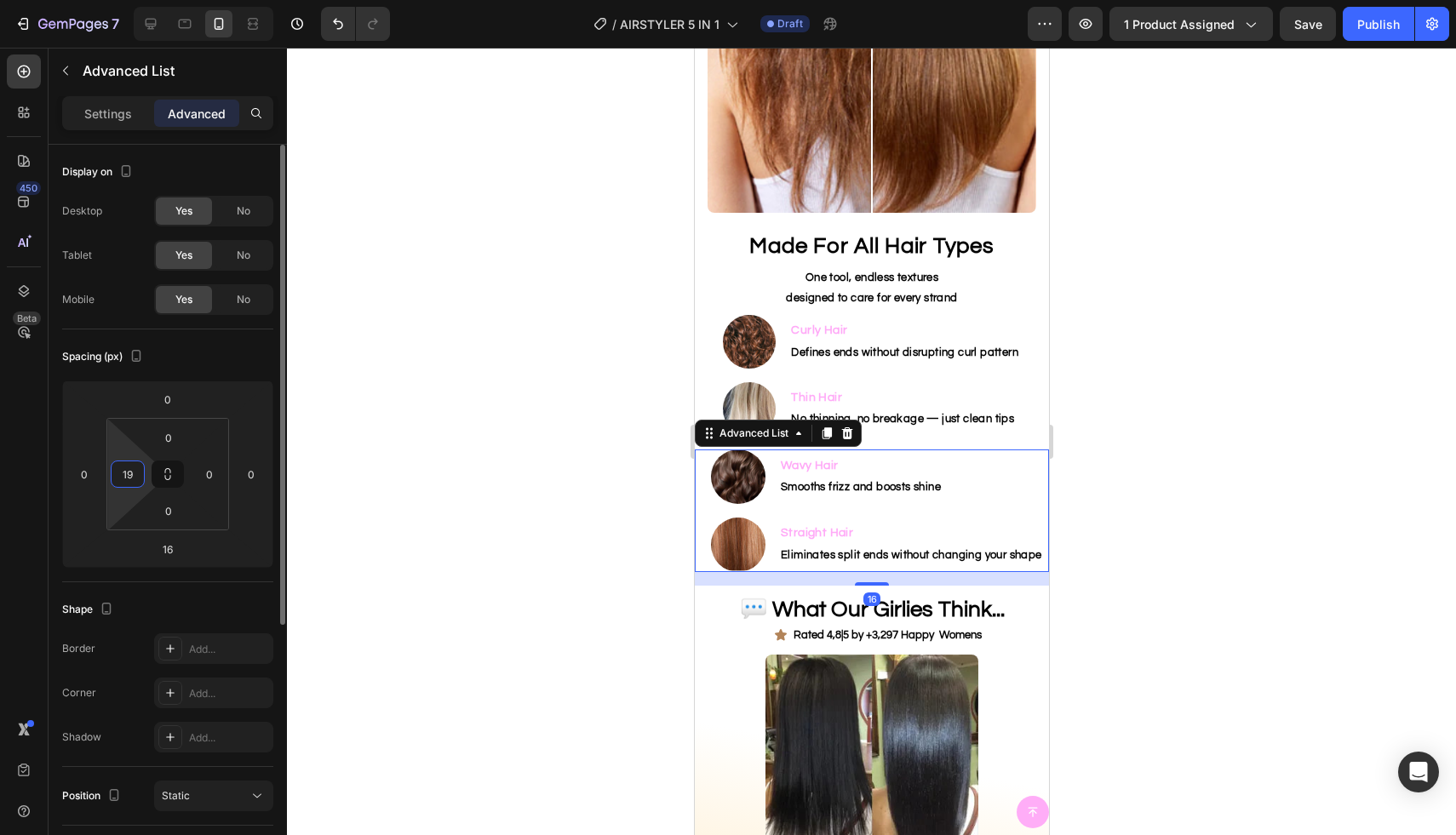 click on "19" at bounding box center [128, 474] 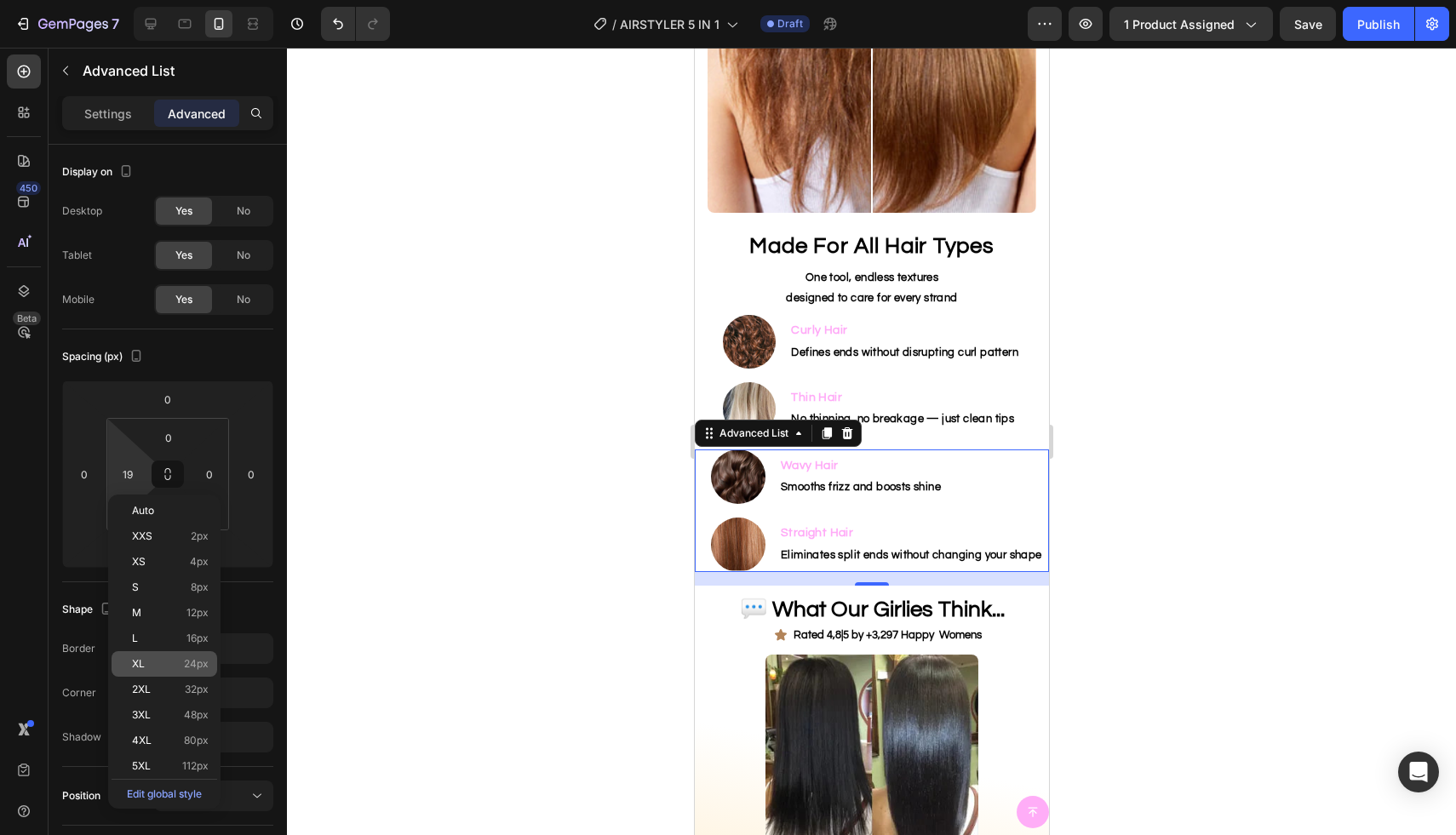 click on "XL 24px" 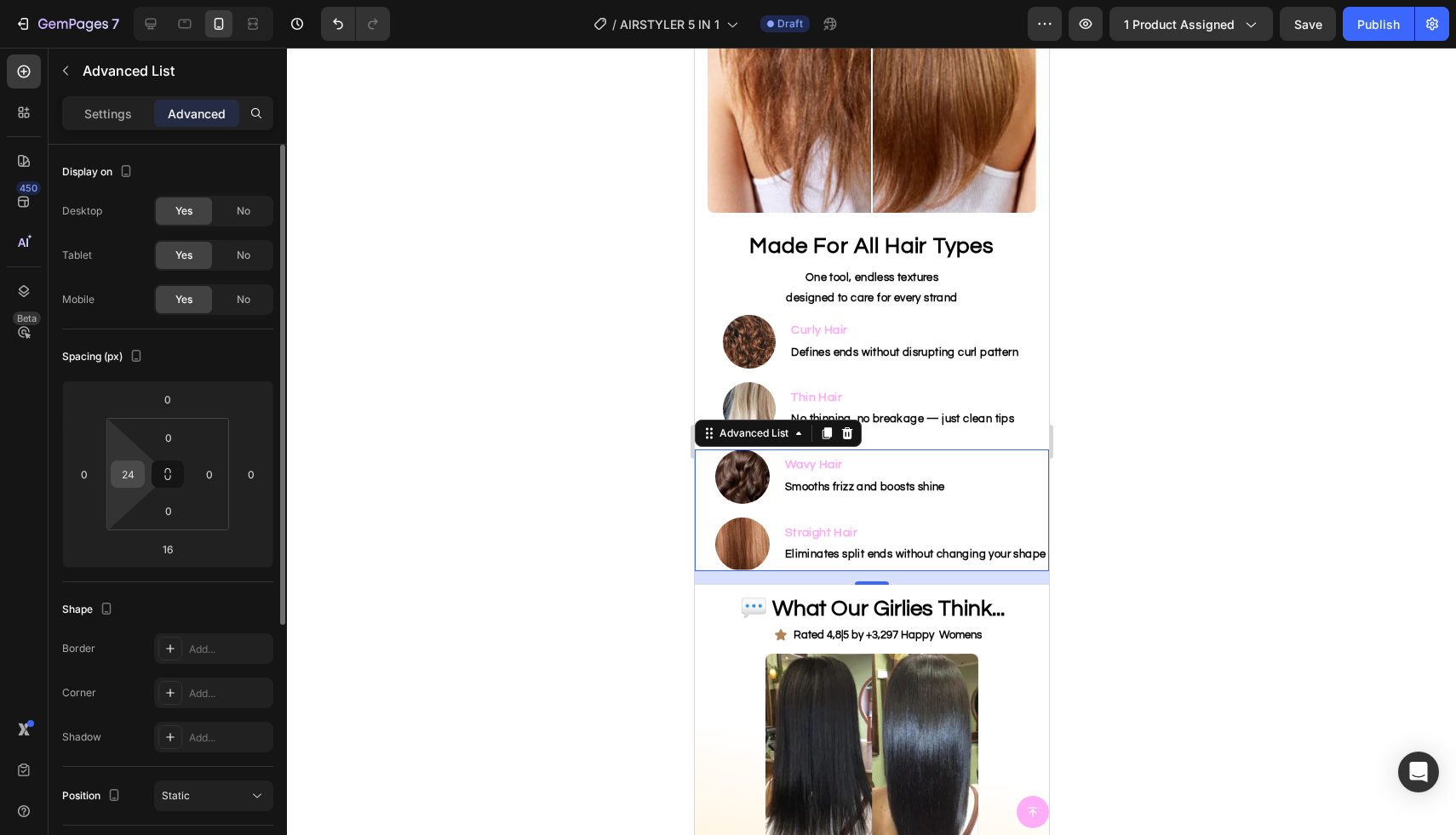 click on "24" at bounding box center [128, 474] 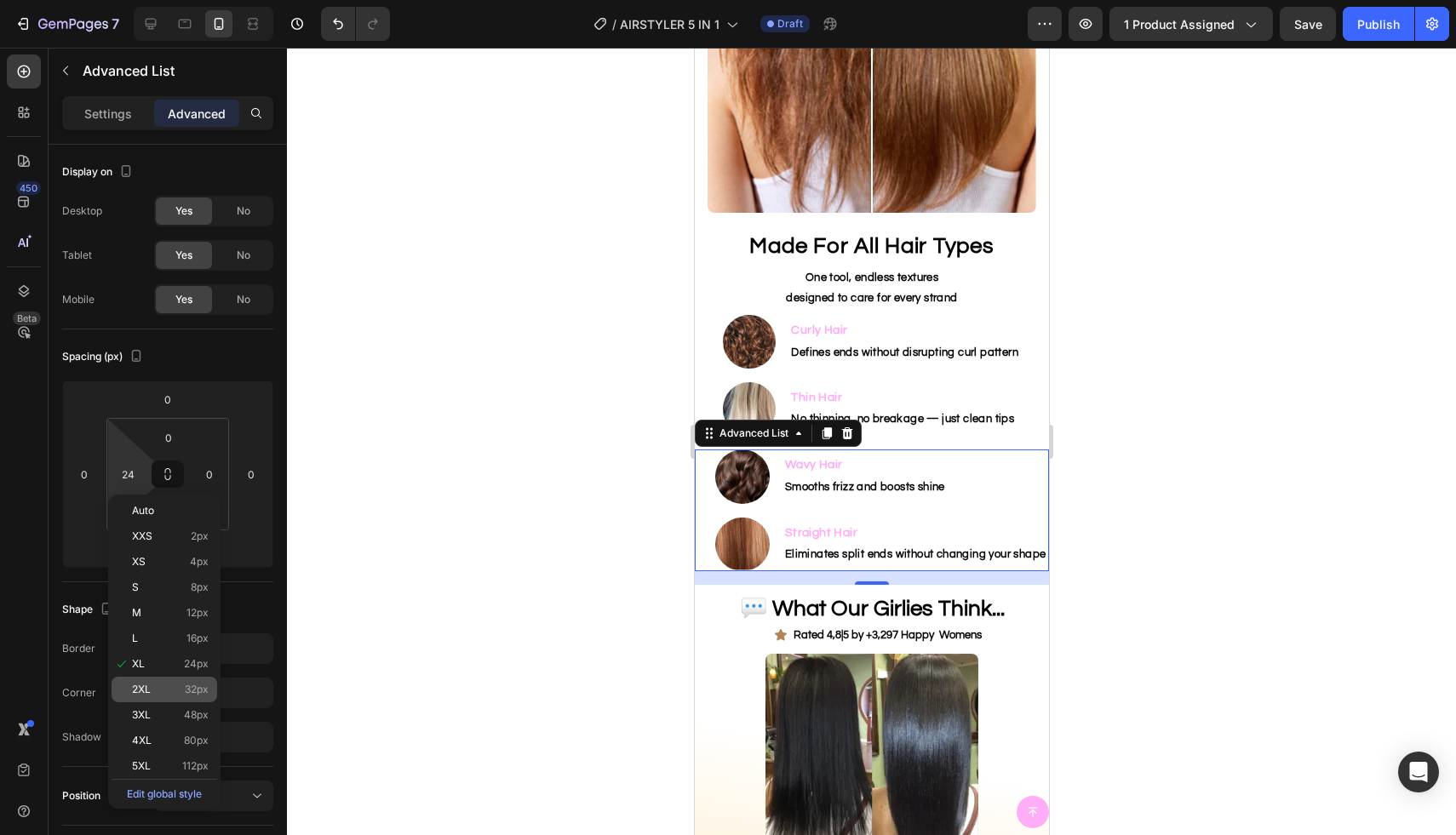 click on "2XL 32px" at bounding box center (170, 689) 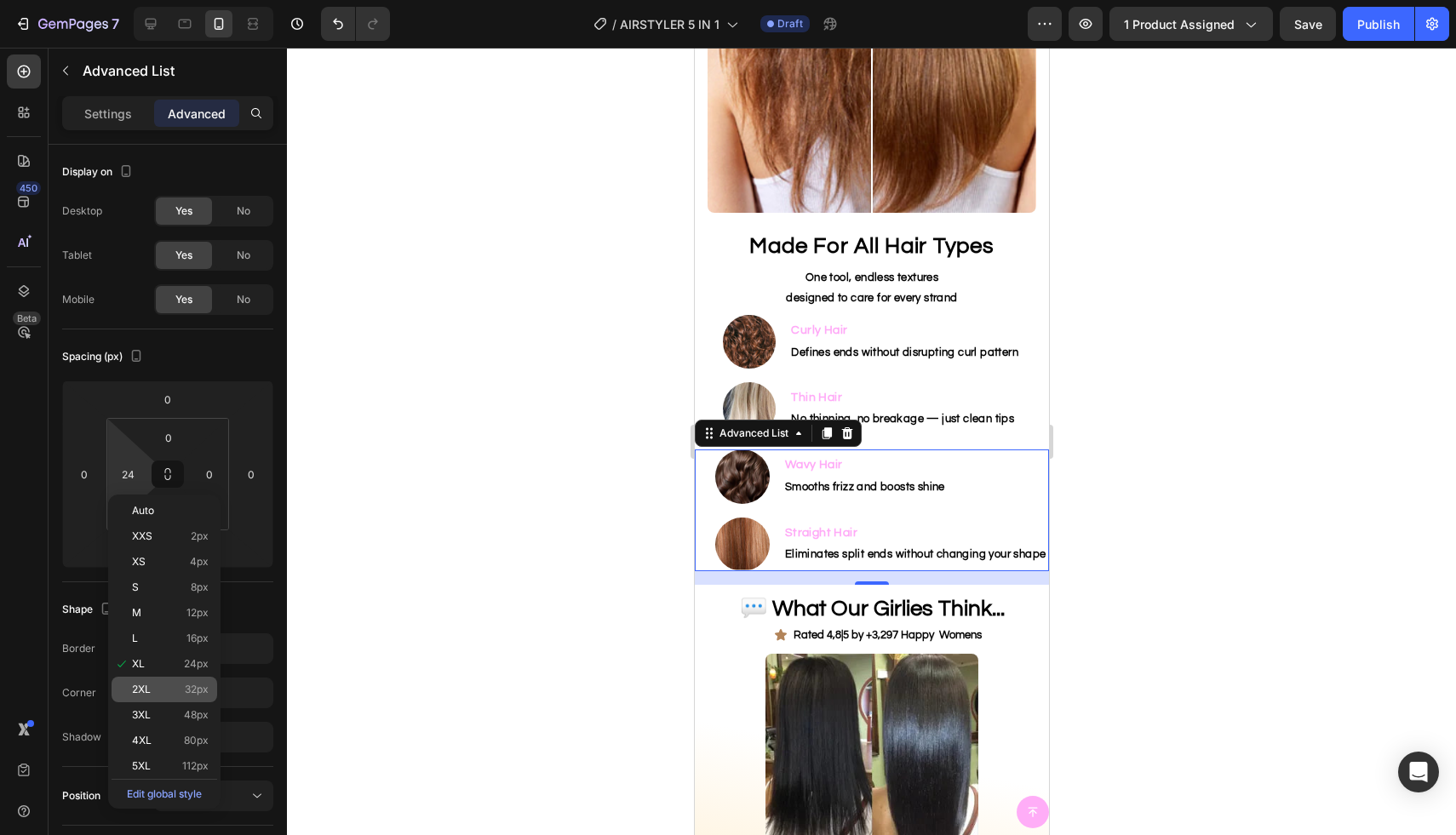 type on "32" 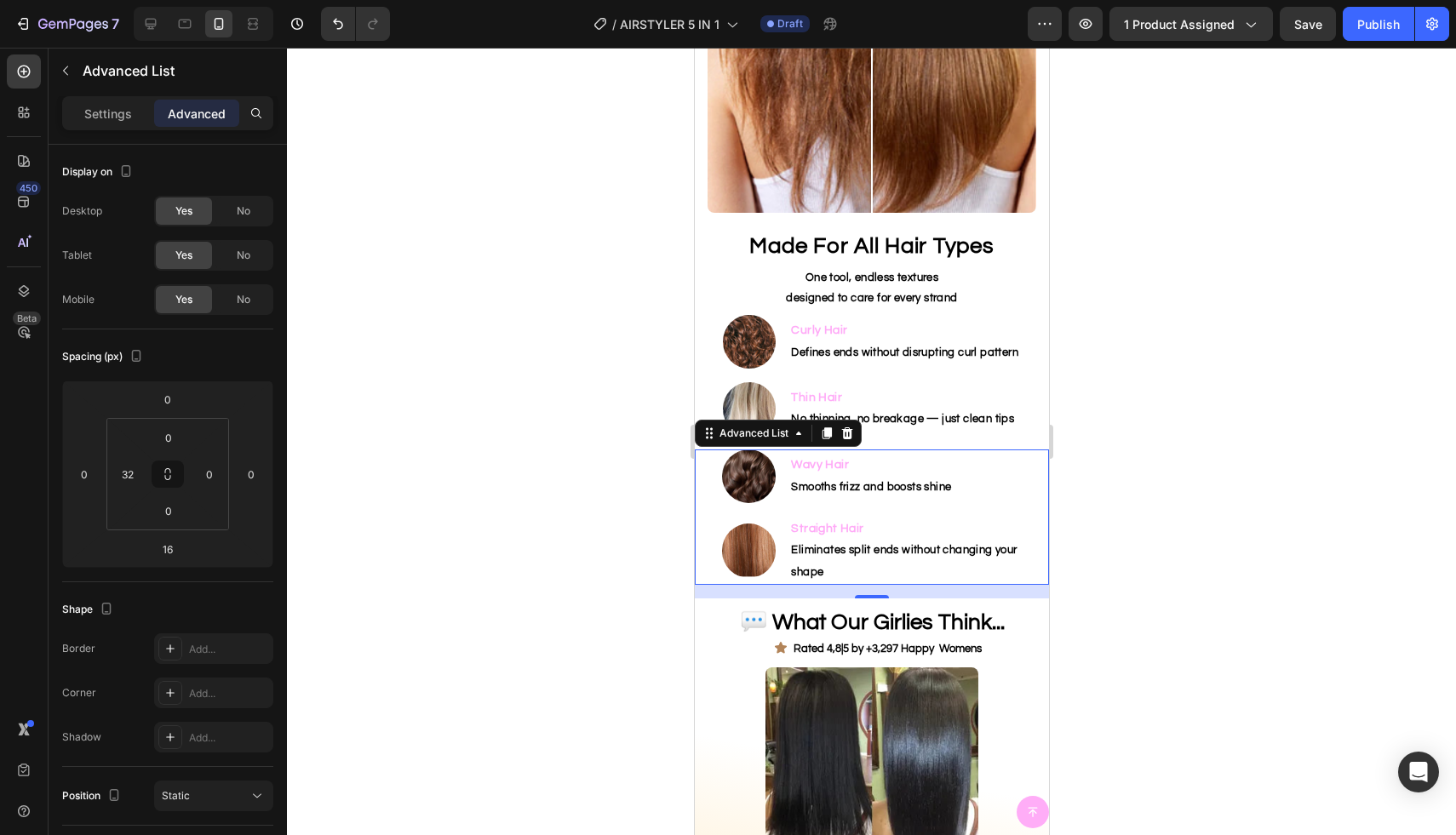 click 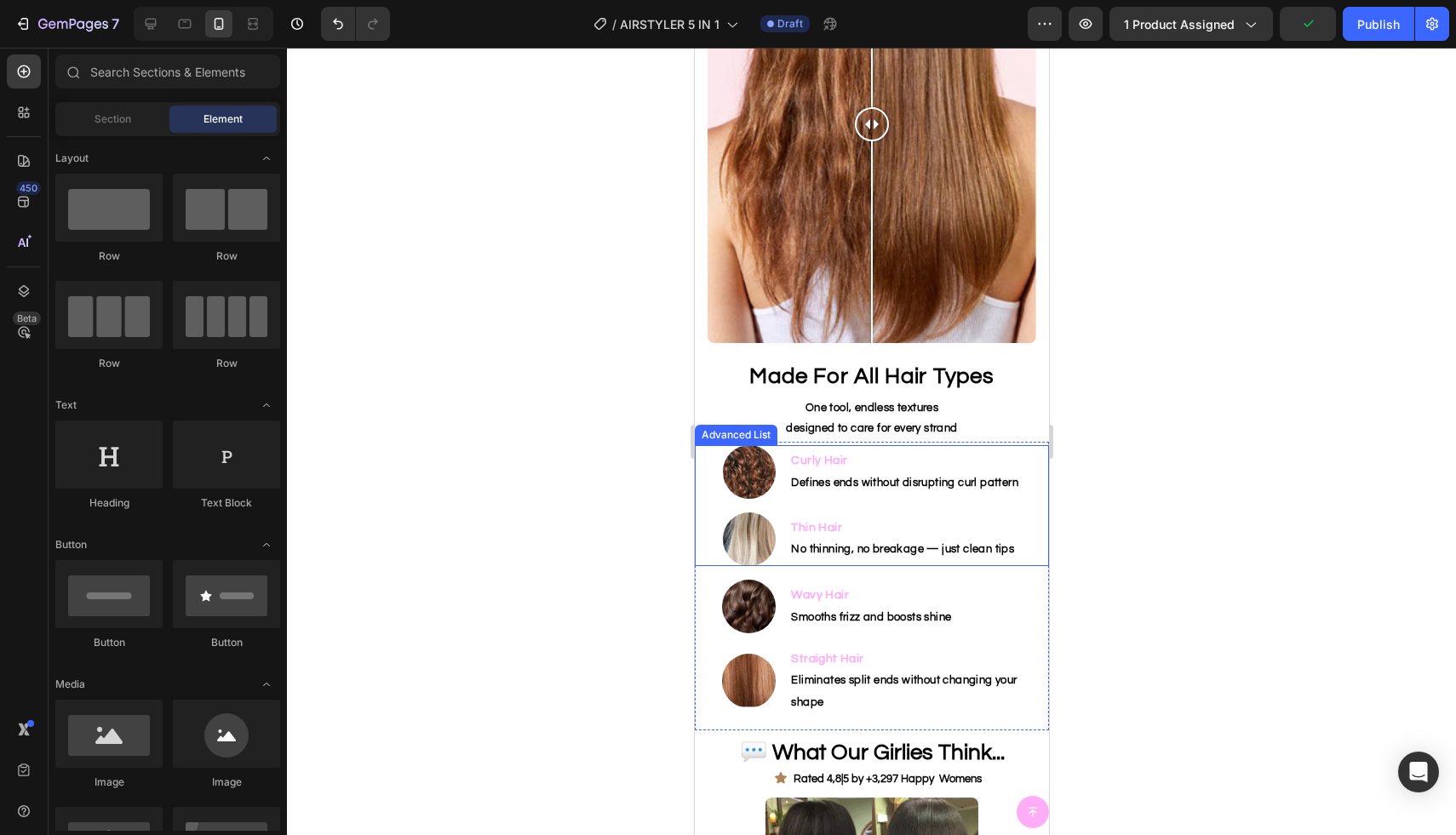 scroll, scrollTop: 4035, scrollLeft: 0, axis: vertical 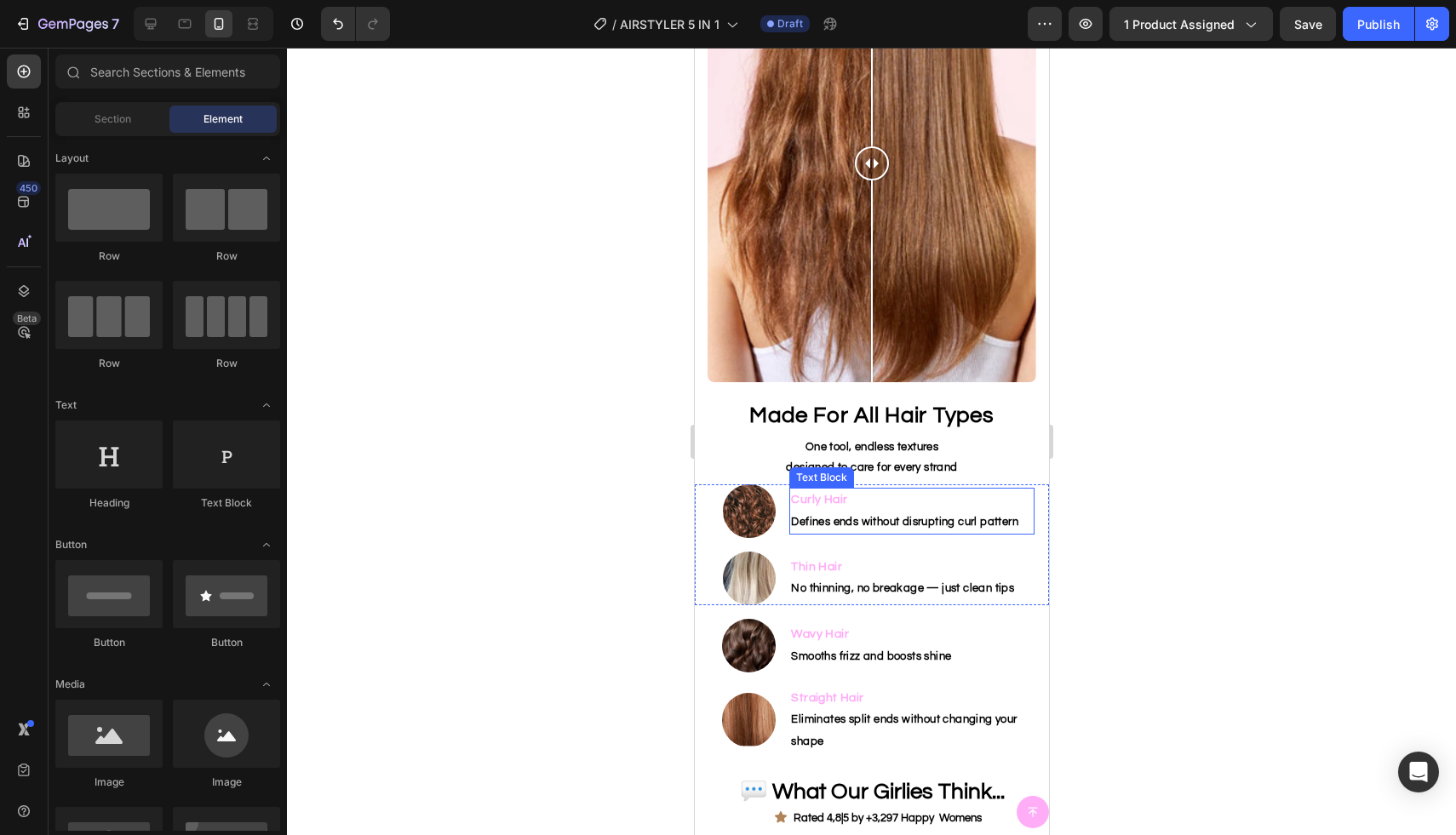 click on "Curly Hair" at bounding box center (818, 500) 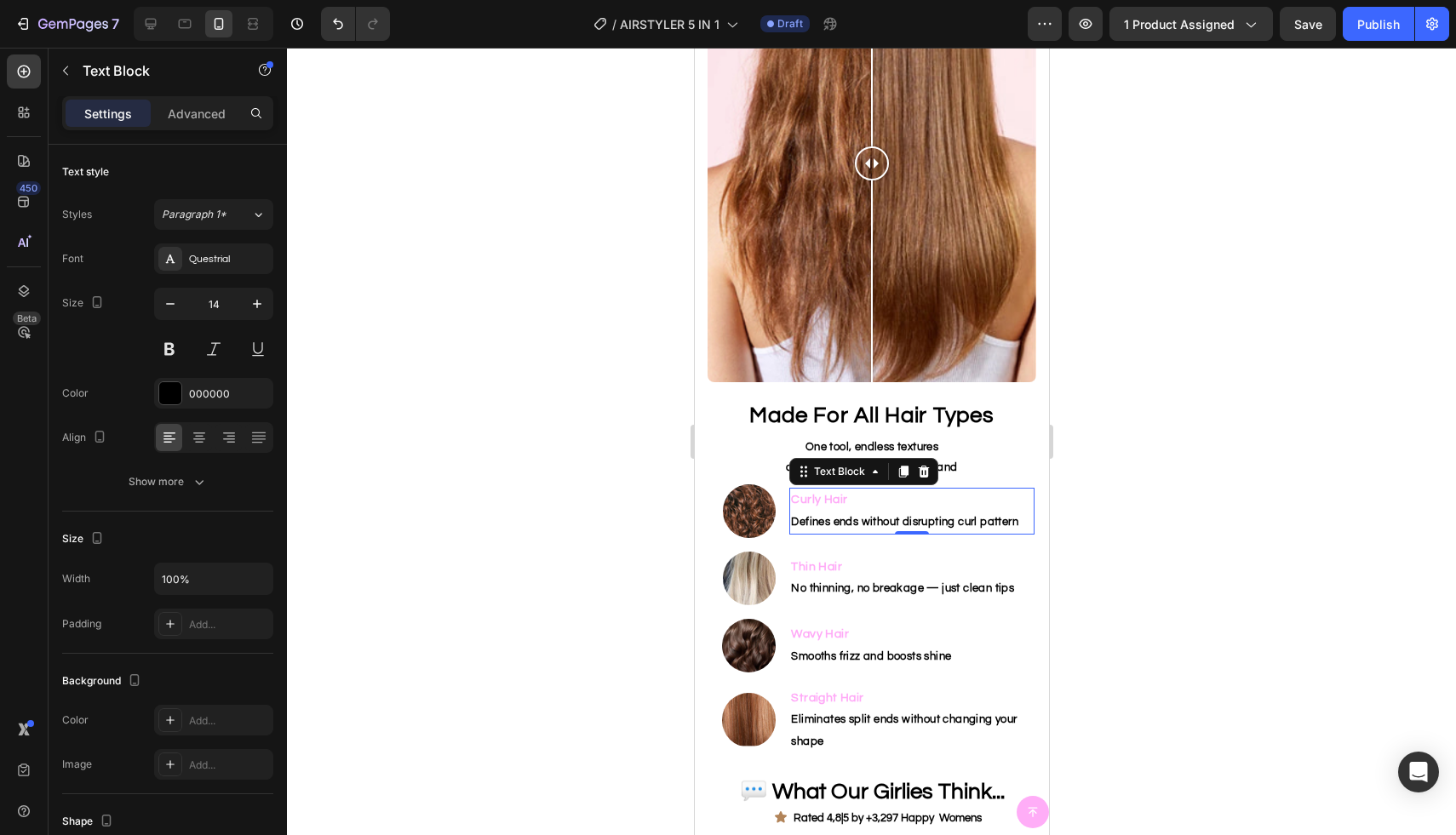 click on "Curly Hair" at bounding box center [818, 500] 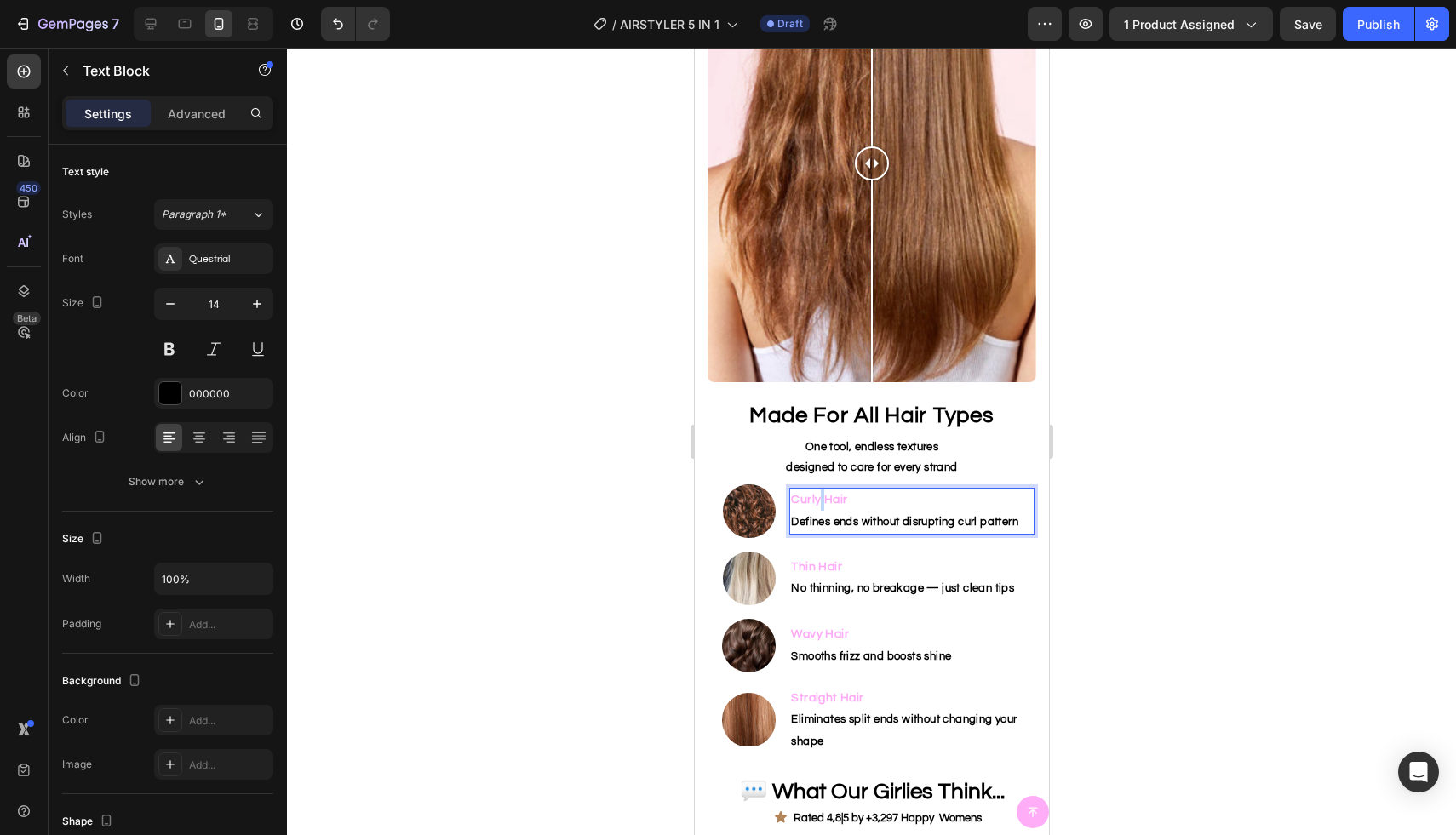 click on "Curly Hair" at bounding box center [818, 500] 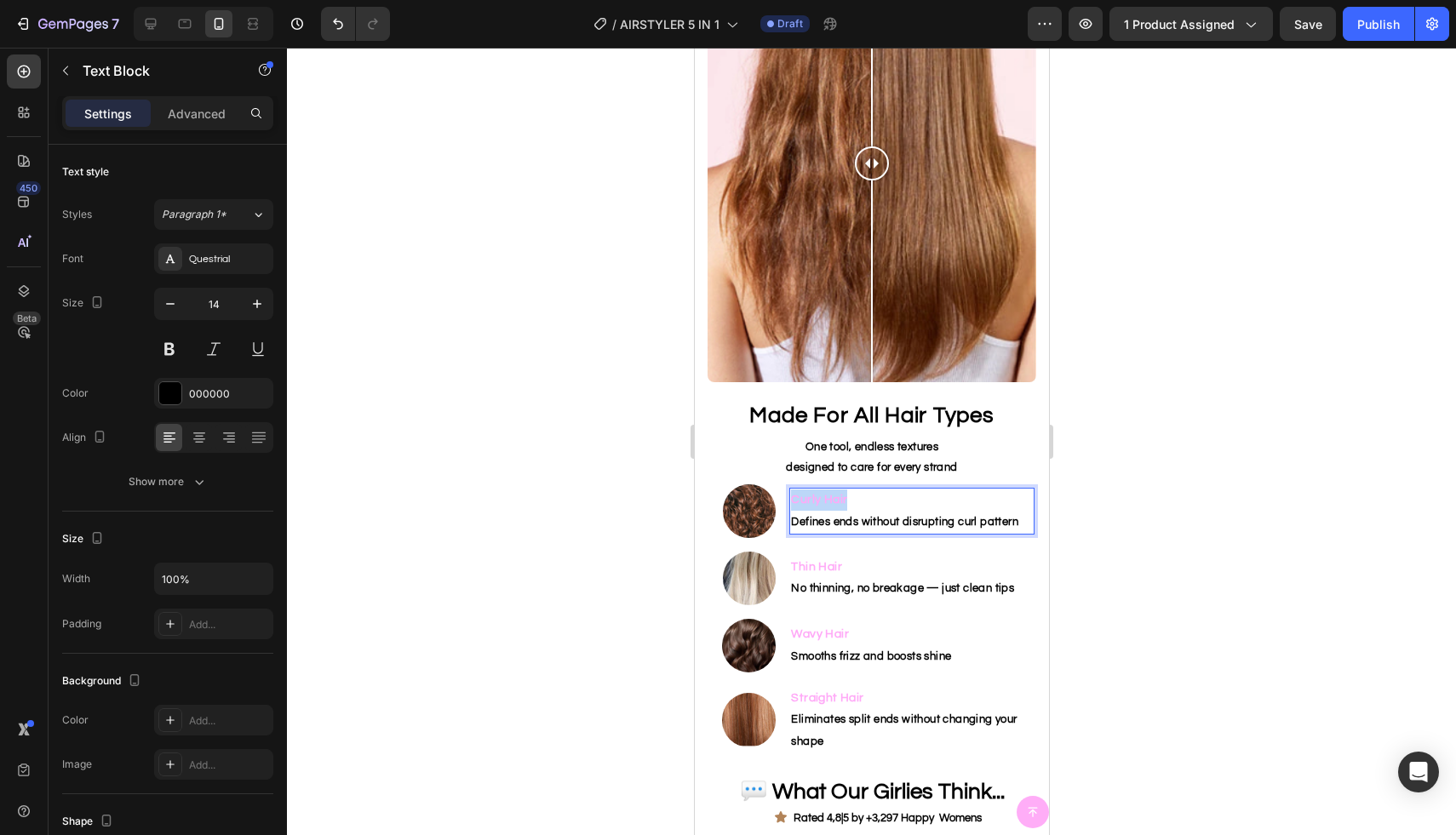 click on "Curly Hair" at bounding box center [818, 500] 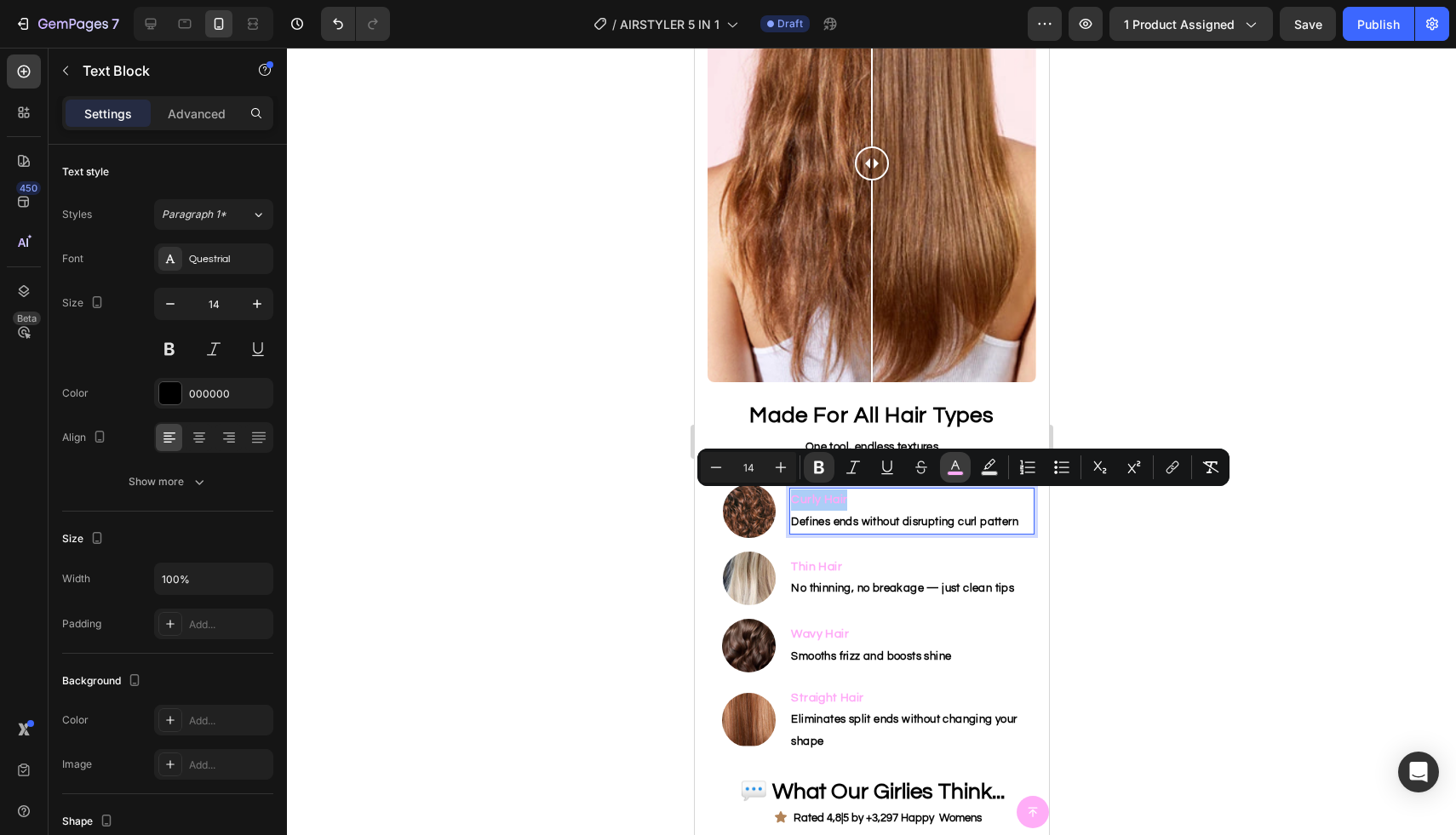click 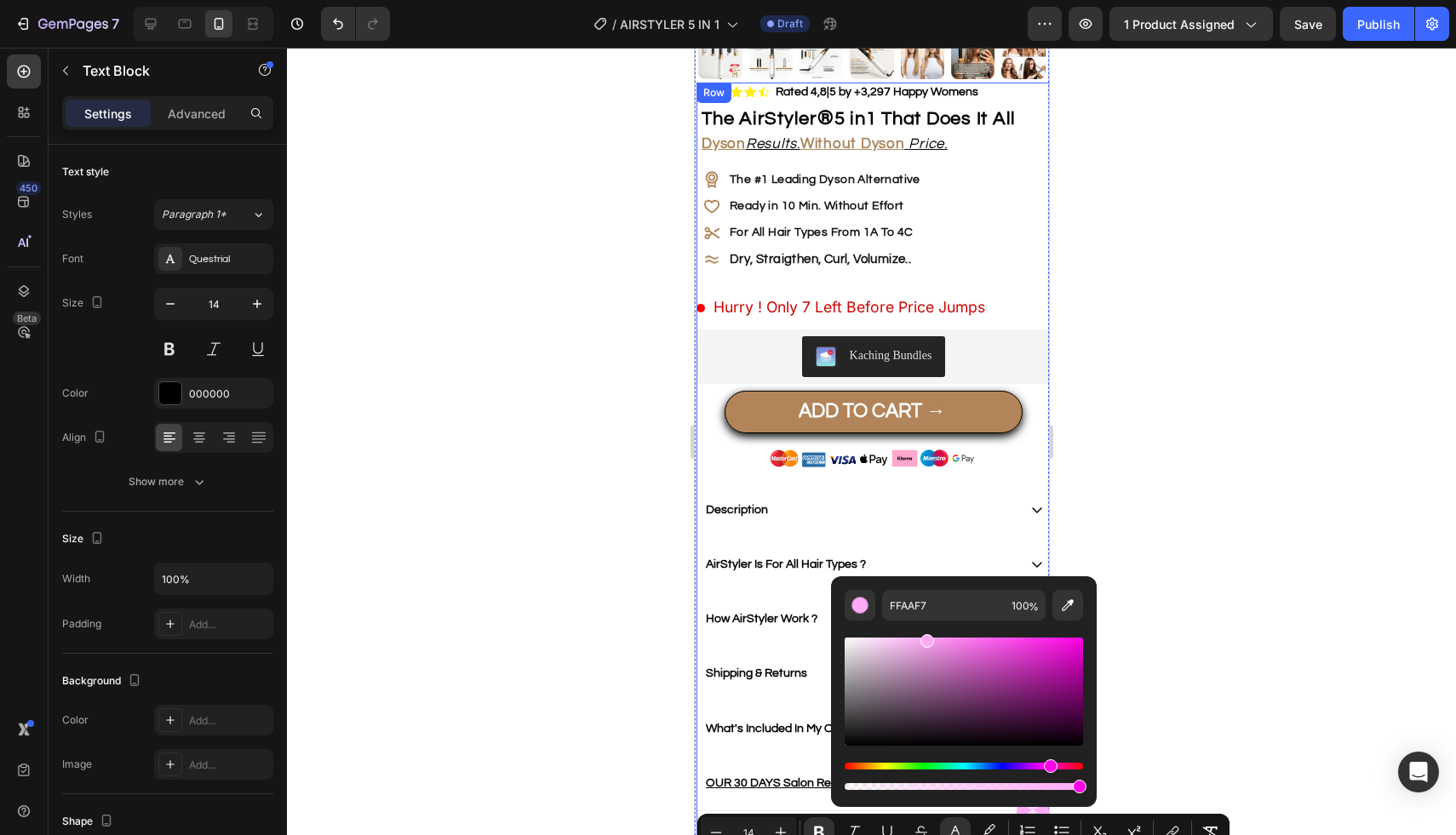 scroll, scrollTop: 408, scrollLeft: 0, axis: vertical 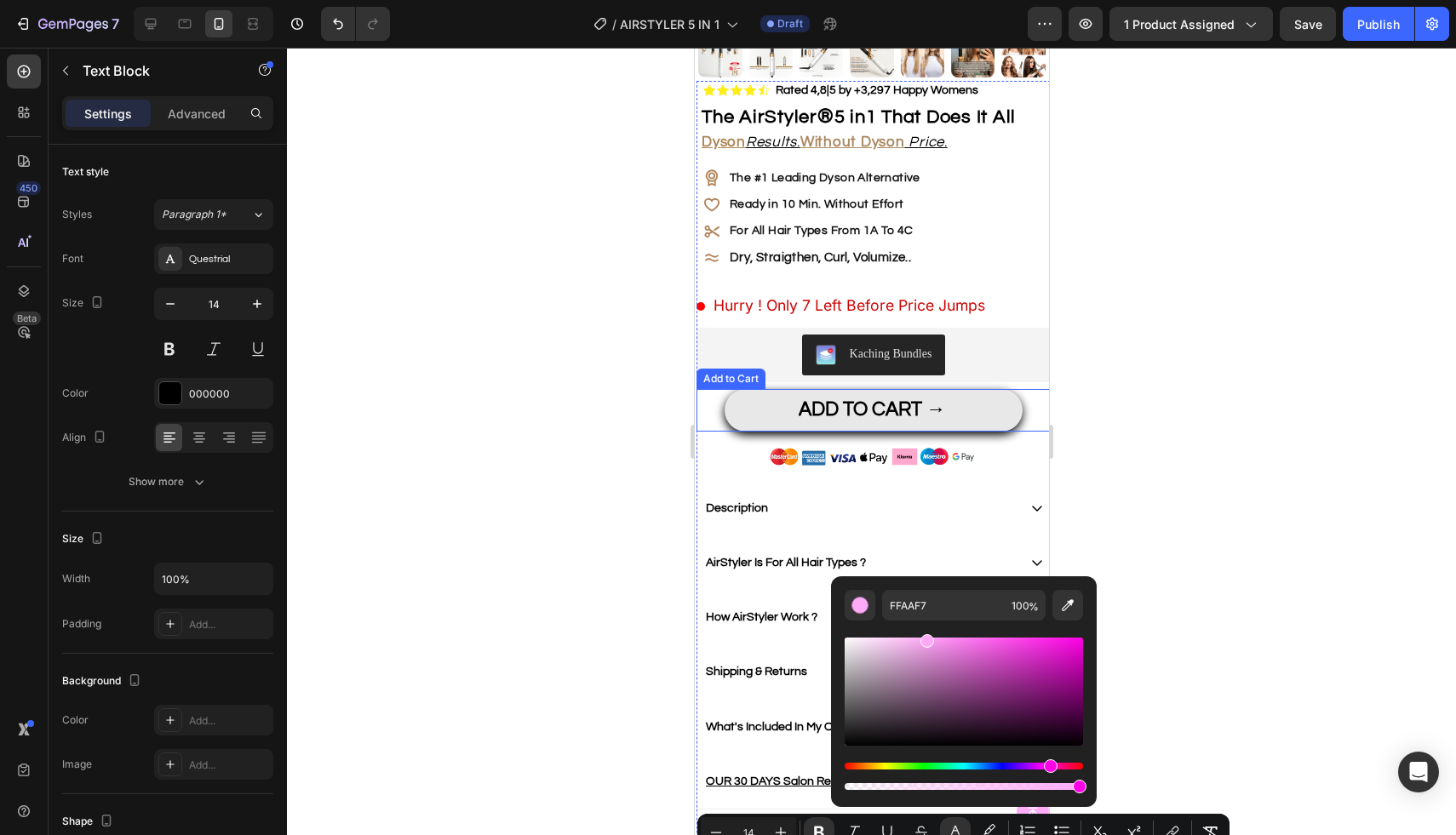 click on "ADD TO CART →" at bounding box center (873, 410) 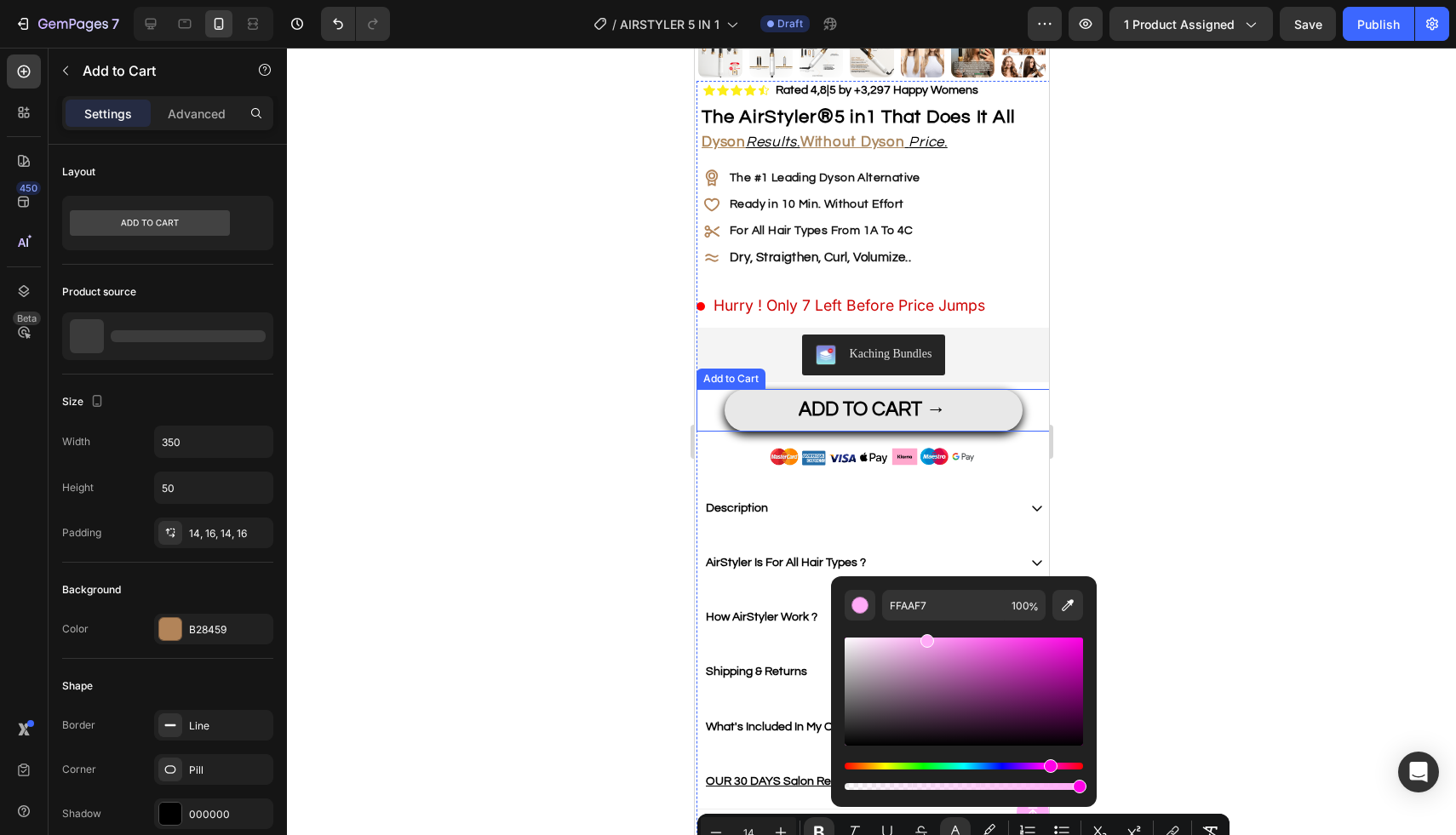 type on "16" 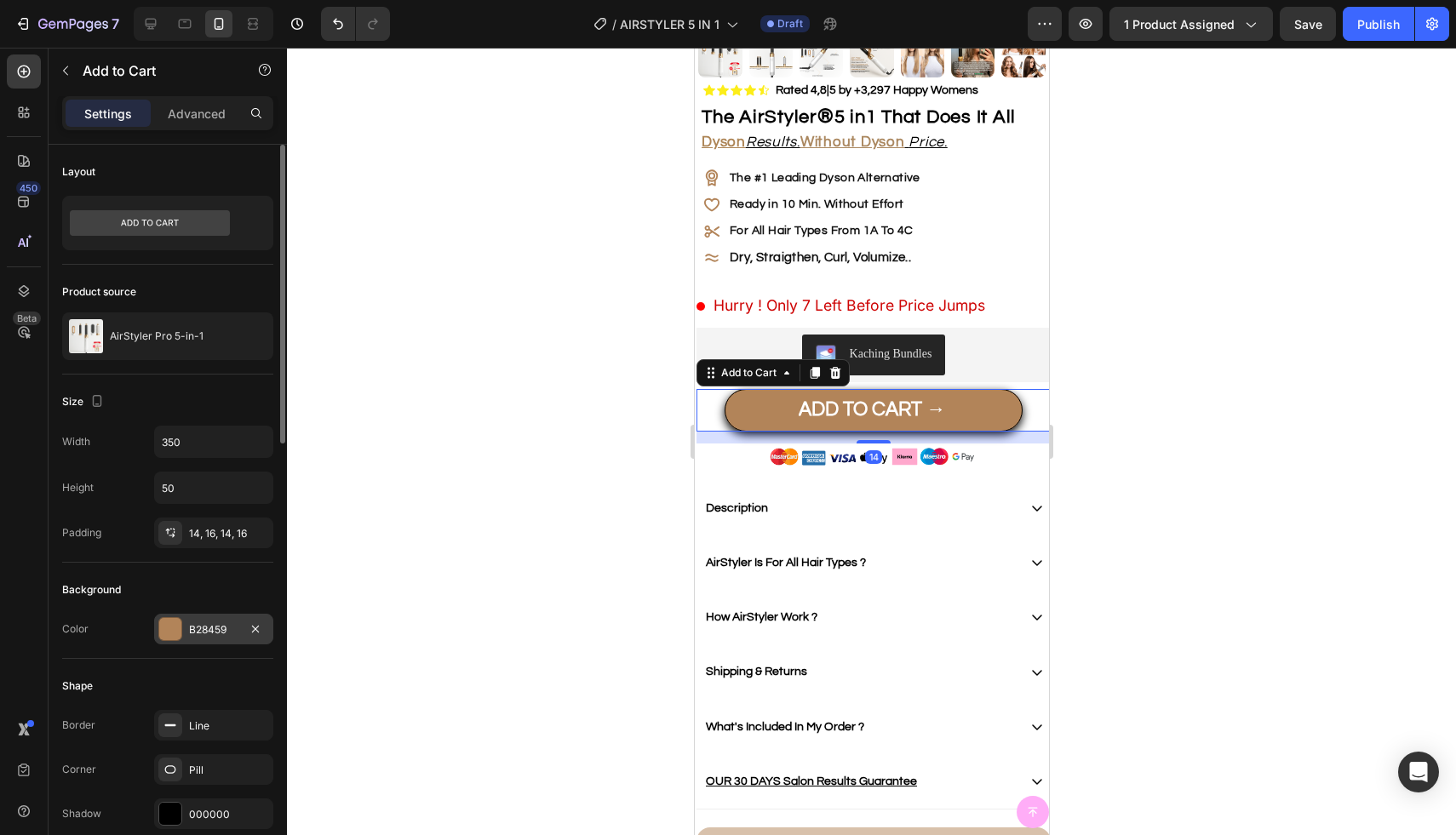 click on "B28459" at bounding box center [214, 629] 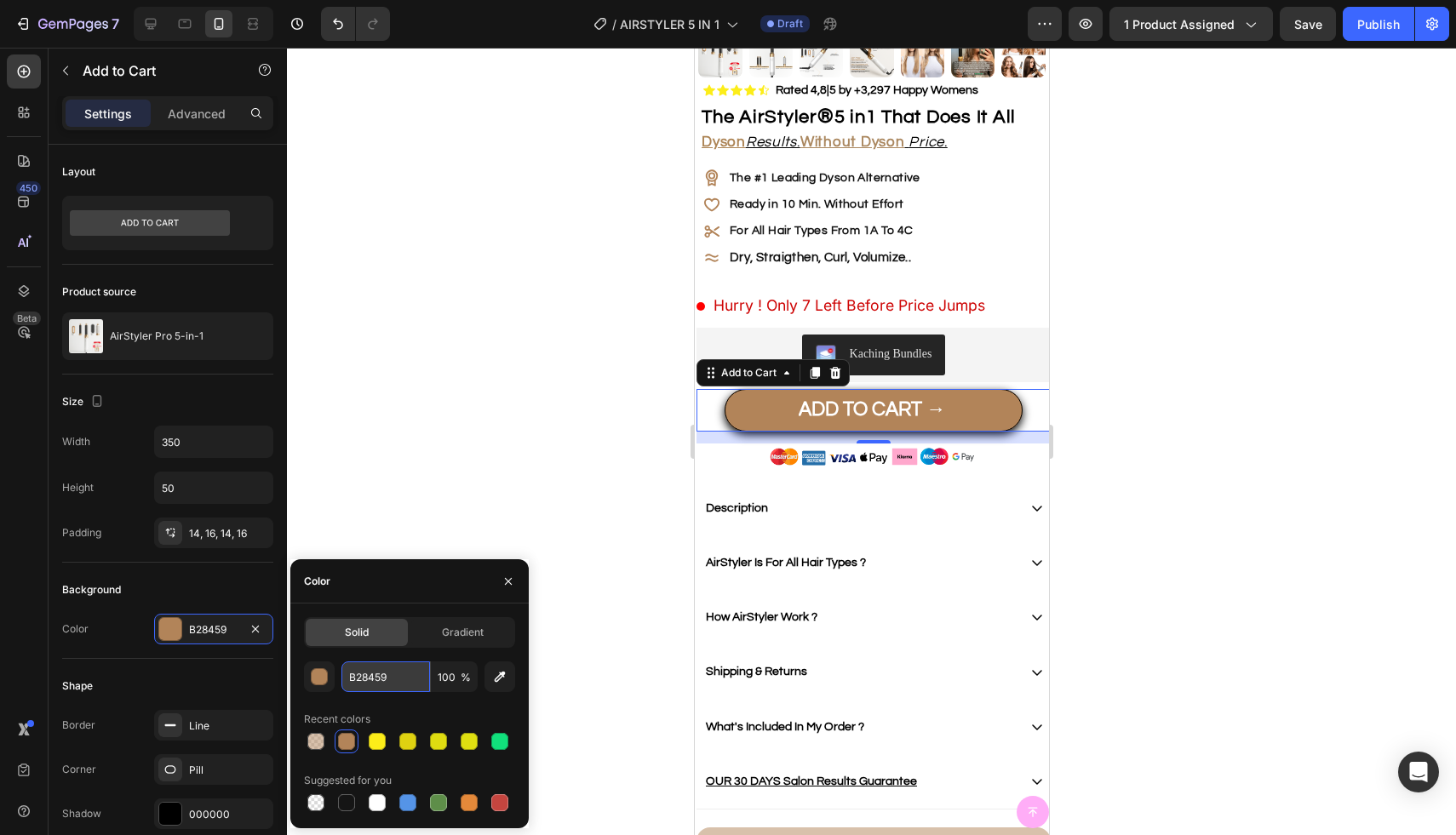 click on "B28459" at bounding box center (386, 677) 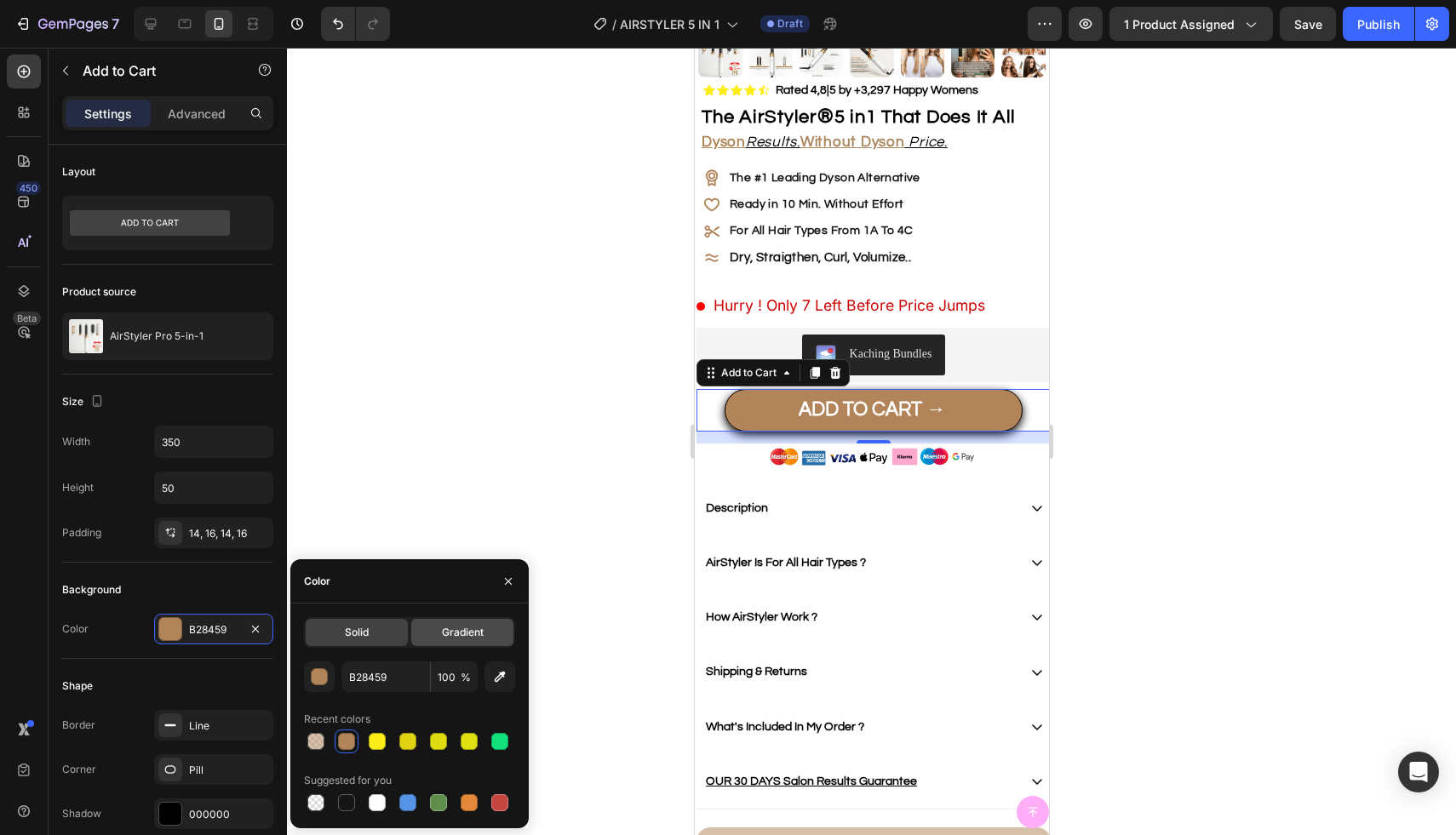 click on "Gradient" 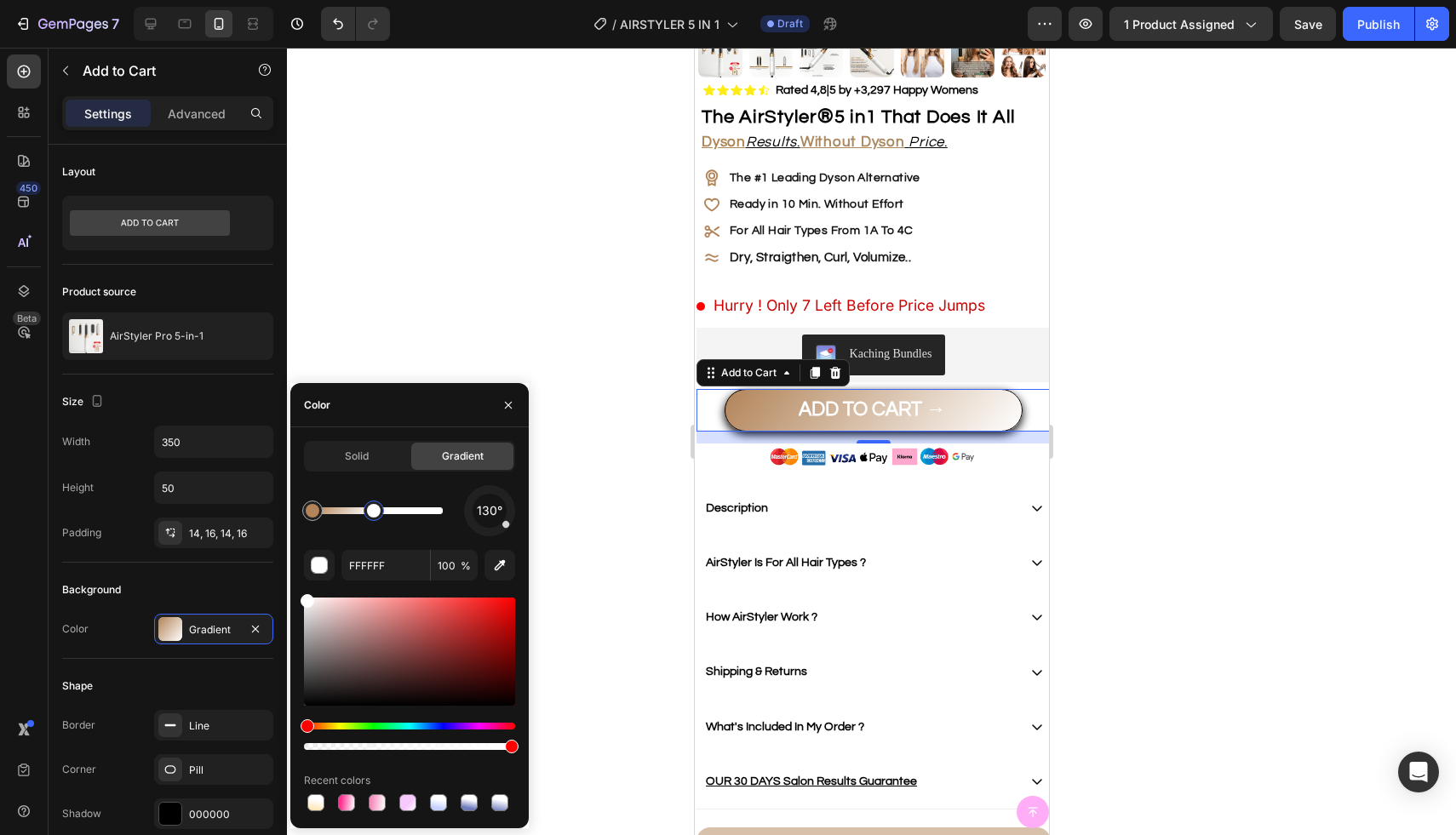 drag, startPoint x: 431, startPoint y: 518, endPoint x: 374, endPoint y: 515, distance: 57.07889 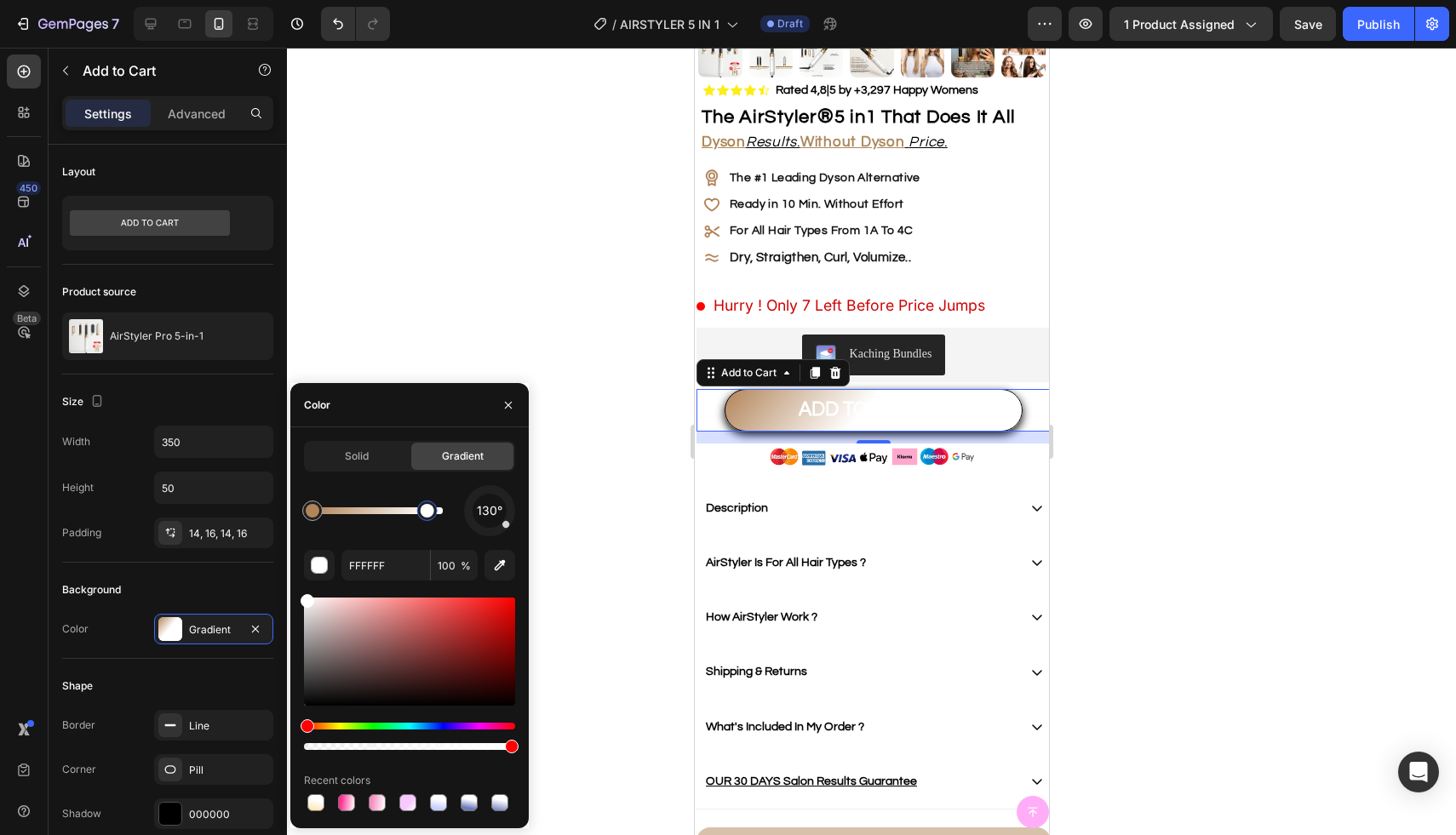 drag, startPoint x: 374, startPoint y: 515, endPoint x: 453, endPoint y: 513, distance: 79.0253 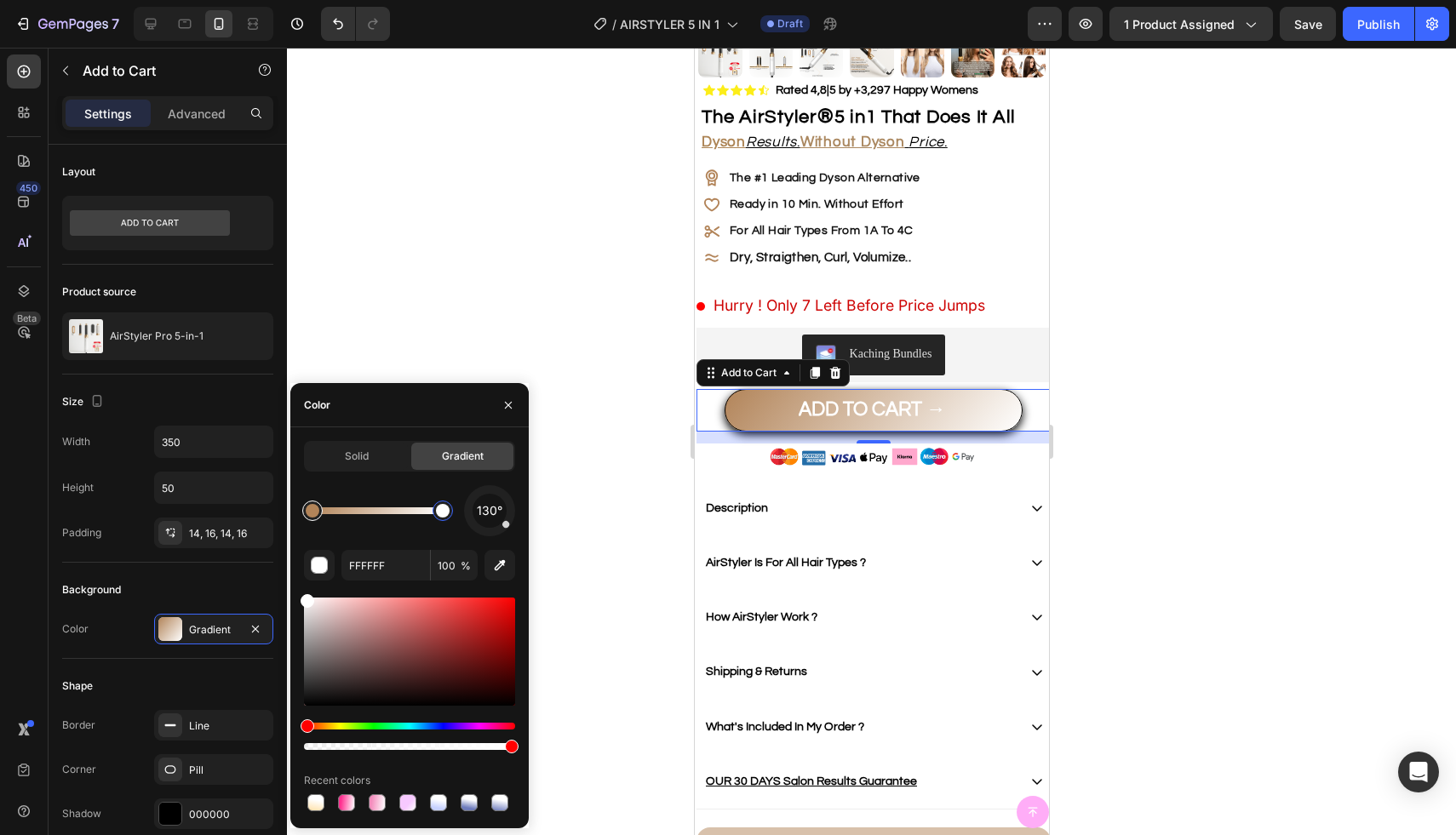 type on "B28459" 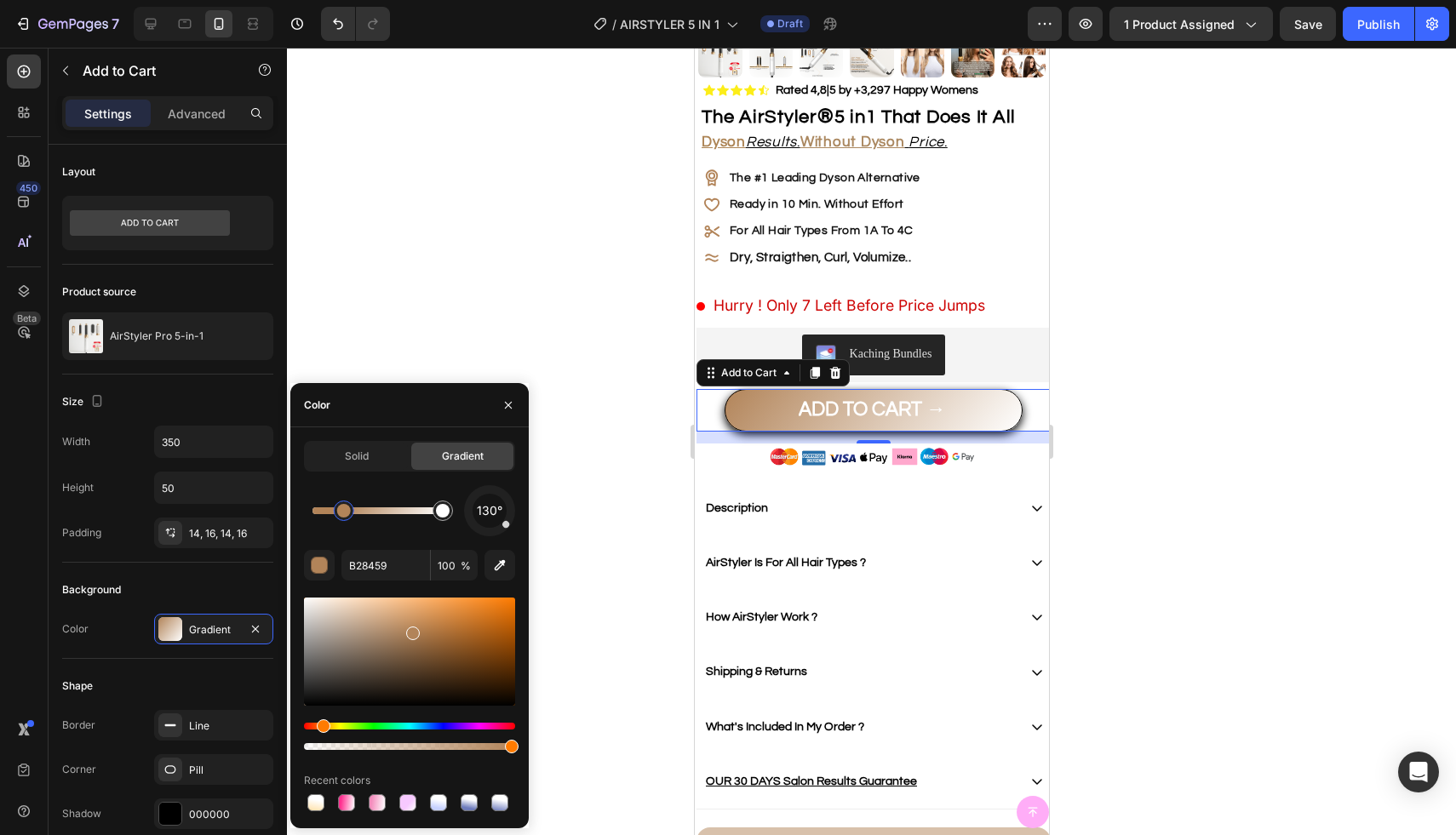 drag, startPoint x: 319, startPoint y: 510, endPoint x: 347, endPoint y: 510, distance: 28 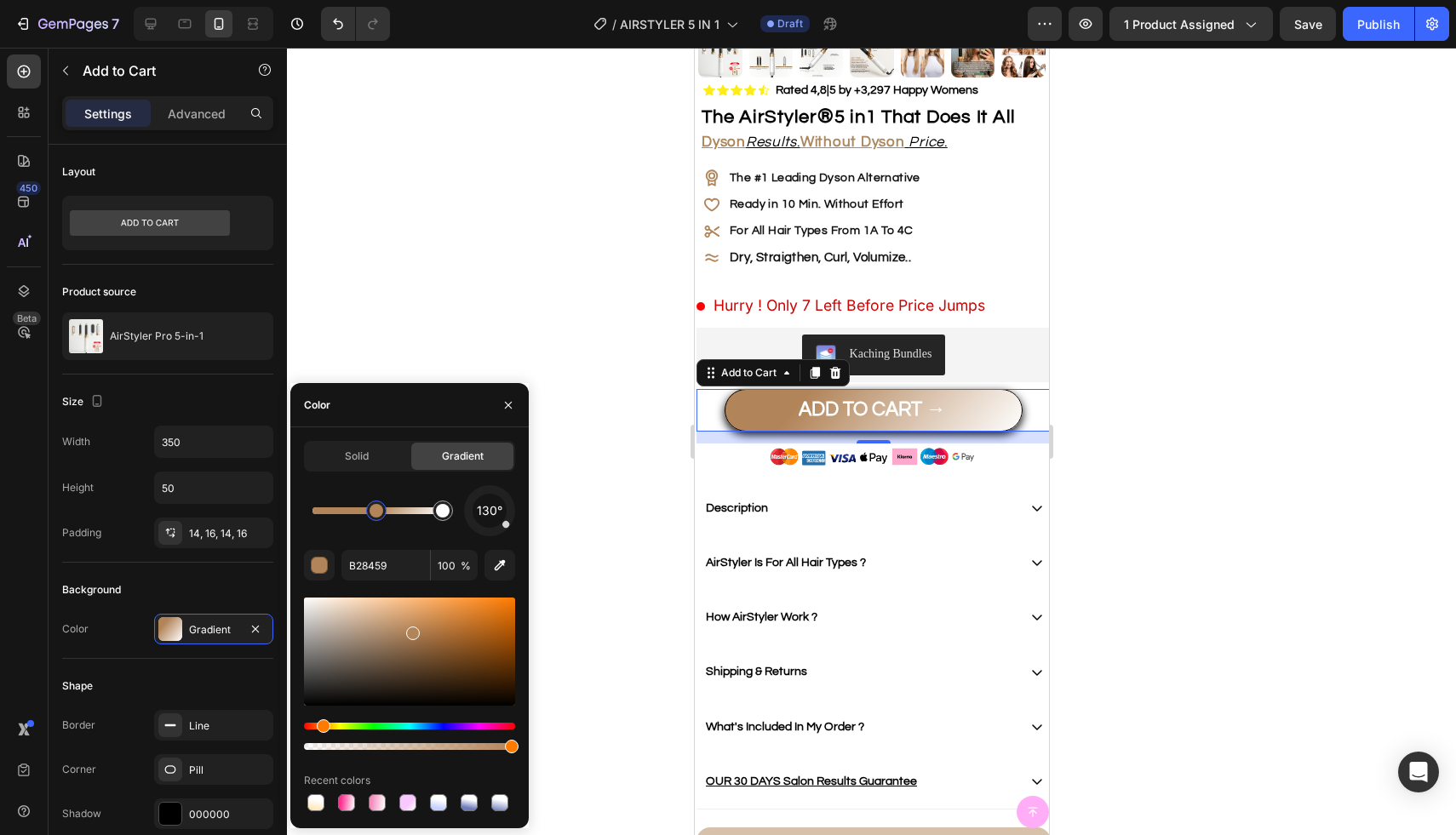 drag, startPoint x: 347, startPoint y: 510, endPoint x: 376, endPoint y: 506, distance: 29.27456 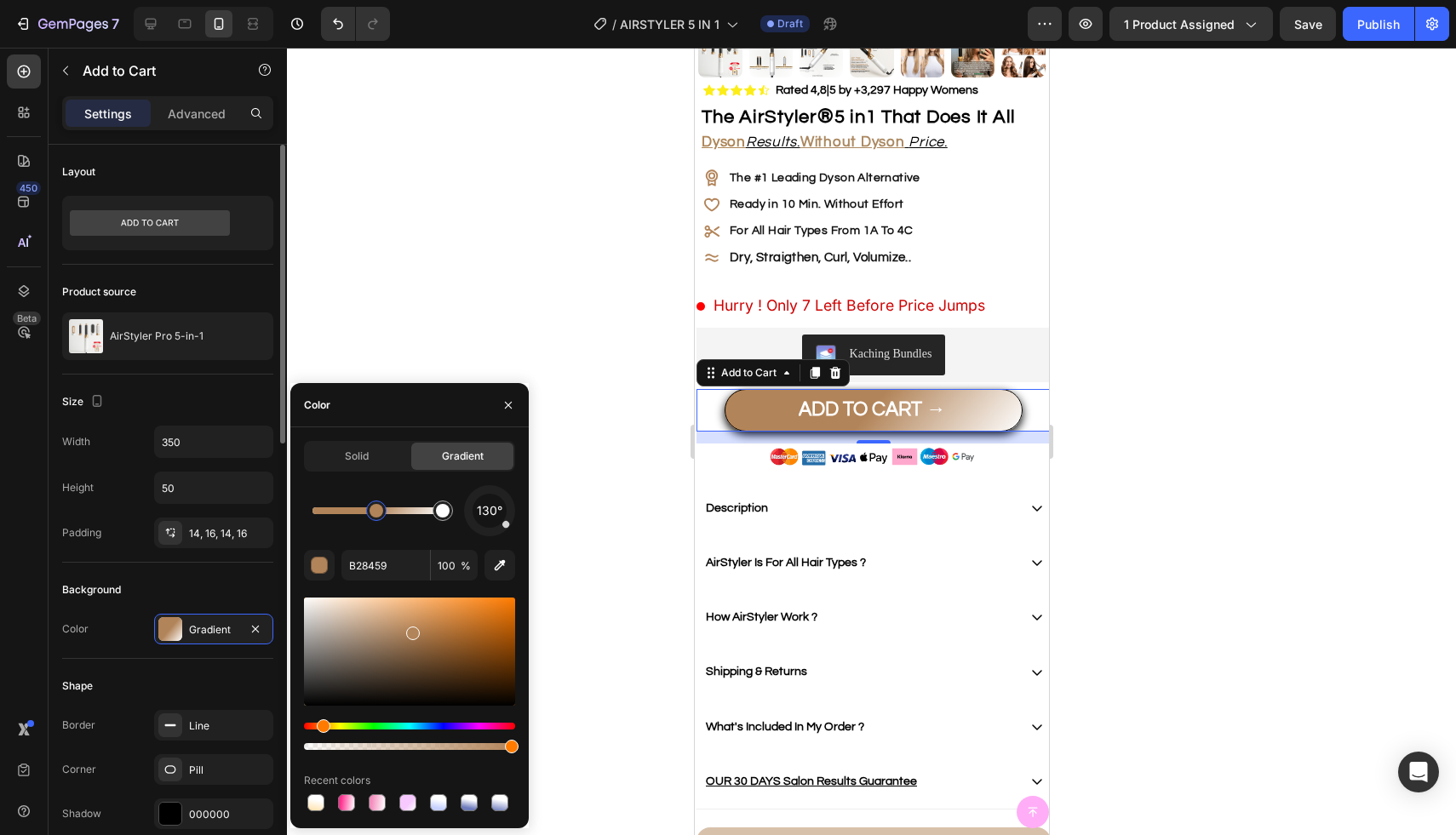 click on "Background" at bounding box center (168, 590) 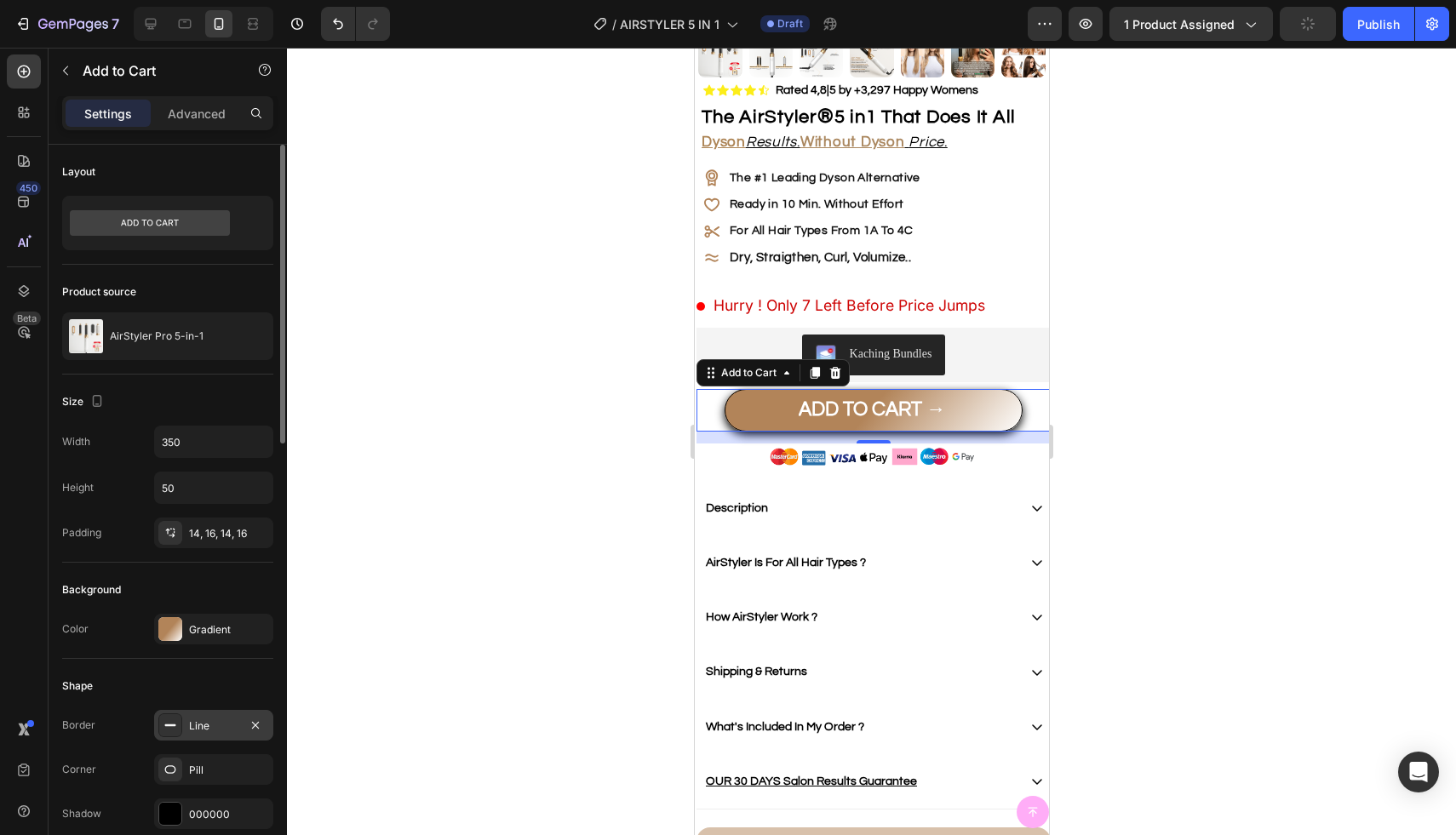 click on "Line" at bounding box center [214, 725] 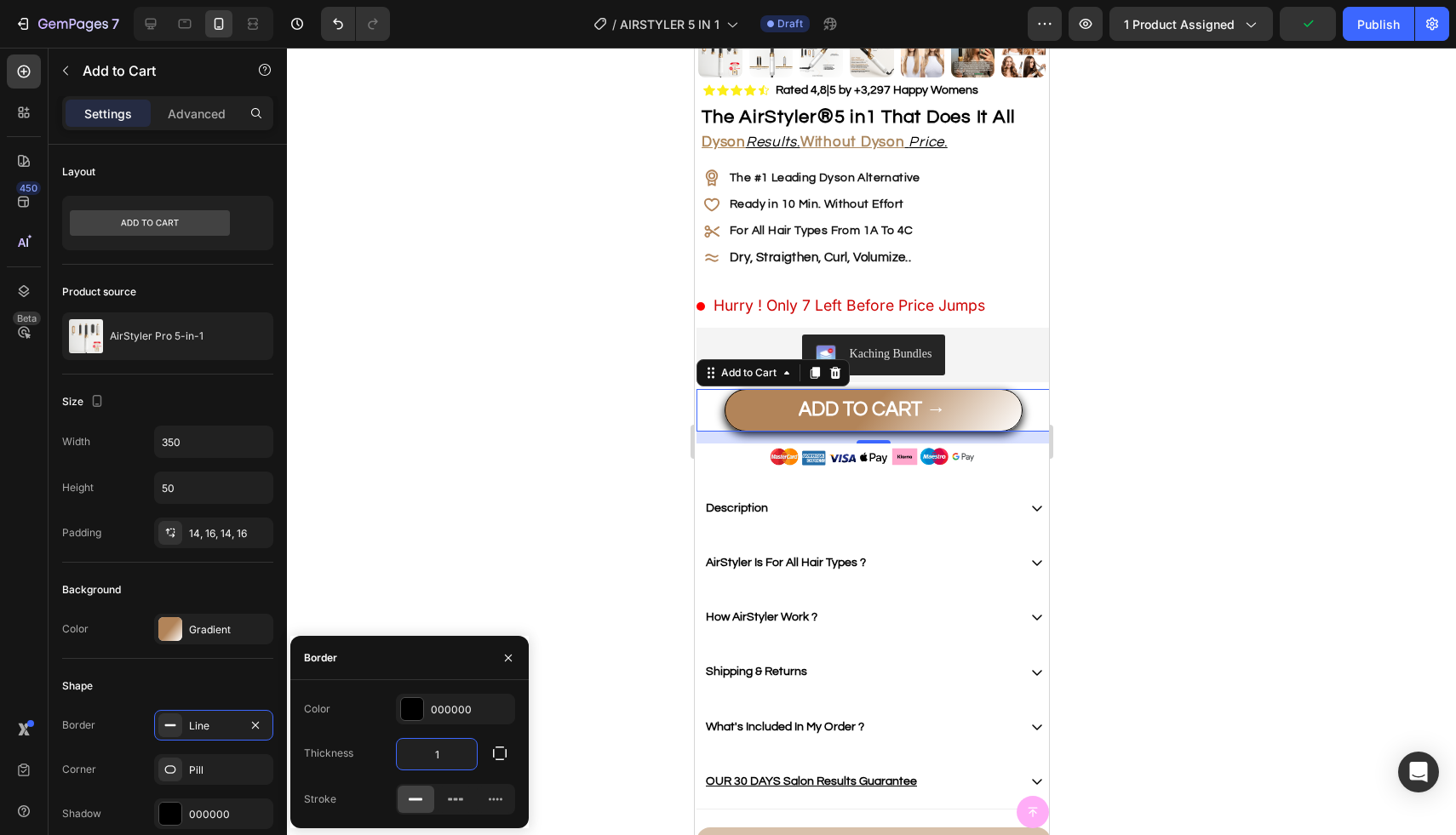 click on "1" at bounding box center (437, 754) 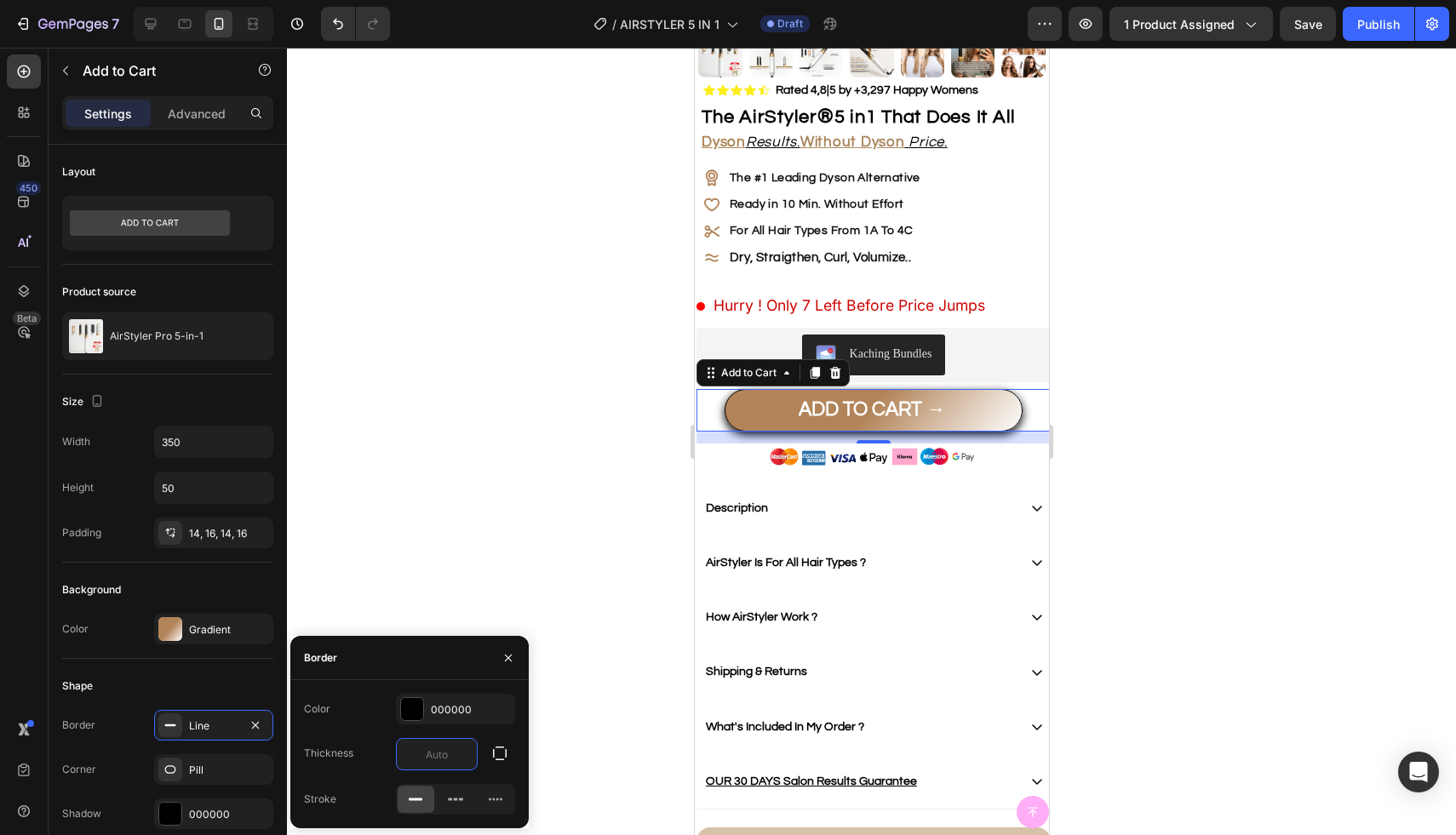 click 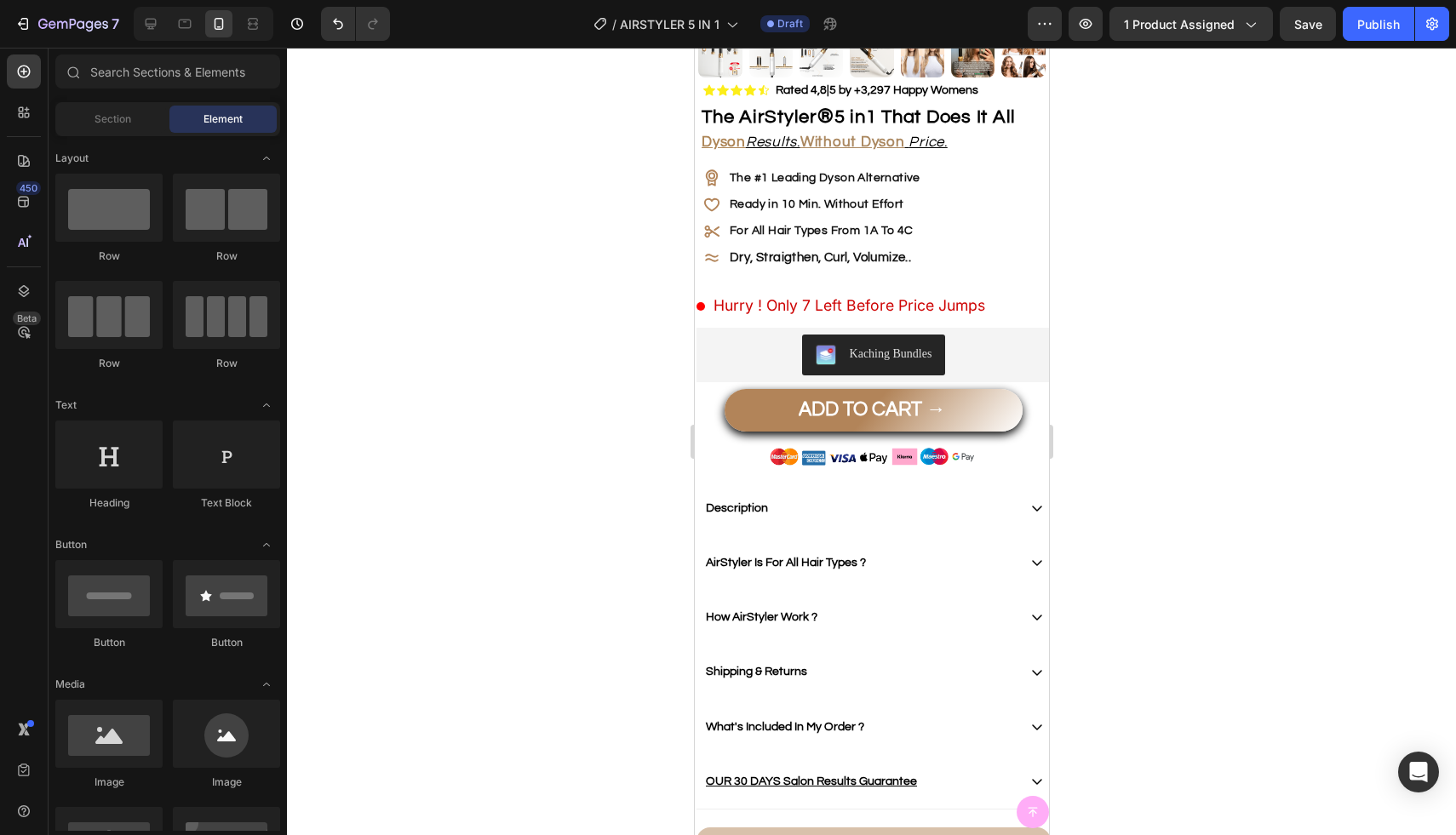 click 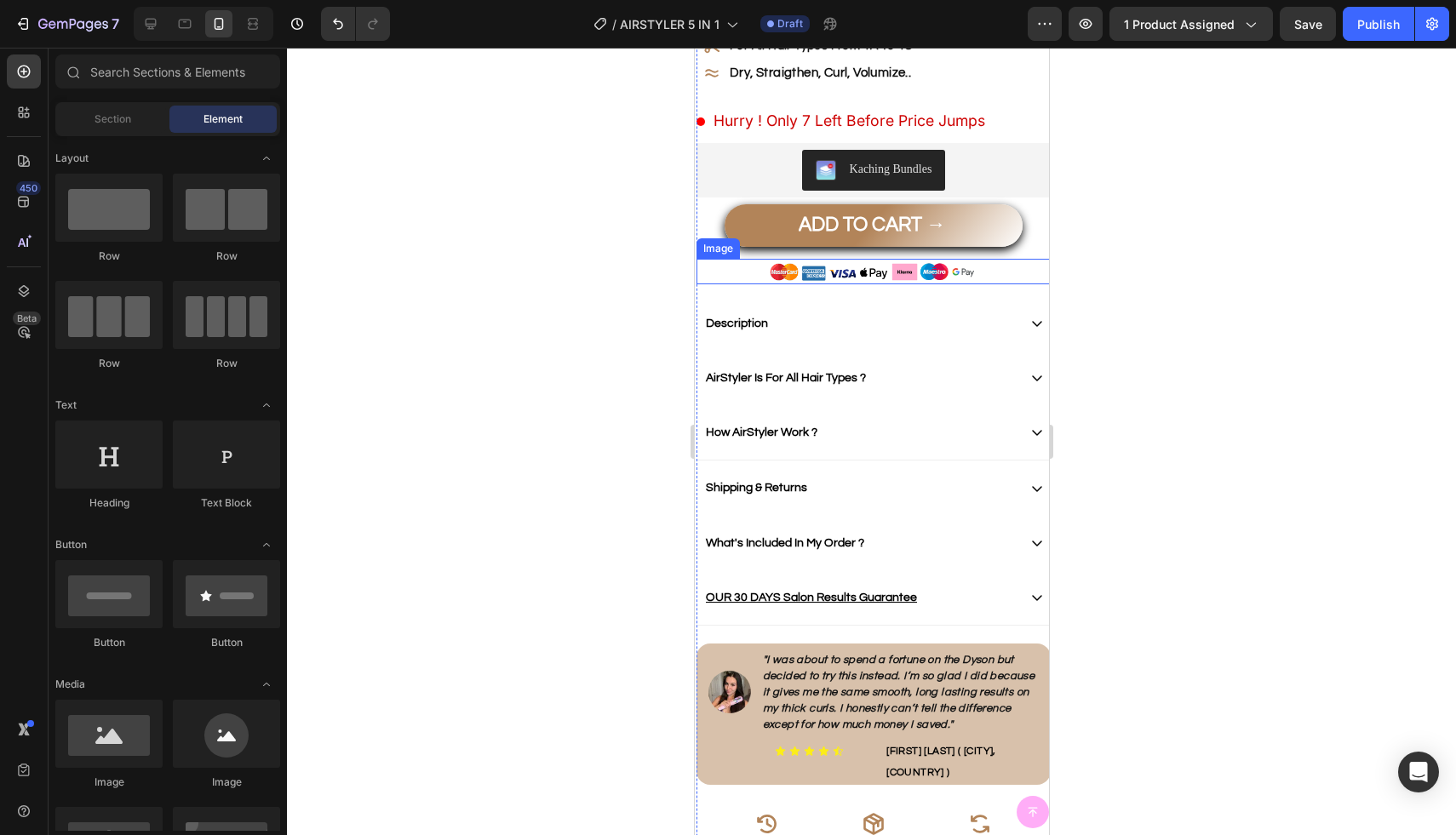 click on "Shipping & Returns" at bounding box center (873, 487) 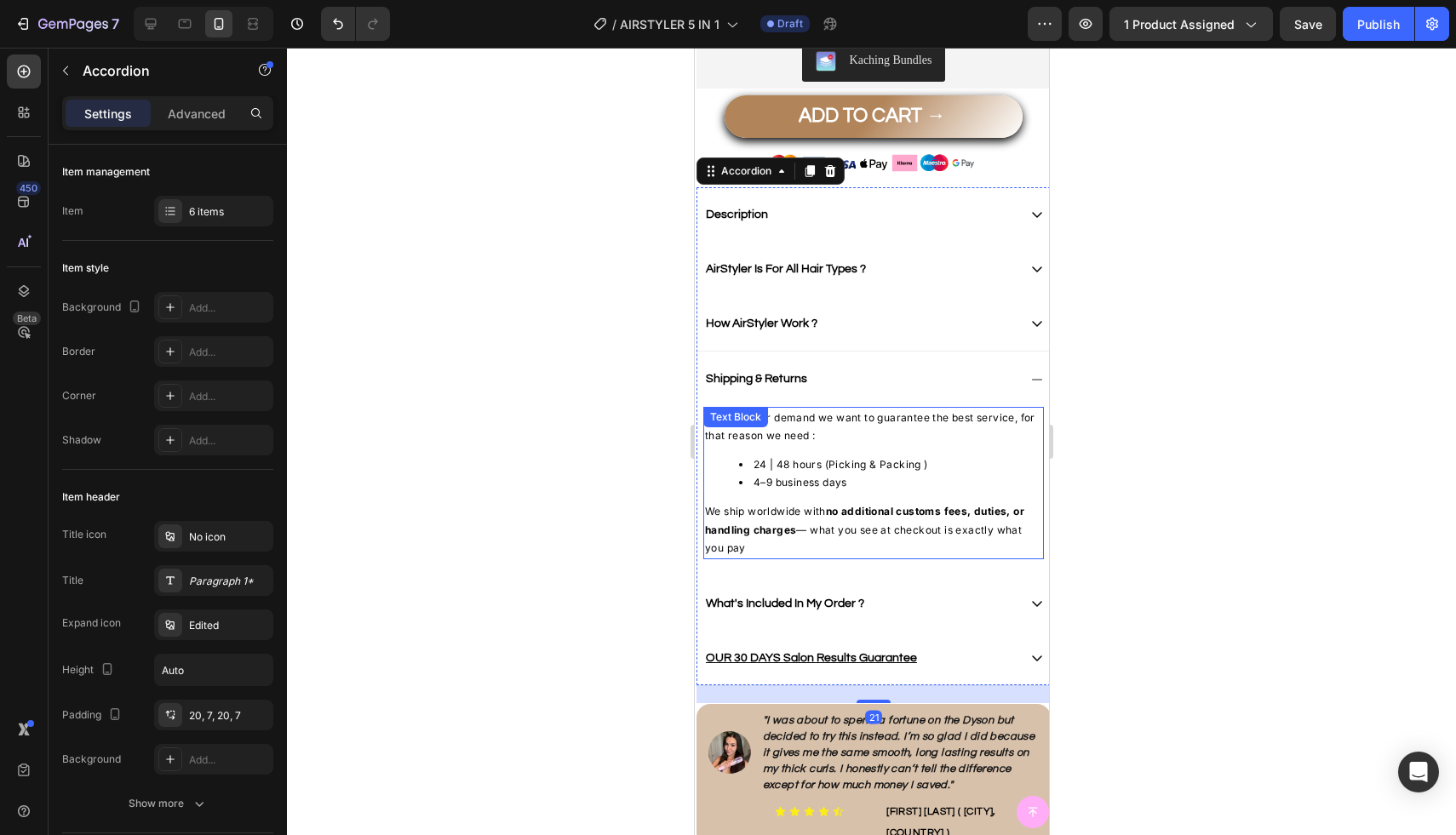 scroll, scrollTop: 702, scrollLeft: 0, axis: vertical 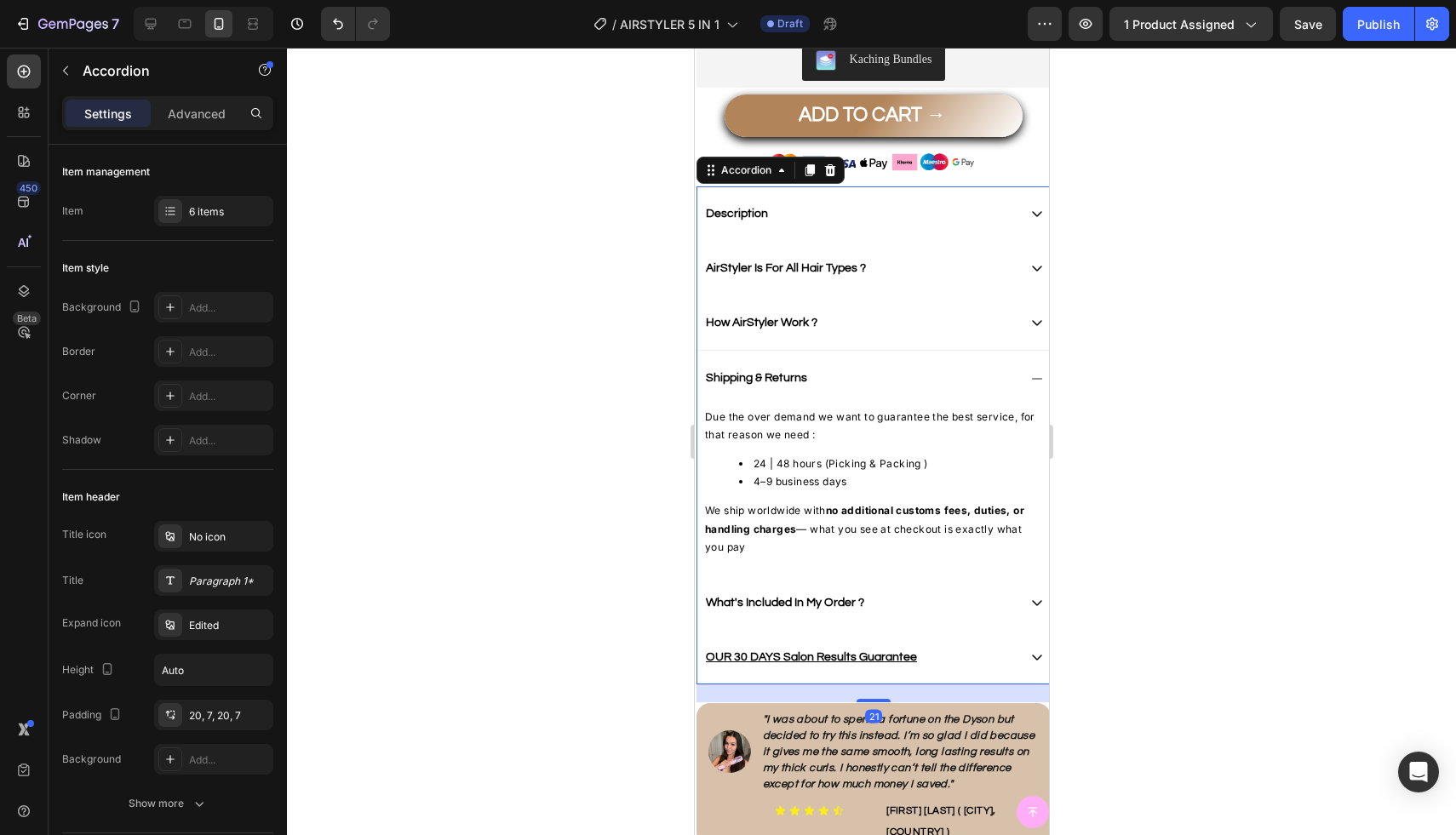 click on "Shipping & Returns" at bounding box center (859, 378) 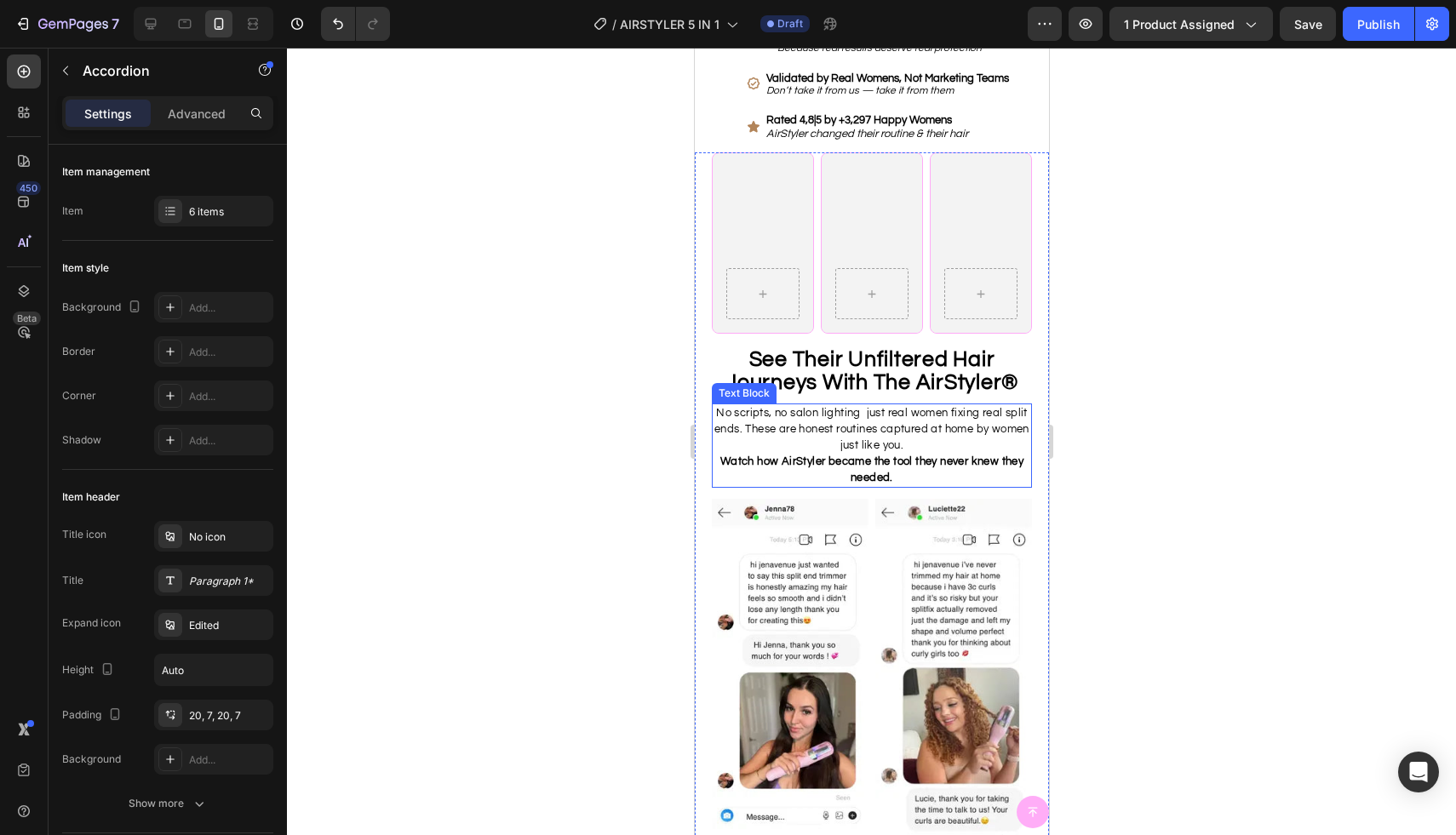 scroll, scrollTop: 1552, scrollLeft: 0, axis: vertical 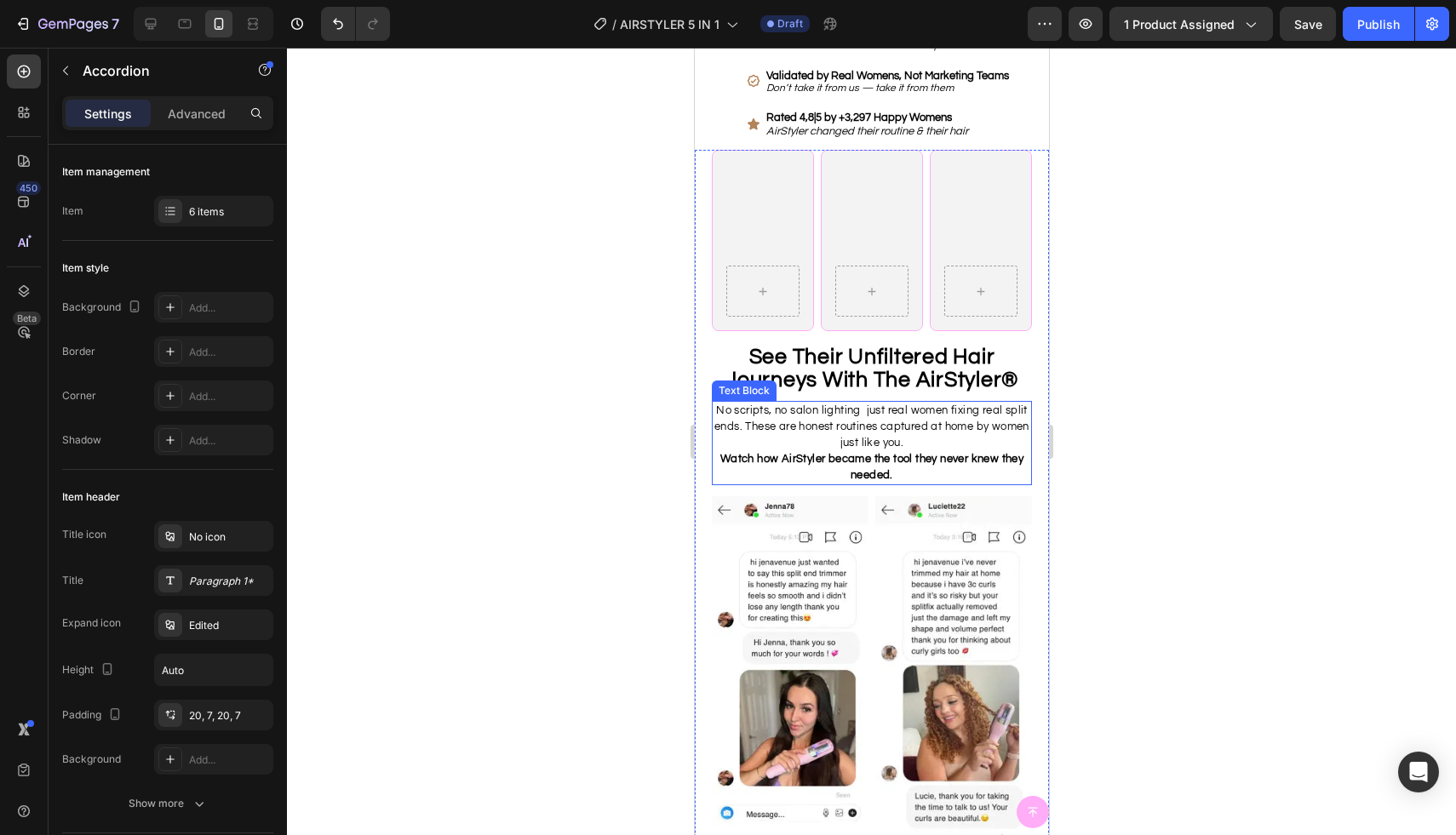 click on "No scripts, no salon lighting  just real women fixing real split ends. These are honest routines captured at home by women just like you." at bounding box center (871, 426) 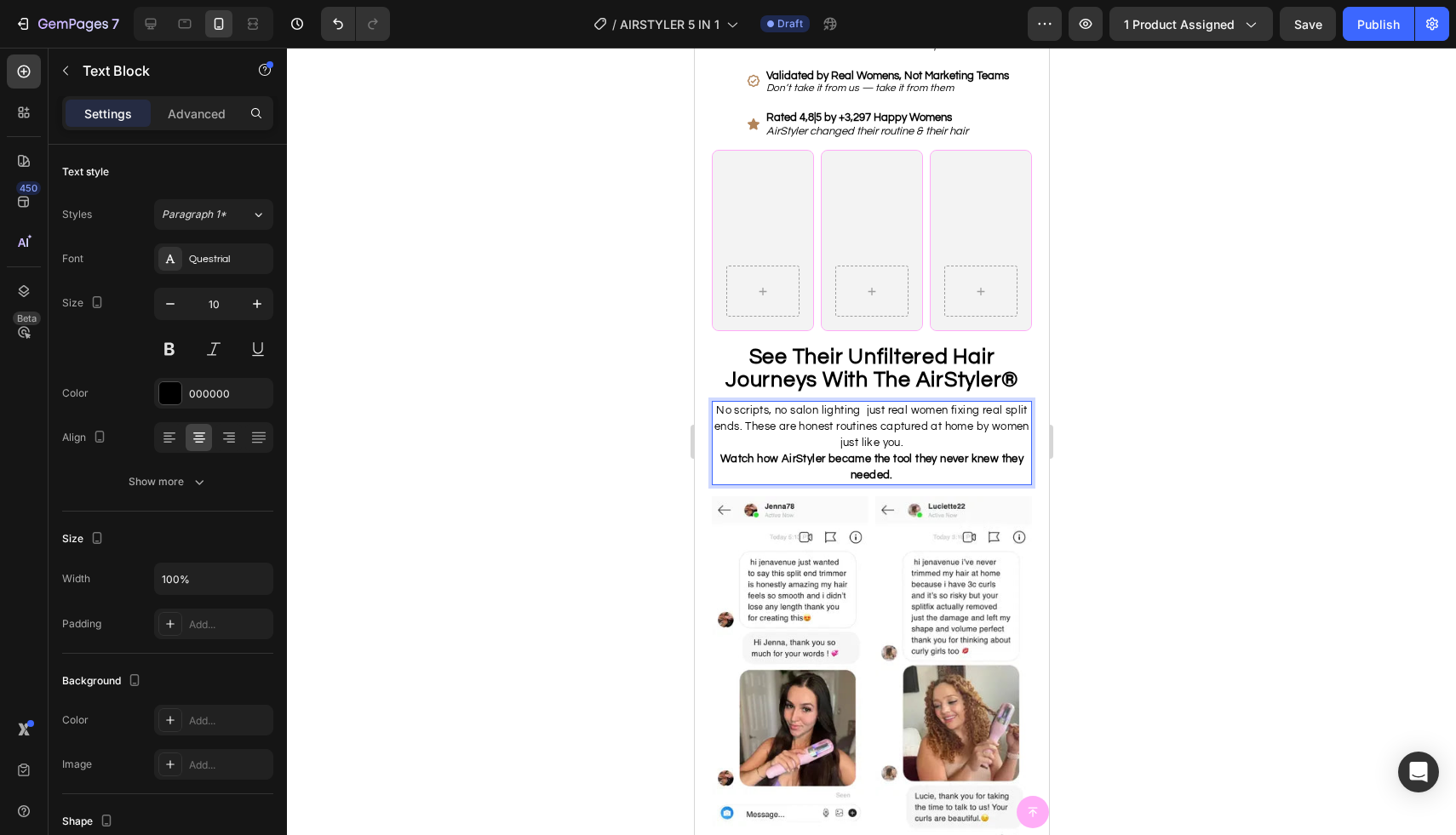 click on "No scripts, no salon lighting  just real women fixing real split ends. These are honest routines captured at home by women just like you." at bounding box center [871, 426] 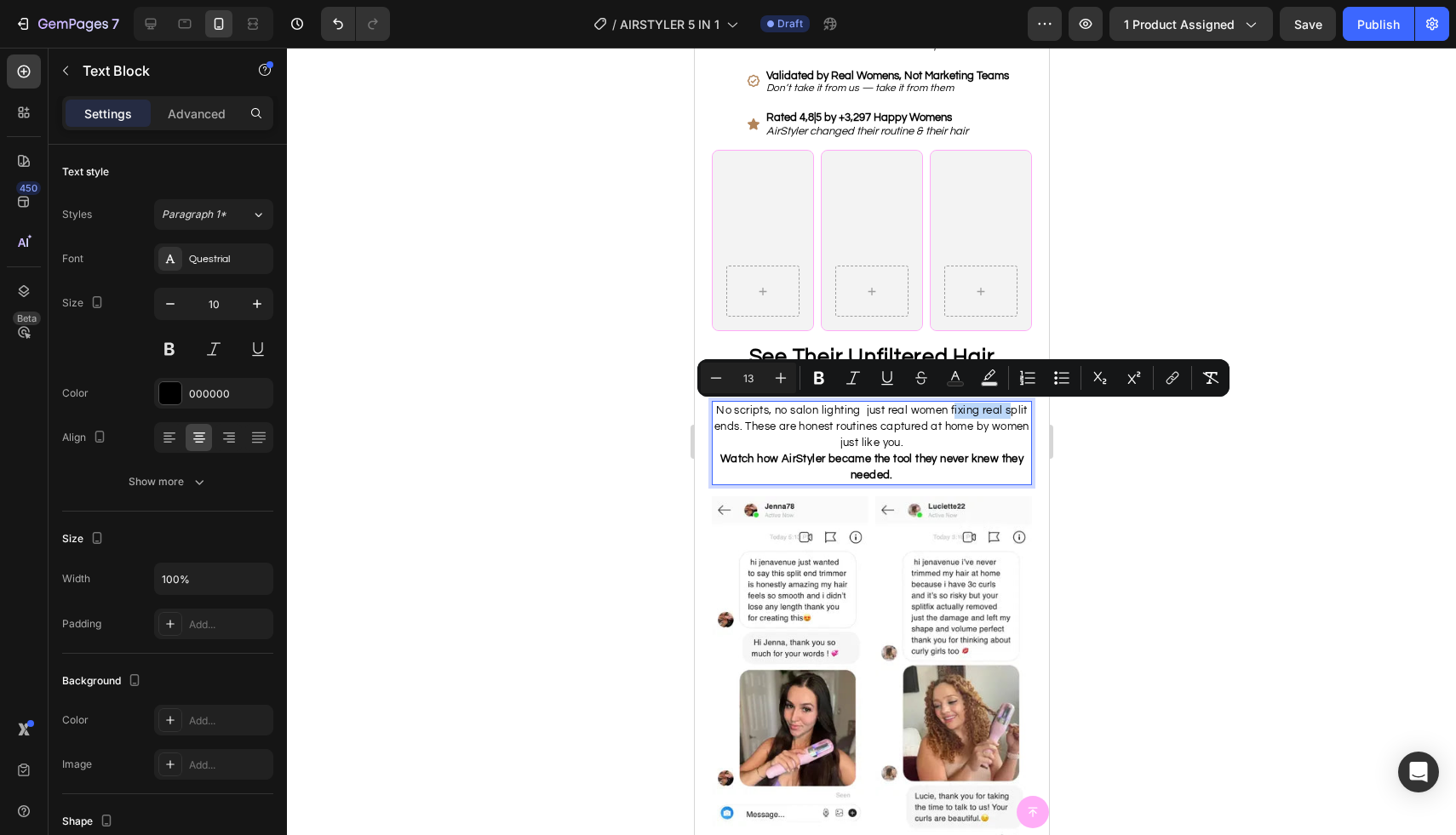 drag, startPoint x: 954, startPoint y: 409, endPoint x: 1011, endPoint y: 415, distance: 57.31492 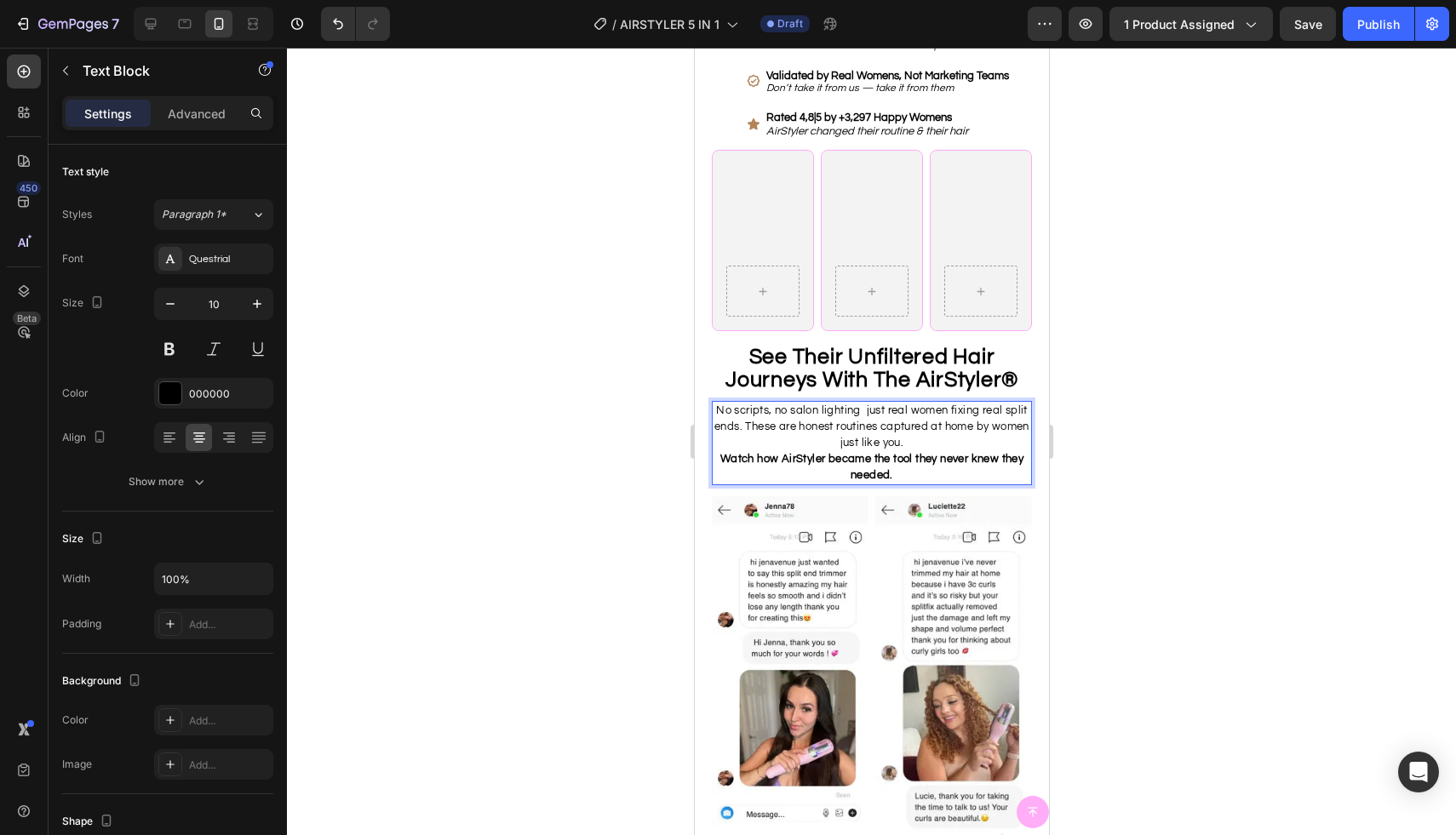 click on "Watch how AirStyler became the tool they never knew they needed." at bounding box center [871, 467] 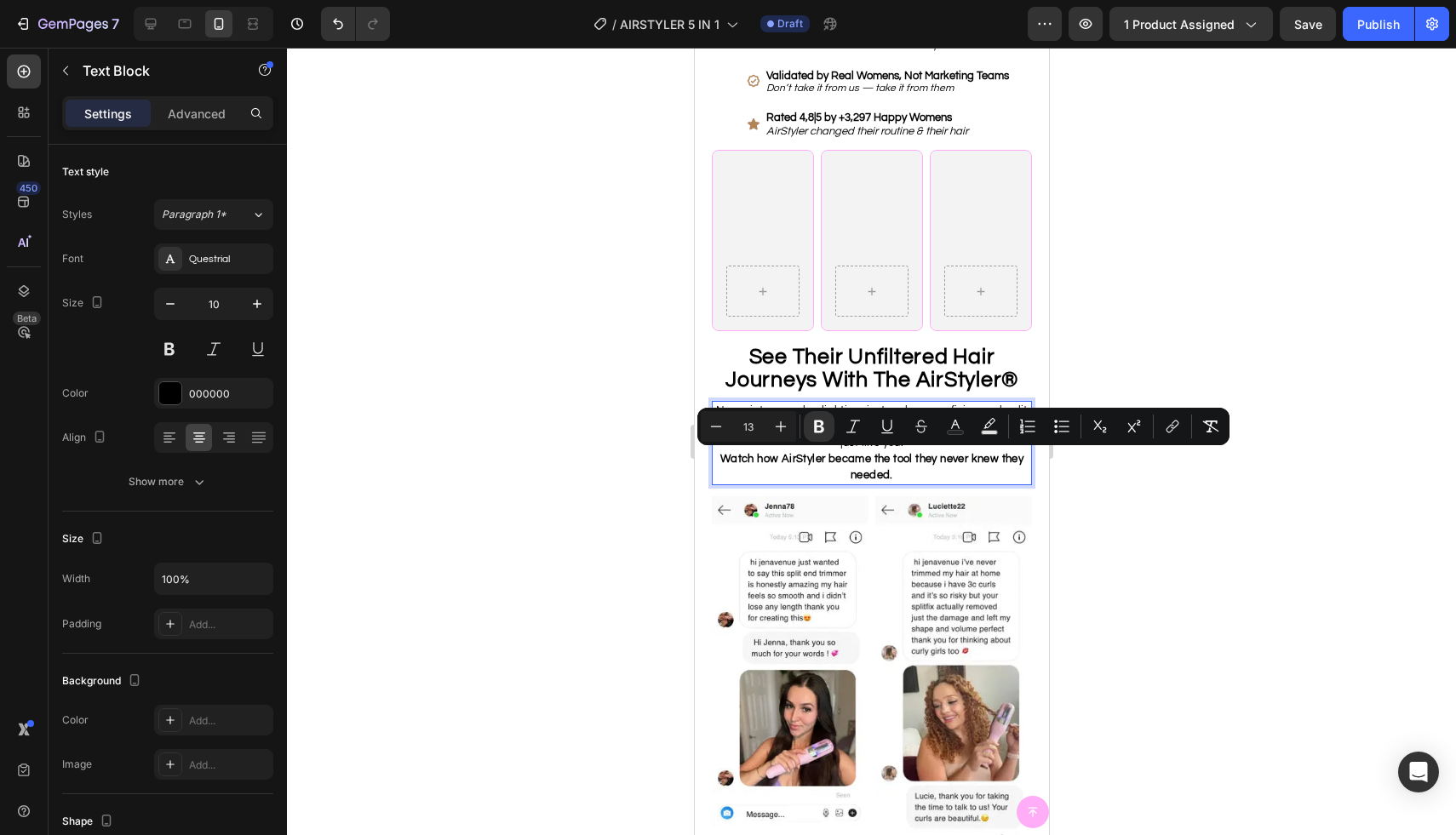 click on "Watch how AirStyler became the tool they never knew they needed." at bounding box center (871, 467) 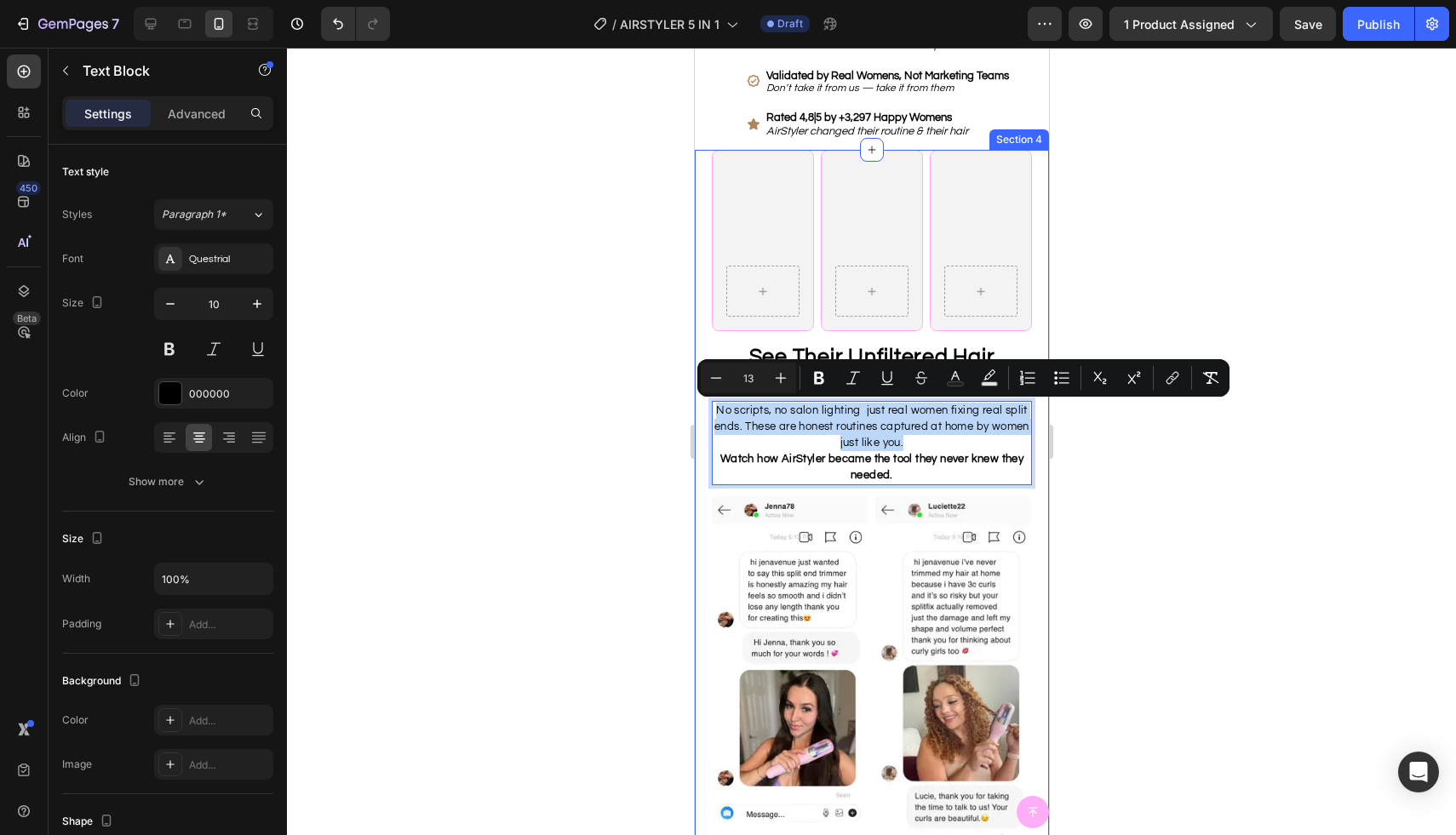 drag, startPoint x: 900, startPoint y: 440, endPoint x: 703, endPoint y: 403, distance: 200.44451 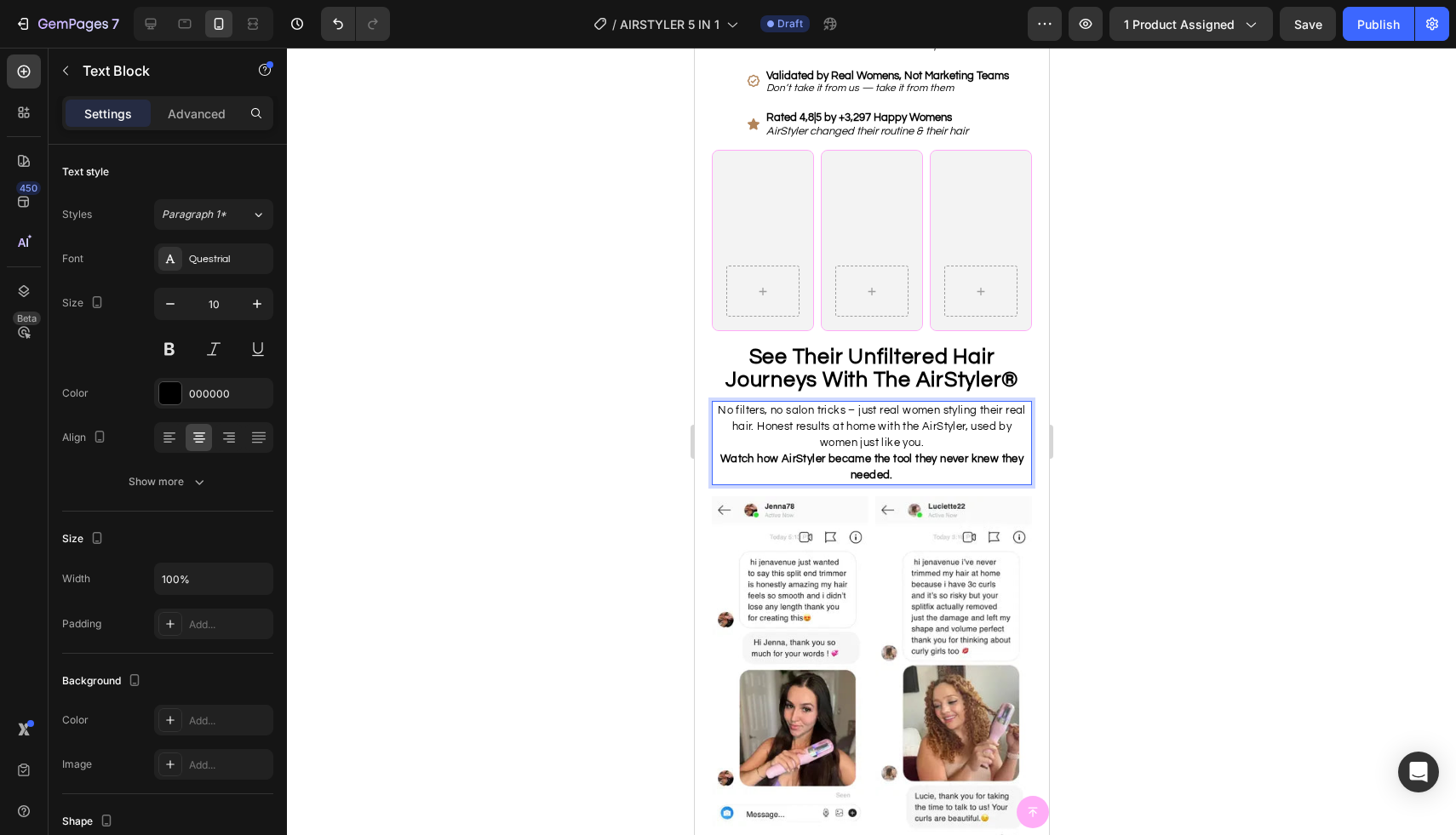 click 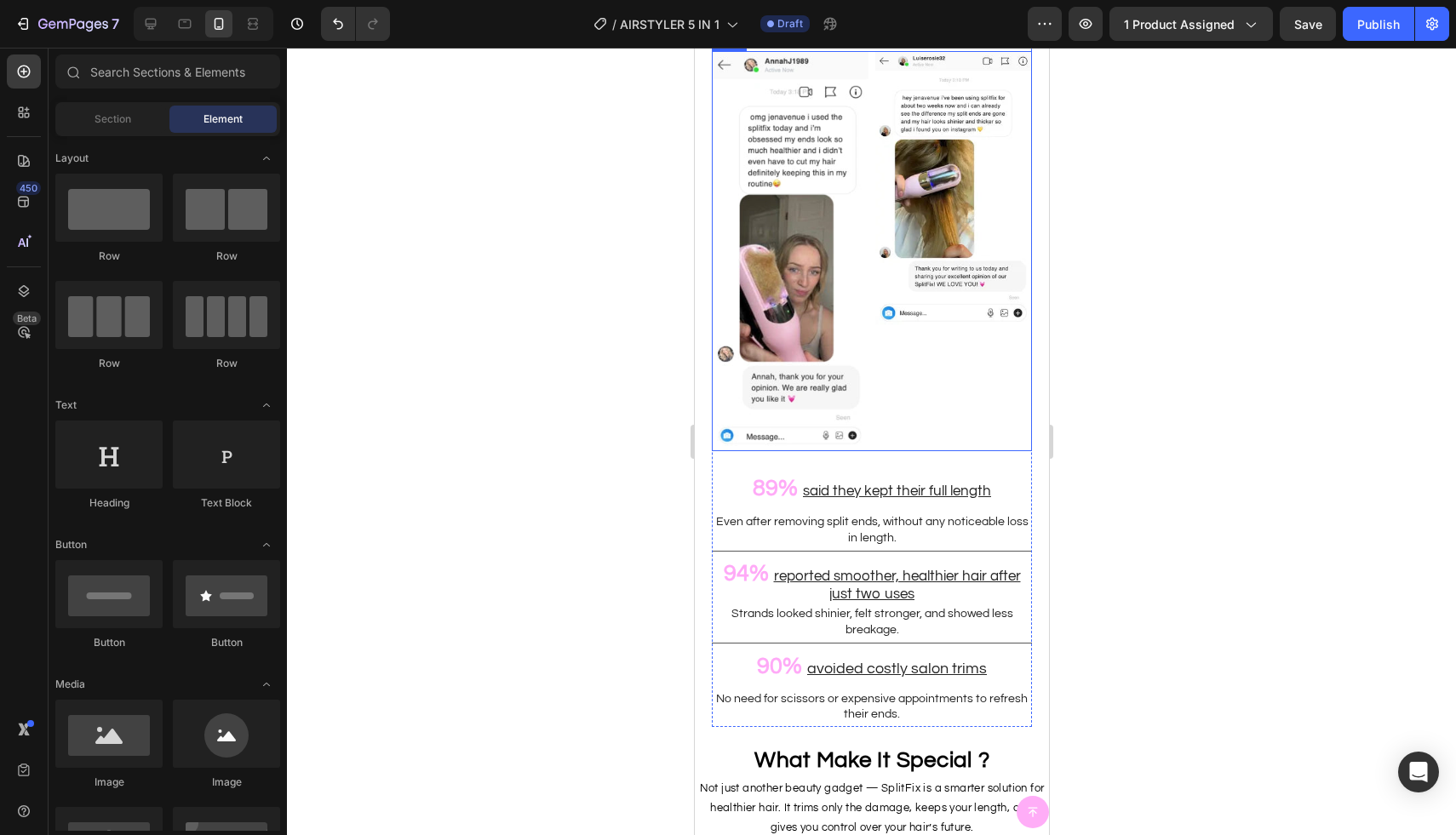 scroll, scrollTop: 2430, scrollLeft: 0, axis: vertical 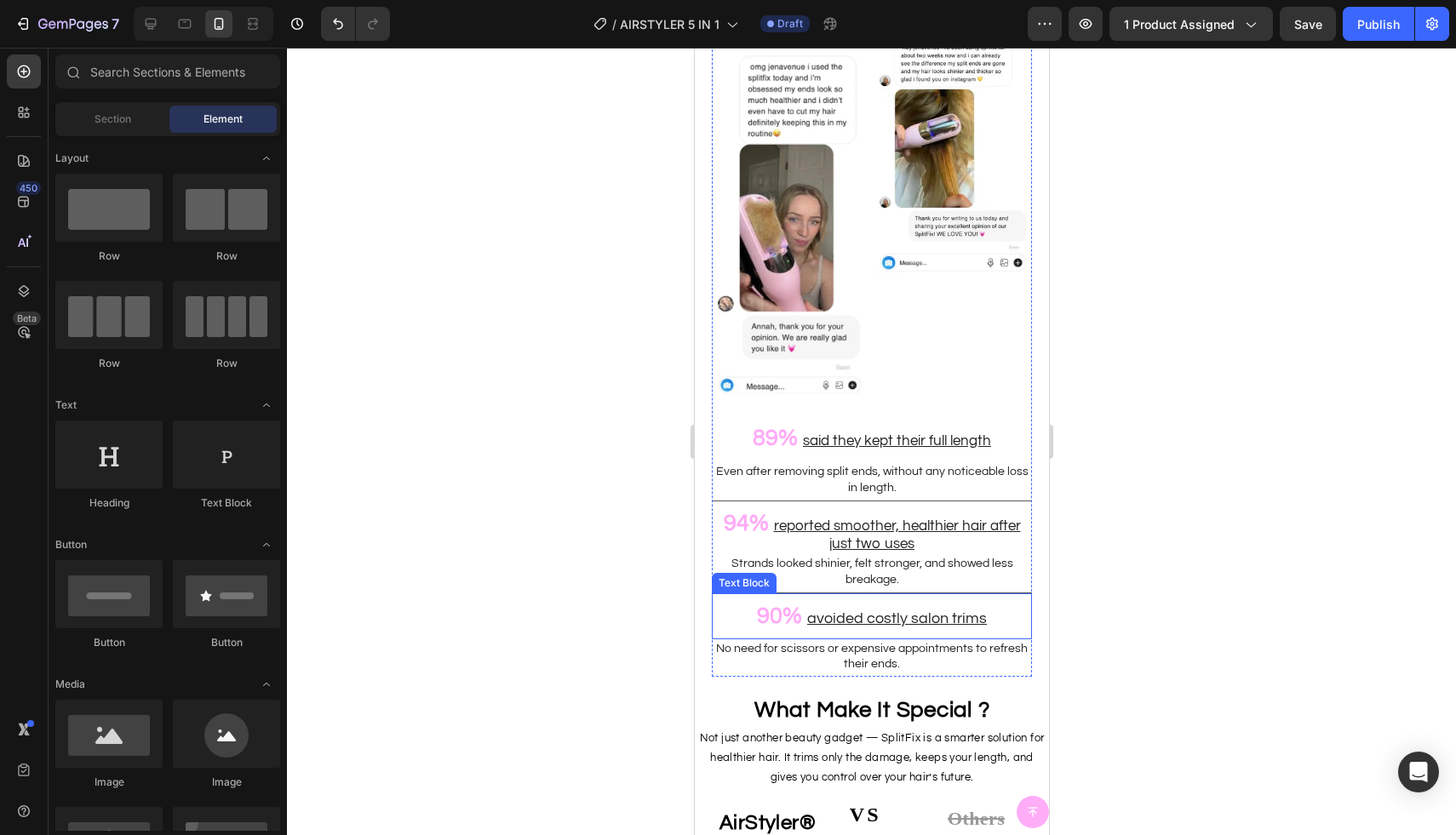 click on "avoided costly salon trims" at bounding box center [896, 618] 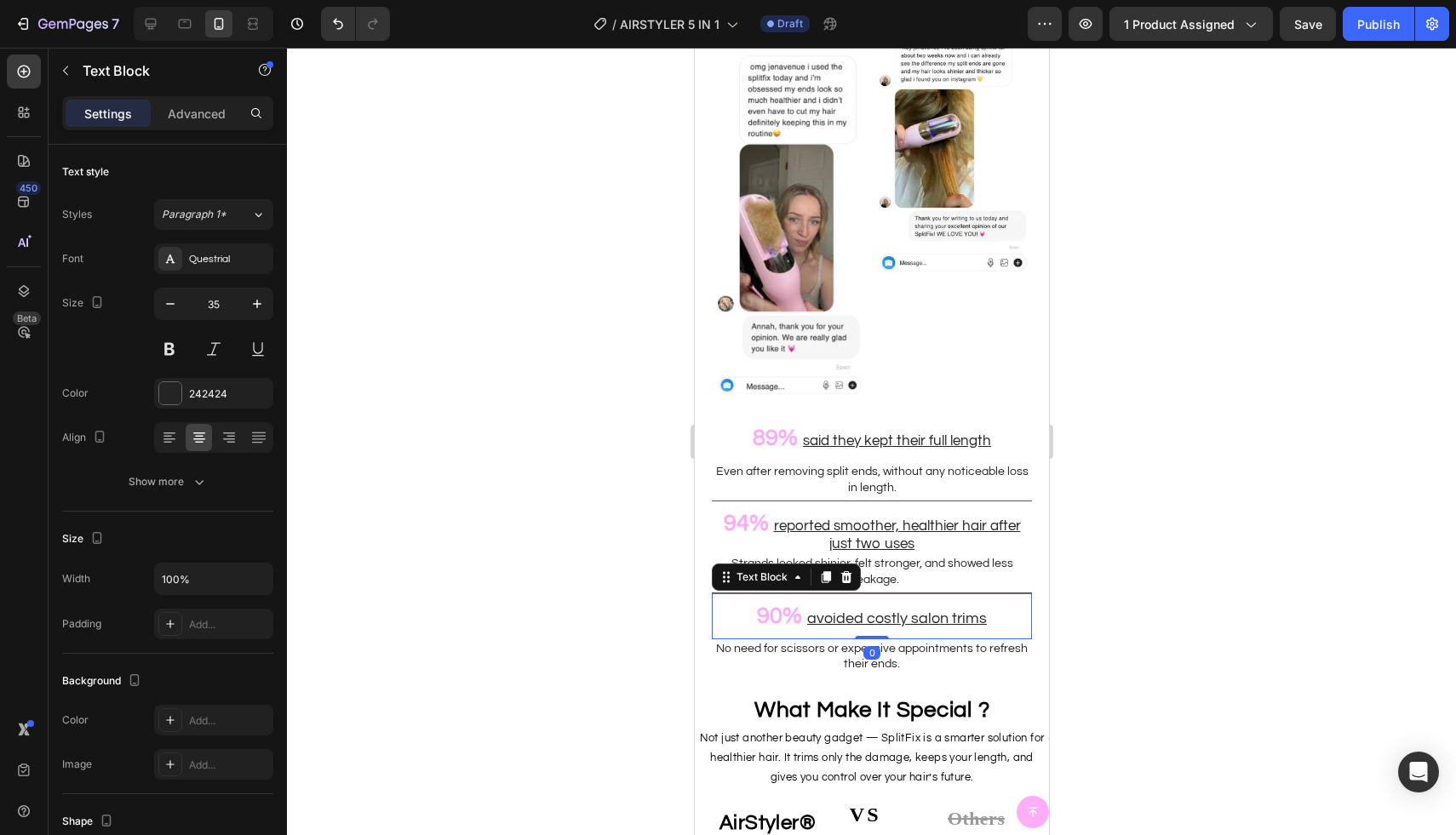click on "avoided costly salon trims" at bounding box center [896, 618] 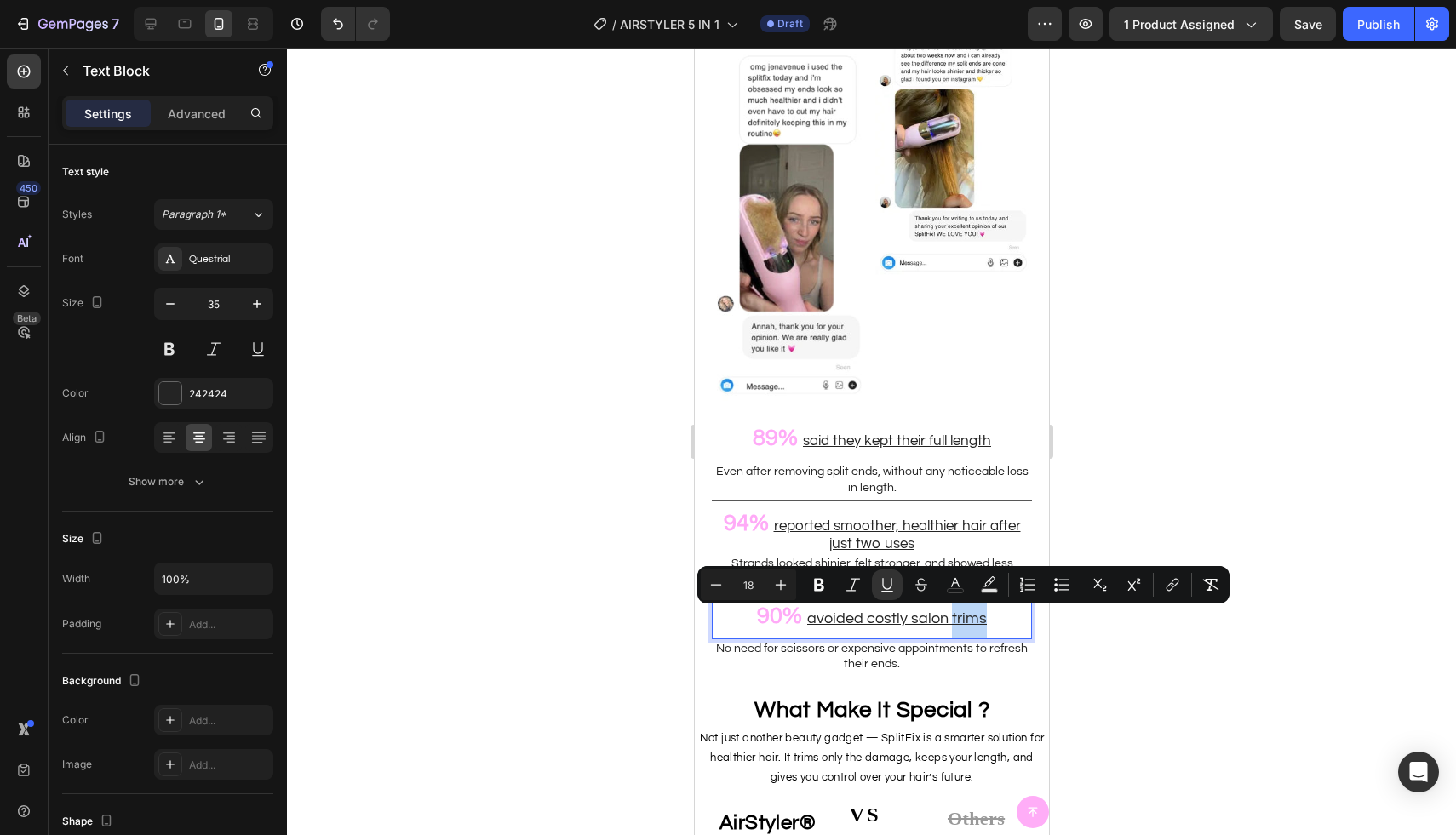 drag, startPoint x: 980, startPoint y: 620, endPoint x: 949, endPoint y: 619, distance: 31.016125 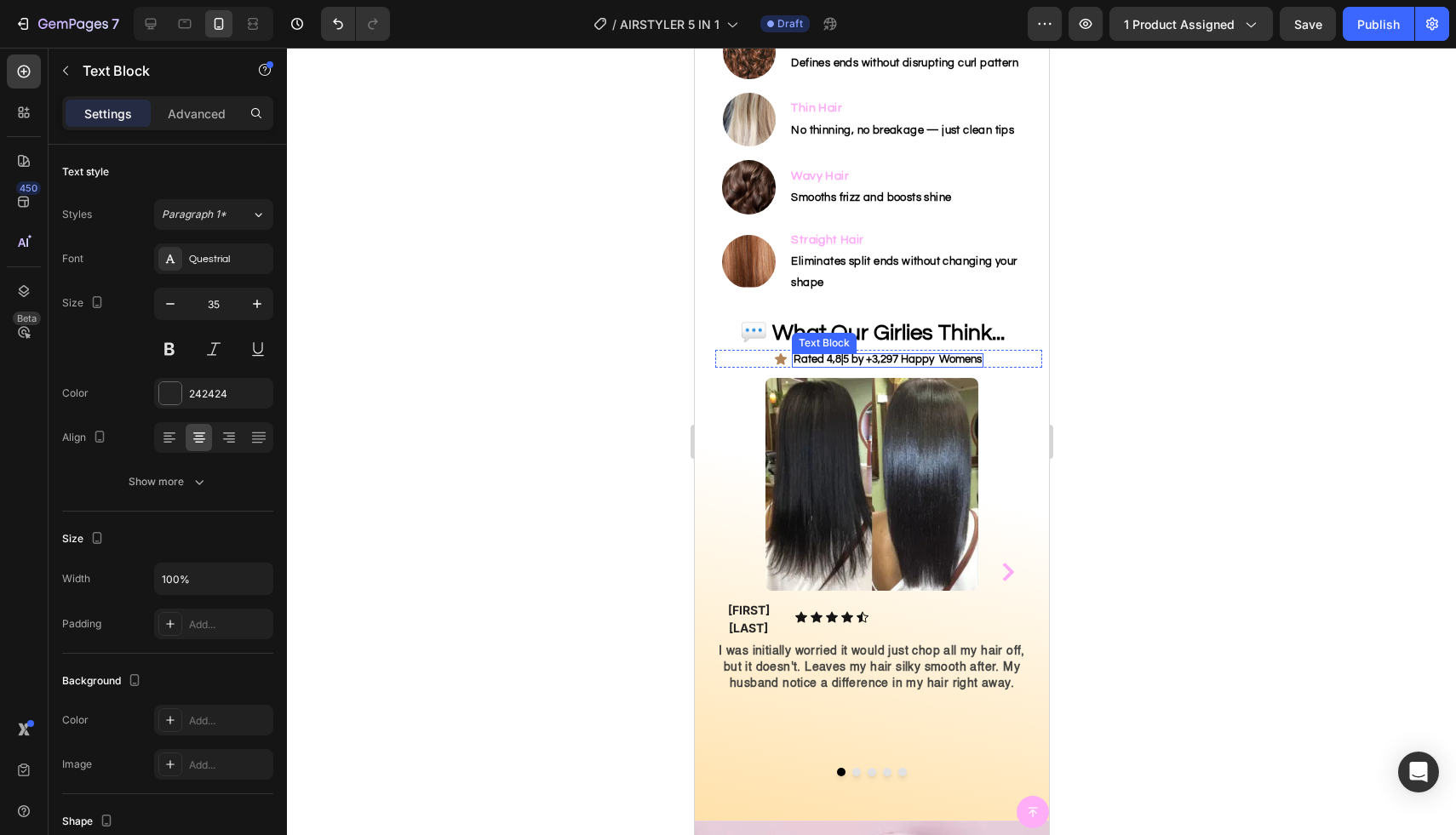 scroll, scrollTop: 4051, scrollLeft: 0, axis: vertical 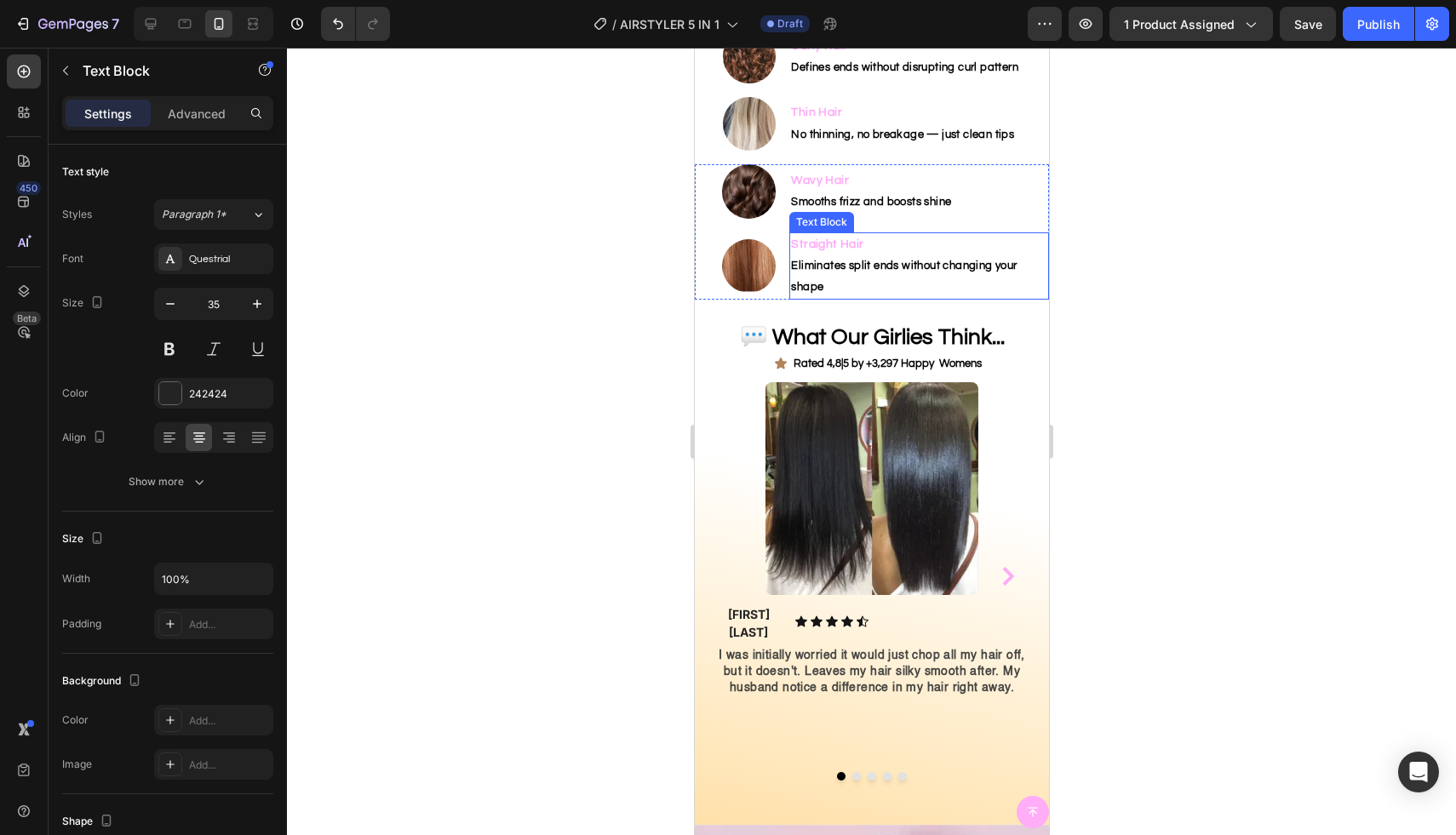 click on "Straight Hair" at bounding box center (826, 244) 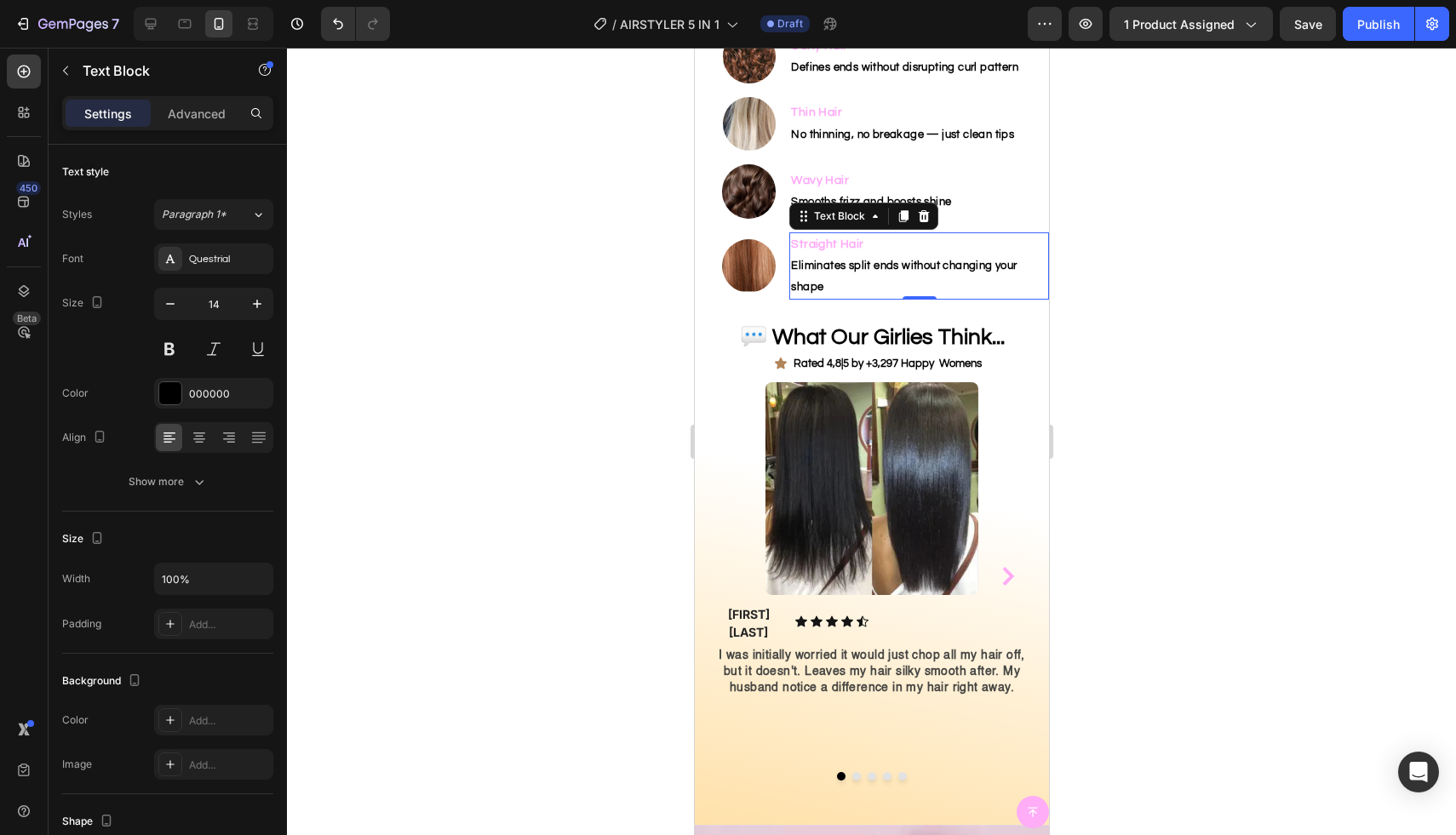 click on "Straight Hair" at bounding box center (826, 244) 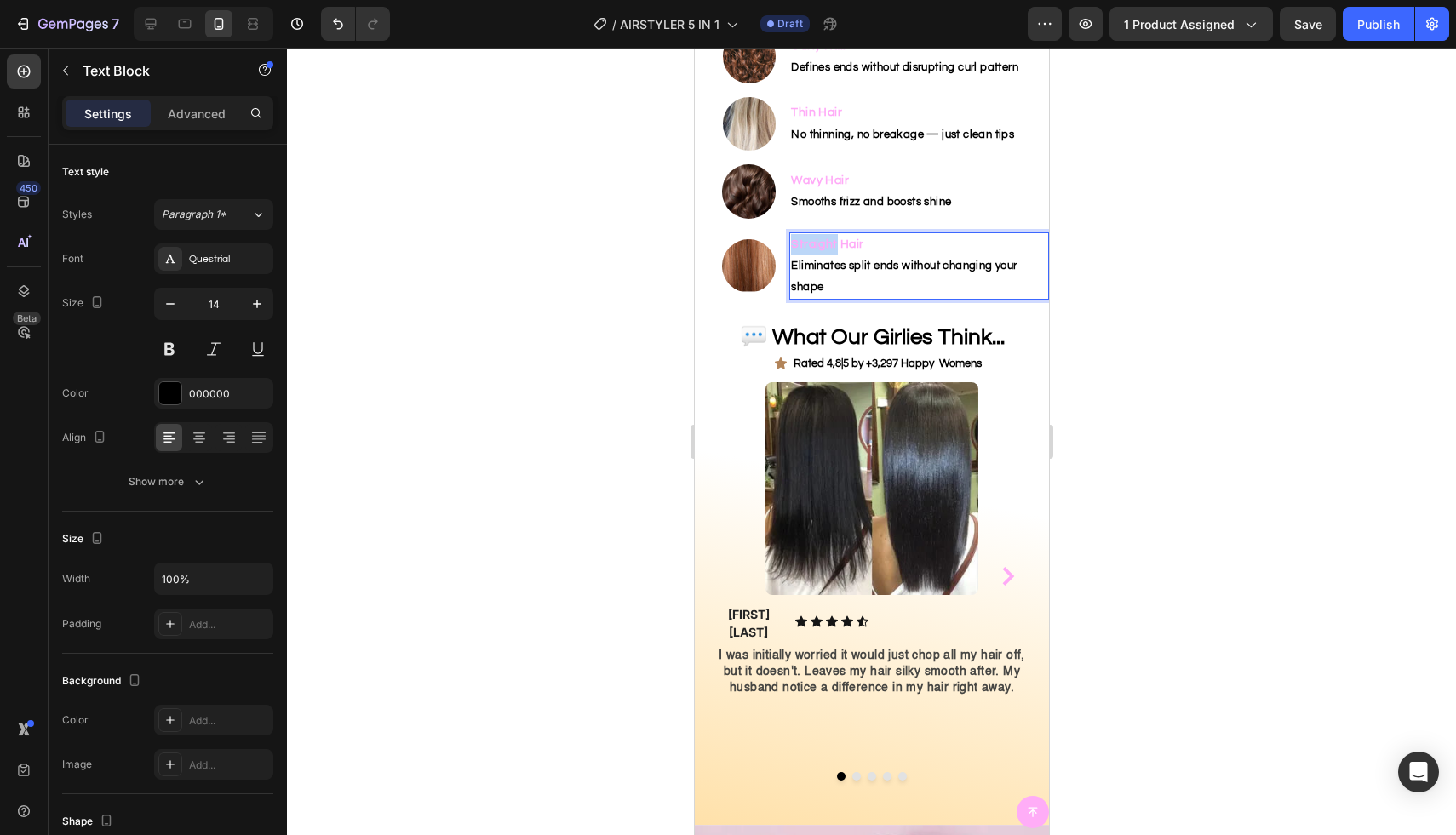 click on "Straight Hair" at bounding box center (826, 244) 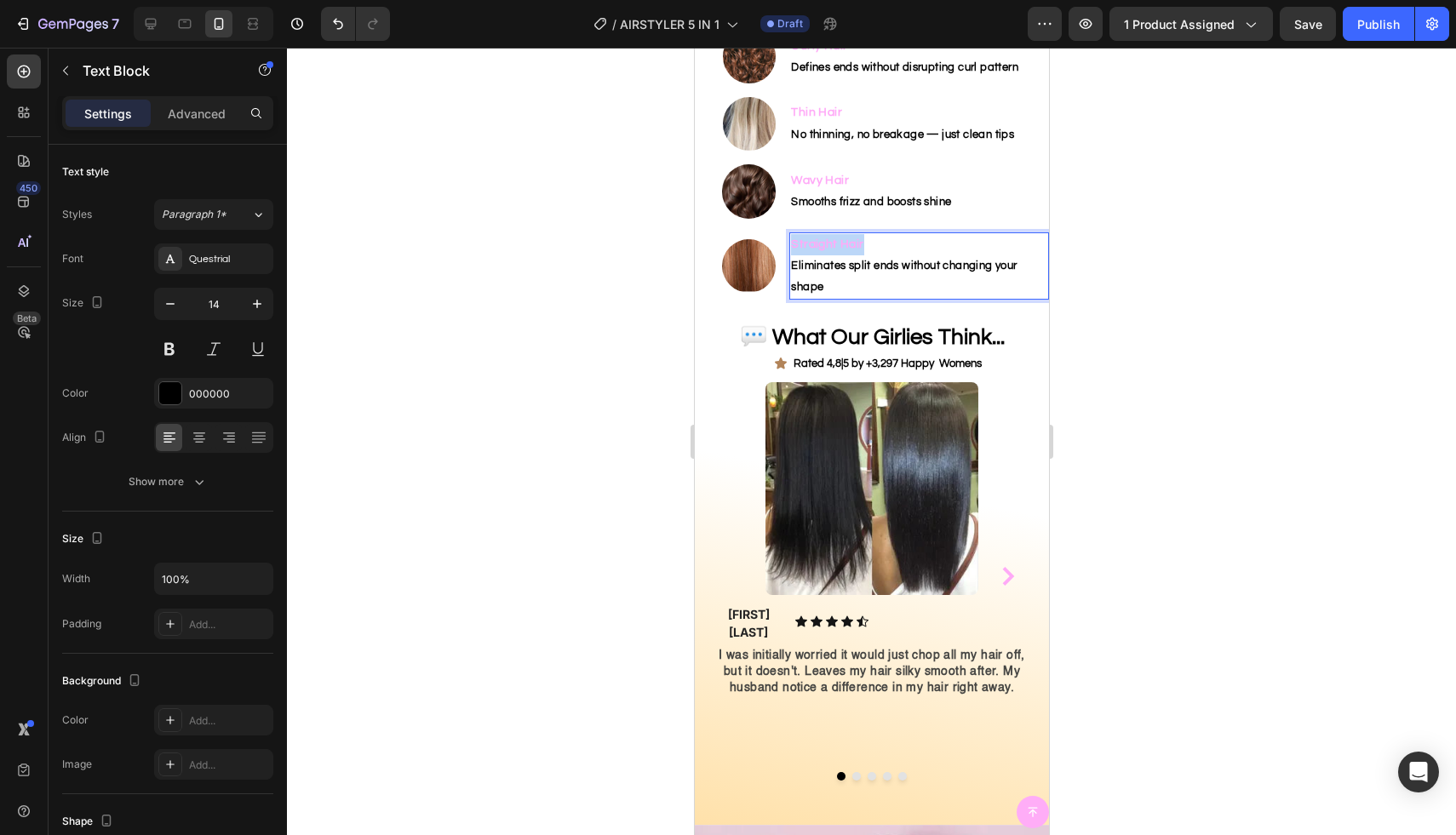 click on "Straight Hair" at bounding box center [826, 244] 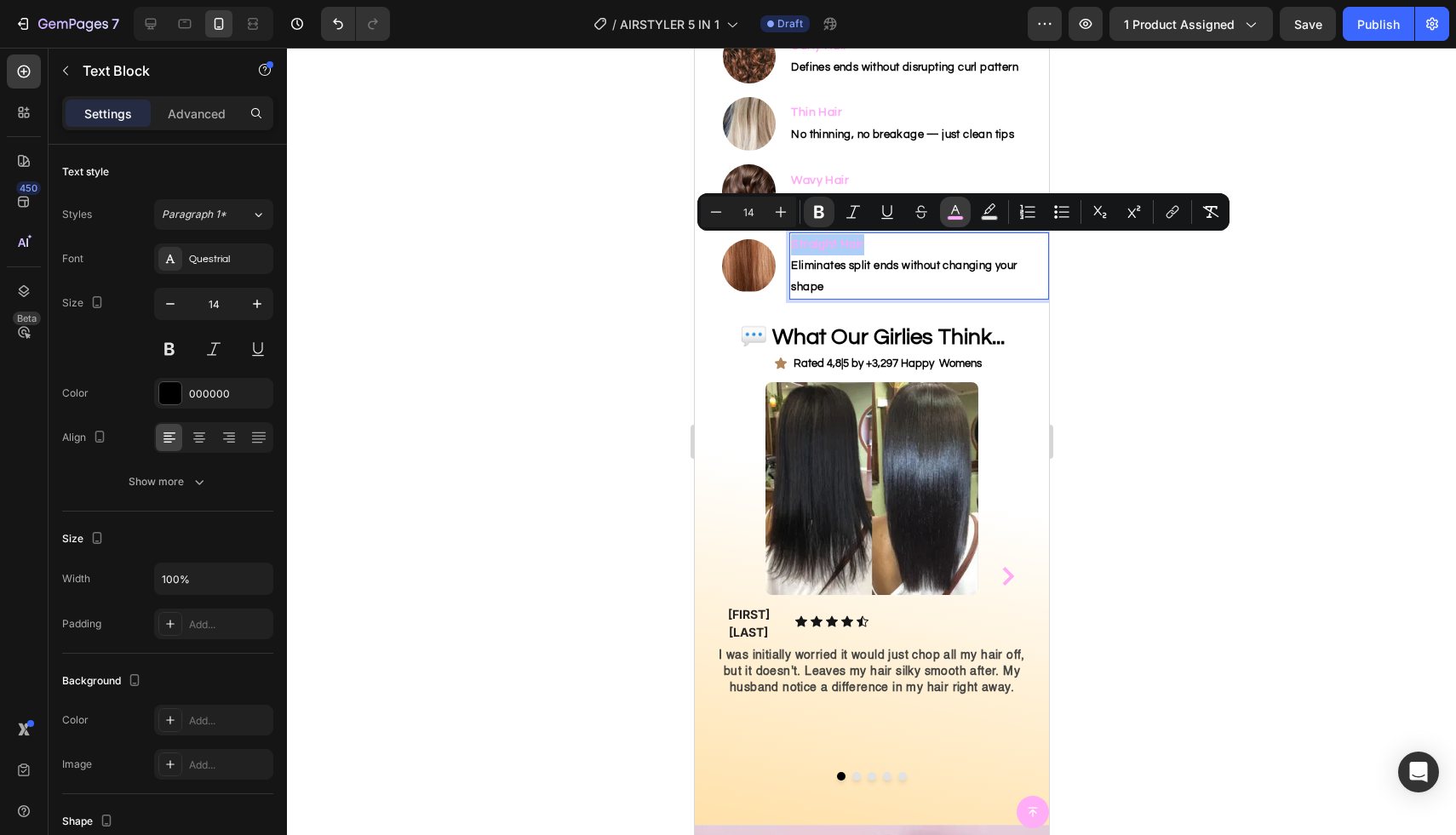 click 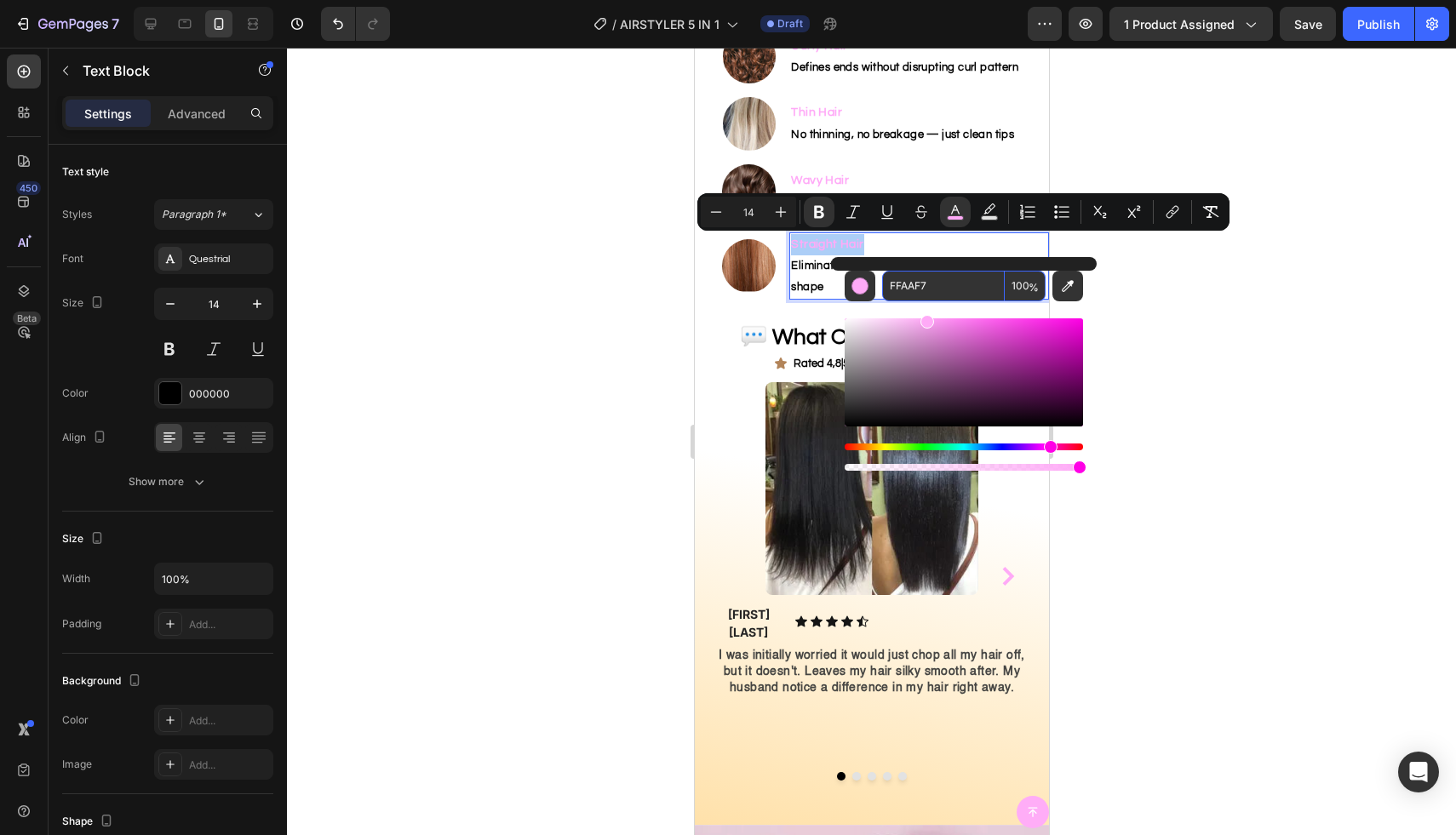click on "FFAAF7" at bounding box center [943, 286] 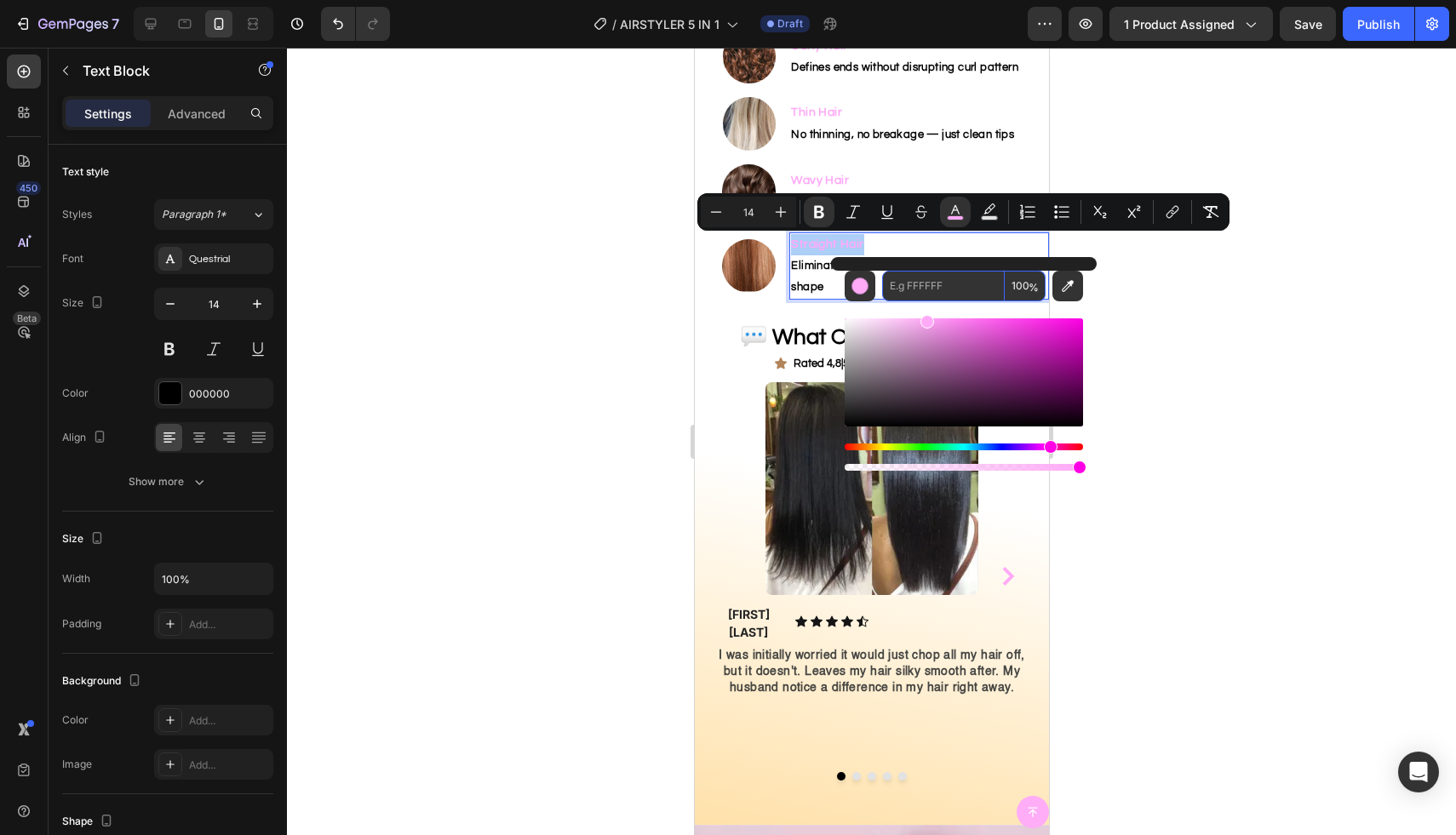 paste on "No filters, no salon tricks – just real women styling their real hair. Honest results at home with the AirStyler, used by women just like you." 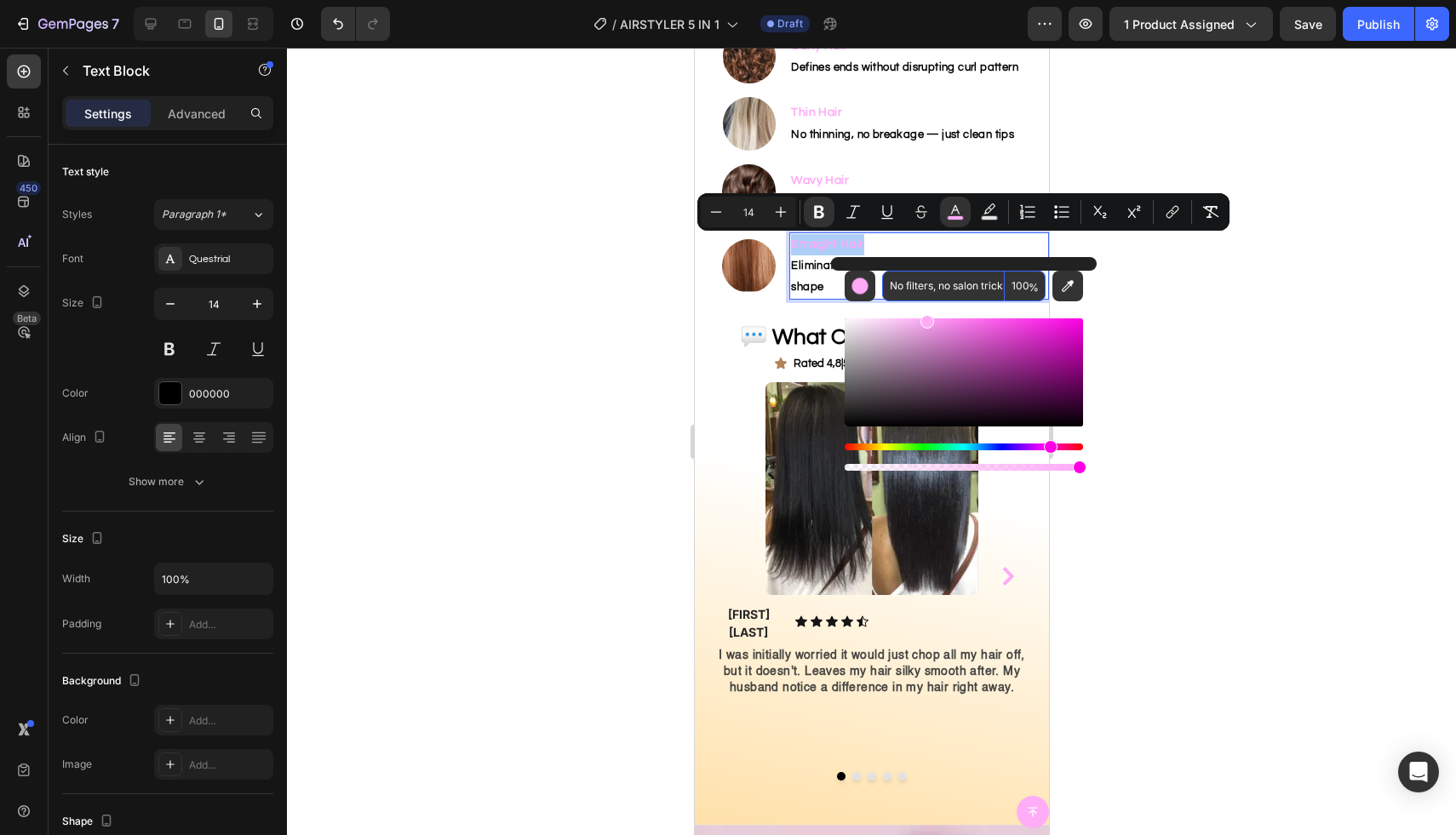 scroll, scrollTop: 0, scrollLeft: 541, axis: horizontal 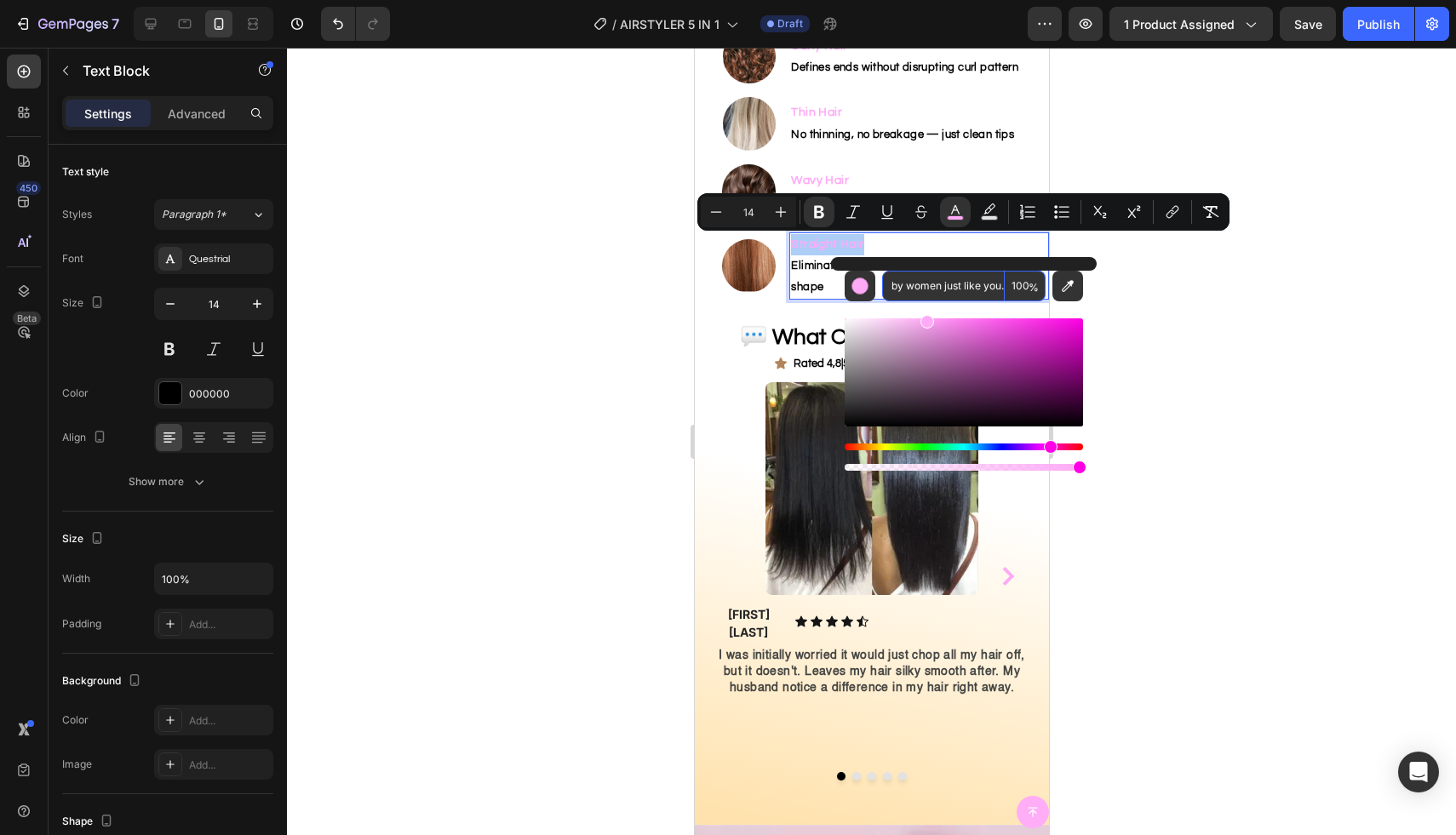 click on "No filters, no salon tricks – just real women styling their real hair. Honest results at home with the AirStyler, used by women just like you." at bounding box center (943, 286) 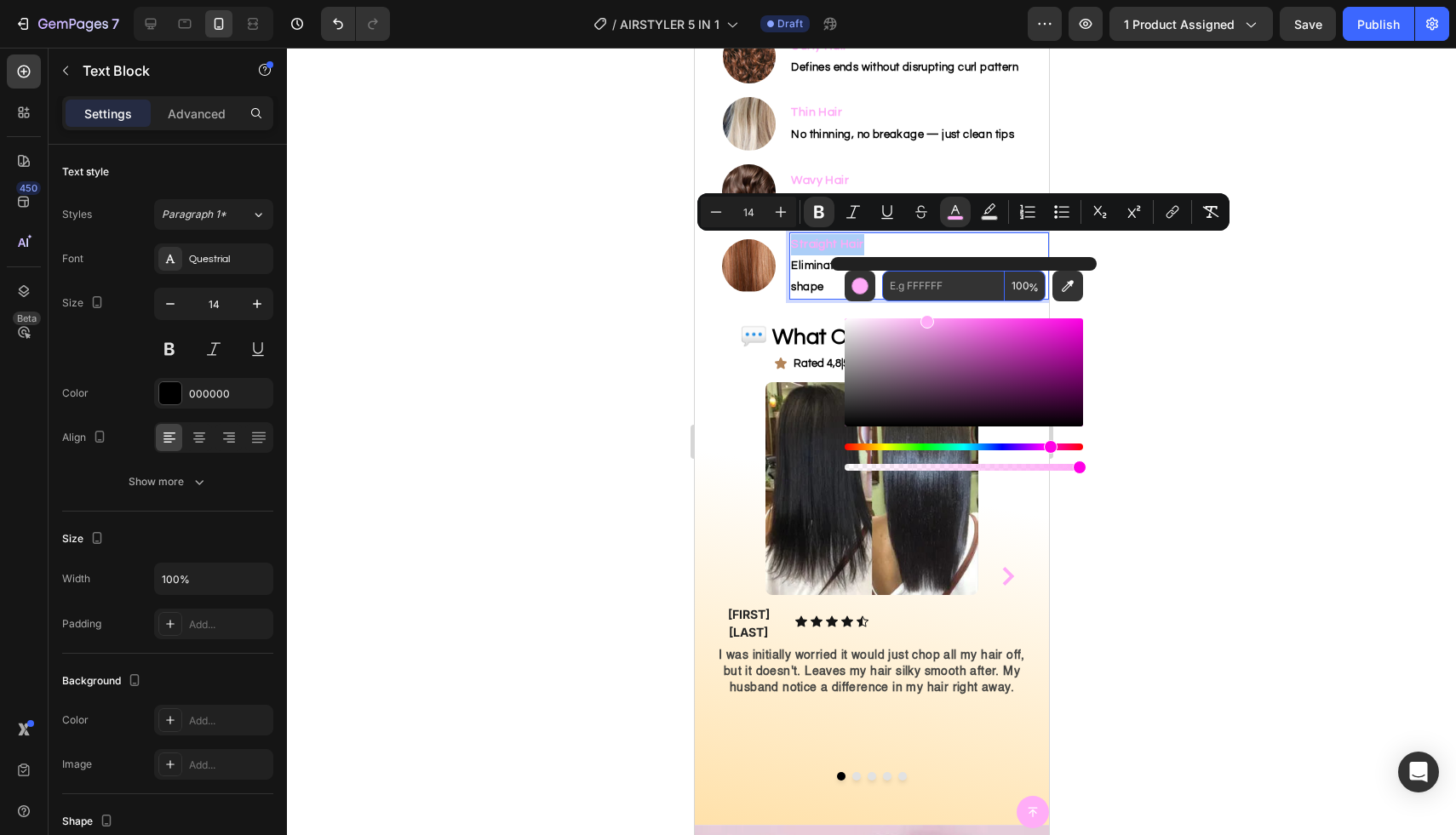 scroll, scrollTop: 0, scrollLeft: 0, axis: both 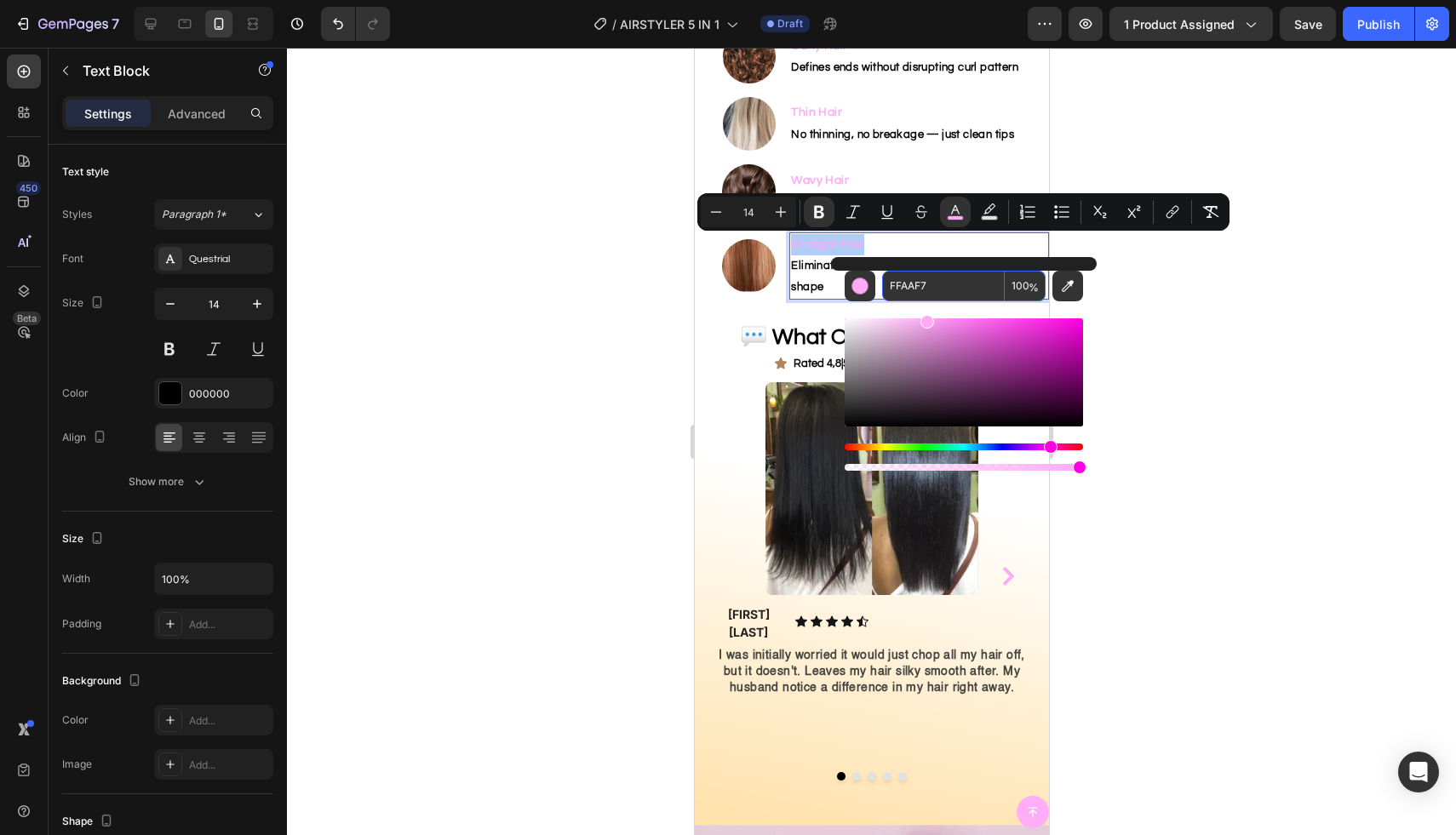 click 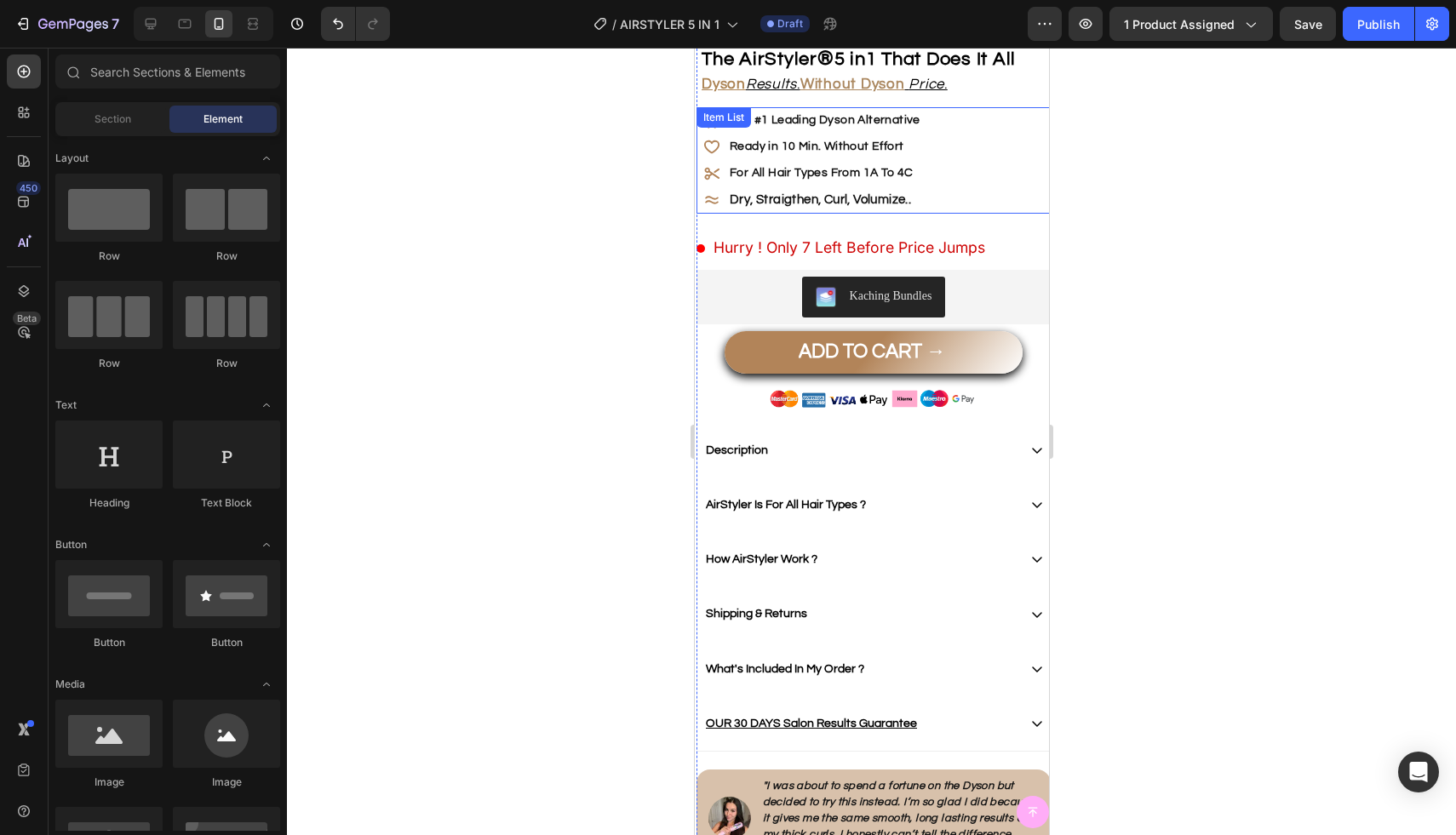 scroll, scrollTop: 467, scrollLeft: 0, axis: vertical 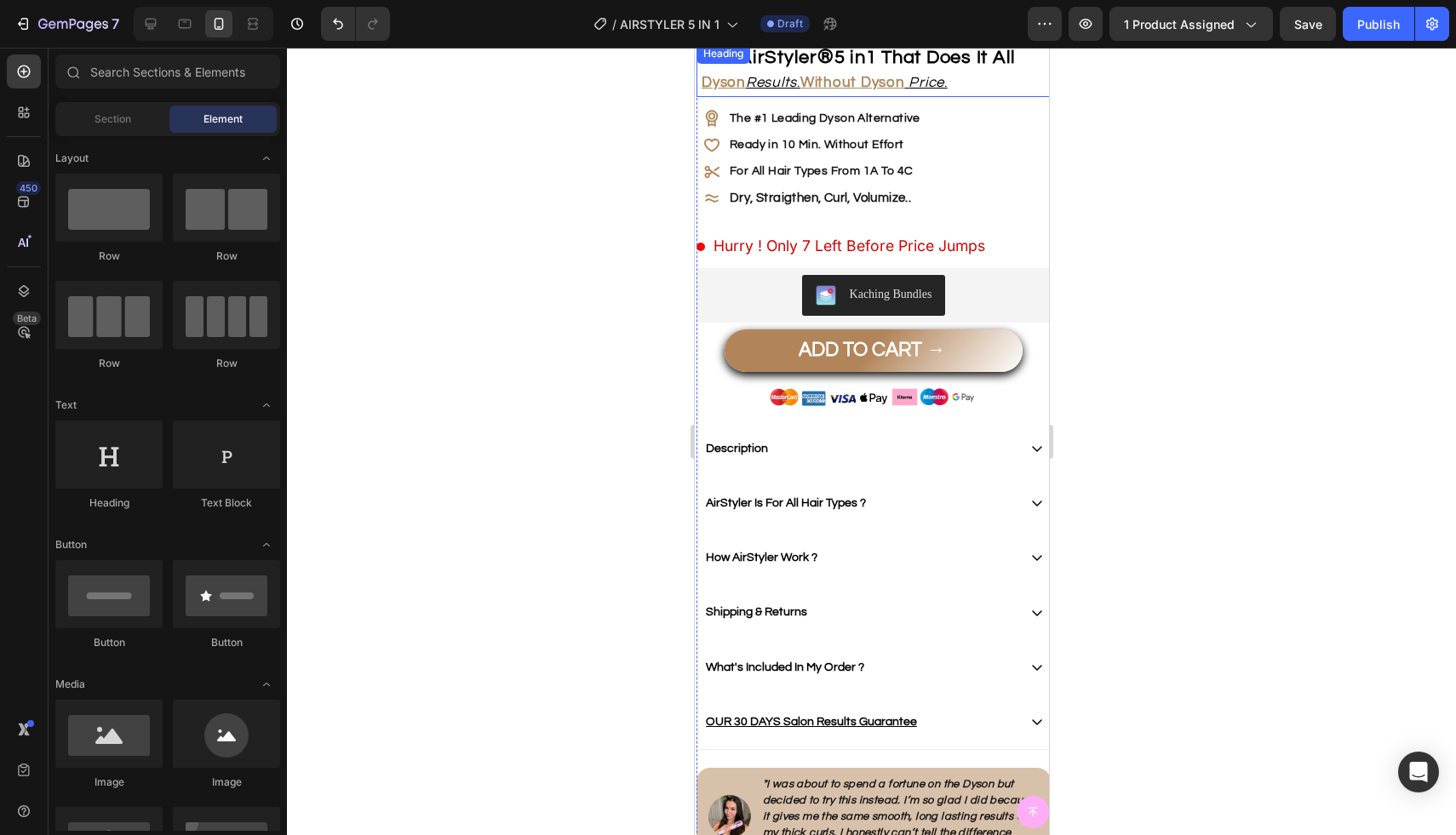 click on "Without Dyson" at bounding box center (851, 83) 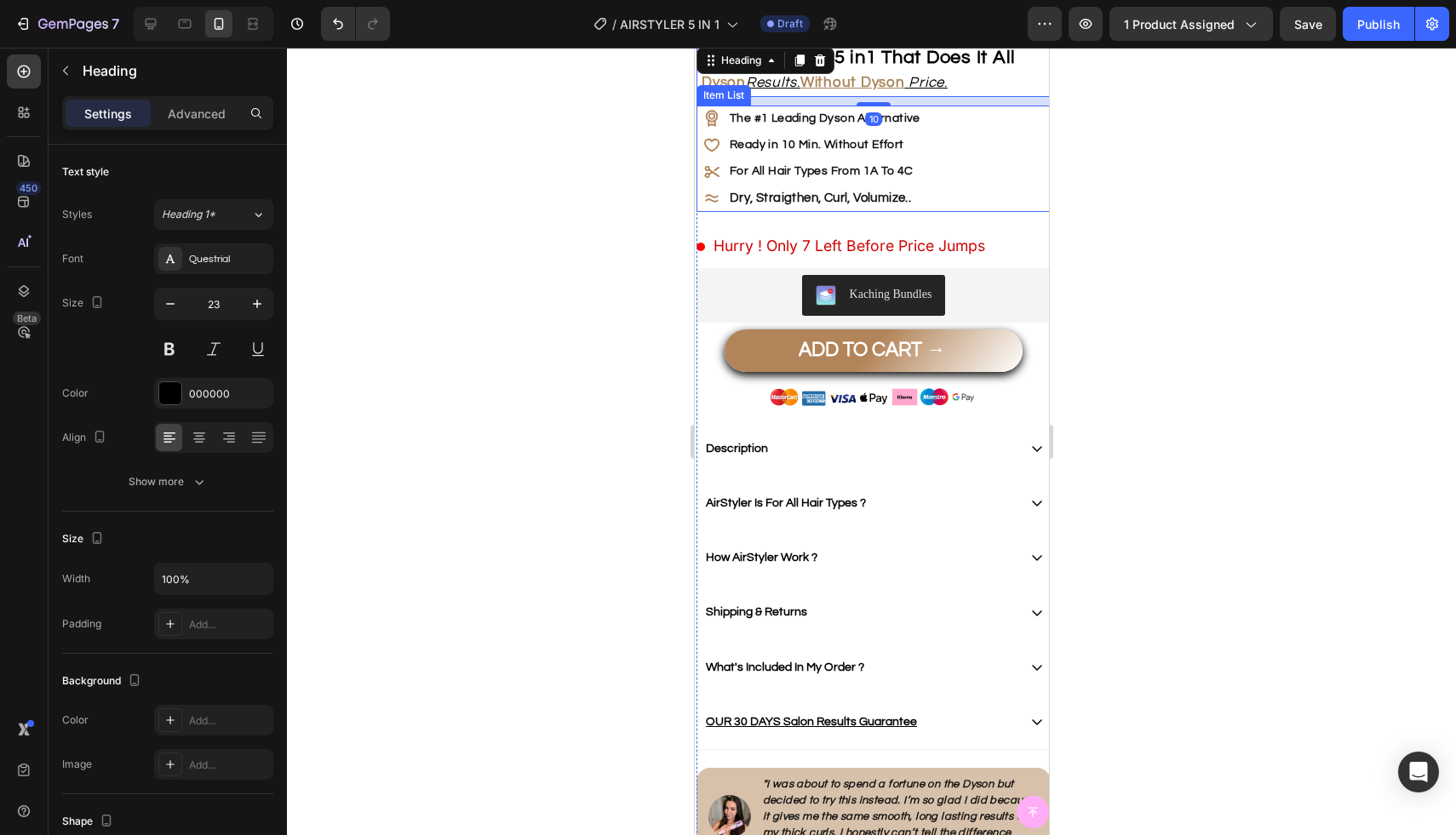 click 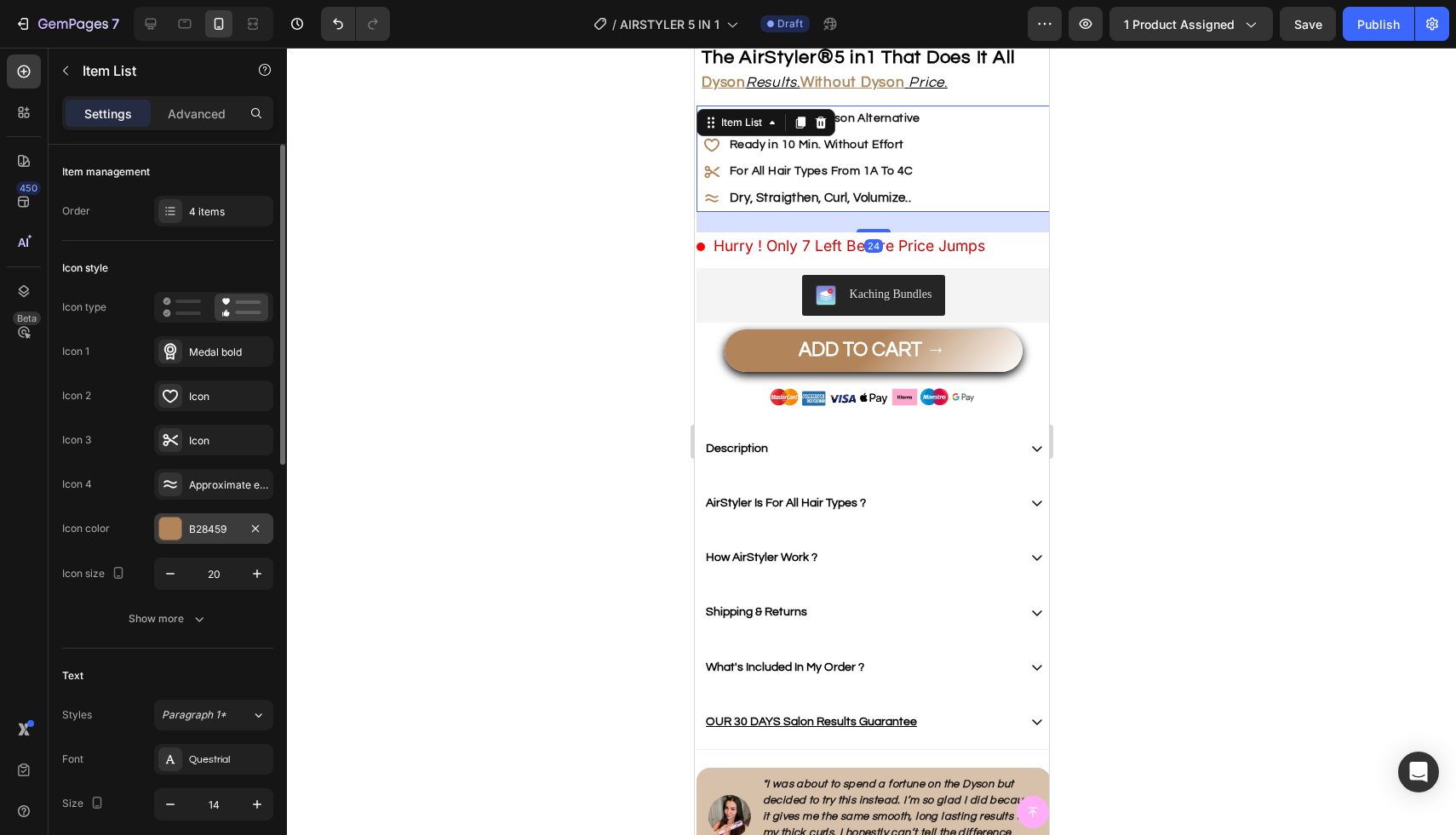 click on "B28459" at bounding box center (214, 529) 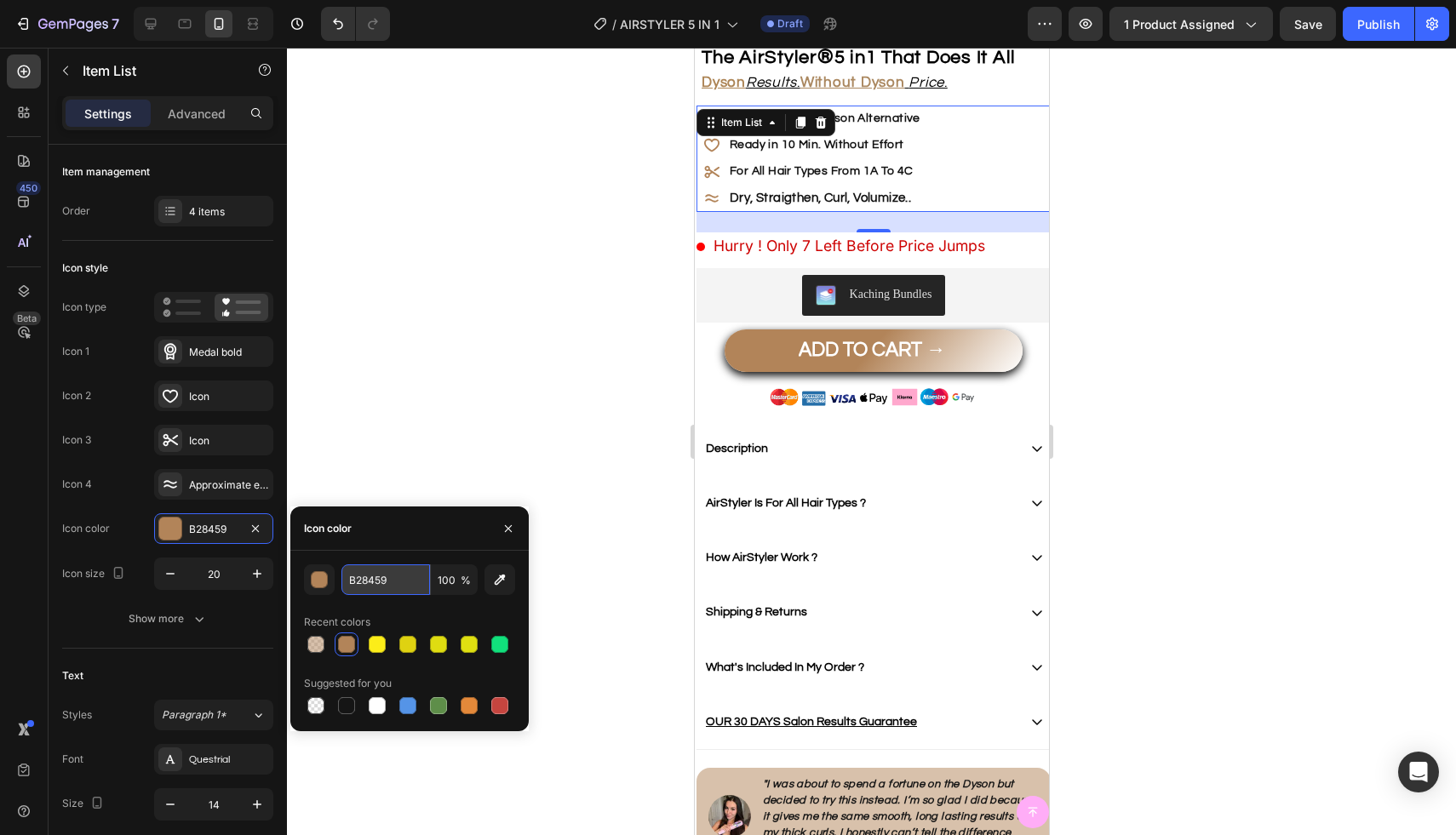 click on "B28459" at bounding box center [386, 580] 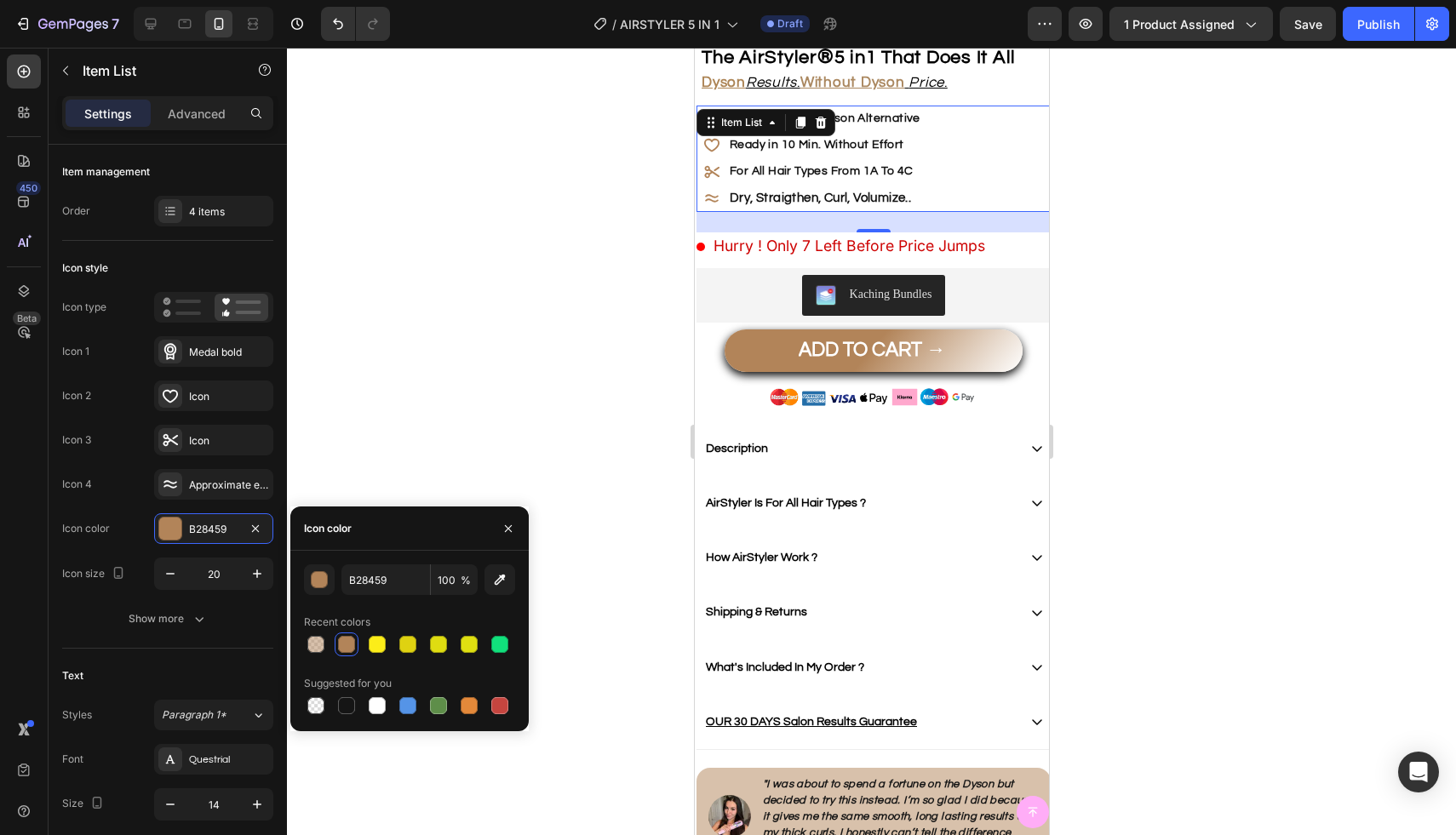 drag, startPoint x: 1164, startPoint y: 643, endPoint x: 1104, endPoint y: 621, distance: 63.906181 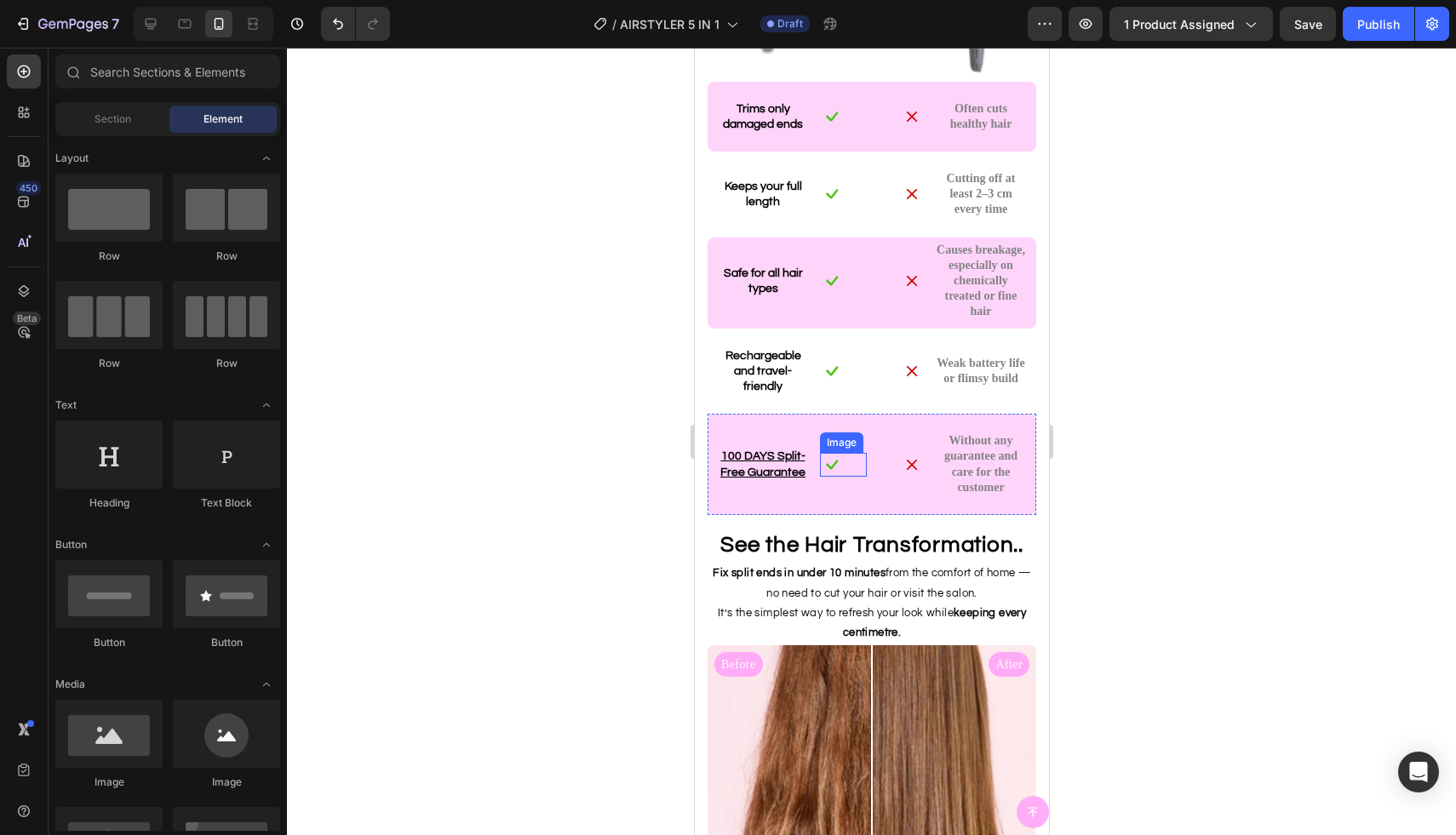 scroll, scrollTop: 3320, scrollLeft: 0, axis: vertical 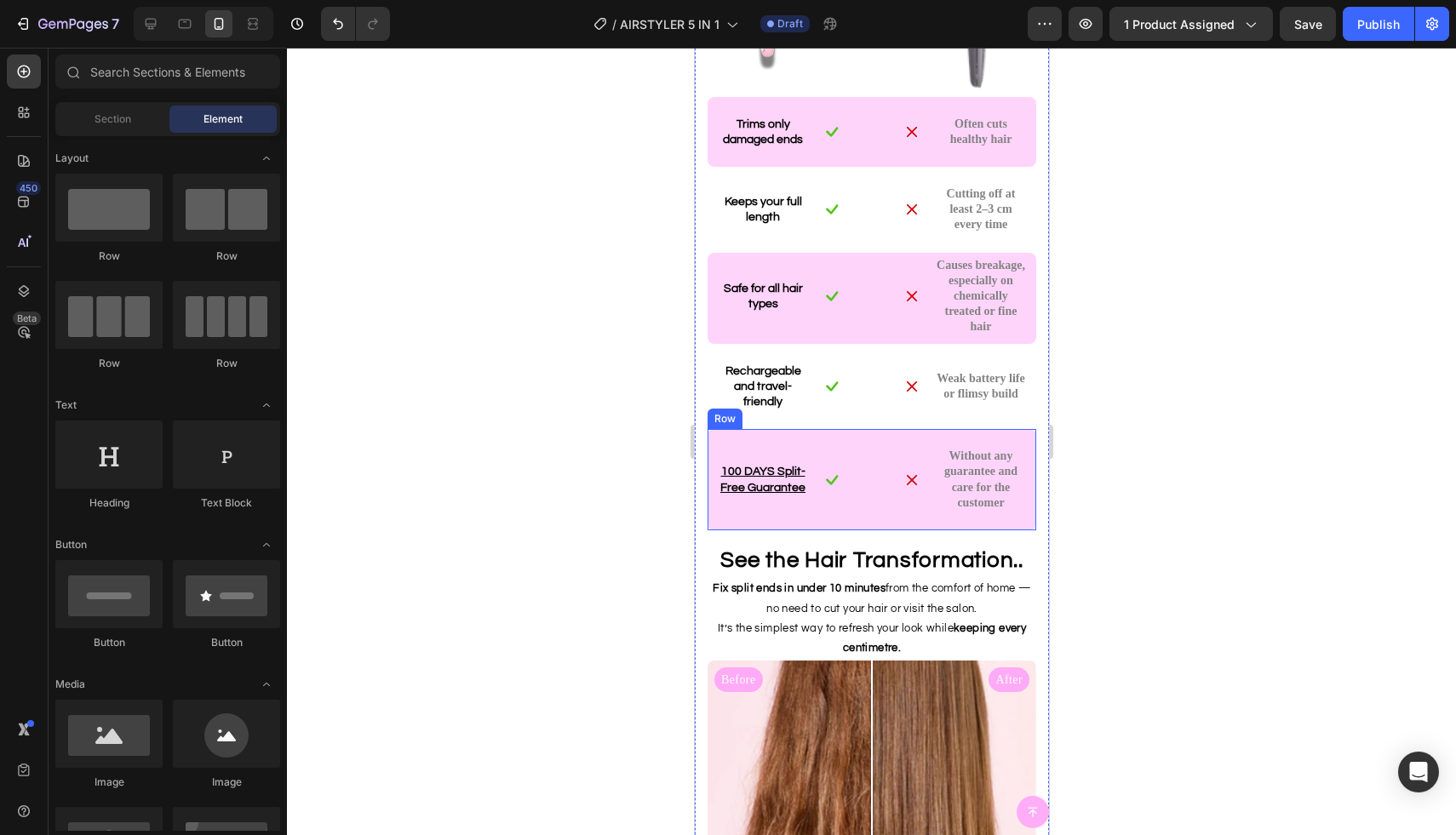 click on "Image" at bounding box center (842, 479) 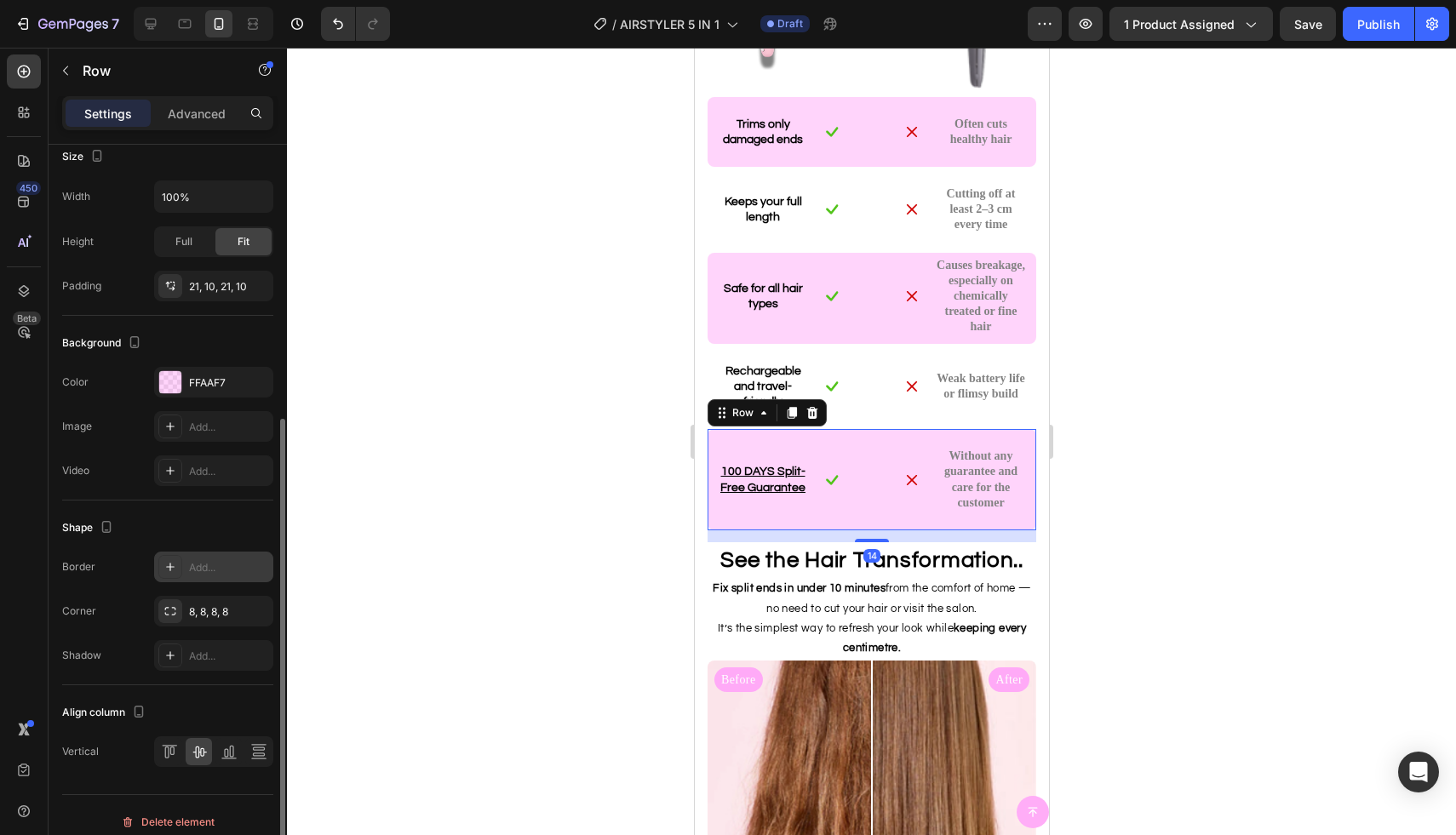 scroll, scrollTop: 438, scrollLeft: 0, axis: vertical 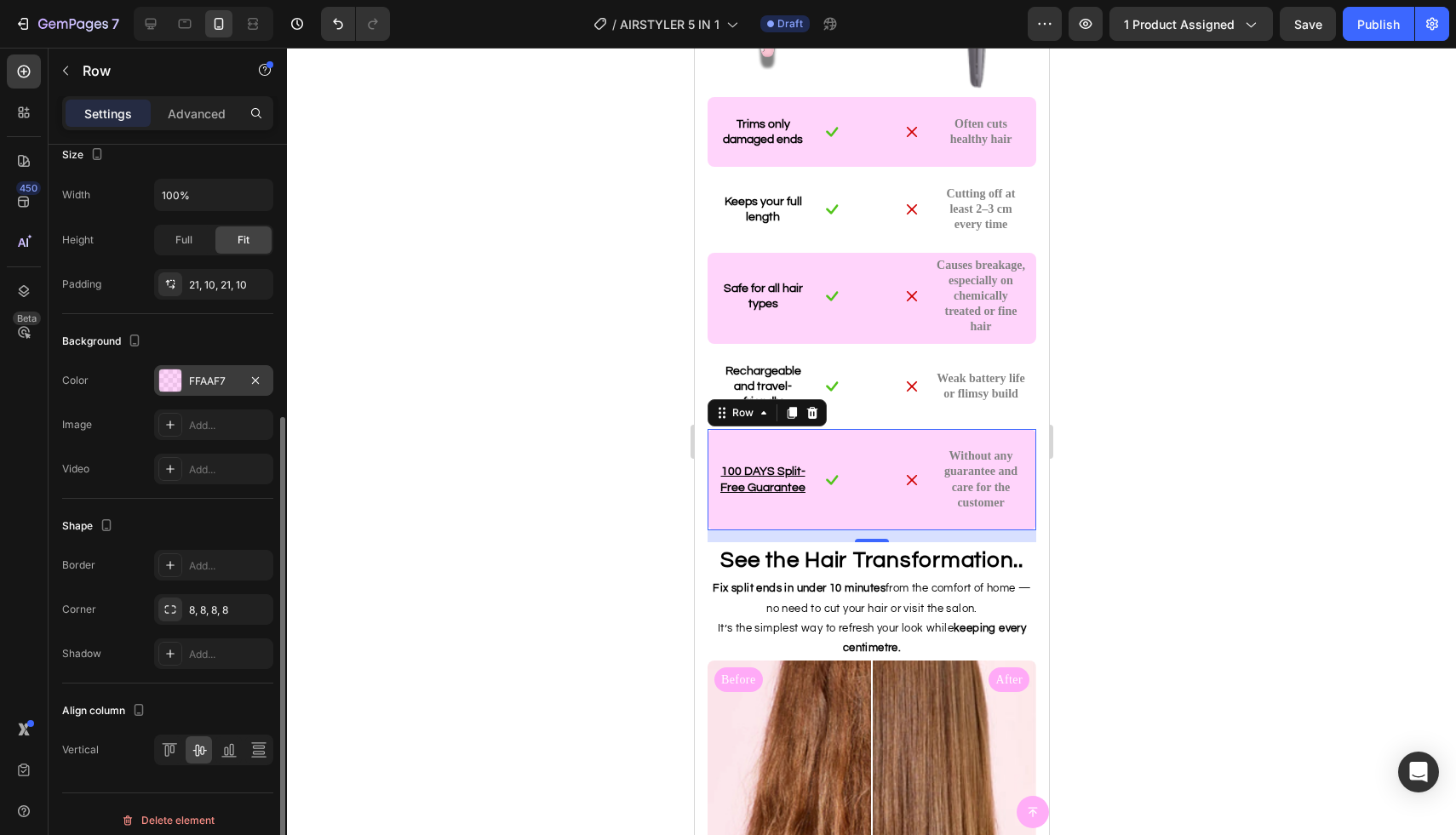 click at bounding box center (170, 380) 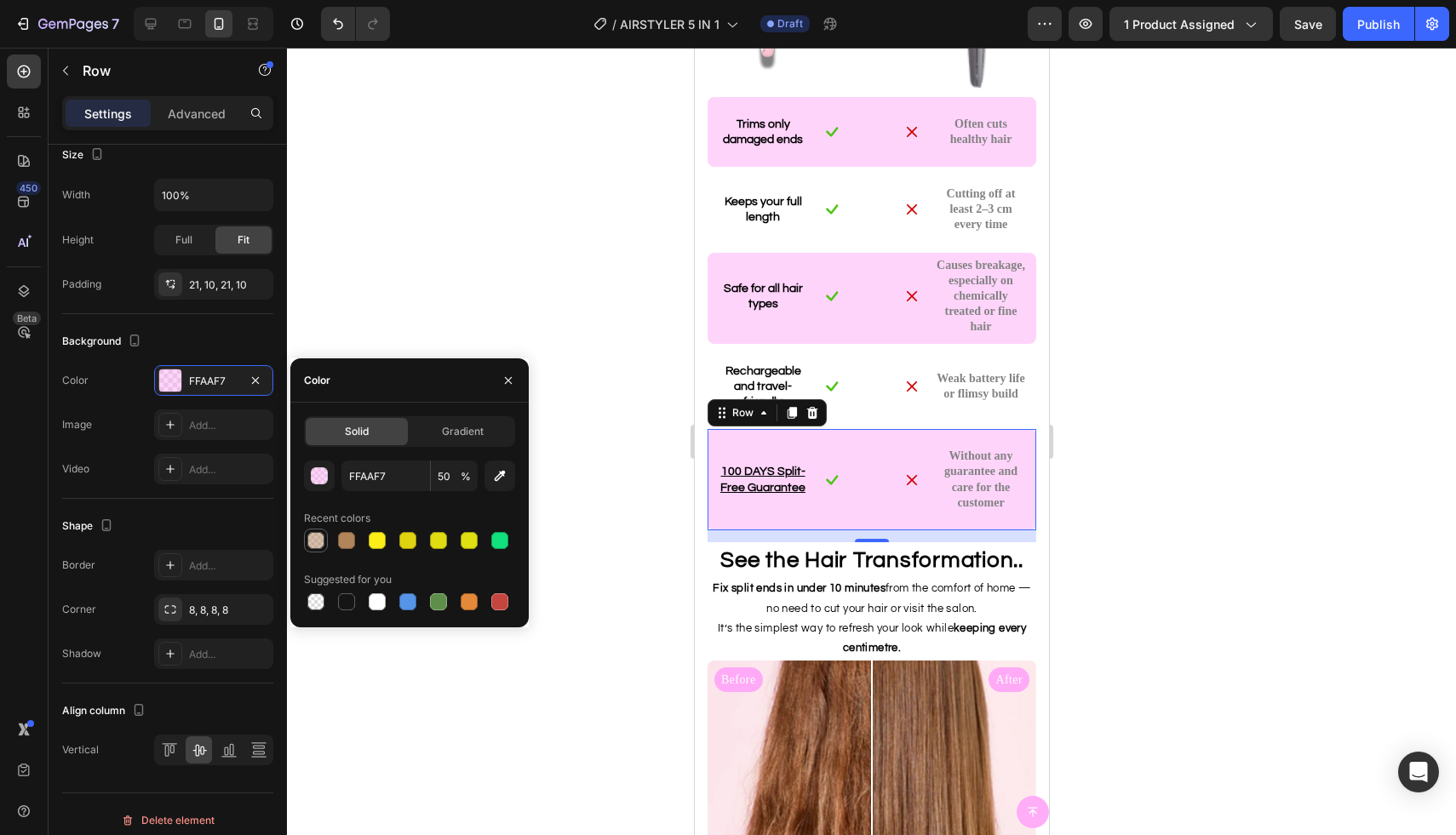 click at bounding box center [316, 540] 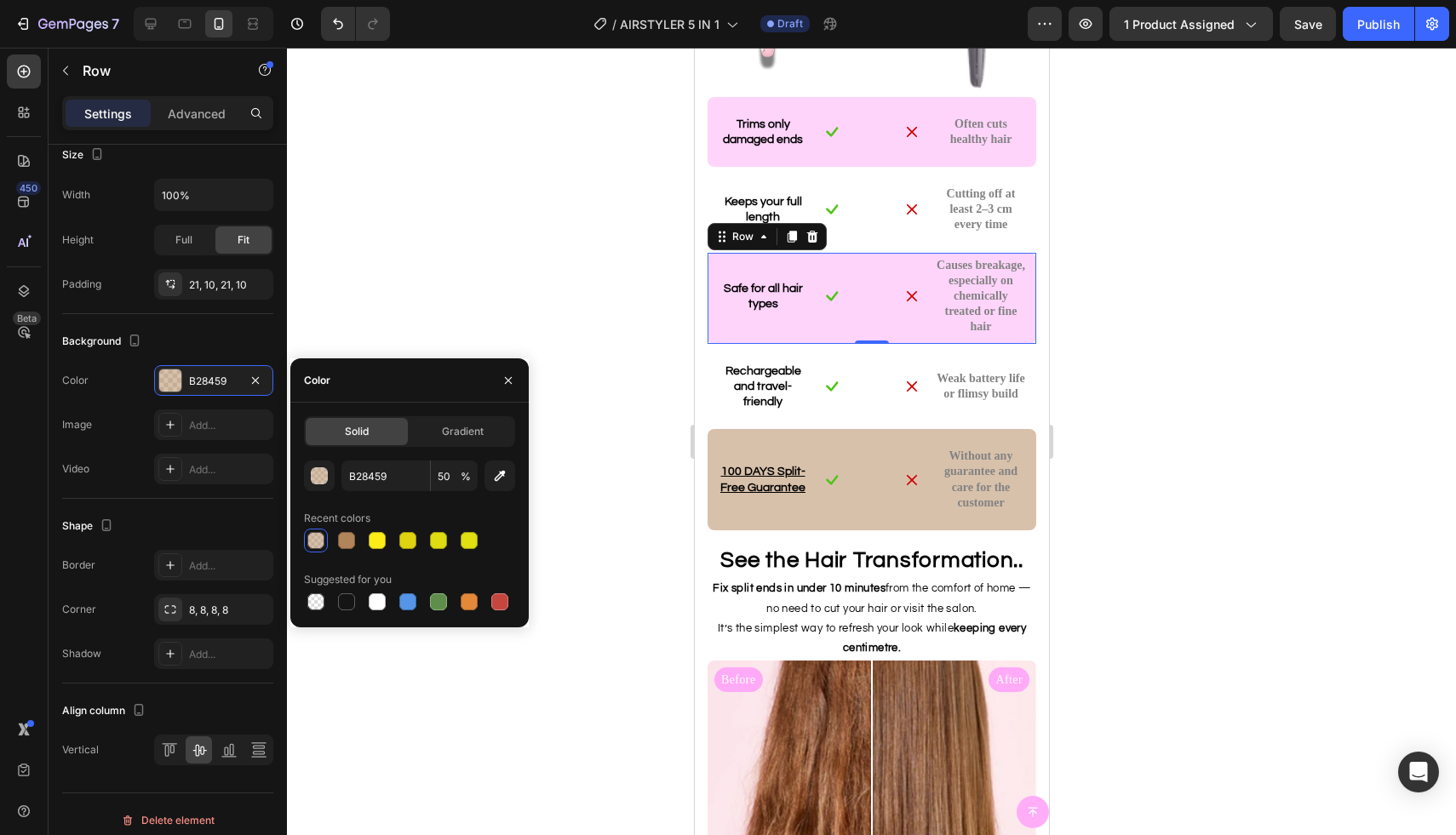 click on "Safe for all hair types Text Block" at bounding box center (762, 296) 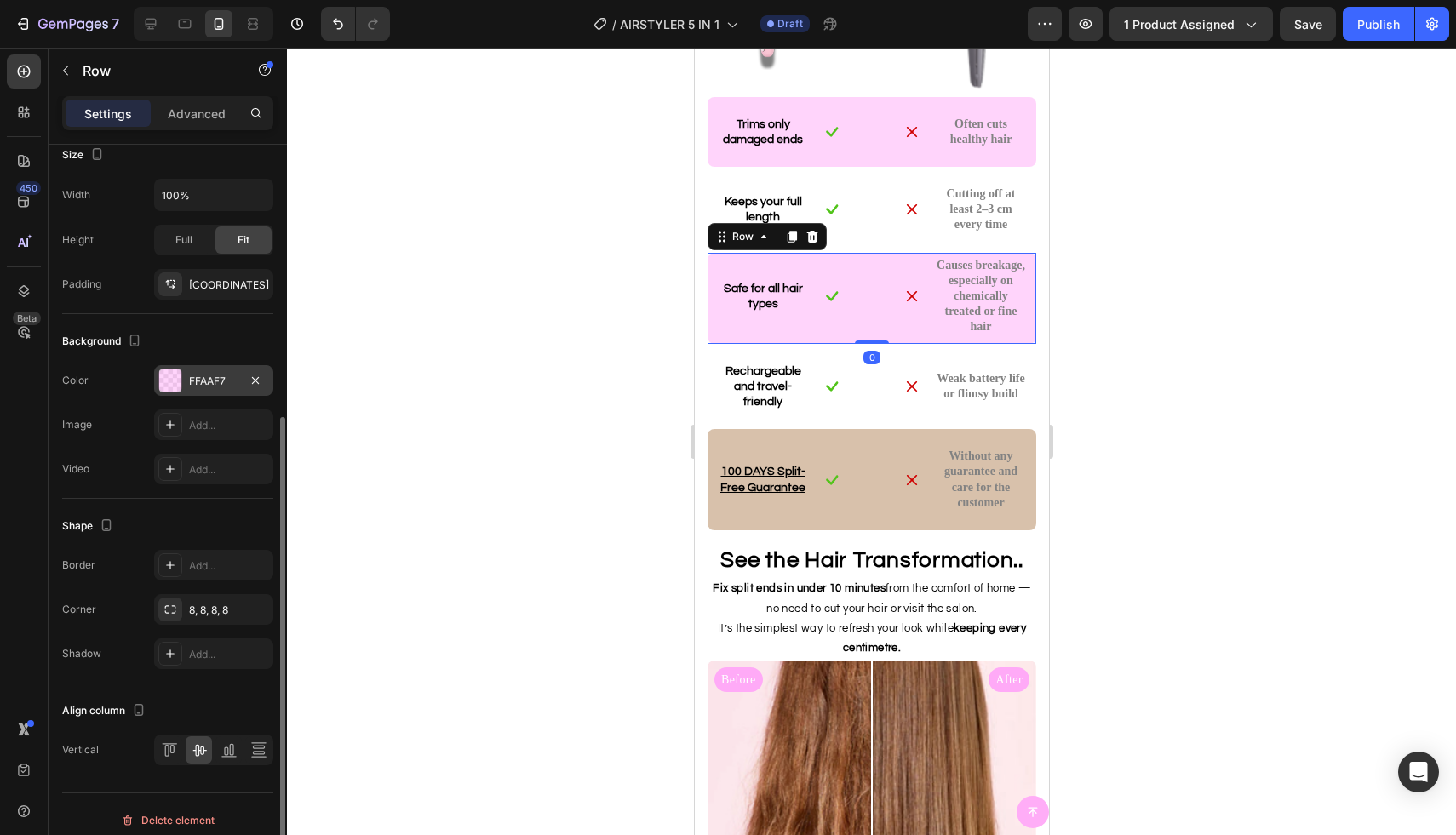 click at bounding box center [170, 380] 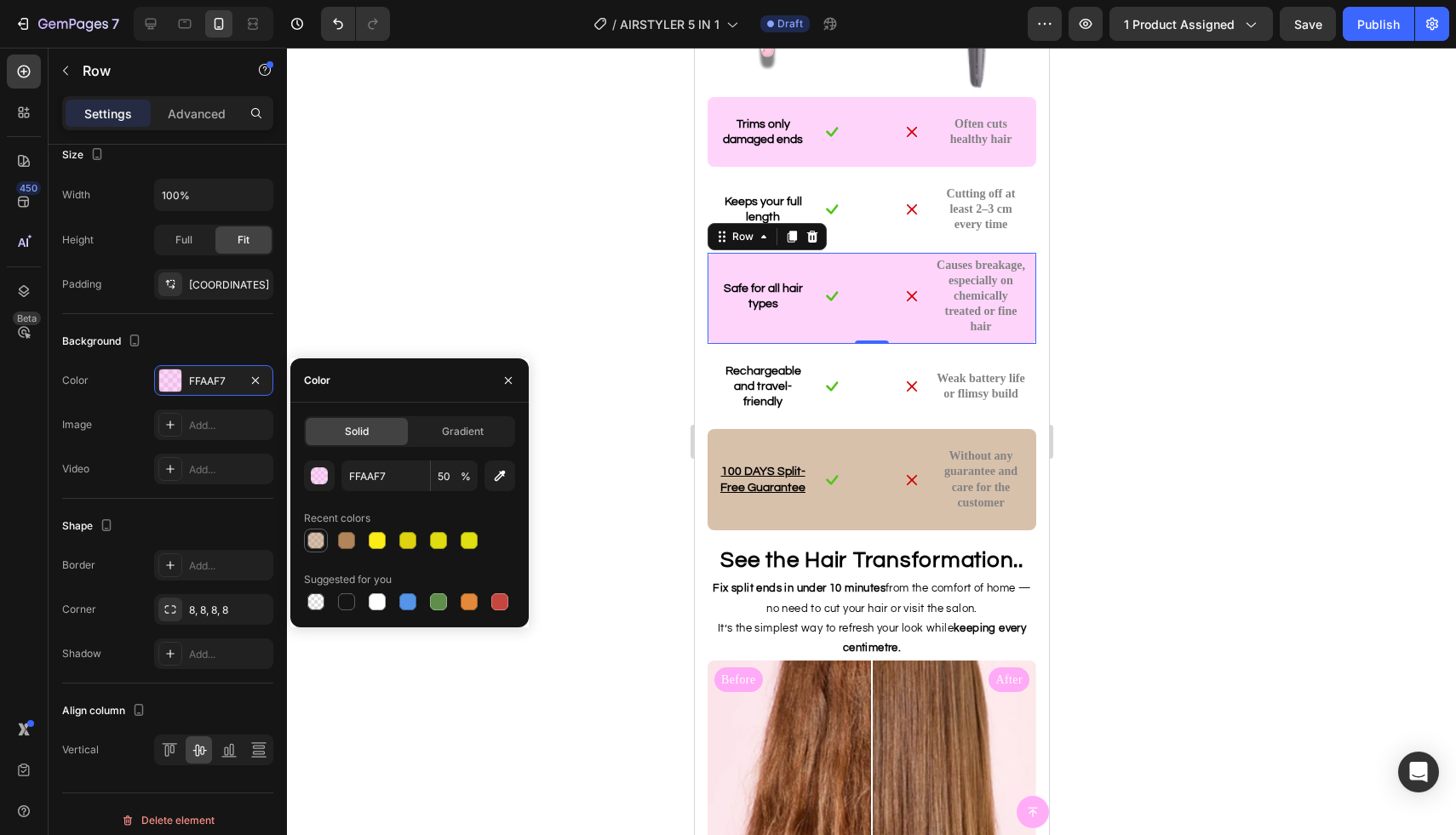 click at bounding box center (316, 540) 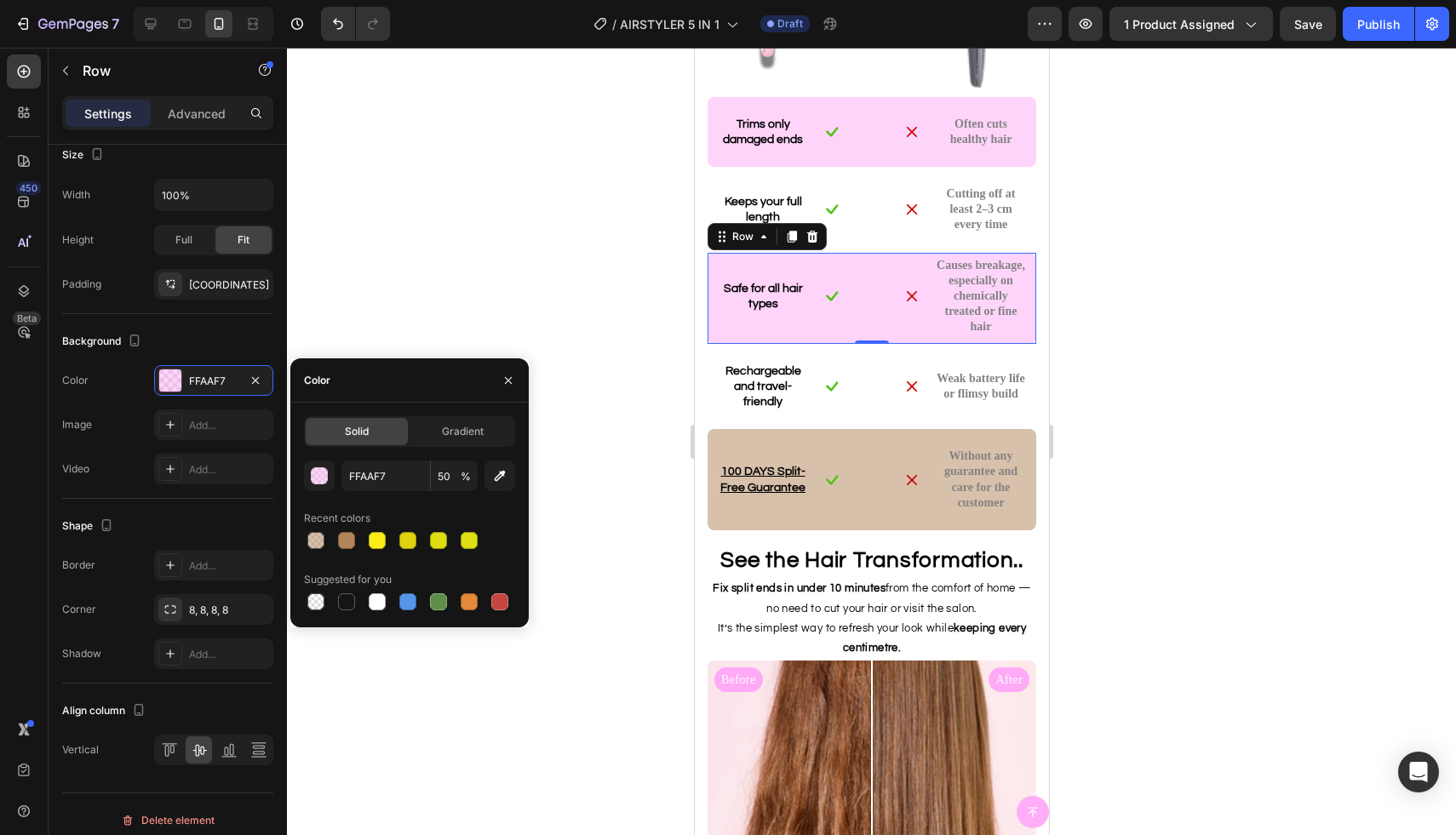 type on "B28459" 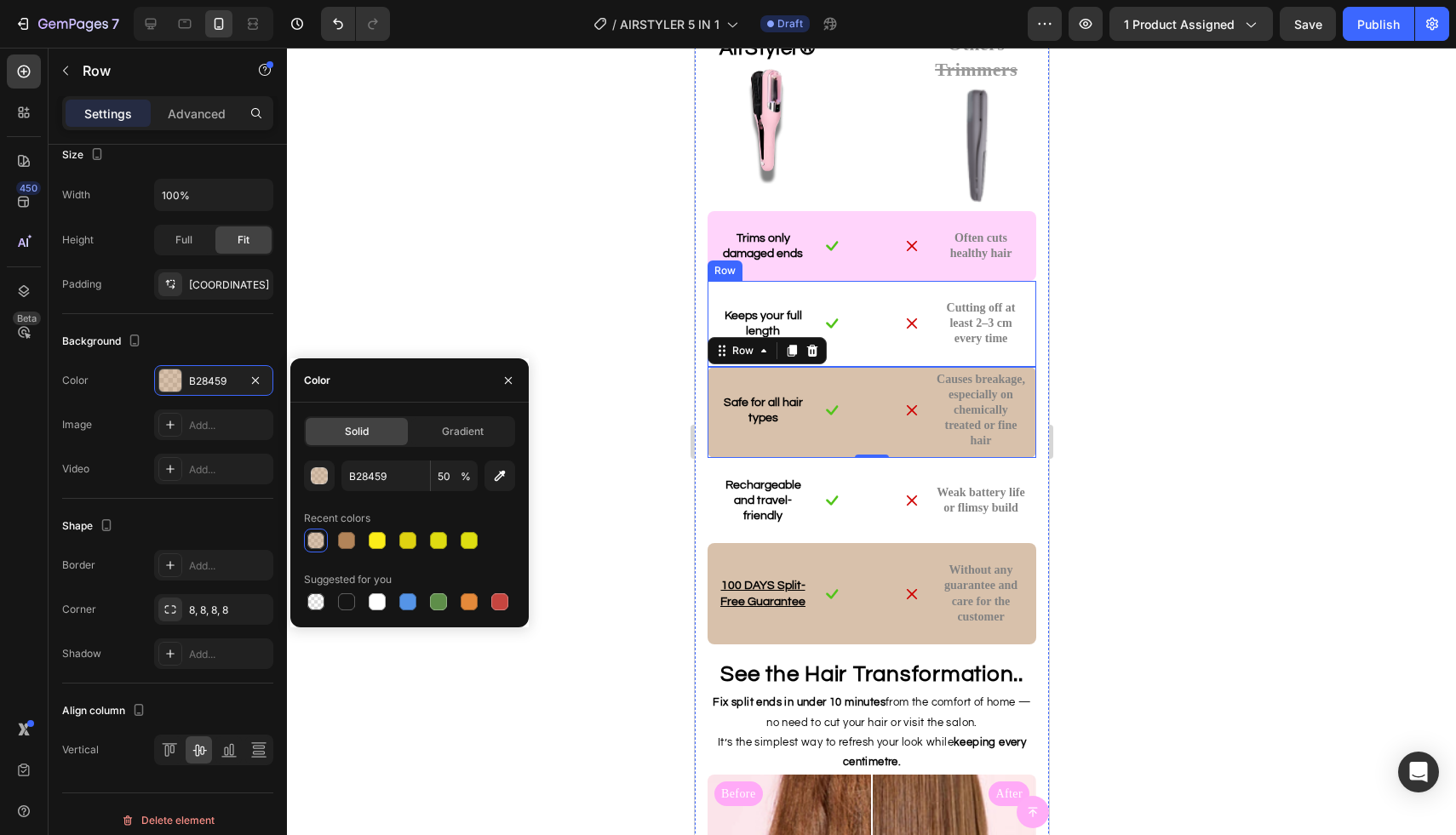 scroll, scrollTop: 3215, scrollLeft: 0, axis: vertical 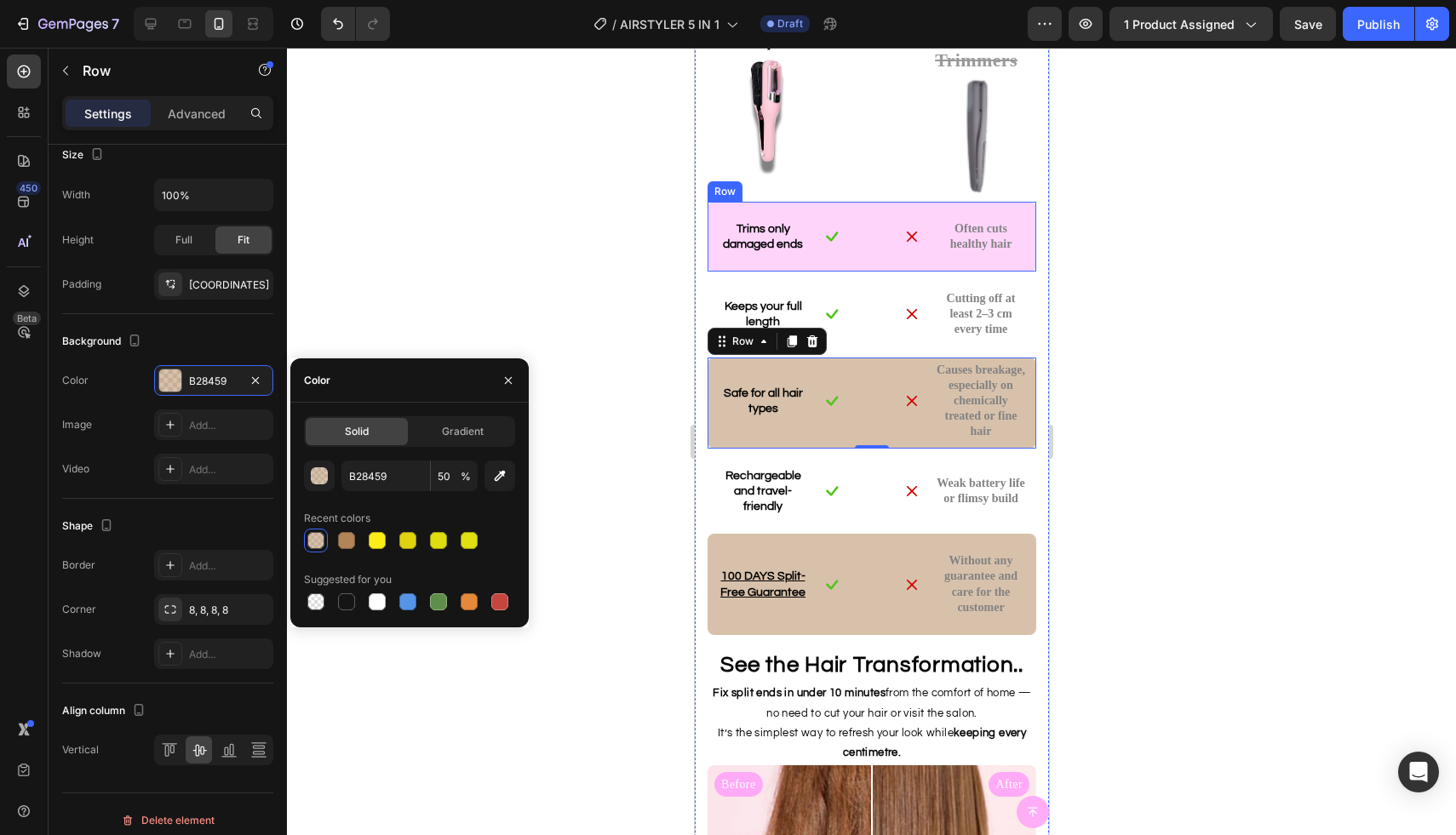 click on "Trims only damaged ends Text Block Image Image Often cuts healthy hair Text Block Row" at bounding box center [871, 237] 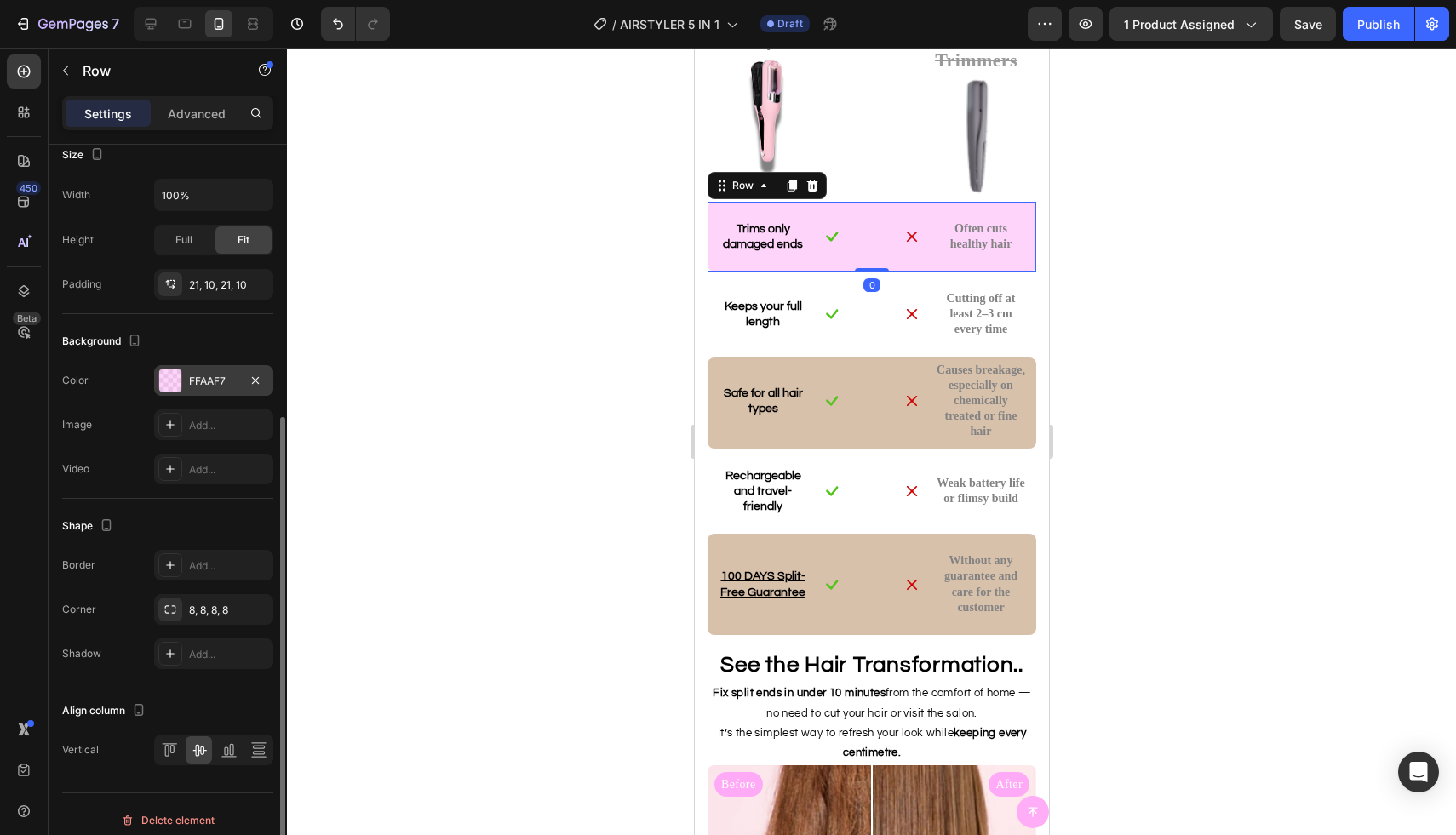 click at bounding box center (170, 380) 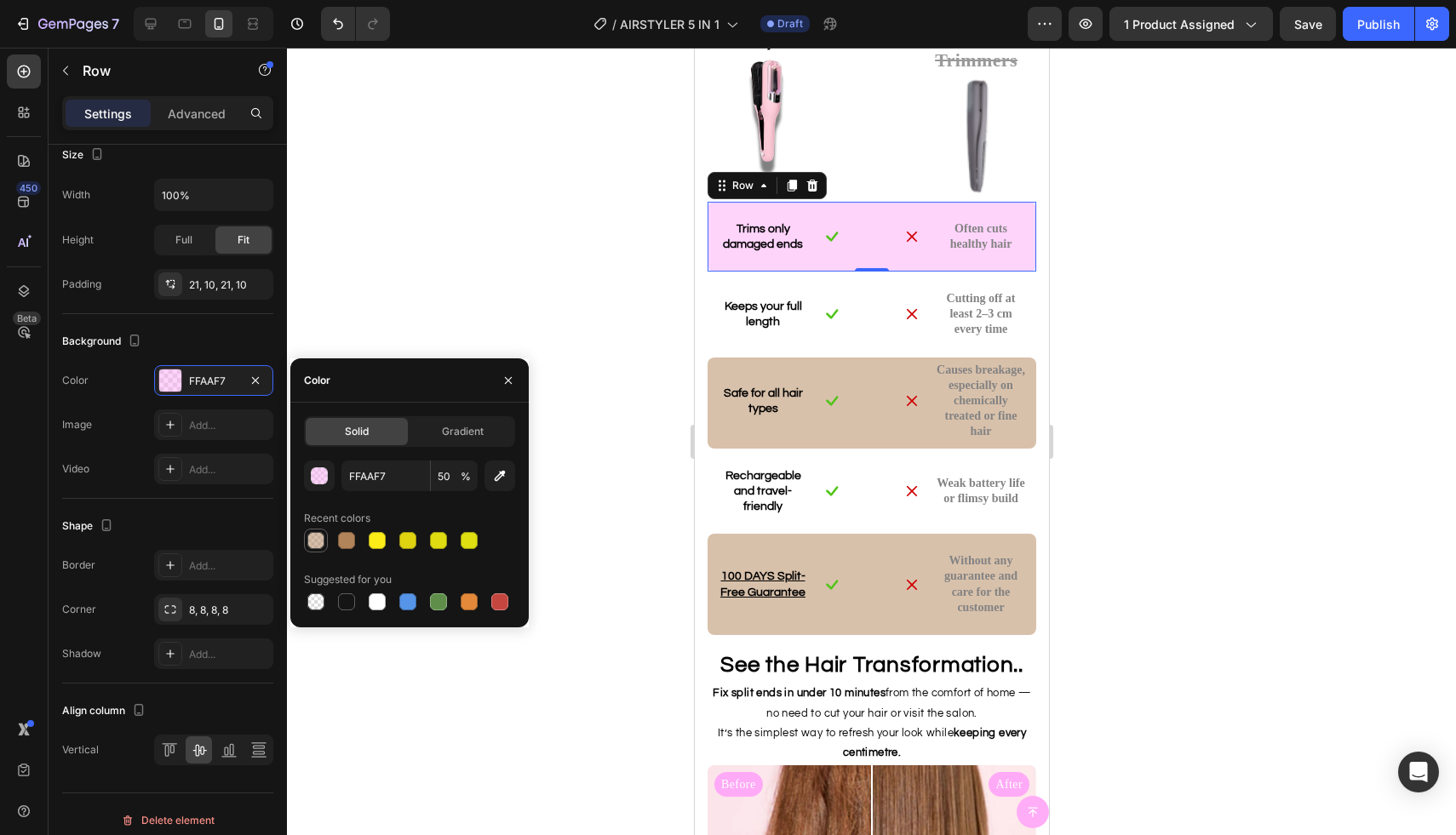 click at bounding box center [316, 540] 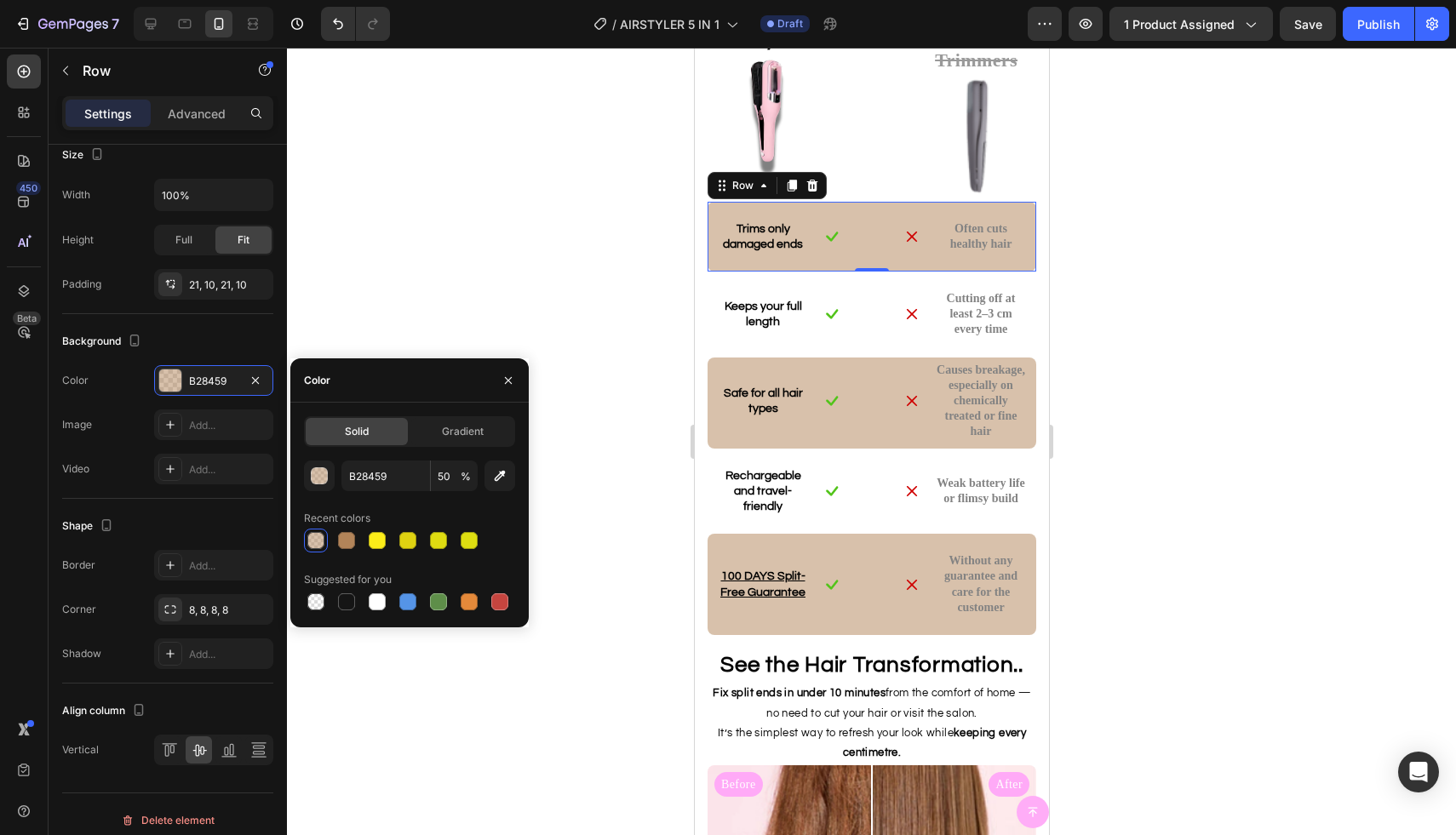 click 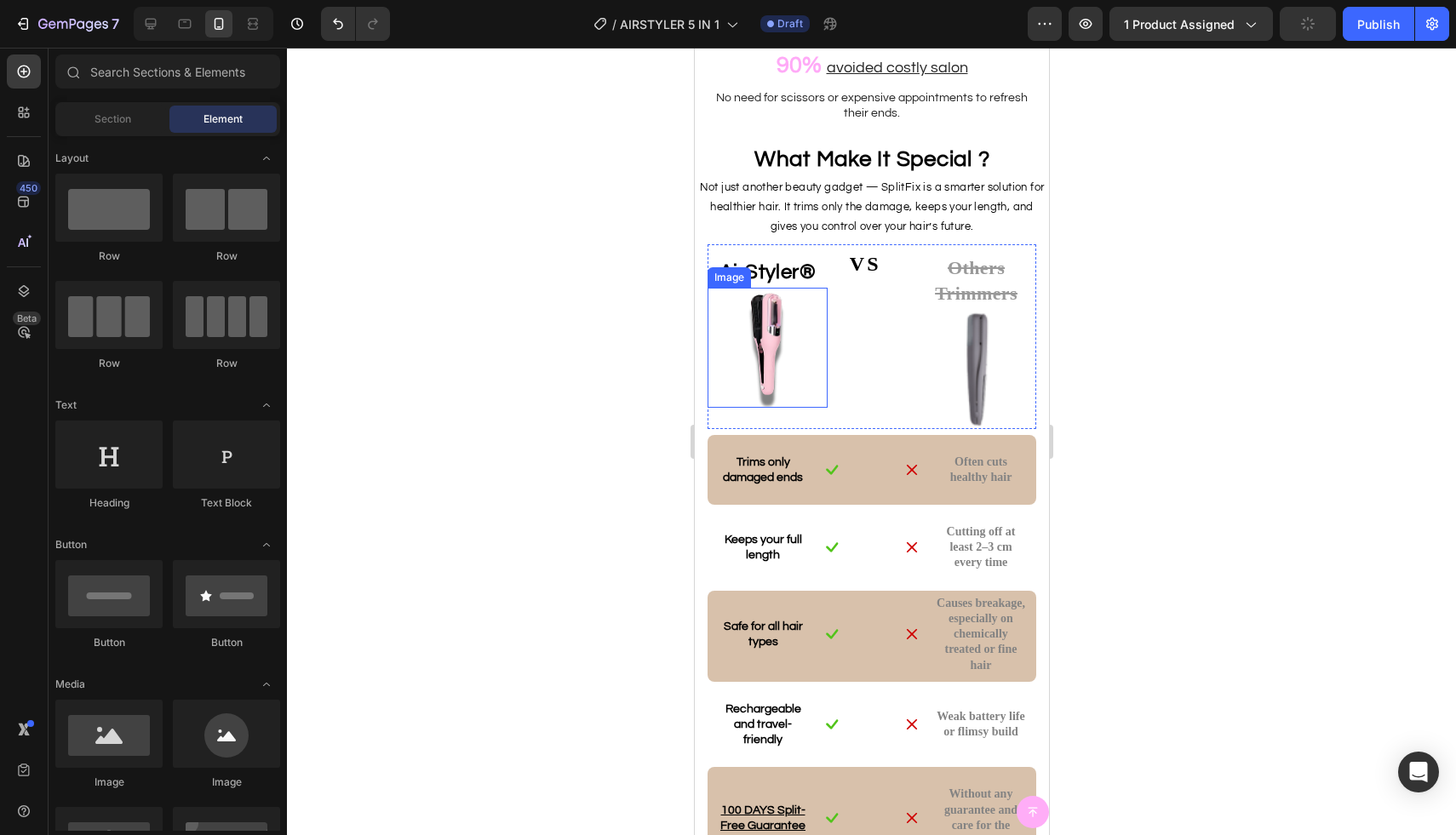 scroll, scrollTop: 2971, scrollLeft: 0, axis: vertical 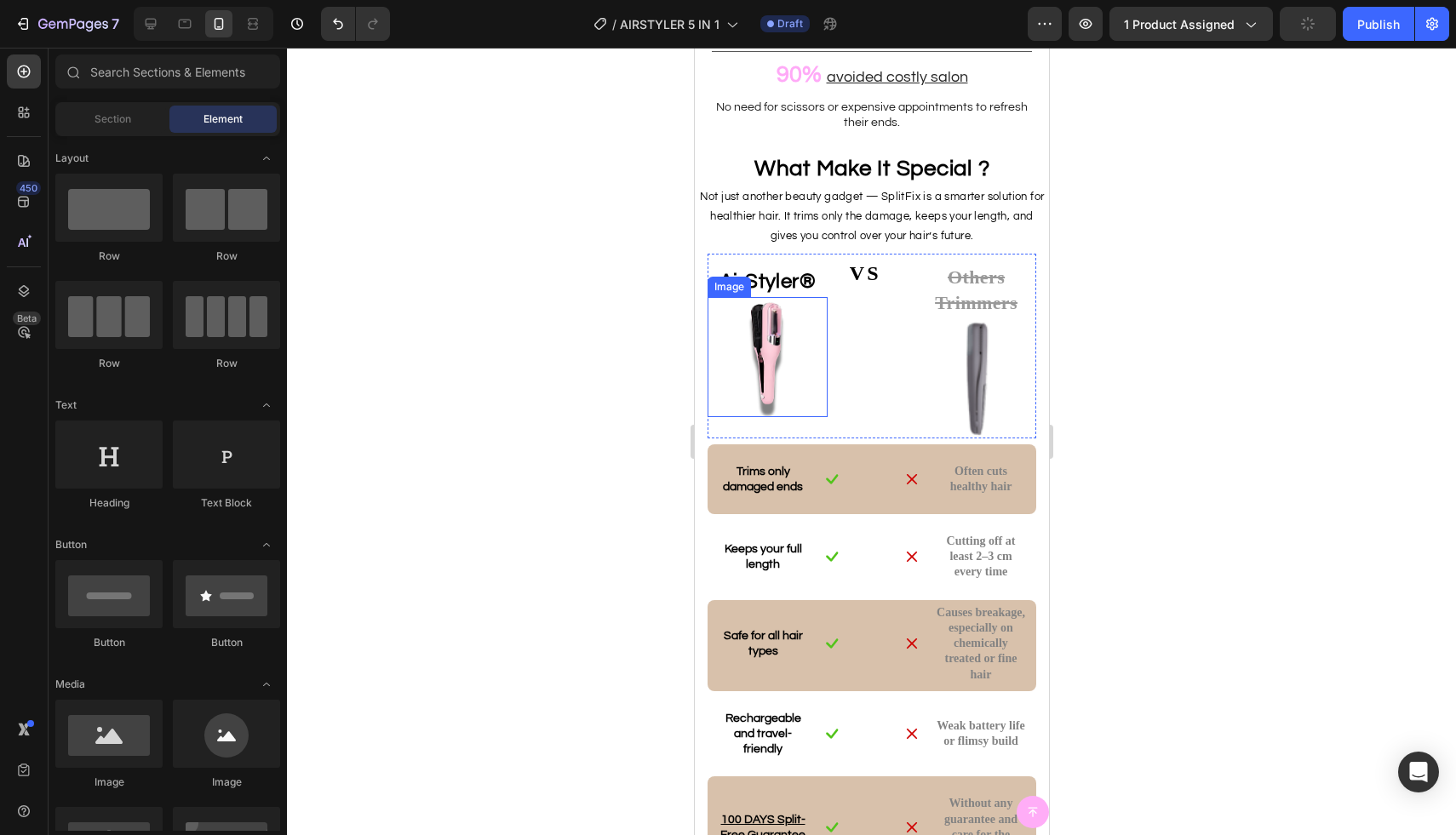 click at bounding box center [766, 357] 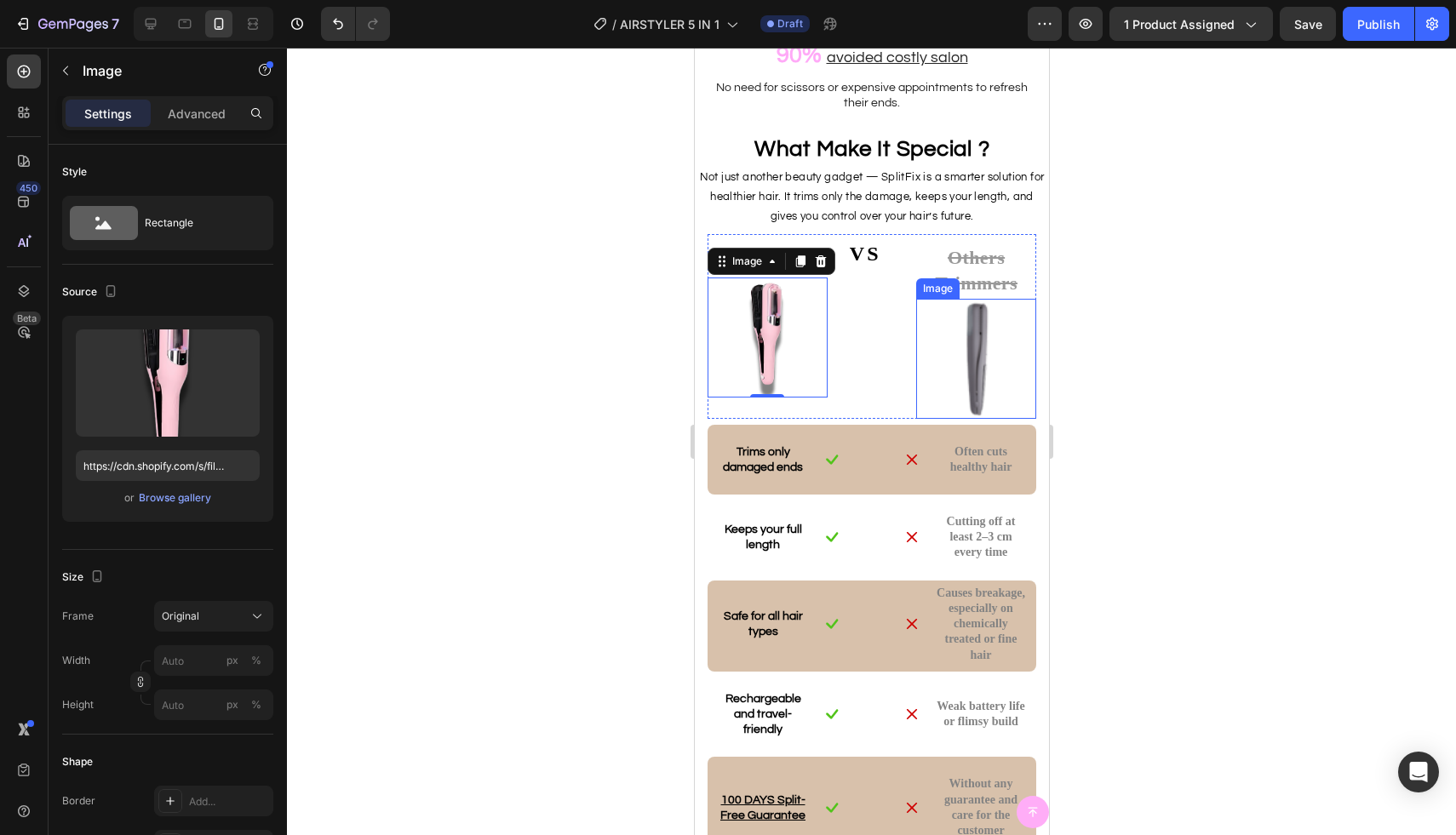 scroll, scrollTop: 2993, scrollLeft: 0, axis: vertical 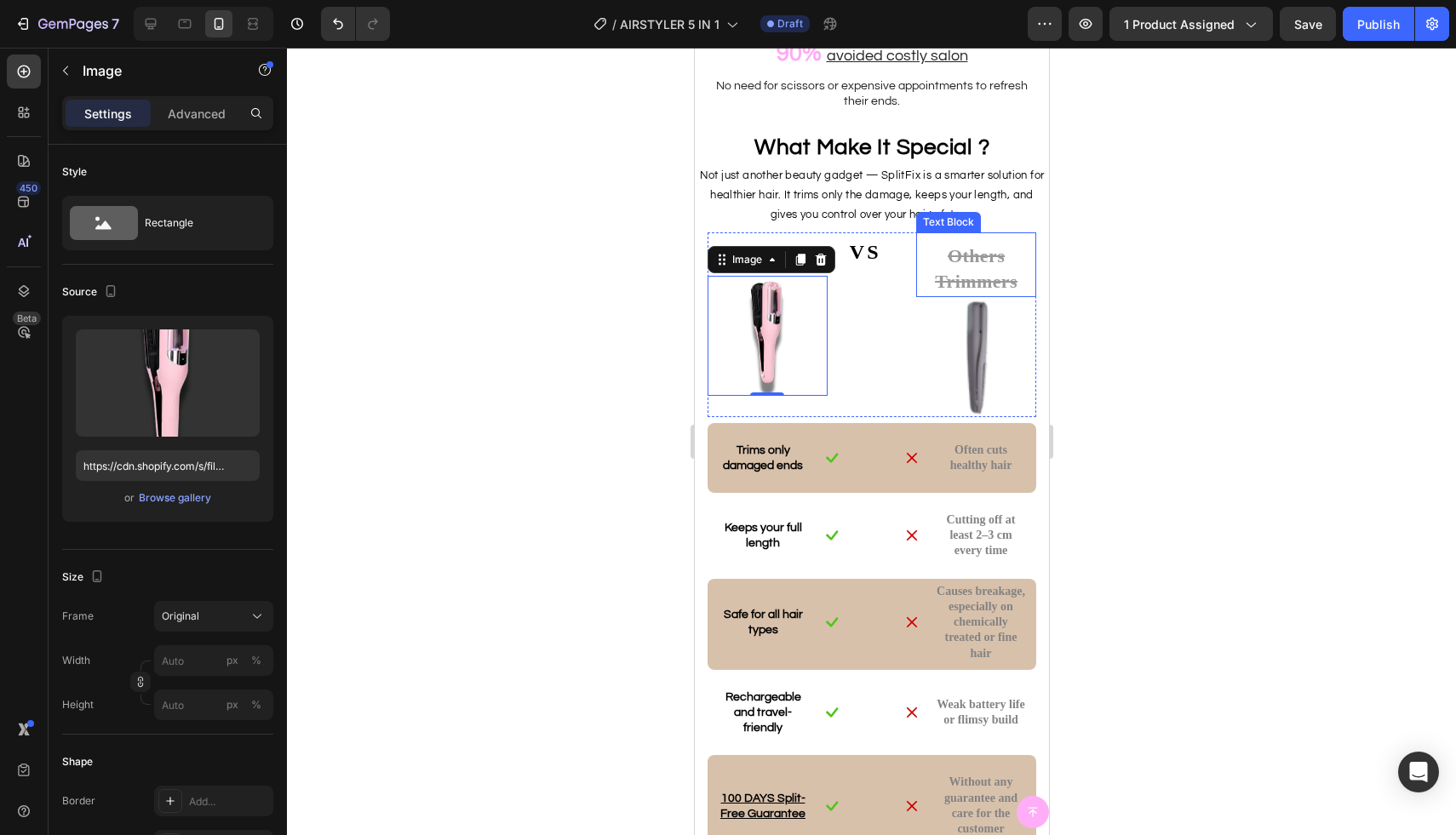 click on "Others Trimmers" at bounding box center (975, 268) 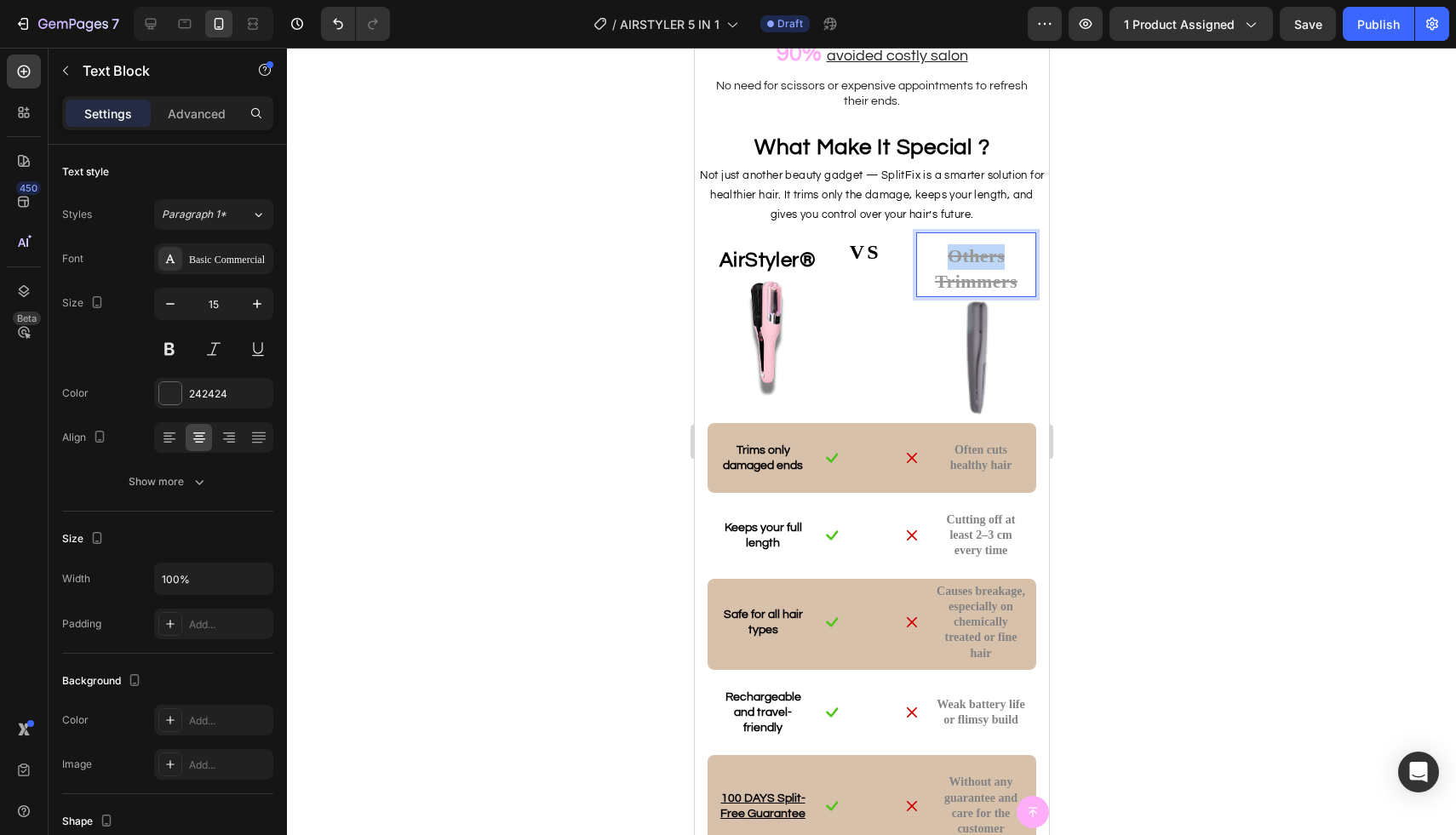 click on "Others Trimmers" at bounding box center (975, 268) 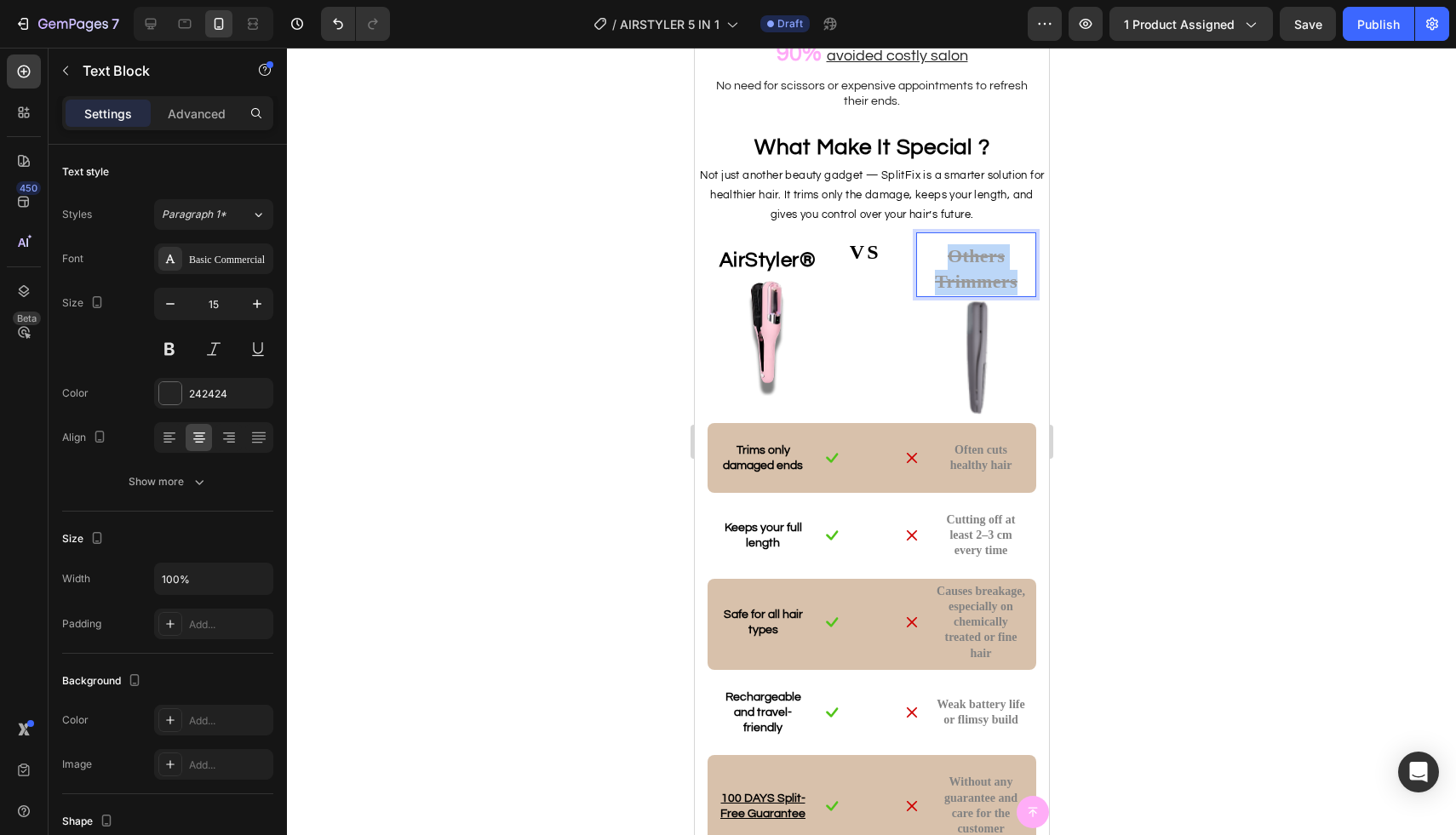 click on "Others Trimmers" at bounding box center [975, 268] 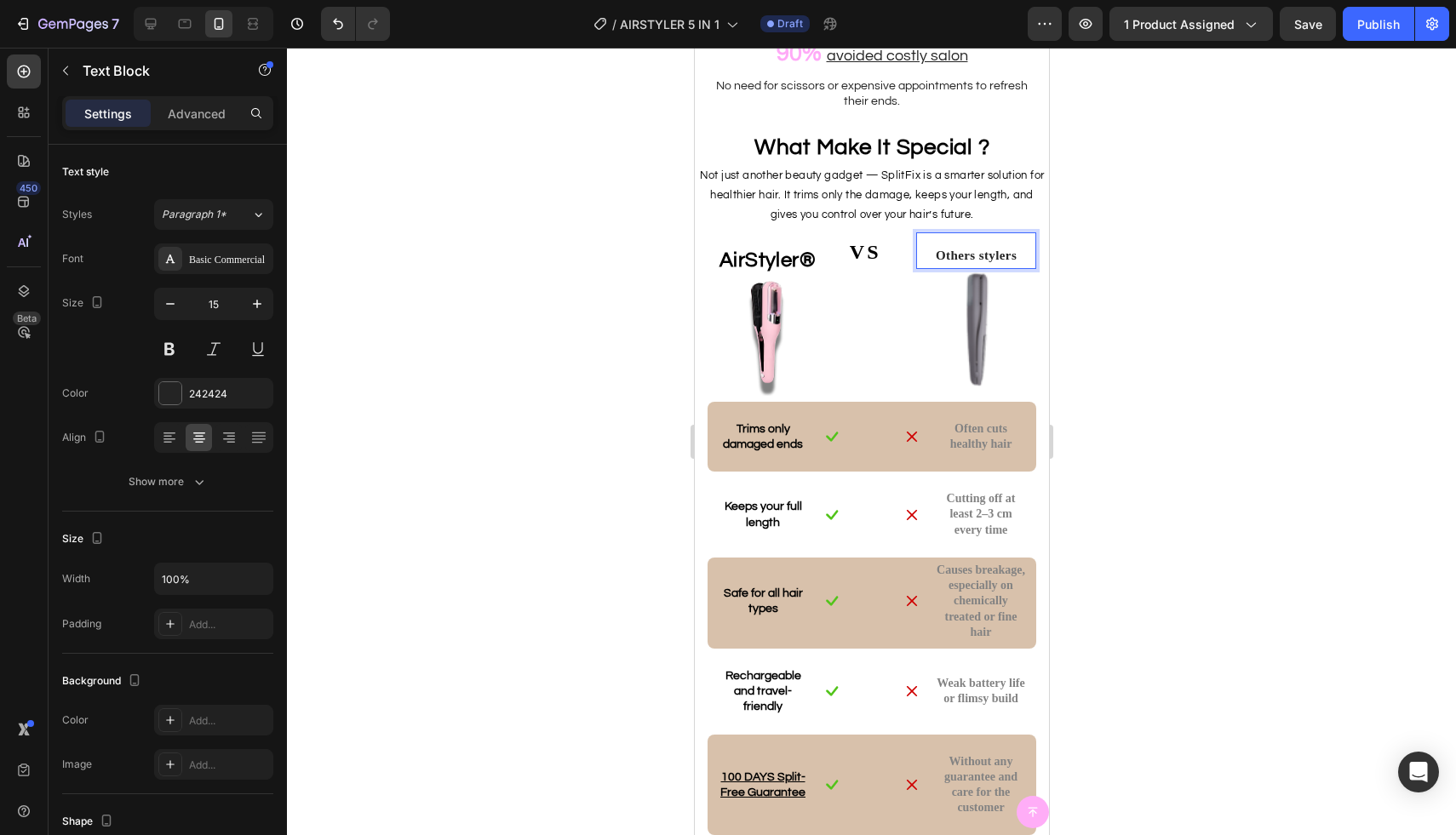 click on "Others stylers" at bounding box center (975, 255) 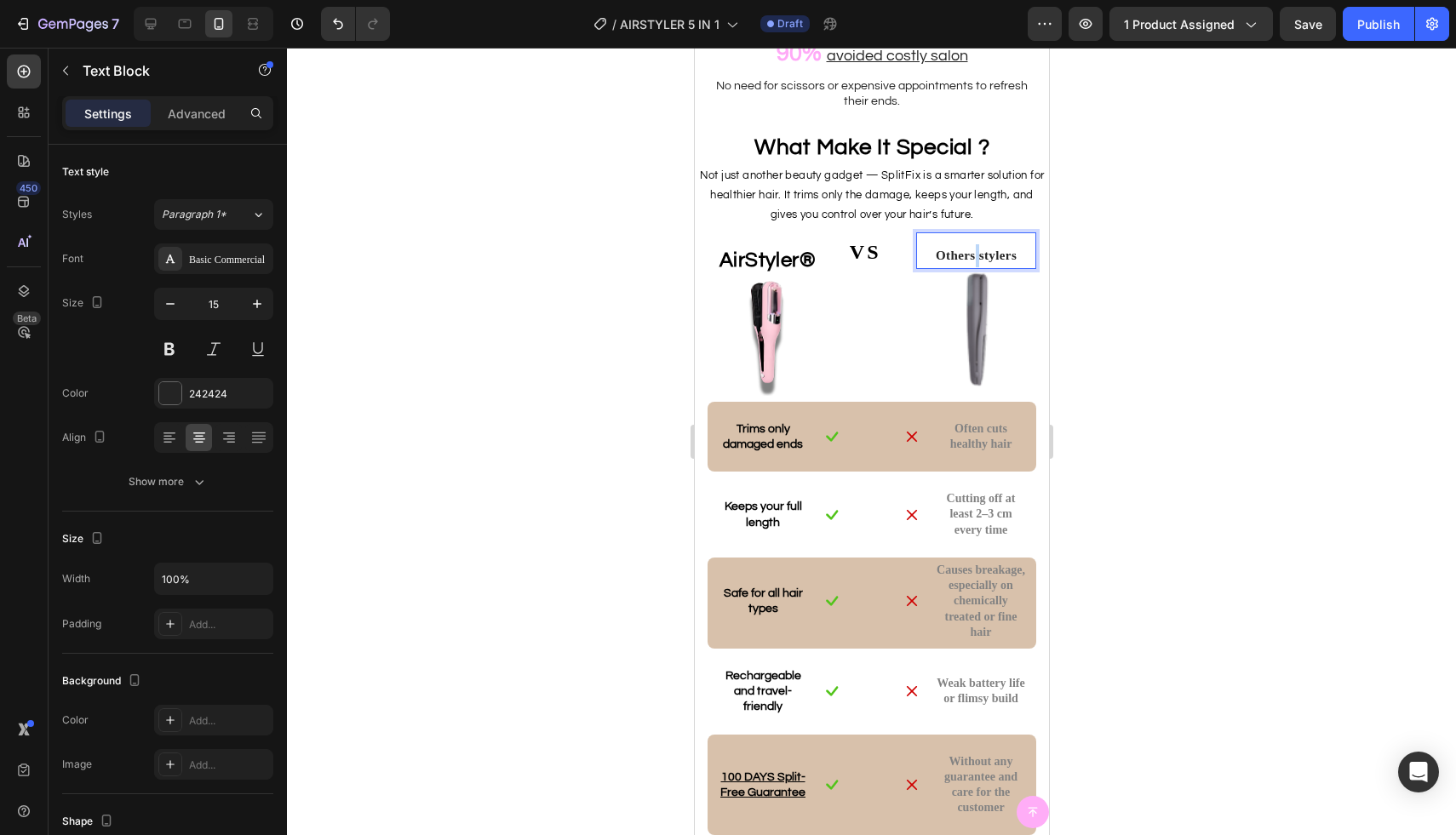 click on "Others stylers" at bounding box center [975, 255] 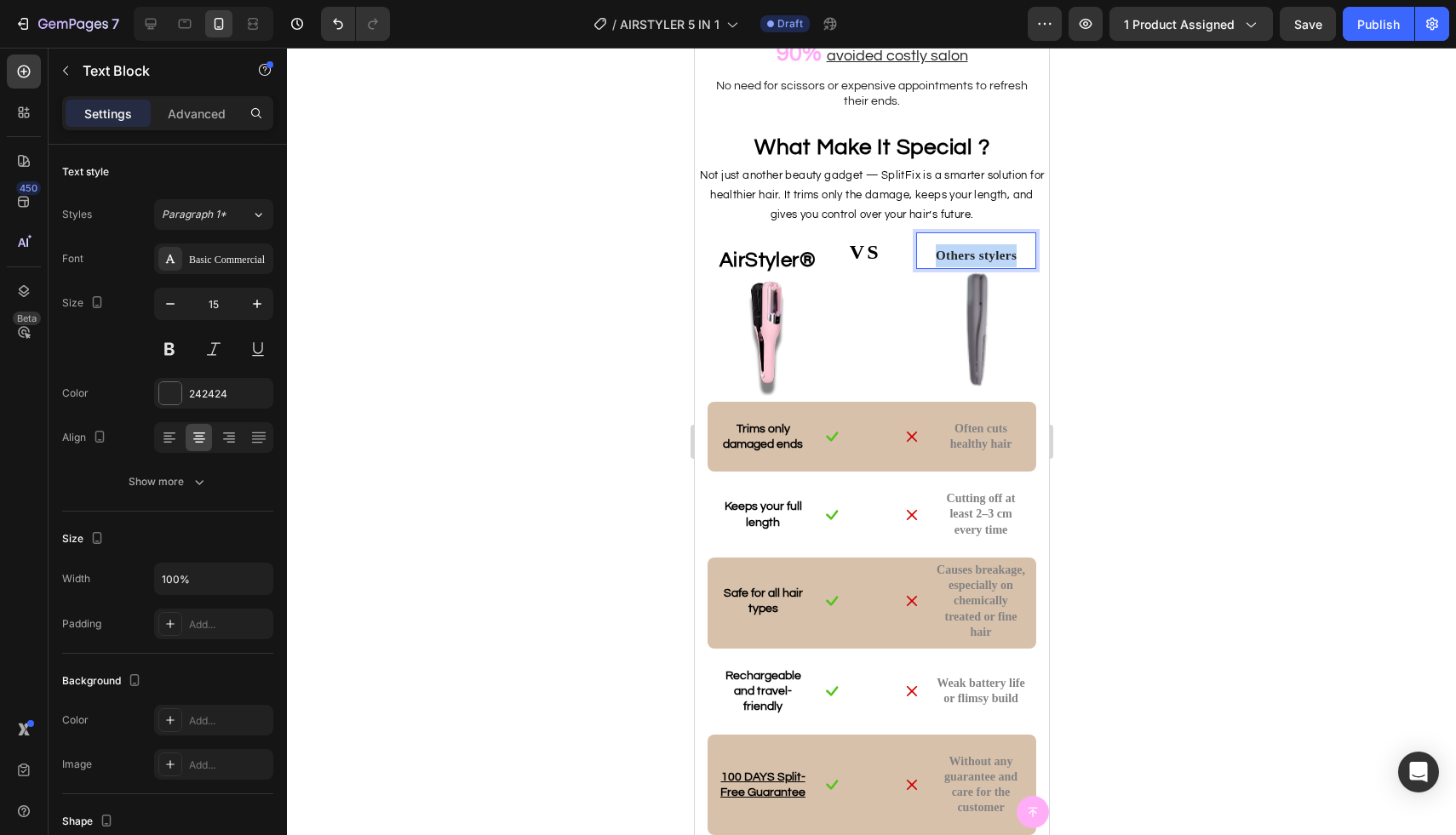 click on "Others stylers" at bounding box center [975, 255] 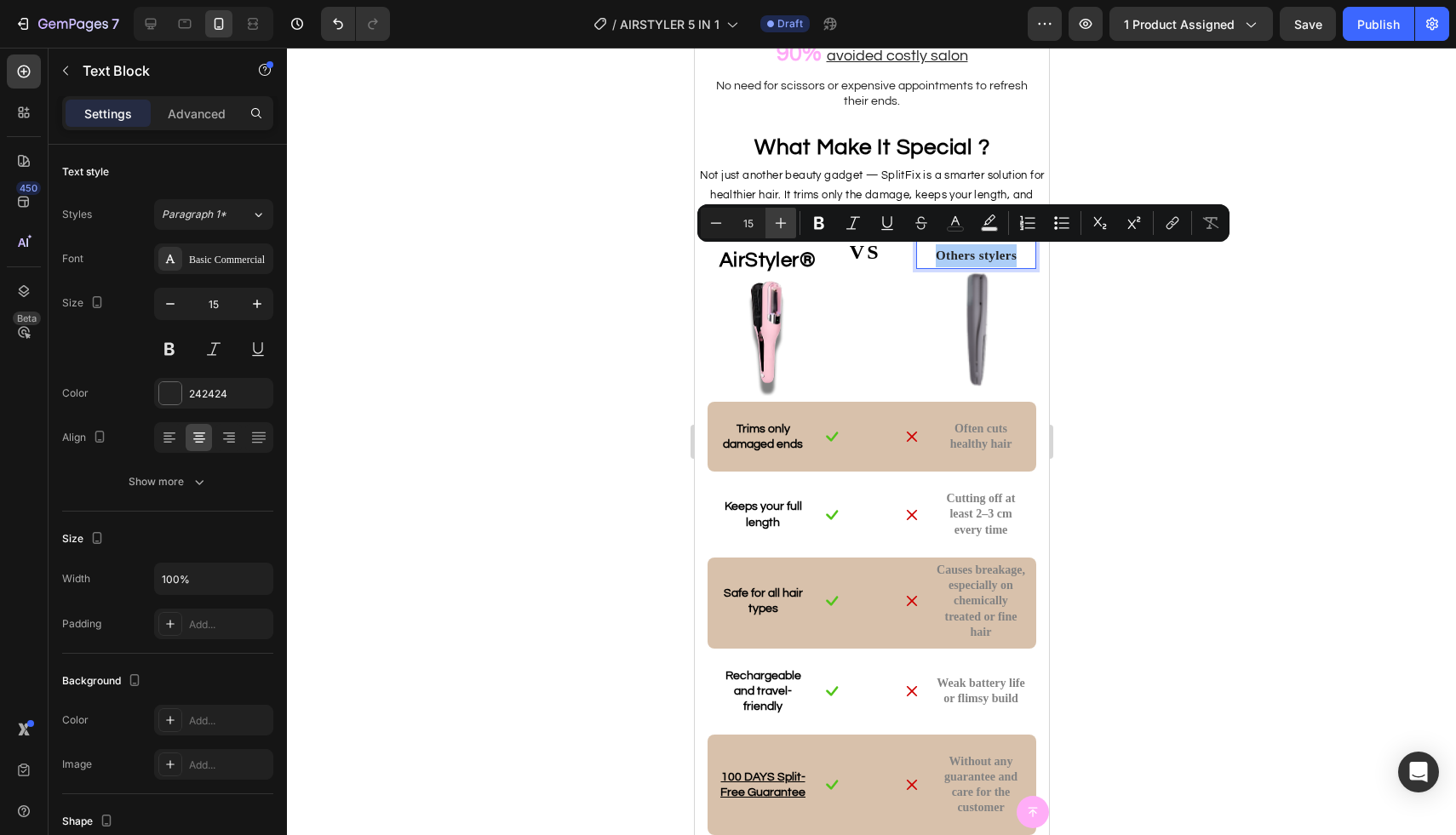 click 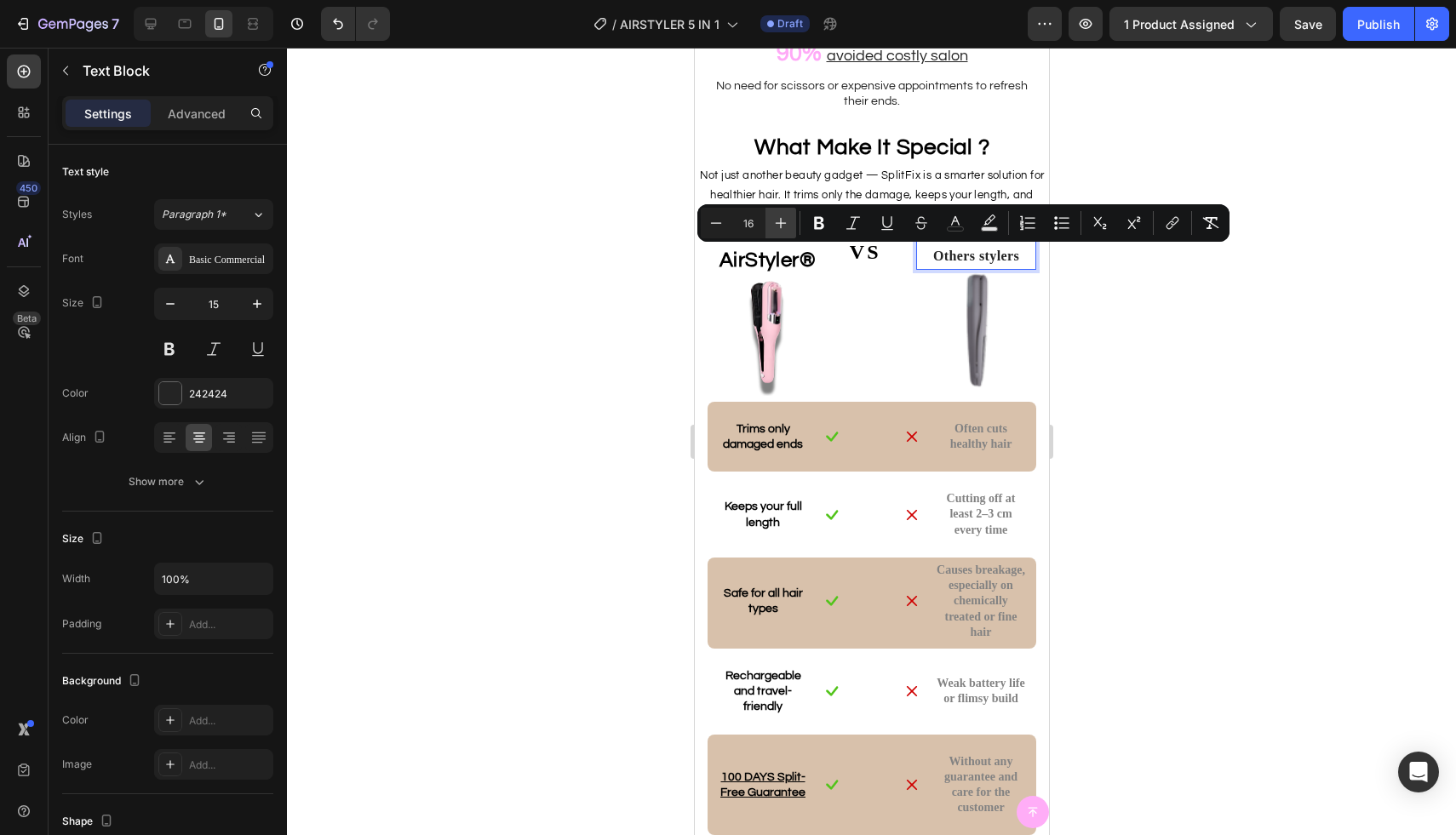click 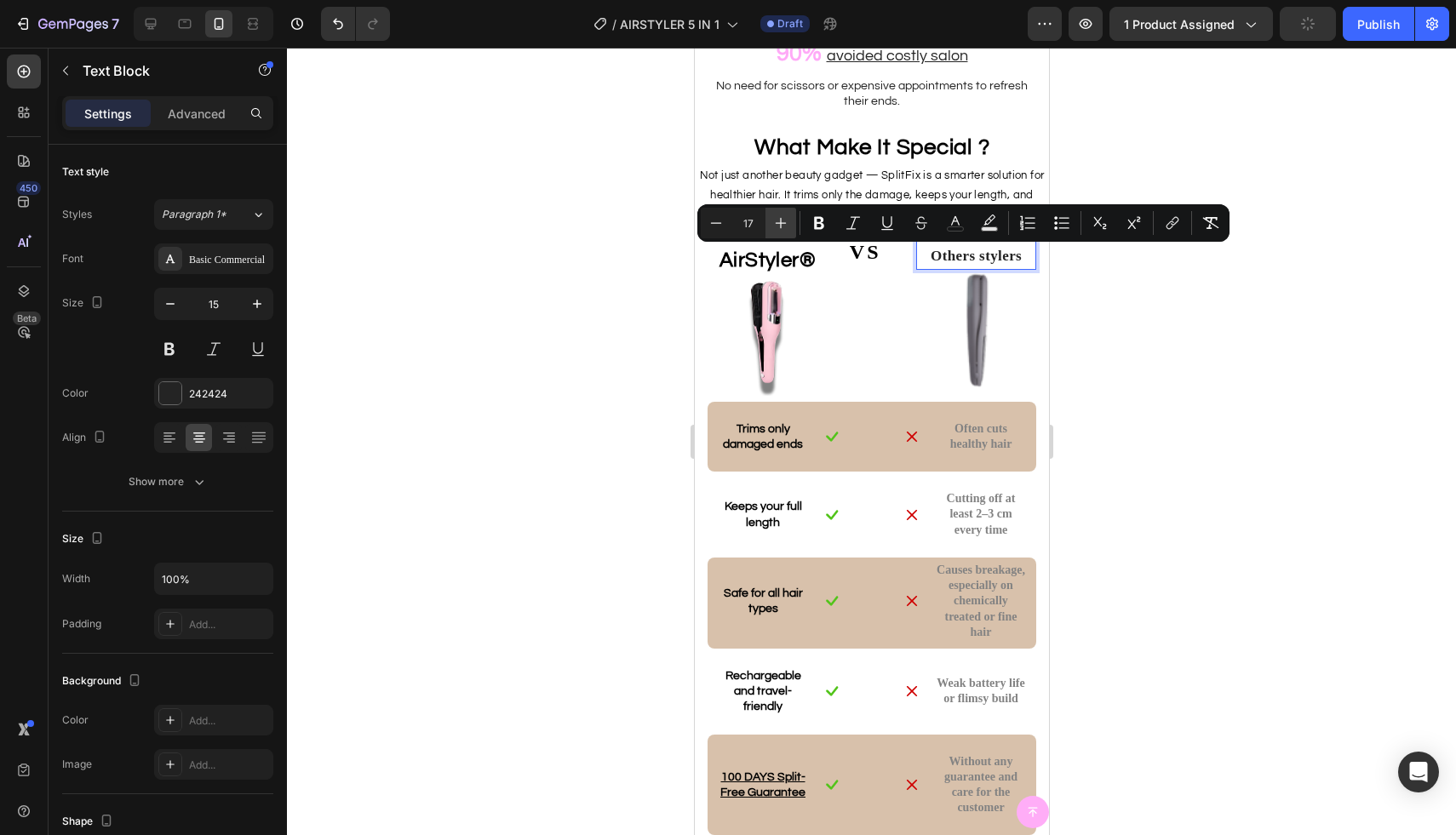 click 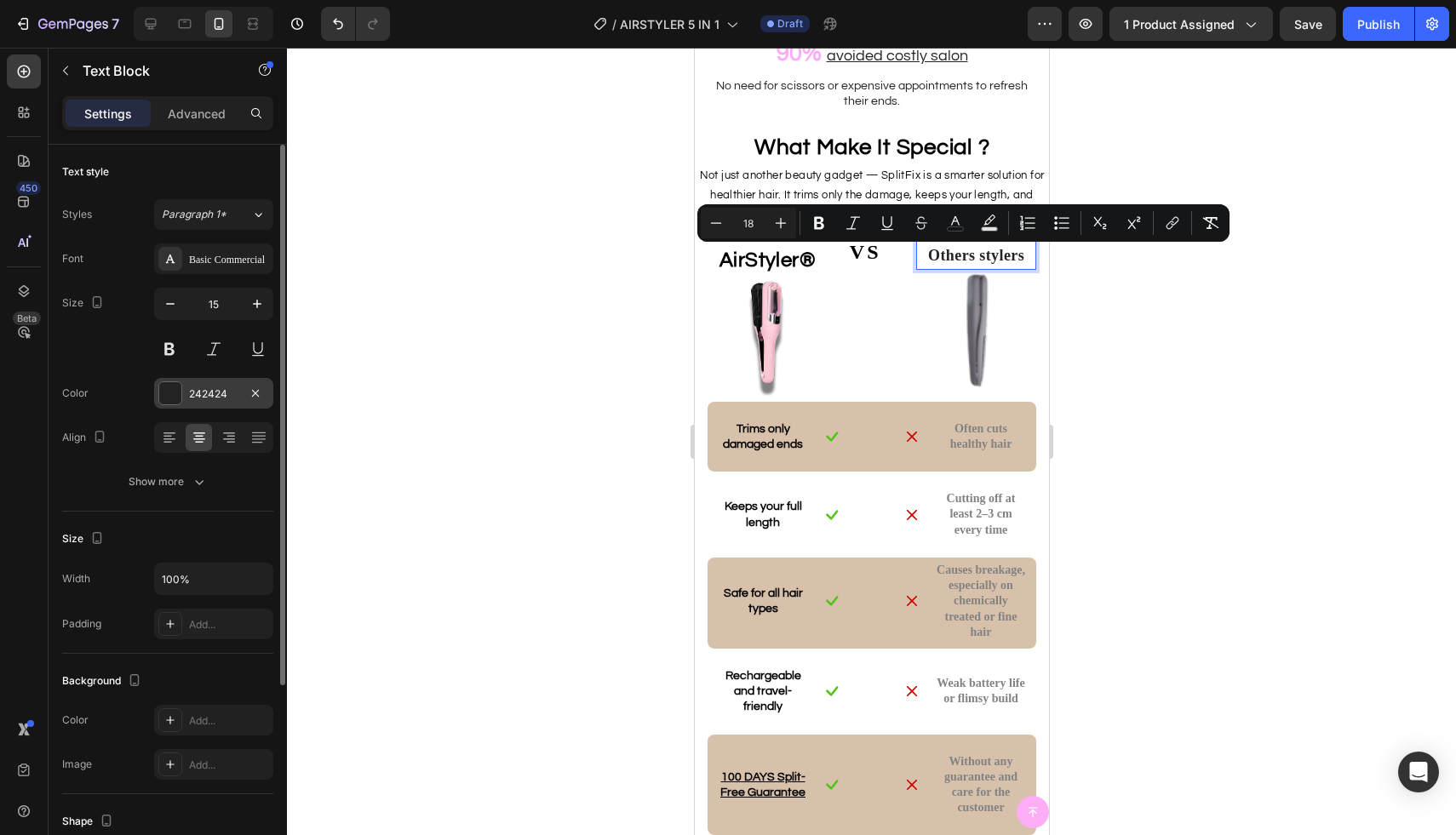click at bounding box center [170, 393] 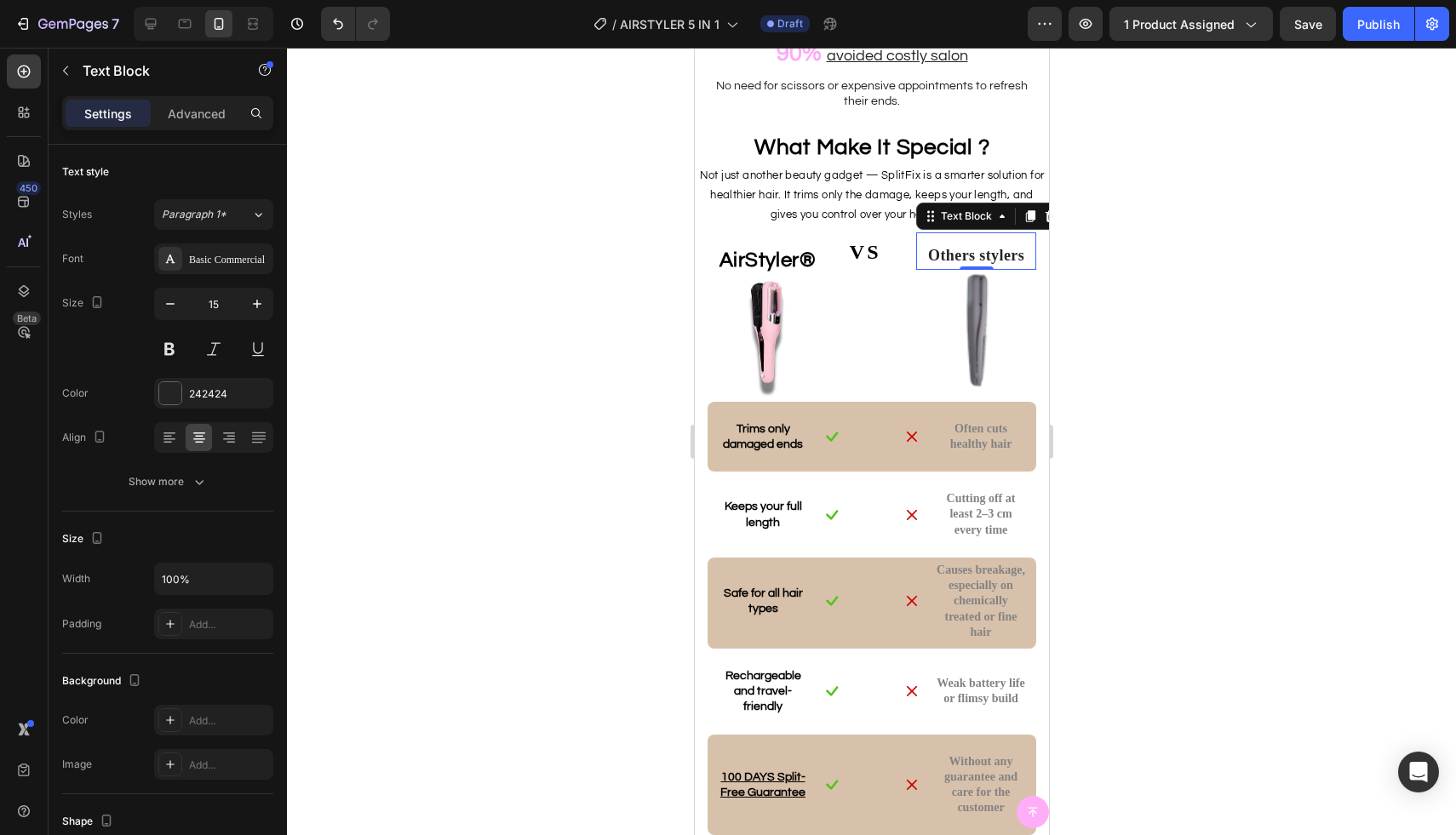 click 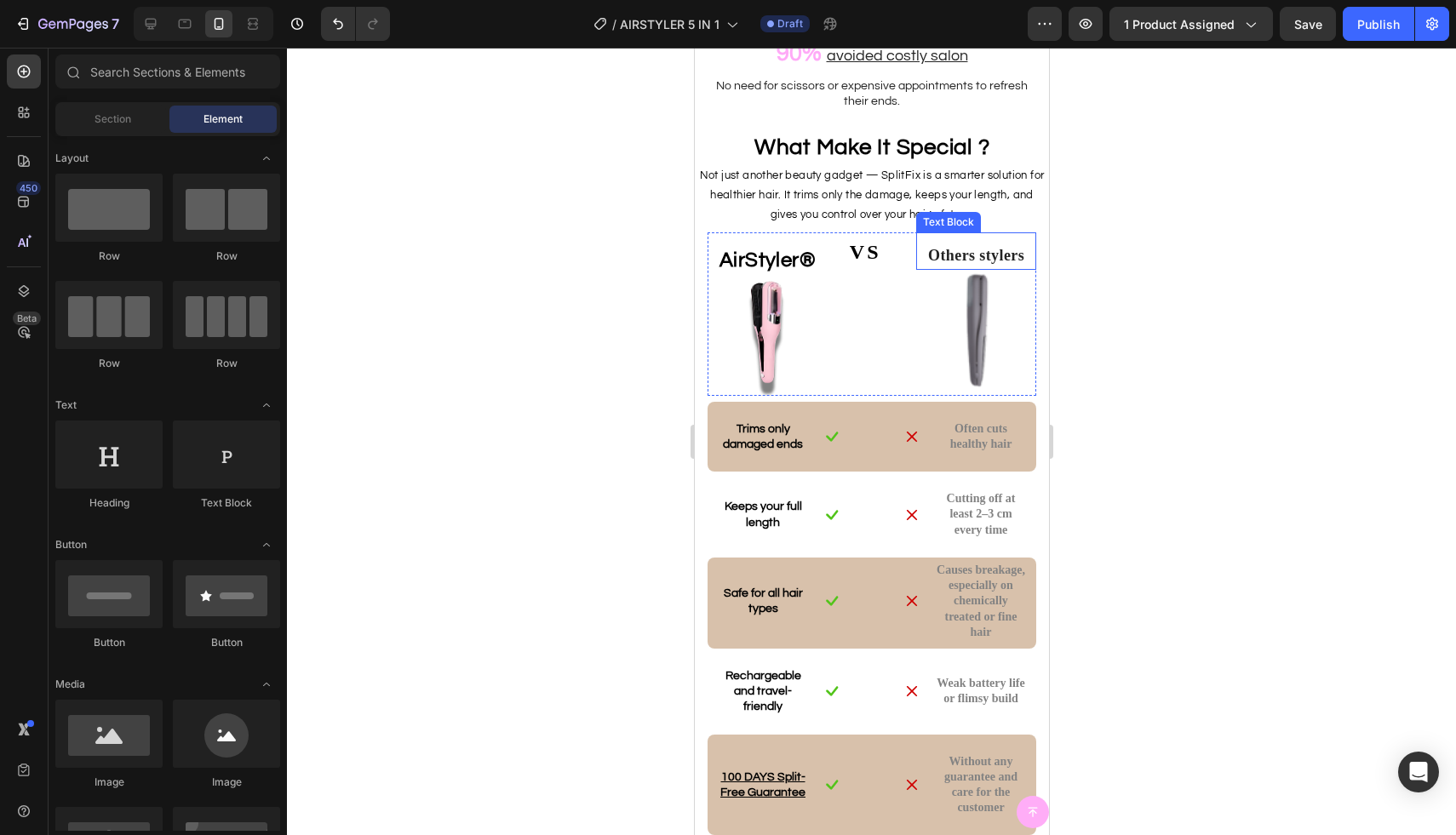 click on "Others stylers" at bounding box center [975, 255] 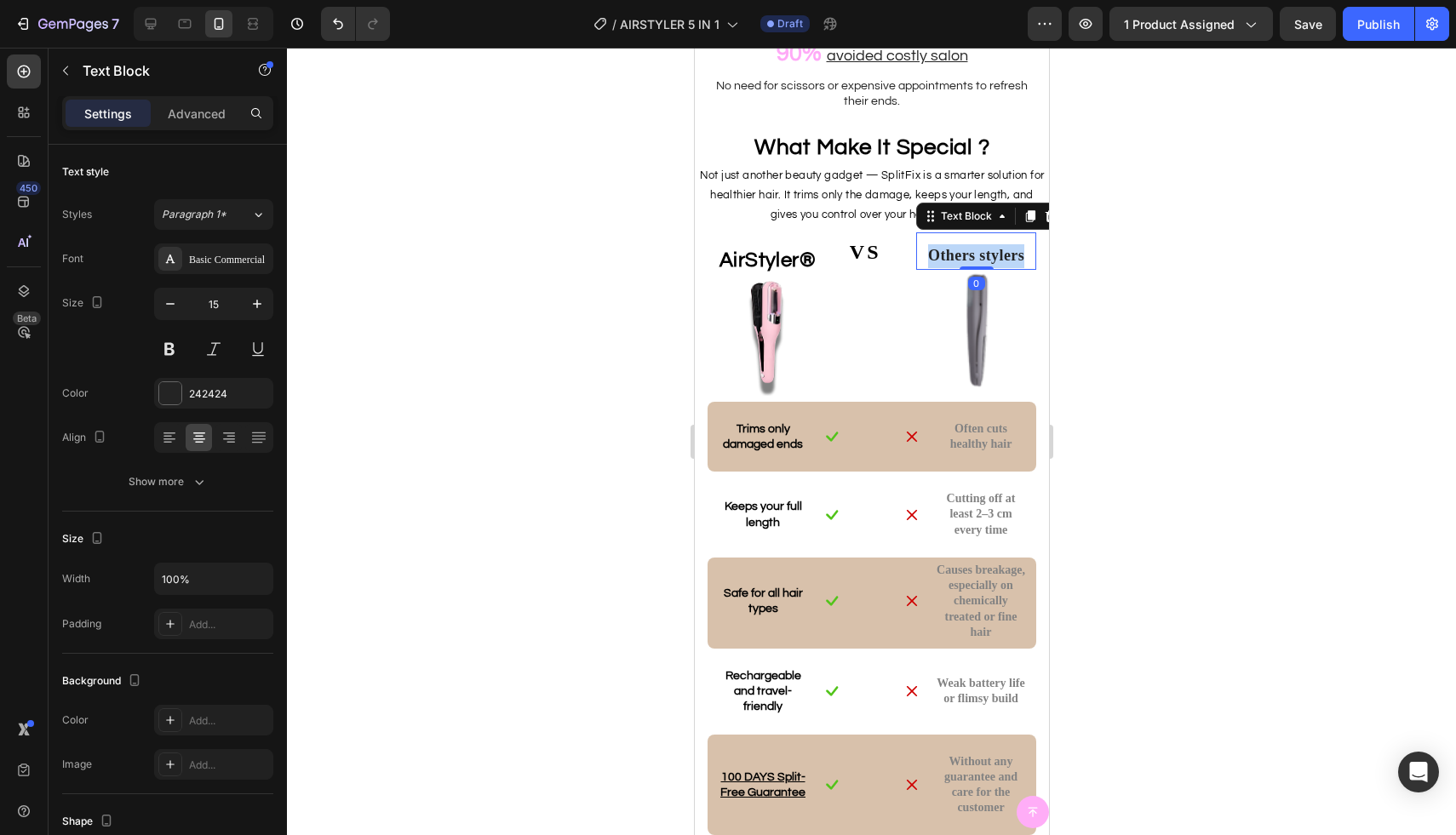 click on "Others stylers" at bounding box center (975, 255) 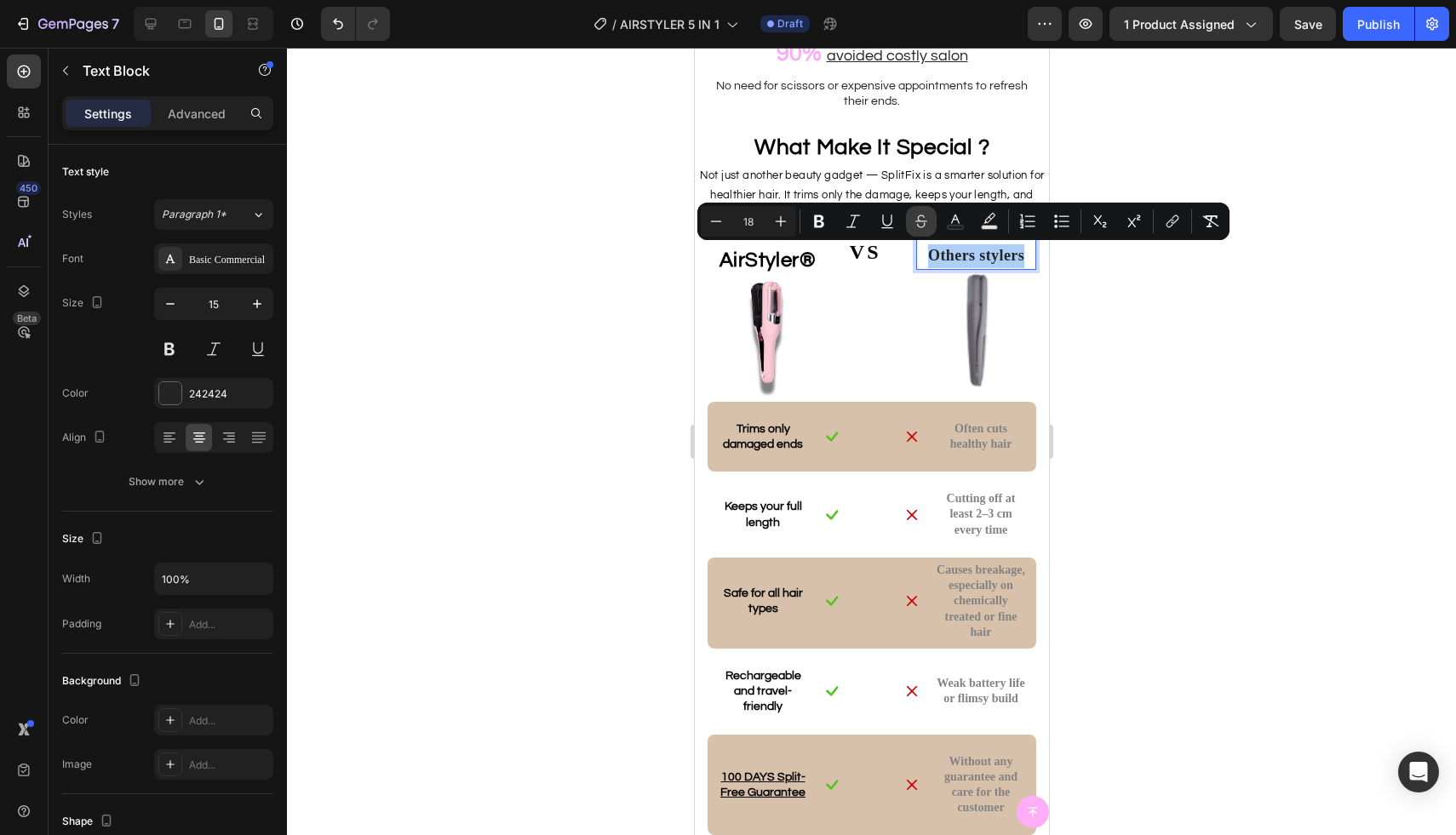 click on "Strikethrough" at bounding box center [921, 221] 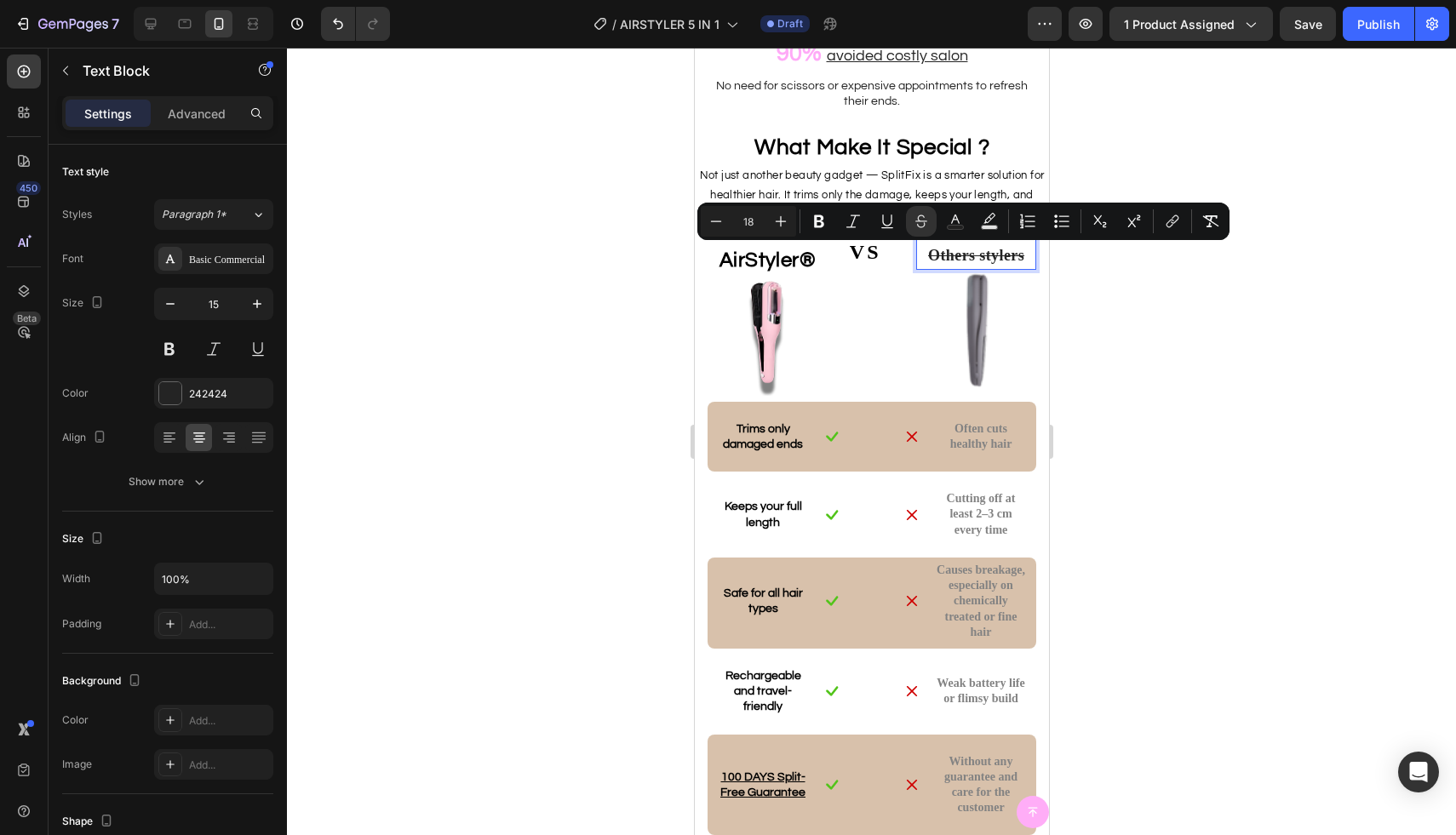 click 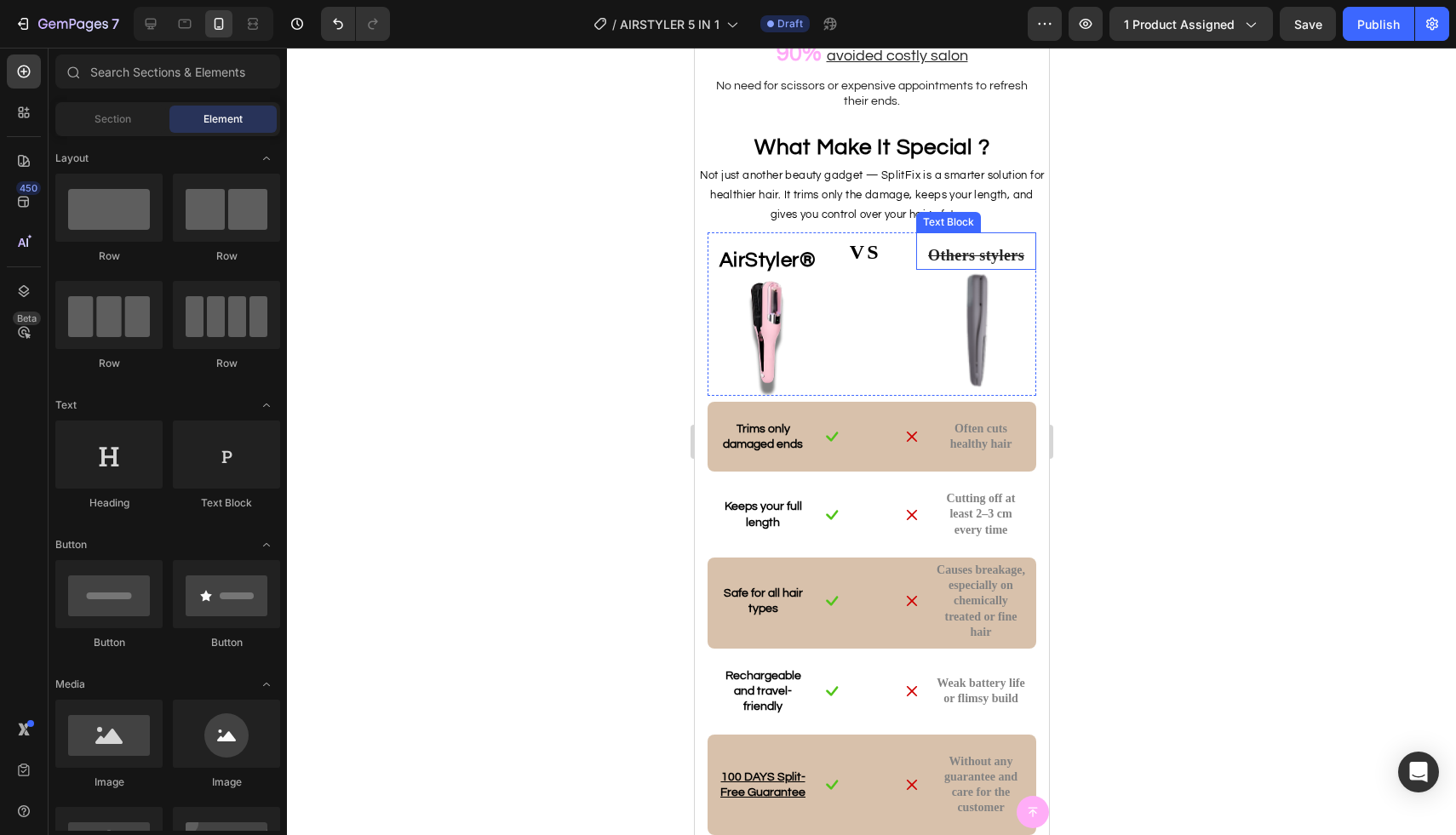 click on "Others stylers" at bounding box center (975, 255) 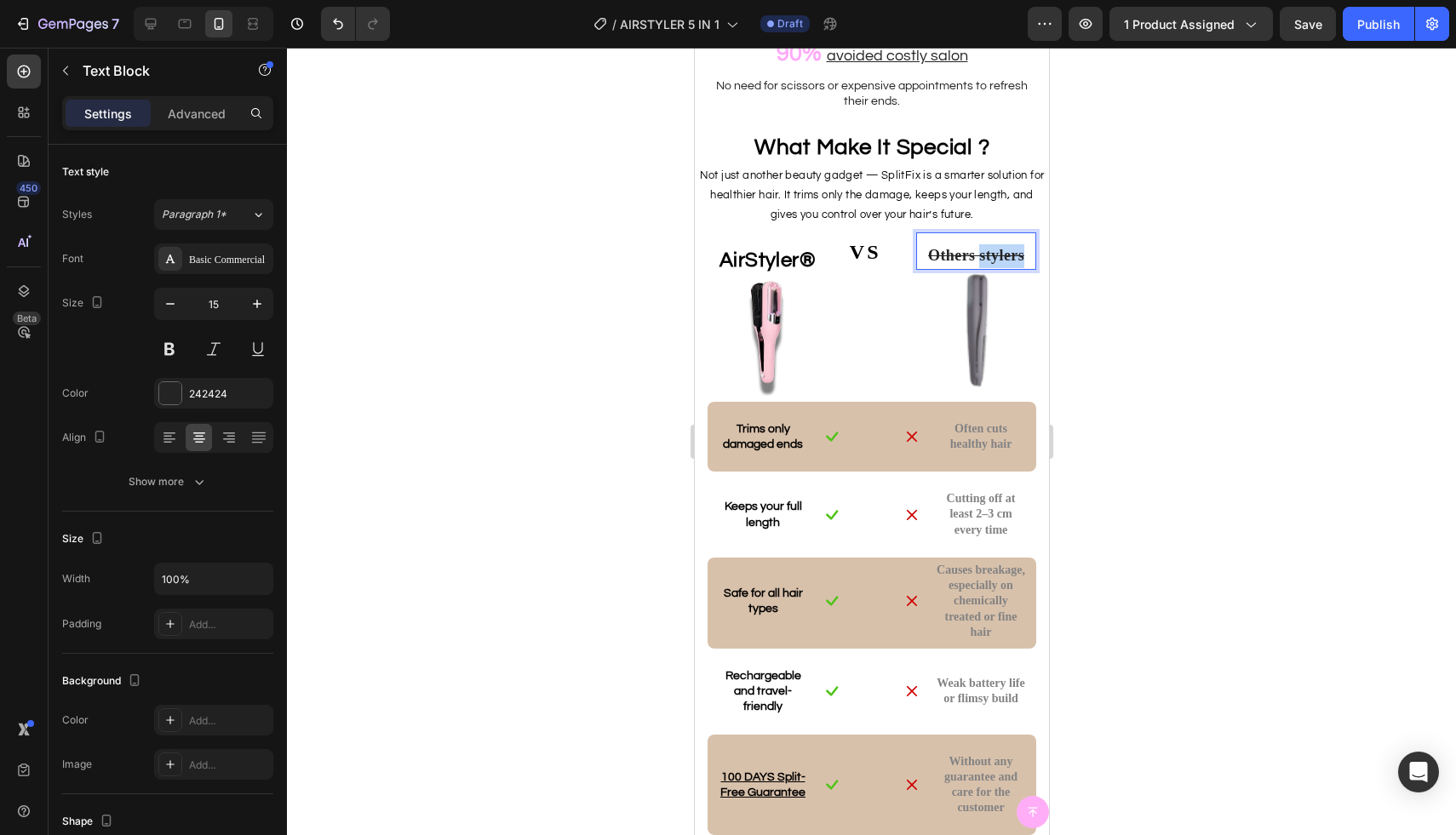 click on "Others stylers" at bounding box center [975, 255] 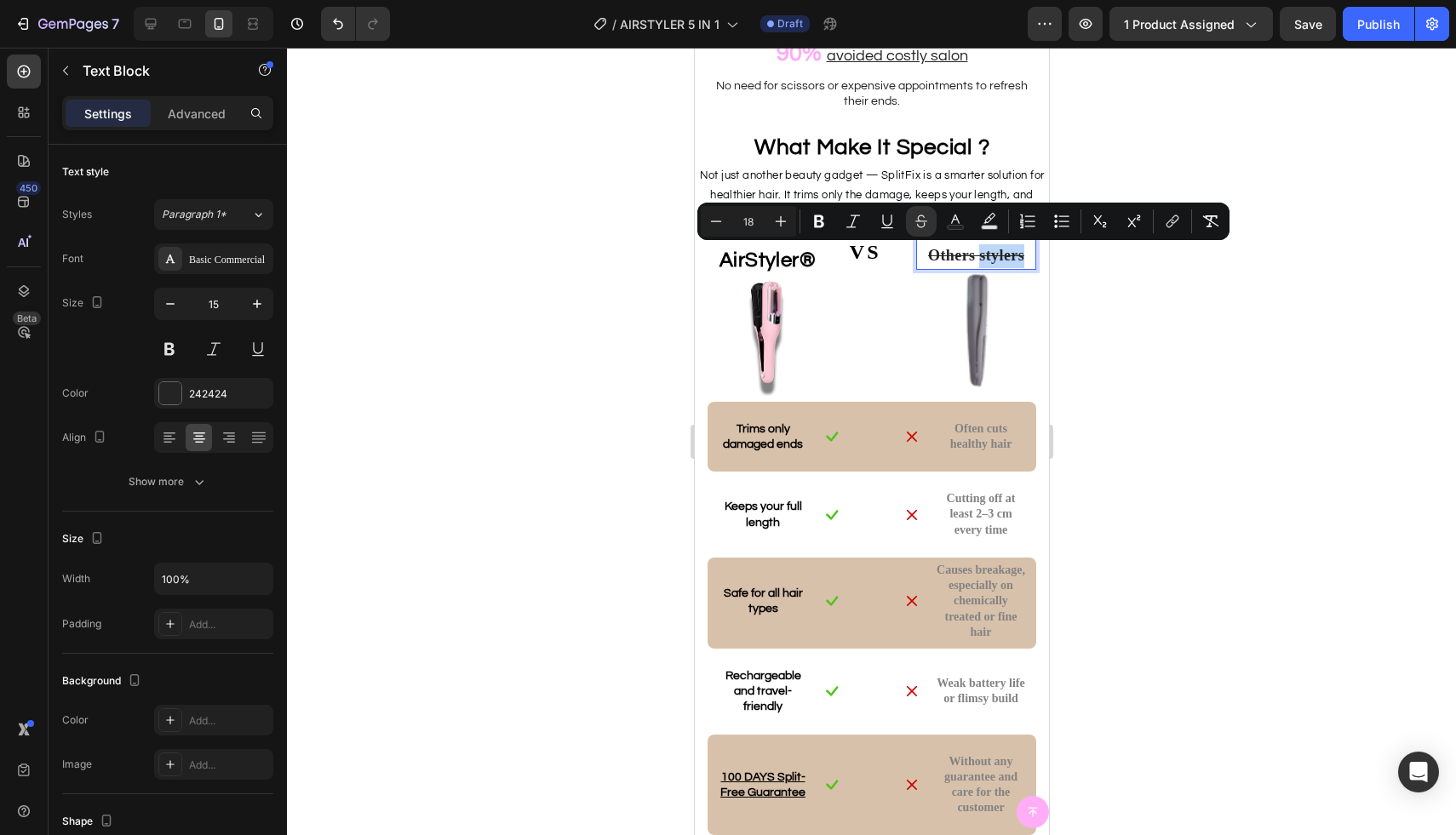 click on "Others stylers" at bounding box center [975, 255] 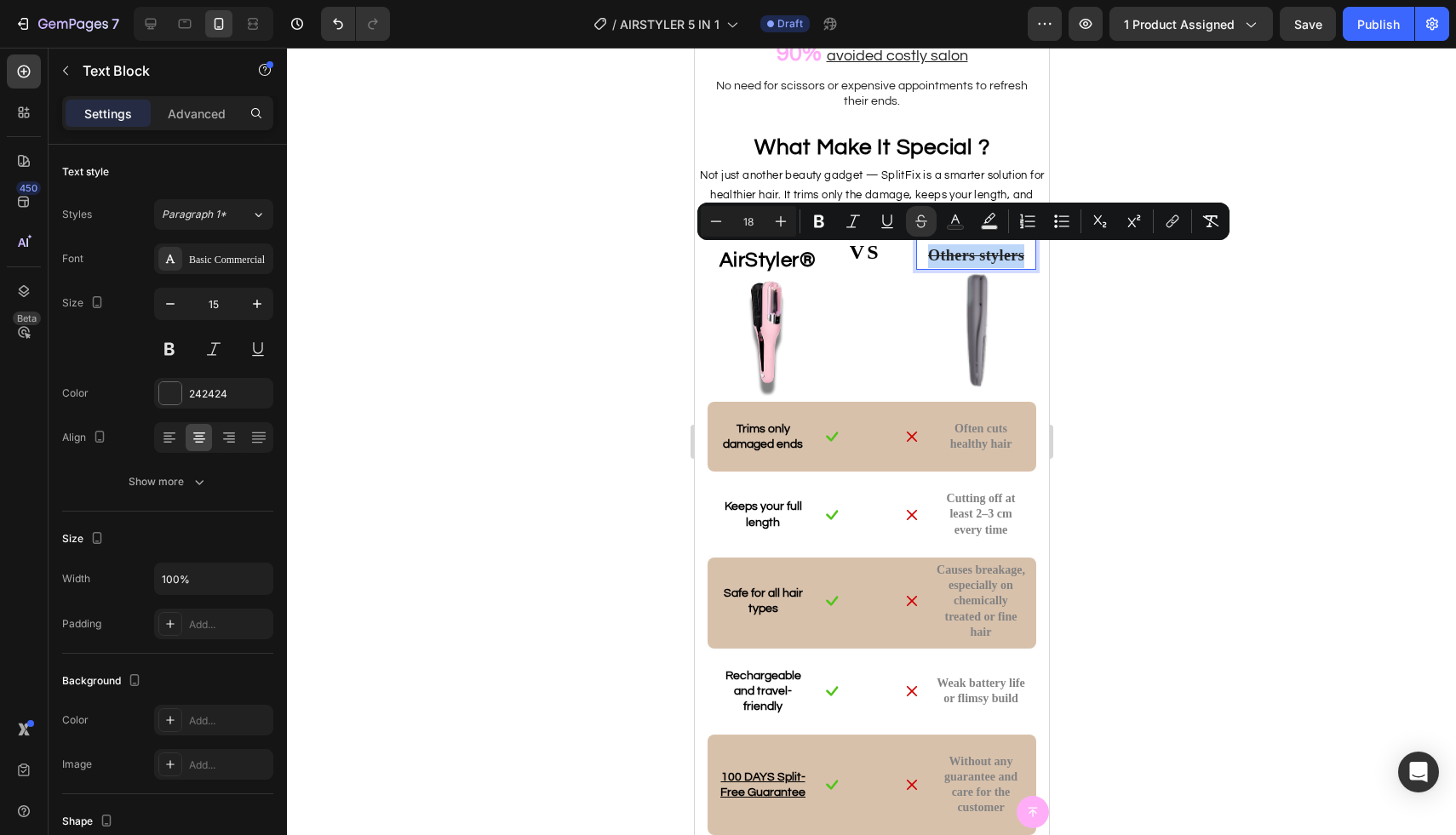 click on "Others stylers" at bounding box center [975, 255] 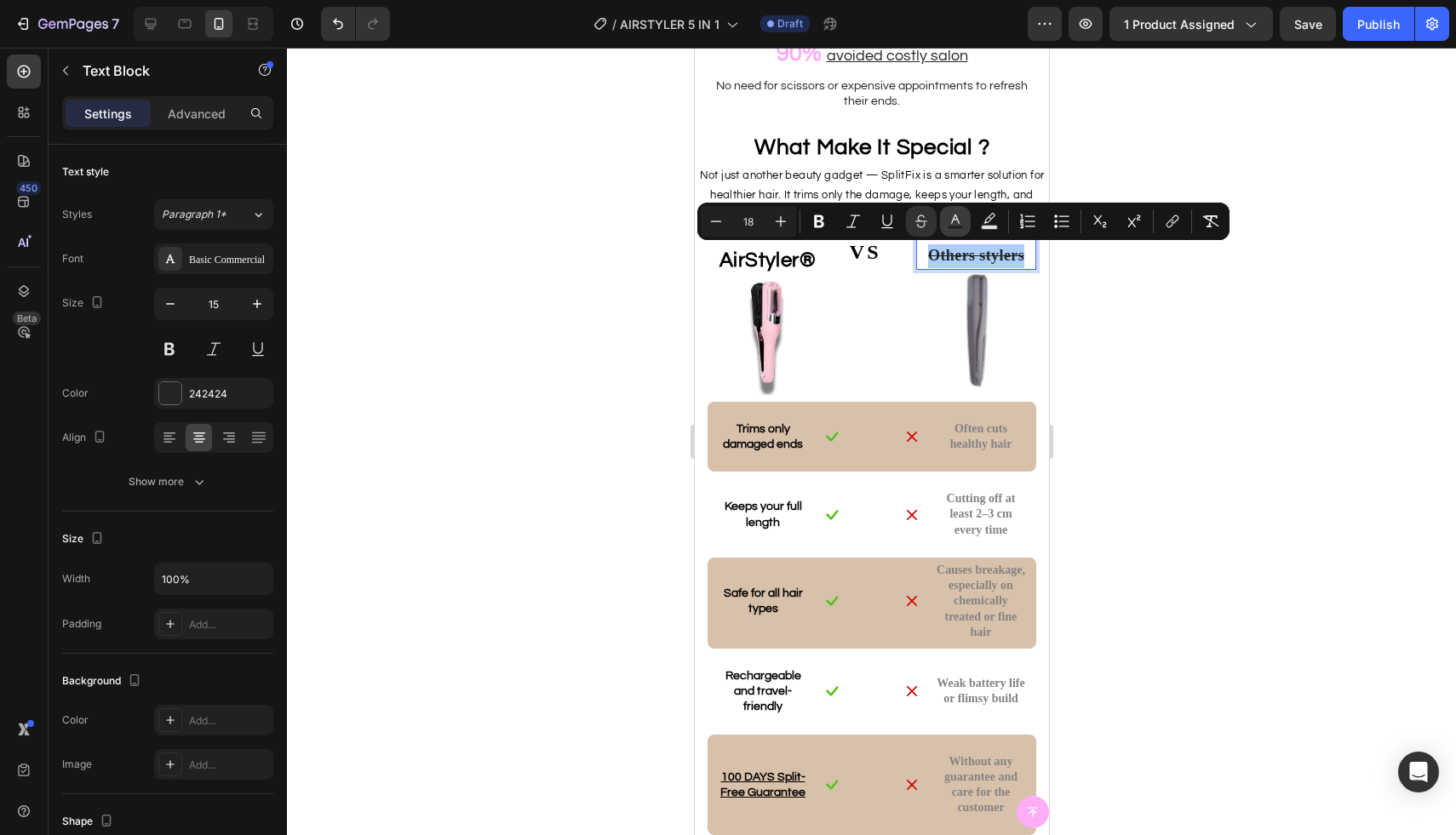 click 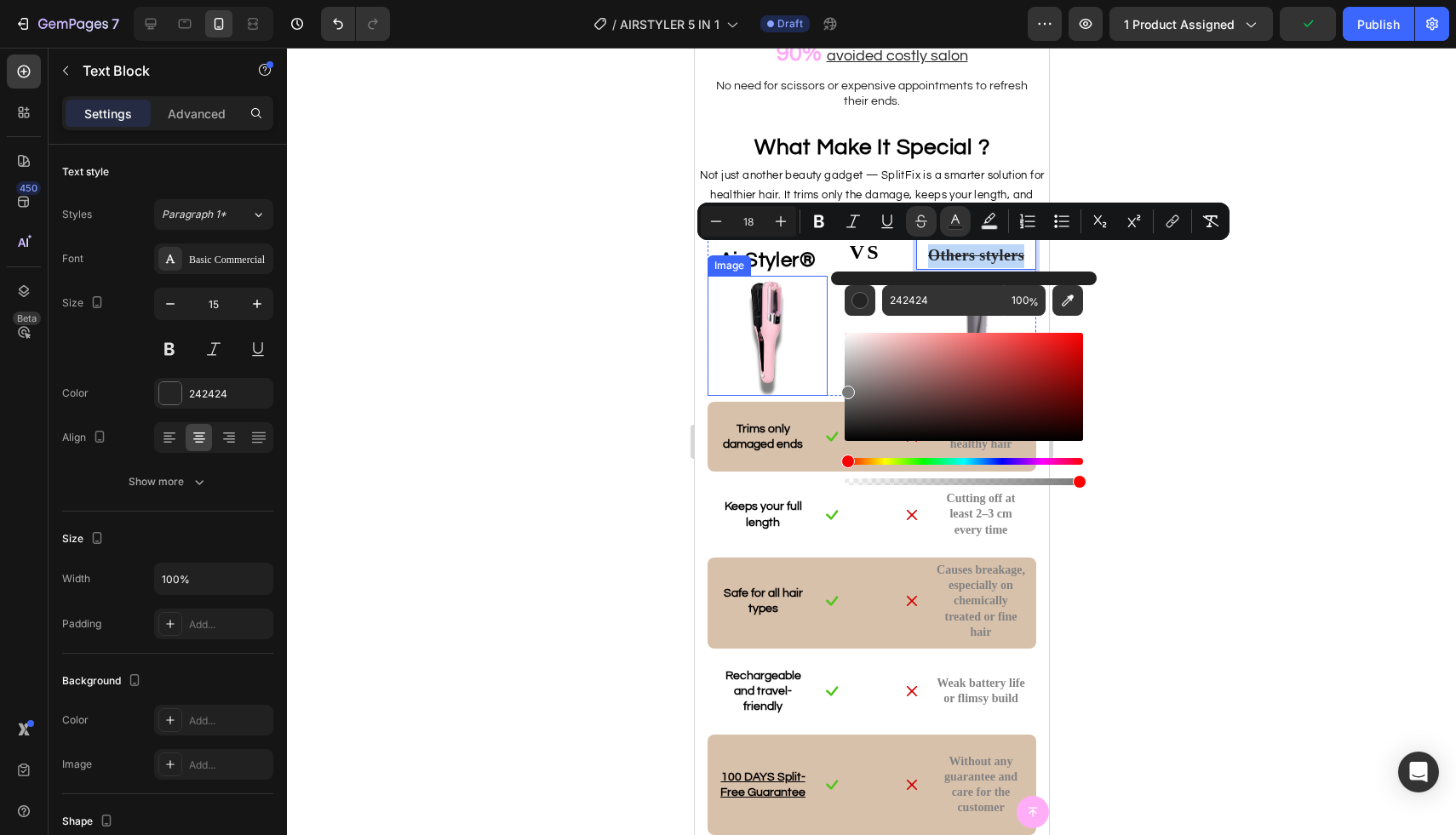 type on "7A7A7A" 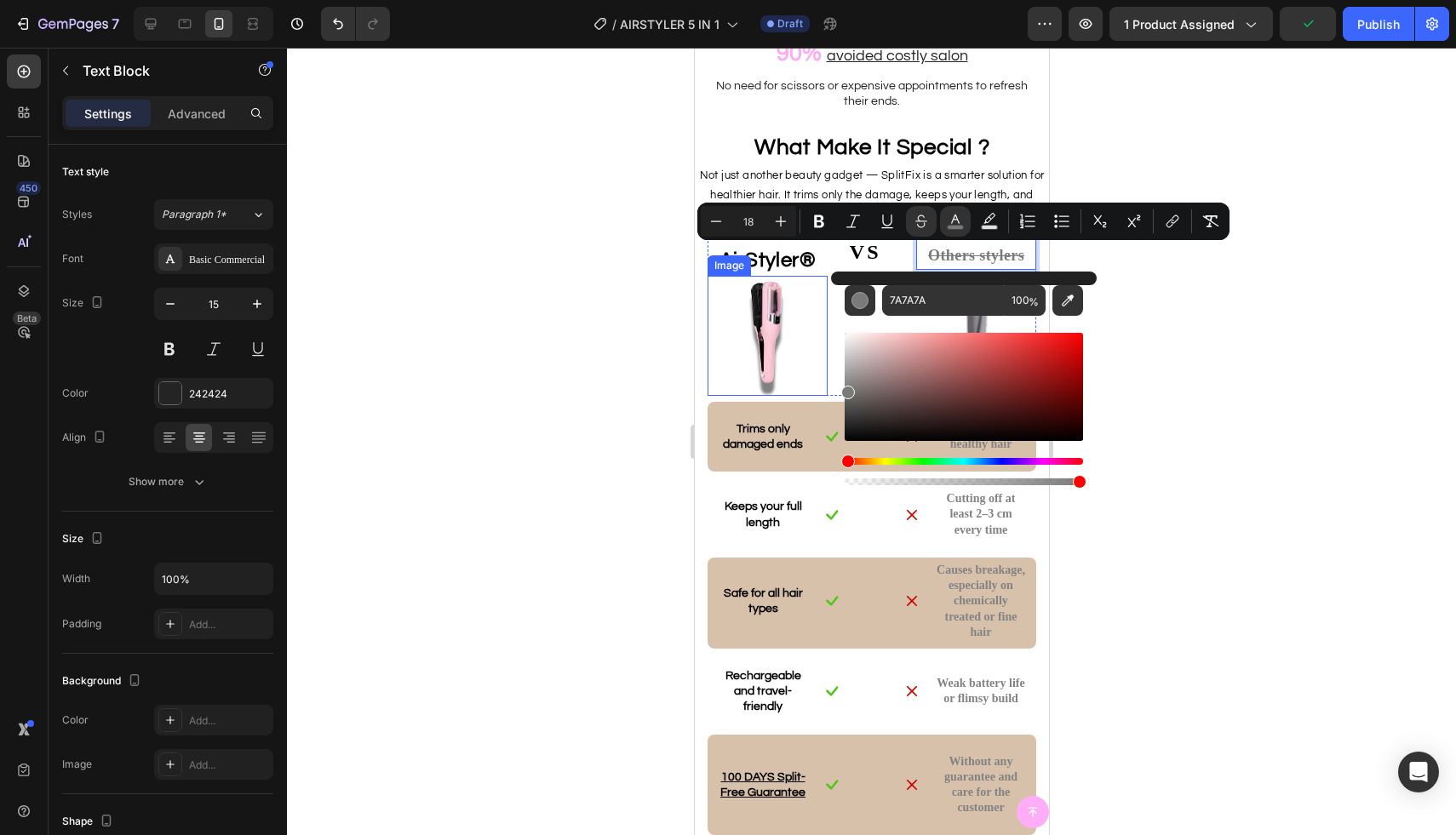 drag, startPoint x: 1543, startPoint y: 473, endPoint x: 821, endPoint y: 364, distance: 730.18148 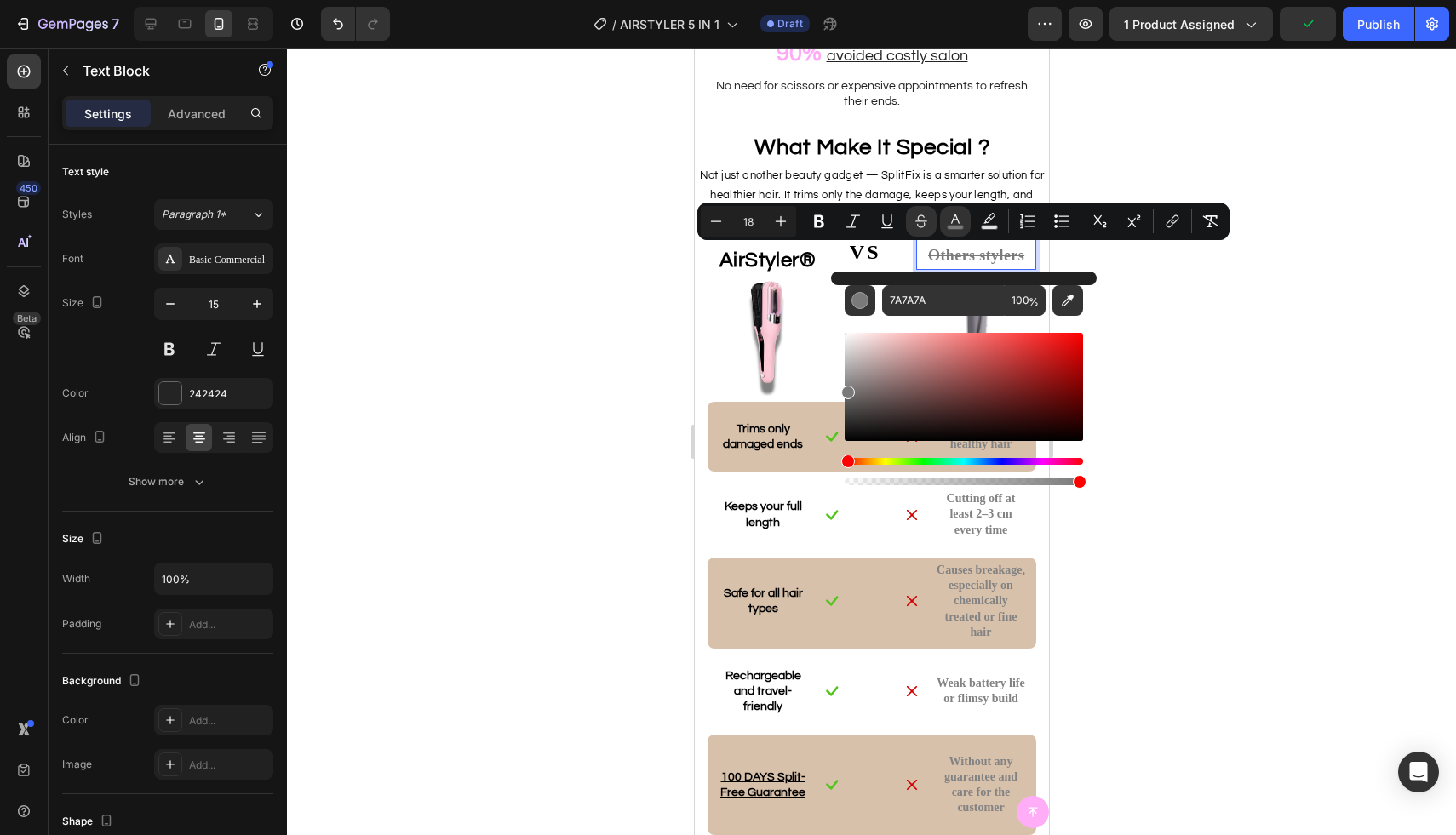 click 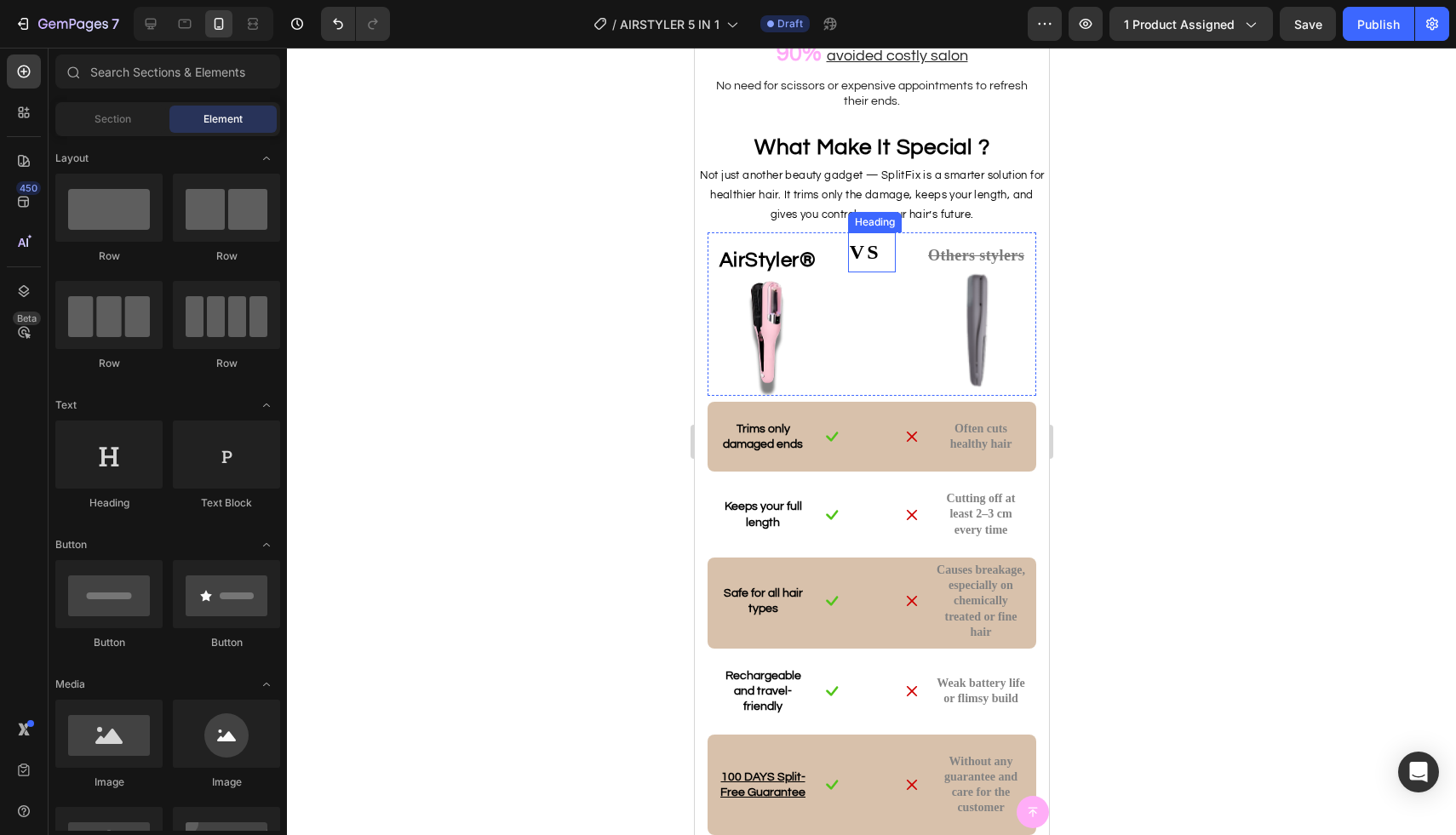 click on "VS" at bounding box center [871, 252] 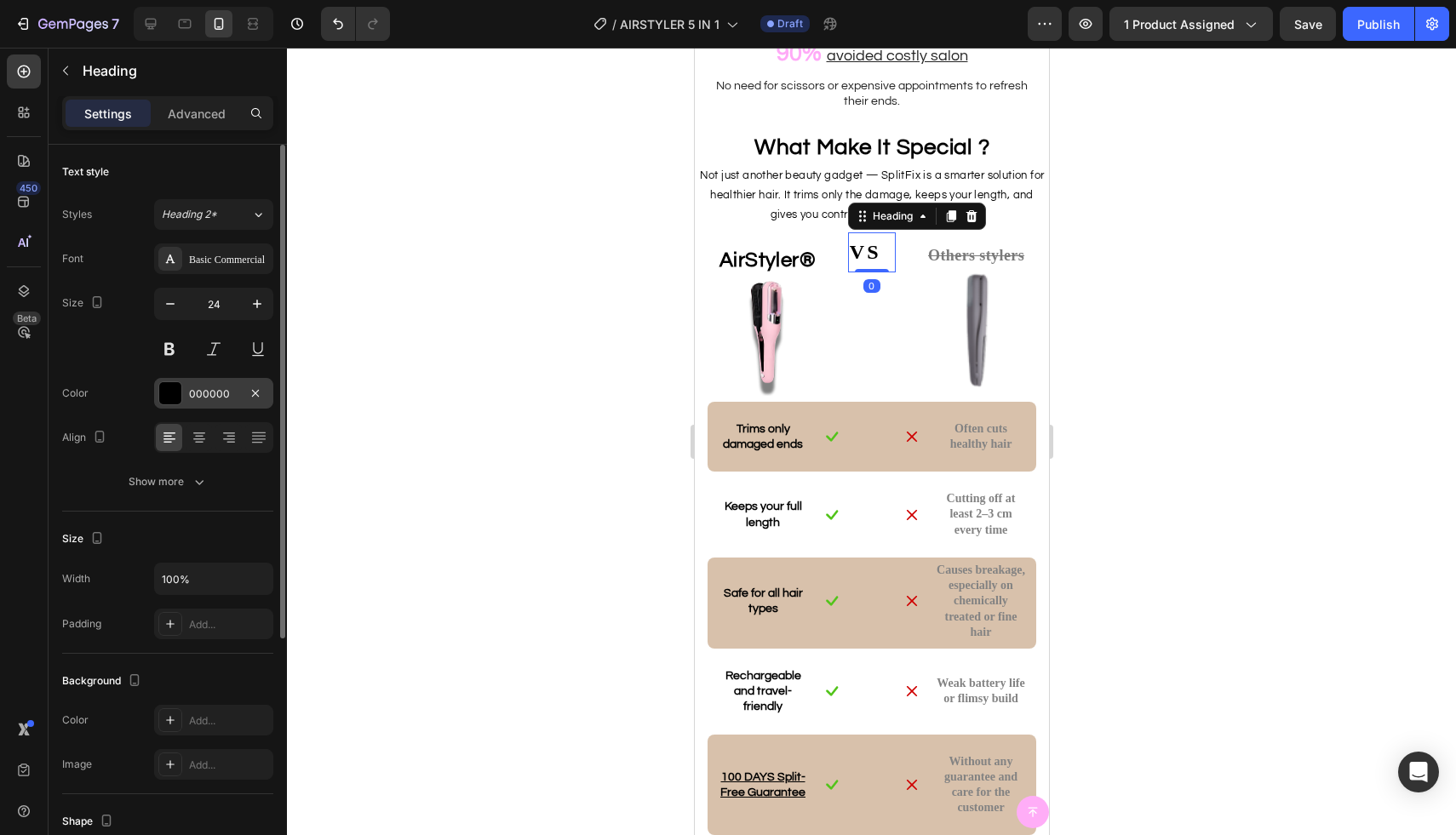 click at bounding box center [170, 393] 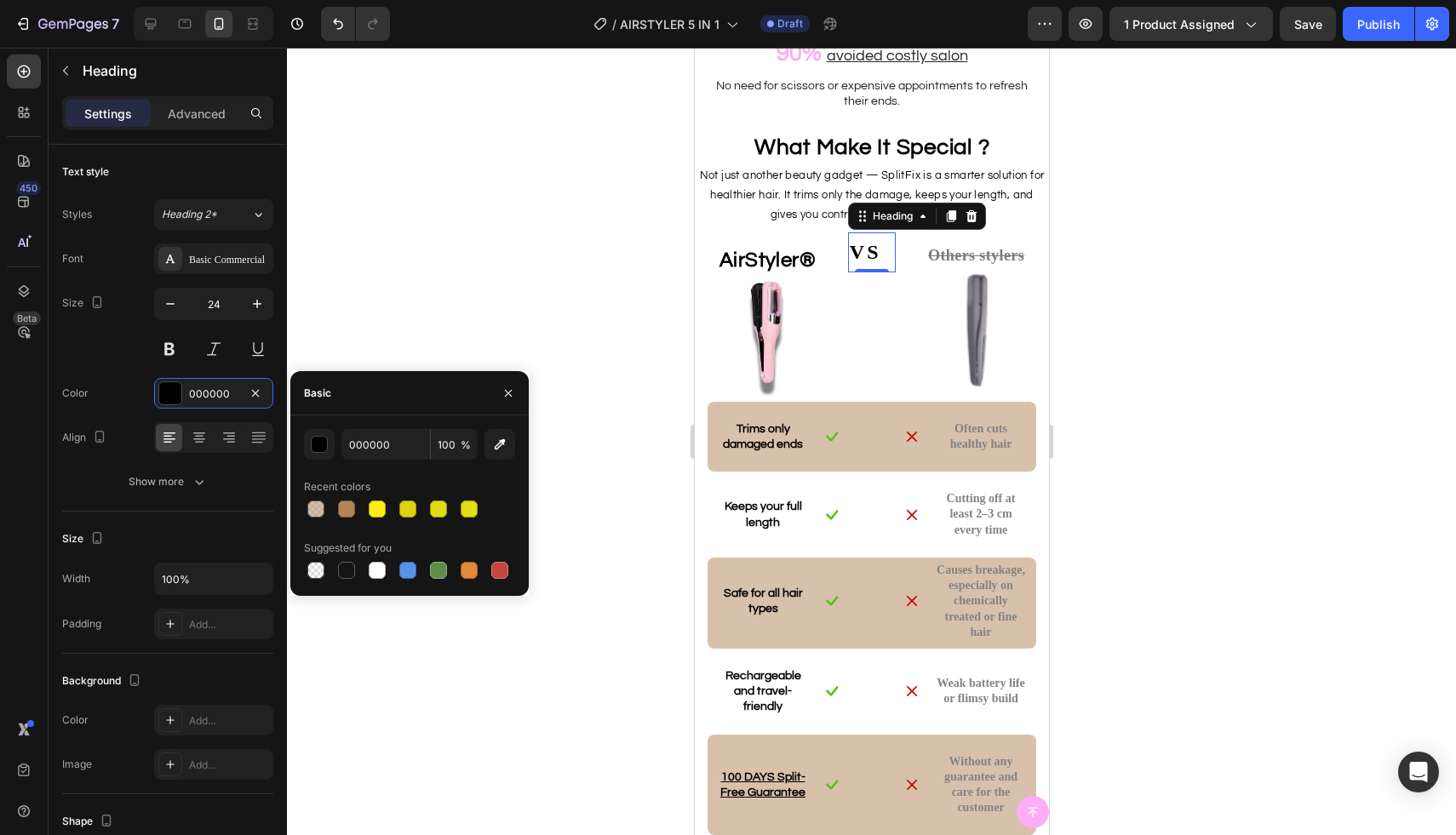 drag, startPoint x: 346, startPoint y: 511, endPoint x: 406, endPoint y: 488, distance: 64.2573 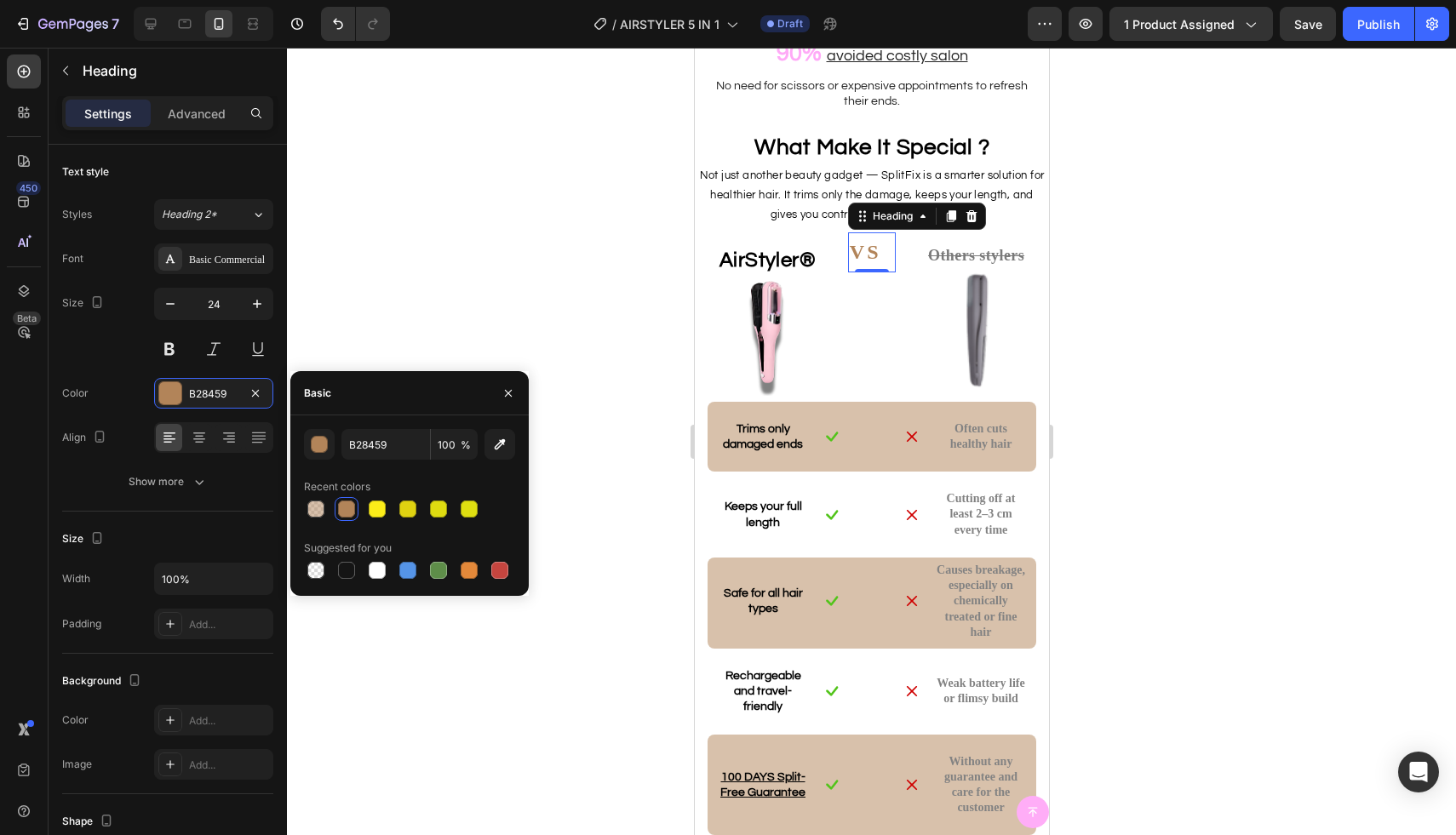 click 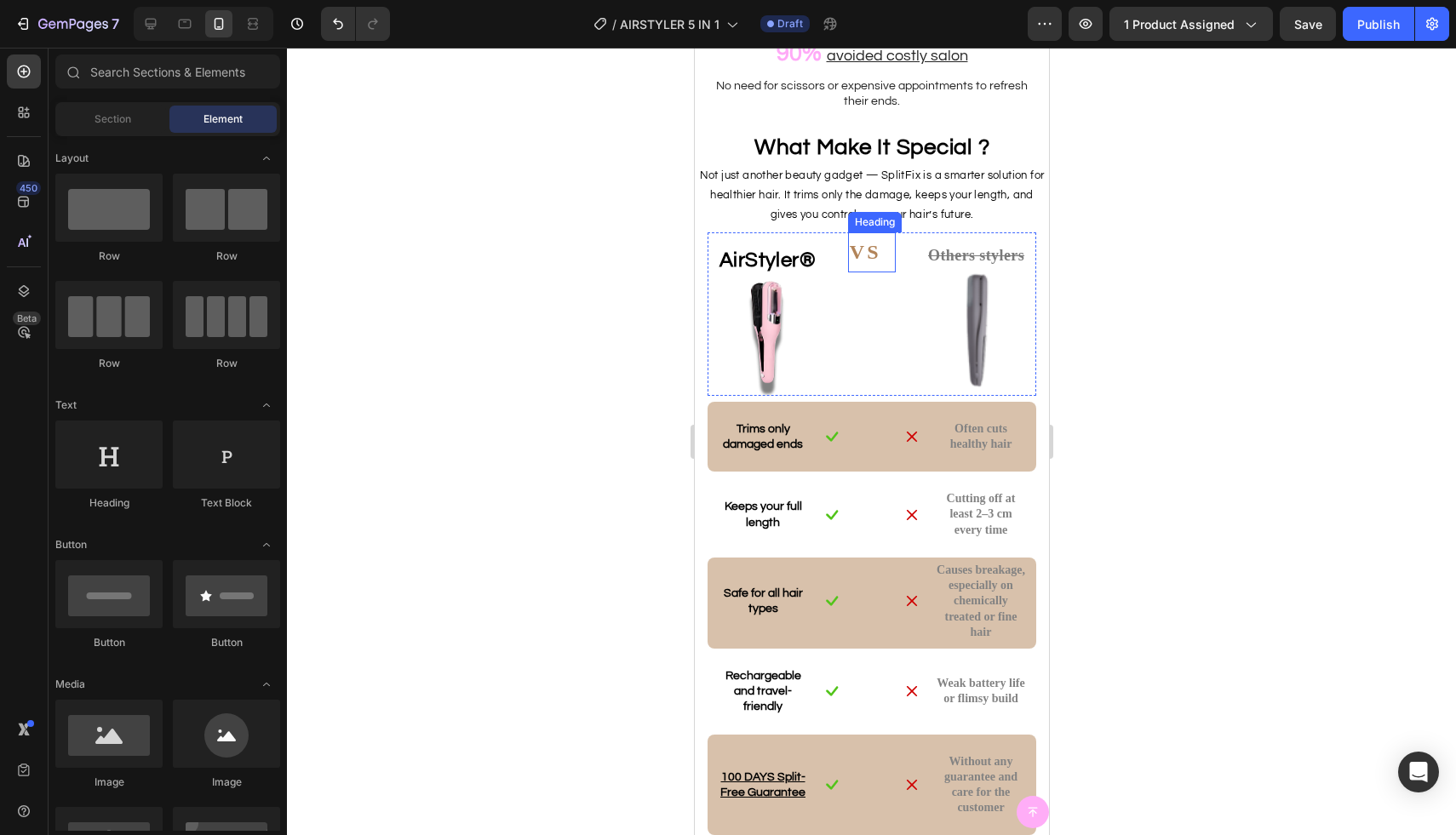 click on "VS" at bounding box center [871, 252] 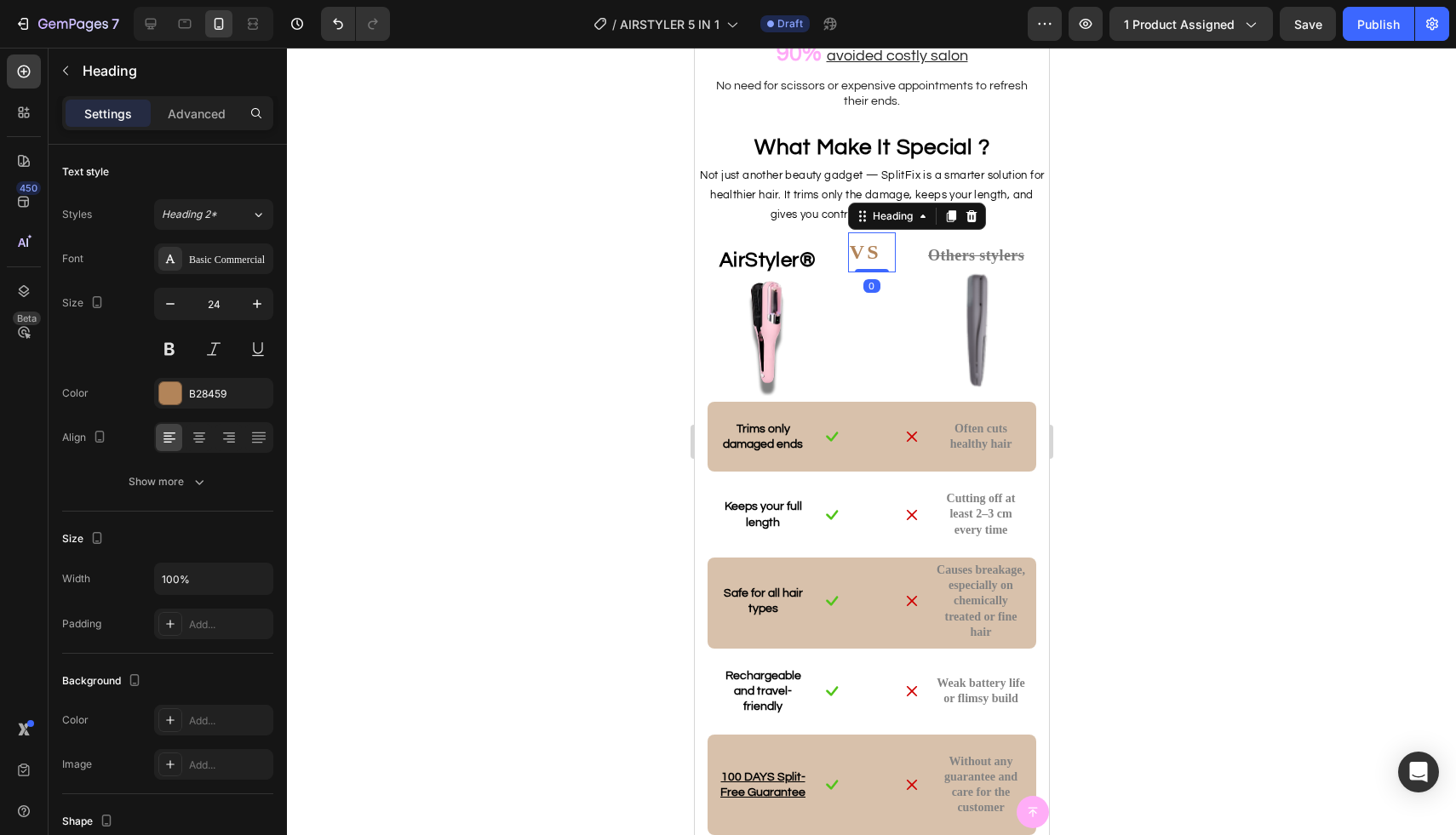 click on "VS" at bounding box center (871, 252) 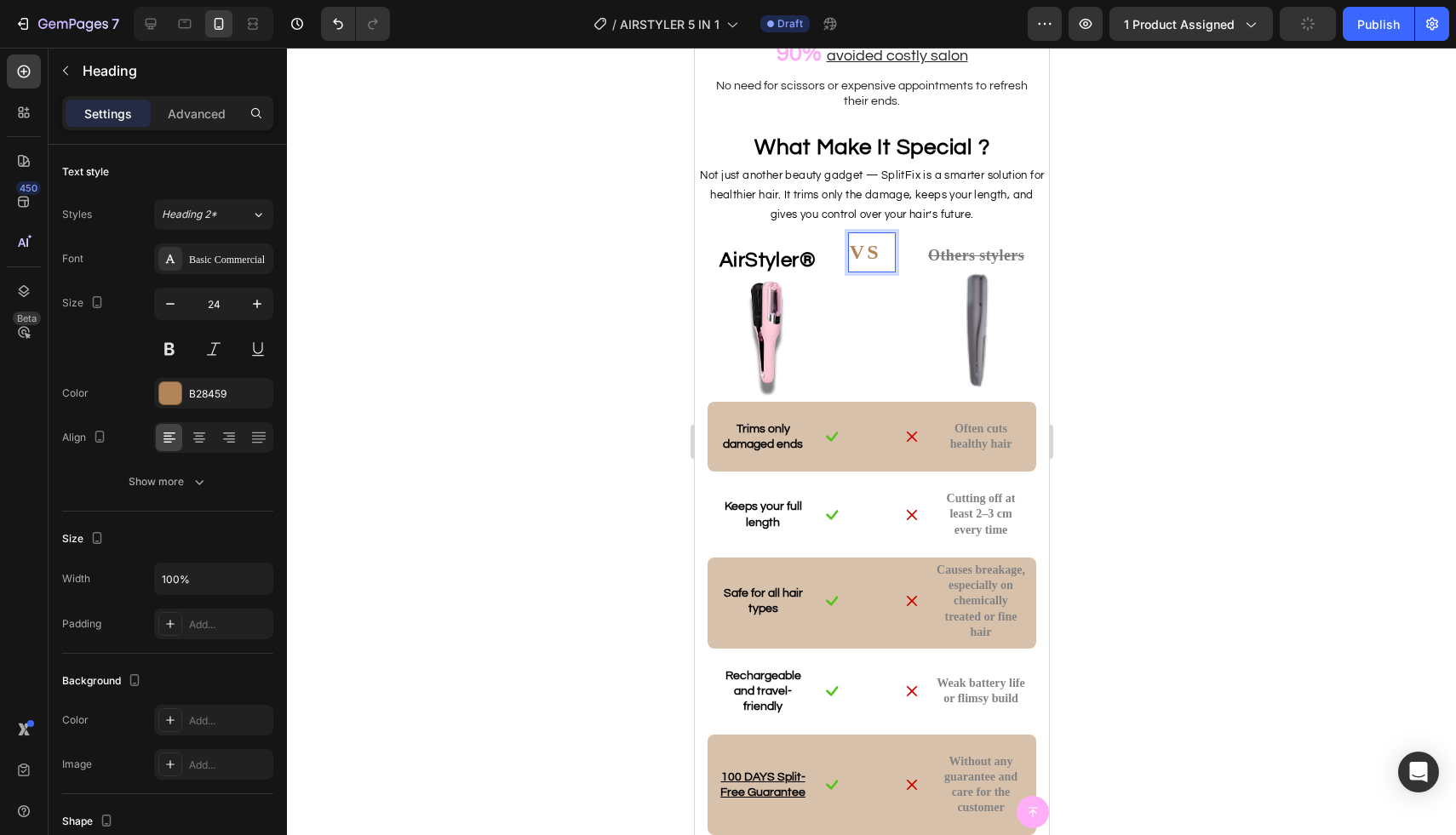 click on "VS" at bounding box center (871, 252) 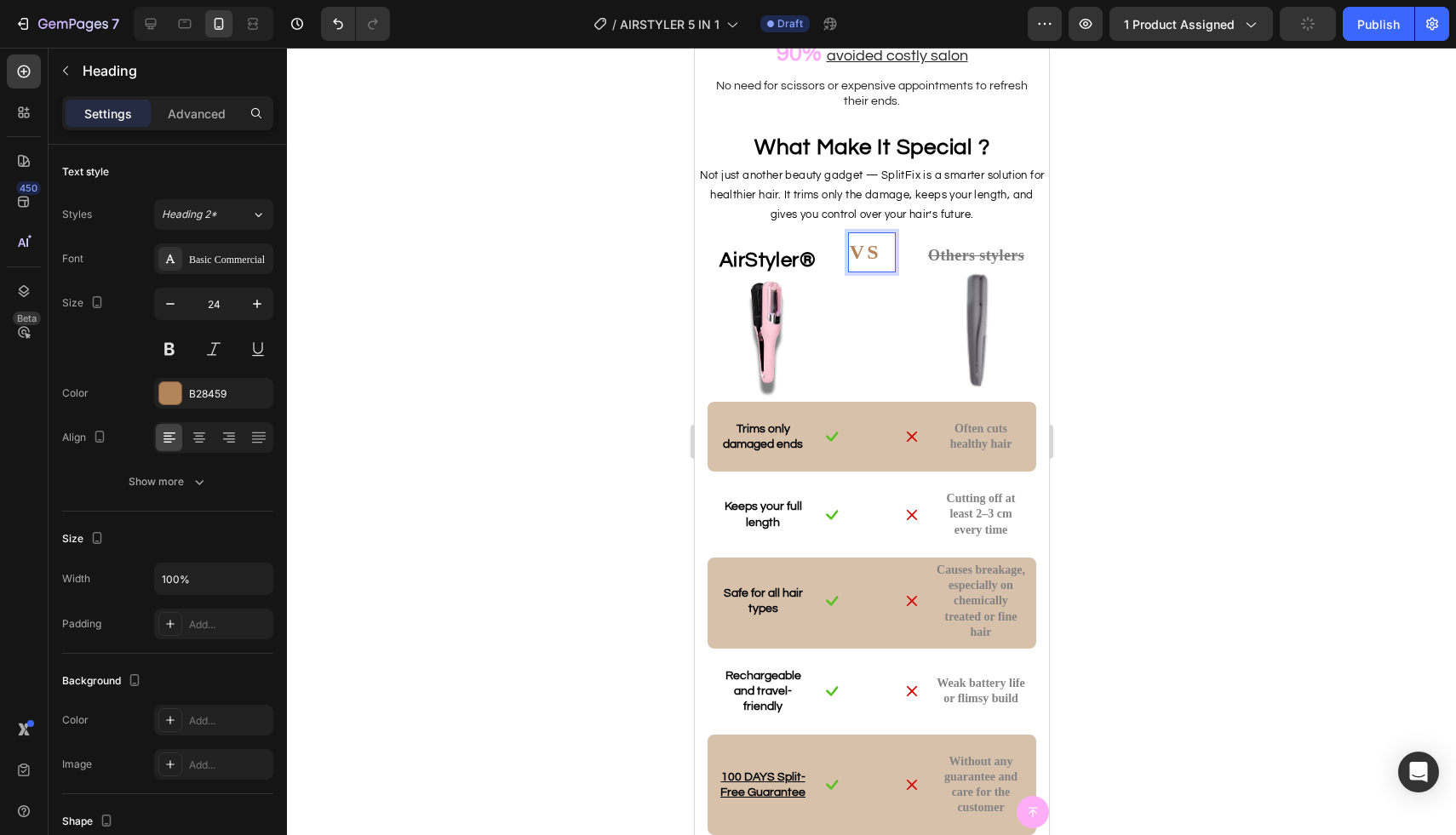 click 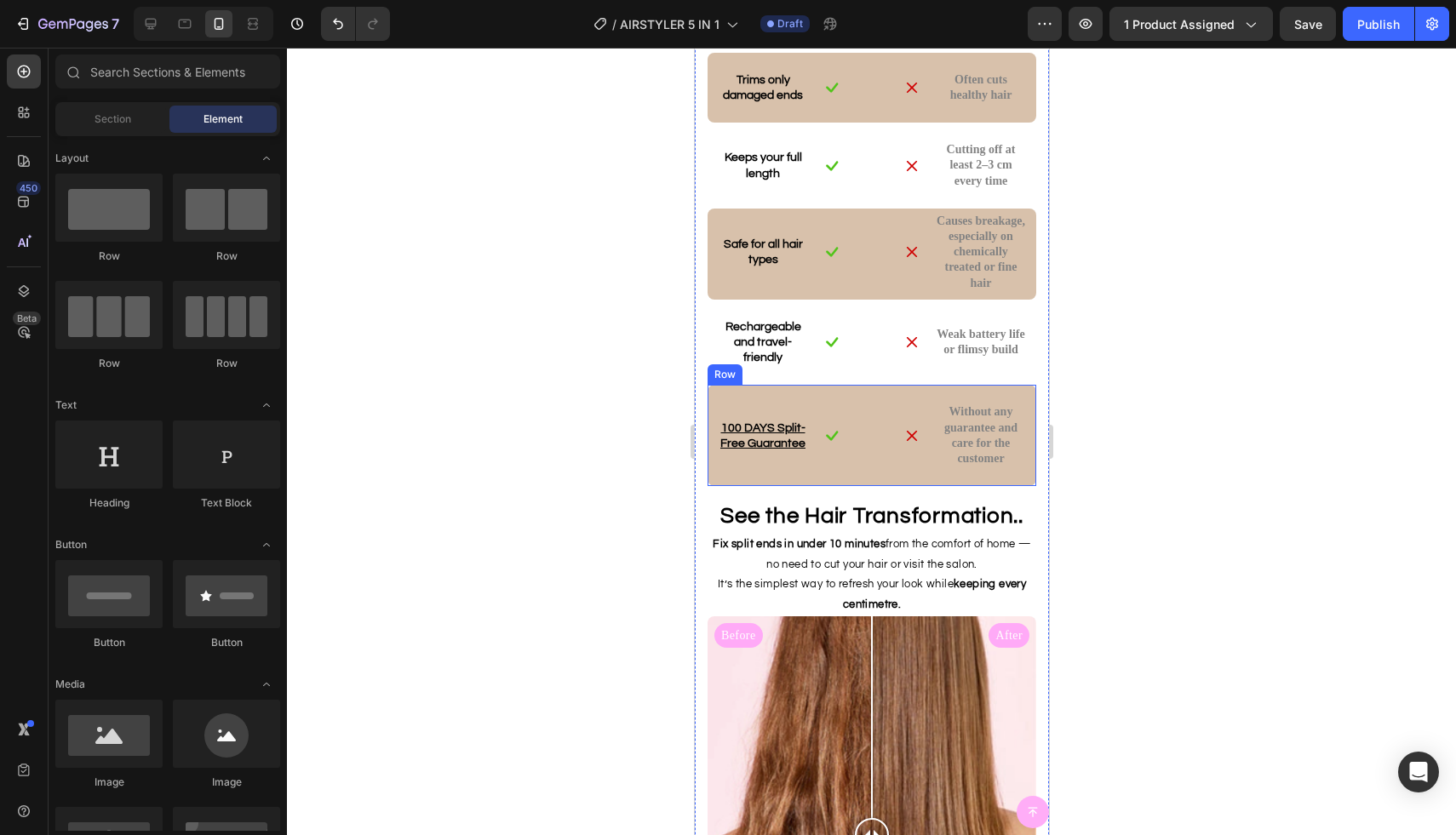 scroll, scrollTop: 3343, scrollLeft: 0, axis: vertical 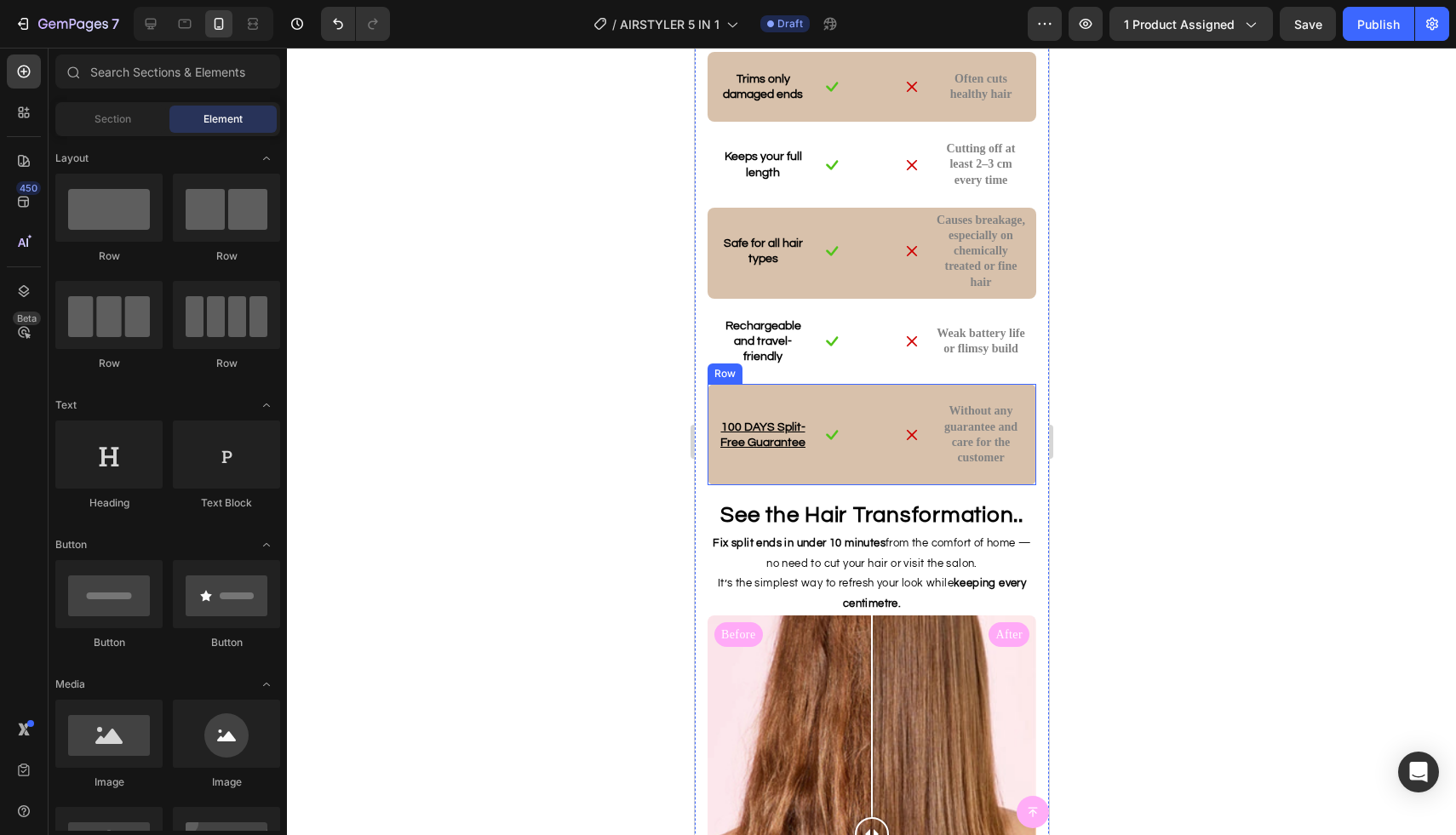 click on "Image" at bounding box center [842, 434] 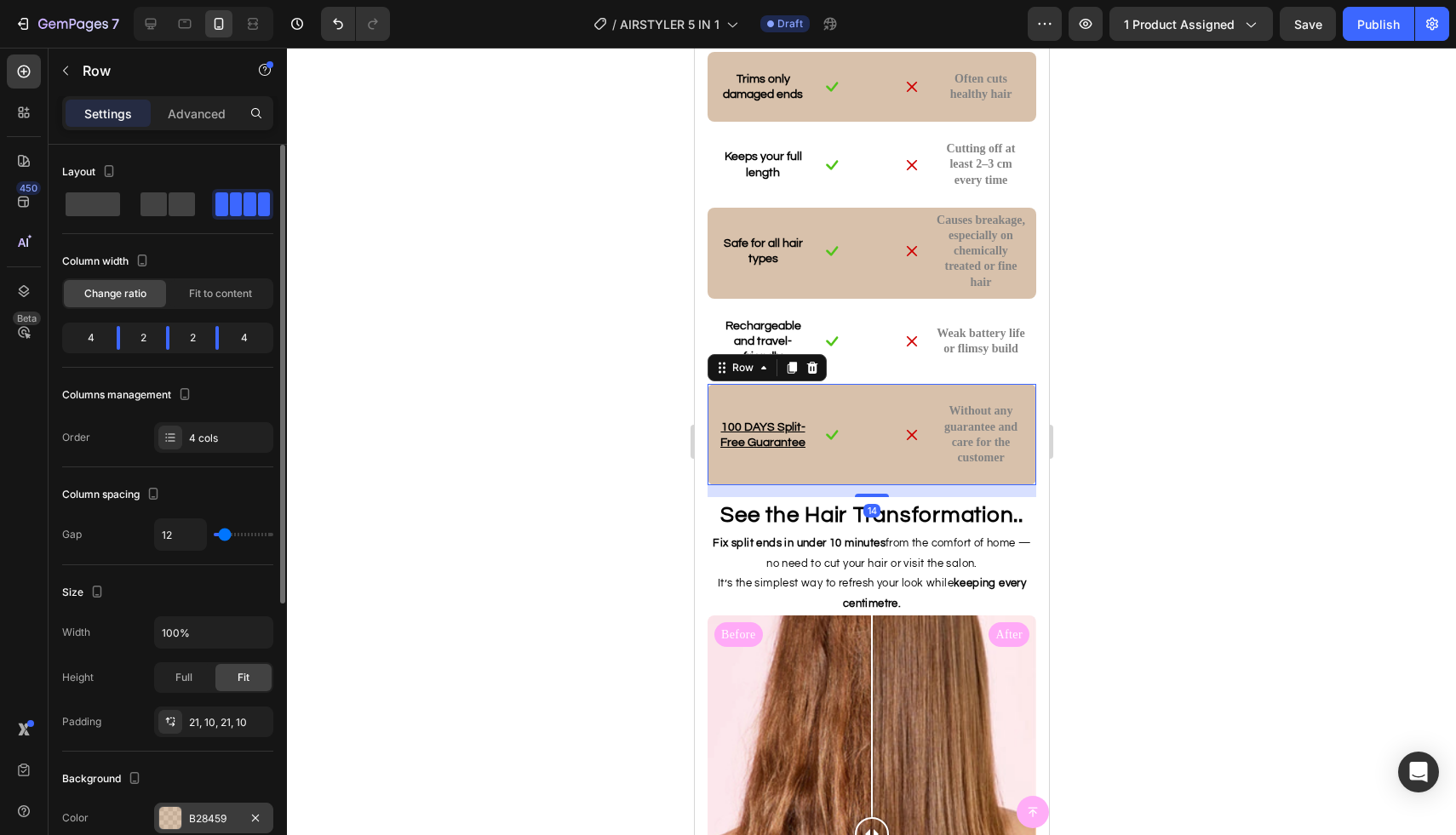 click on "B28459" at bounding box center (214, 818) 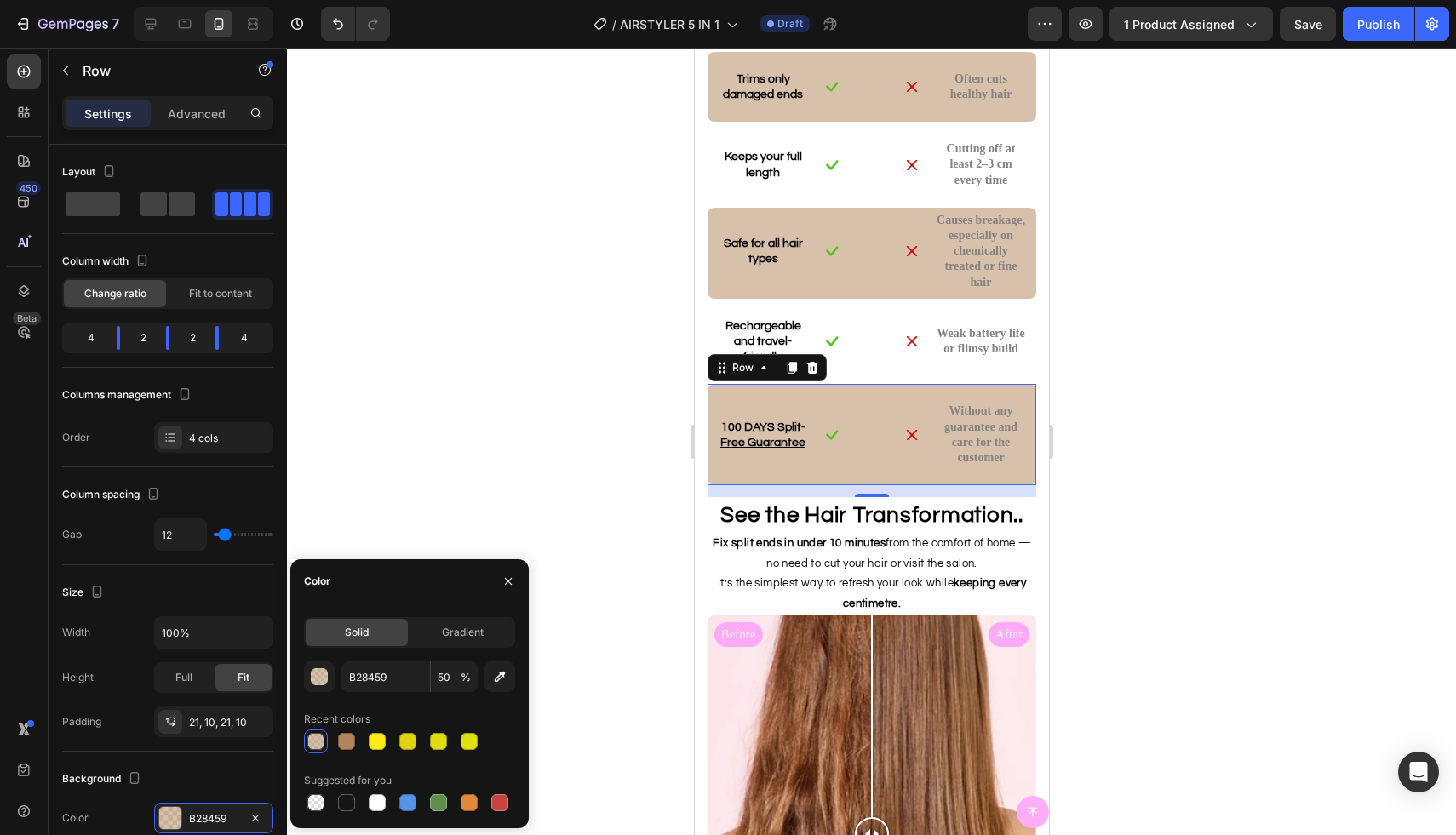 click at bounding box center (347, 741) 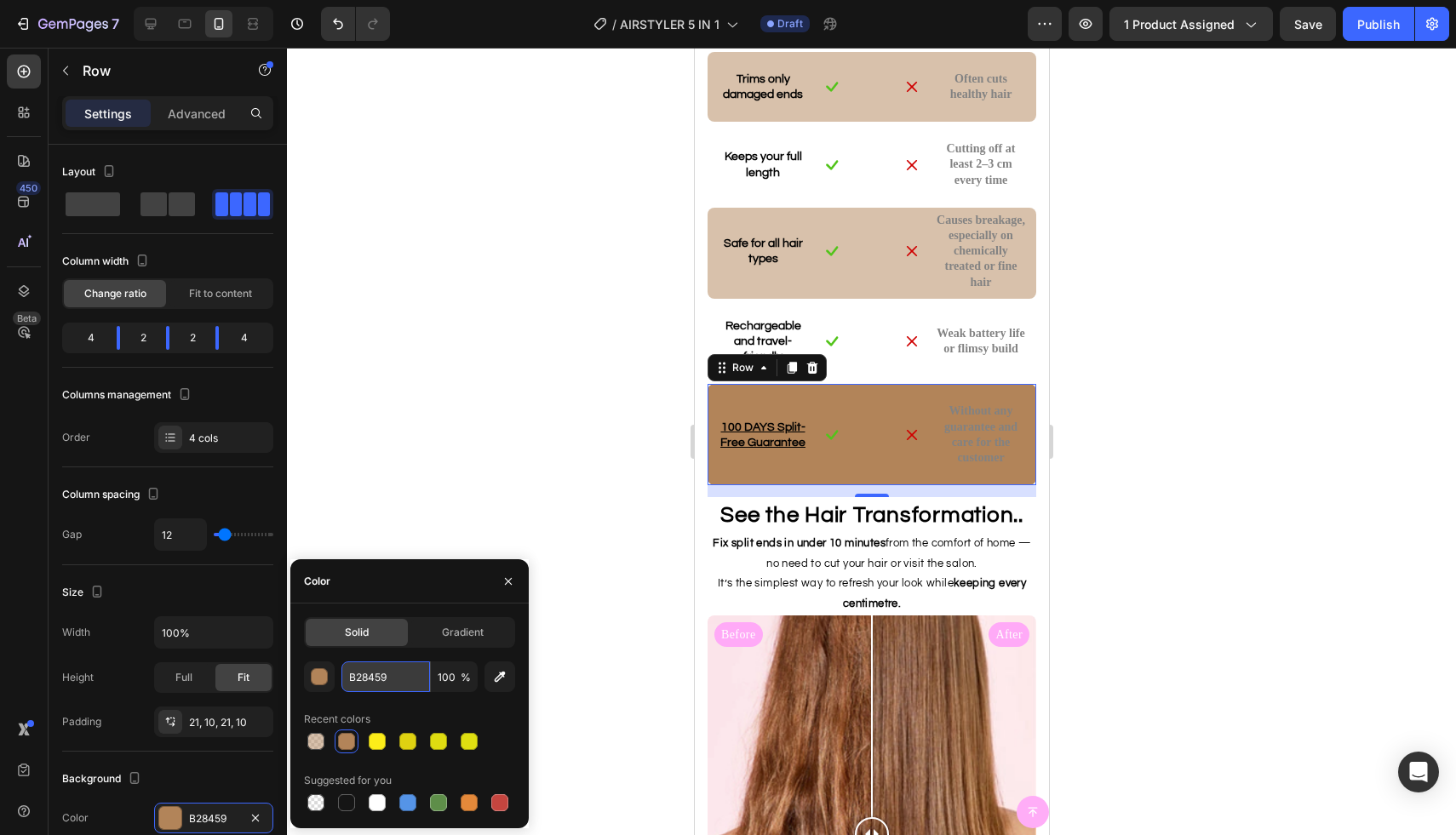 click on "B28459" at bounding box center [386, 677] 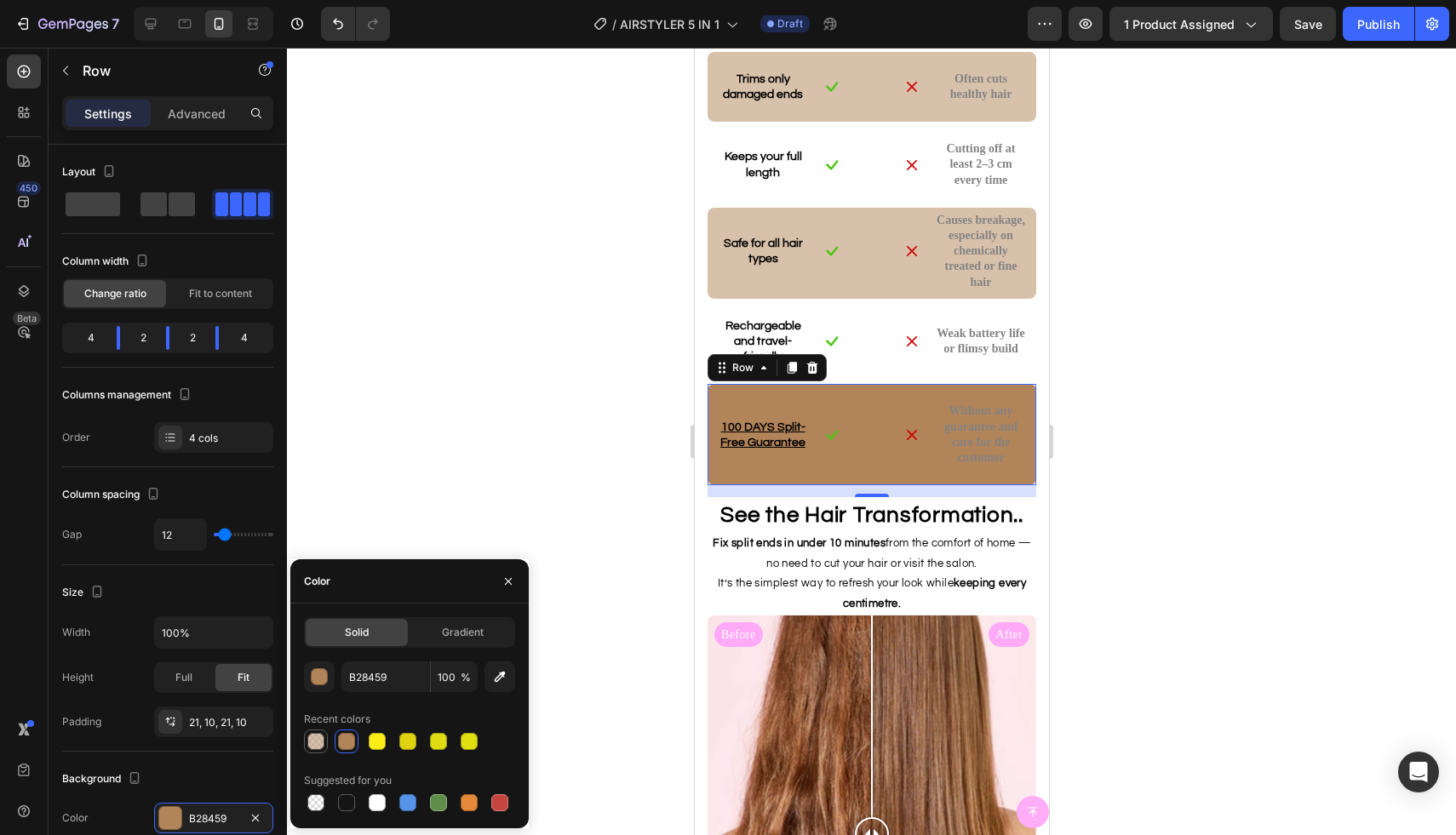 click at bounding box center [316, 741] 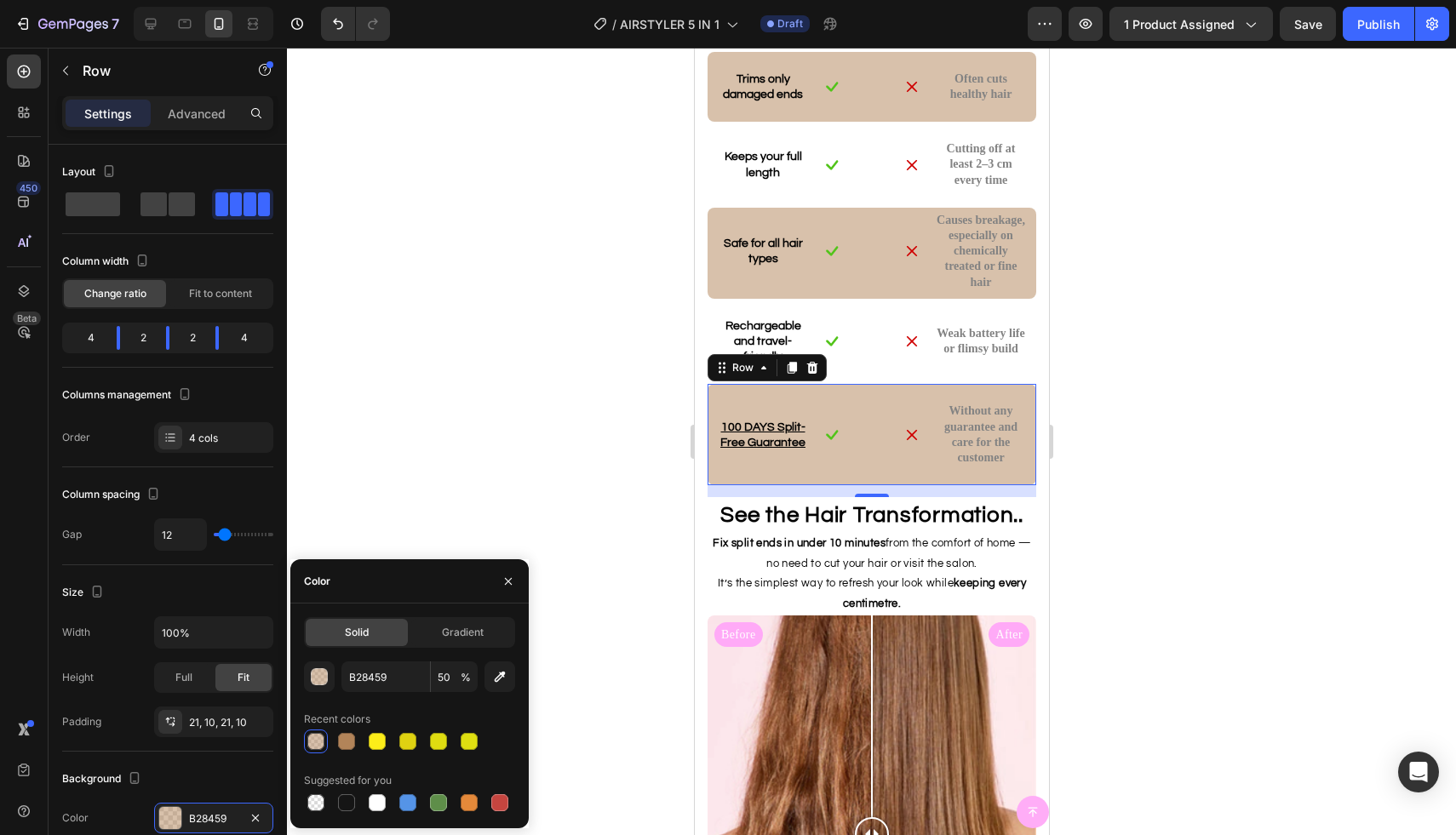 click 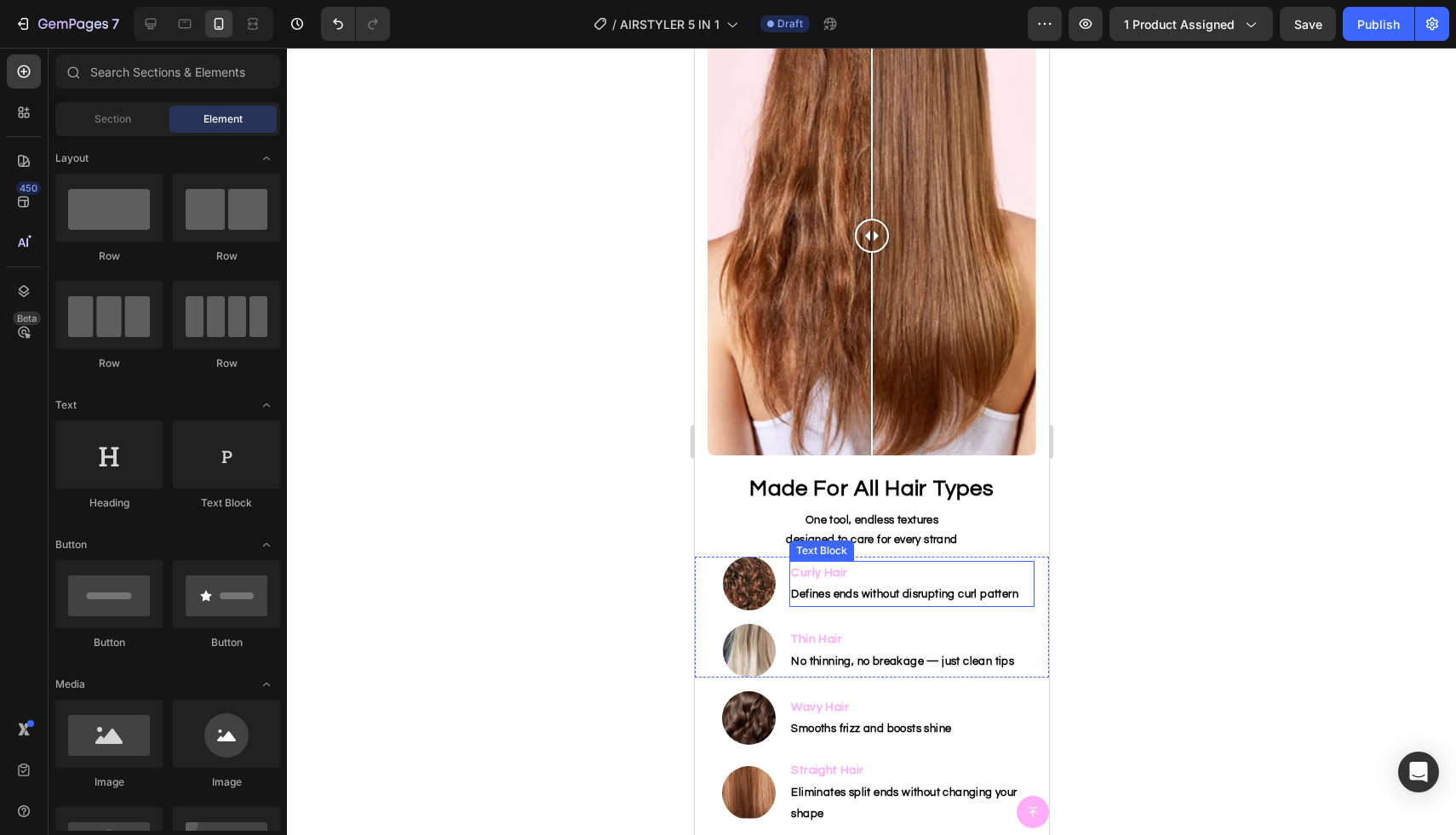 scroll, scrollTop: 3979, scrollLeft: 0, axis: vertical 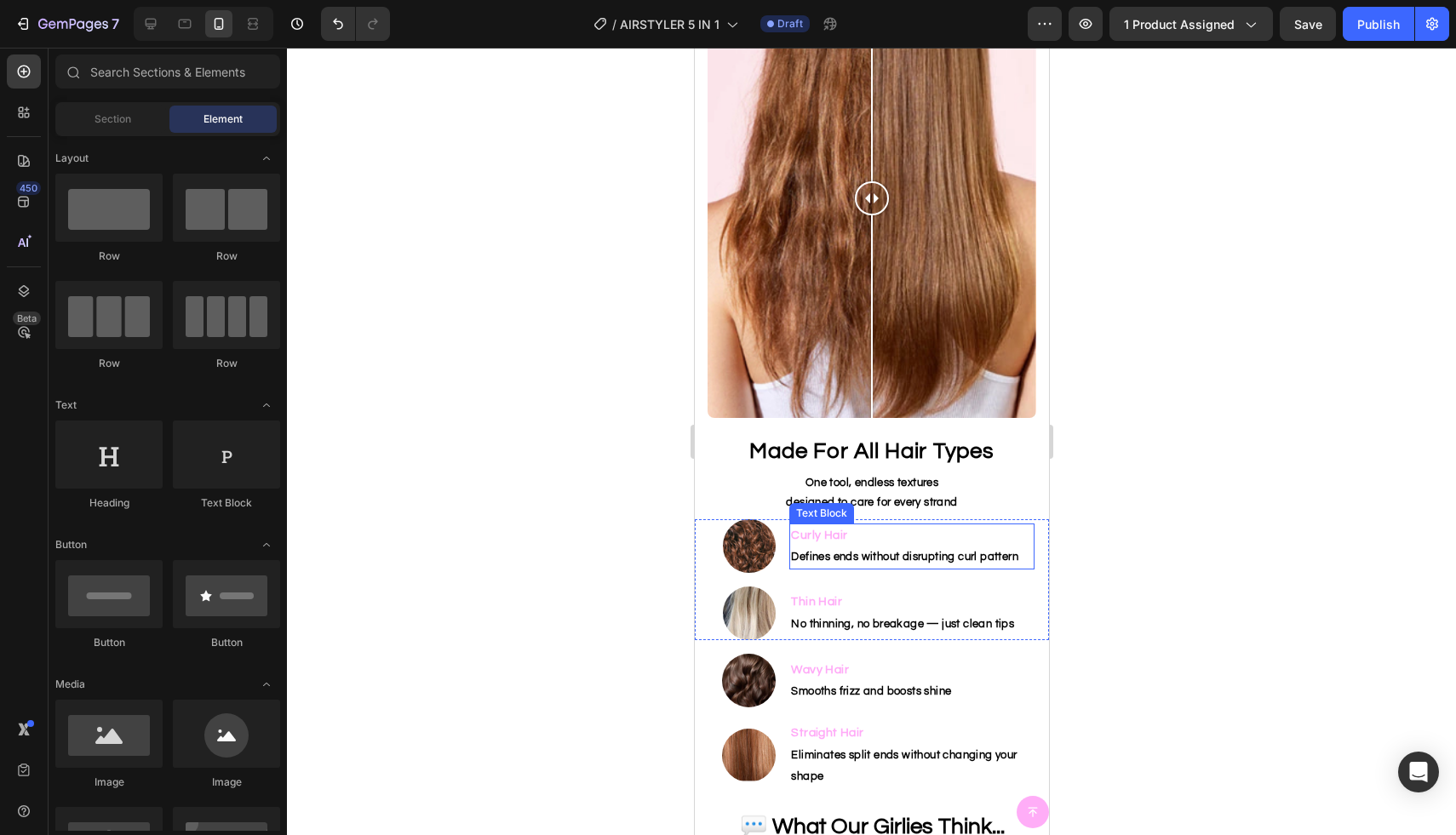 click on "Curly Hair" at bounding box center (818, 535) 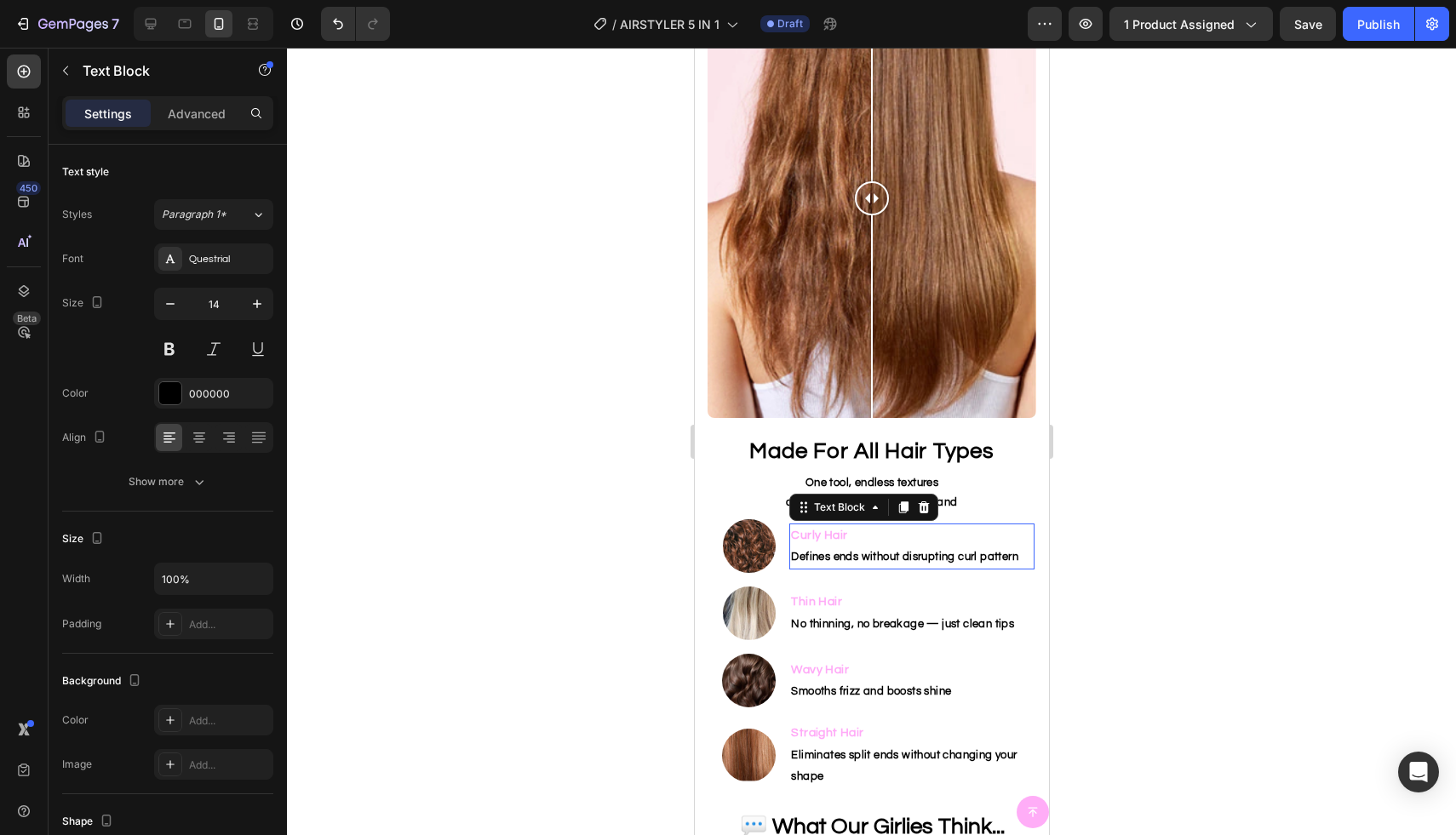 click on "Curly Hair" at bounding box center [818, 535] 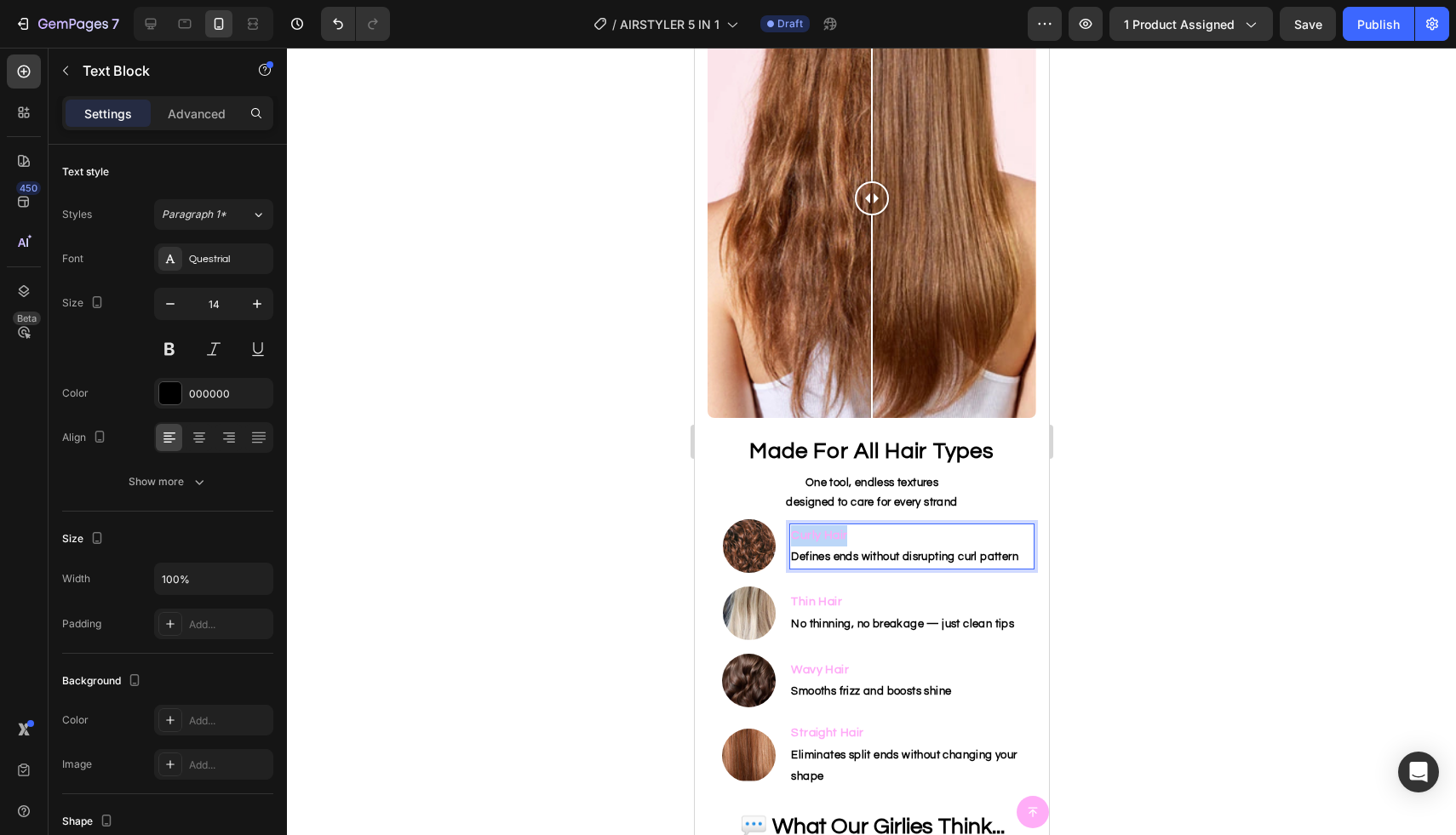 click on "Curly Hair" at bounding box center [818, 535] 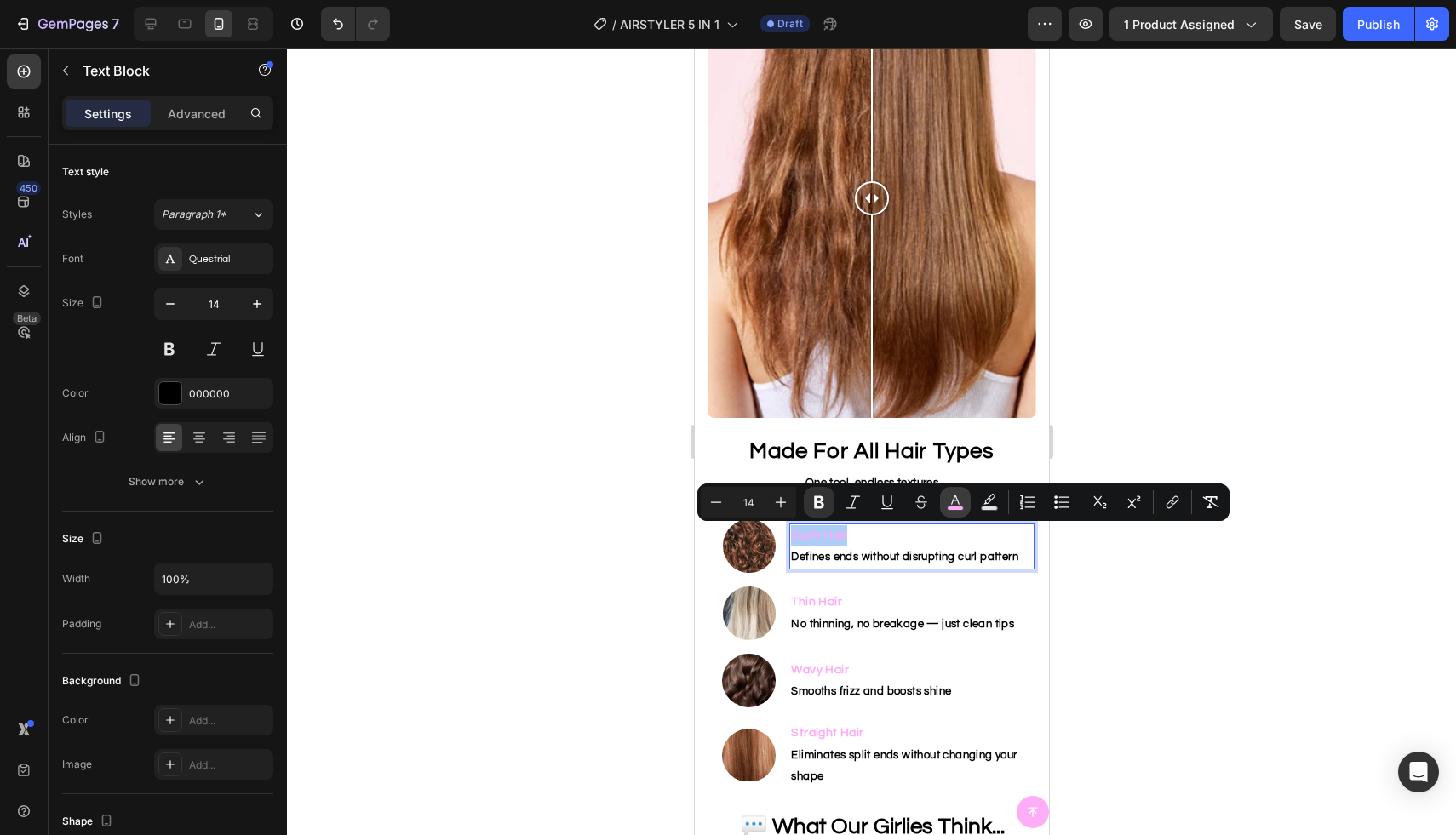 click on "color" at bounding box center [955, 502] 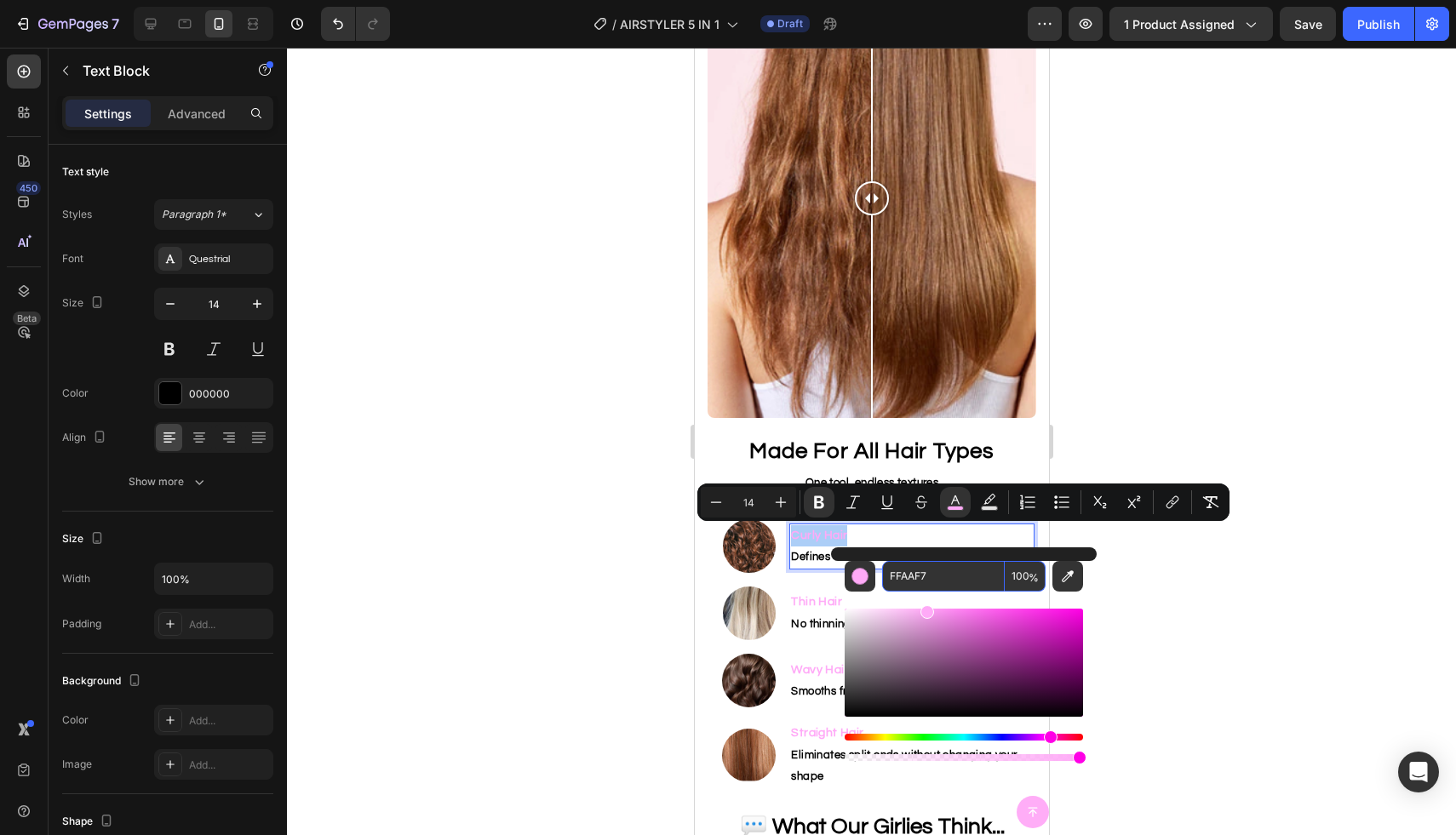 click on "FFAAF7" at bounding box center (943, 576) 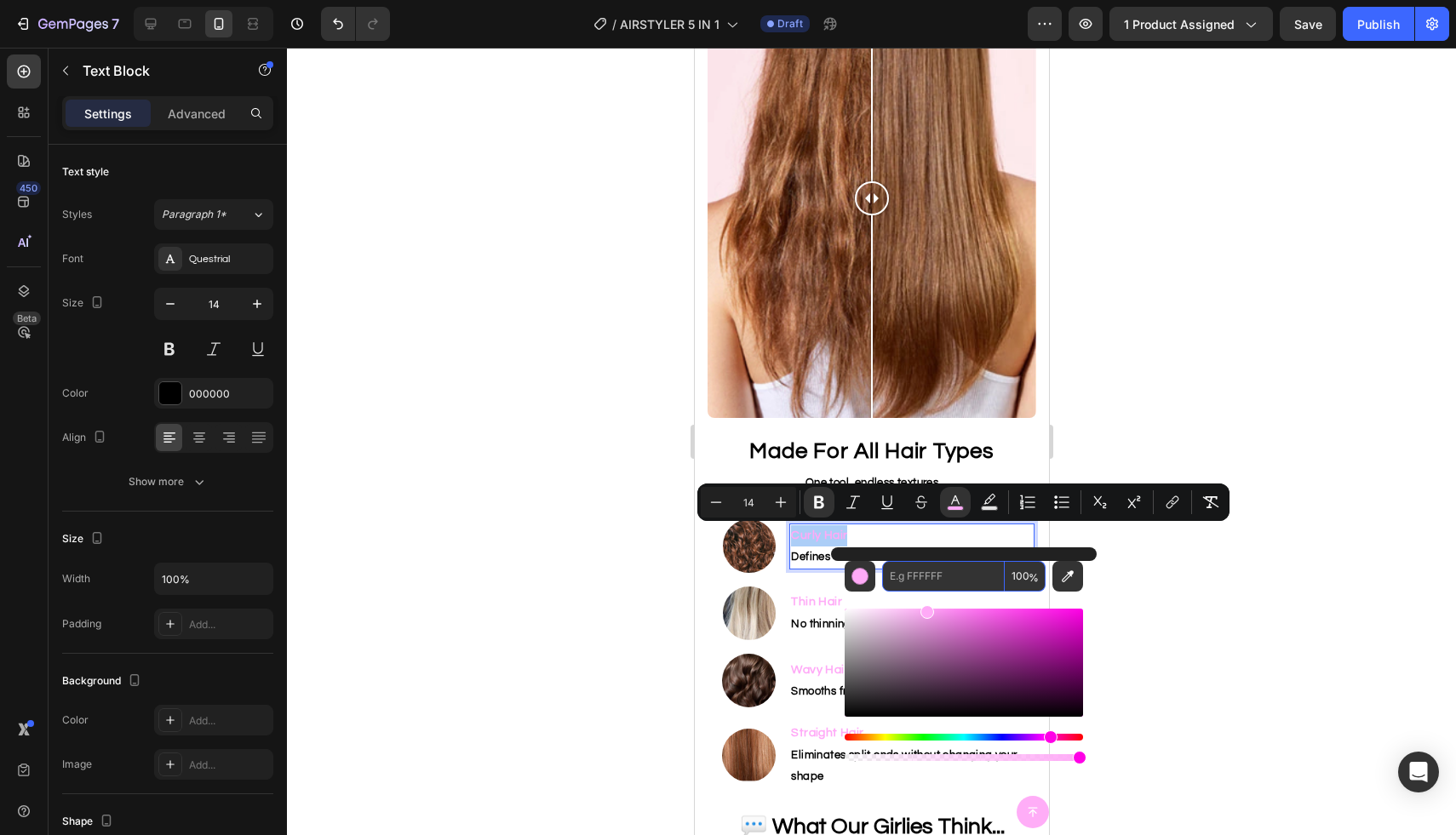 paste on "B28459" 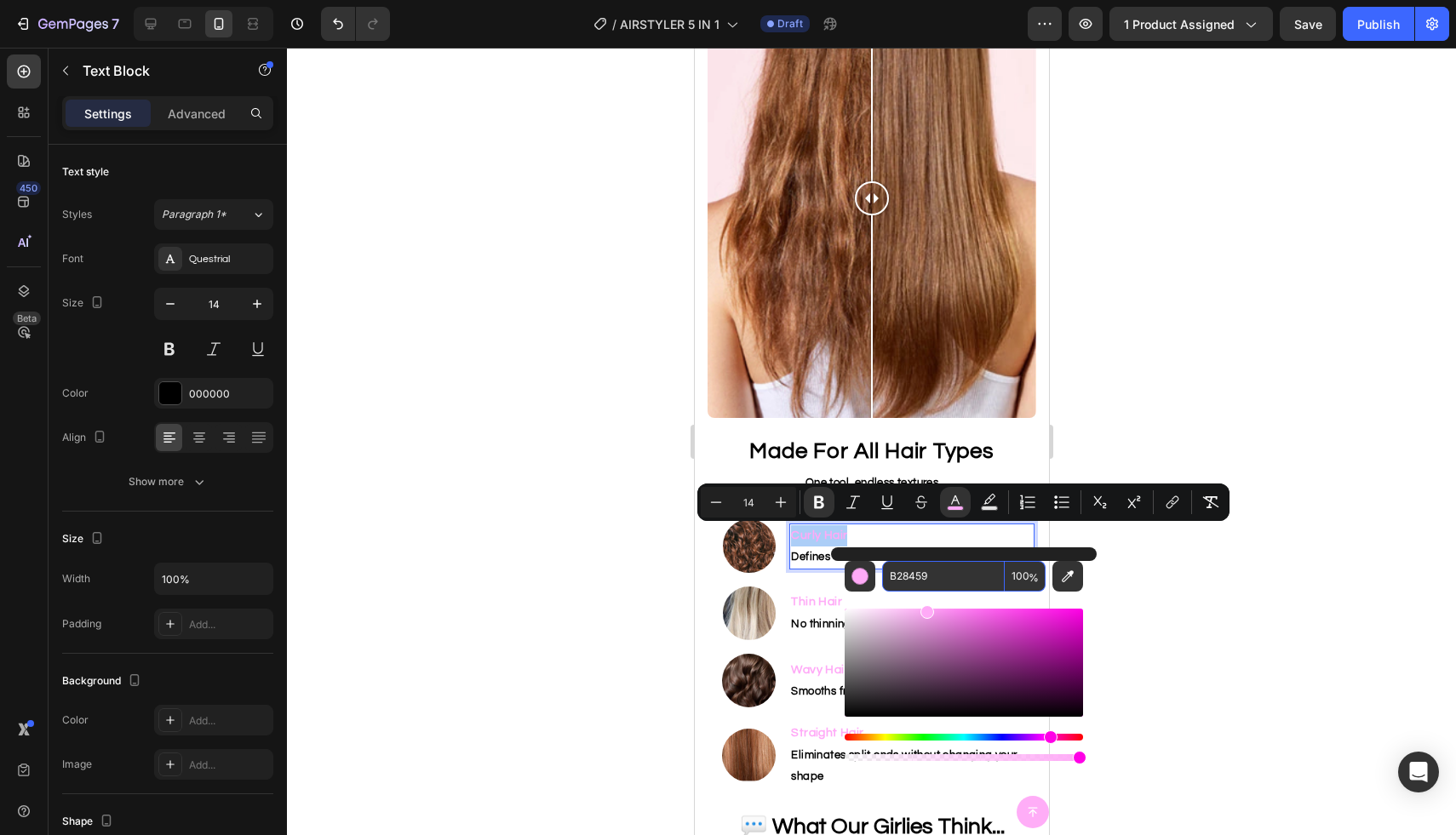 type on "B28459" 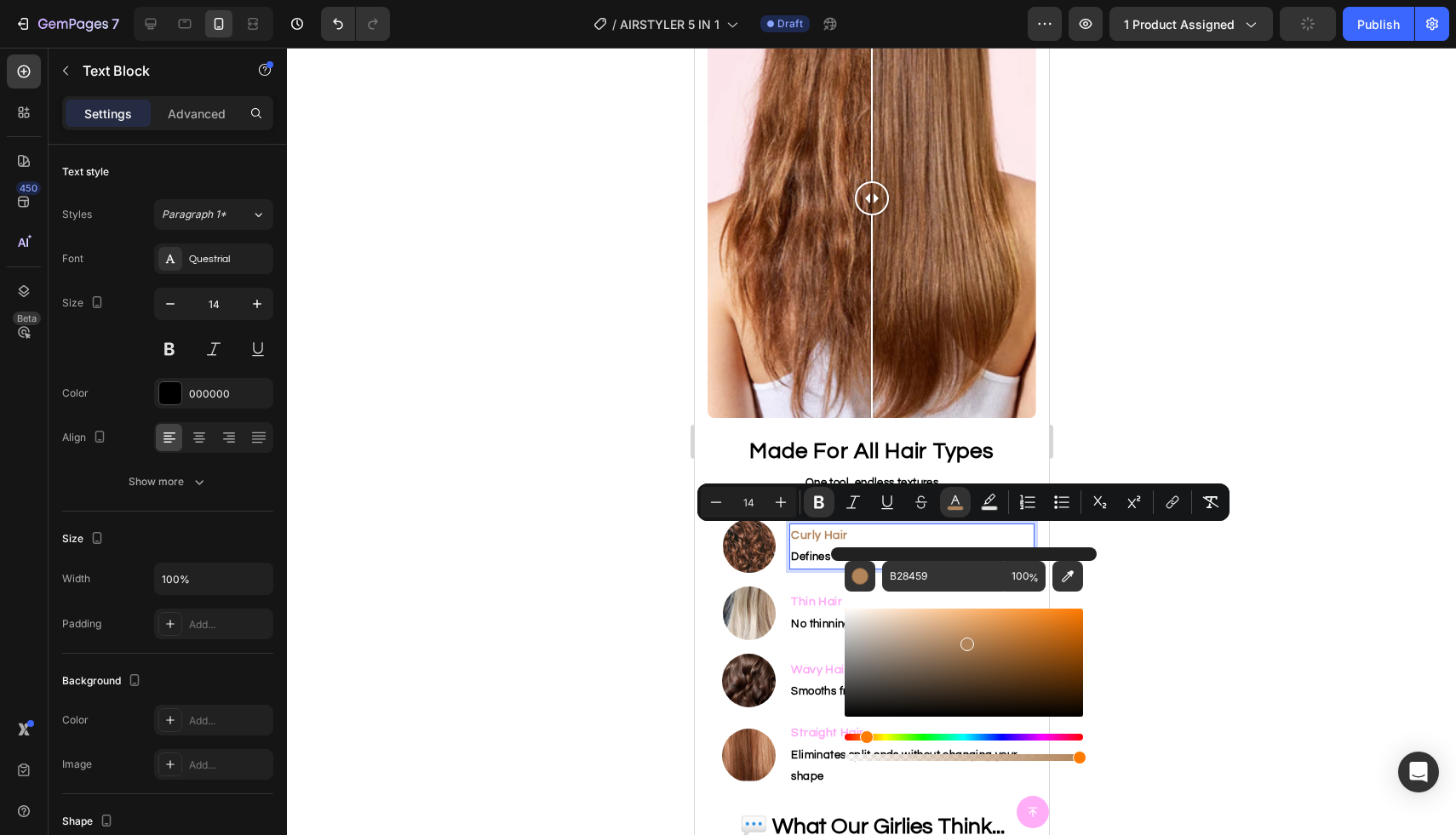 drag, startPoint x: 1268, startPoint y: 601, endPoint x: 1229, endPoint y: 598, distance: 39.11521 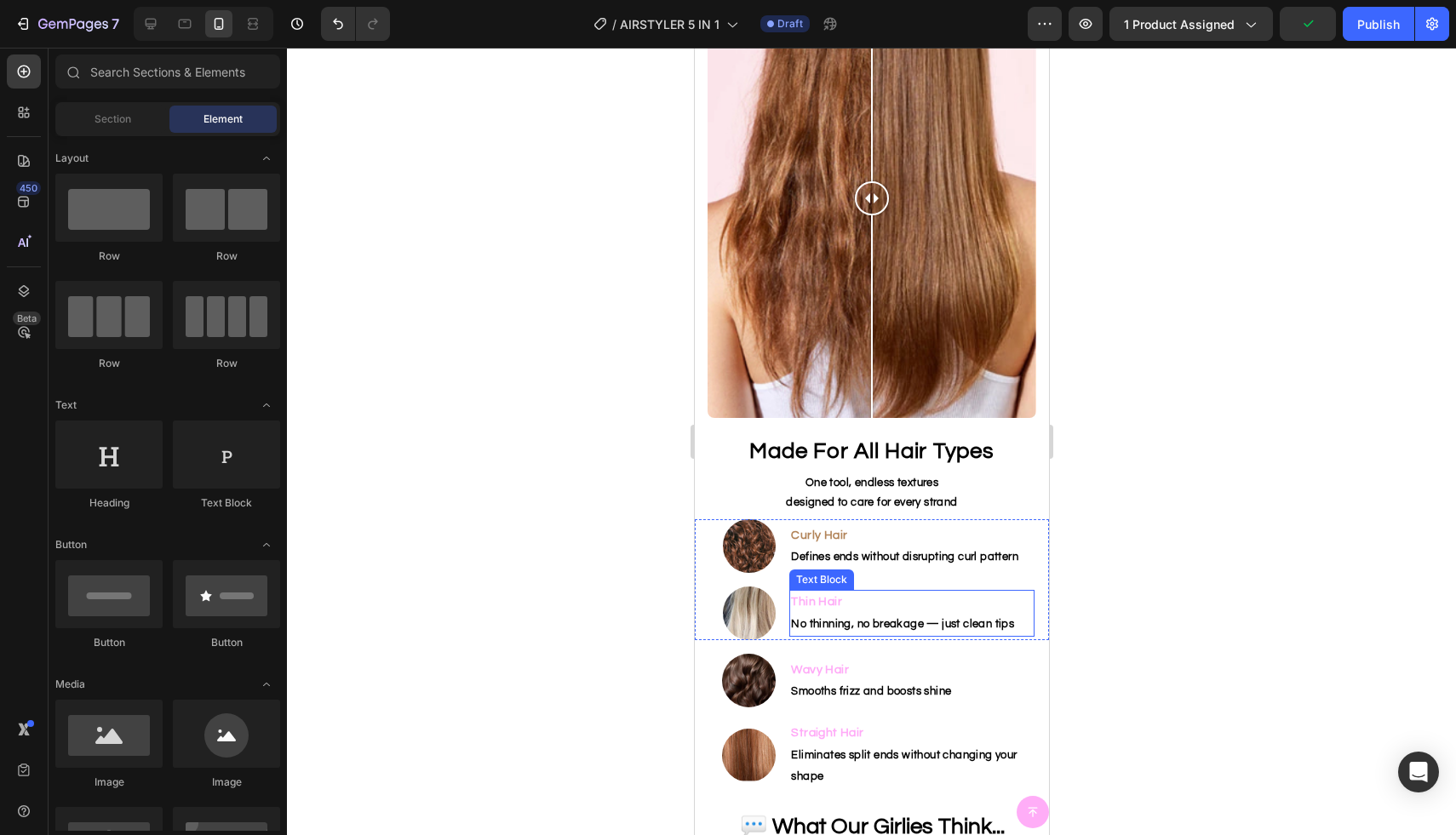 click on "Thin Hair" at bounding box center [816, 602] 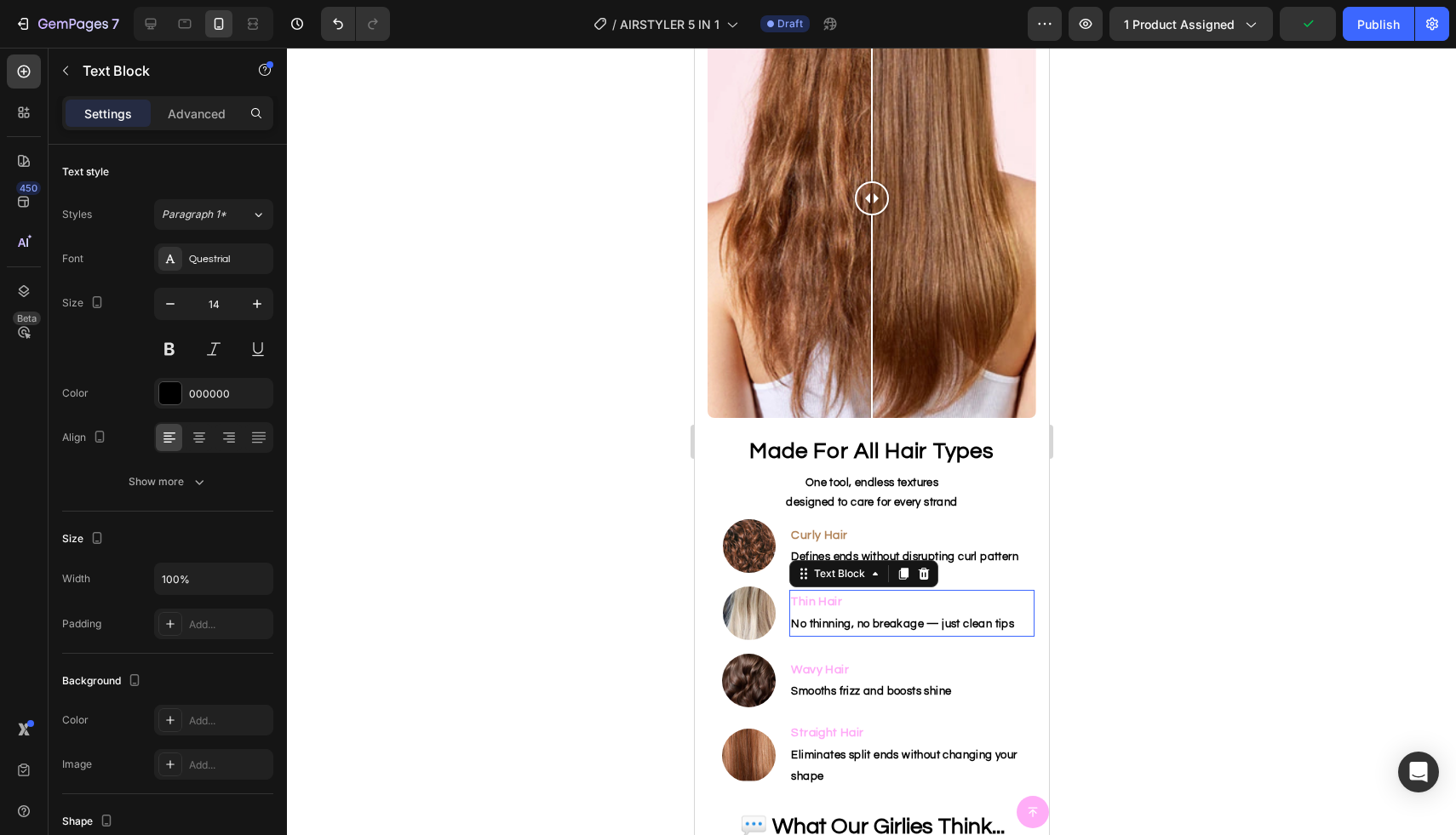 click on "Thin Hair" at bounding box center (816, 602) 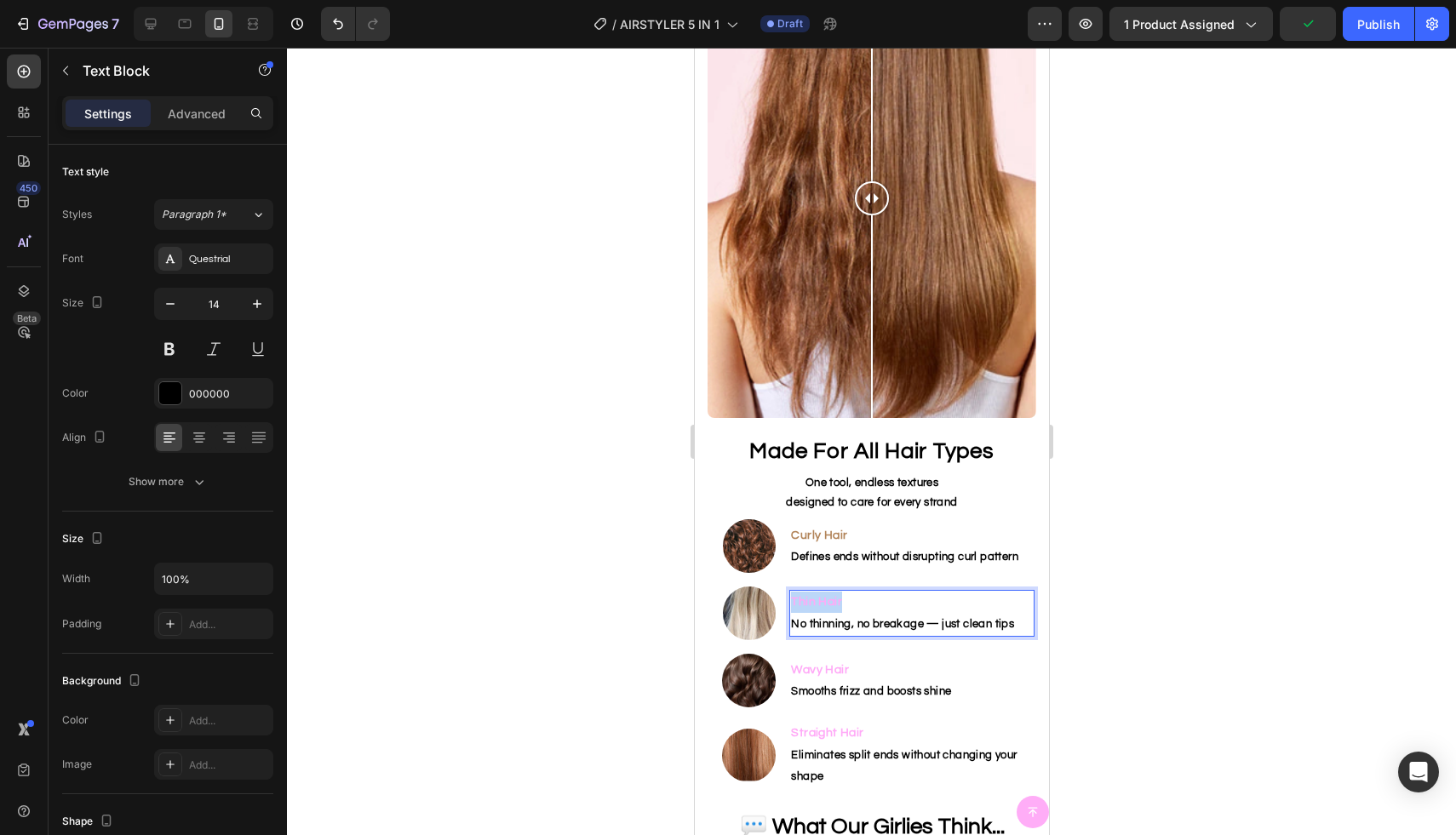 click on "Thin Hair" at bounding box center (816, 602) 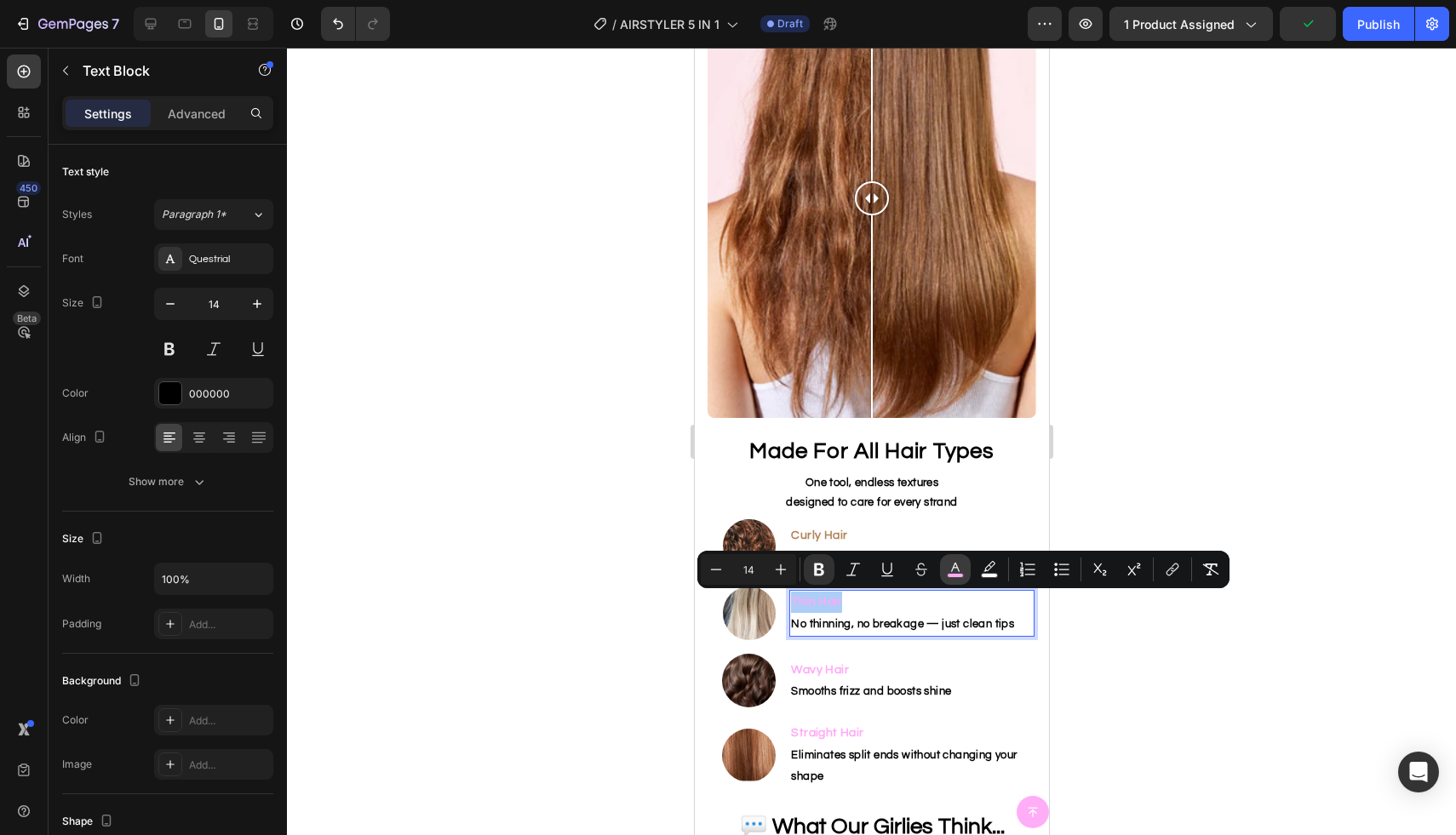 click 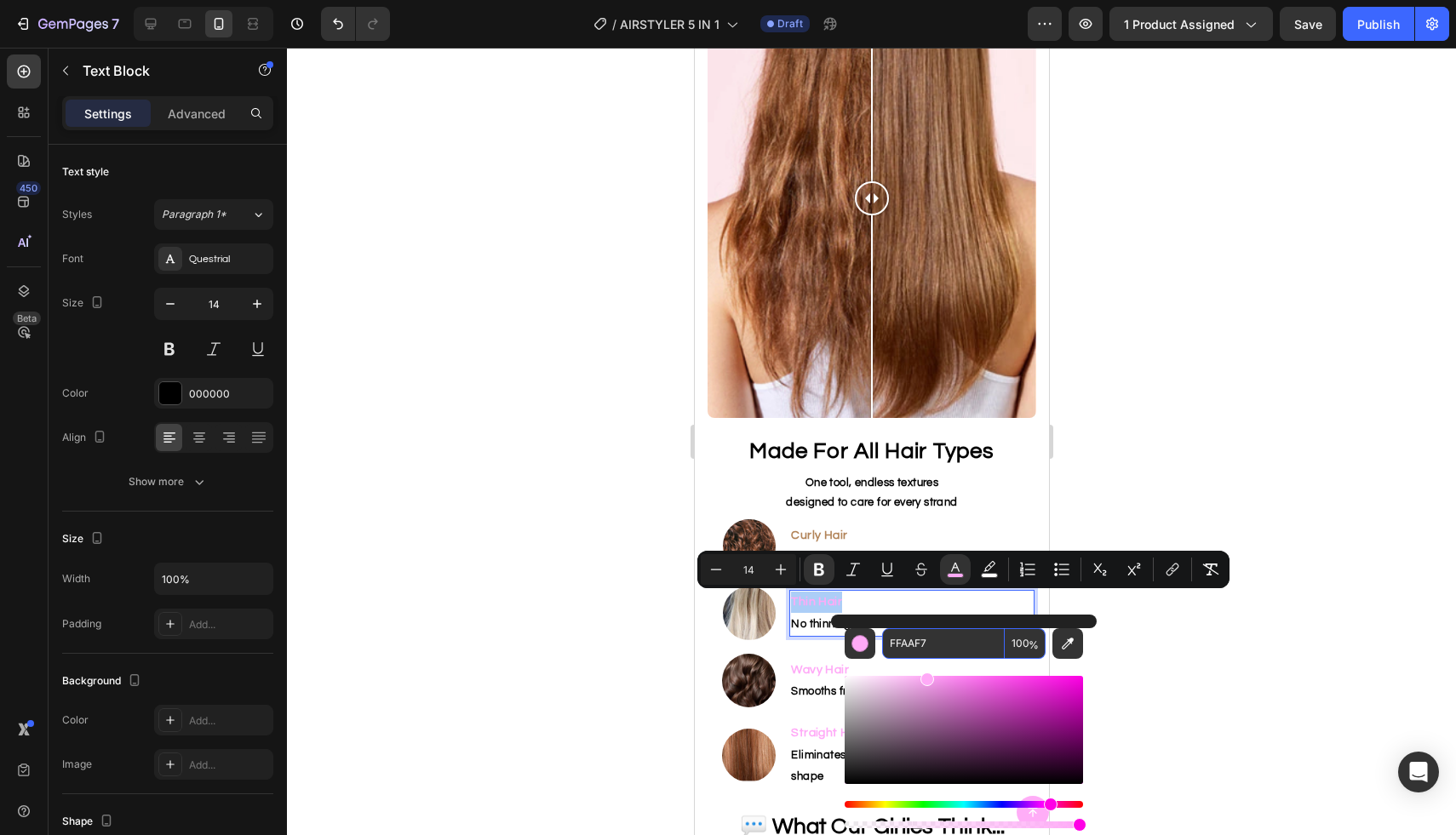click on "FFAAF7" at bounding box center (943, 643) 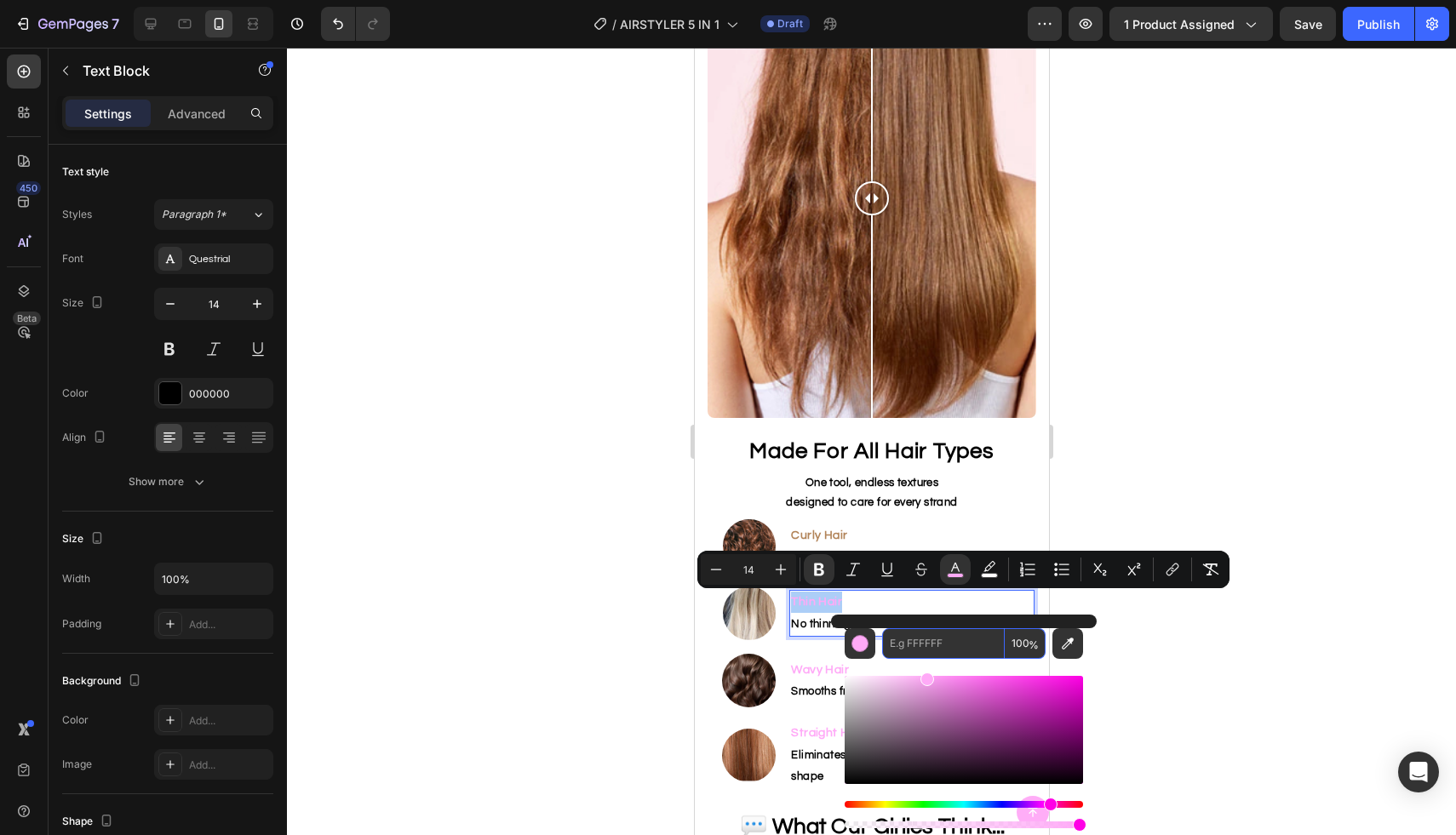 paste on "B28459" 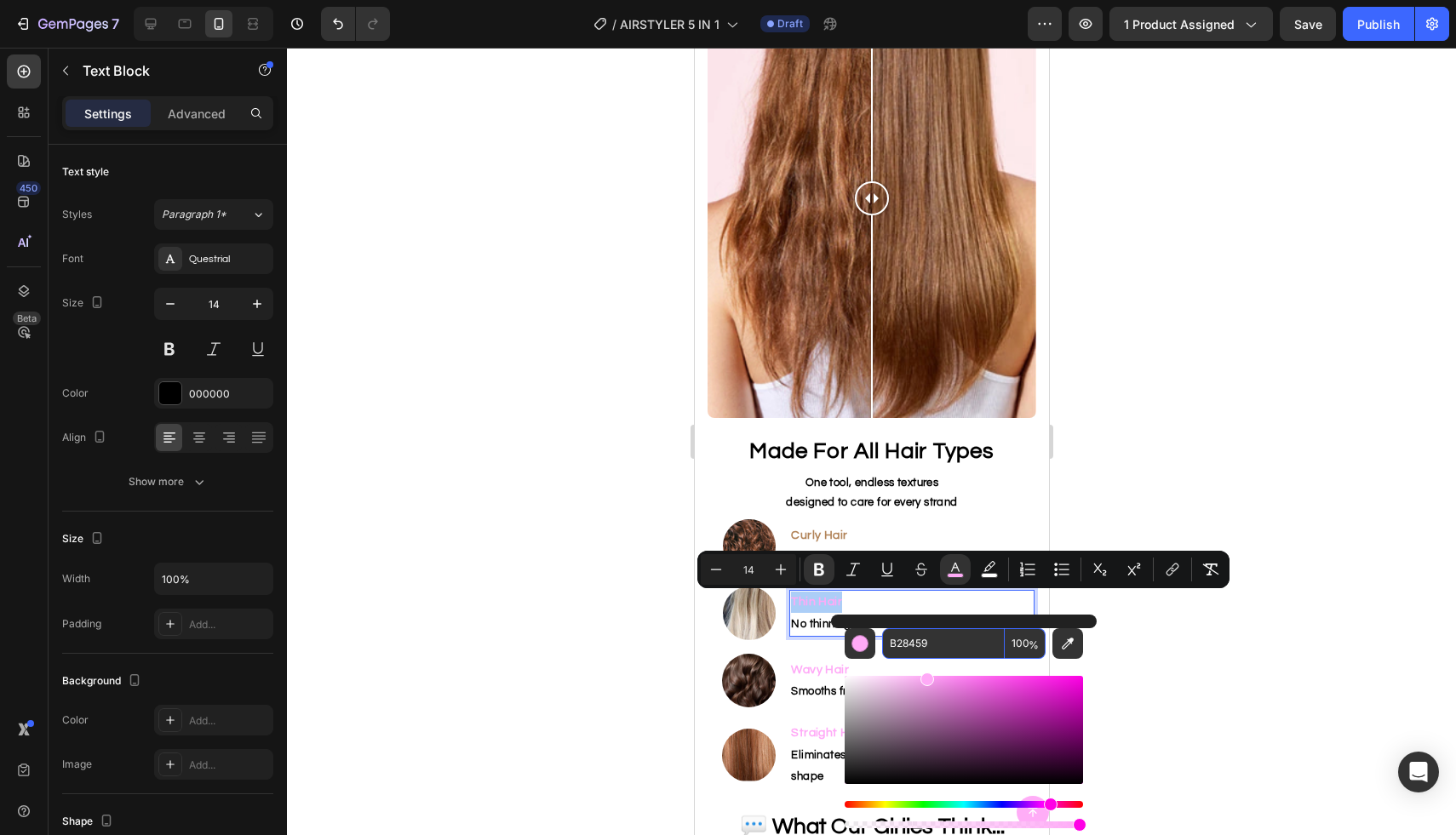 type on "B28459" 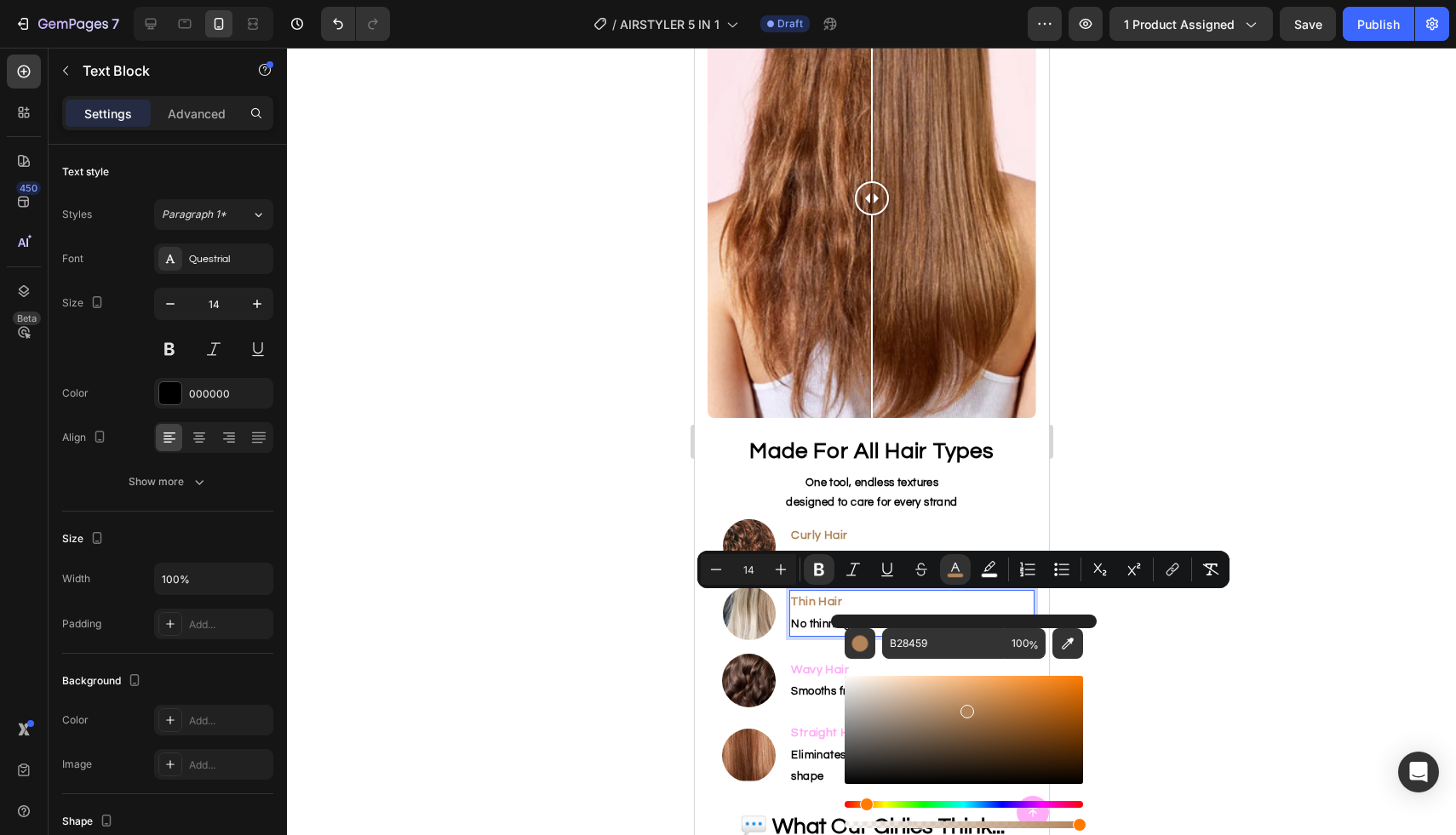 click 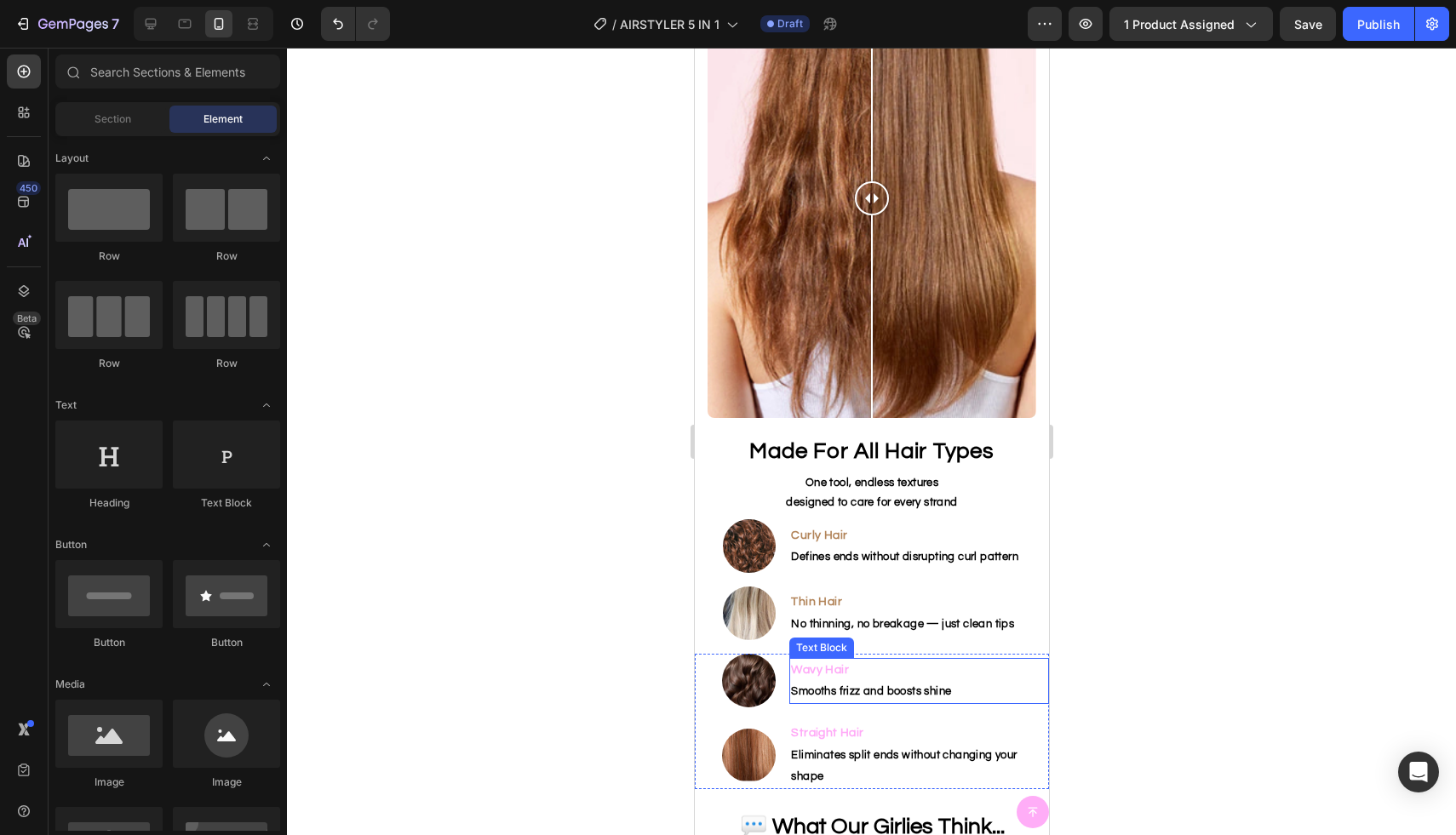 click on "Wavy Hair" at bounding box center (819, 670) 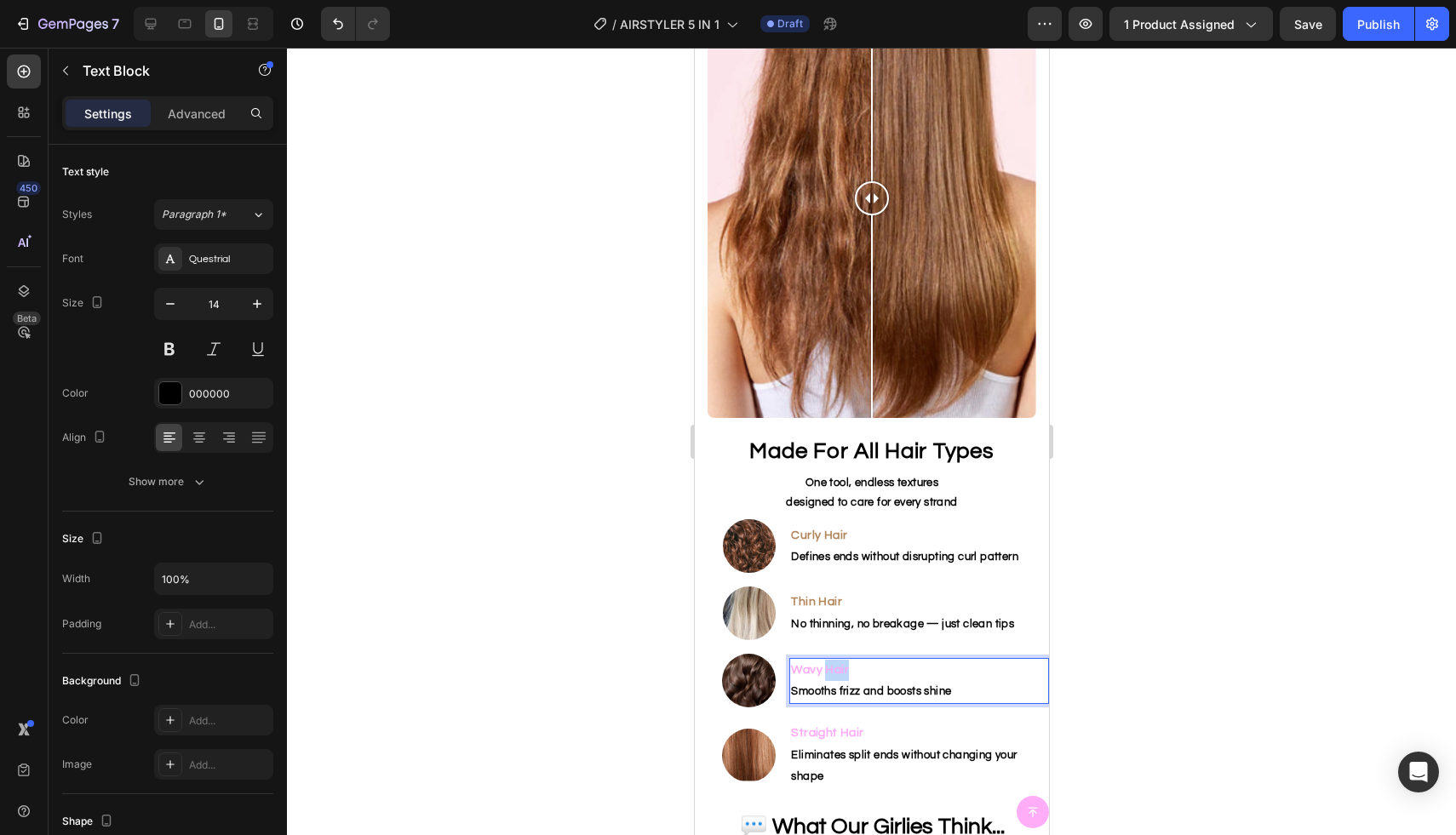 click on "Wavy Hair" at bounding box center [819, 670] 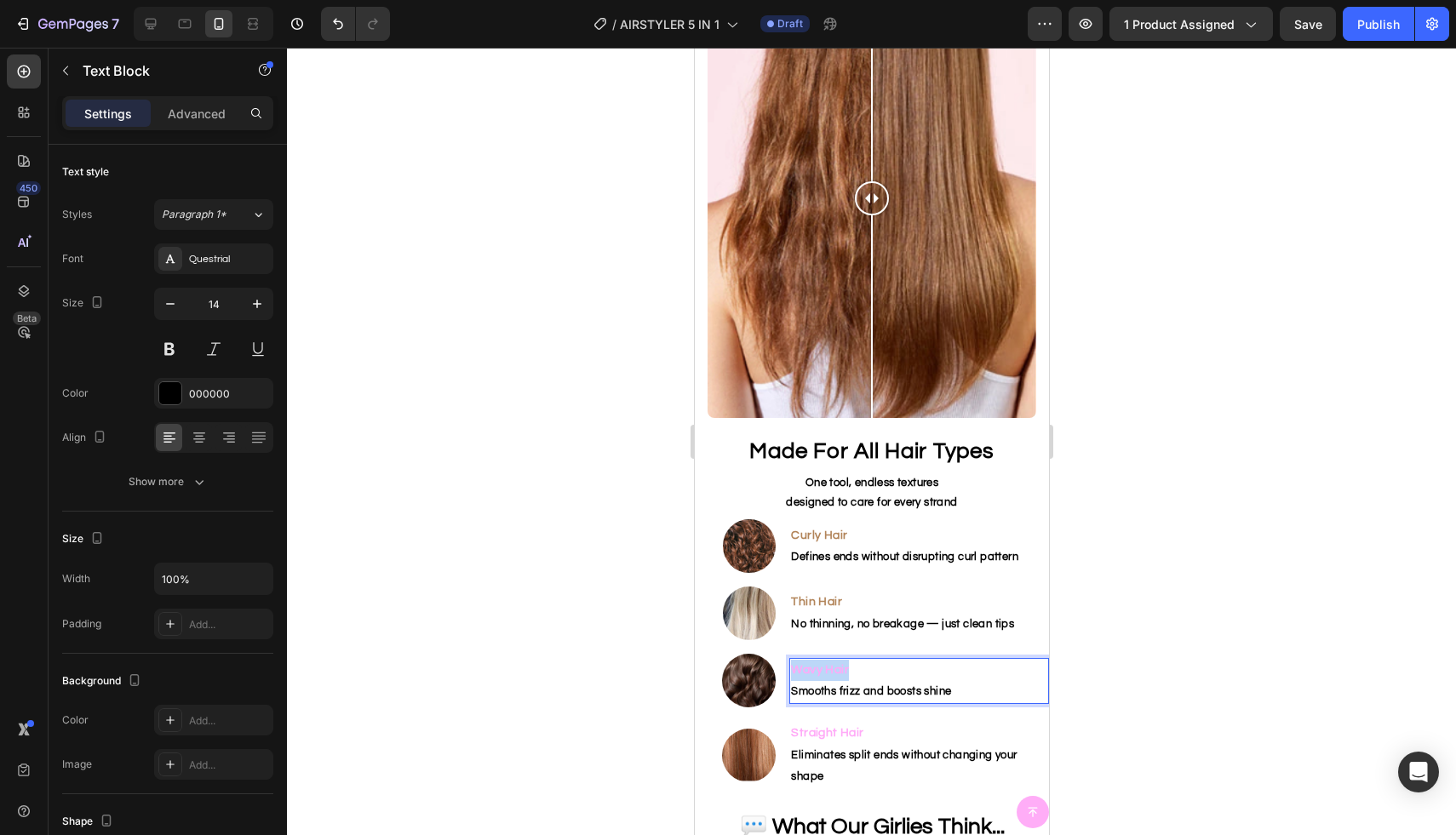 click on "Wavy Hair" at bounding box center [819, 670] 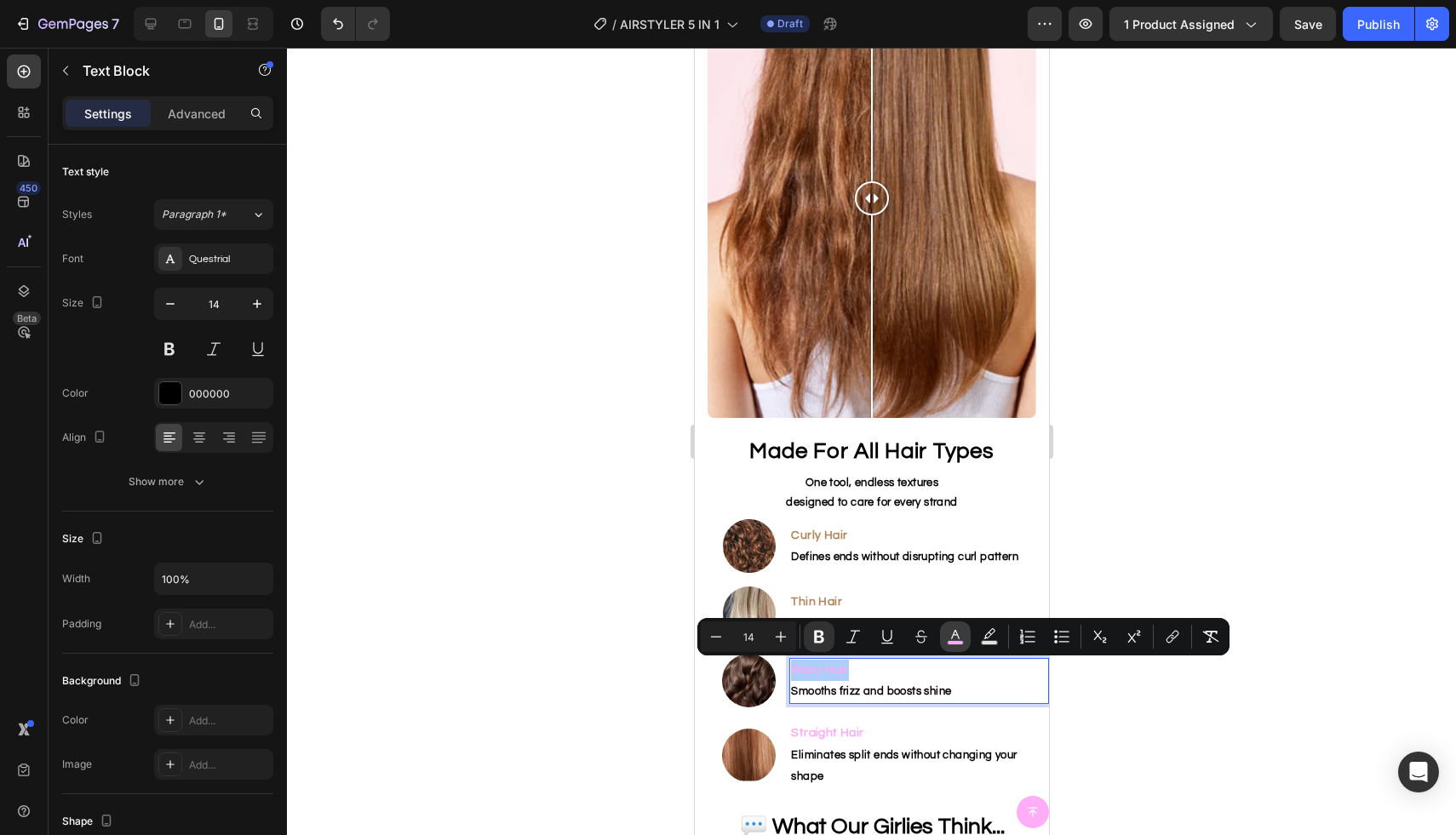 click 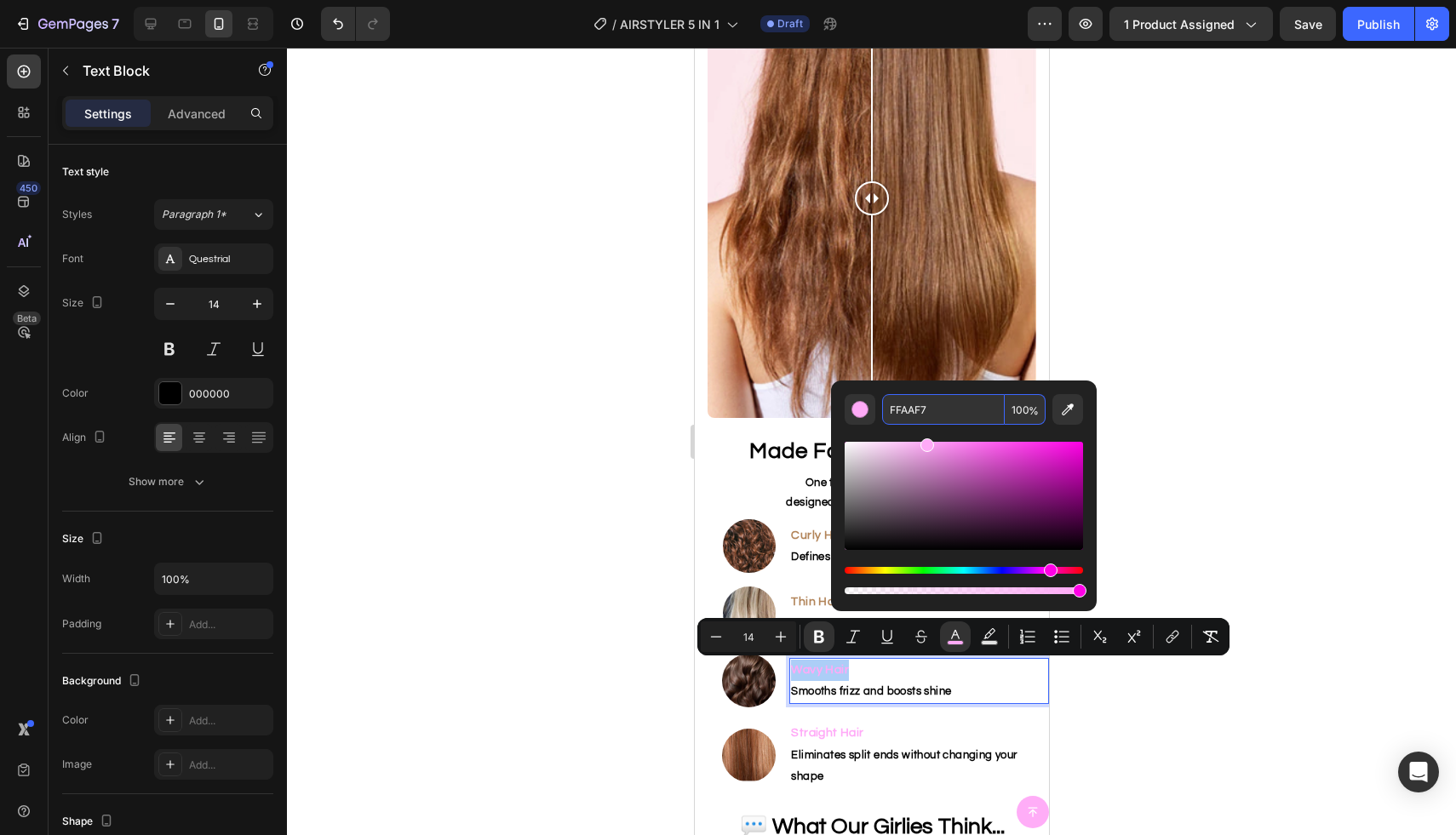 click on "FFAAF7" at bounding box center [943, 409] 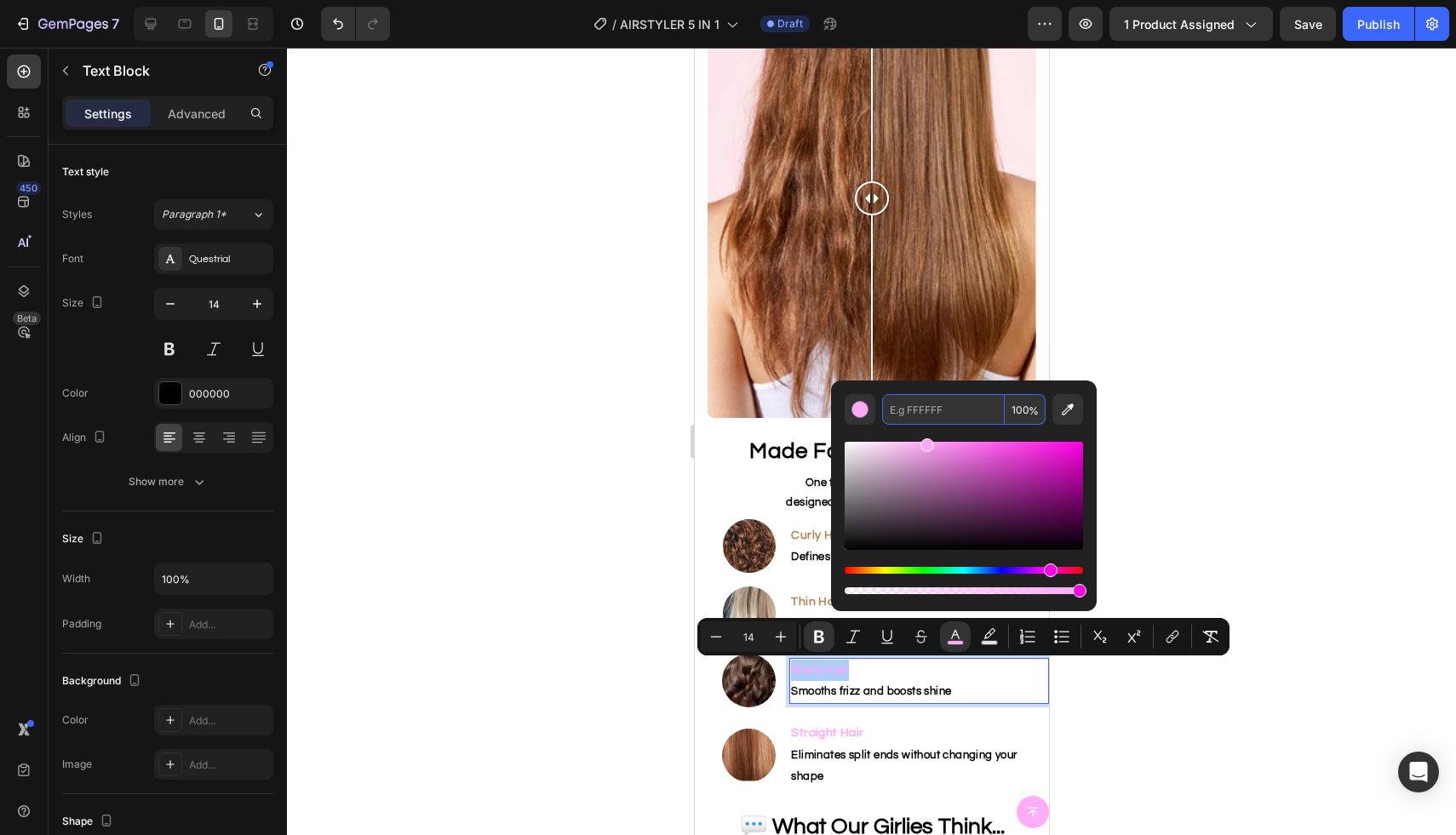 paste on "B28459" 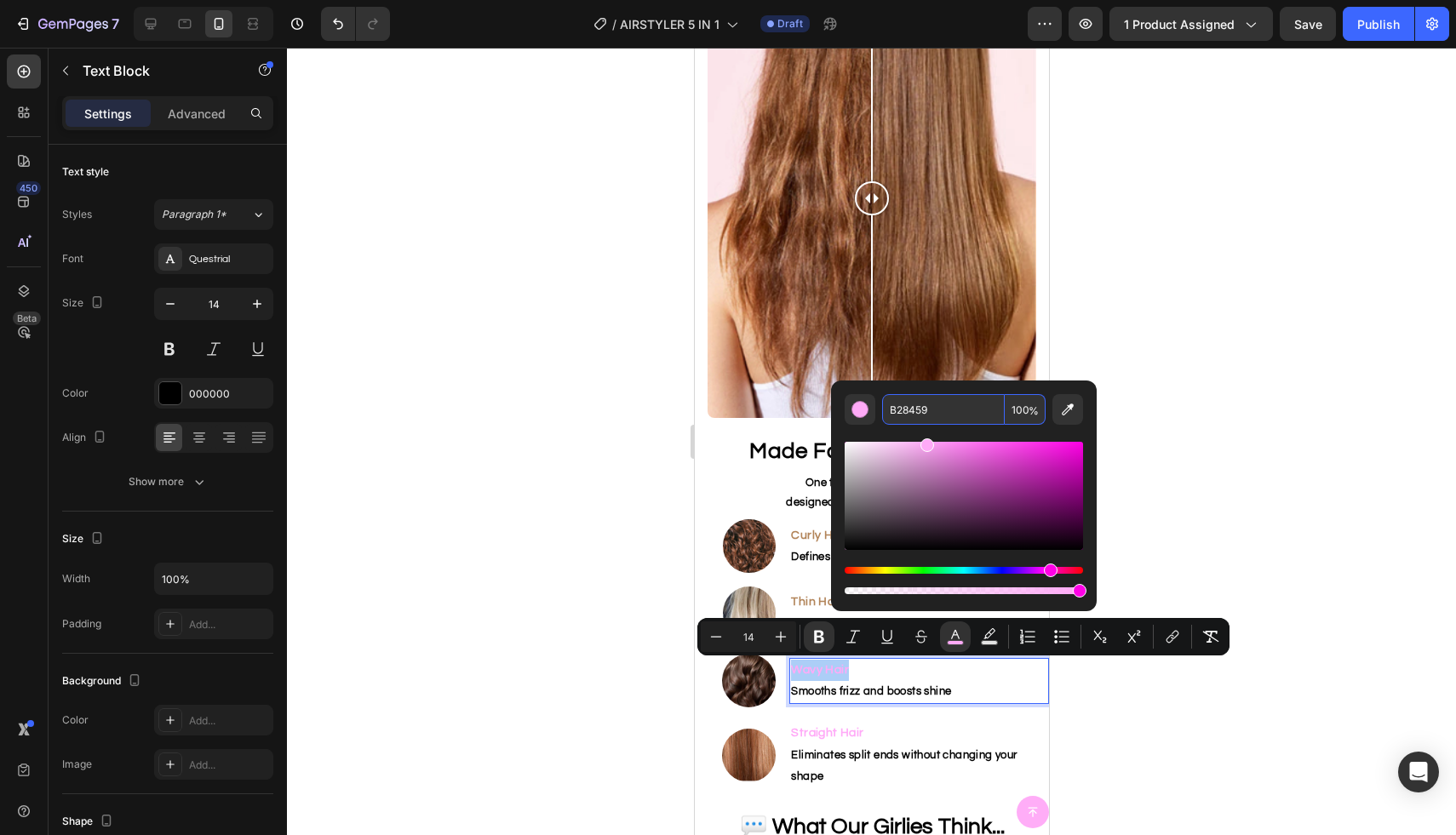 type on "B28459" 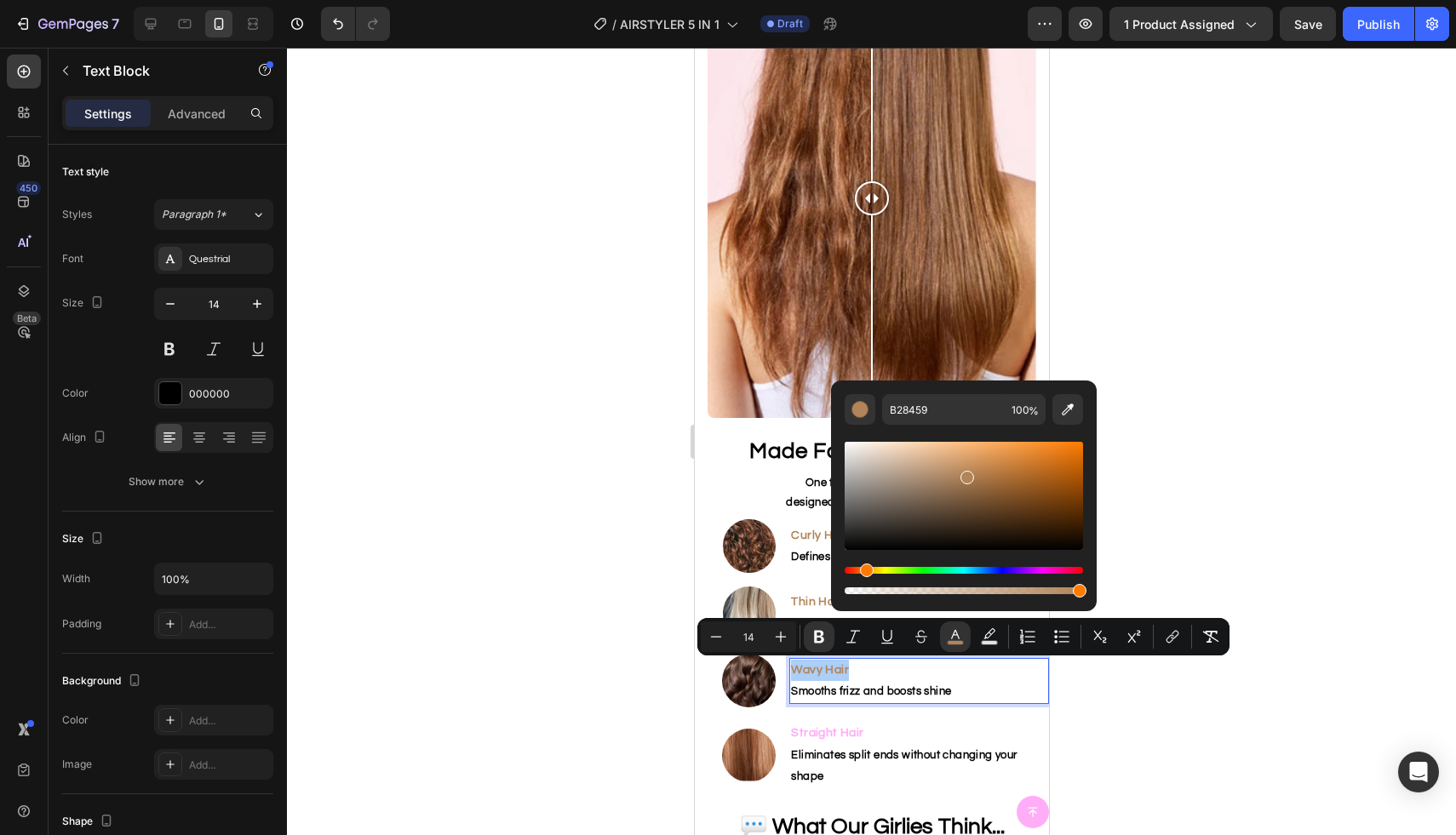 click 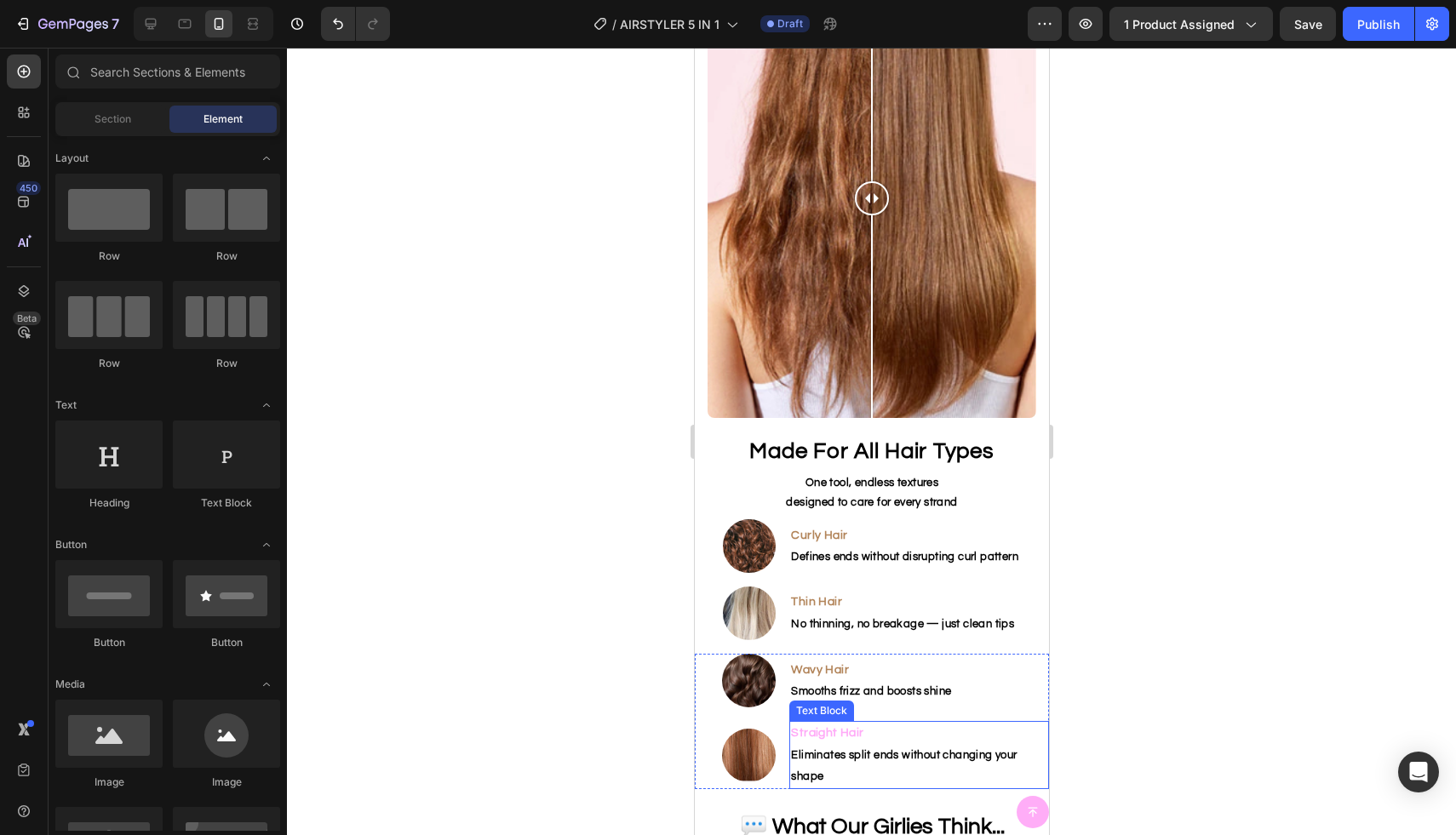 click on "Straight Hair" at bounding box center [826, 733] 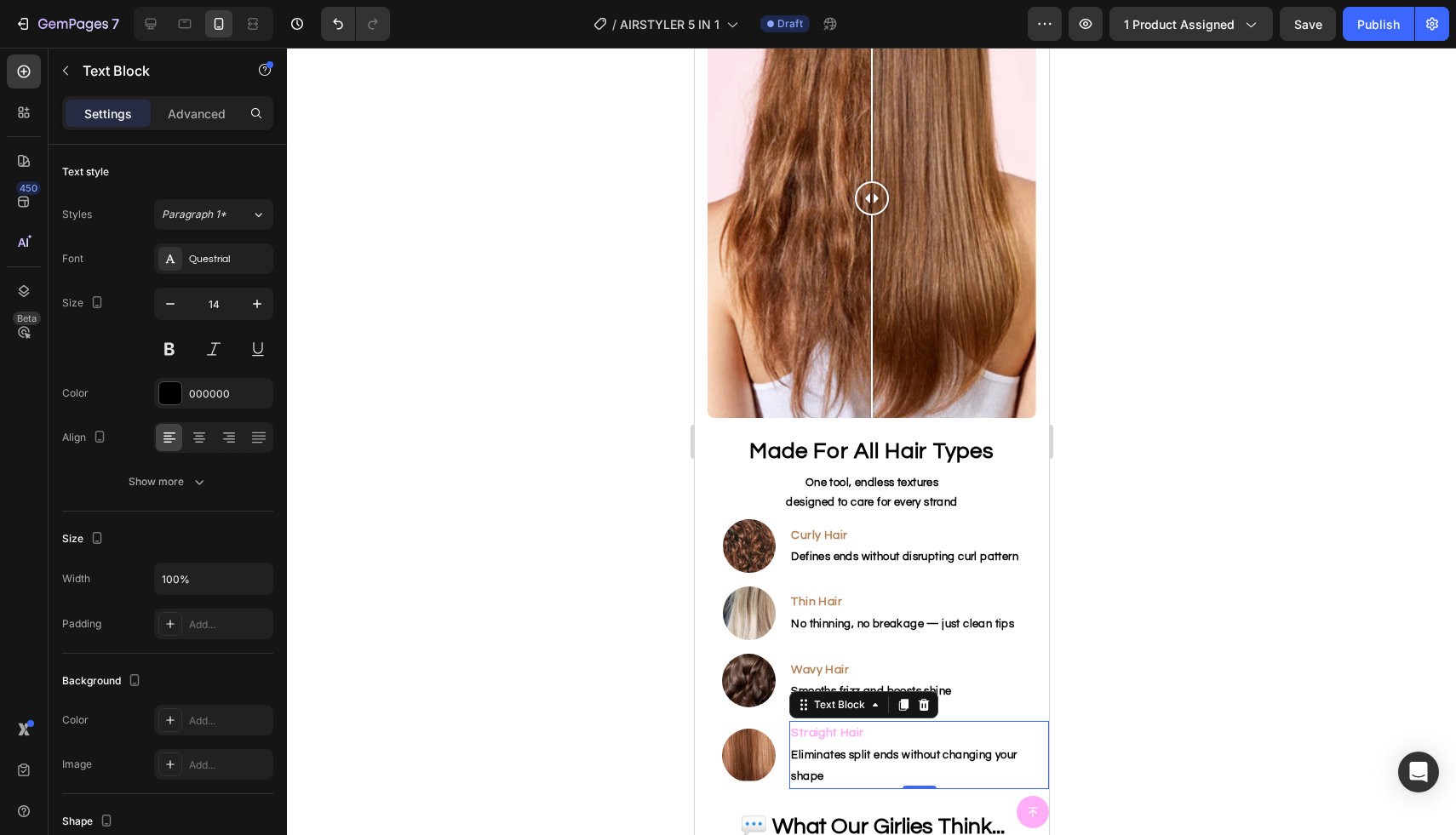 click on "Straight Hair" at bounding box center [826, 733] 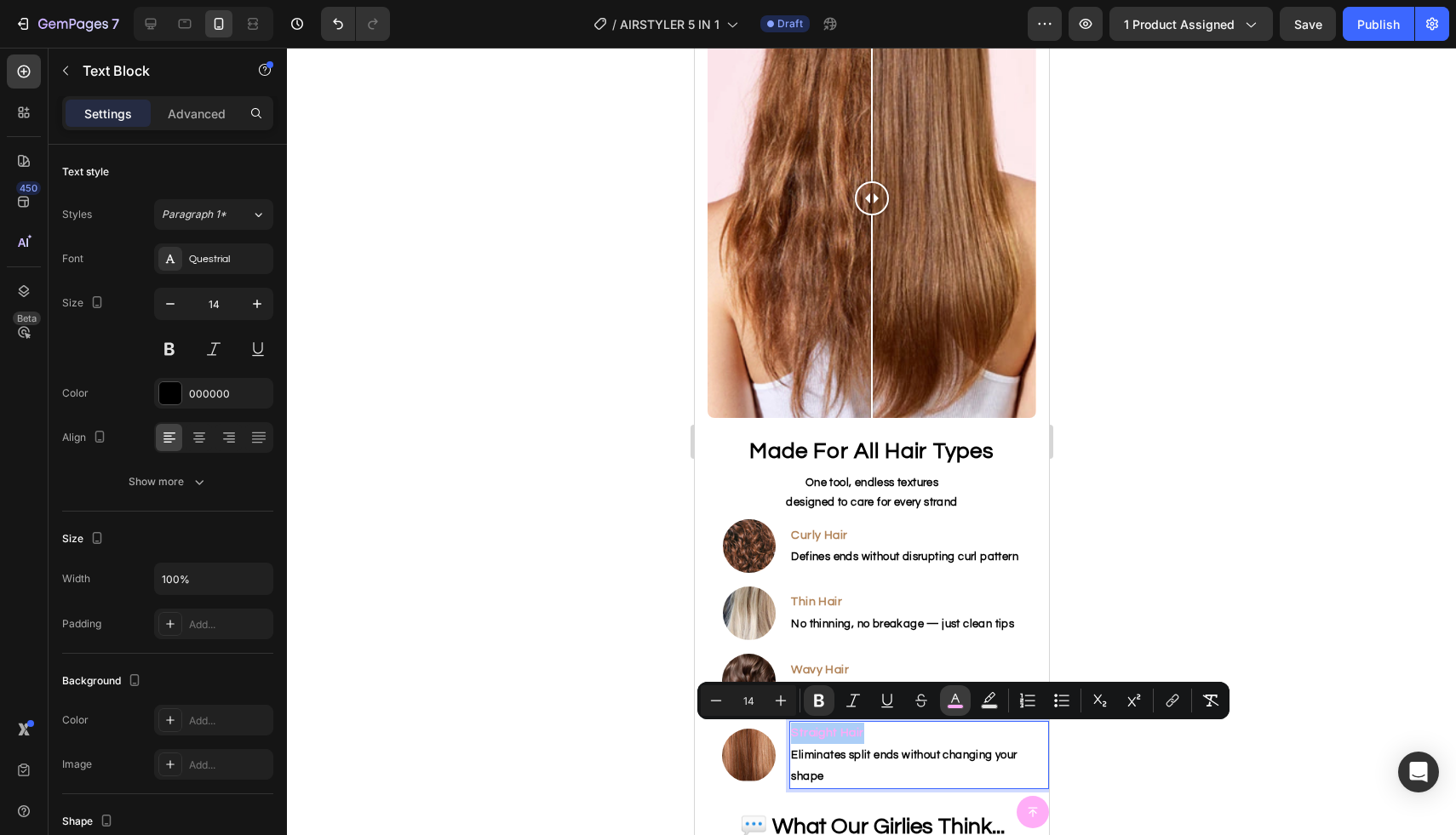 click 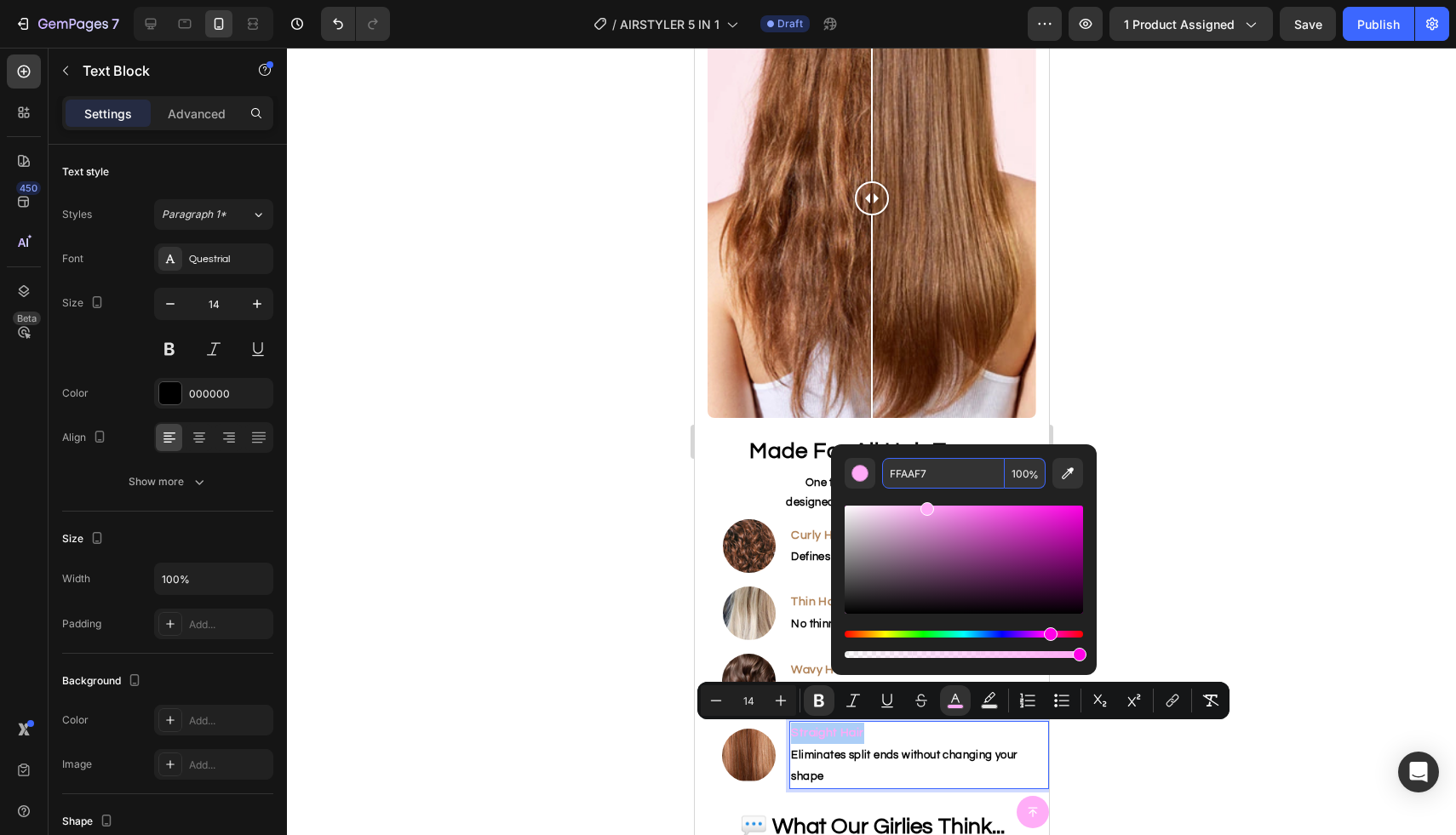 click on "FFAAF7" at bounding box center [943, 473] 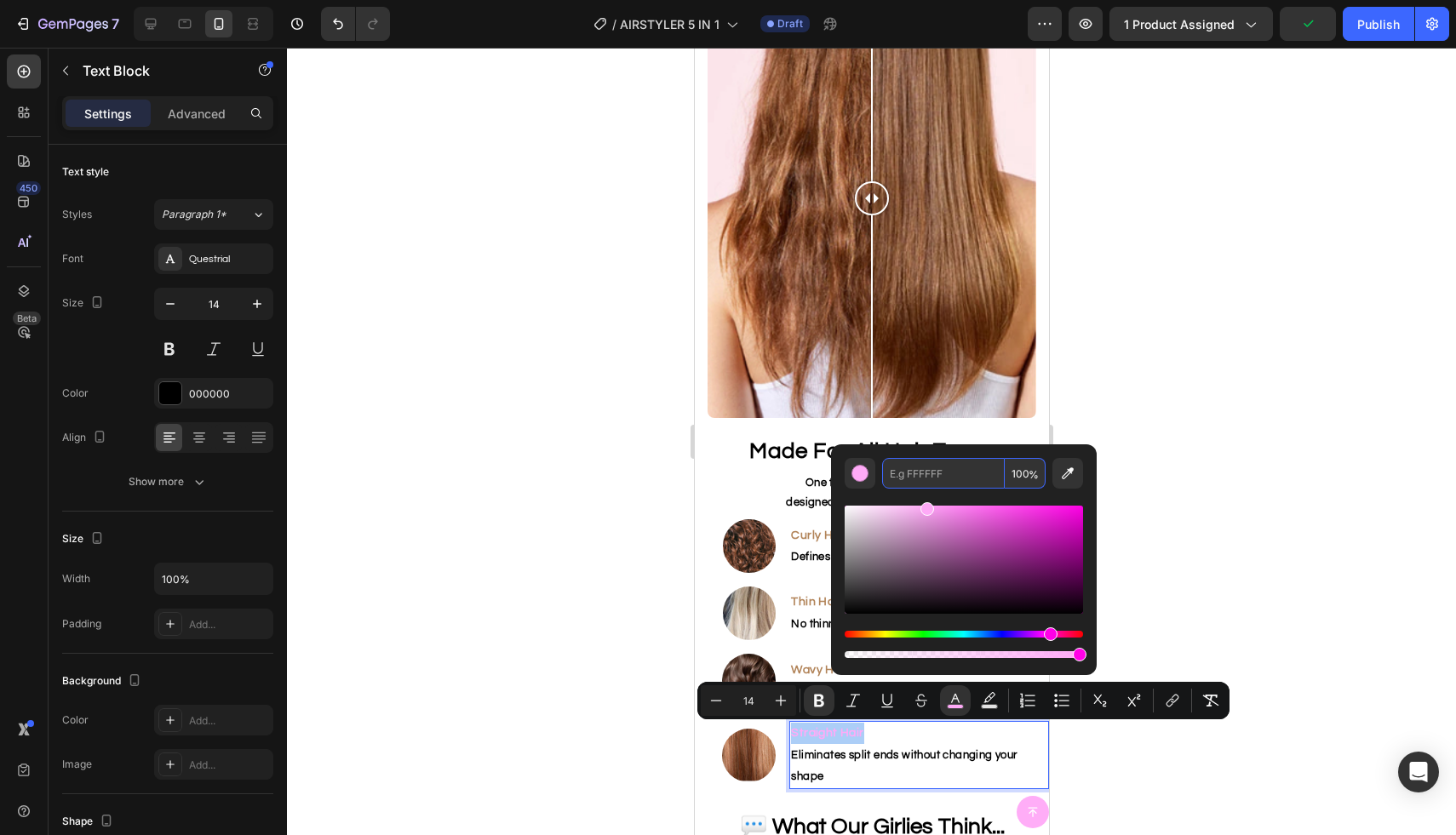 paste on "B28459" 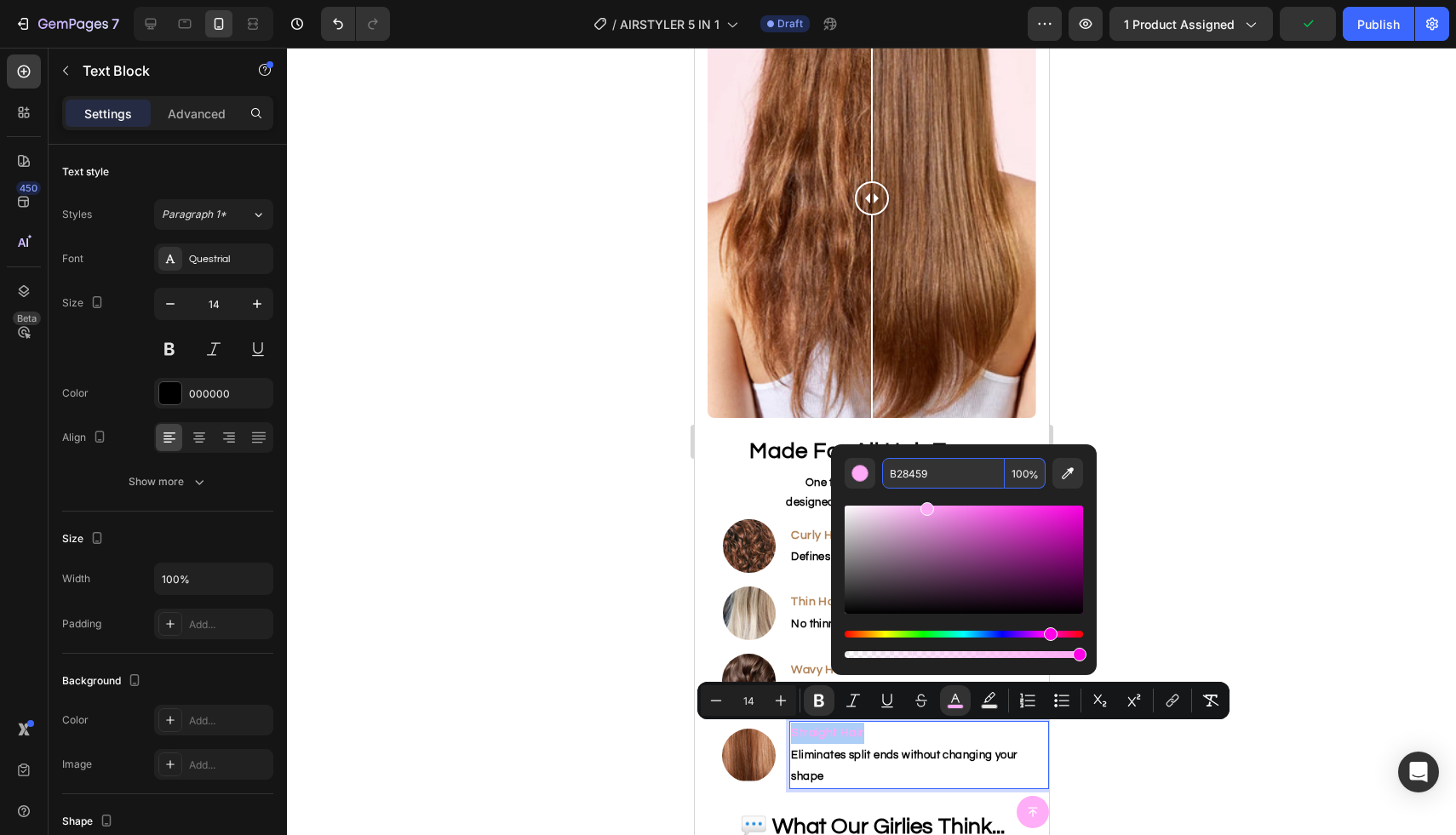 type on "B28459" 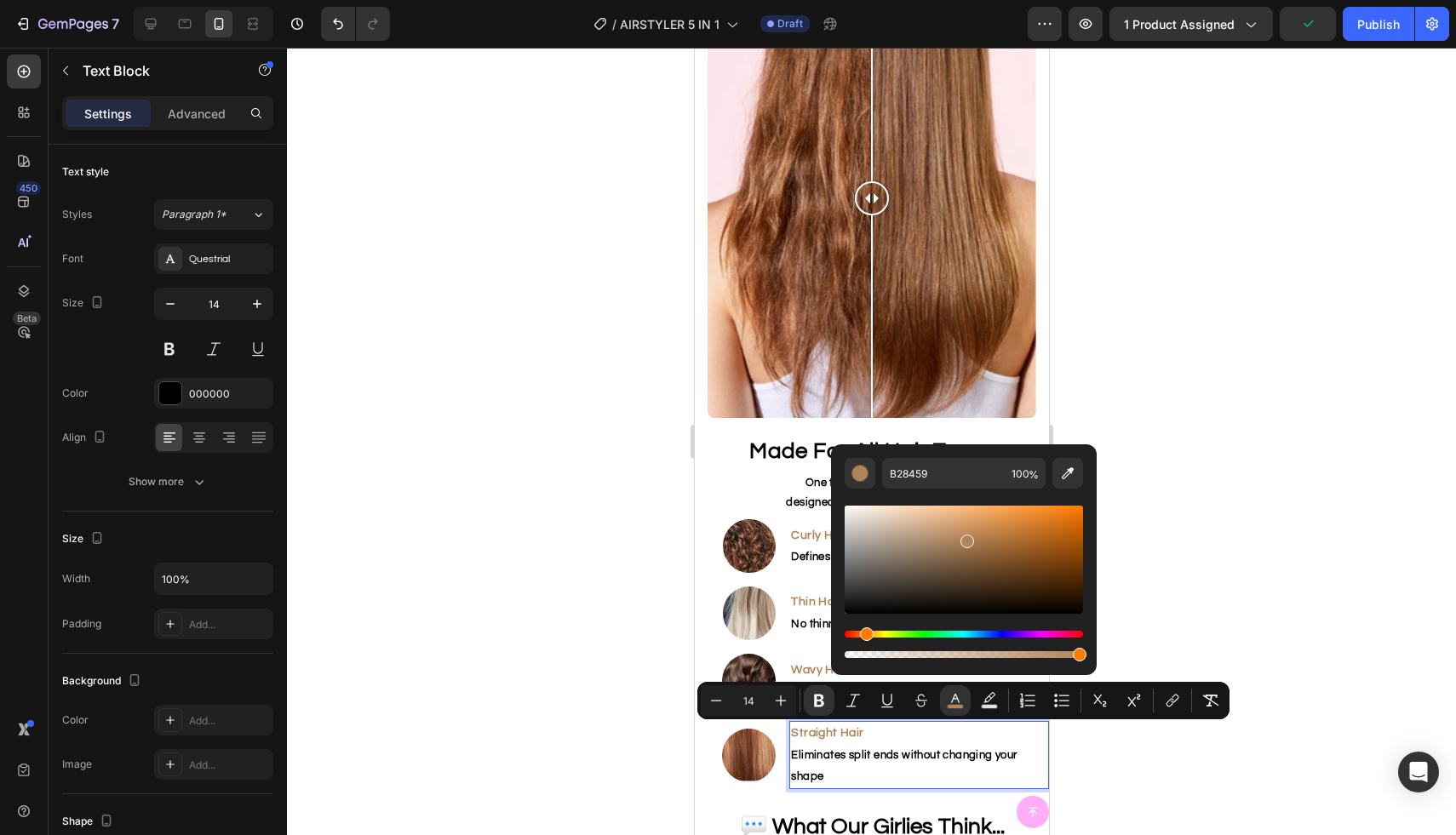 drag, startPoint x: 1272, startPoint y: 522, endPoint x: 1259, endPoint y: 524, distance: 13.152946 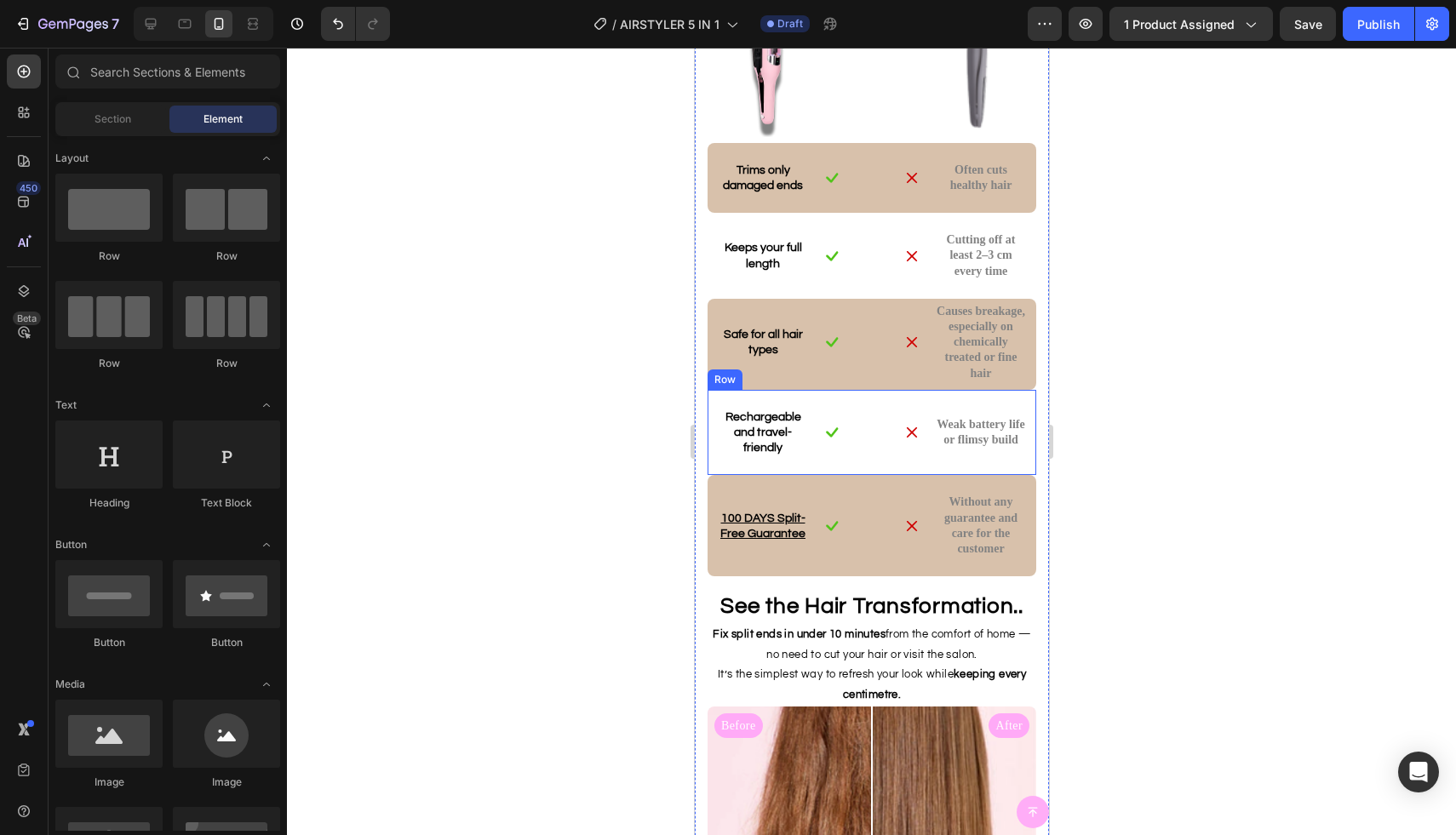 scroll, scrollTop: 3248, scrollLeft: 0, axis: vertical 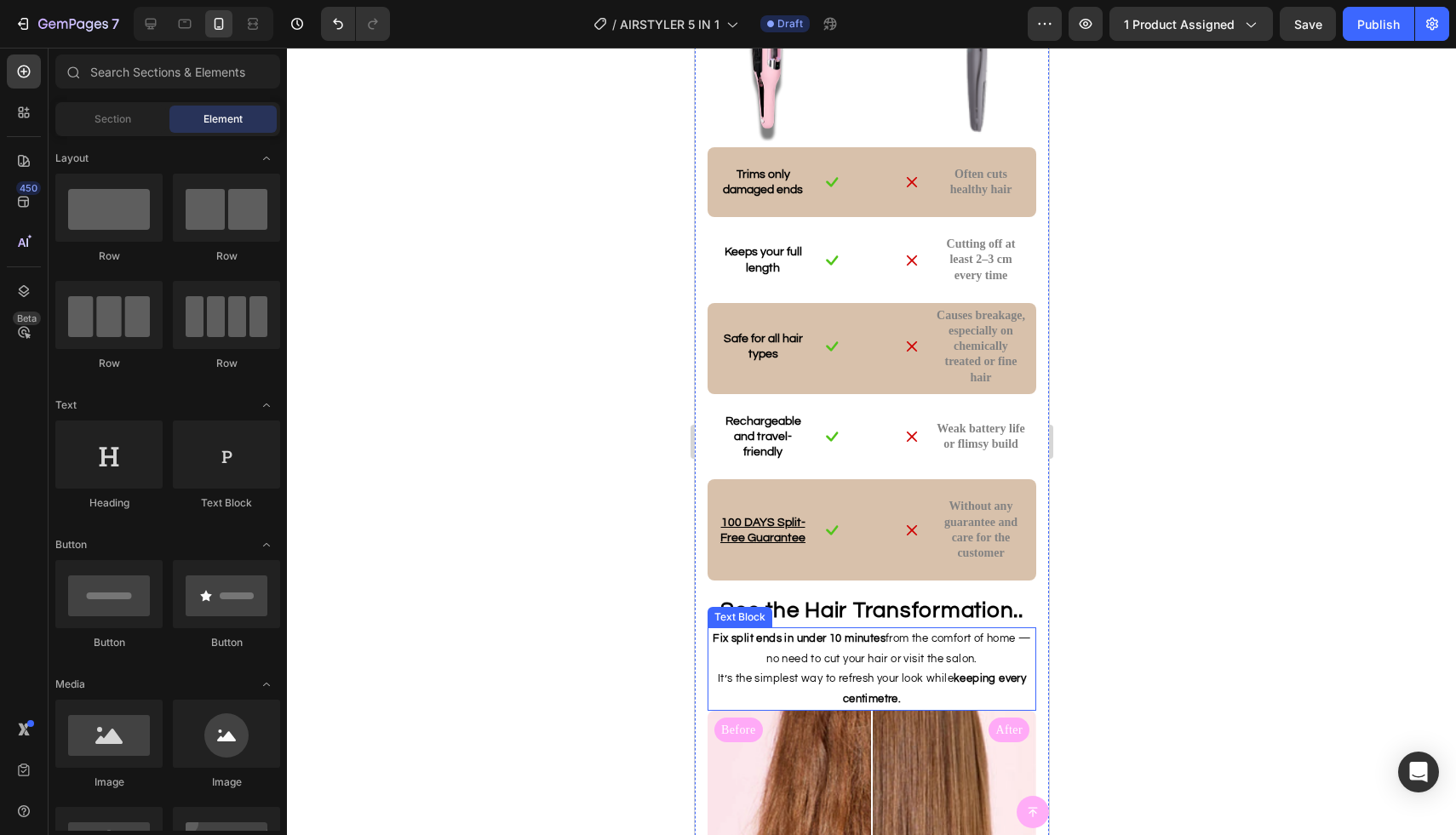 click on "Fix split ends in under 10 minutes" at bounding box center [798, 638] 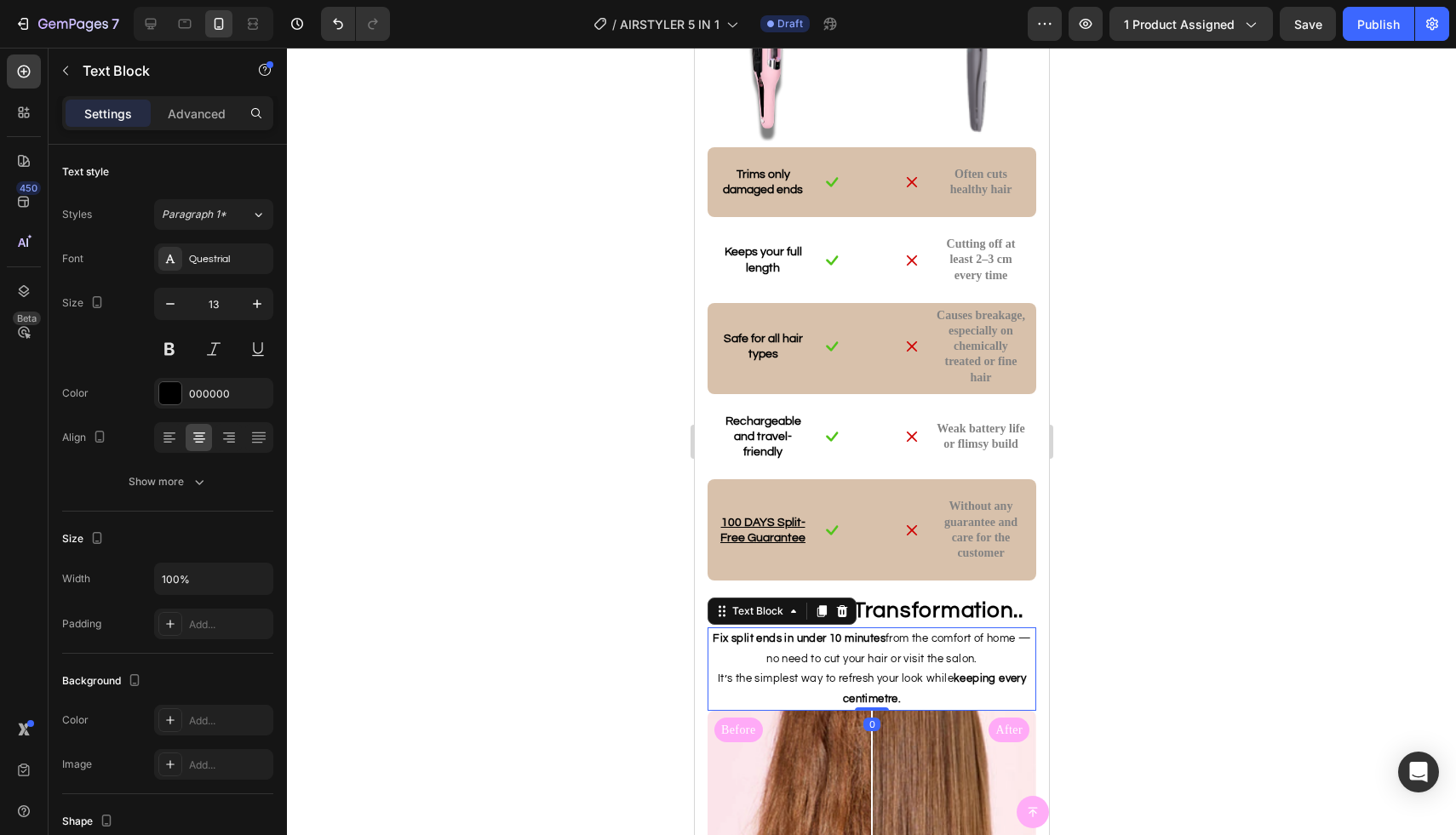 scroll, scrollTop: 3251, scrollLeft: 0, axis: vertical 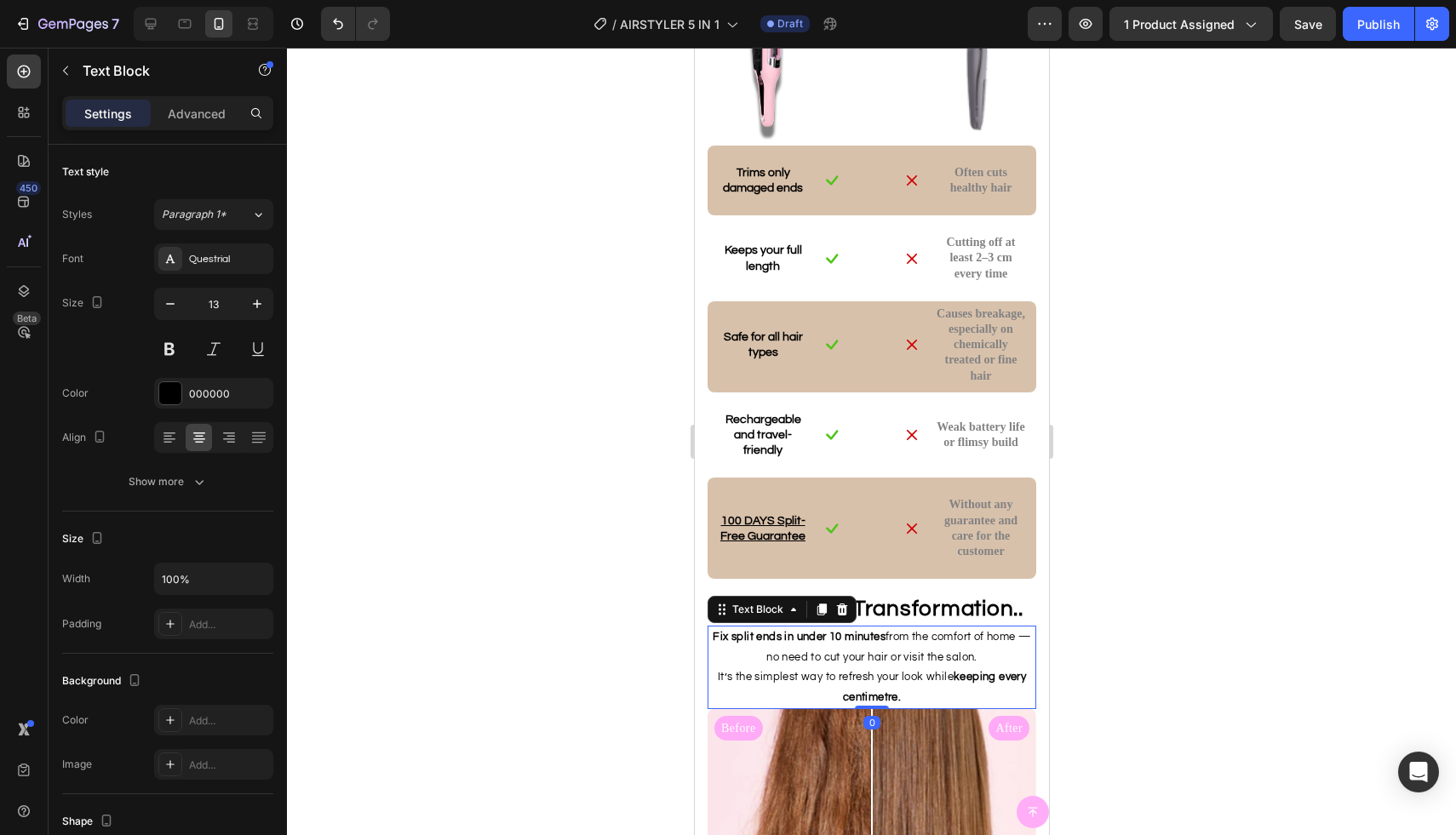 click on "Fix split ends in under 10 minutes  from the comfort of home — no need to cut your hair or visit the salon. It’s the simplest way to refresh your look while  keeping every centimetre." at bounding box center [871, 667] 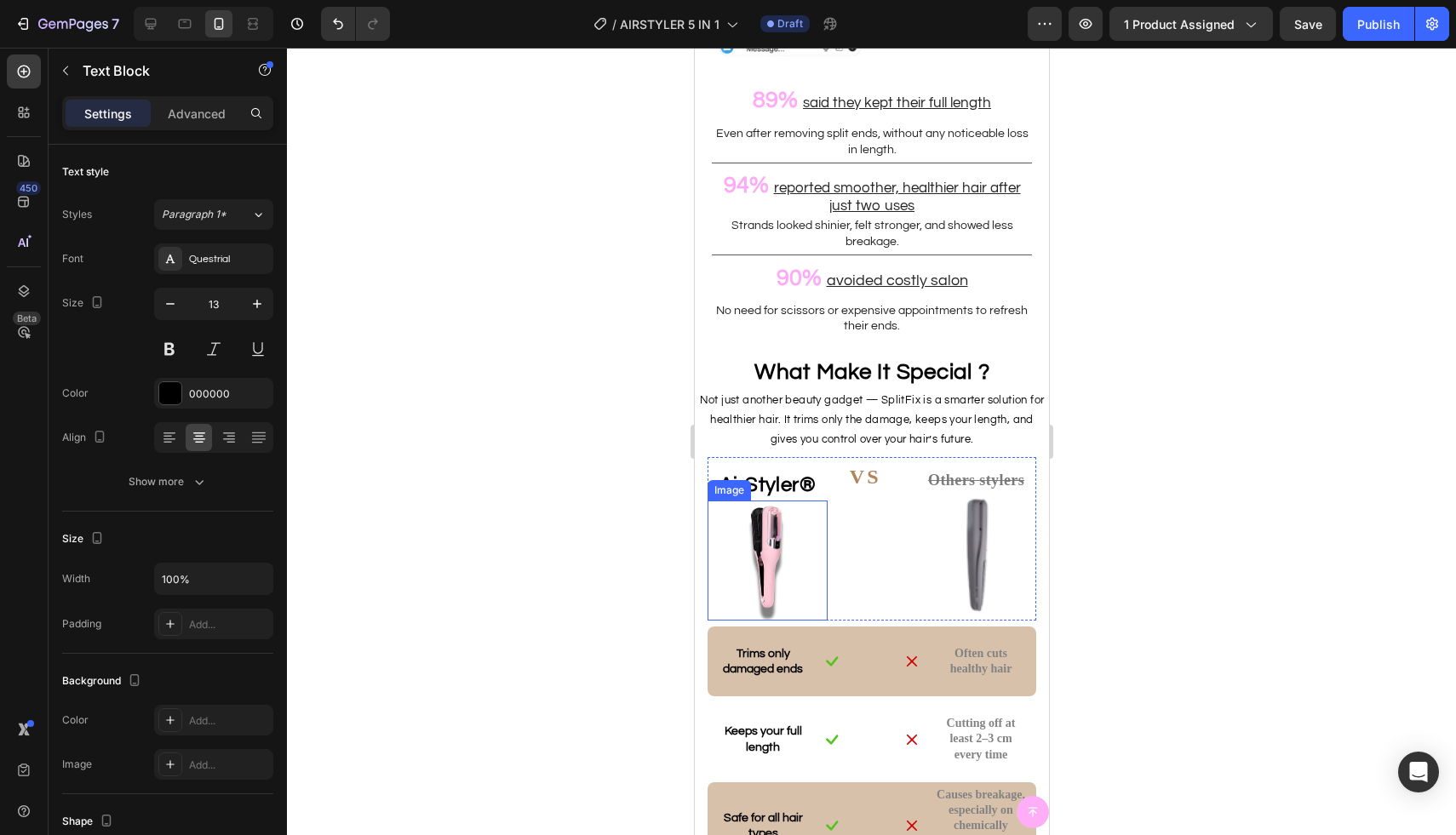 scroll, scrollTop: 2767, scrollLeft: 0, axis: vertical 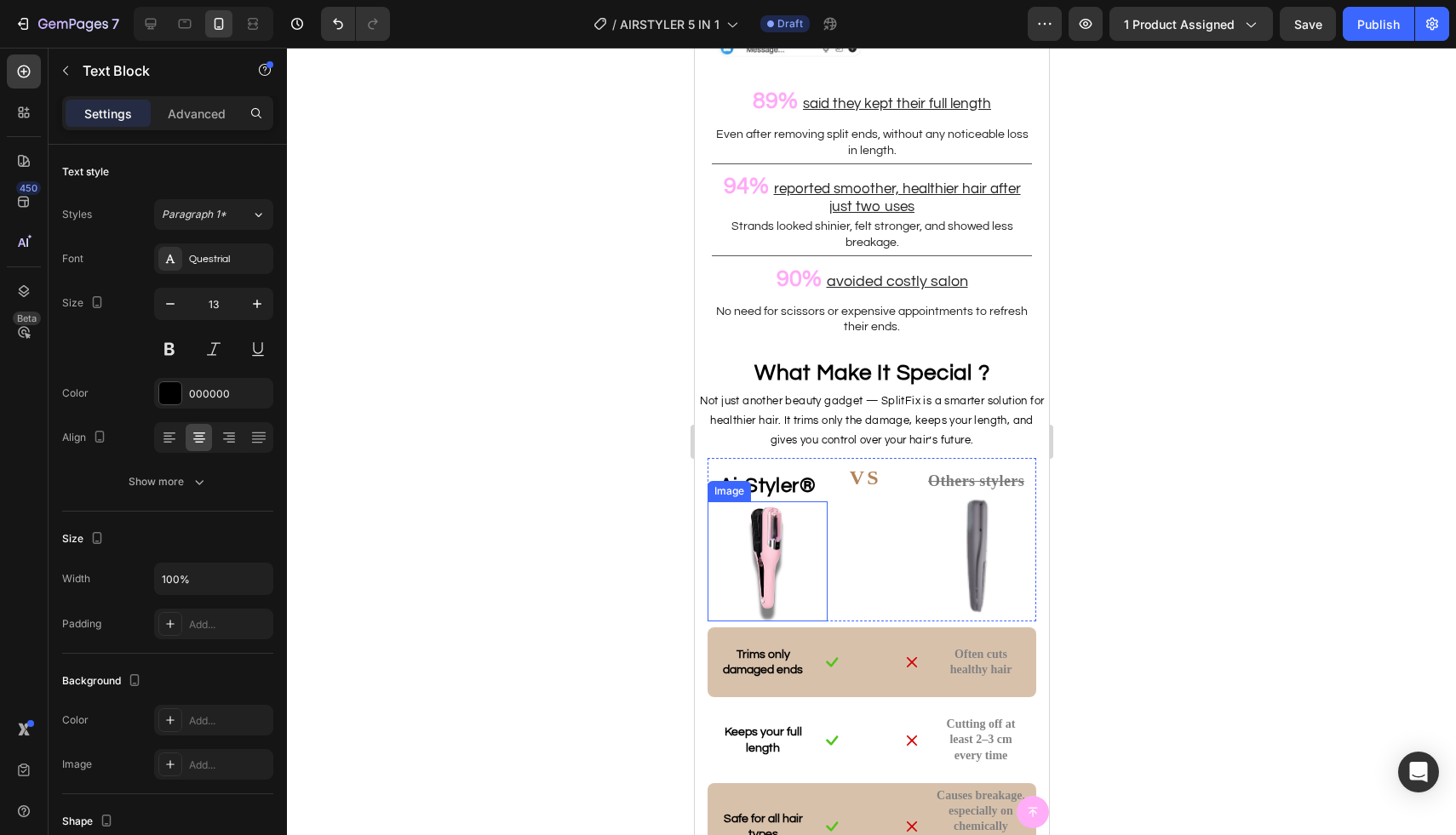 click at bounding box center [766, 561] 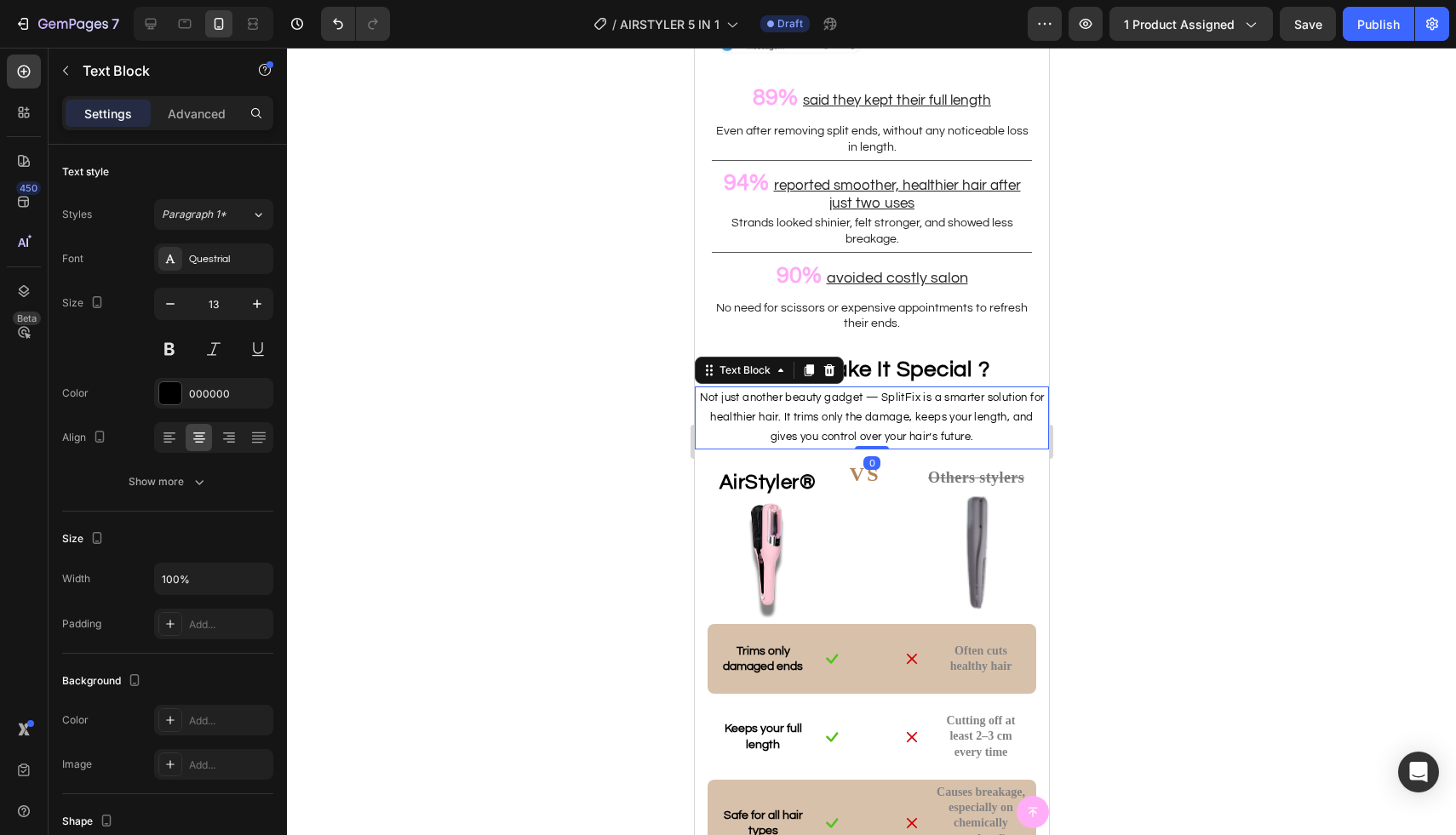 click on "Not just another beauty gadget — SplitFix is a smarter solution for healthier hair. It trims only the damage, keeps your length, and gives you control over your hair’s future." at bounding box center (871, 418) 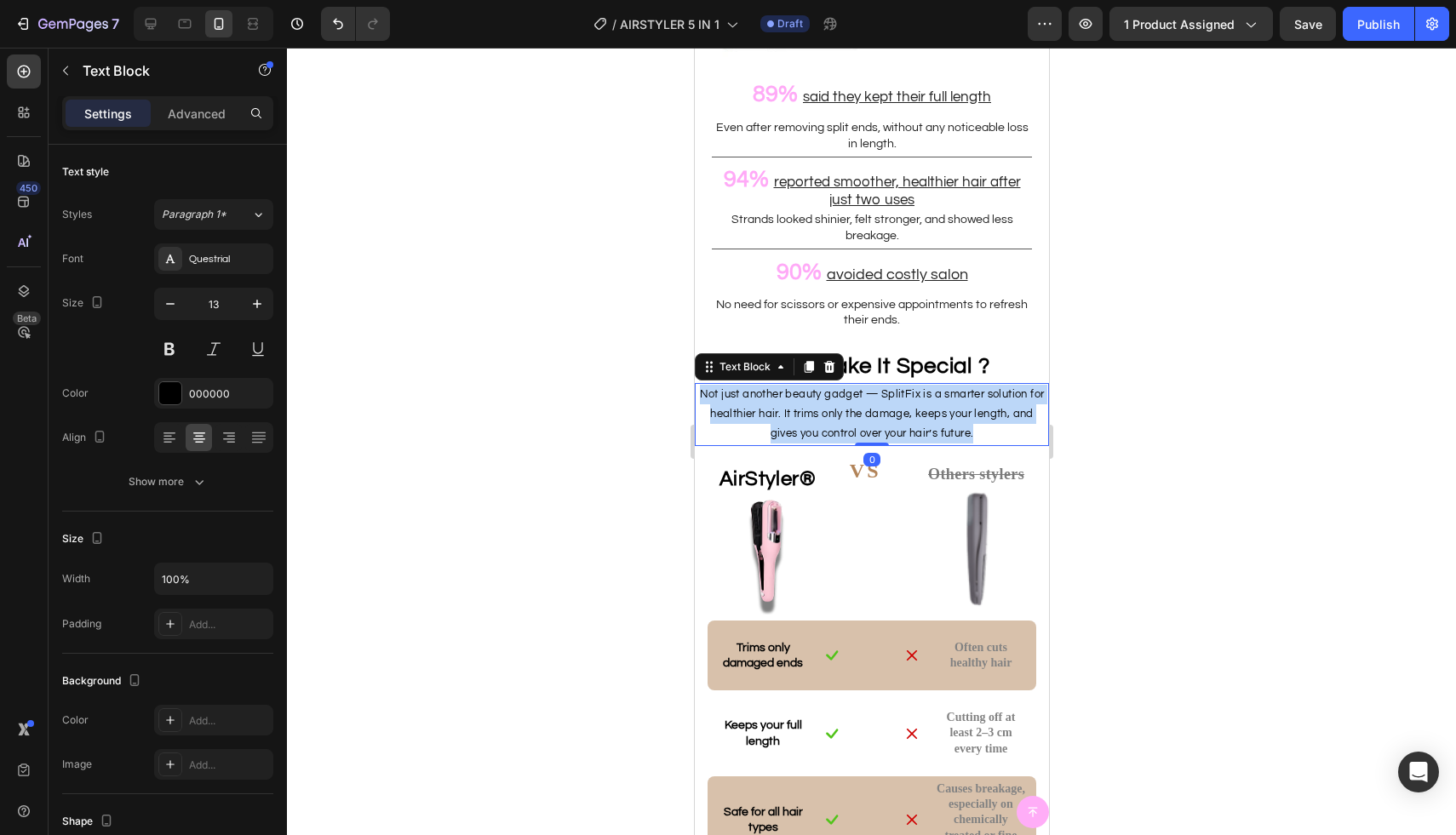 click on "Not just another beauty gadget — SplitFix is a smarter solution for healthier hair. It trims only the damage, keeps your length, and gives you control over your hair’s future." at bounding box center [871, 415] 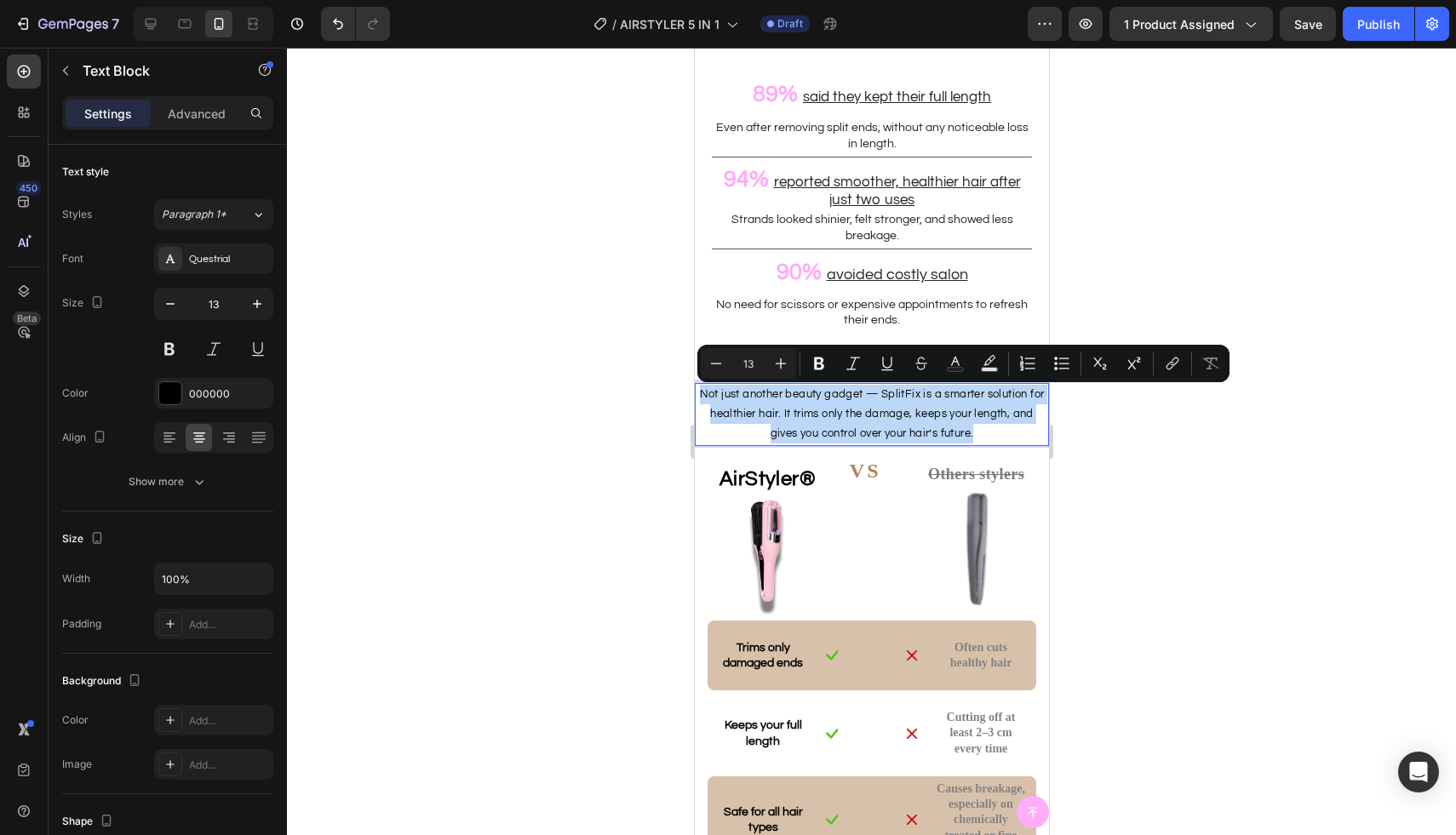 copy on "Not just another beauty gadget — SplitFix is a smarter solution for healthier hair. It trims only the damage, keeps your length, and gives you control over your hair’s future." 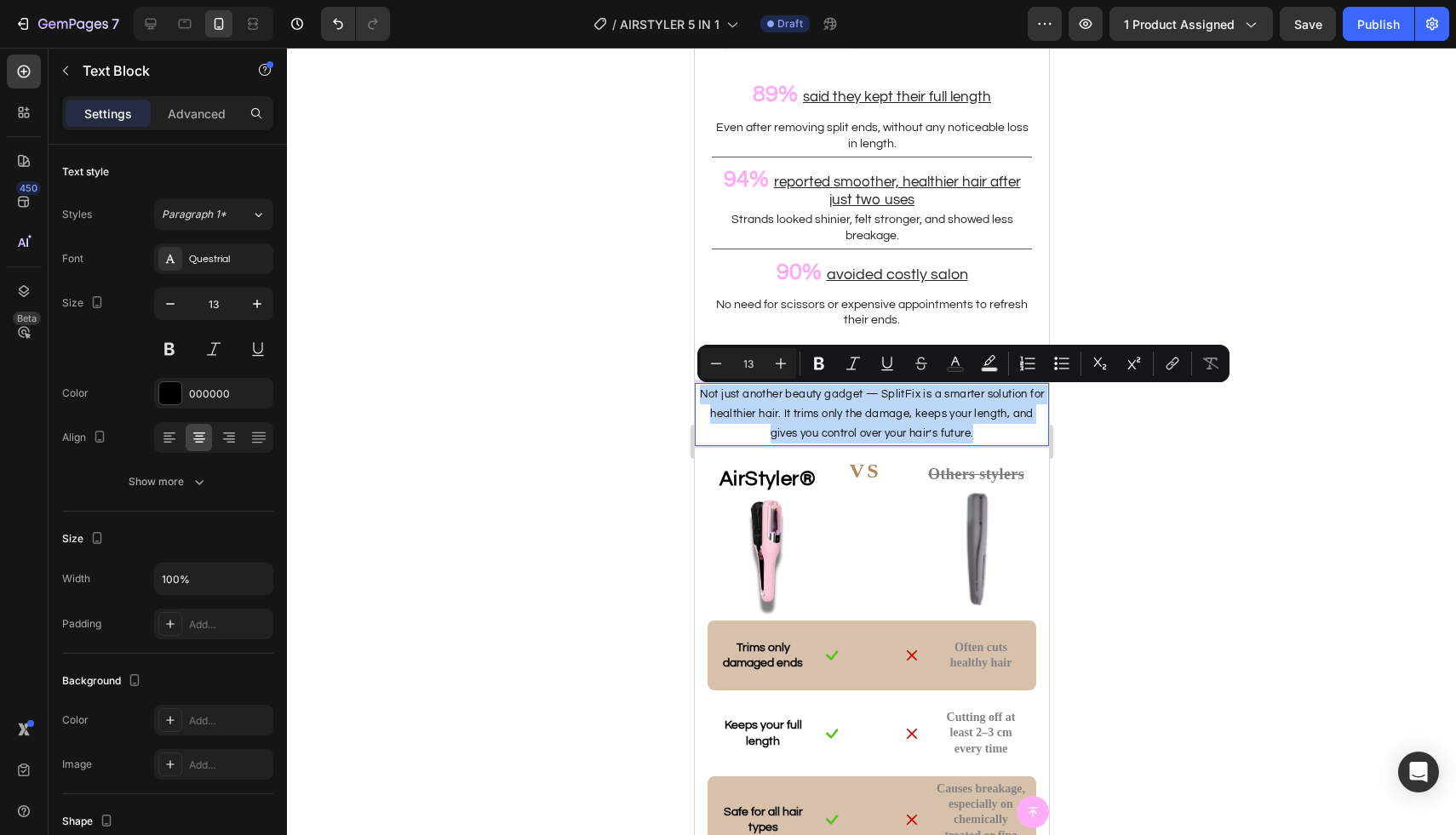 click on "Not just another beauty gadget — SplitFix is a smarter solution for healthier hair. It trims only the damage, keeps your length, and gives you control over your hair’s future." at bounding box center [871, 415] 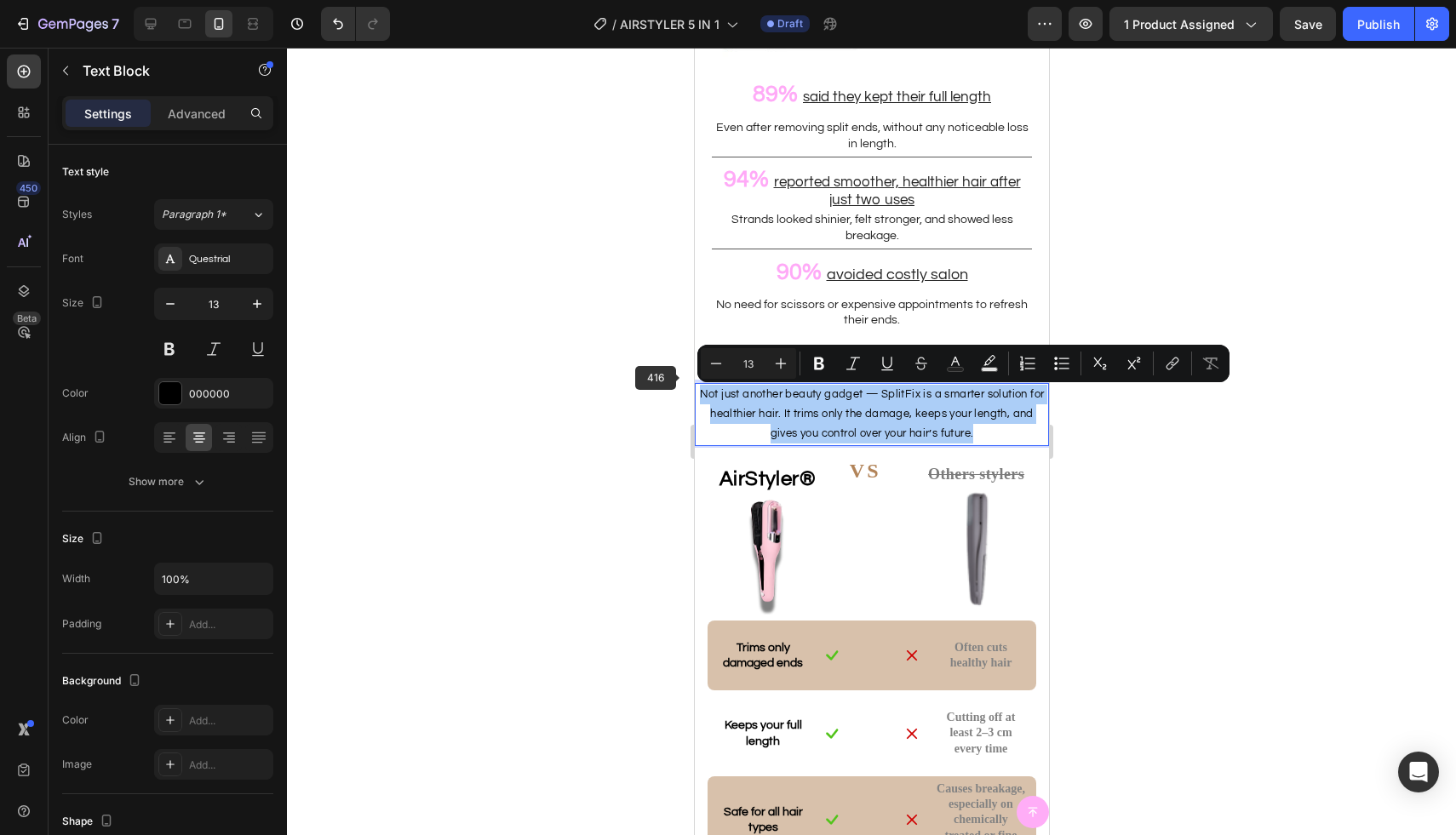 click 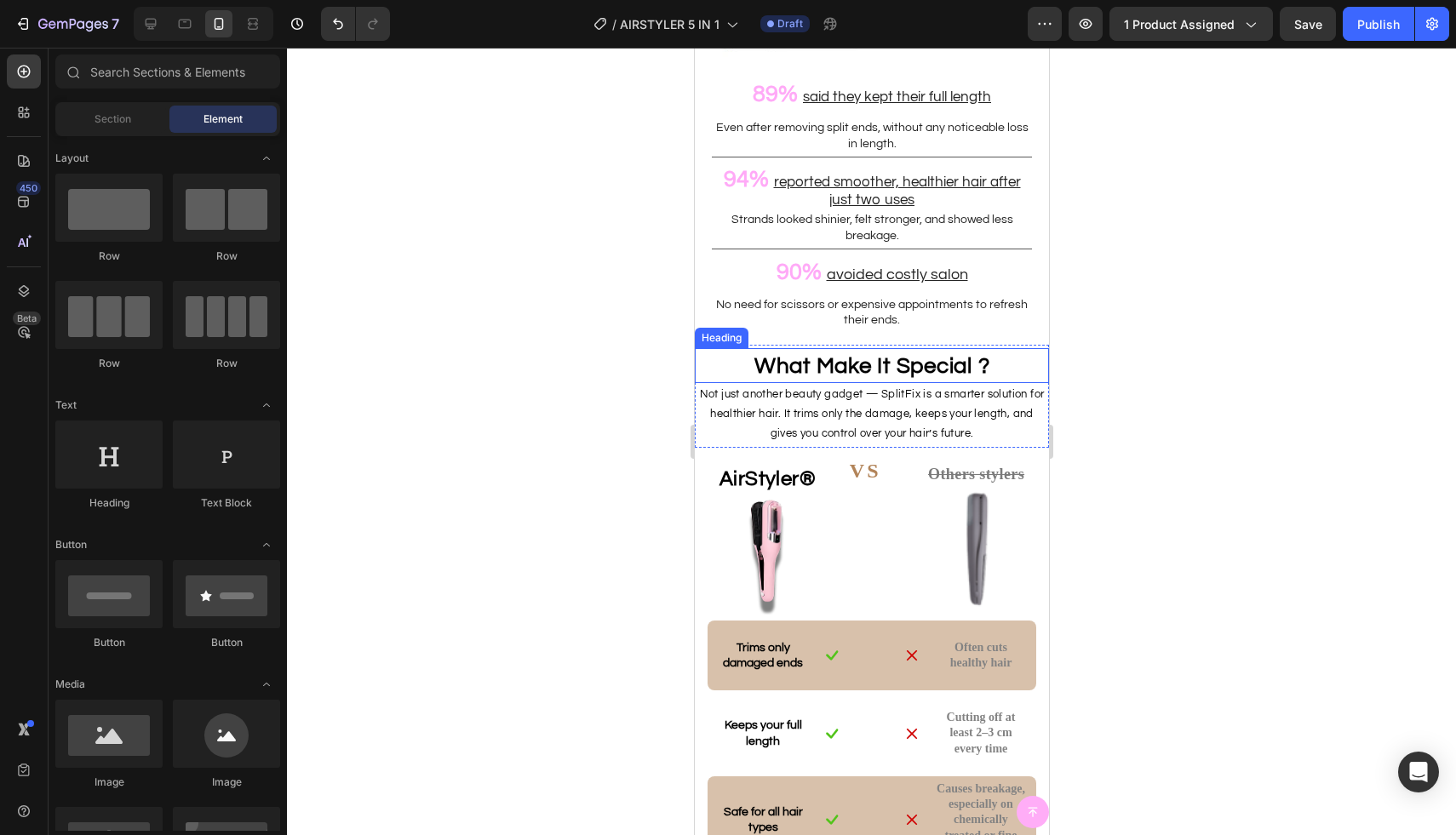 click on "What Make It Special ?" at bounding box center (871, 366) 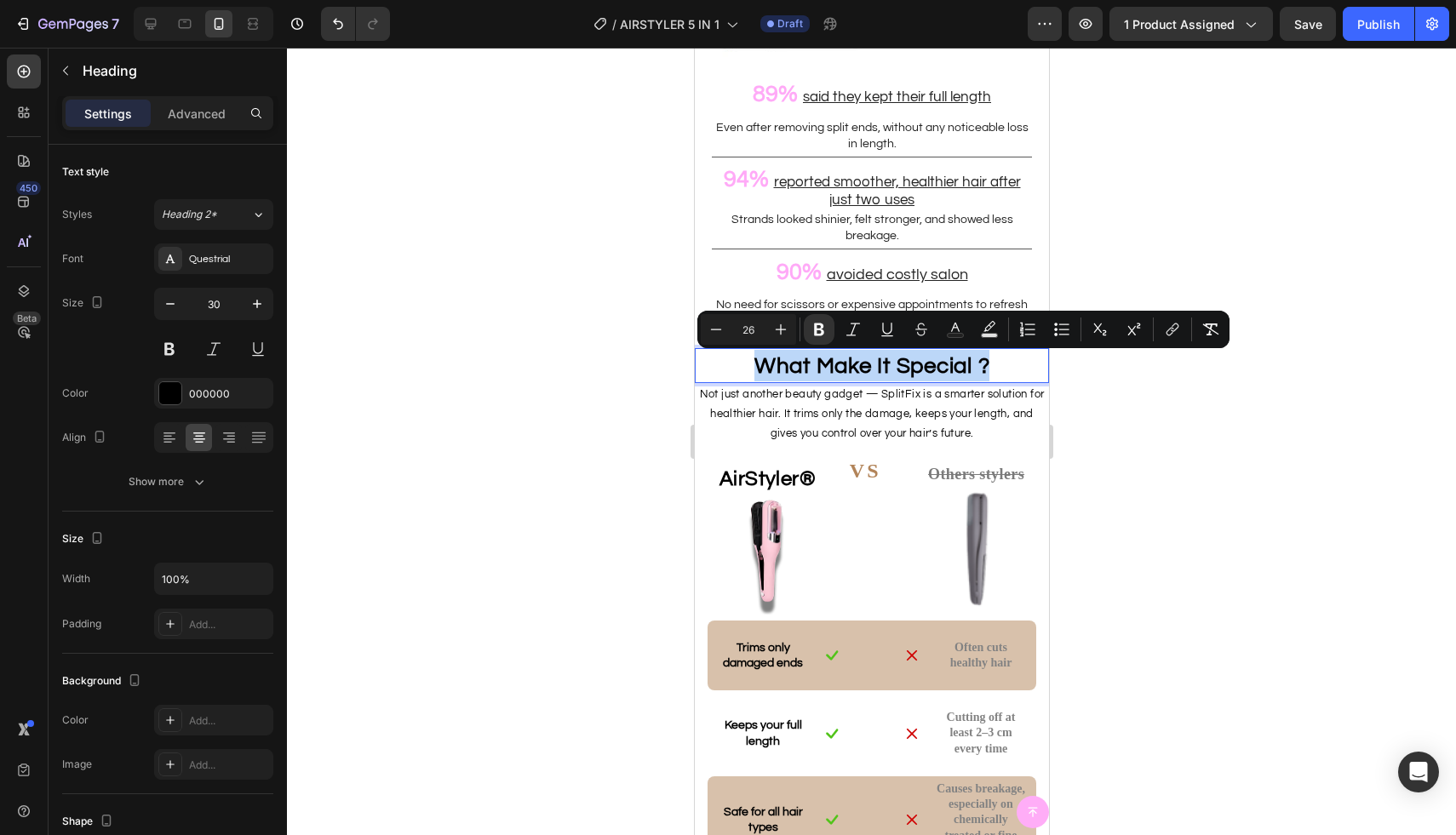click on "What Make It Special ?" at bounding box center [871, 366] 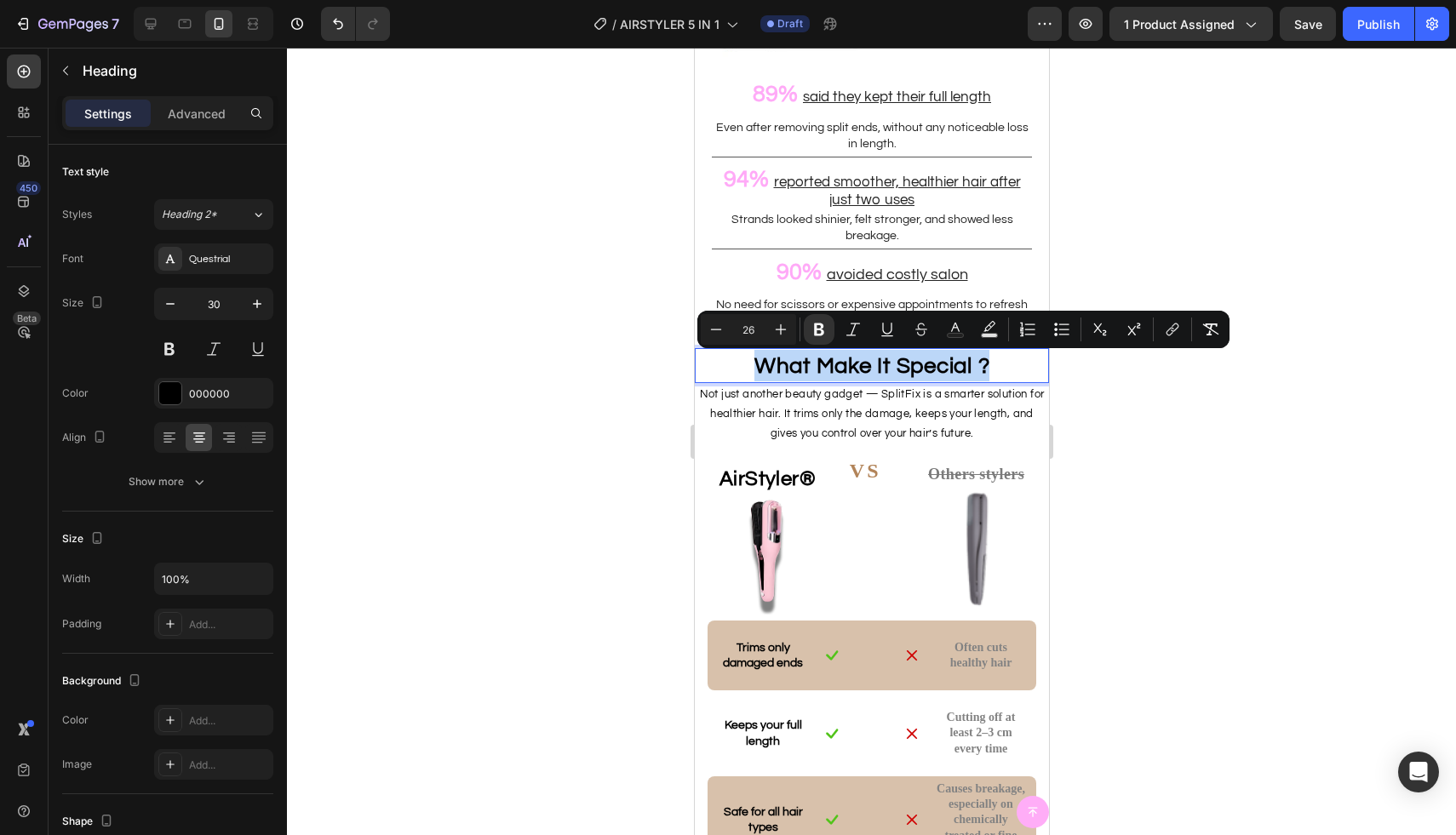click on "Not just another beauty gadget — SplitFix is a smarter solution for healthier hair. It trims only the damage, keeps your length, and gives you control over your hair’s future." at bounding box center (871, 415) 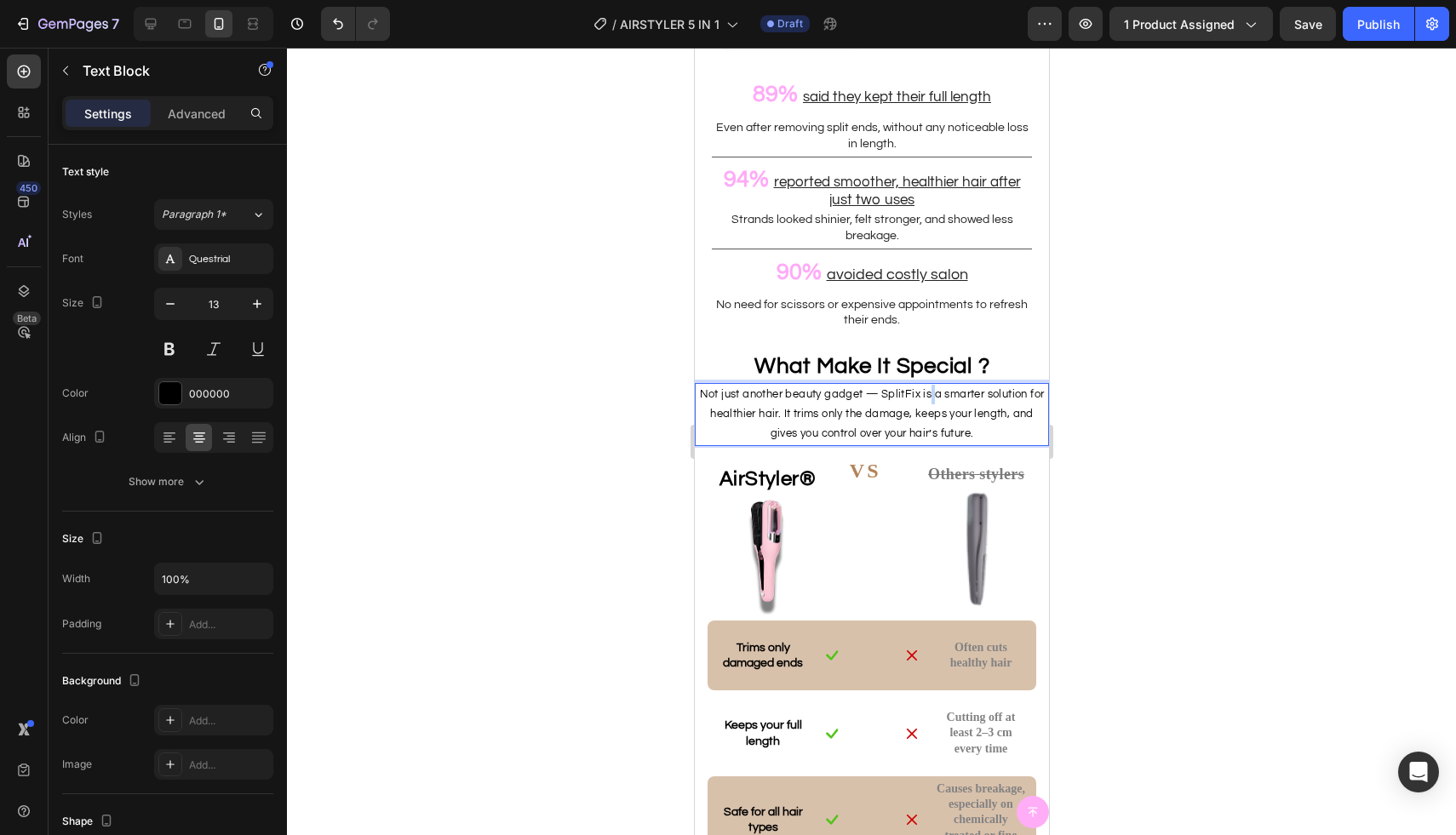click on "Not just another beauty gadget — SplitFix is a smarter solution for healthier hair. It trims only the damage, keeps your length, and gives you control over your hair’s future." at bounding box center (871, 415) 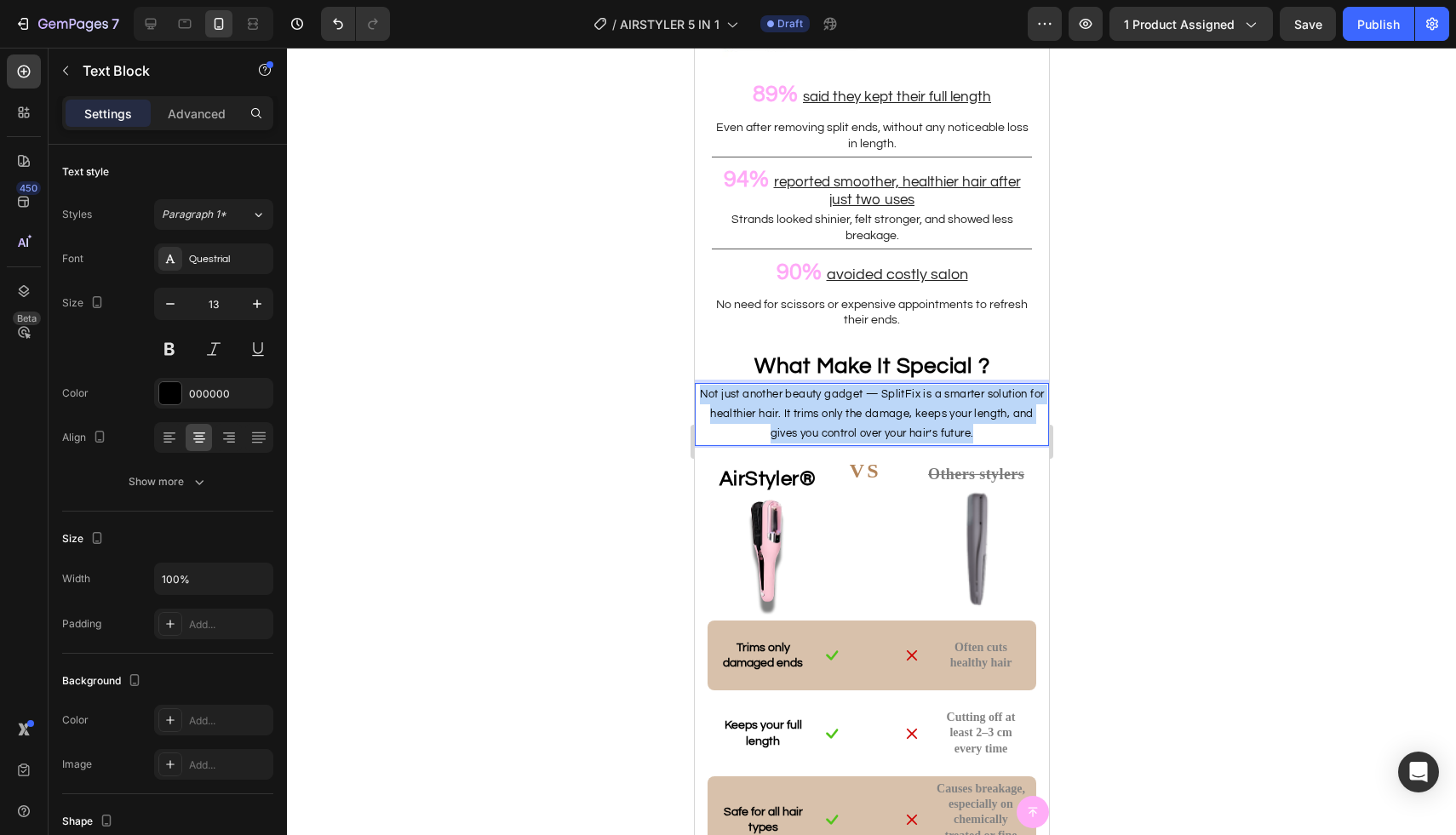 click on "Not just another beauty gadget — SplitFix is a smarter solution for healthier hair. It trims only the damage, keeps your length, and gives you control over your hair’s future." at bounding box center [871, 415] 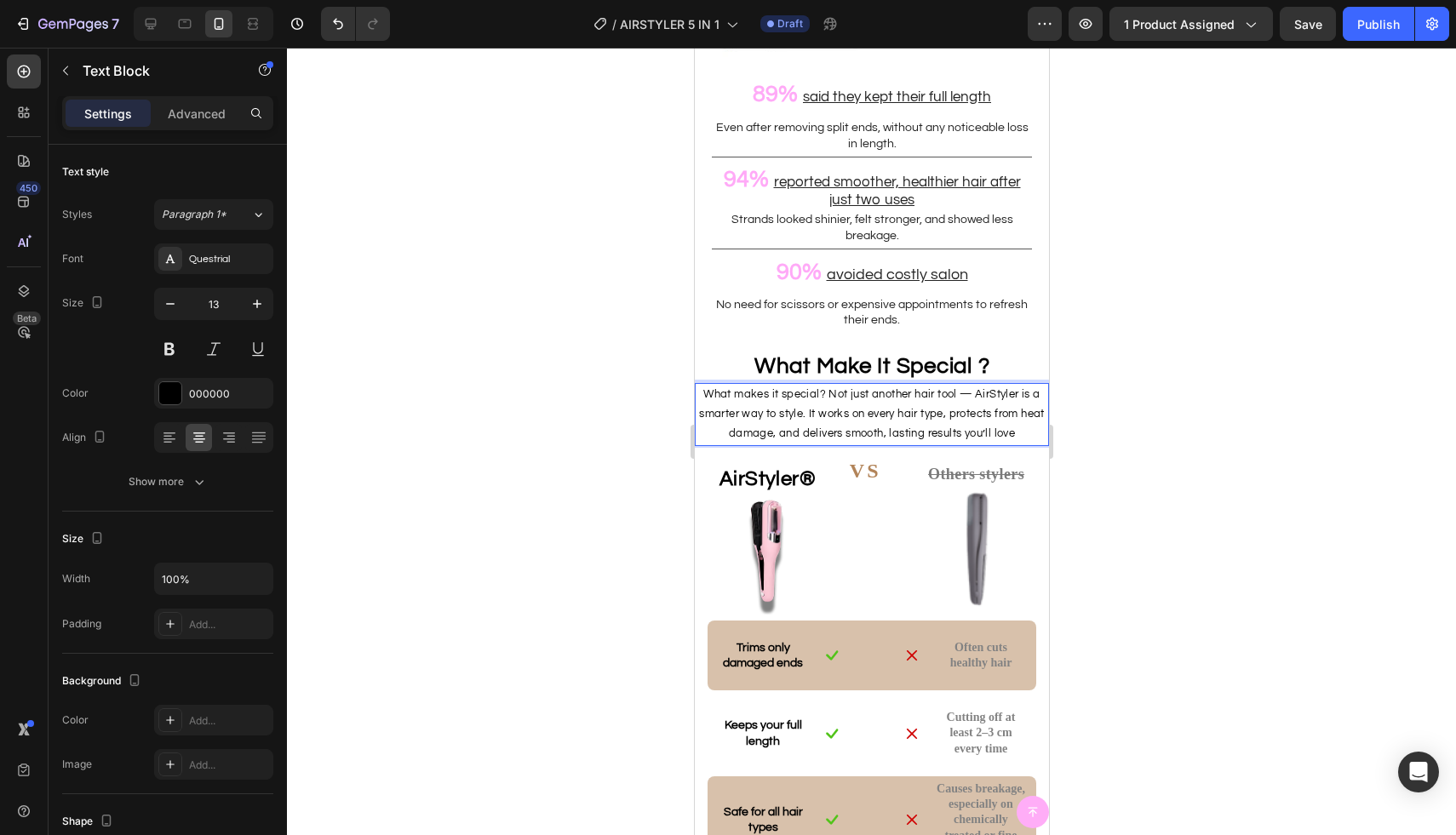 click 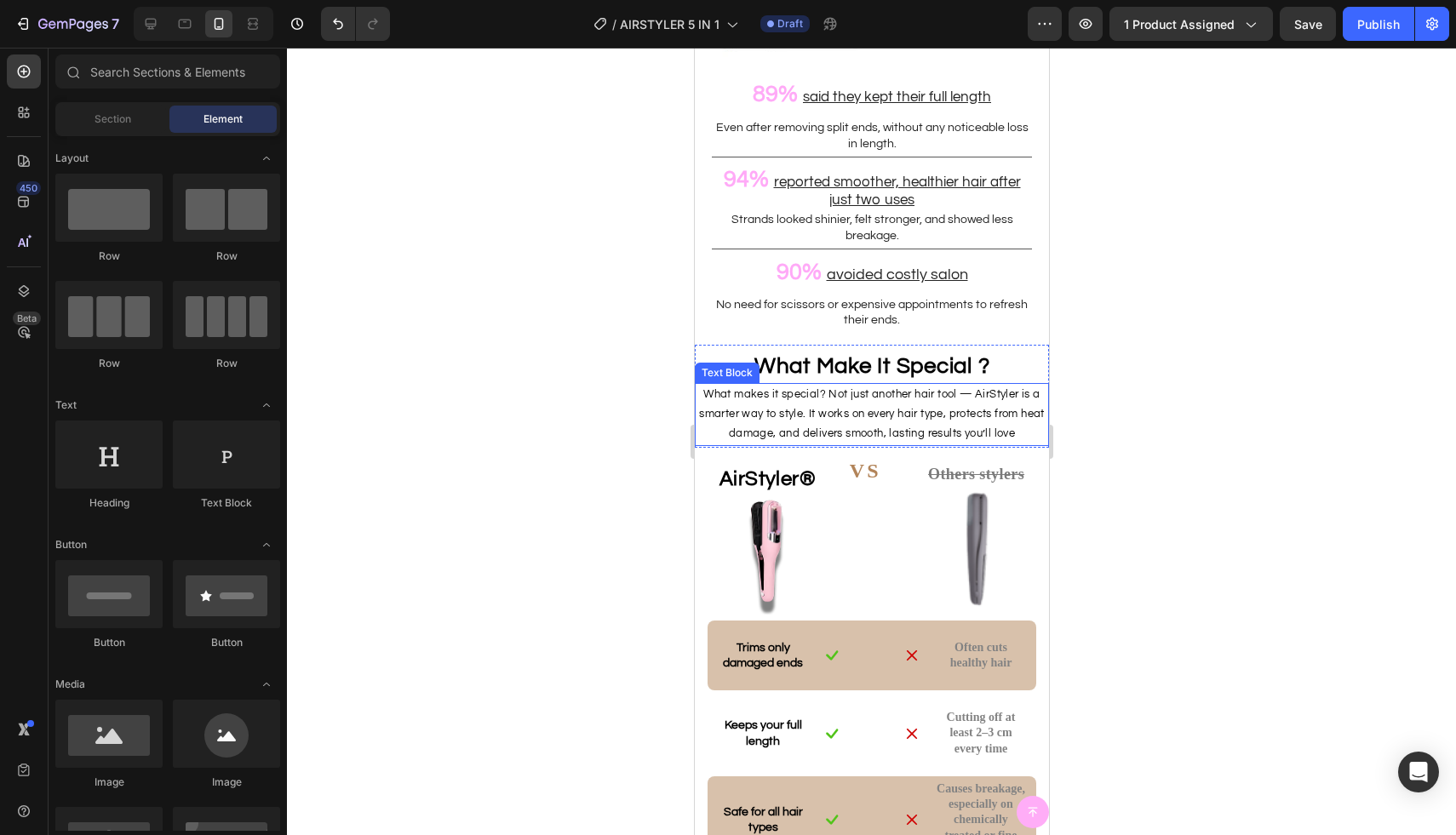 click on "What makes it special? Not just another hair tool — AirStyler is a smarter way to style. It works on every hair type, protects from heat damage, and delivers smooth, lasting results you’ll love" at bounding box center [871, 415] 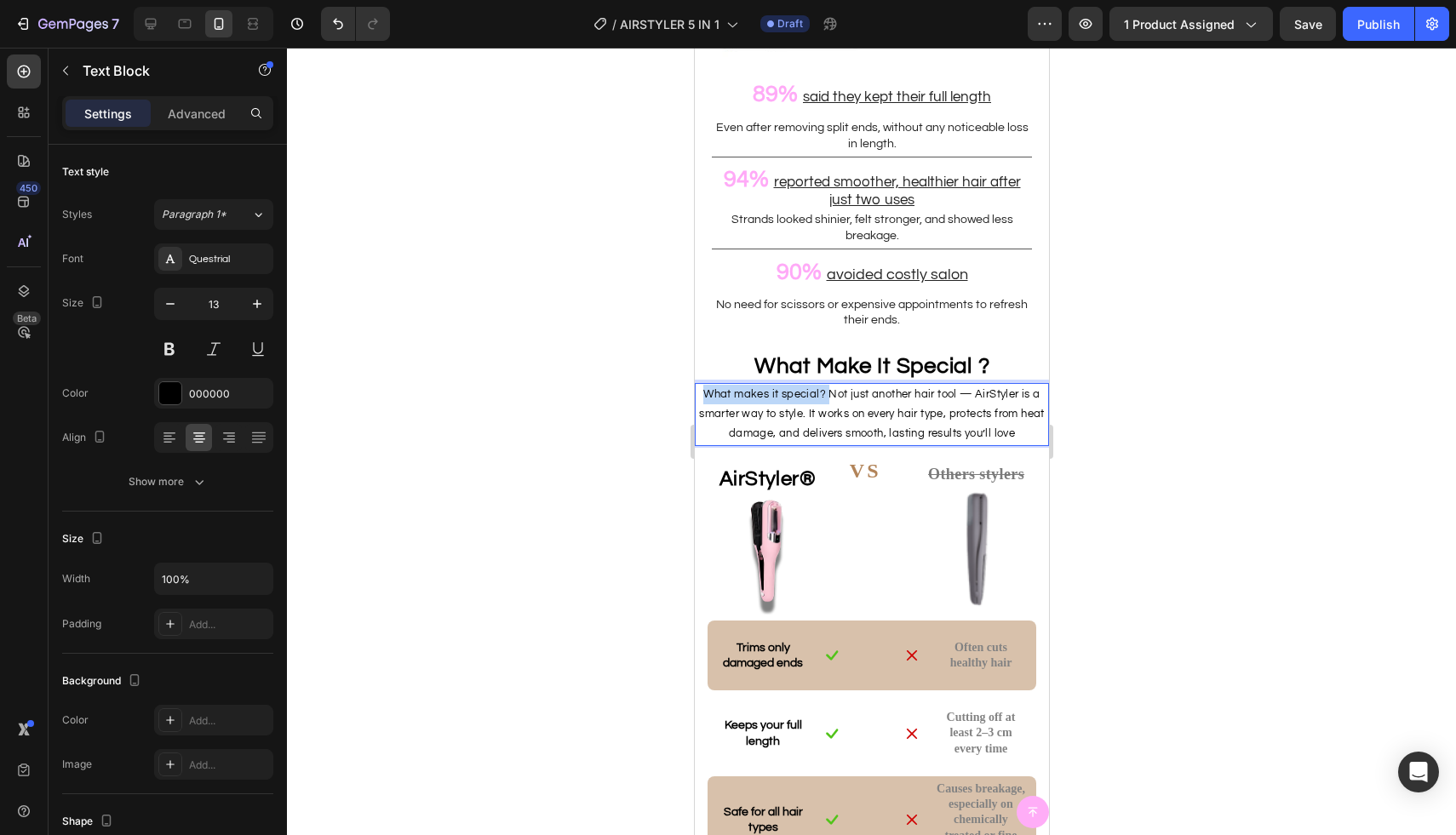 drag, startPoint x: 823, startPoint y: 395, endPoint x: 697, endPoint y: 388, distance: 126.19429 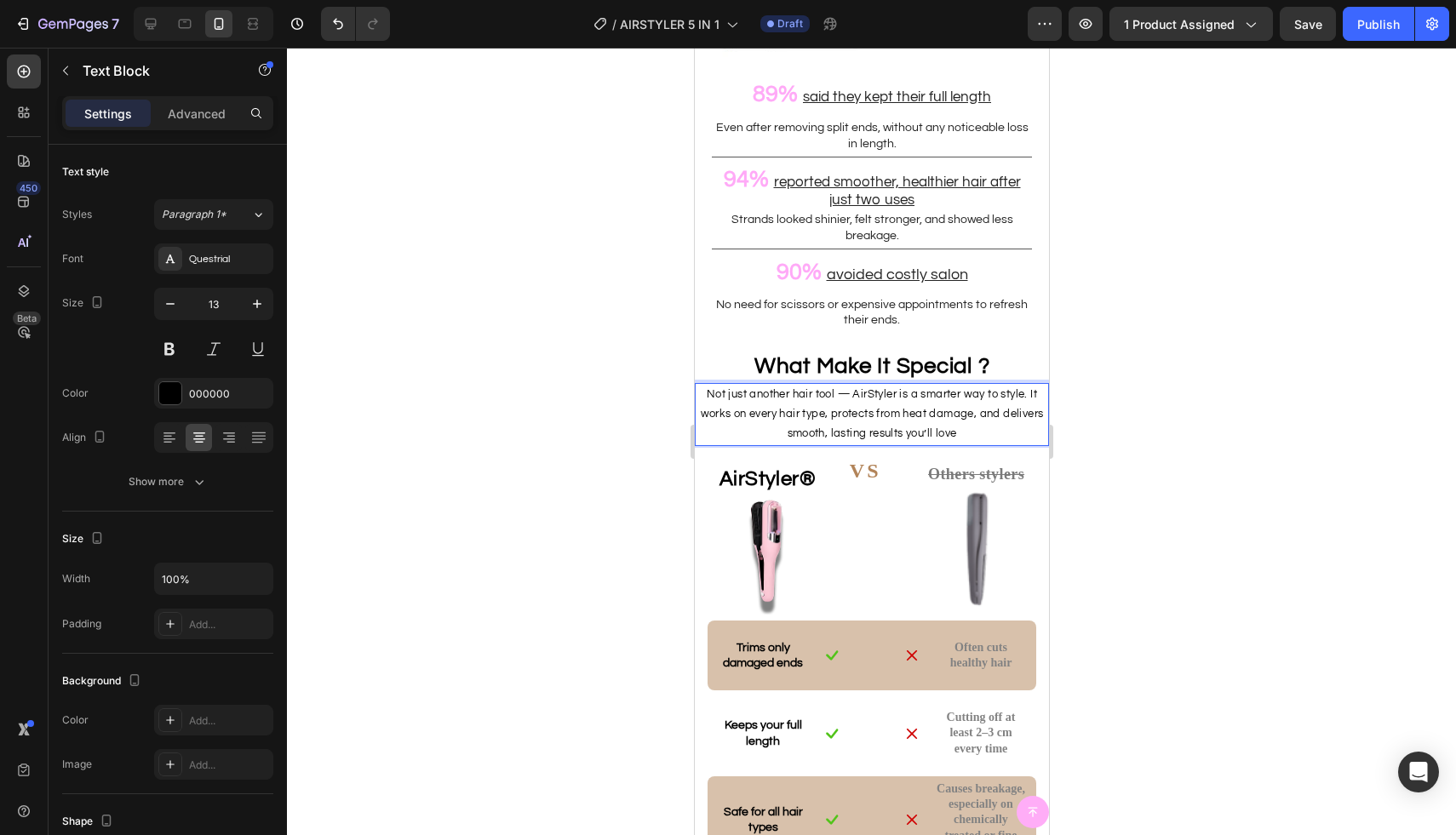 click 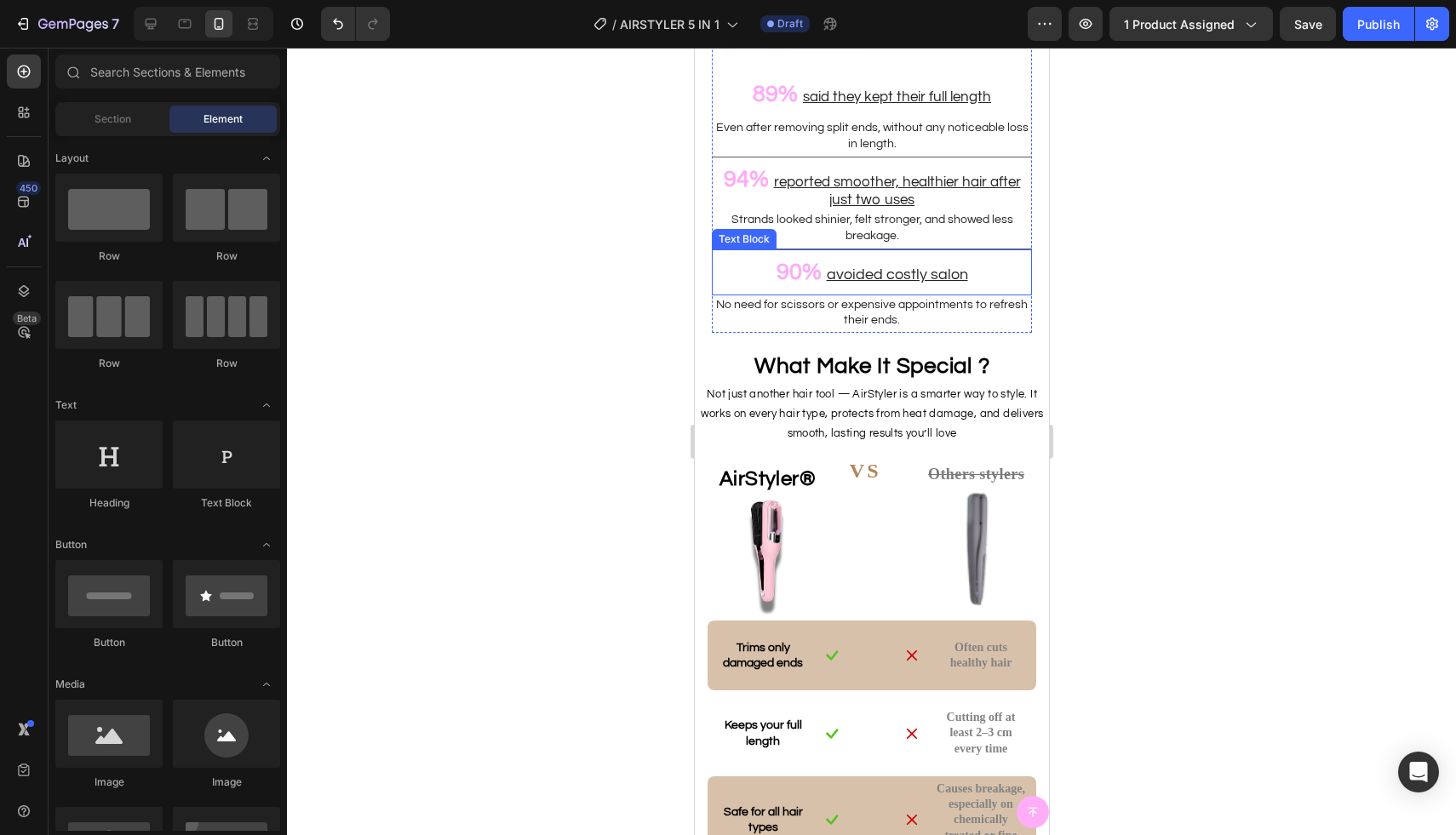 click on "avoided costly salon" at bounding box center [897, 274] 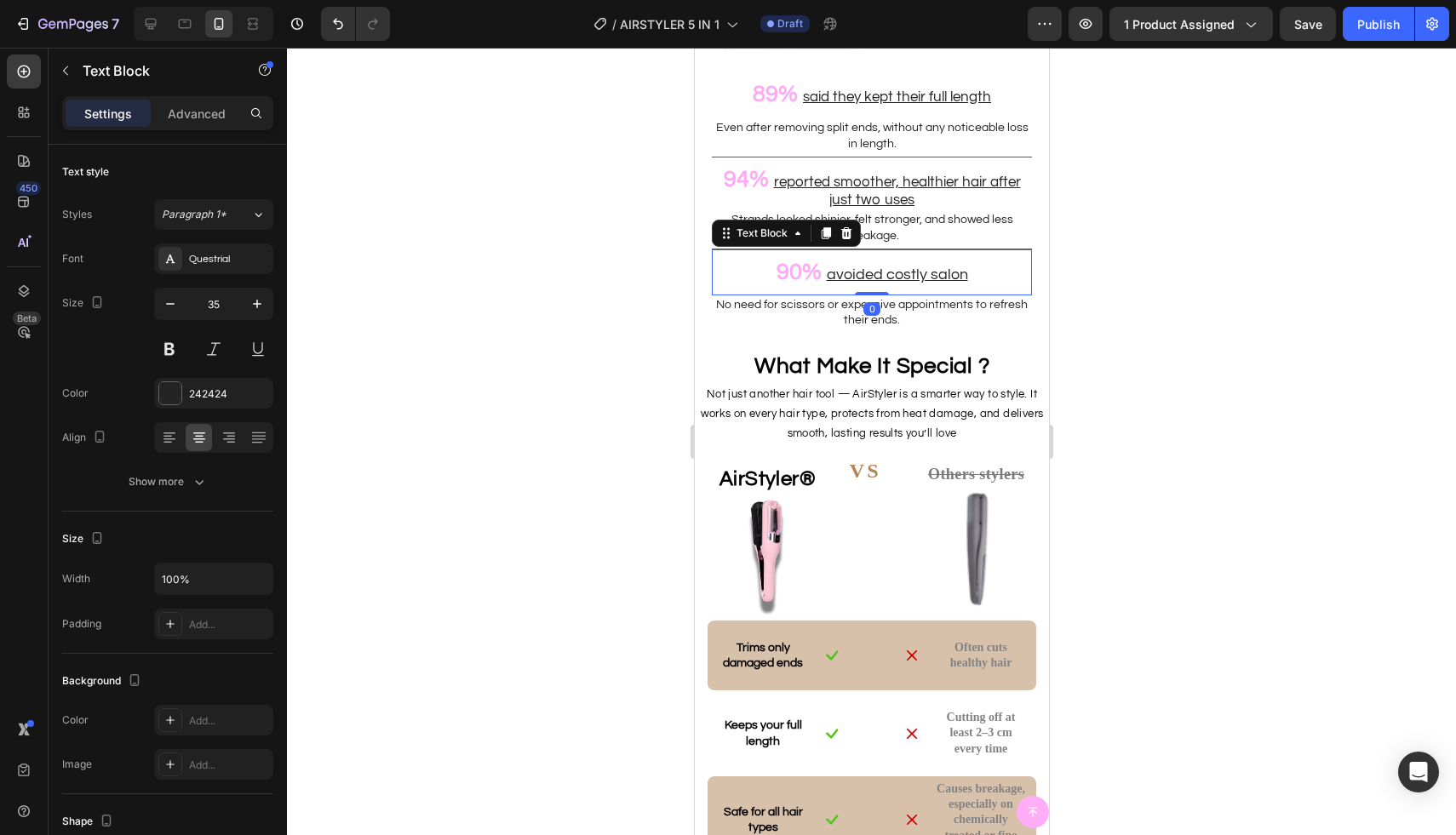 click on "avoided costly salon" at bounding box center [897, 274] 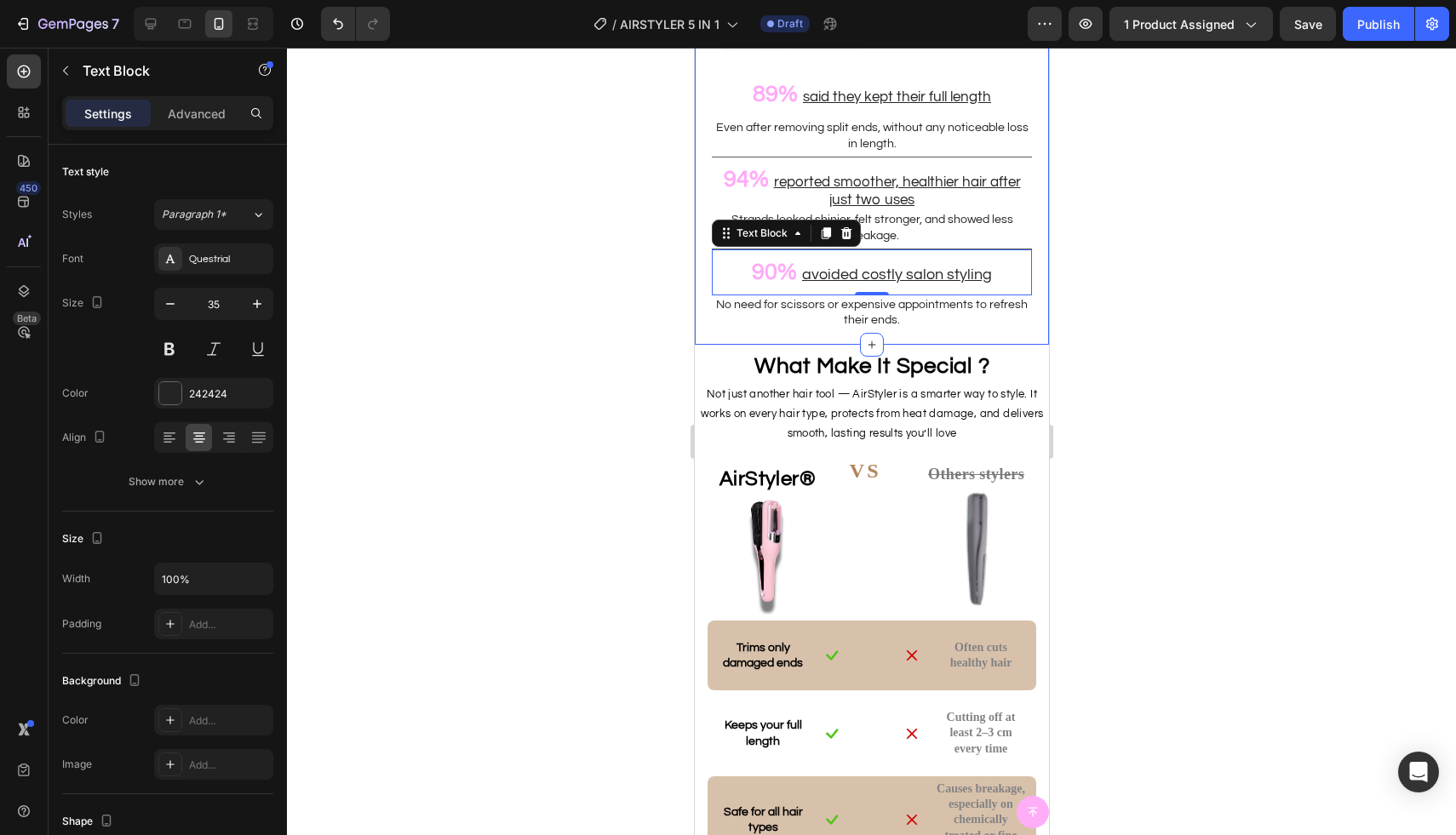 click 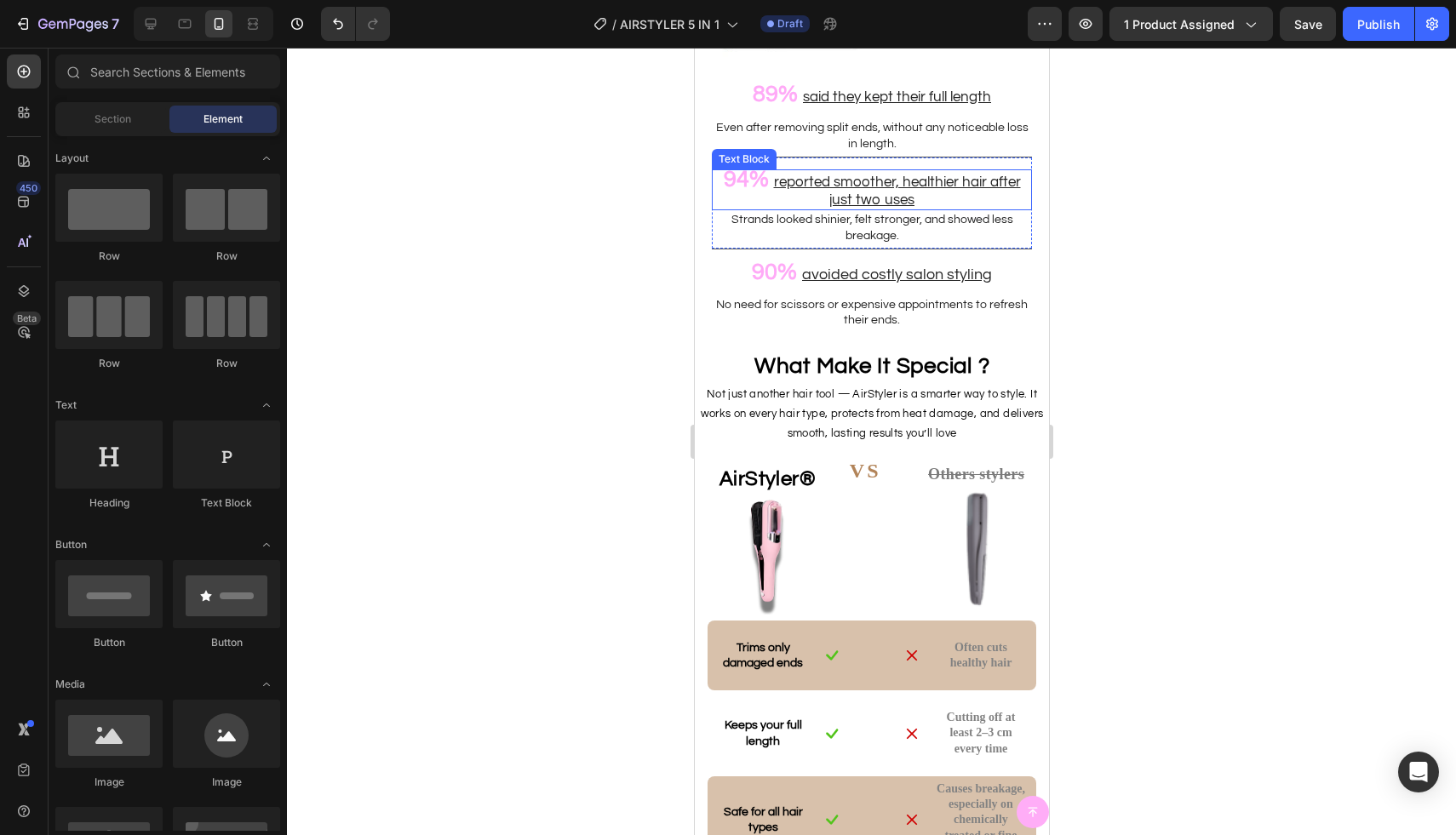 click on "reported smoother, healthier hair after just two uses" at bounding box center [897, 191] 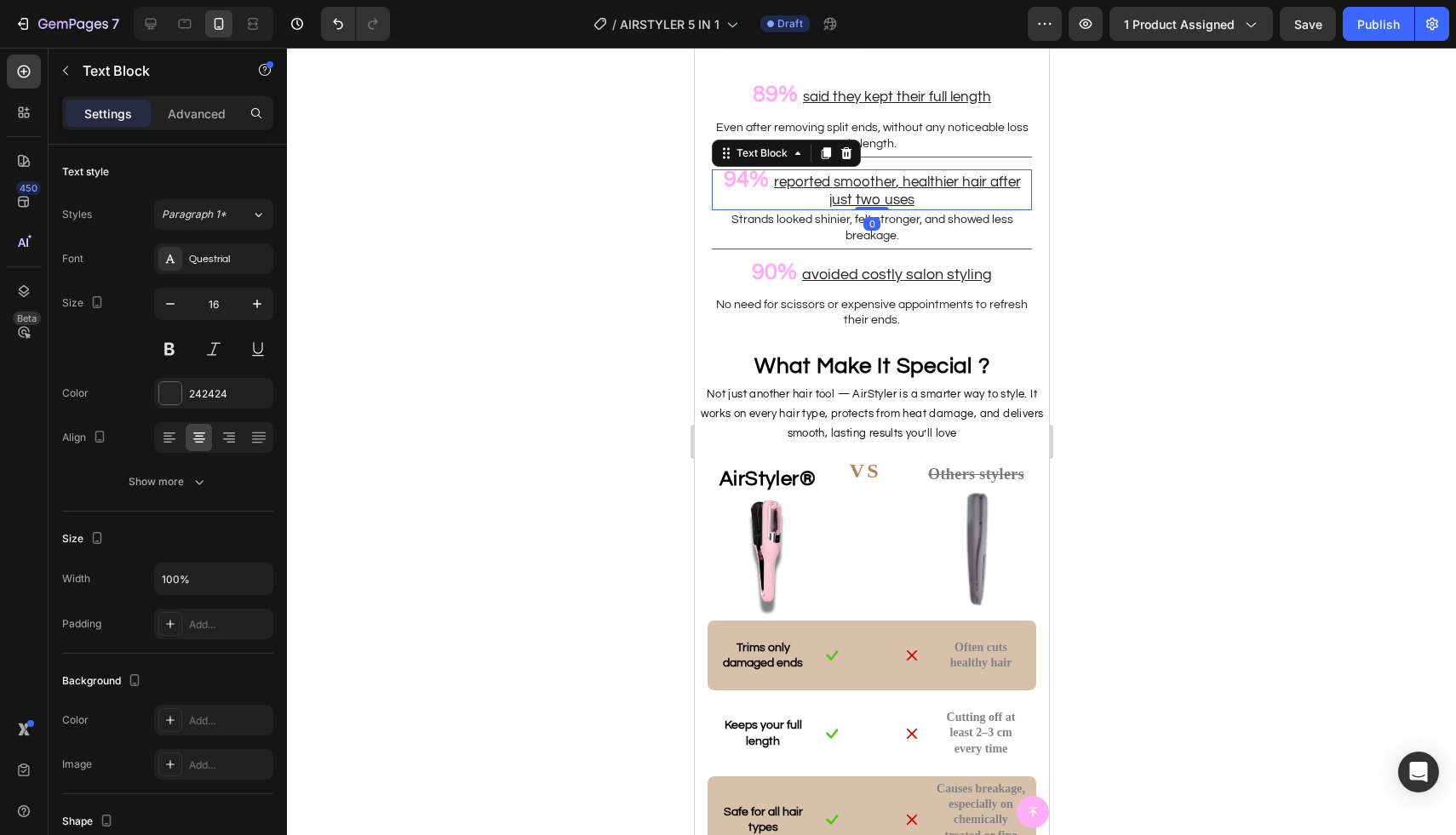 click on "reported smoother, healthier hair after just two uses" at bounding box center [897, 191] 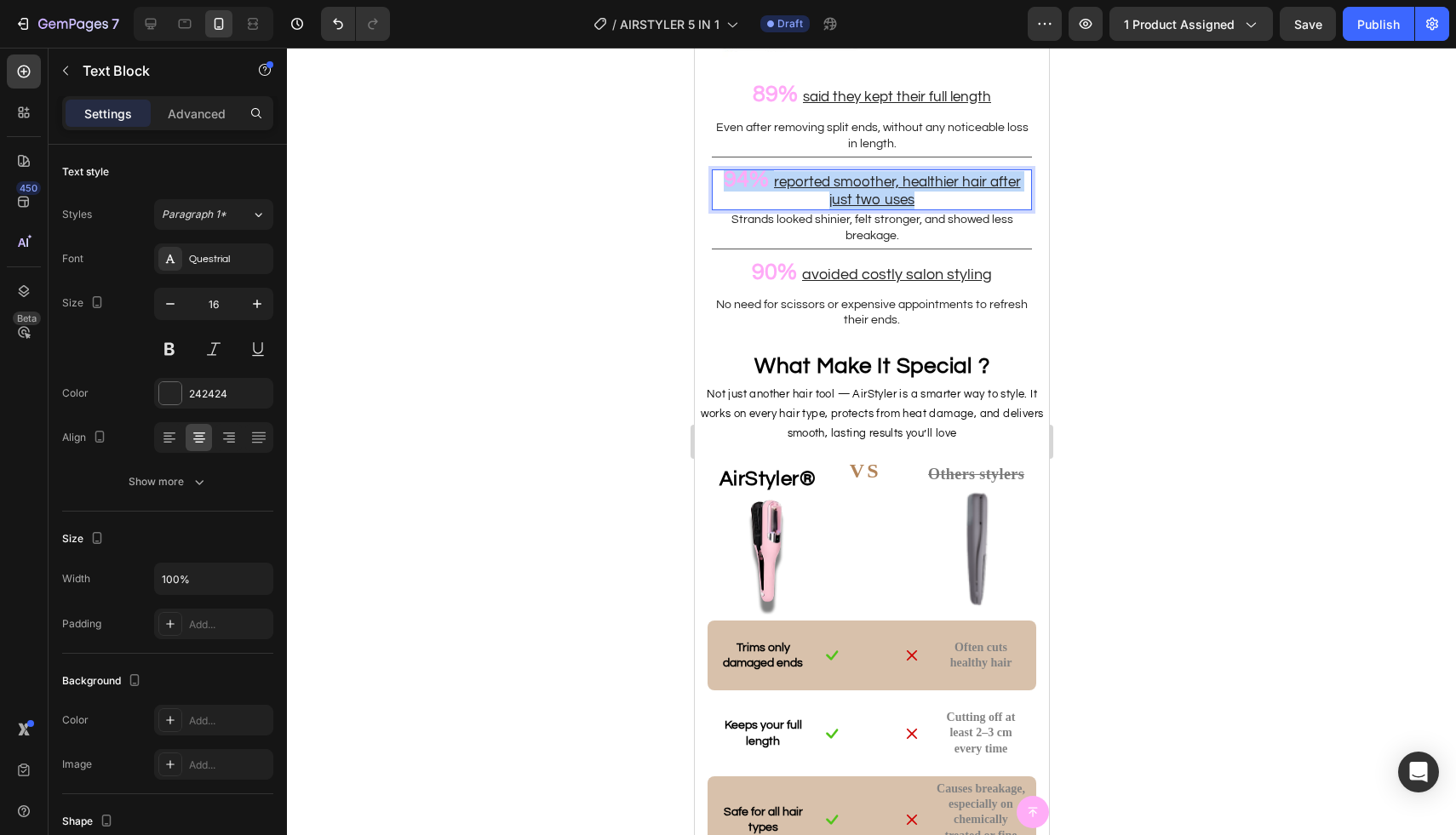 click on "reported smoother, healthier hair after just two uses" at bounding box center [897, 191] 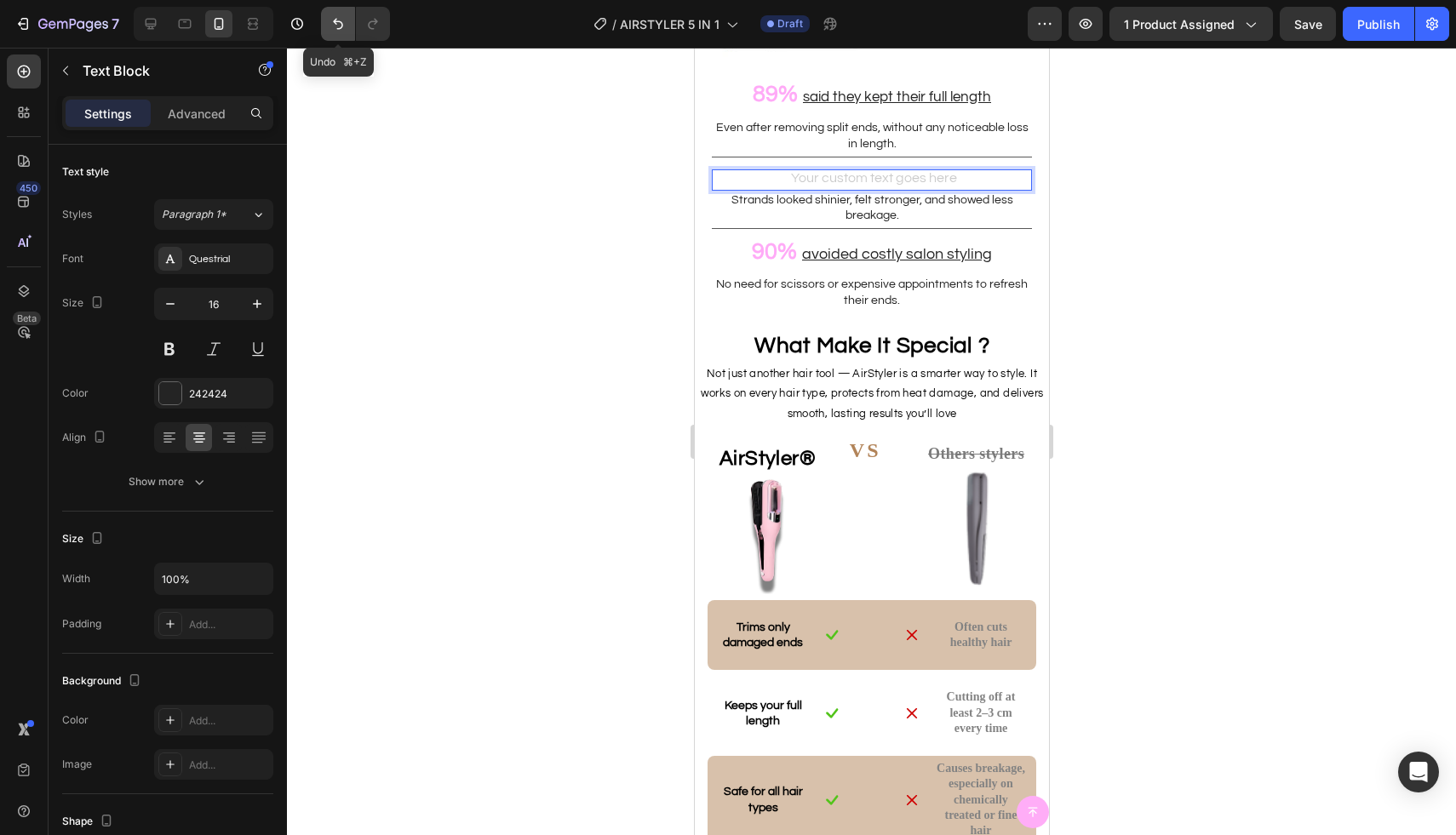 click 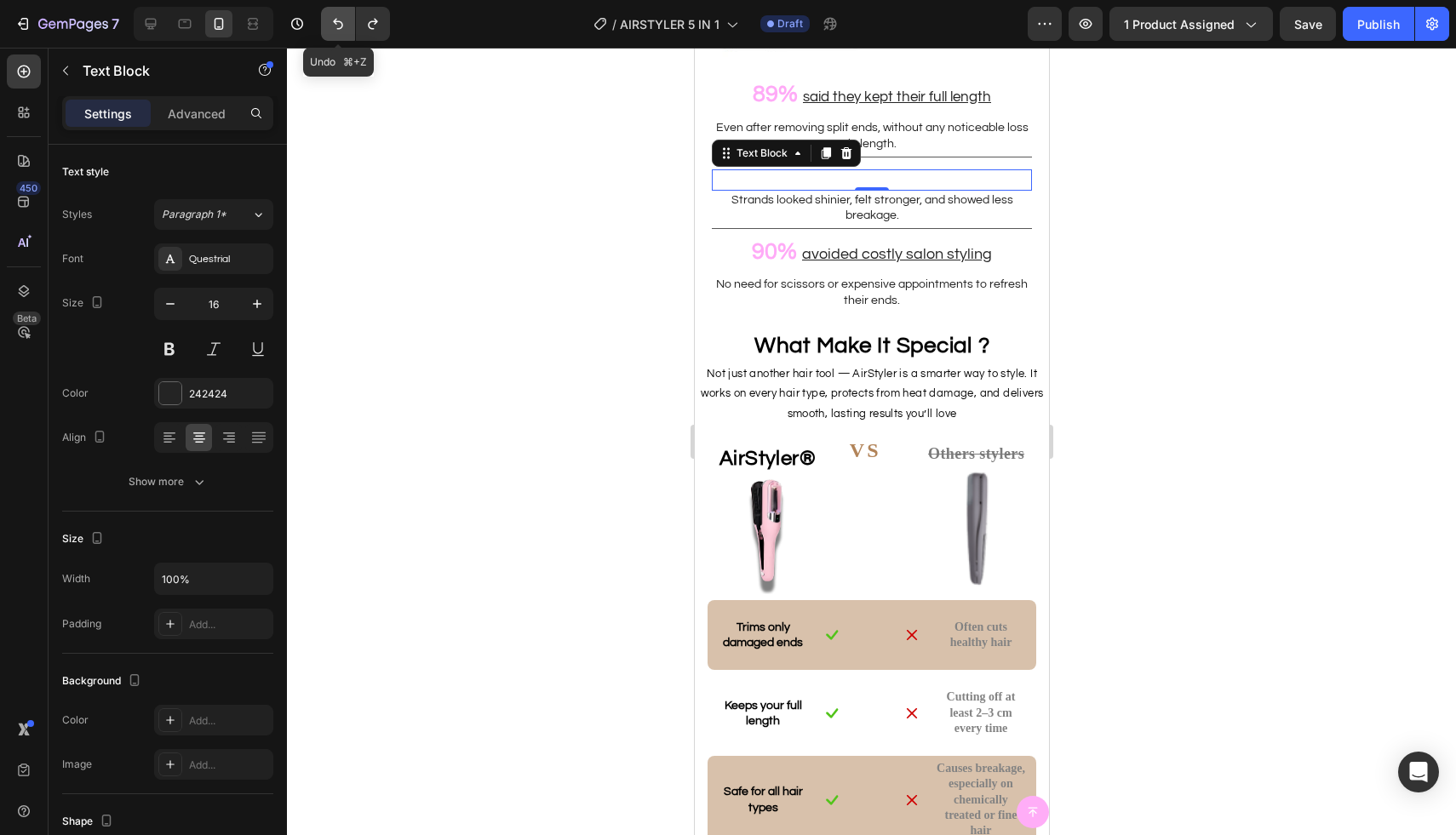 click 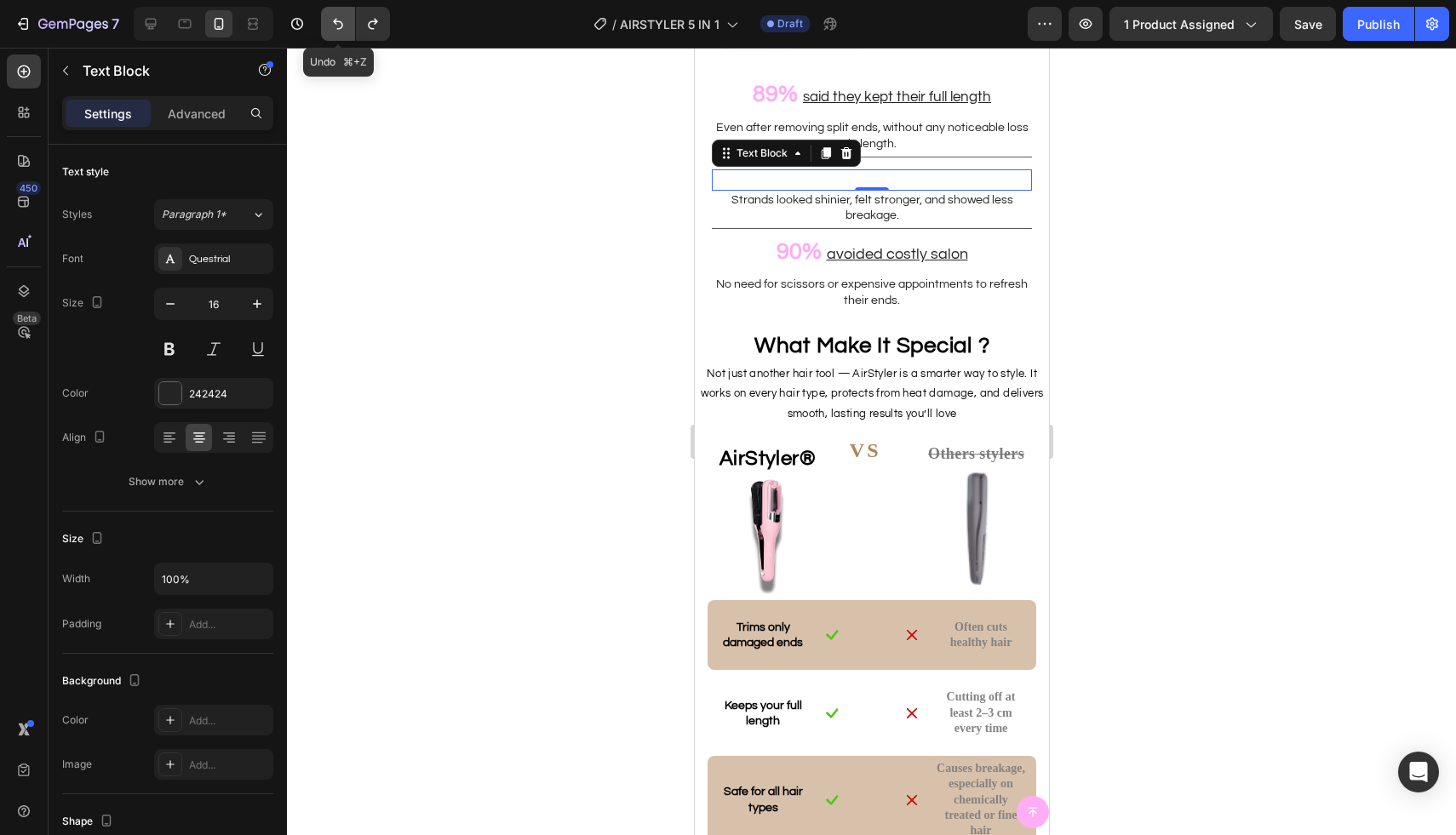 click 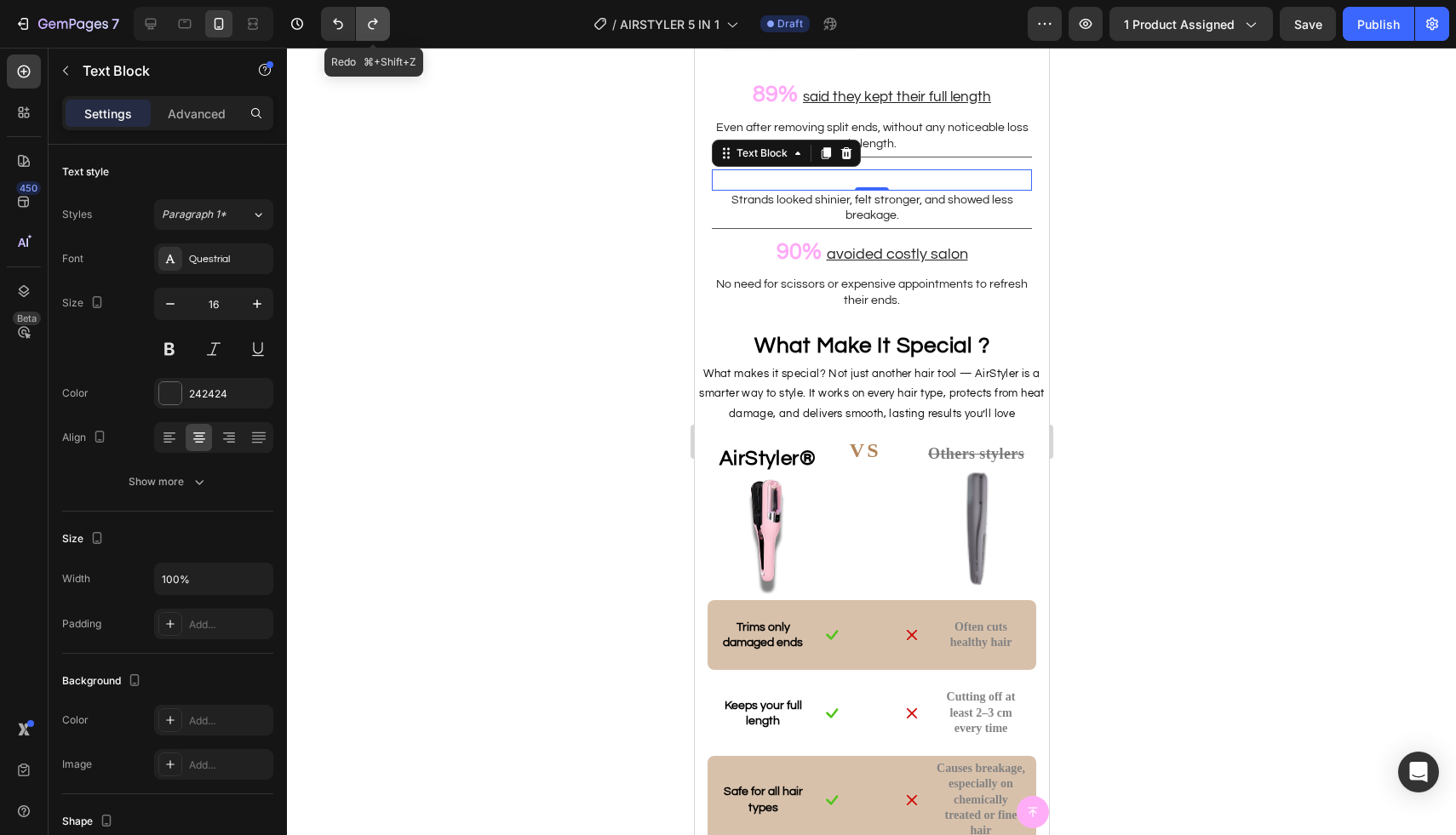 click 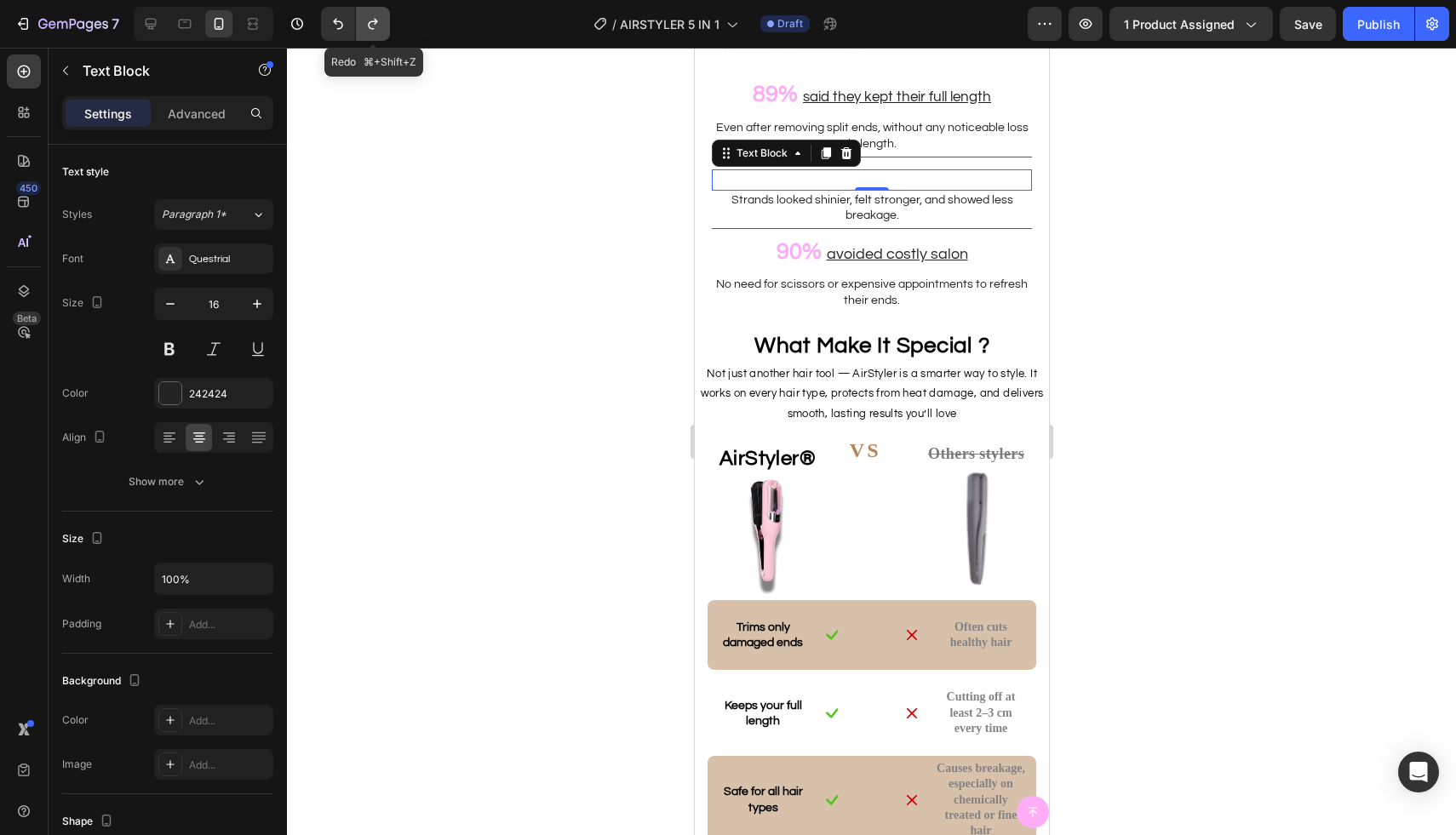 click 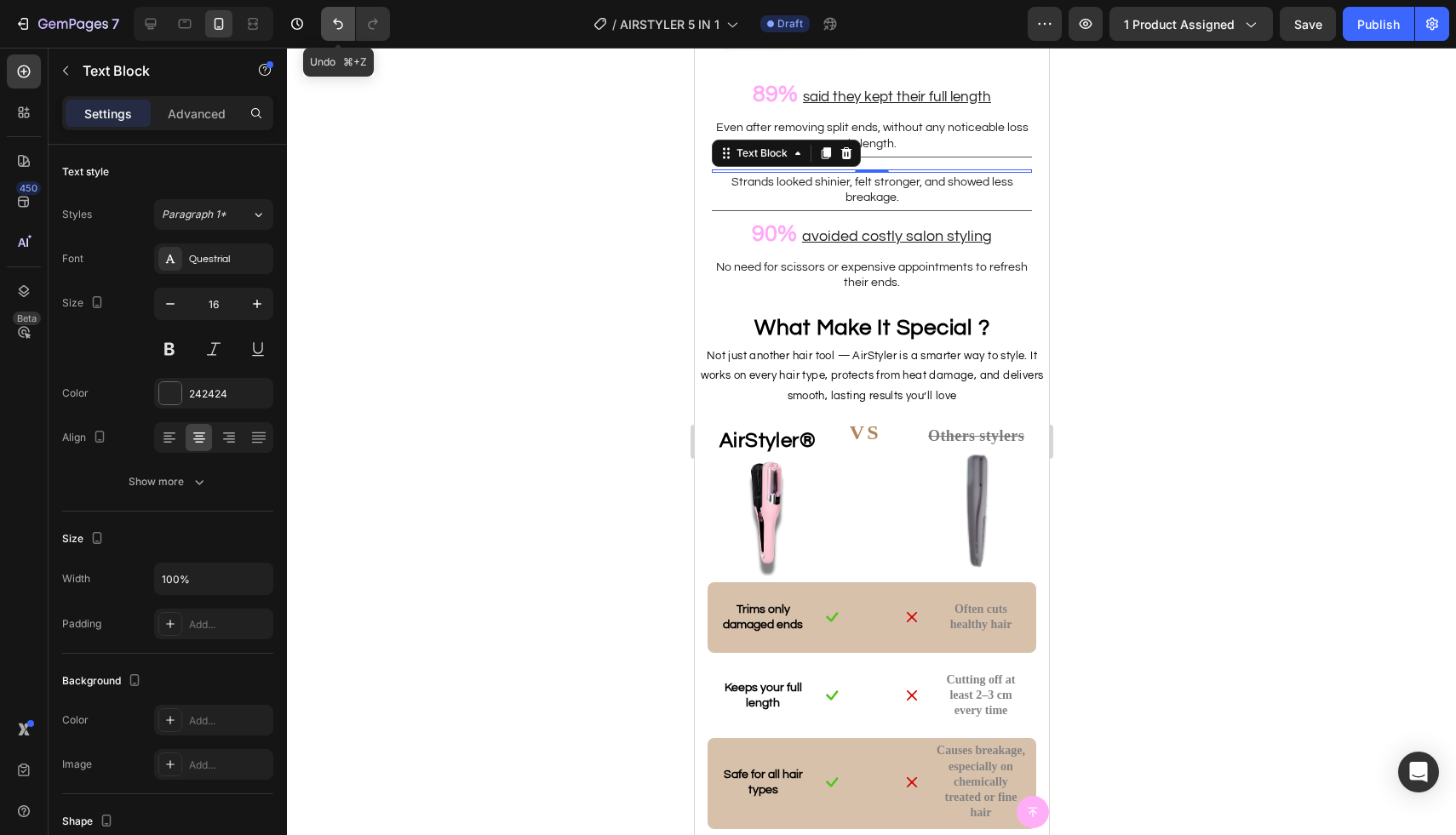 click 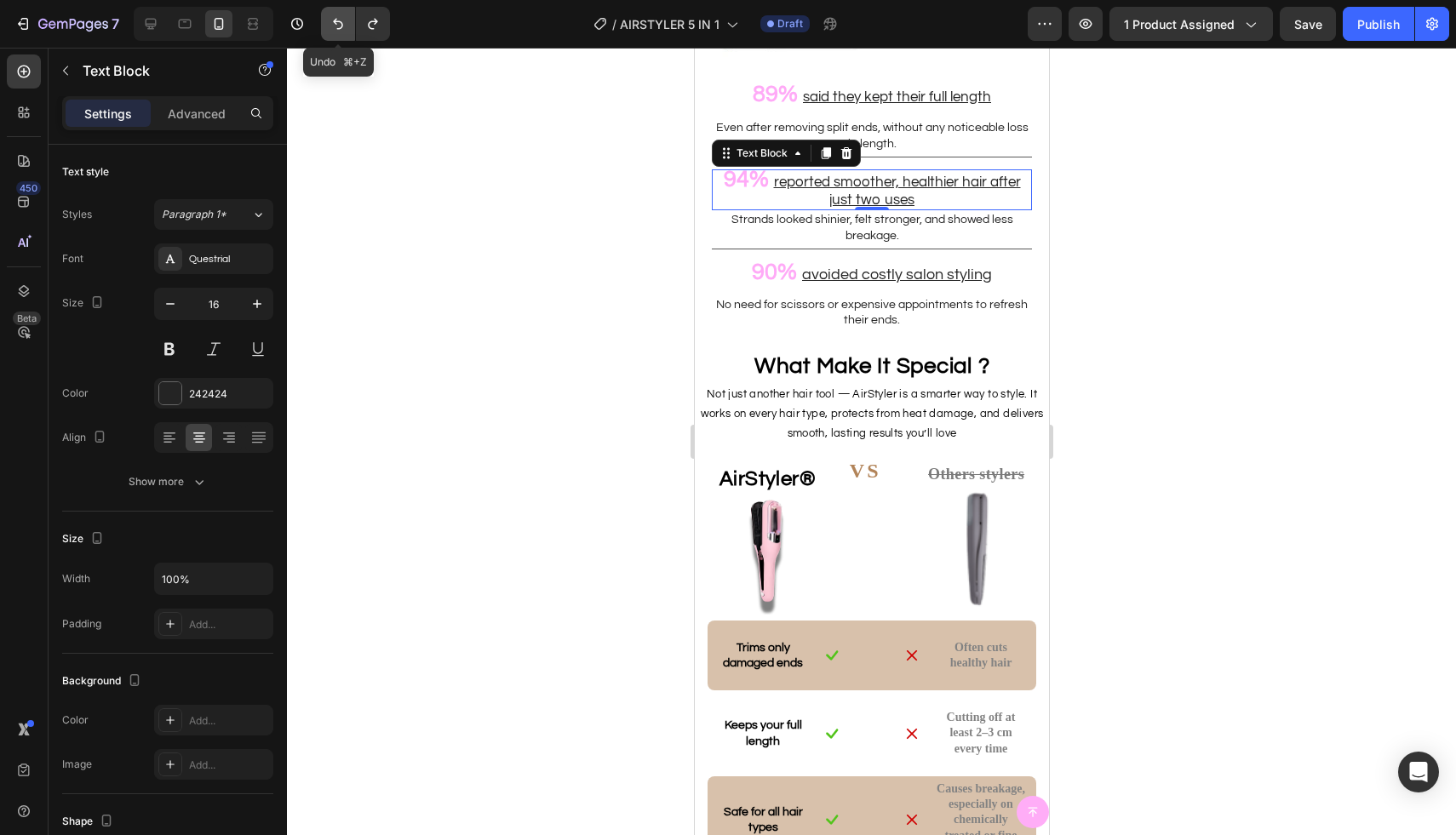 click 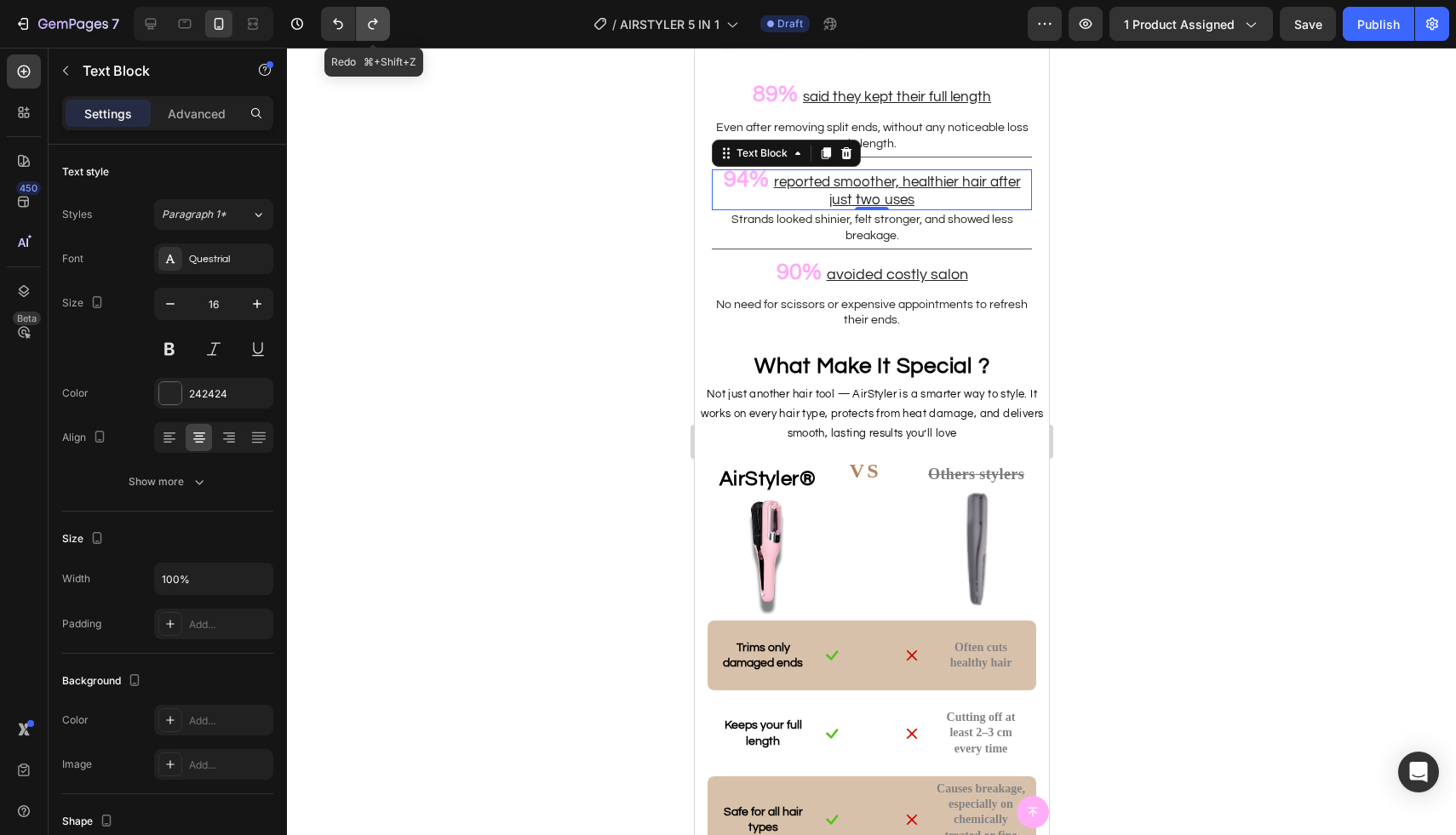 click 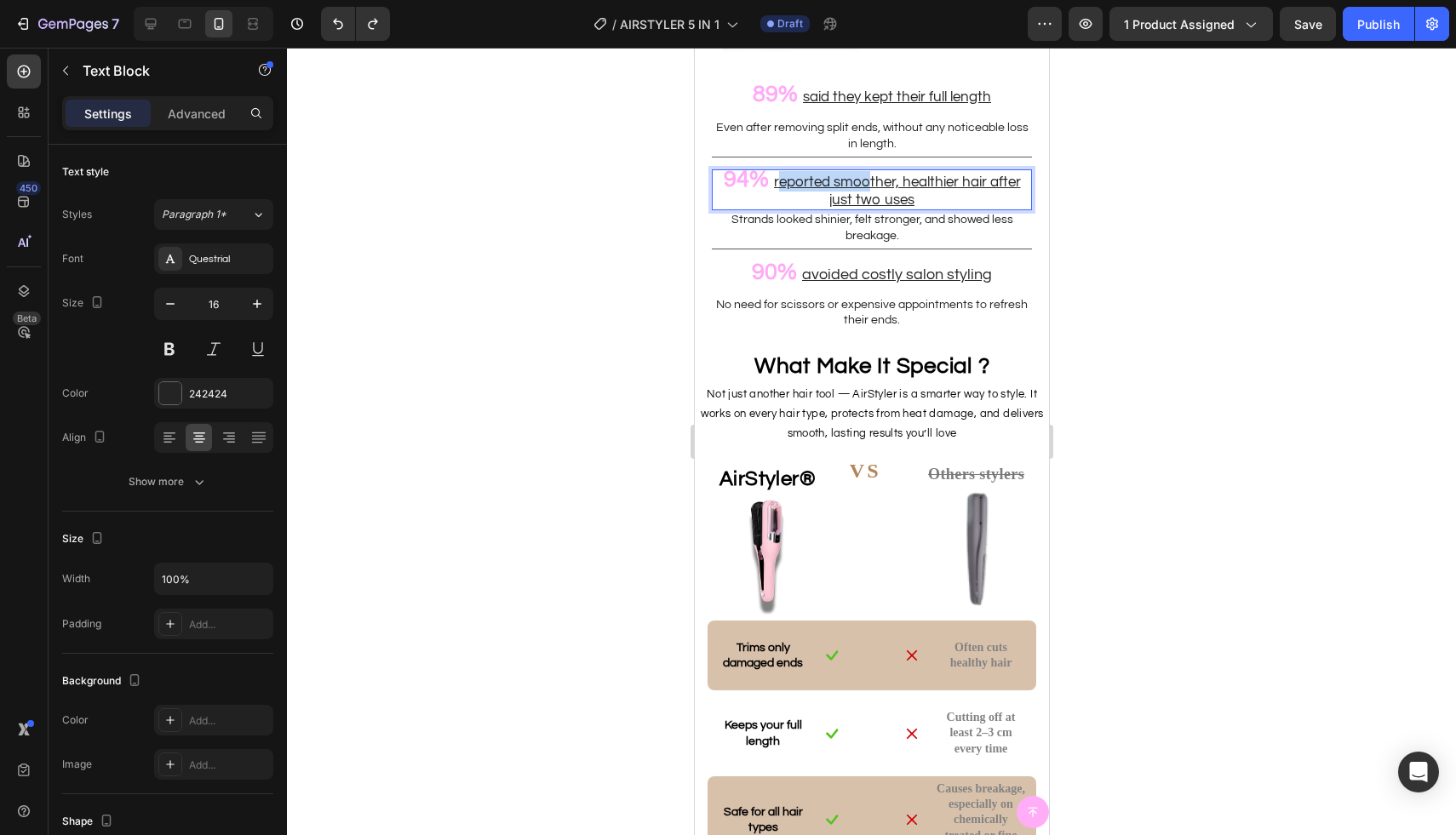 drag, startPoint x: 777, startPoint y: 183, endPoint x: 863, endPoint y: 190, distance: 86.28441 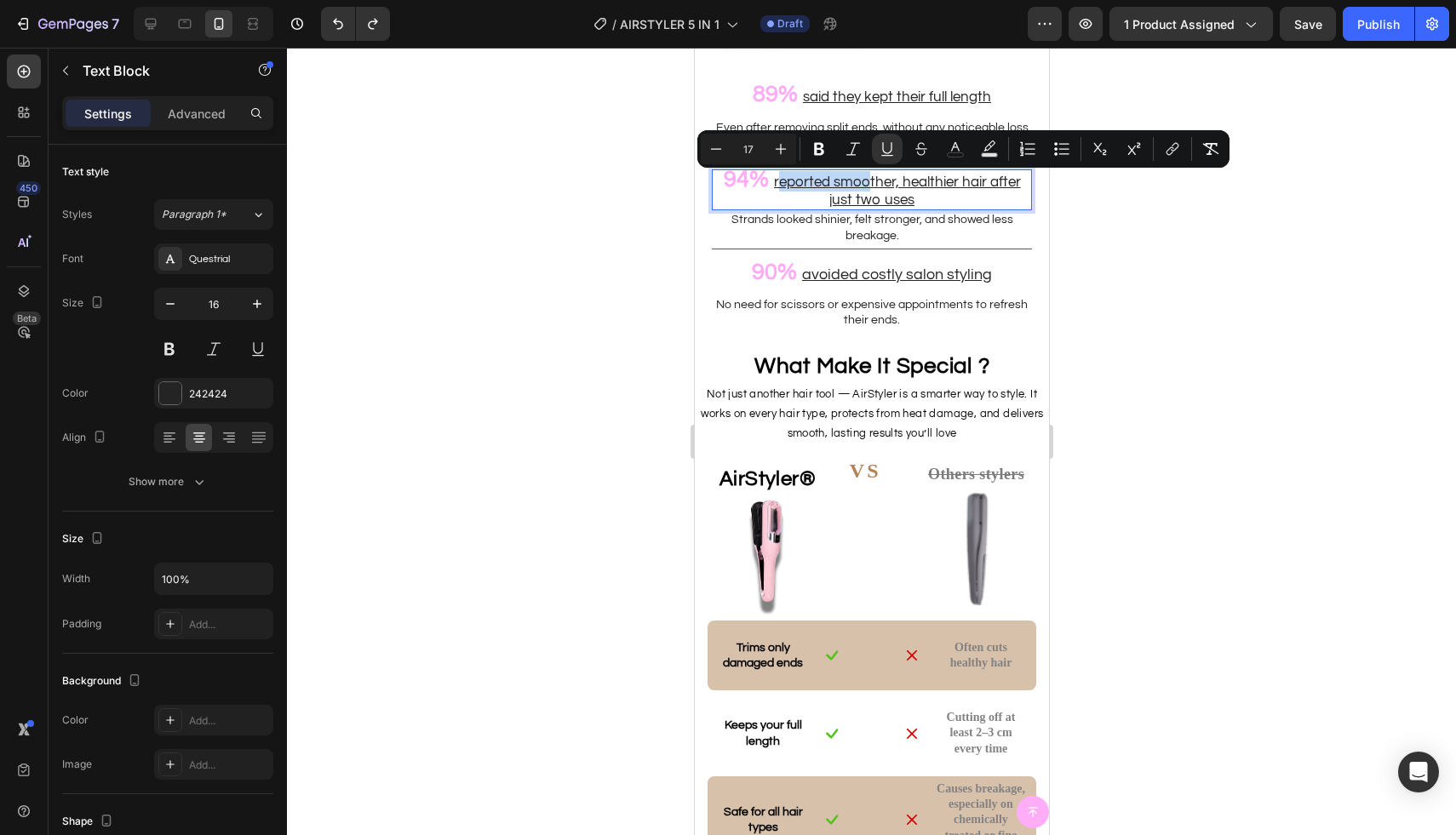 click on "reported smoother, healthier hair after just two uses" at bounding box center [897, 191] 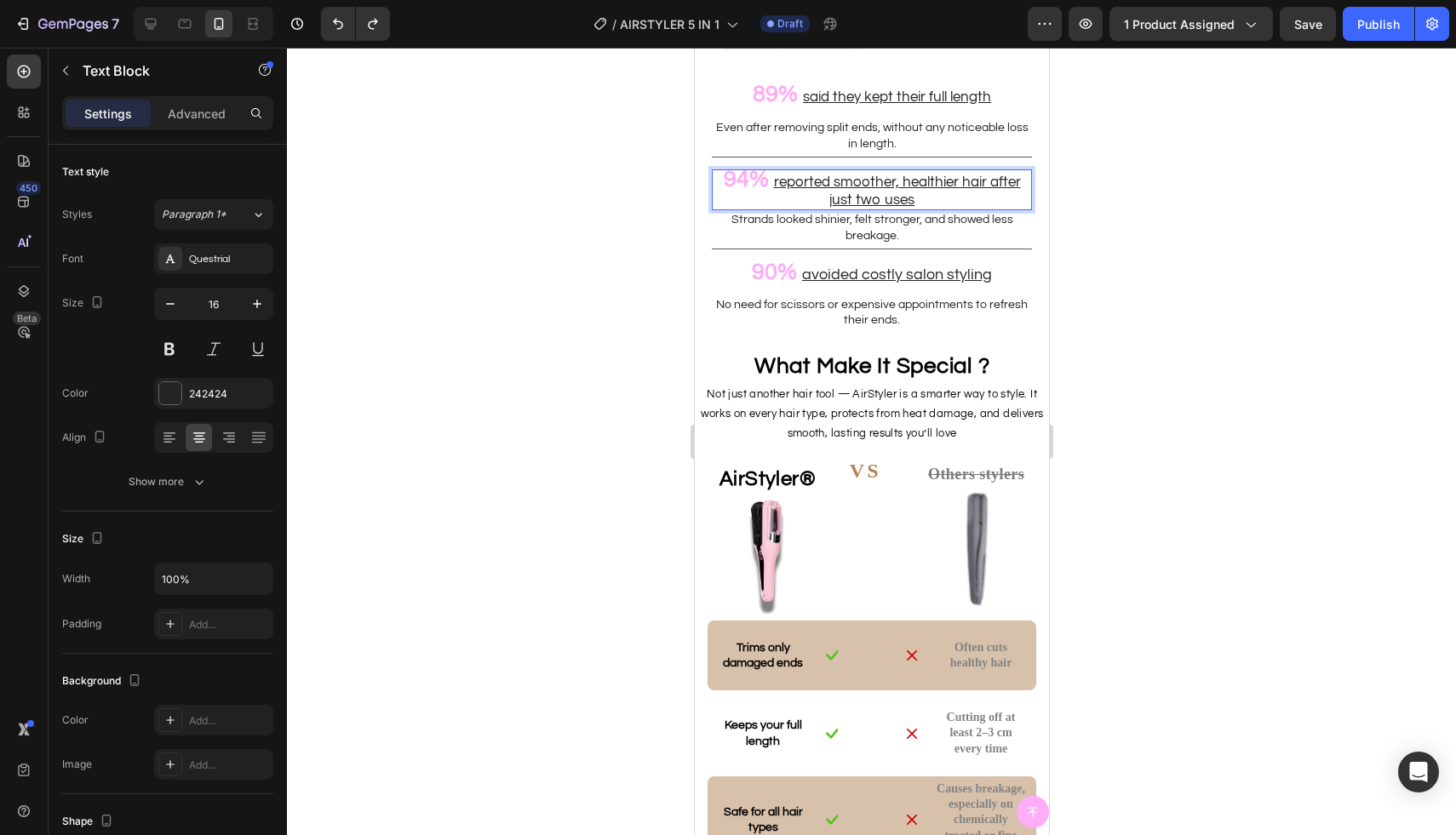 click on "94%   reported smoother, healthier hair after just two uses" at bounding box center [871, 190] 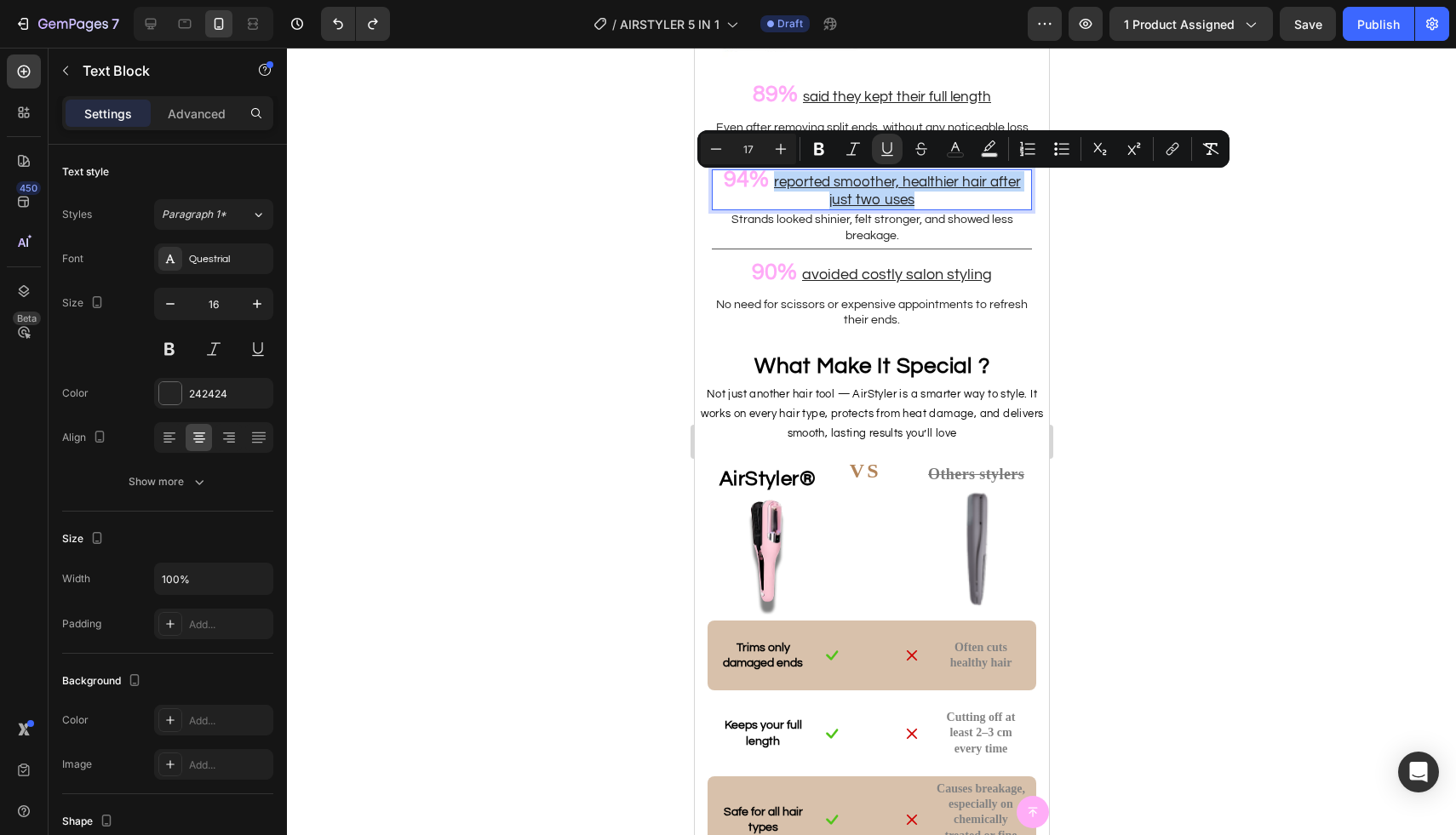 drag, startPoint x: 774, startPoint y: 184, endPoint x: 955, endPoint y: 199, distance: 181.62048 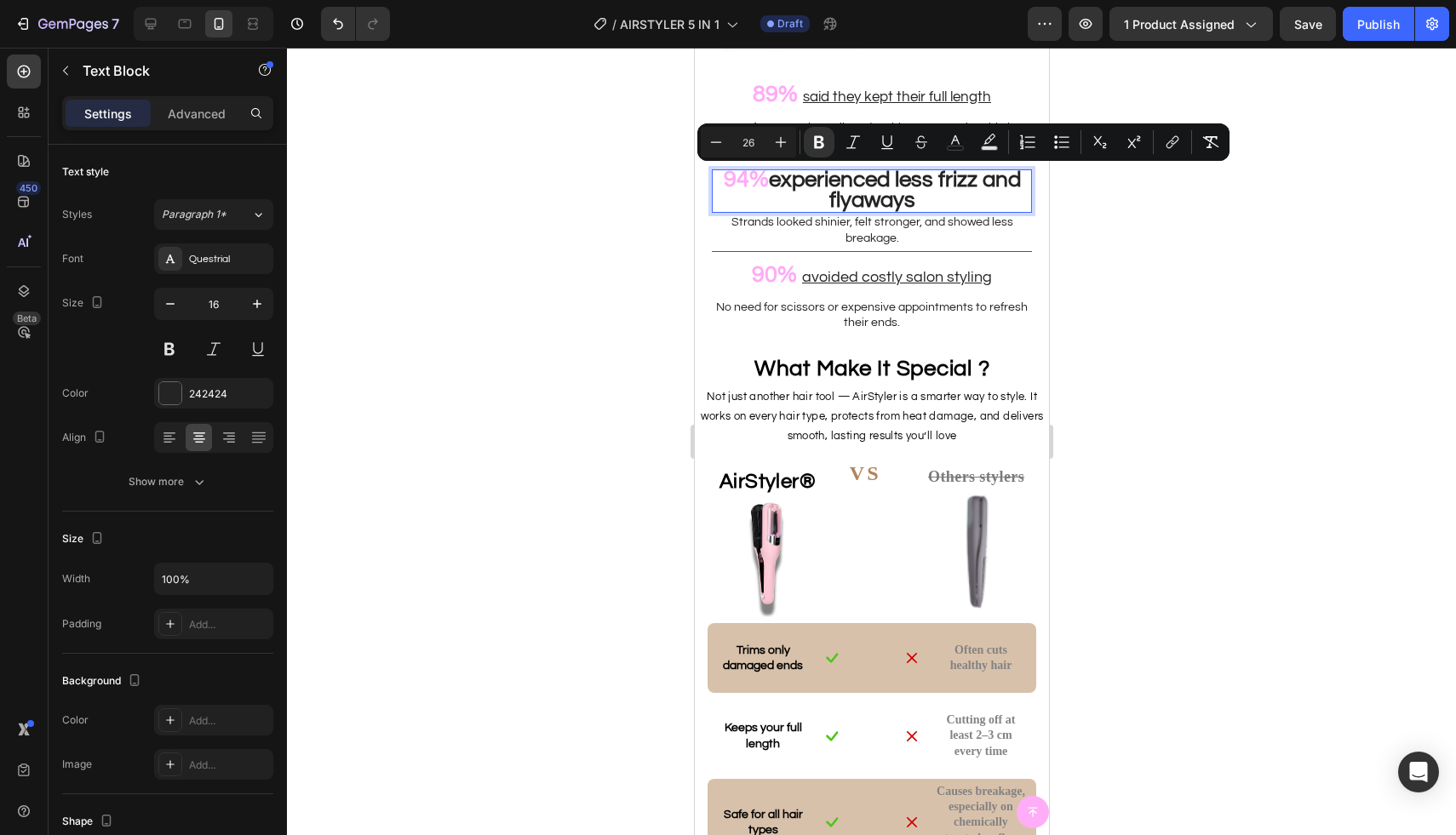 drag, startPoint x: 774, startPoint y: 178, endPoint x: 950, endPoint y: 208, distance: 178.53851 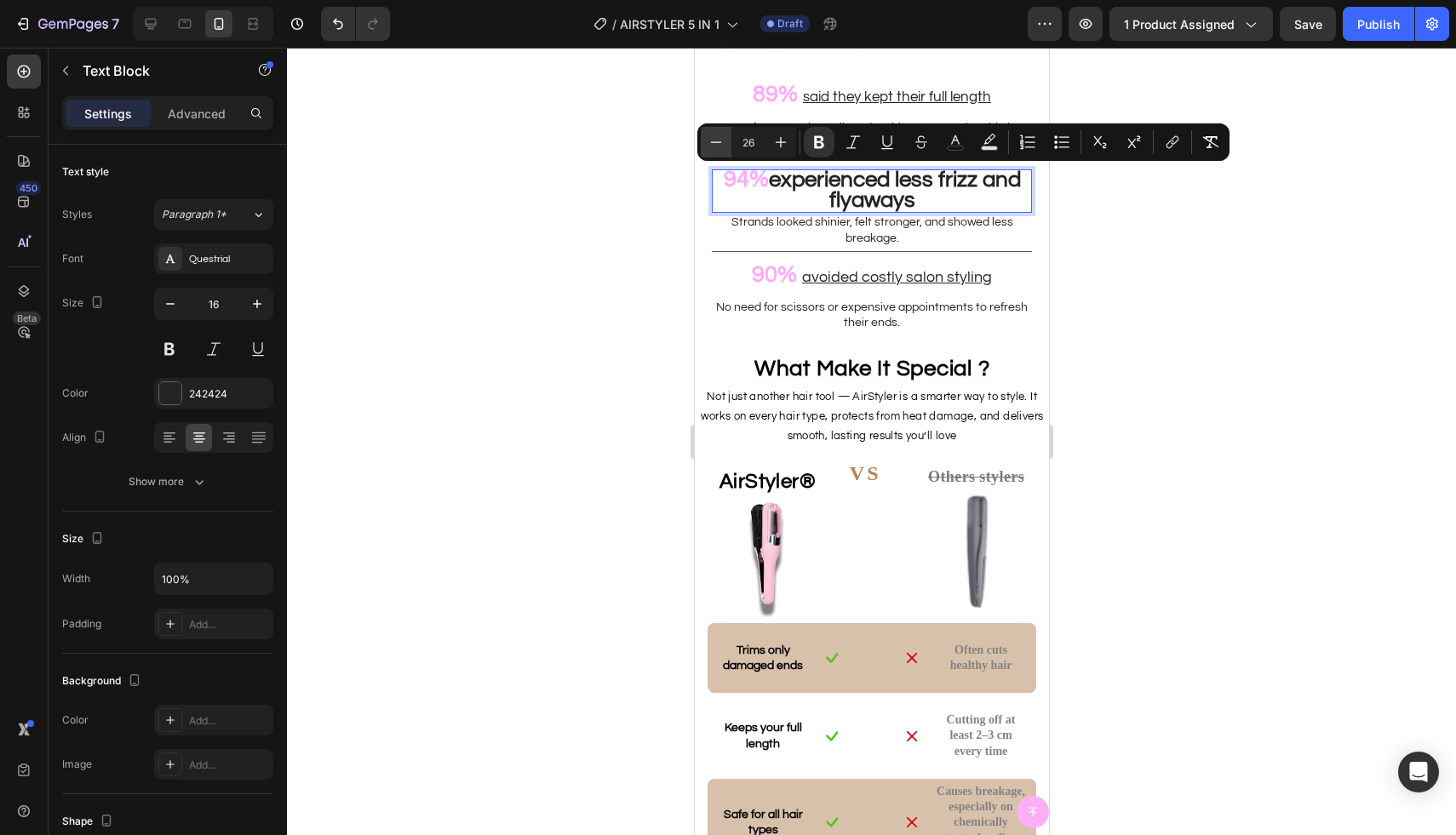 click on "Minus" at bounding box center (716, 142) 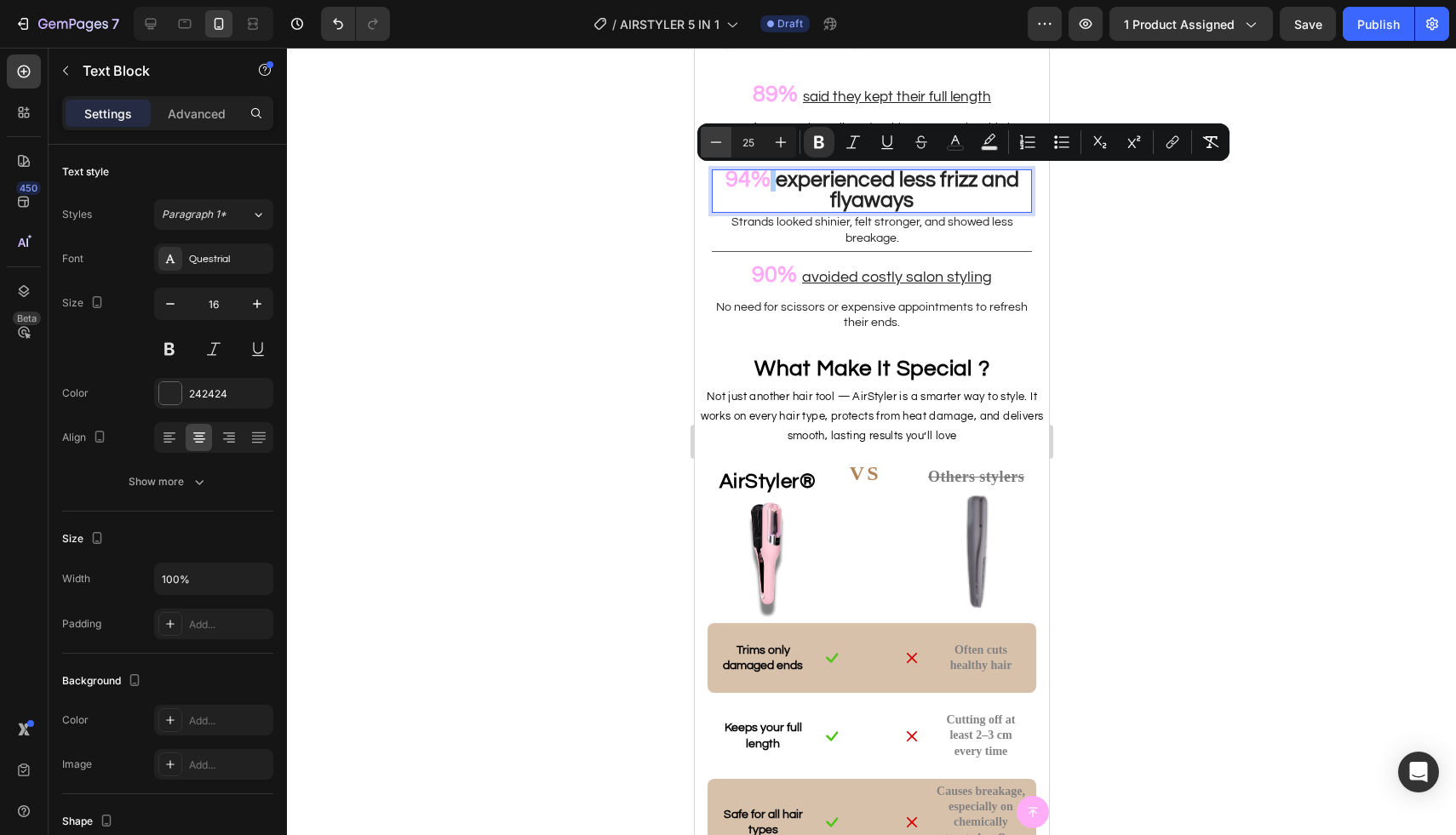 click on "Minus" at bounding box center [716, 142] 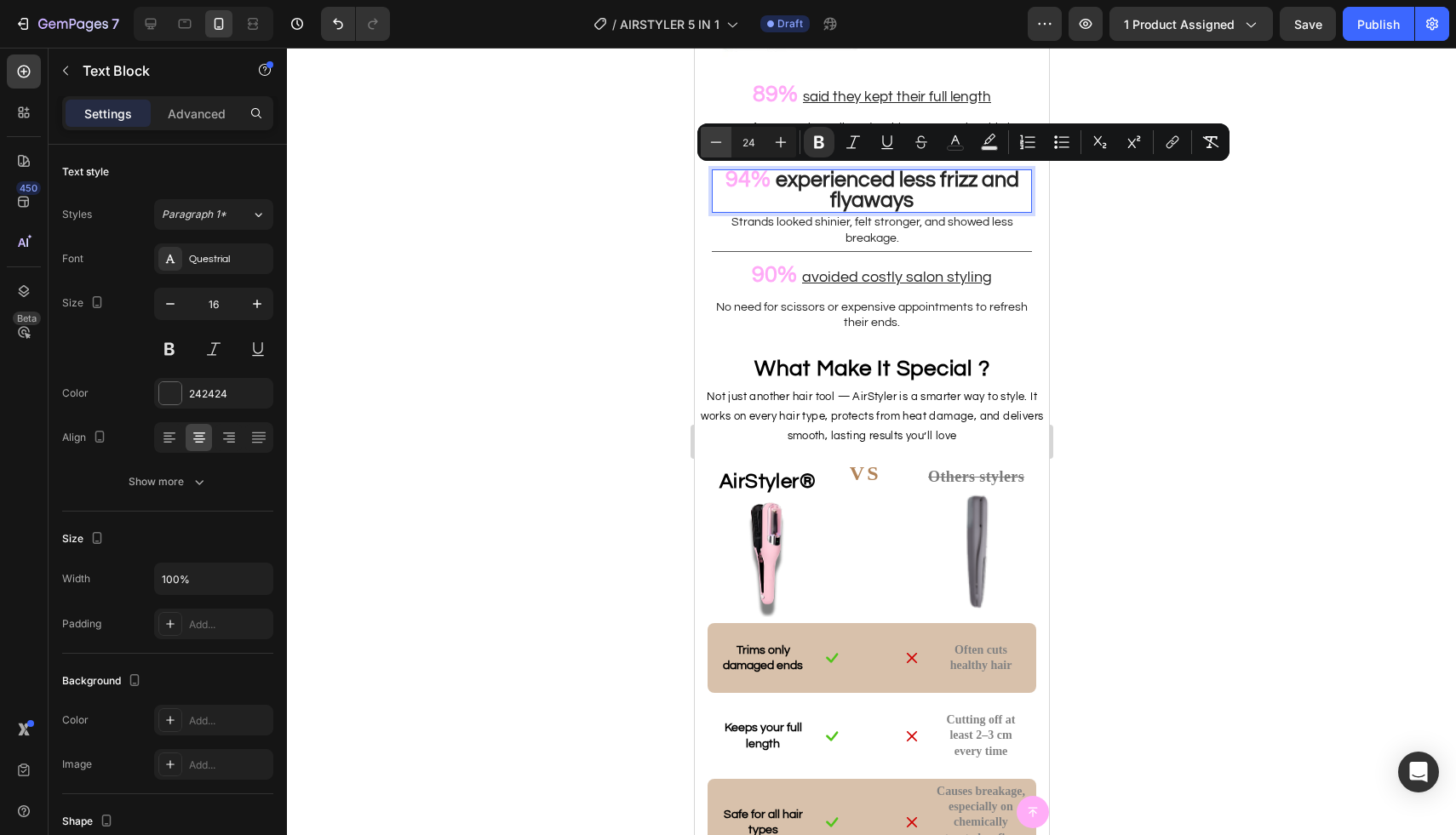 click on "Minus" at bounding box center [716, 142] 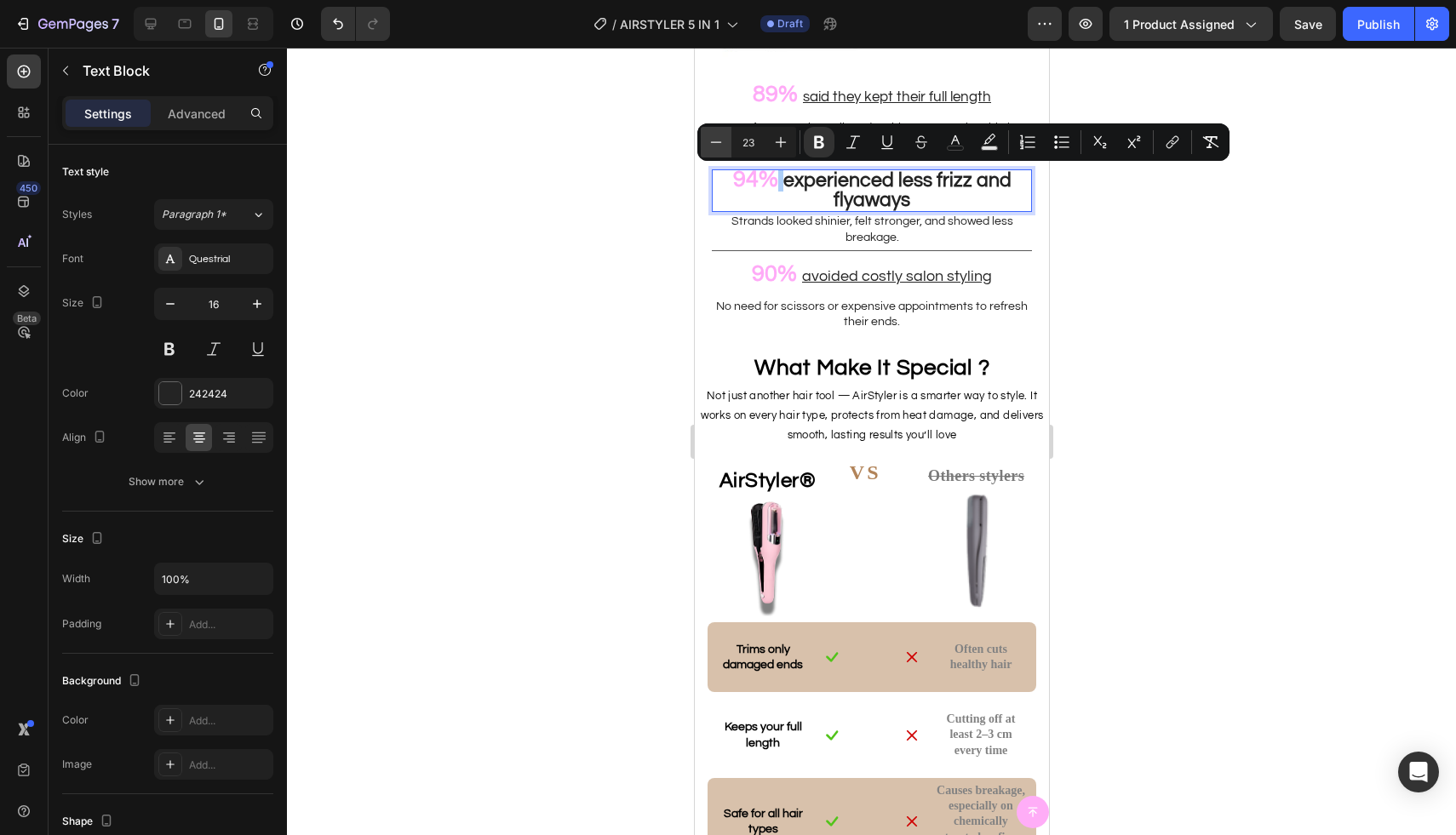 click on "Minus" at bounding box center (716, 142) 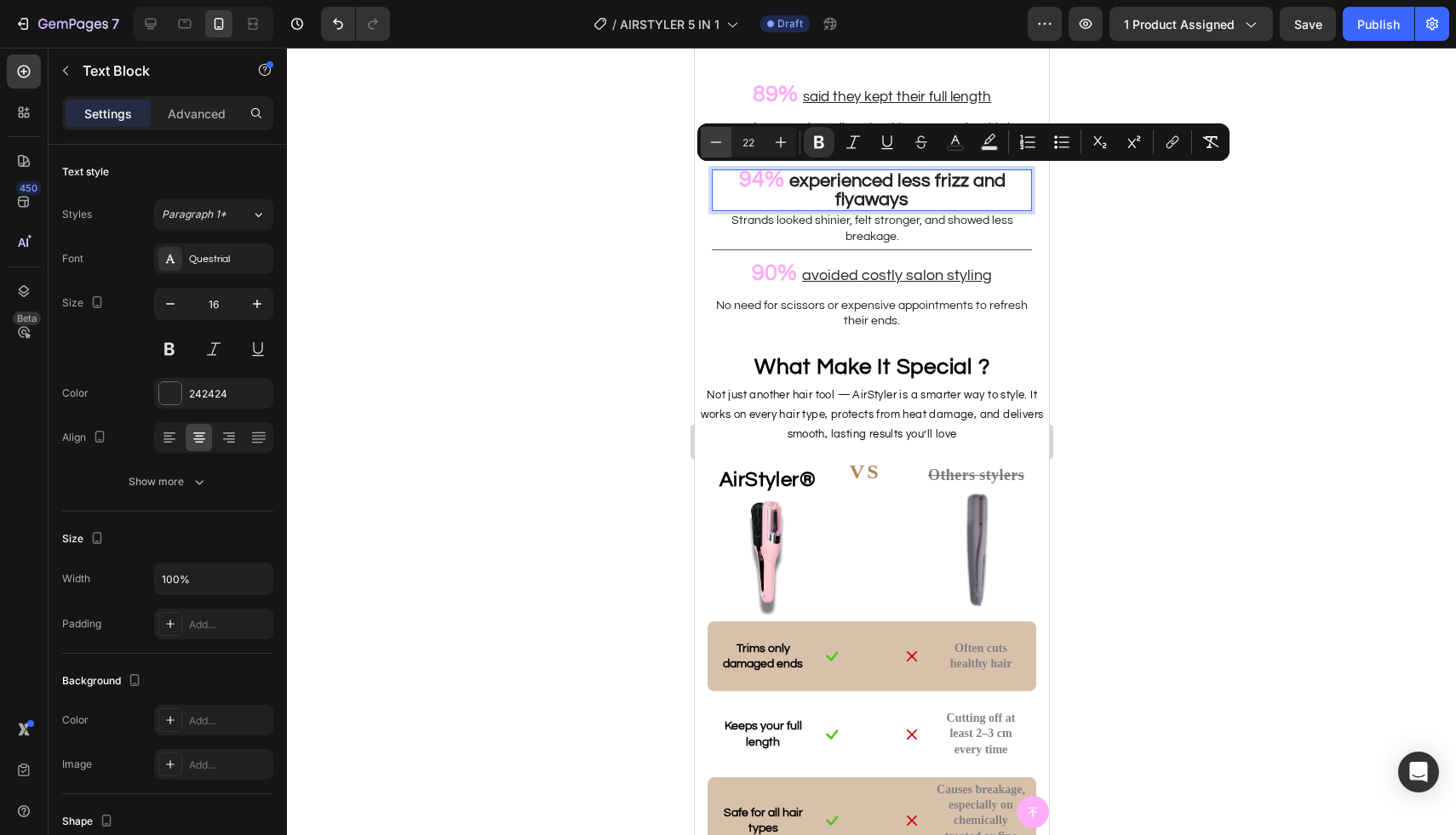 click on "Minus" at bounding box center (716, 142) 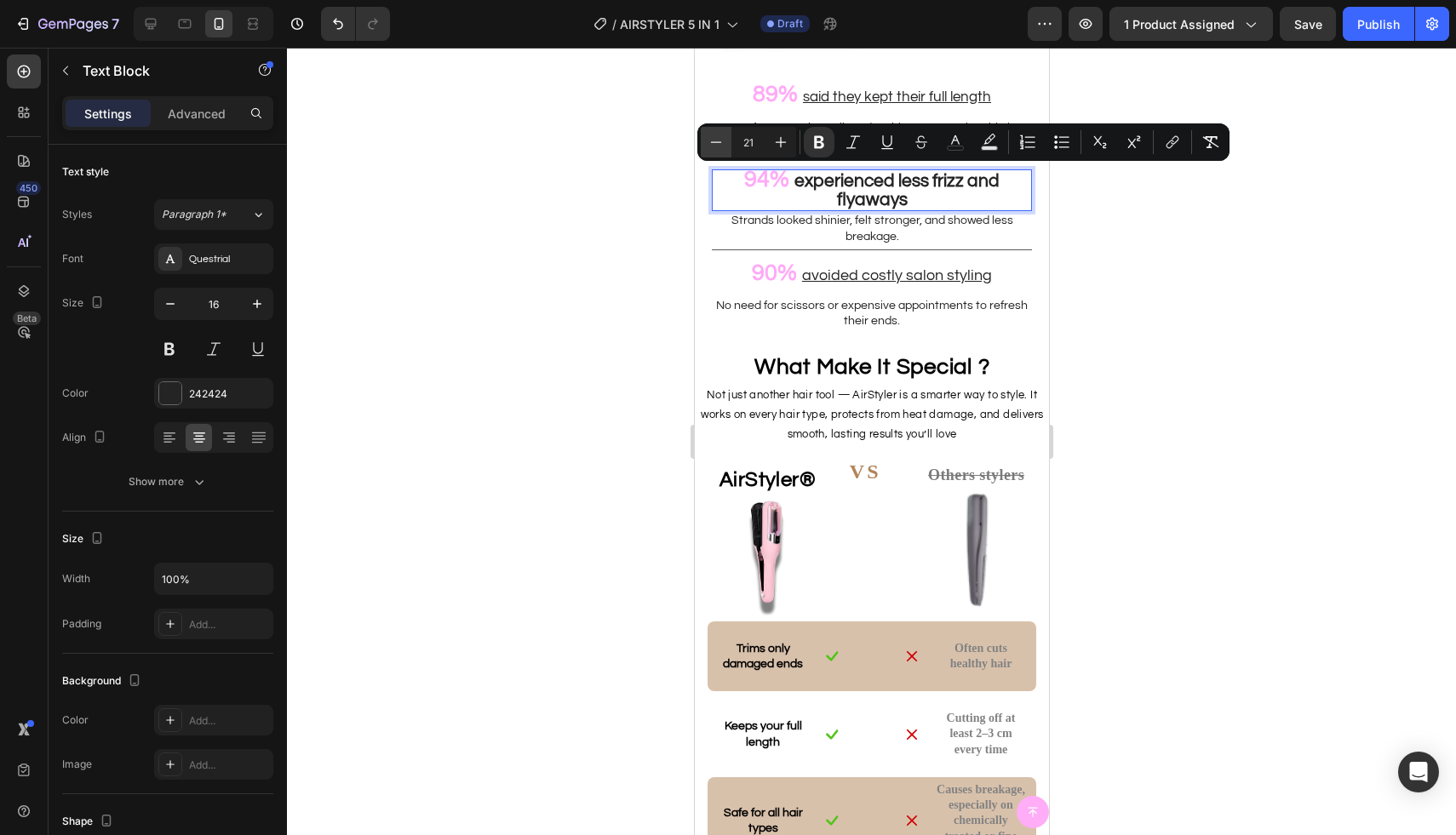 click on "Minus" at bounding box center (716, 142) 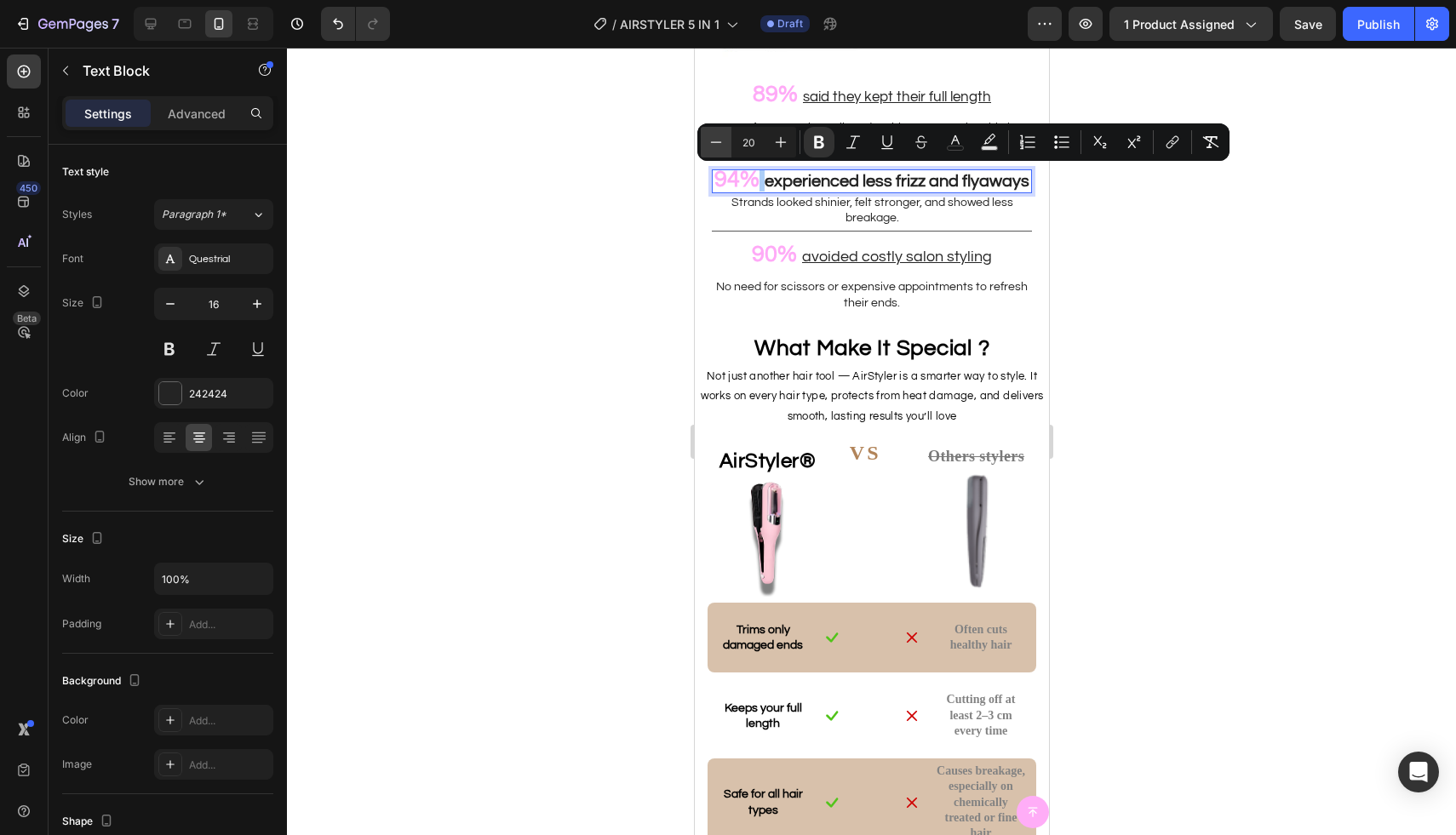 click on "Minus" at bounding box center (716, 142) 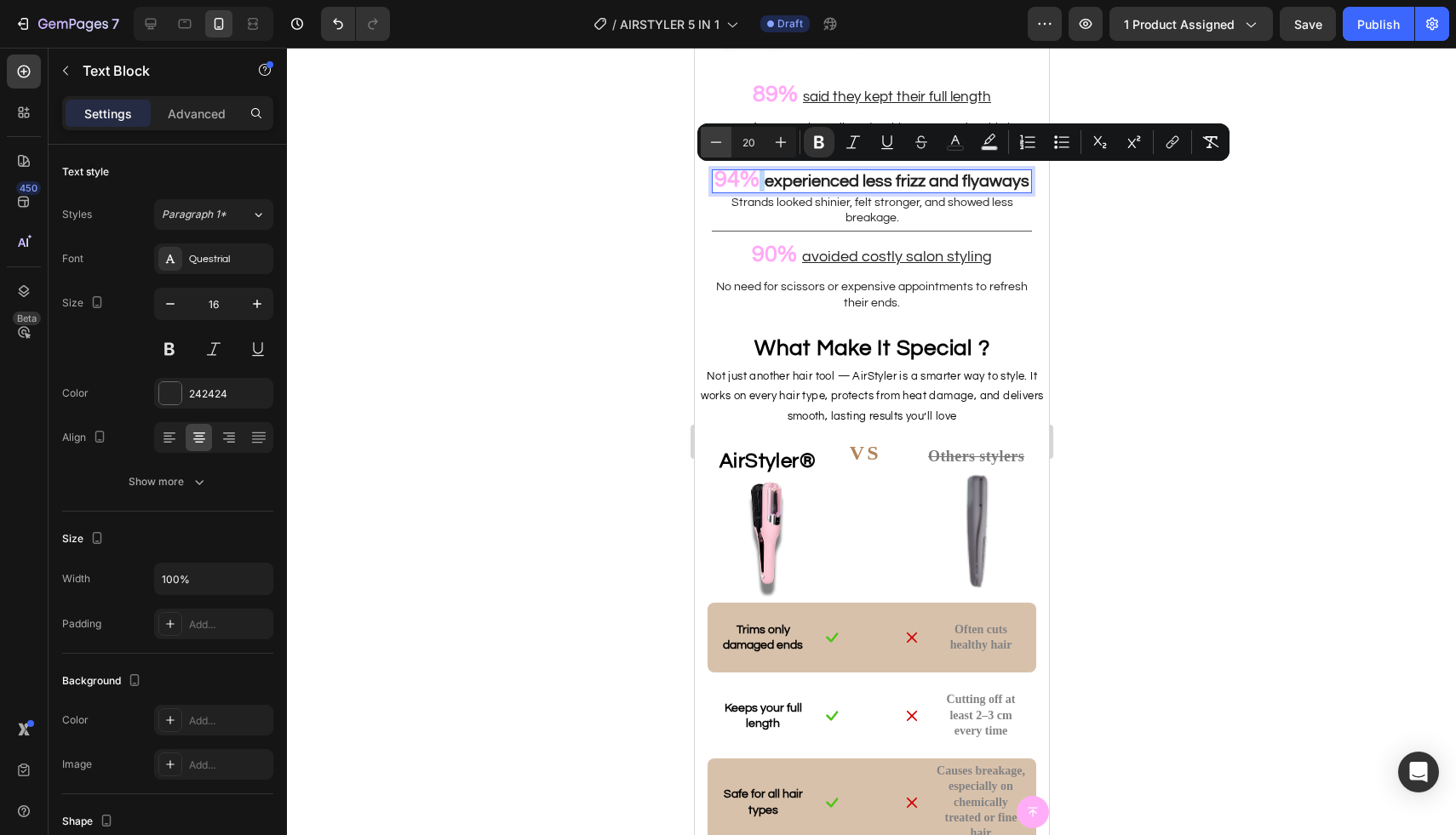 type on "19" 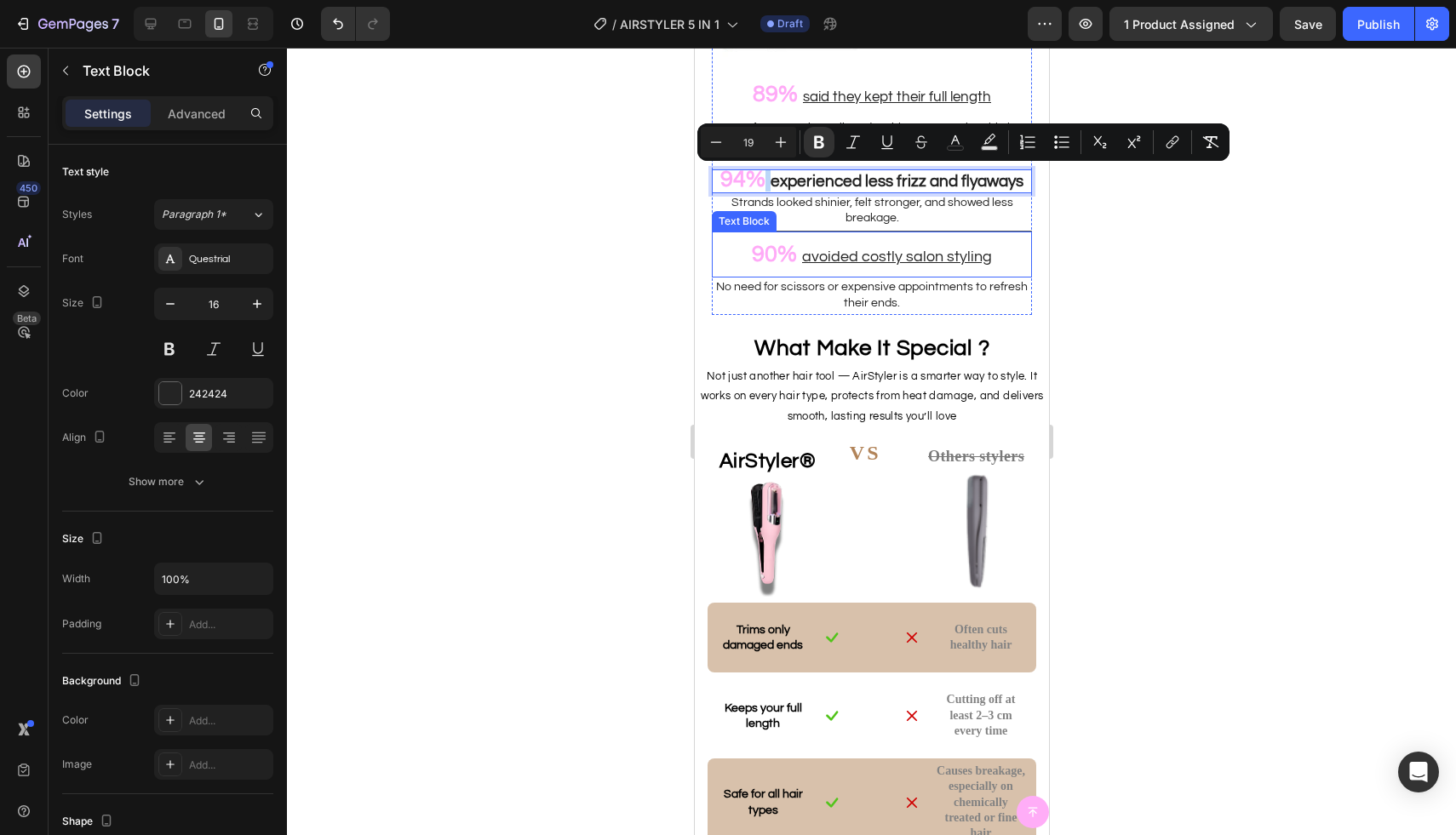 click on "avoided costly salon styling" at bounding box center (896, 256) 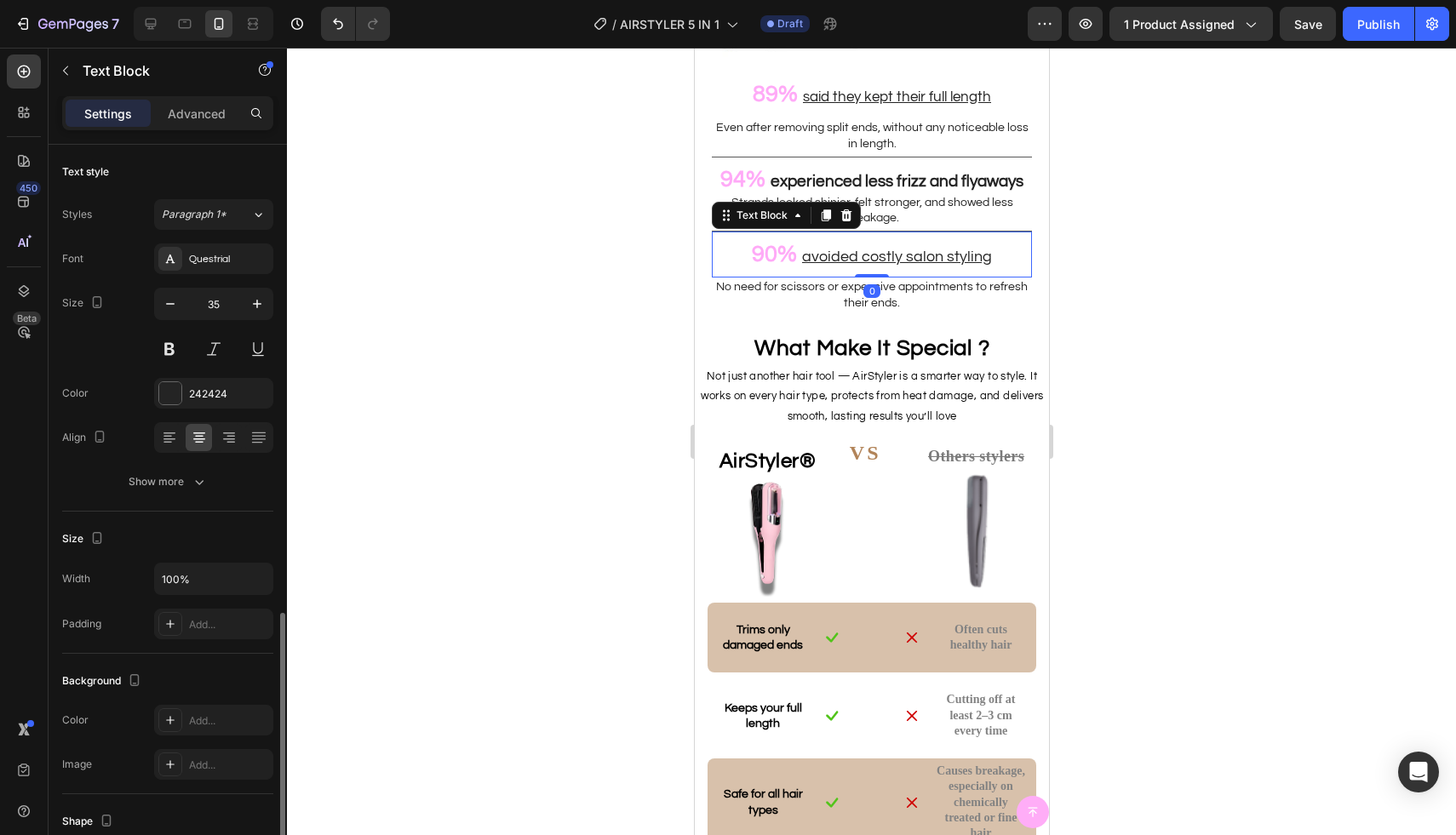 scroll, scrollTop: 270, scrollLeft: 0, axis: vertical 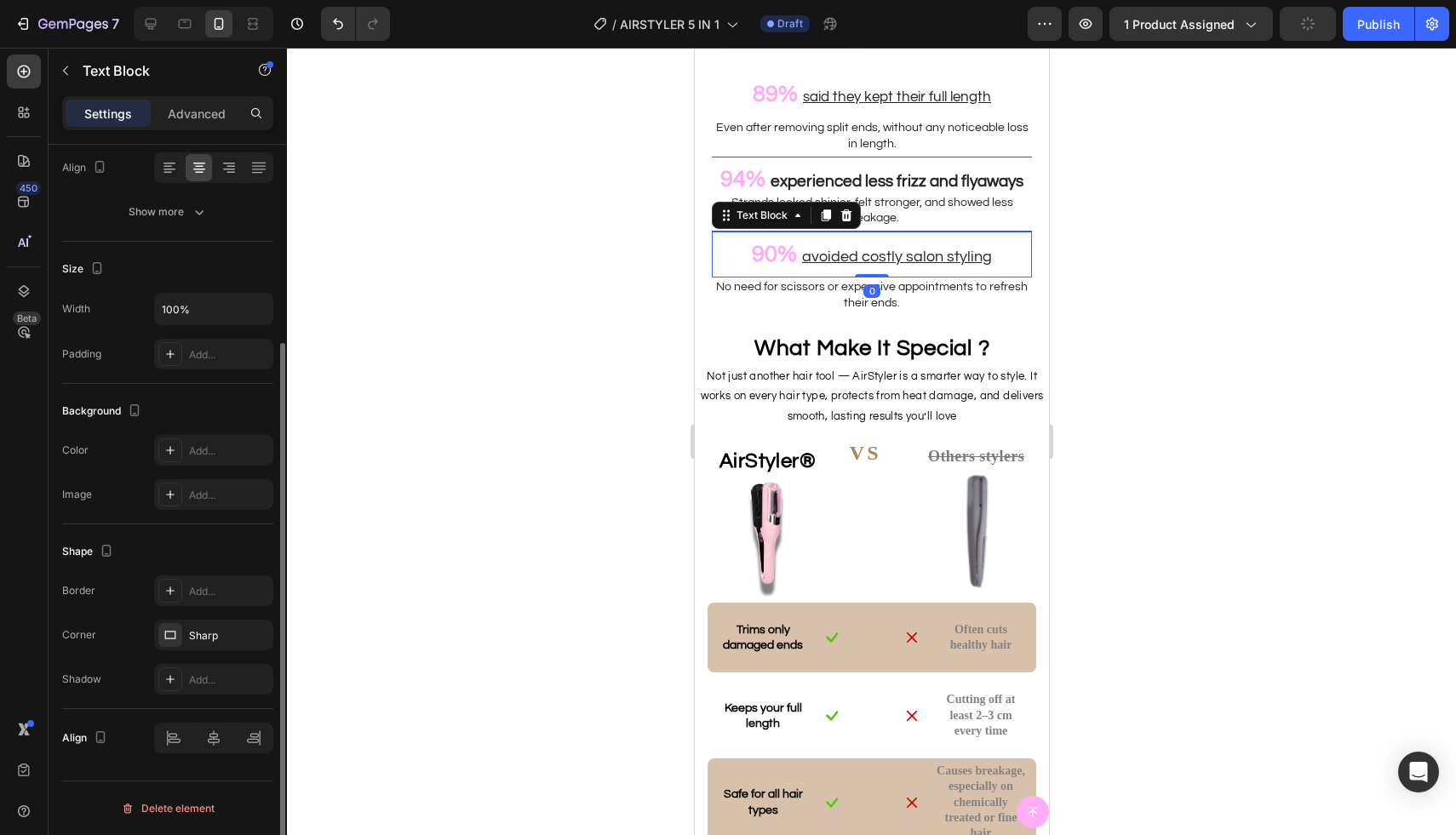 click on "avoided costly salon styling" at bounding box center (896, 256) 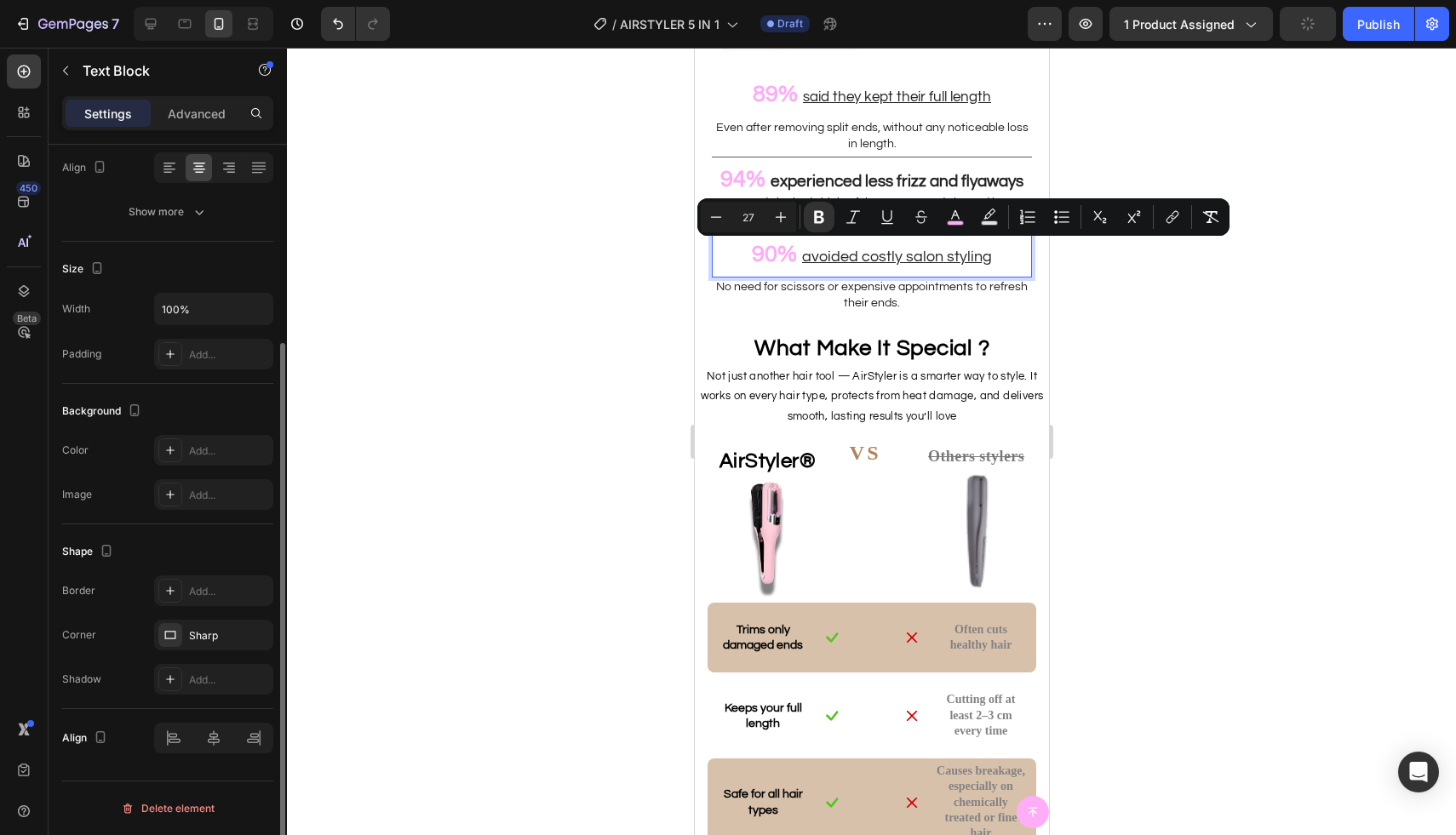 click on "avoided costly salon styling" at bounding box center [896, 256] 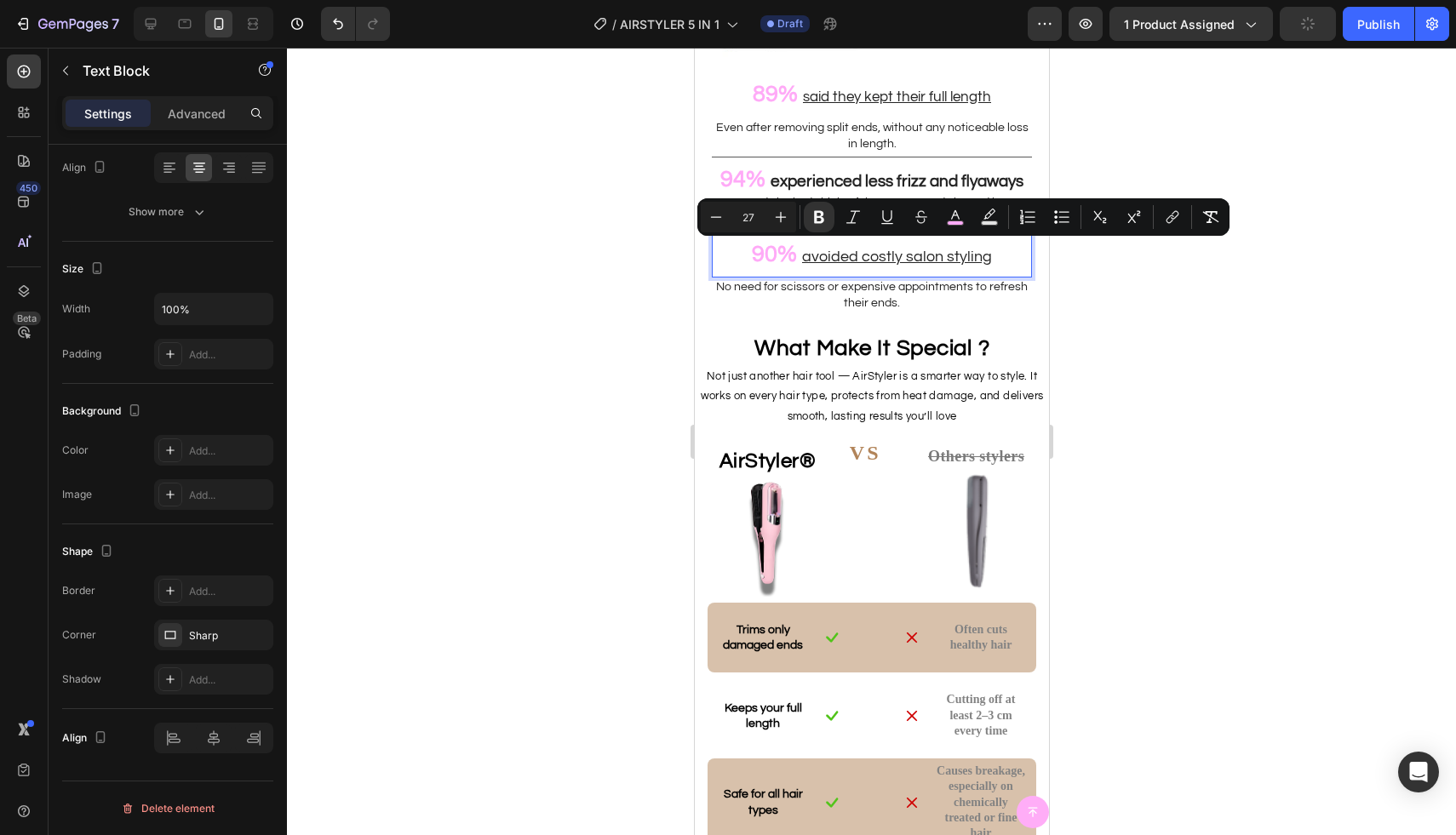 click on "avoided costly salon styling" at bounding box center (896, 256) 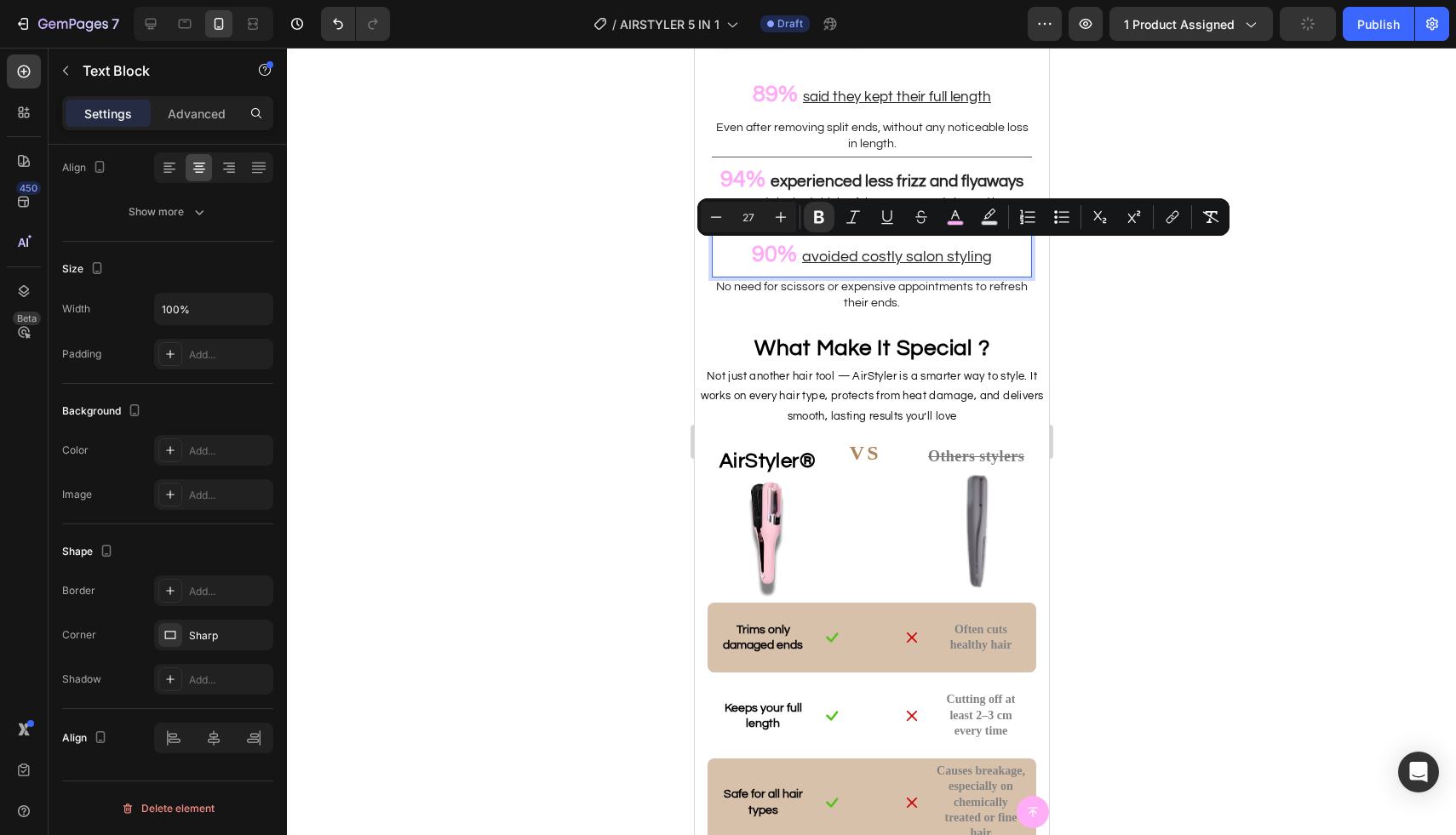 click on "avoided costly salon styling" at bounding box center (896, 256) 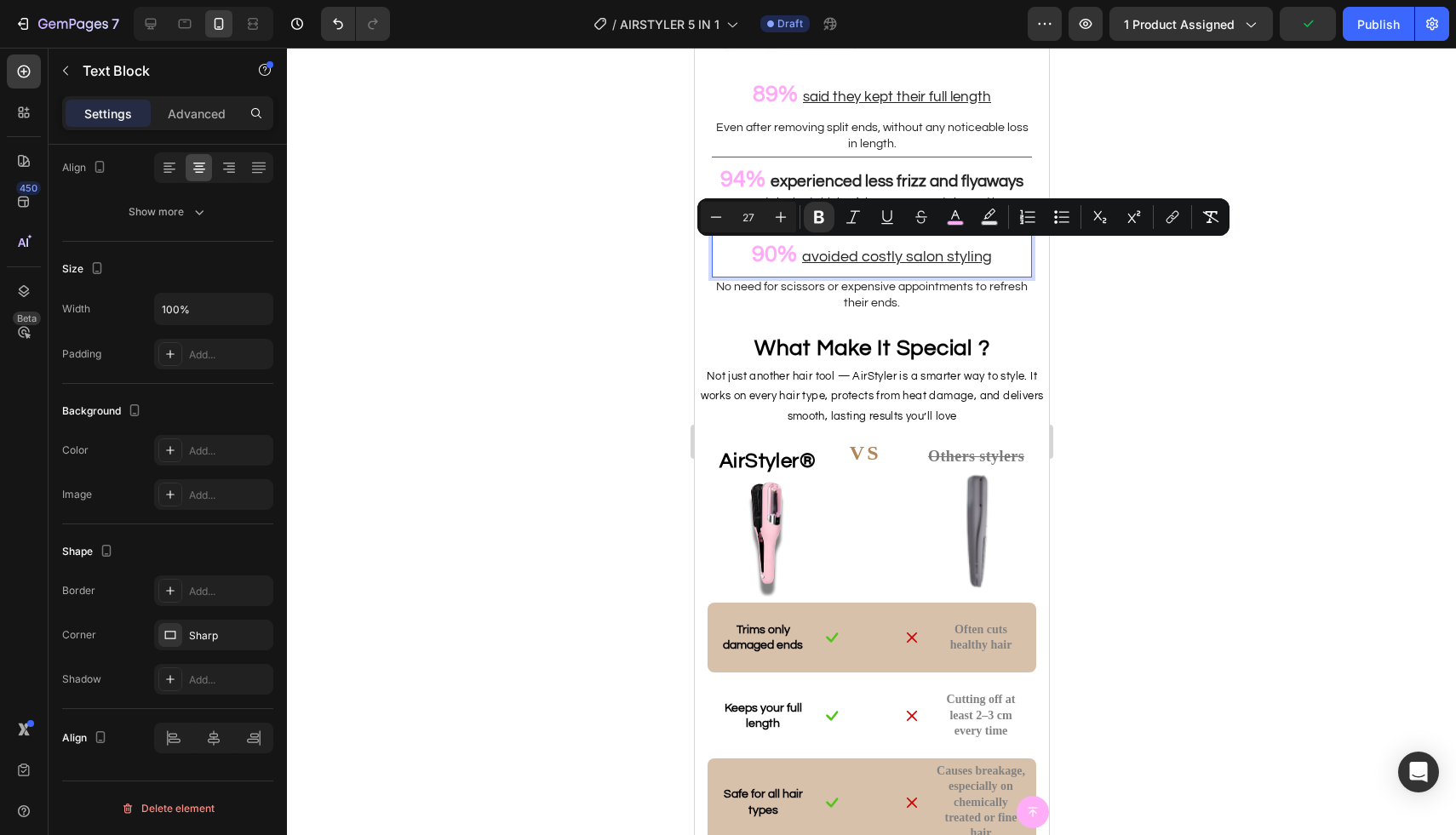 click on "90%   avoided costly salon styling" at bounding box center [871, 255] 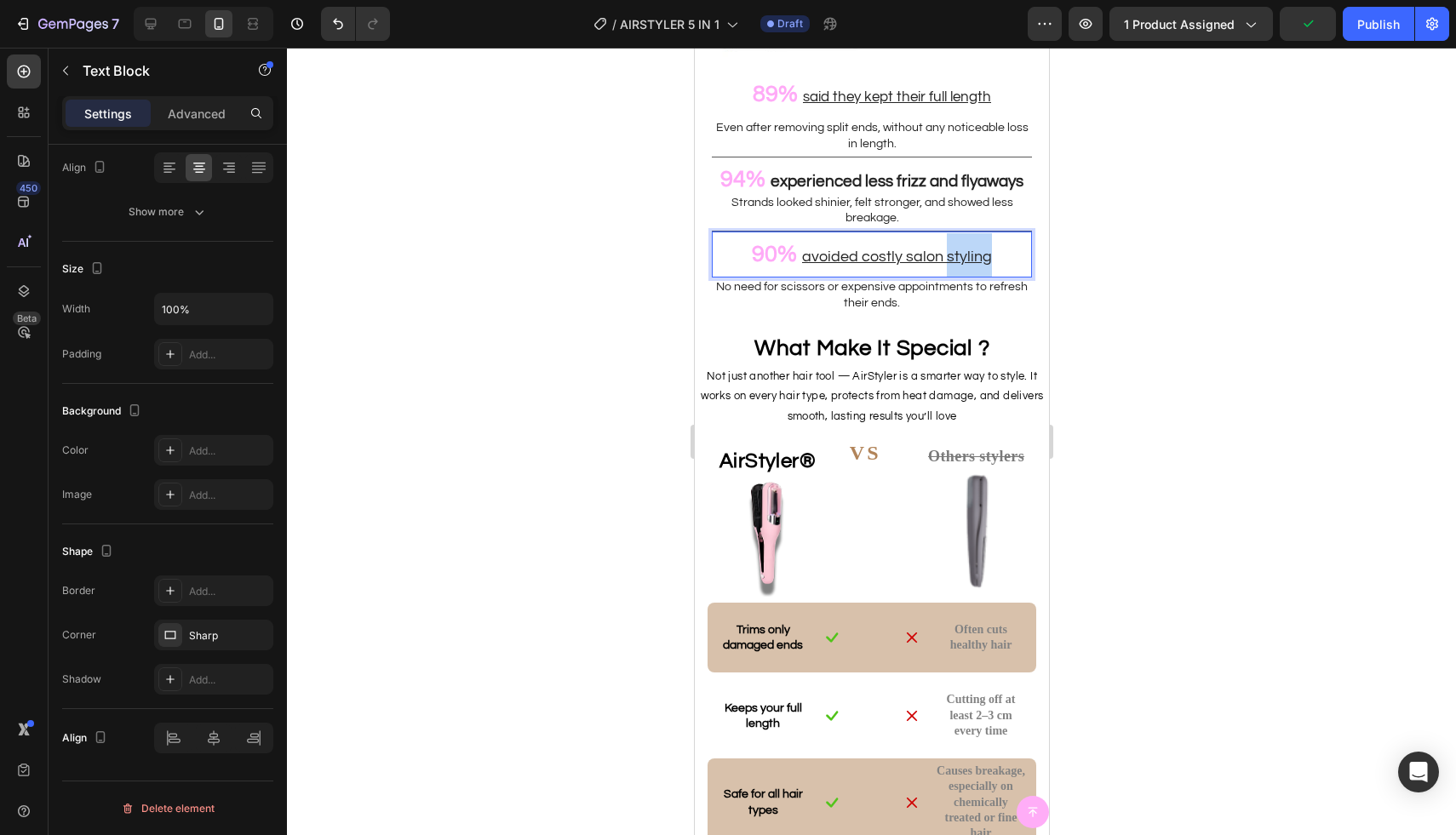 drag, startPoint x: 983, startPoint y: 259, endPoint x: 942, endPoint y: 260, distance: 41.012193 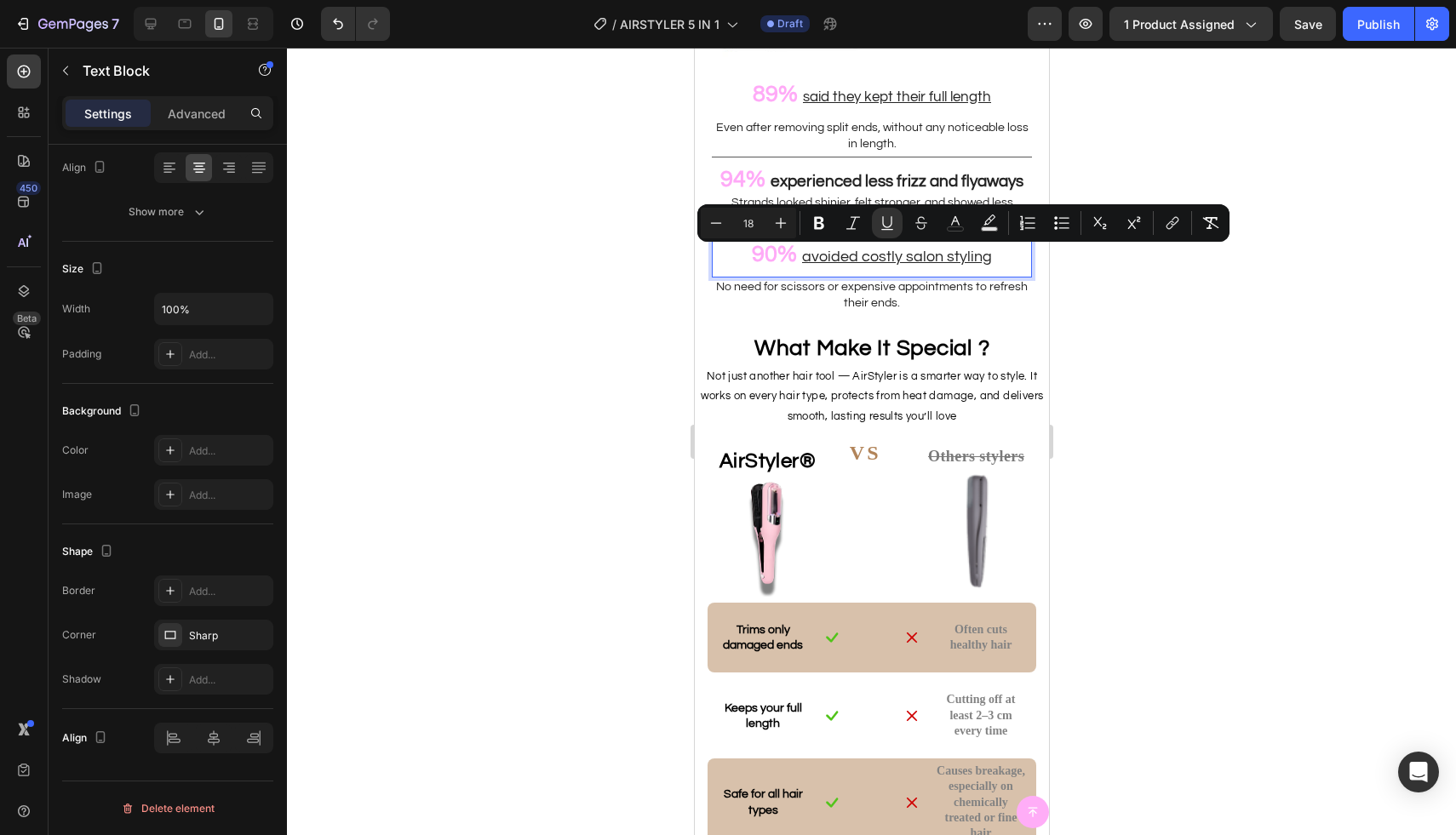 click on "90%   avoided costly salon styling" at bounding box center (871, 255) 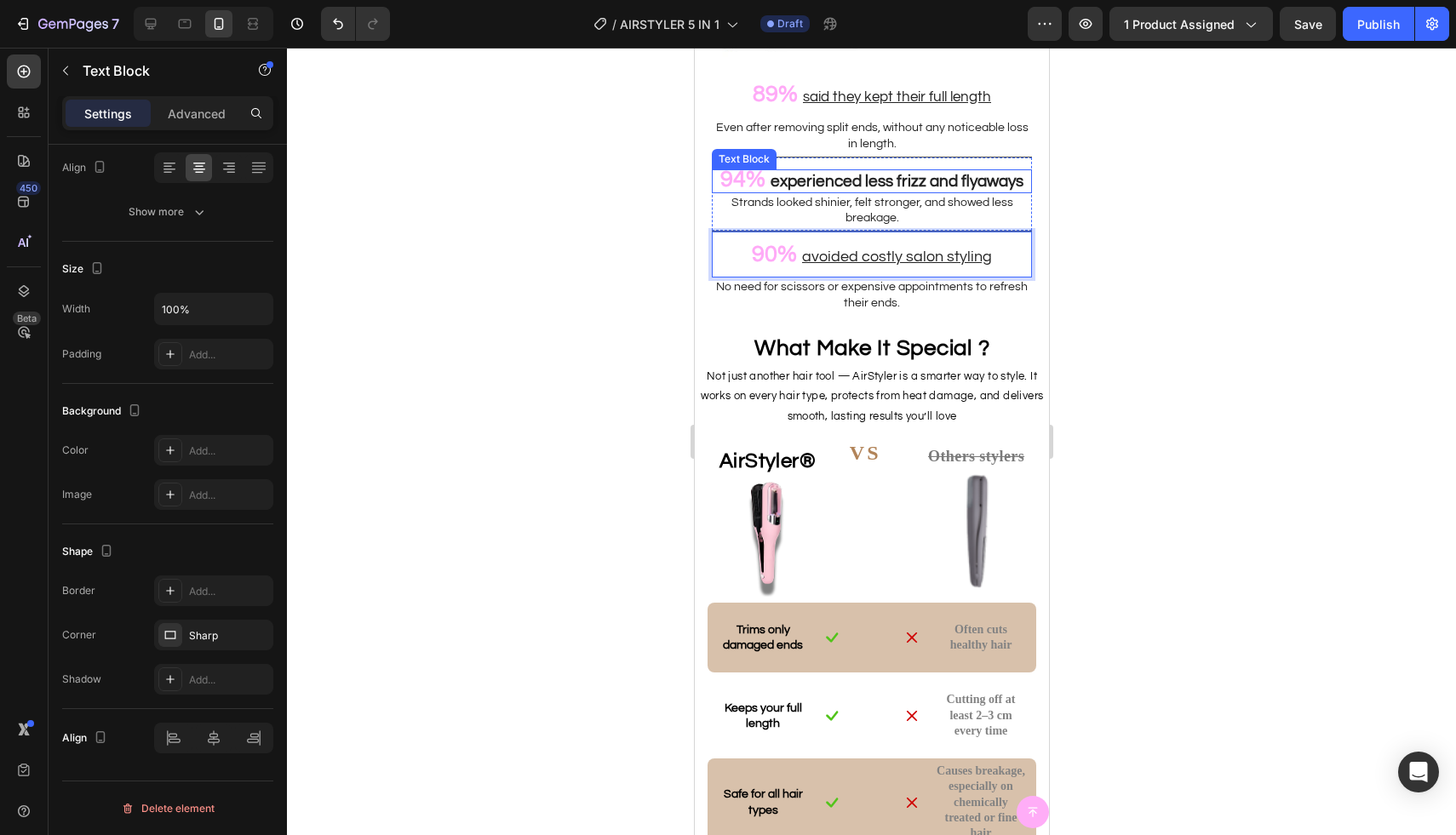 click on "experienced less frizz and flyaways" at bounding box center [896, 181] 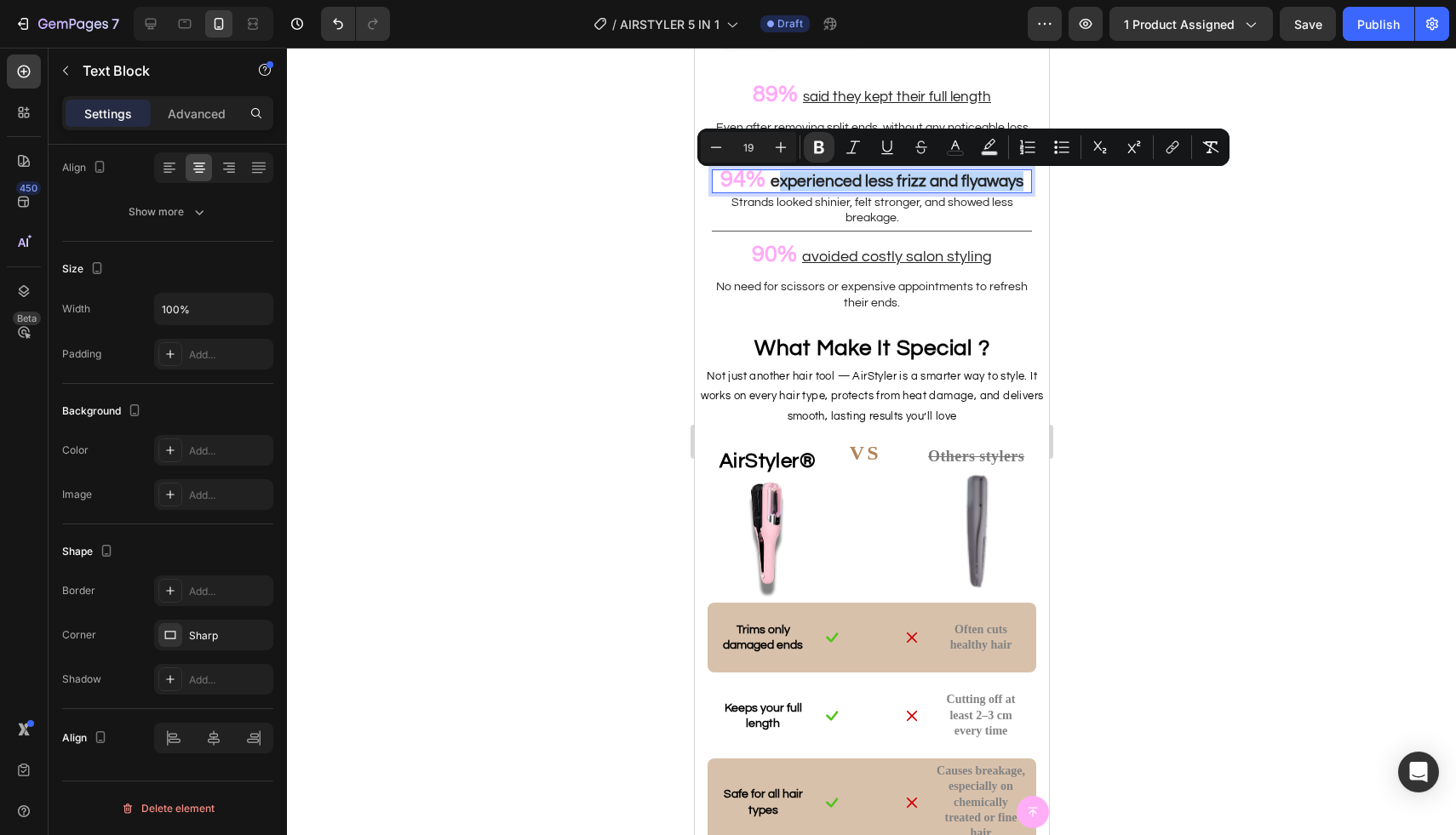 drag, startPoint x: 1022, startPoint y: 180, endPoint x: 781, endPoint y: 188, distance: 241.13274 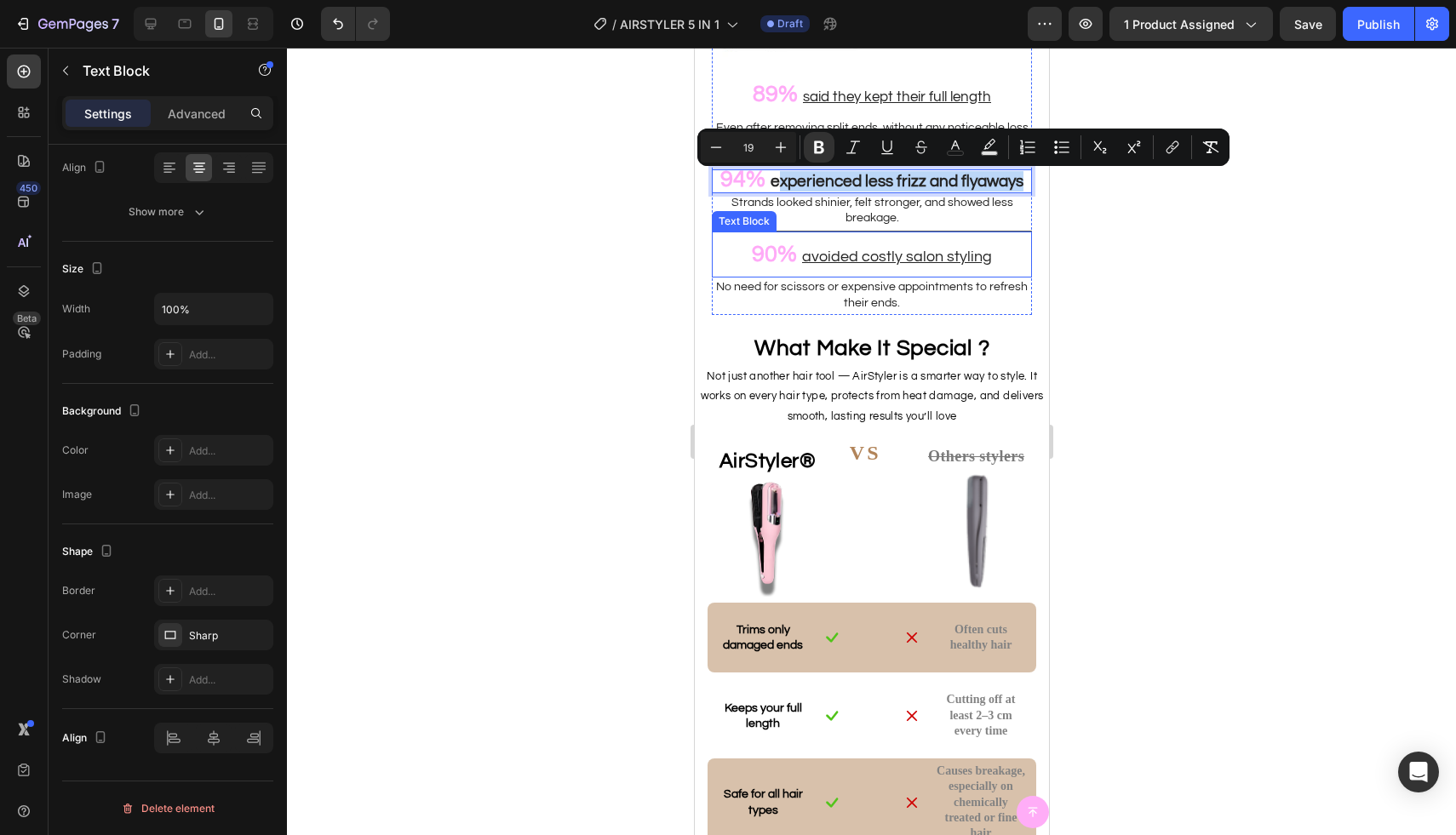click on "avoided costly salon styling" at bounding box center (896, 256) 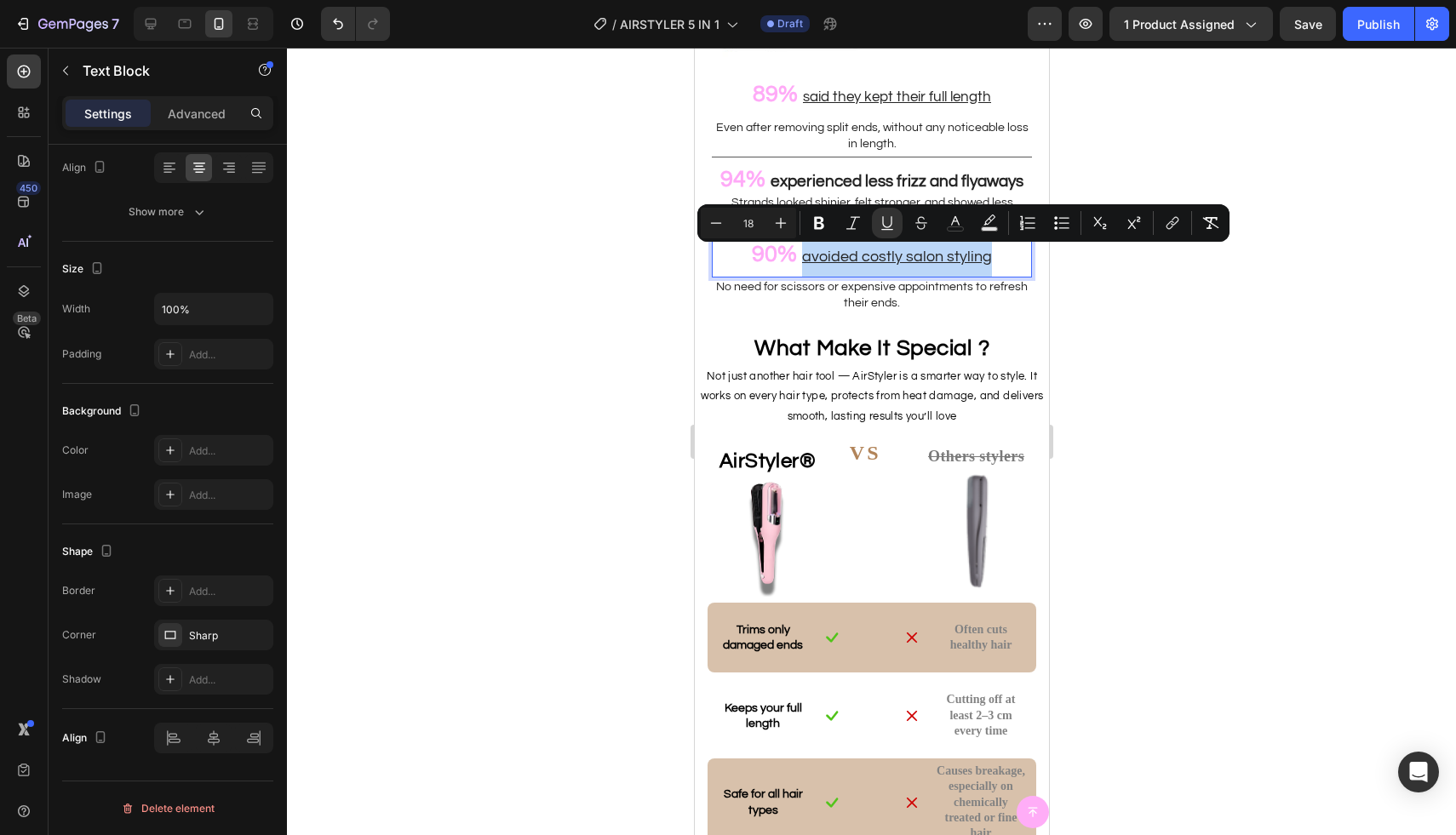drag, startPoint x: 995, startPoint y: 255, endPoint x: 832, endPoint y: 248, distance: 163.15024 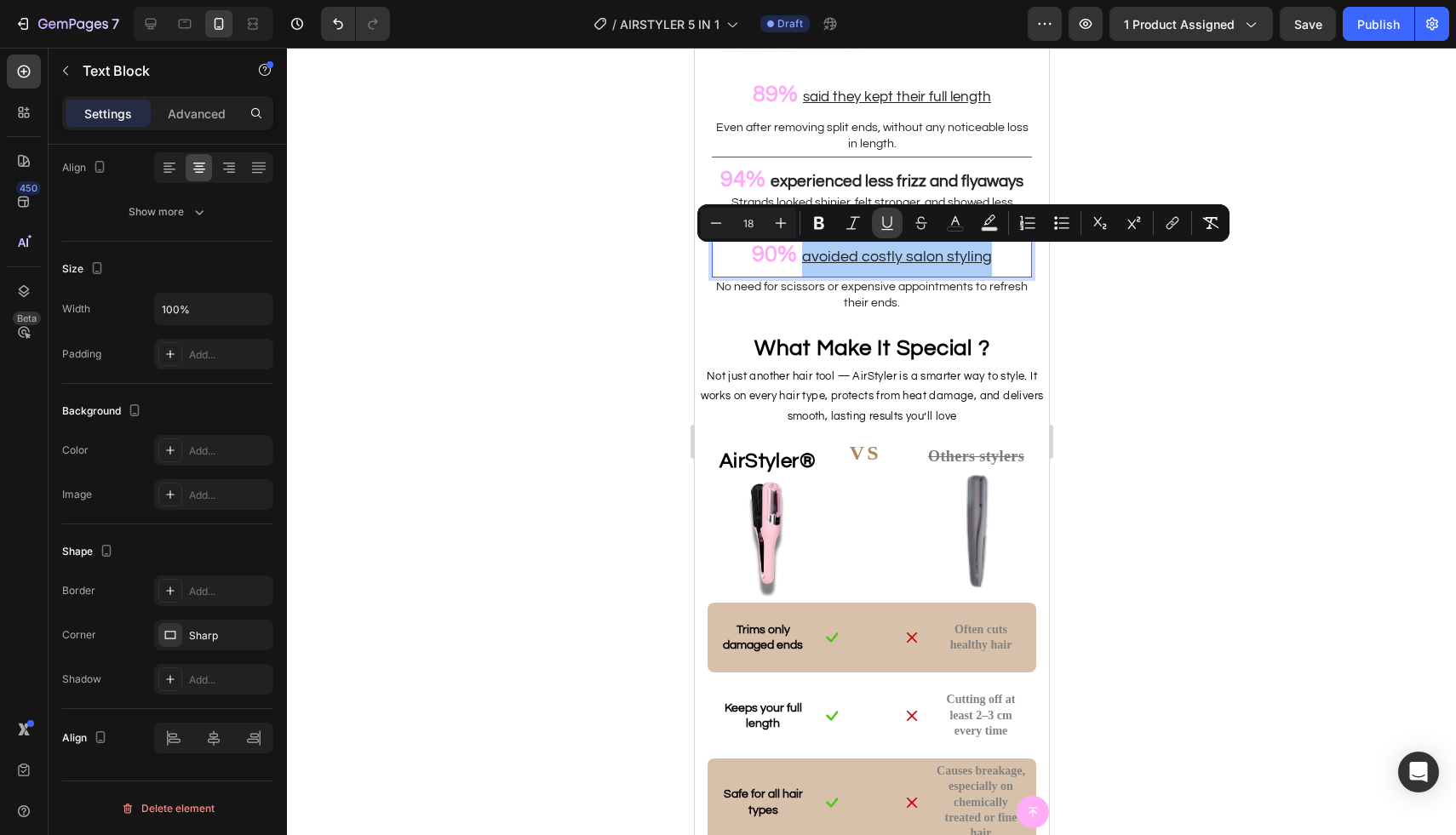 click 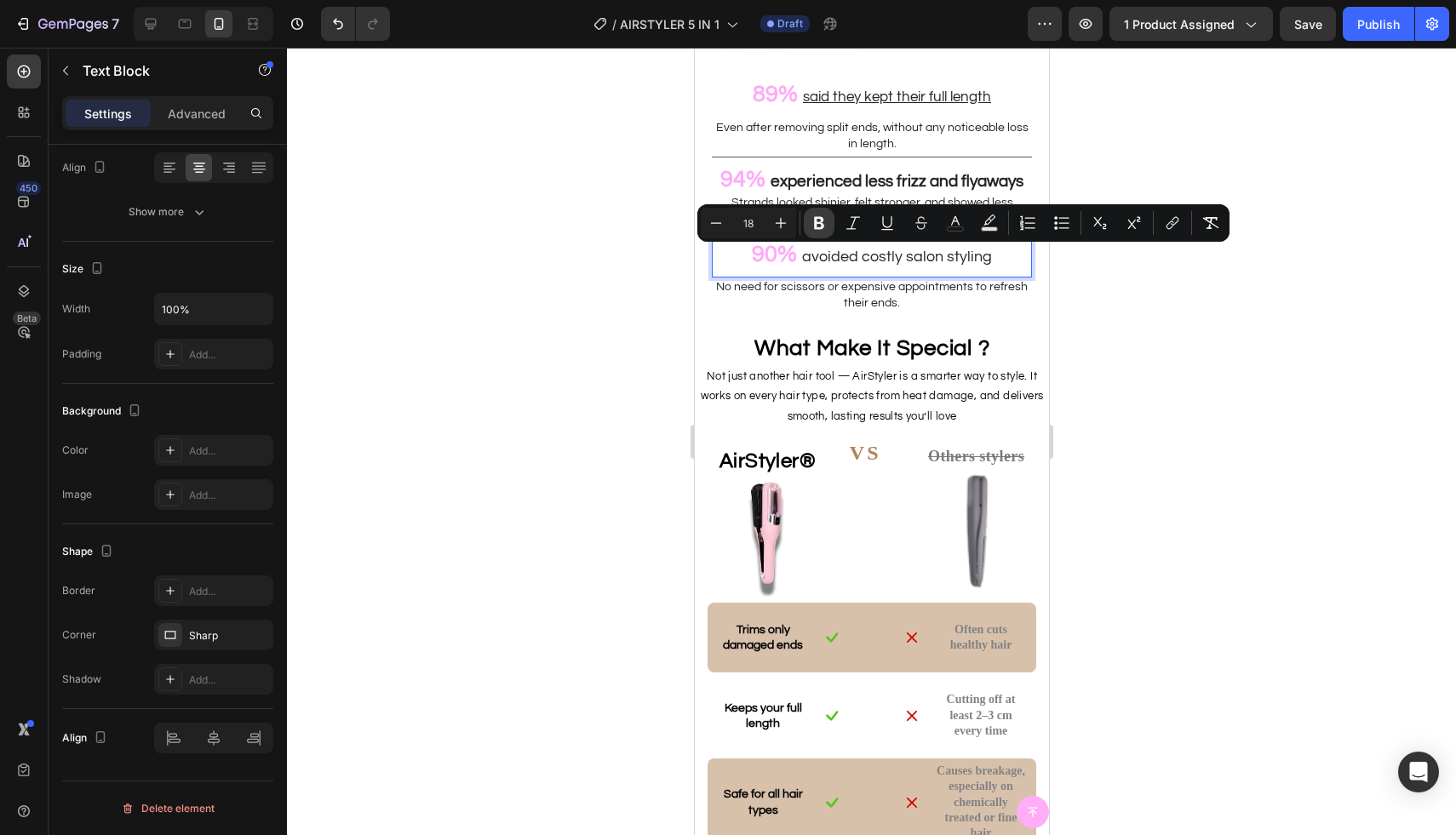 click 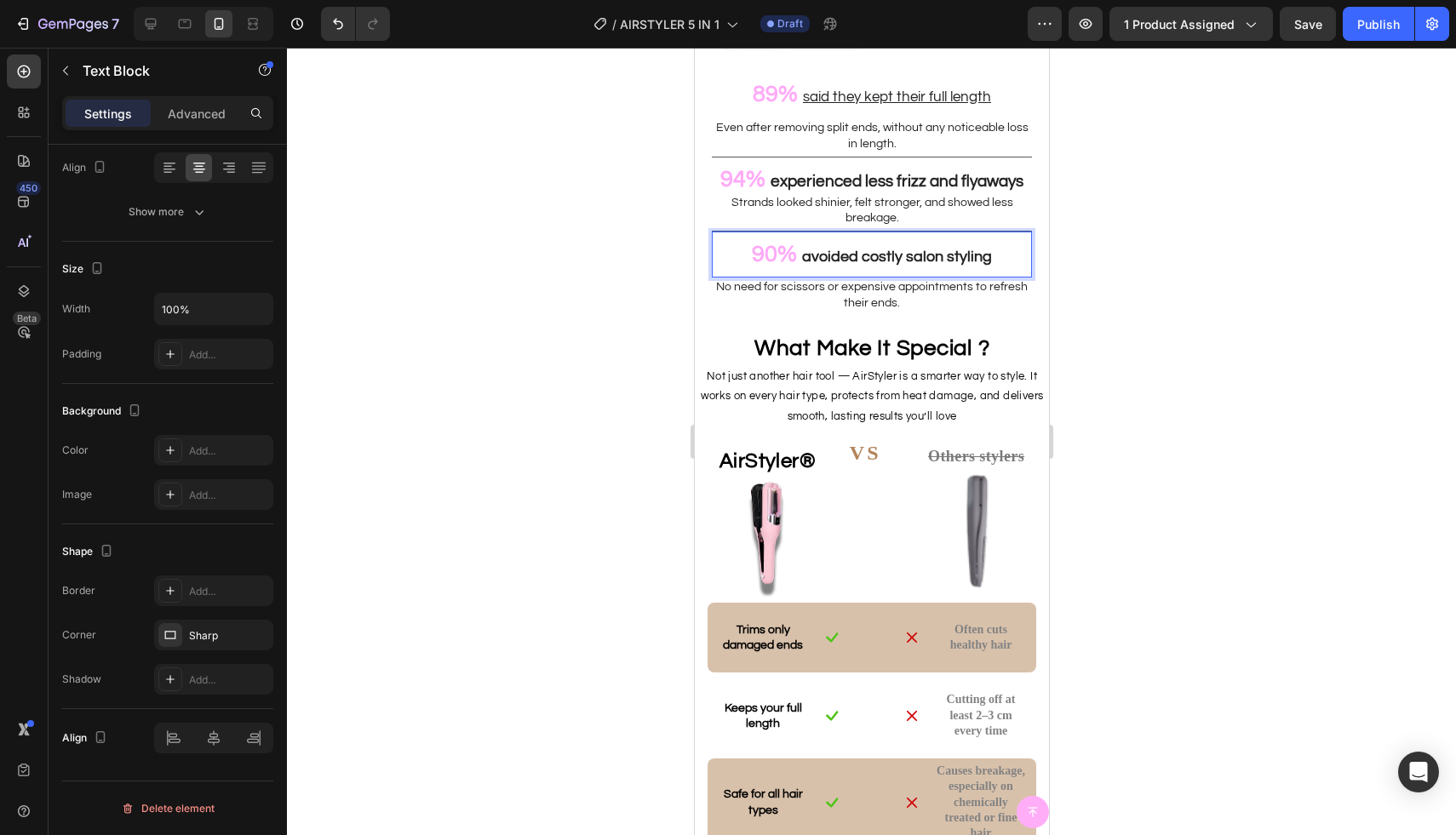 click on "avoided costly salon styling" at bounding box center [896, 256] 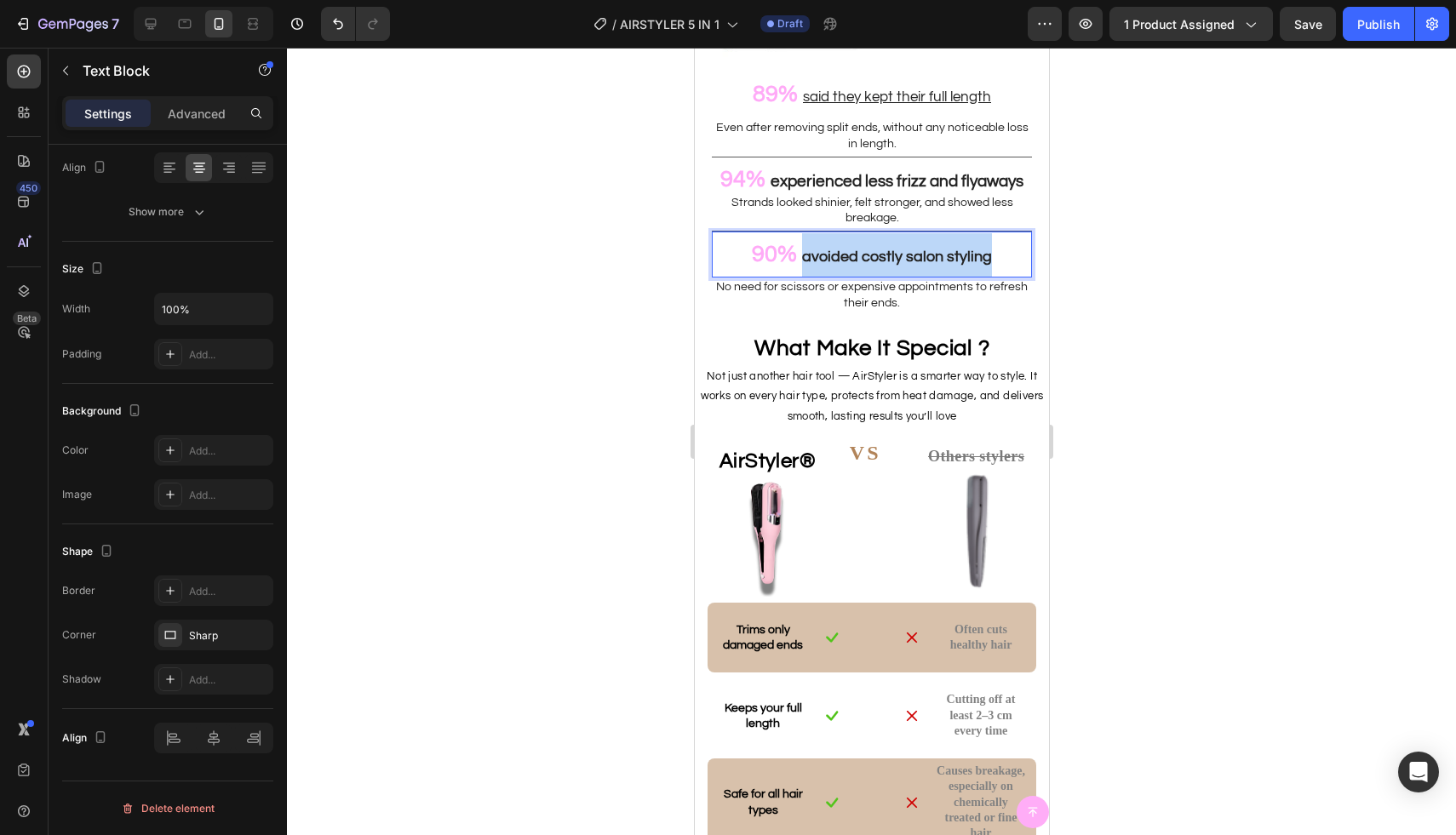 drag, startPoint x: 803, startPoint y: 259, endPoint x: 977, endPoint y: 244, distance: 174.6454 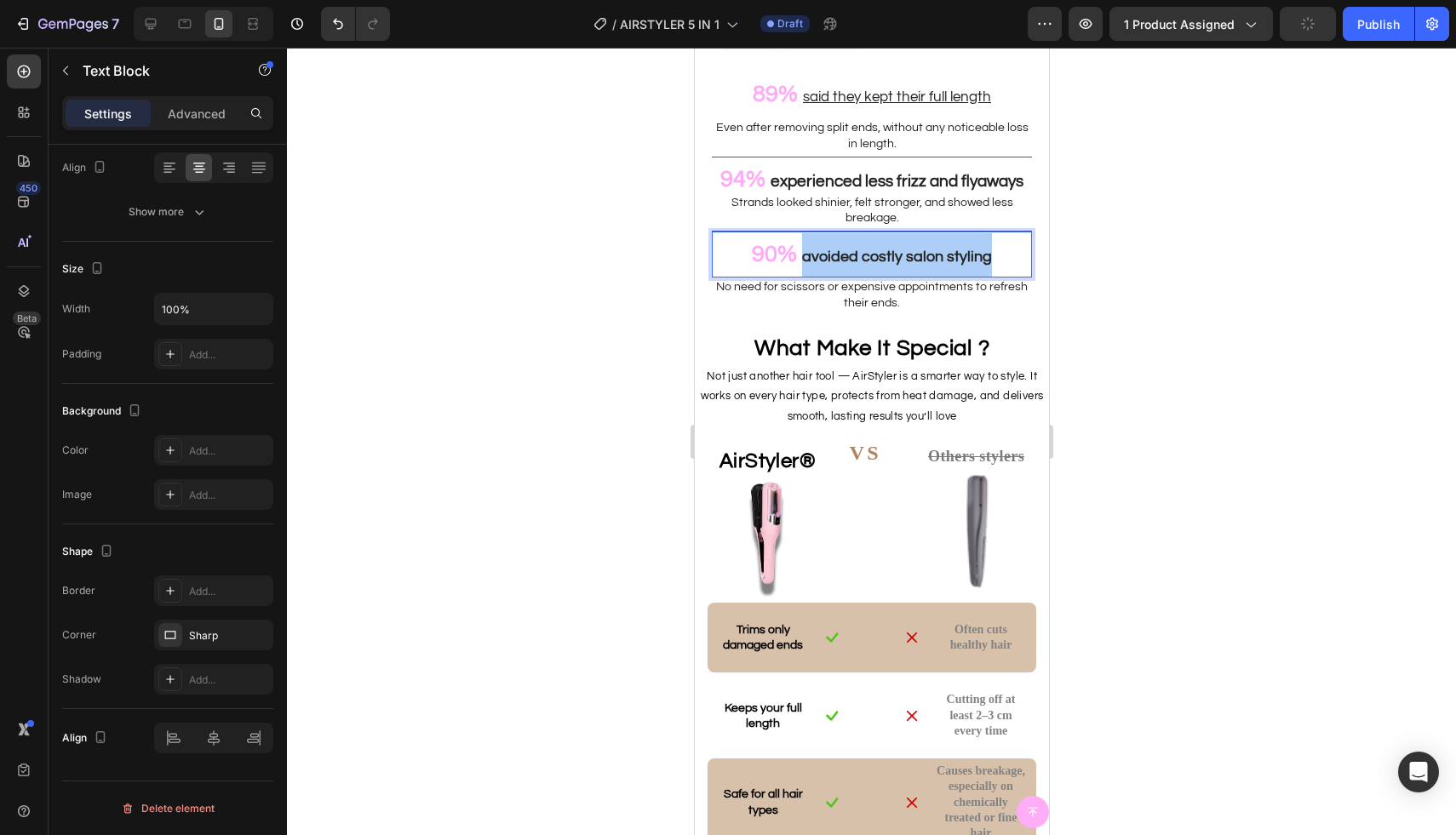click 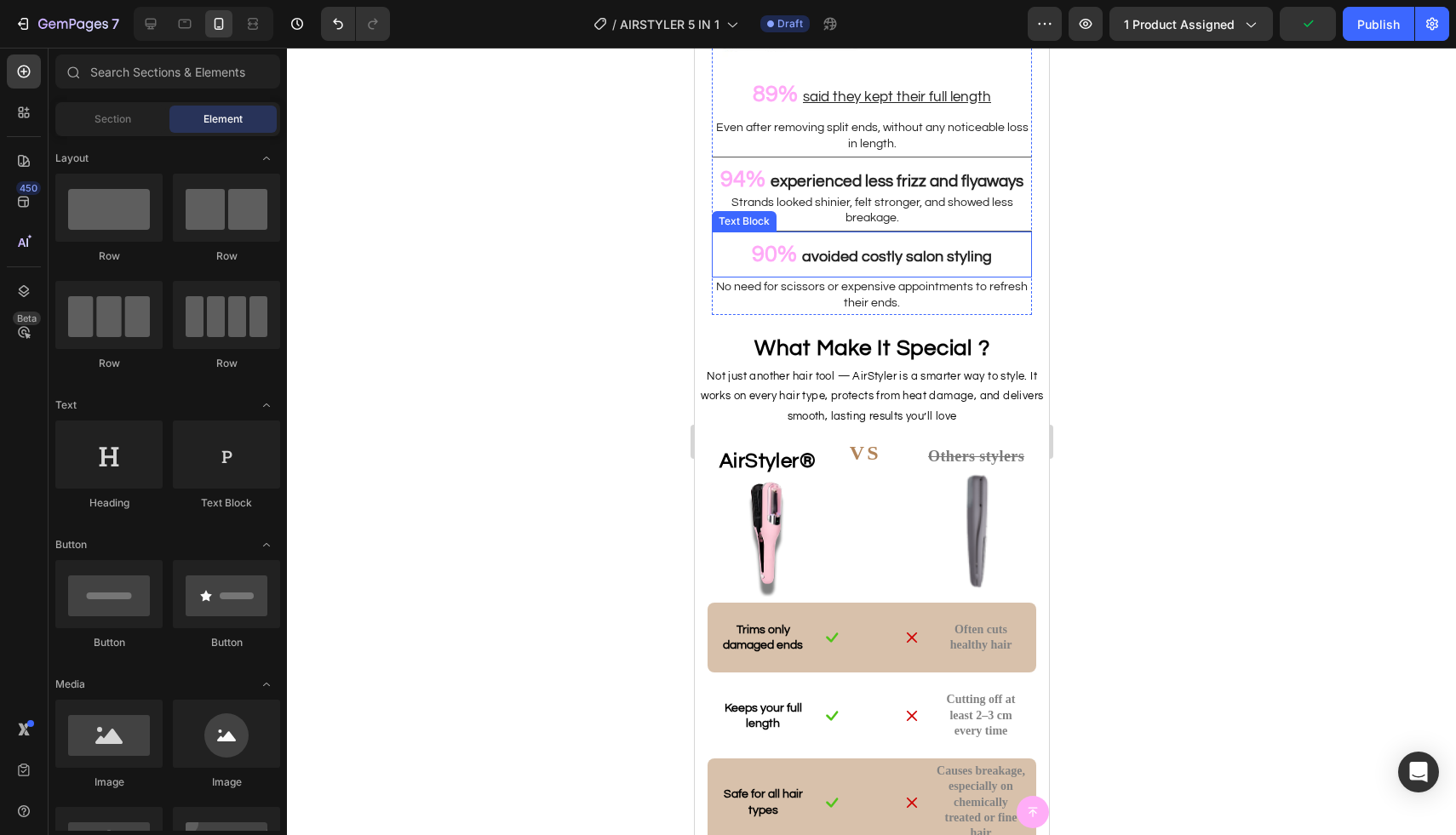 click on "avoided costly salon styling" at bounding box center [896, 256] 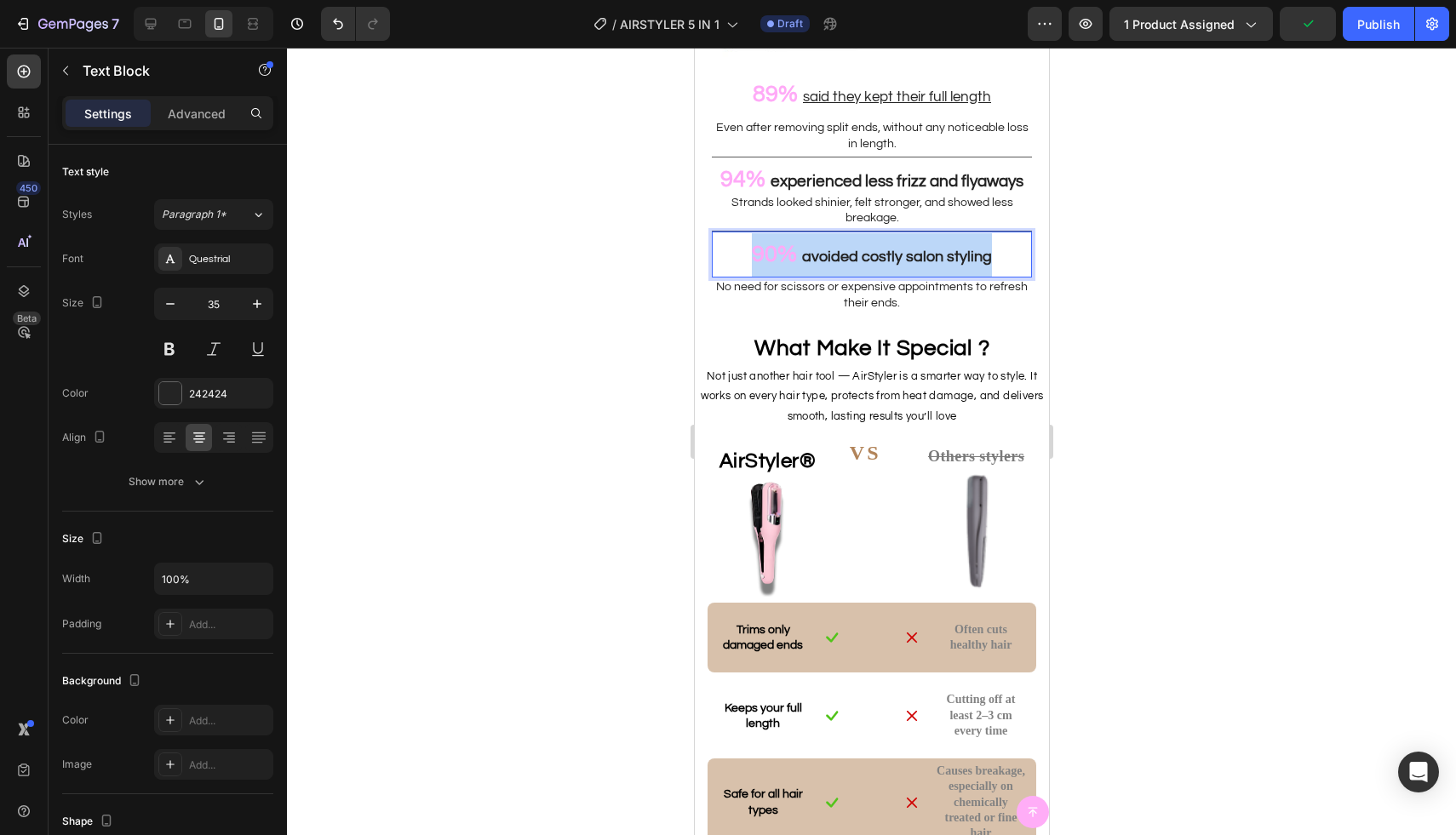 click on "avoided costly salon styling" at bounding box center (896, 256) 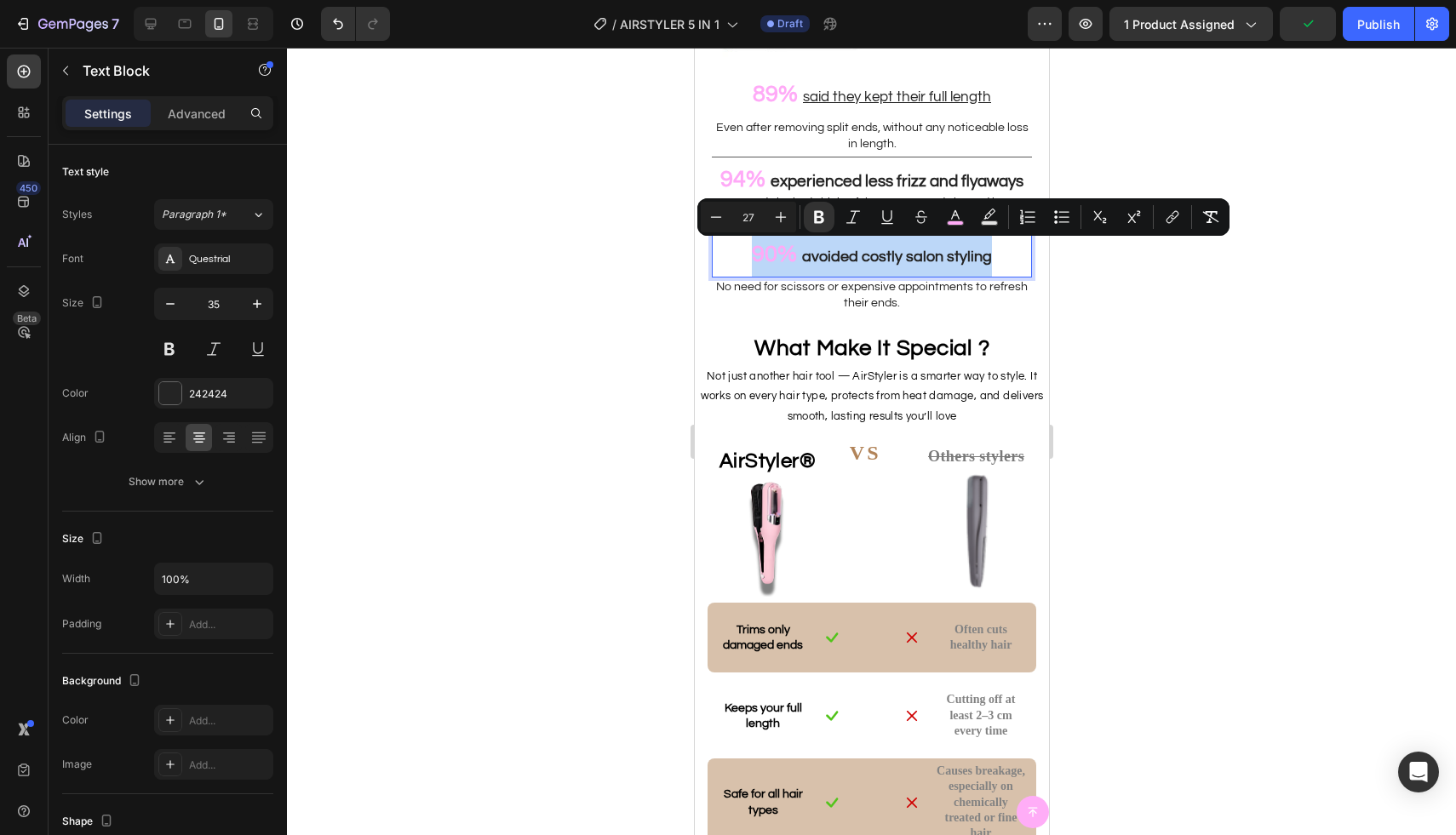 click on "90%   avoided costly salon styling" at bounding box center (871, 255) 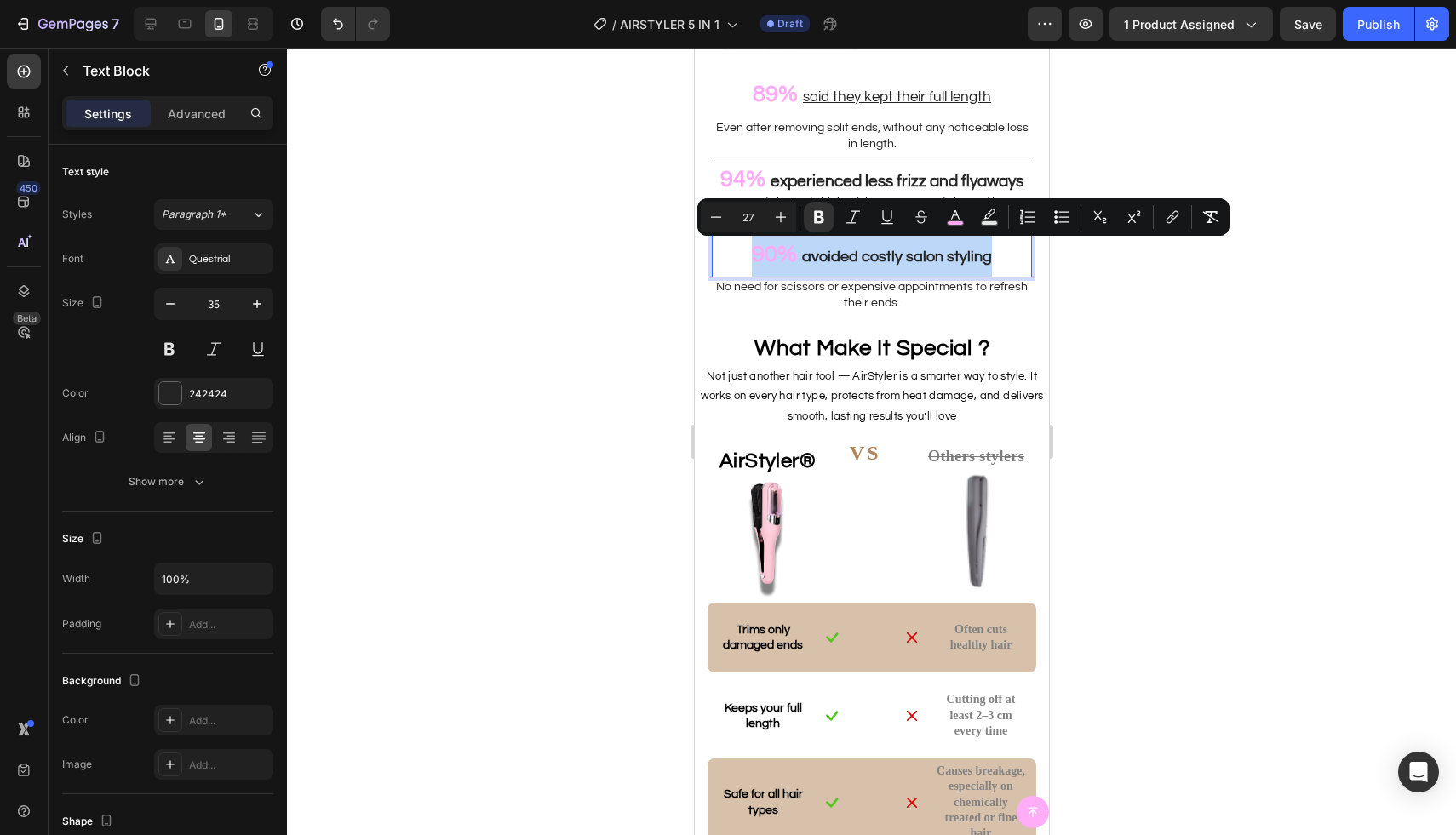 click on "avoided costly salon styling" at bounding box center (896, 256) 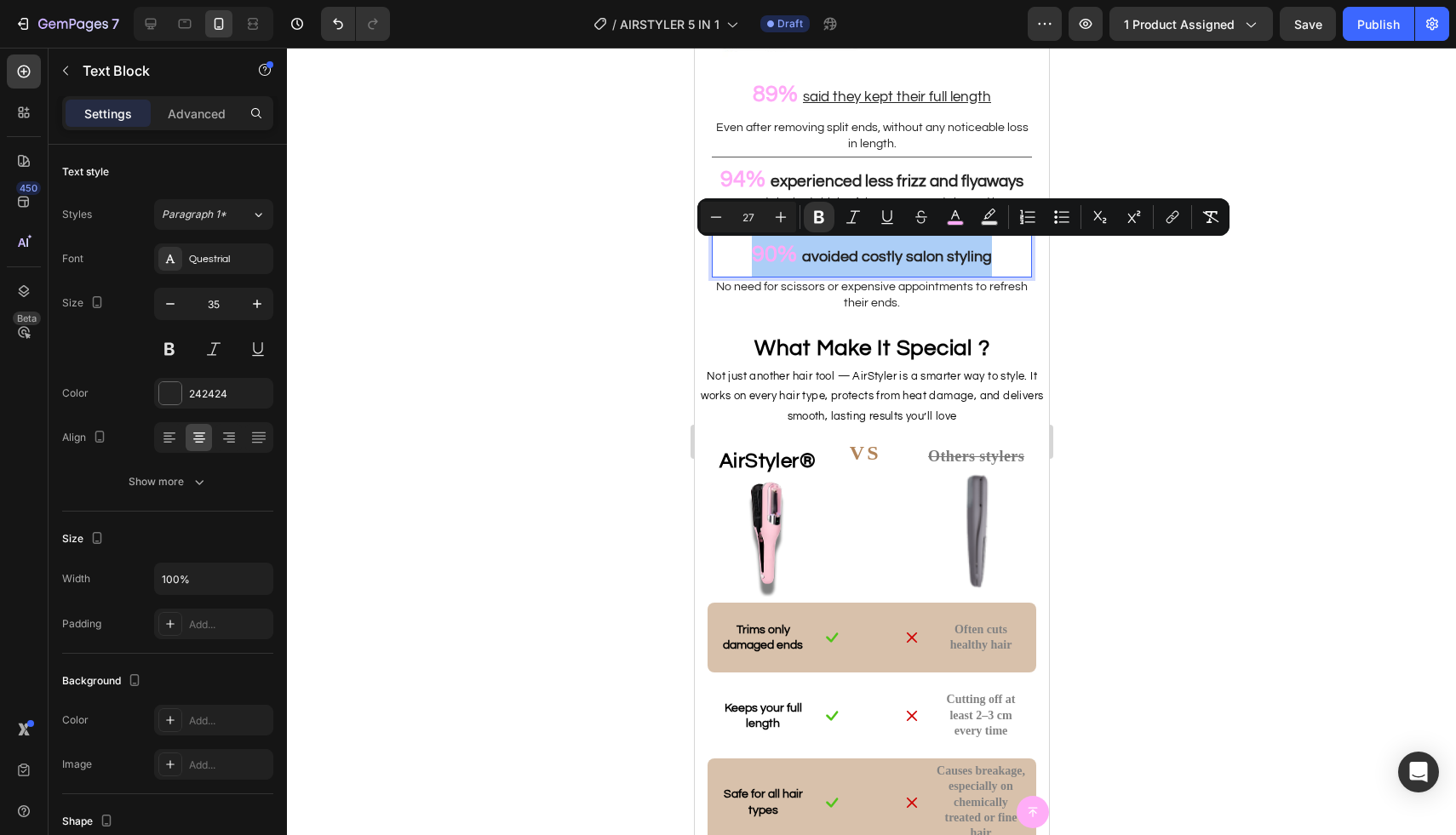 click 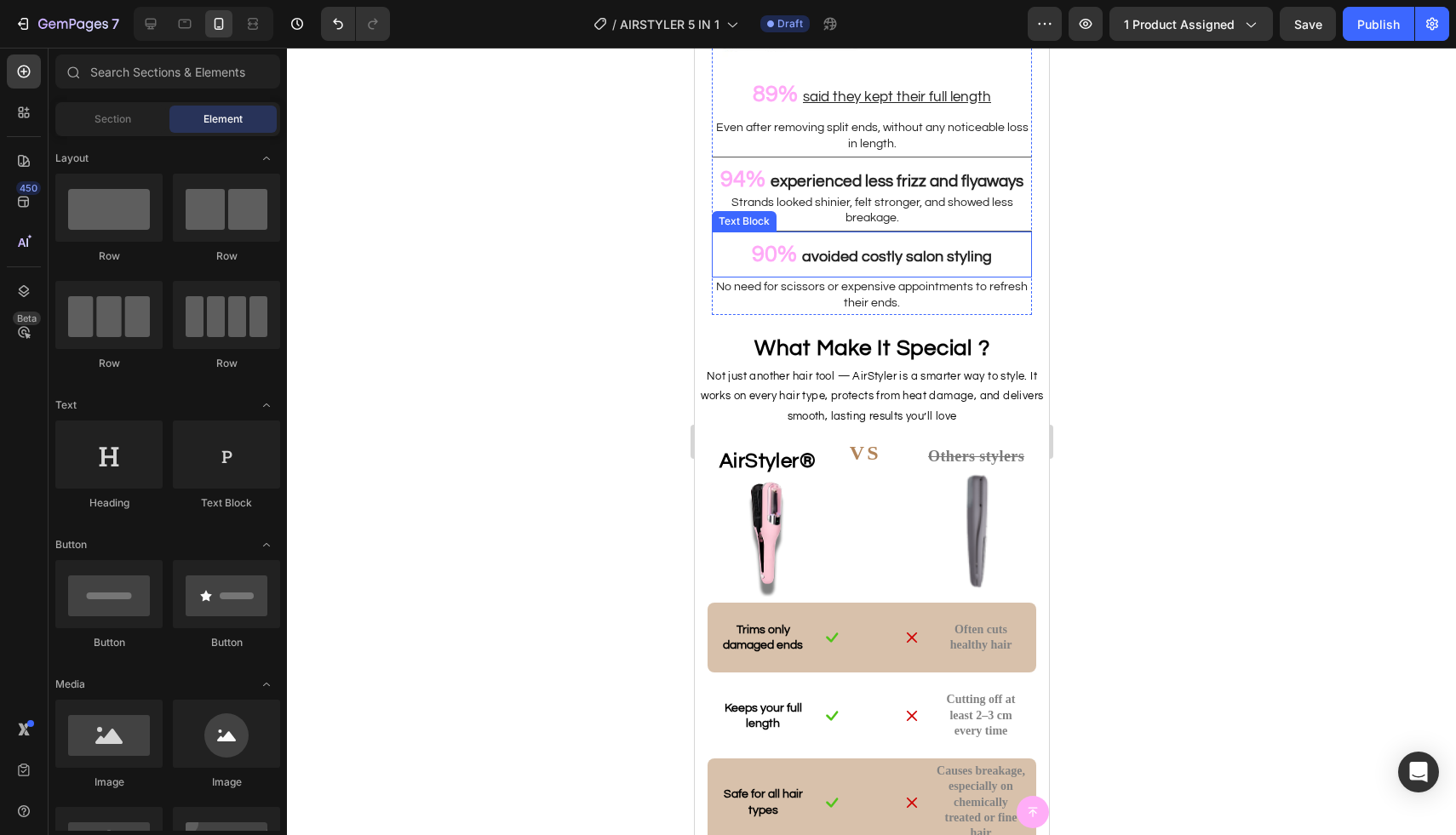 click at bounding box center (799, 255) 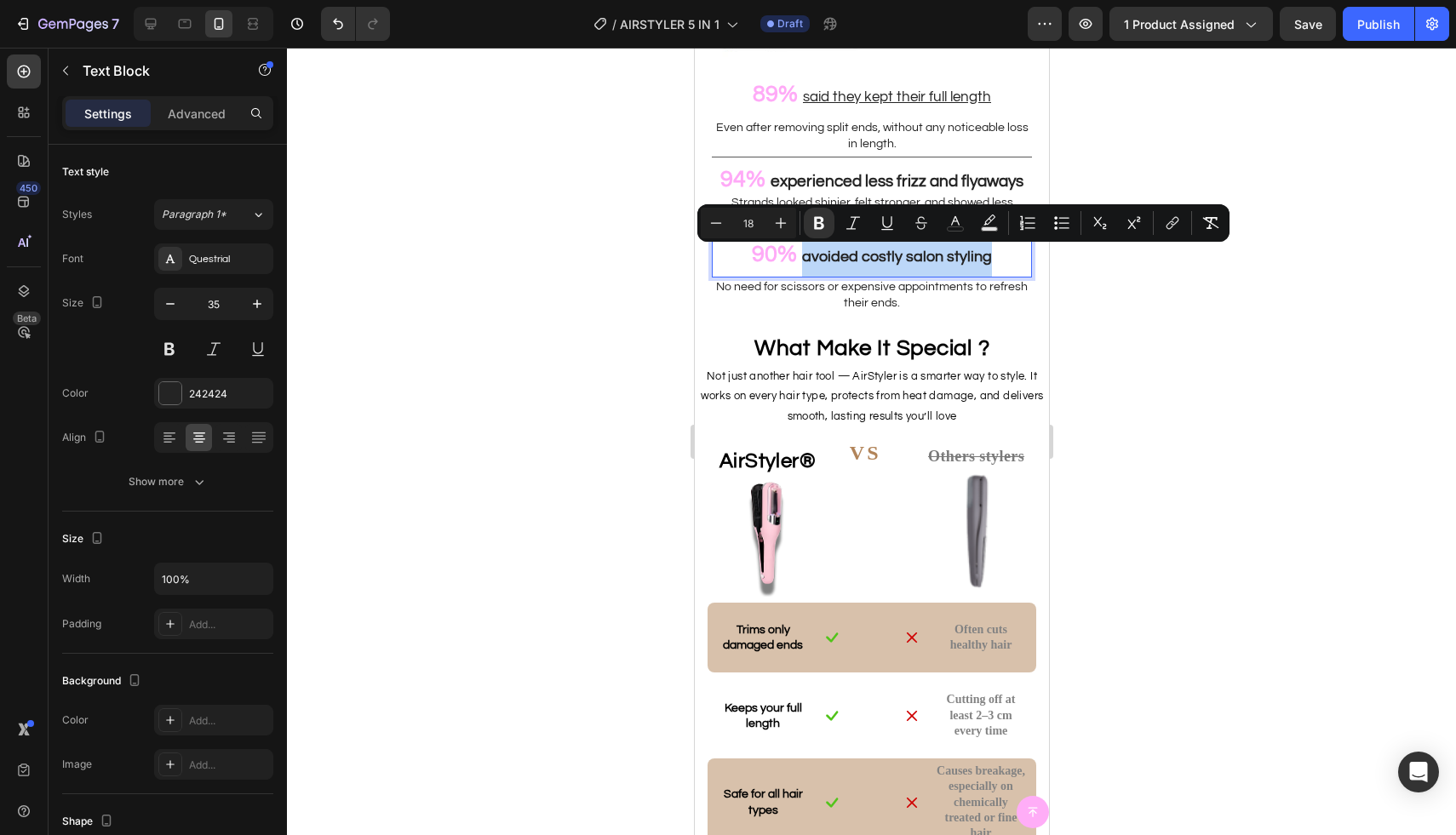 click on "avoided costly salon styling" at bounding box center [896, 256] 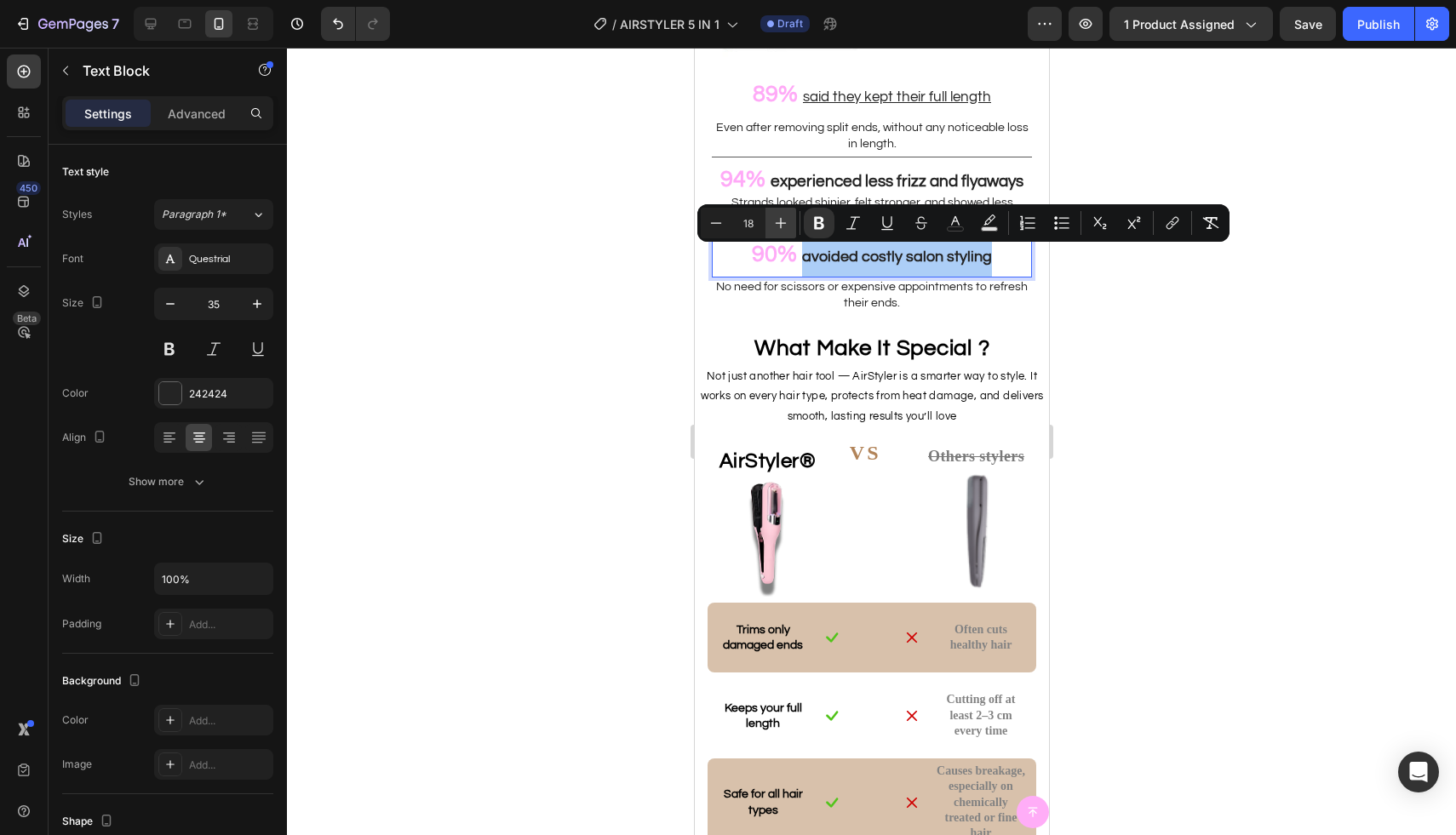 click 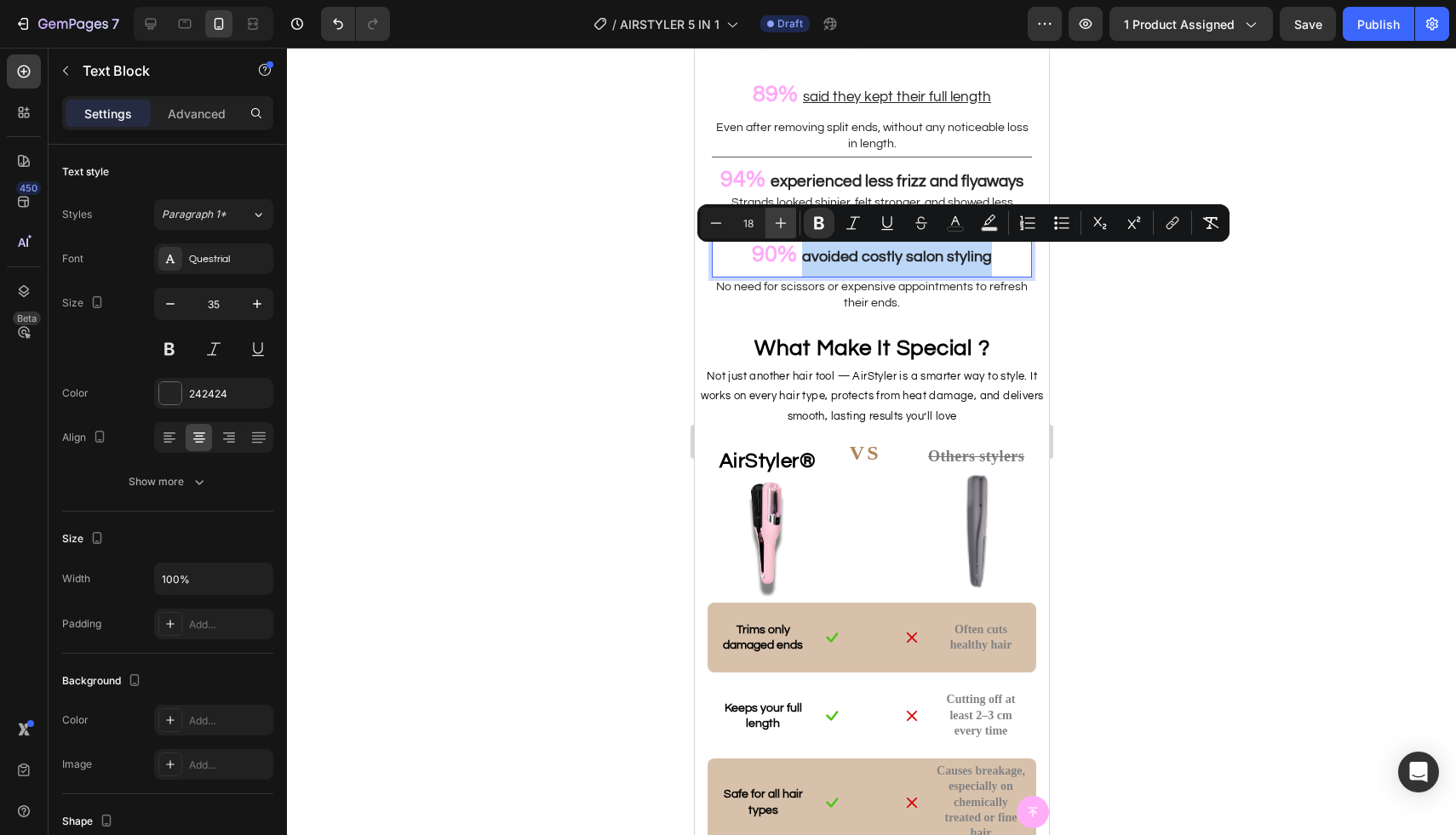 type on "19" 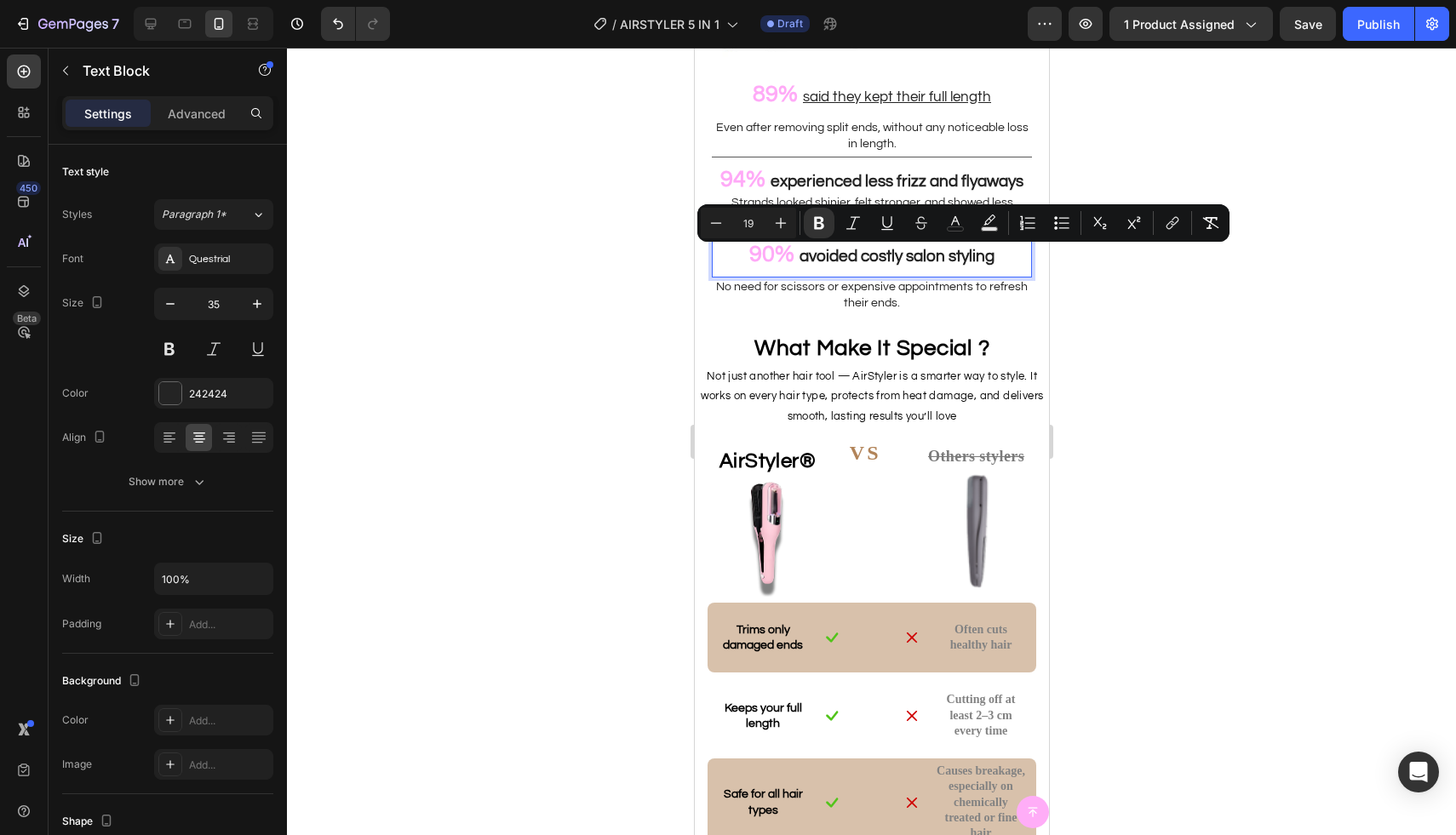 click 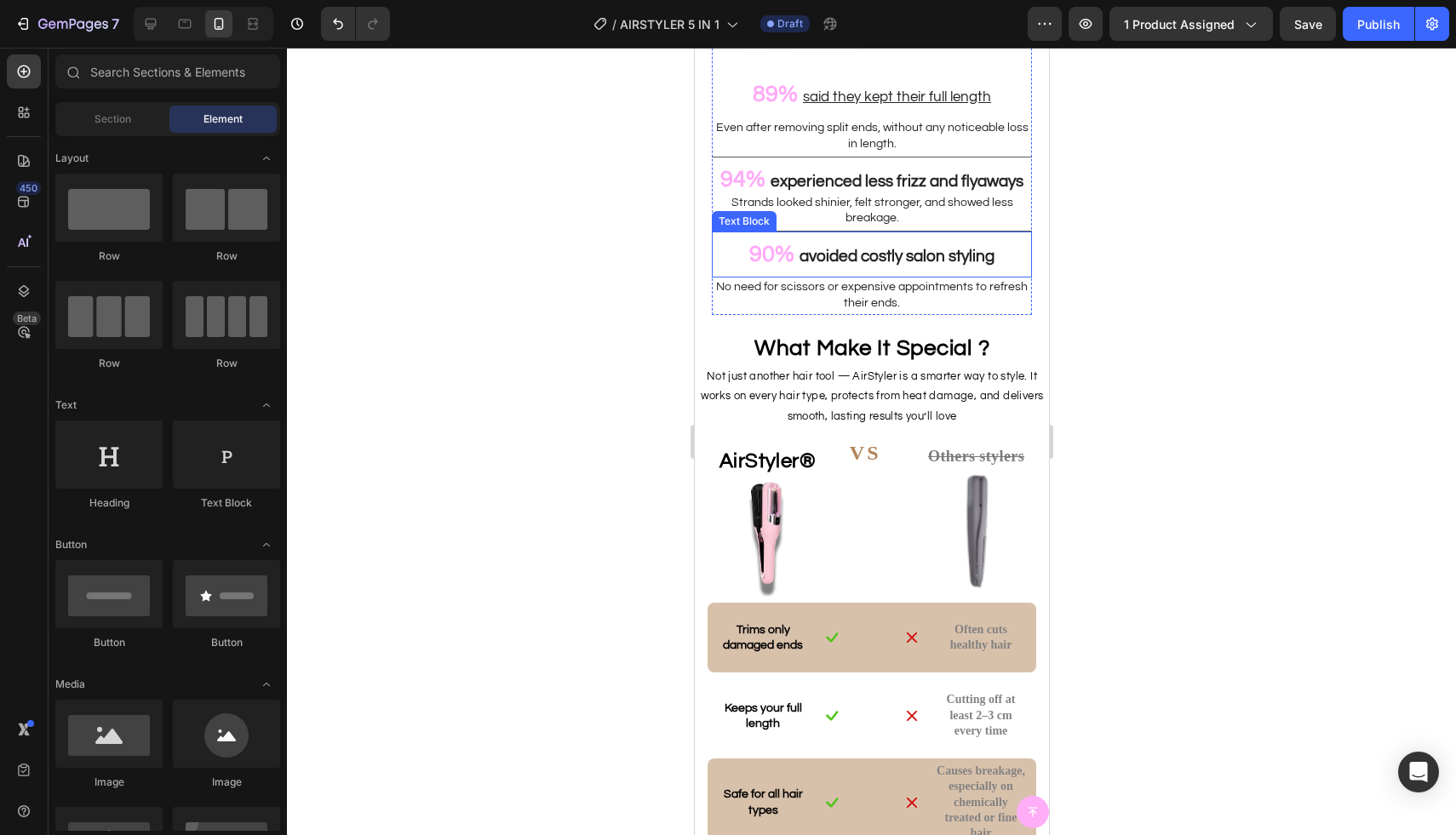click on "90%" at bounding box center (771, 255) 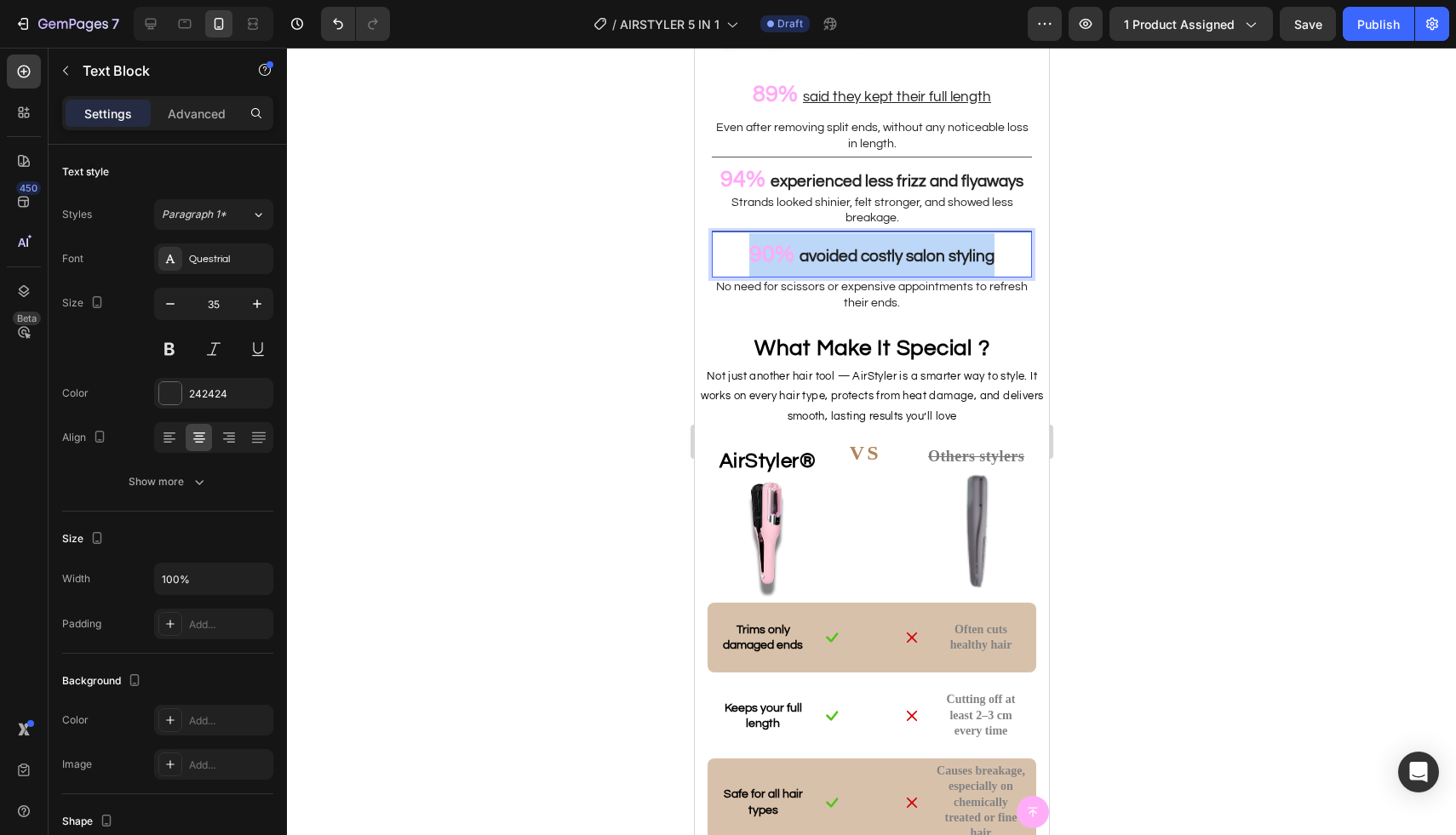 click on "90%" at bounding box center (771, 255) 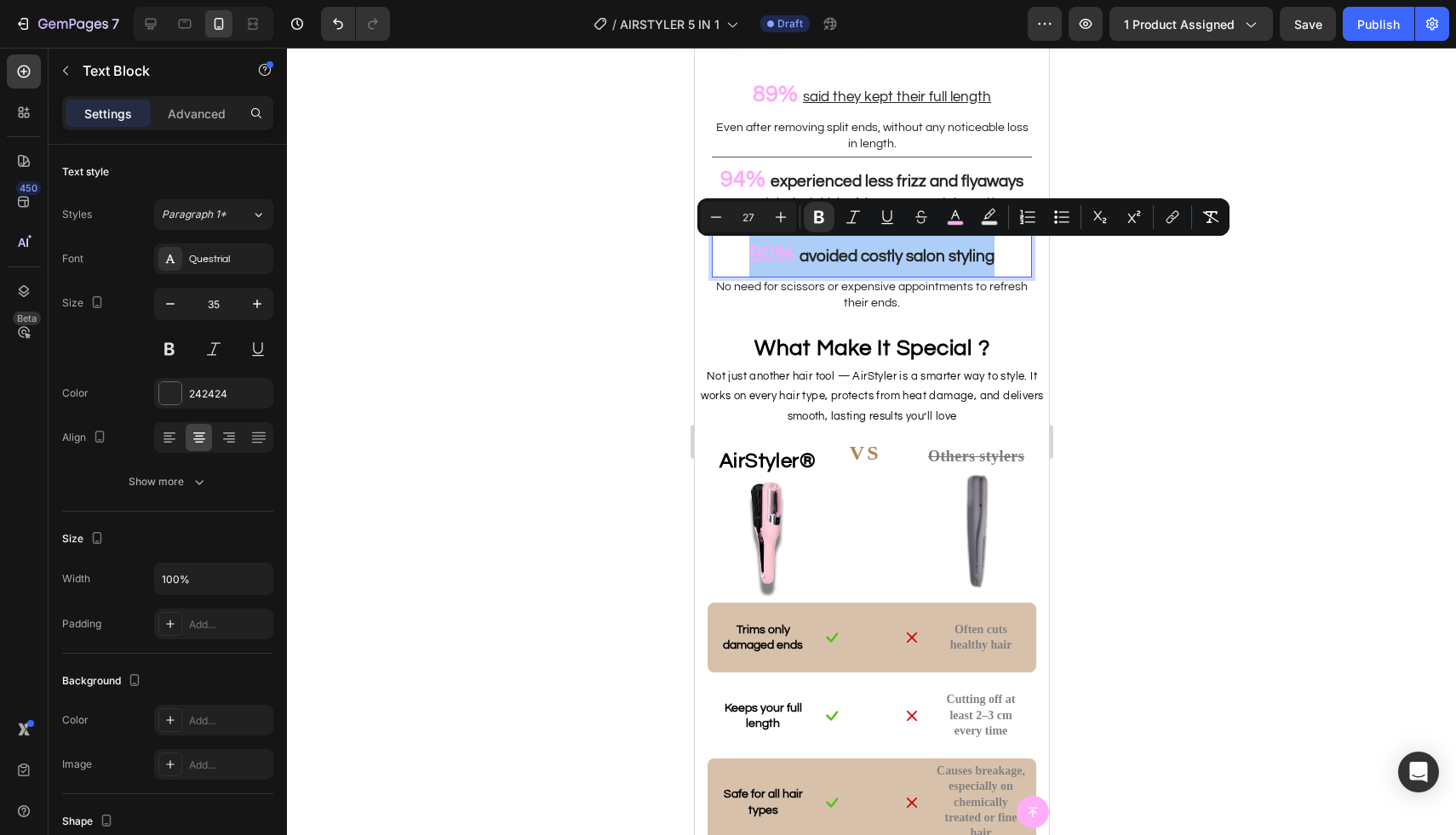 click 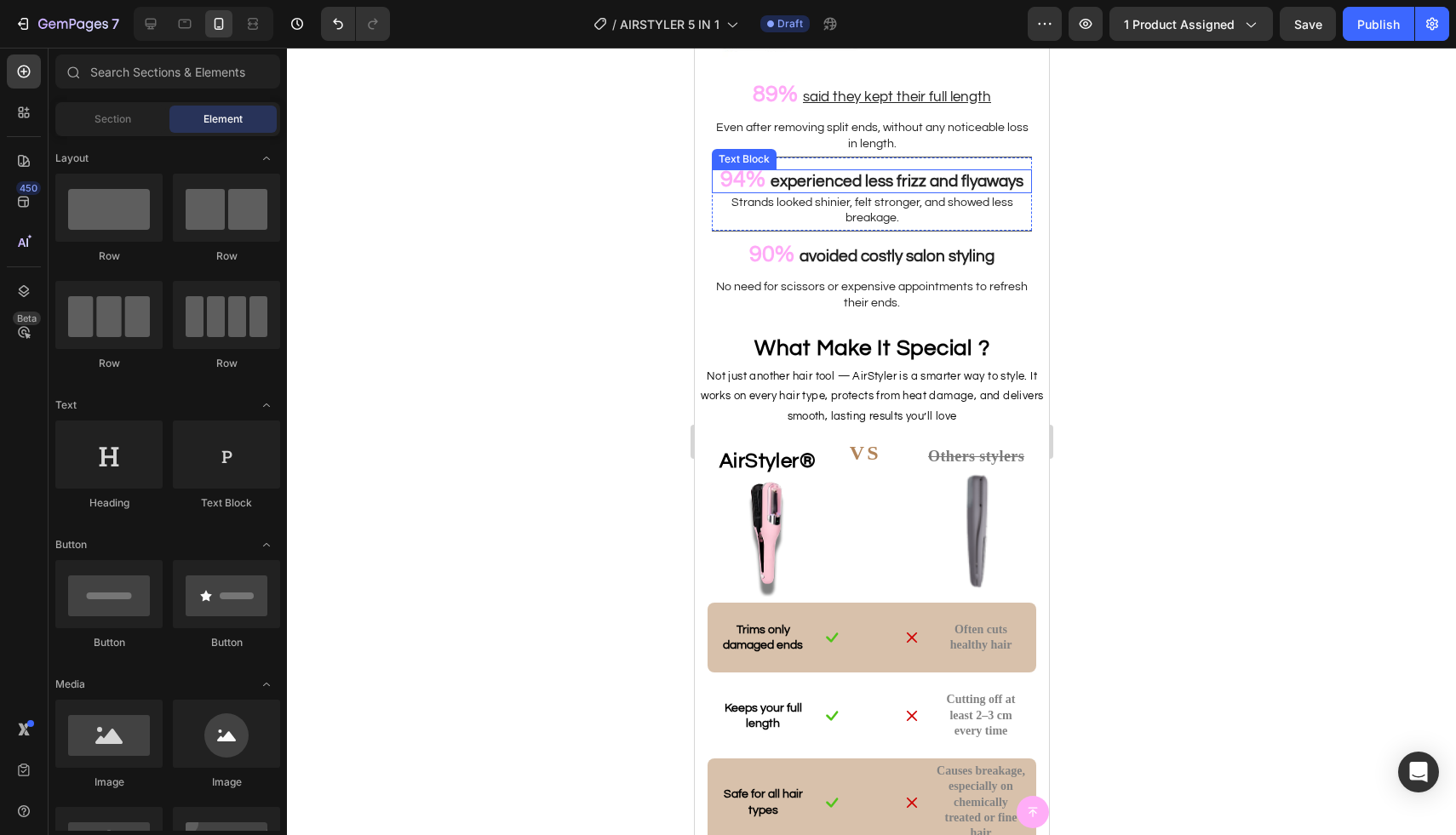 click on "experienced less frizz and flyaways" at bounding box center (896, 181) 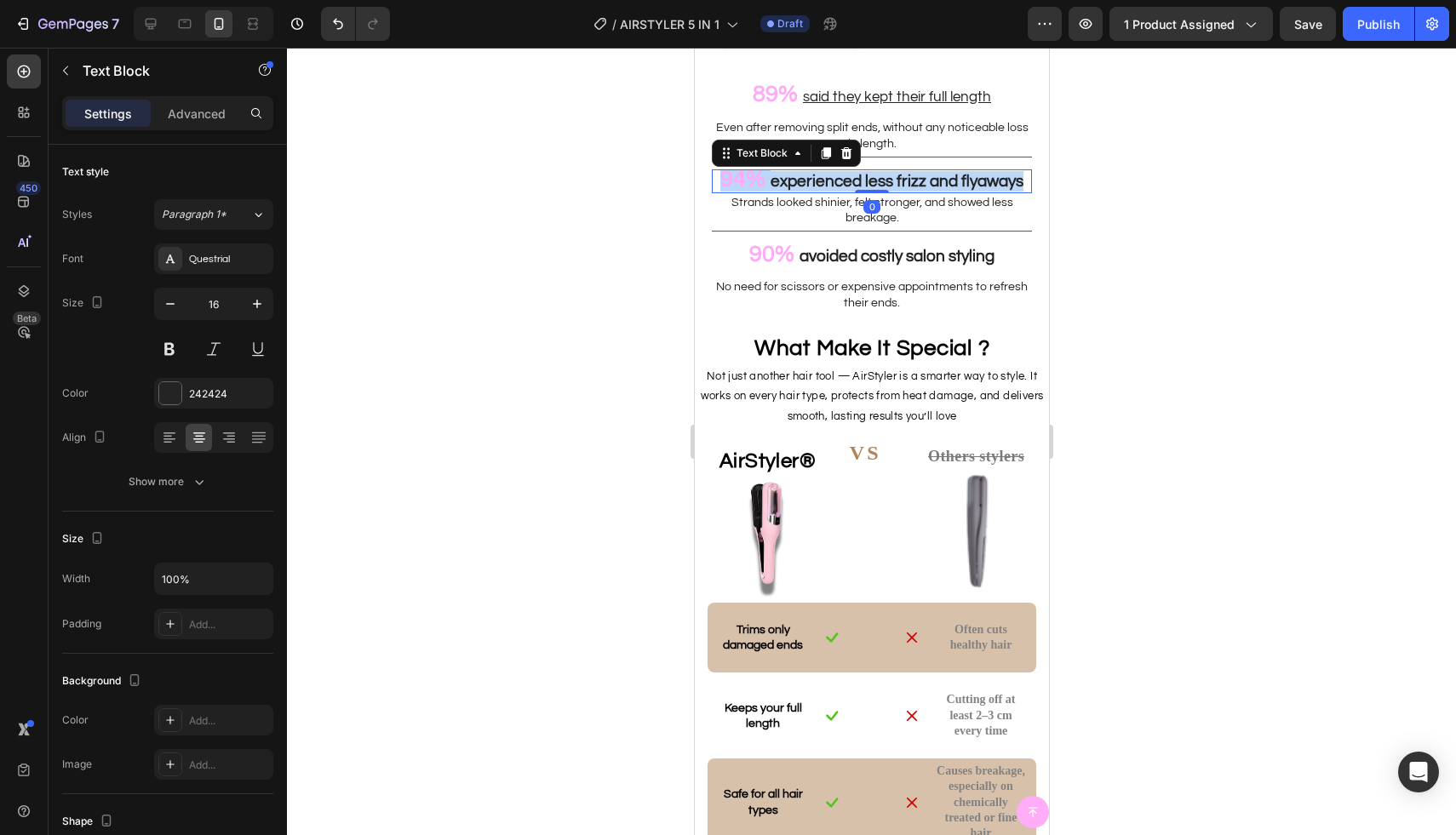 click on "experienced less frizz and flyaways" at bounding box center [896, 181] 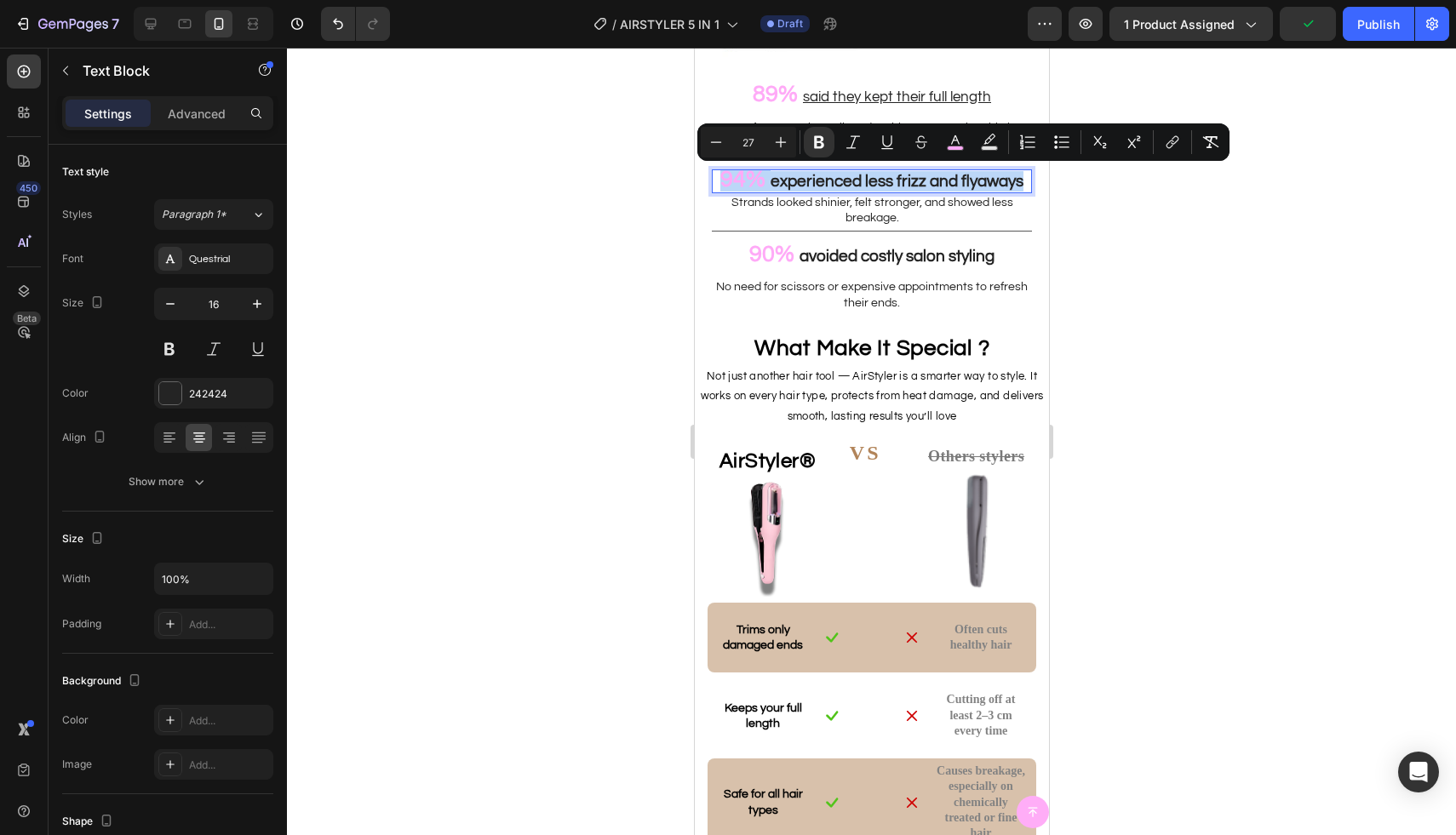 click on "94%   experienced less frizz and flyaways" at bounding box center [871, 181] 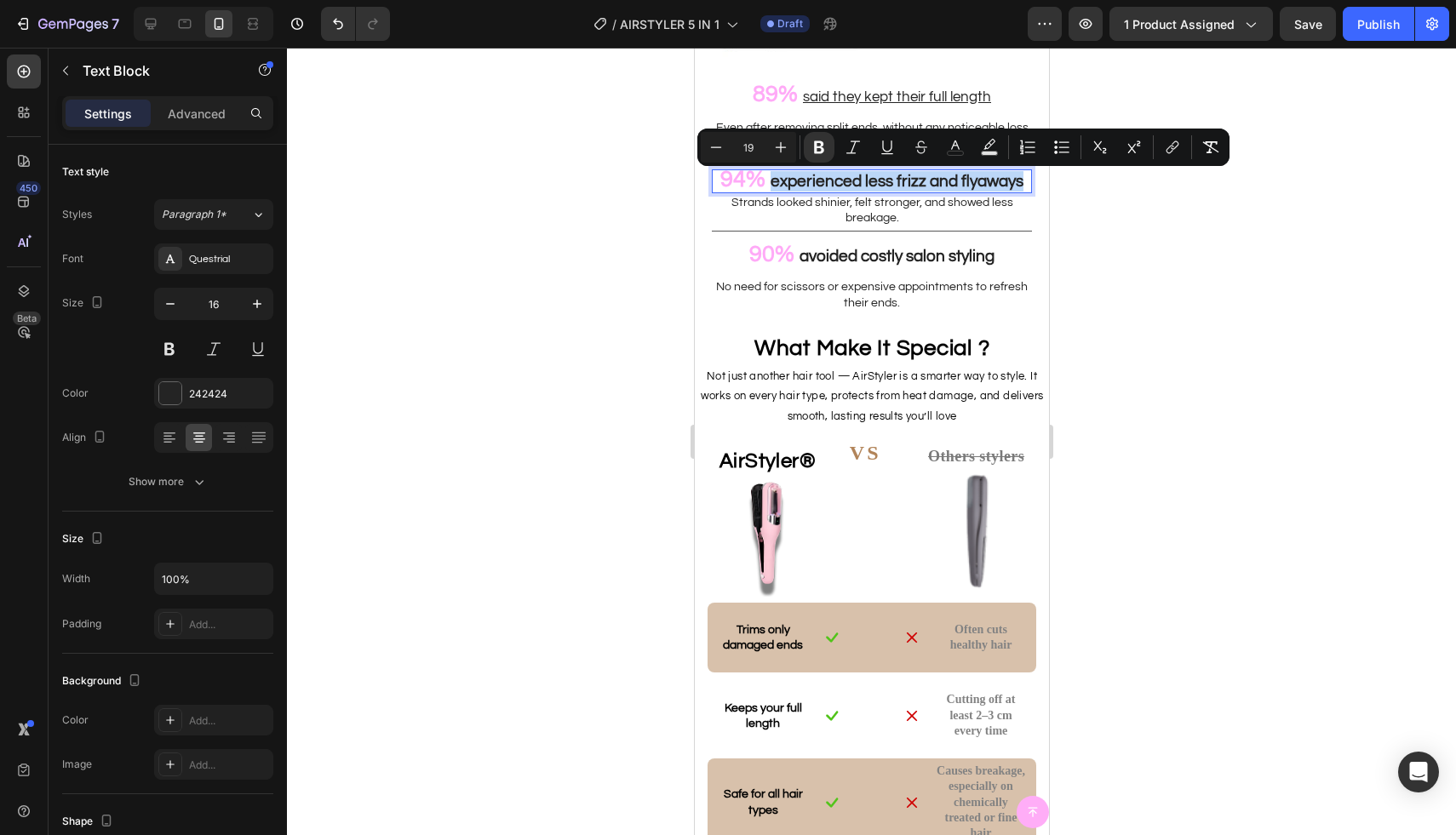 drag, startPoint x: 1027, startPoint y: 186, endPoint x: 772, endPoint y: 186, distance: 255 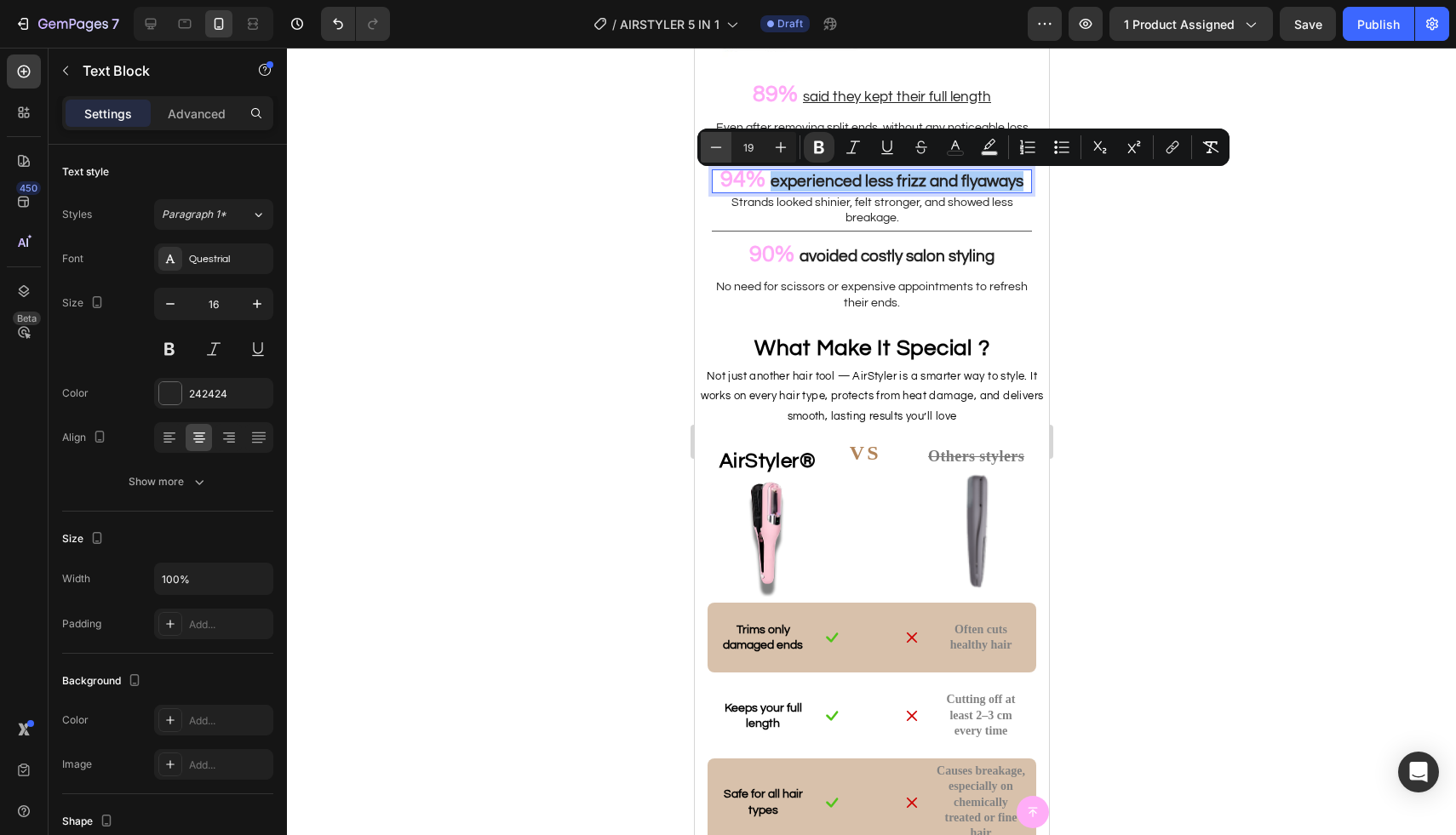 click 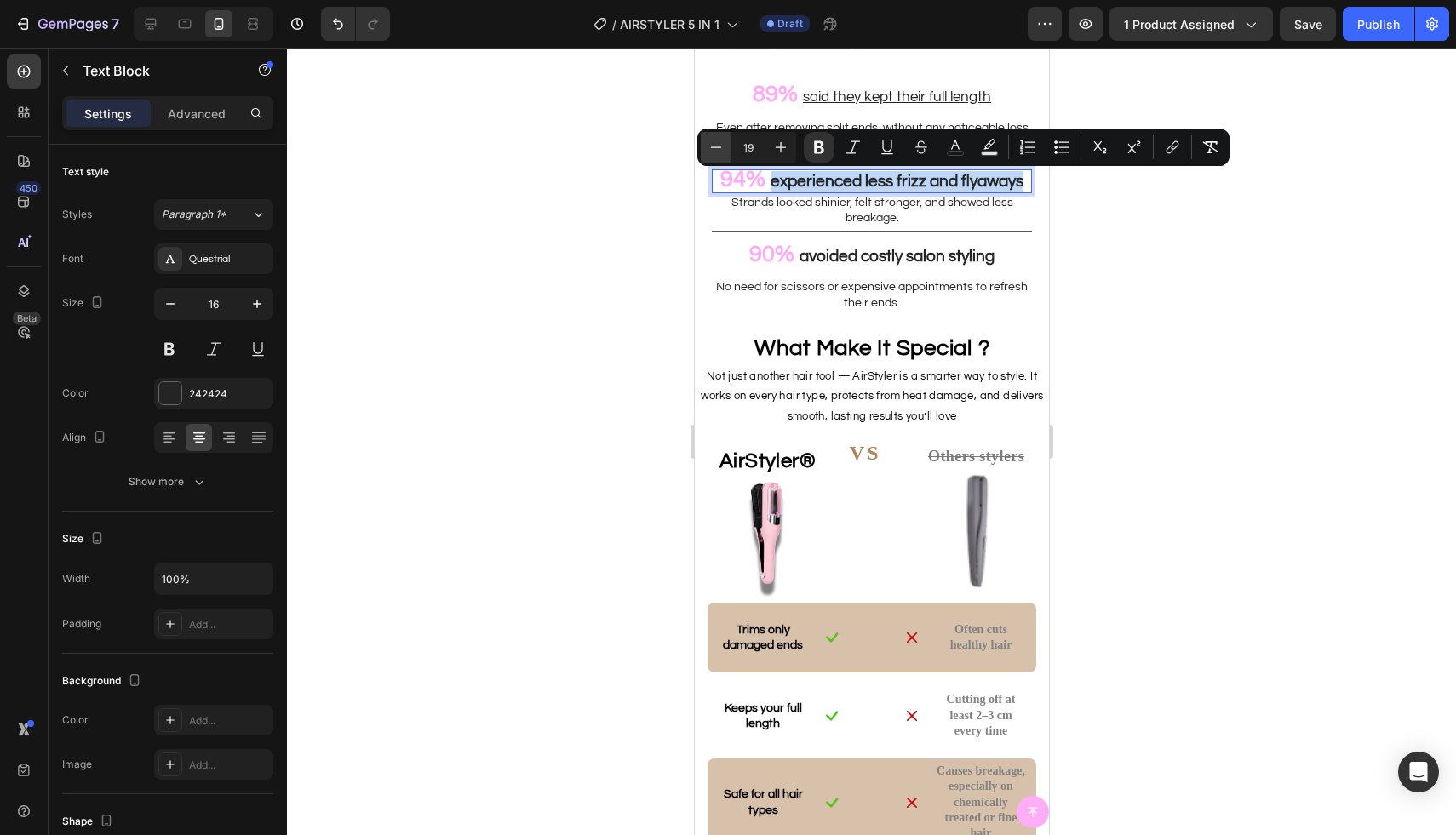 type on "18" 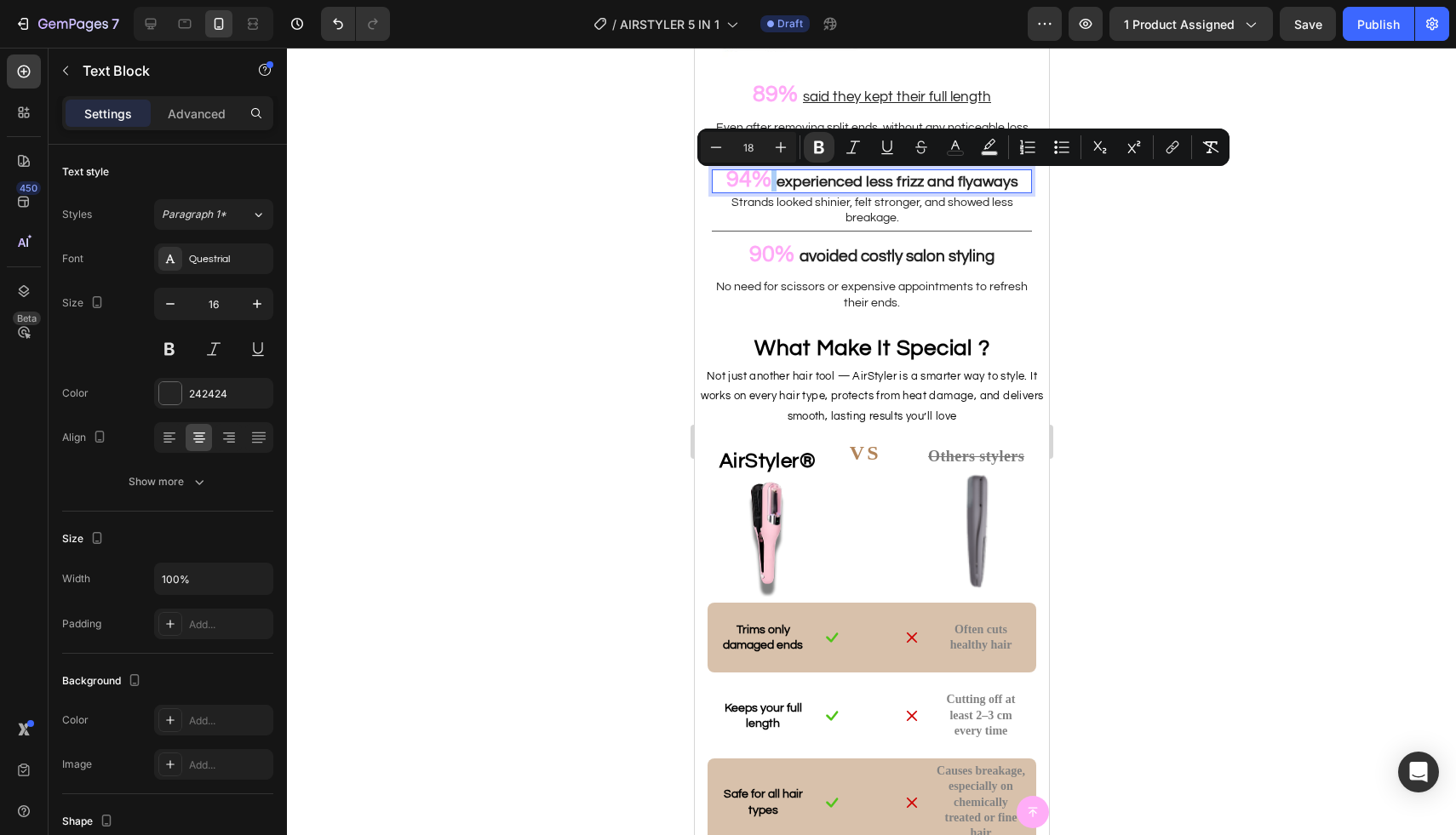 click 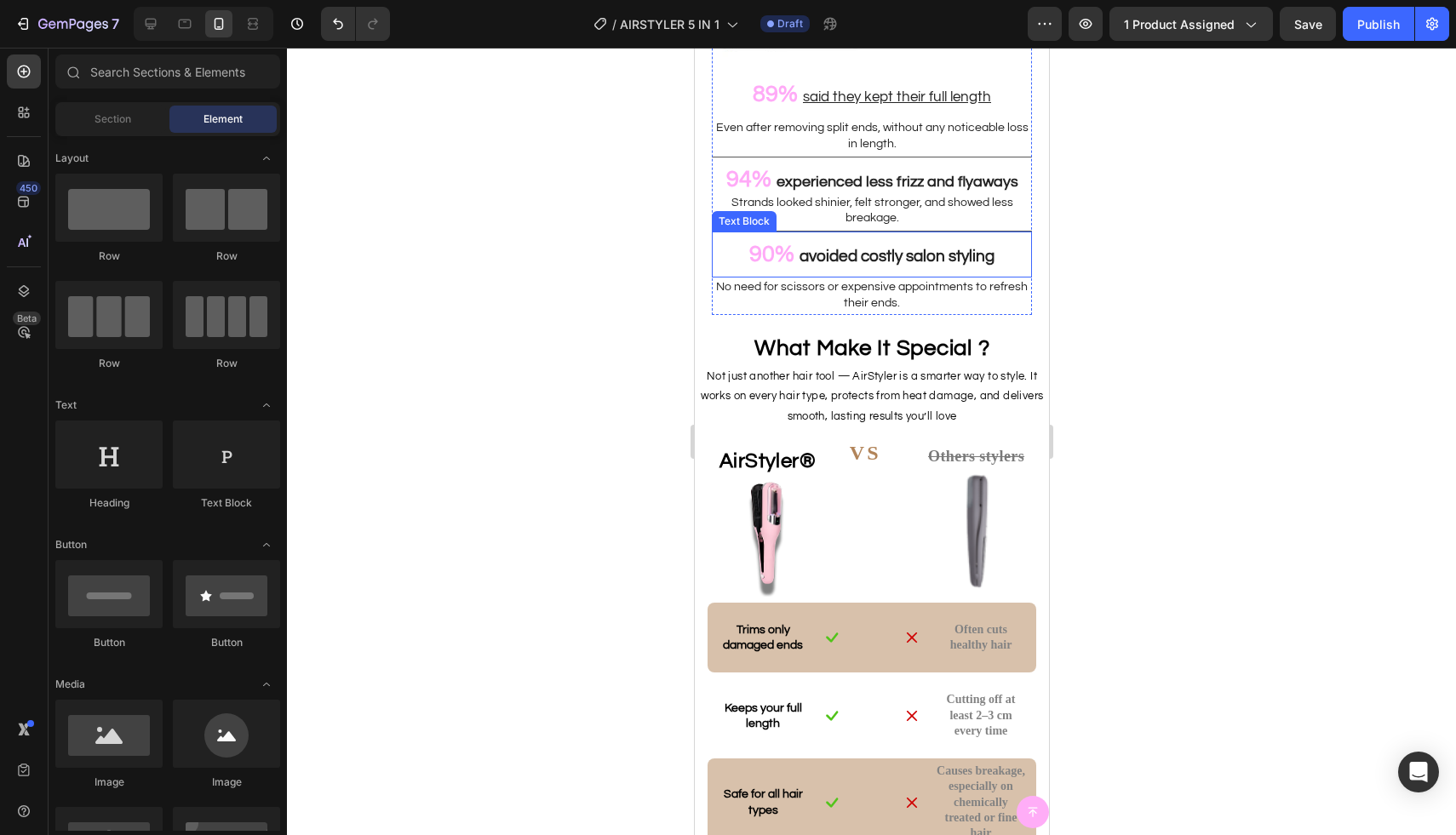 click on "avoided costly salon styling" at bounding box center [896, 256] 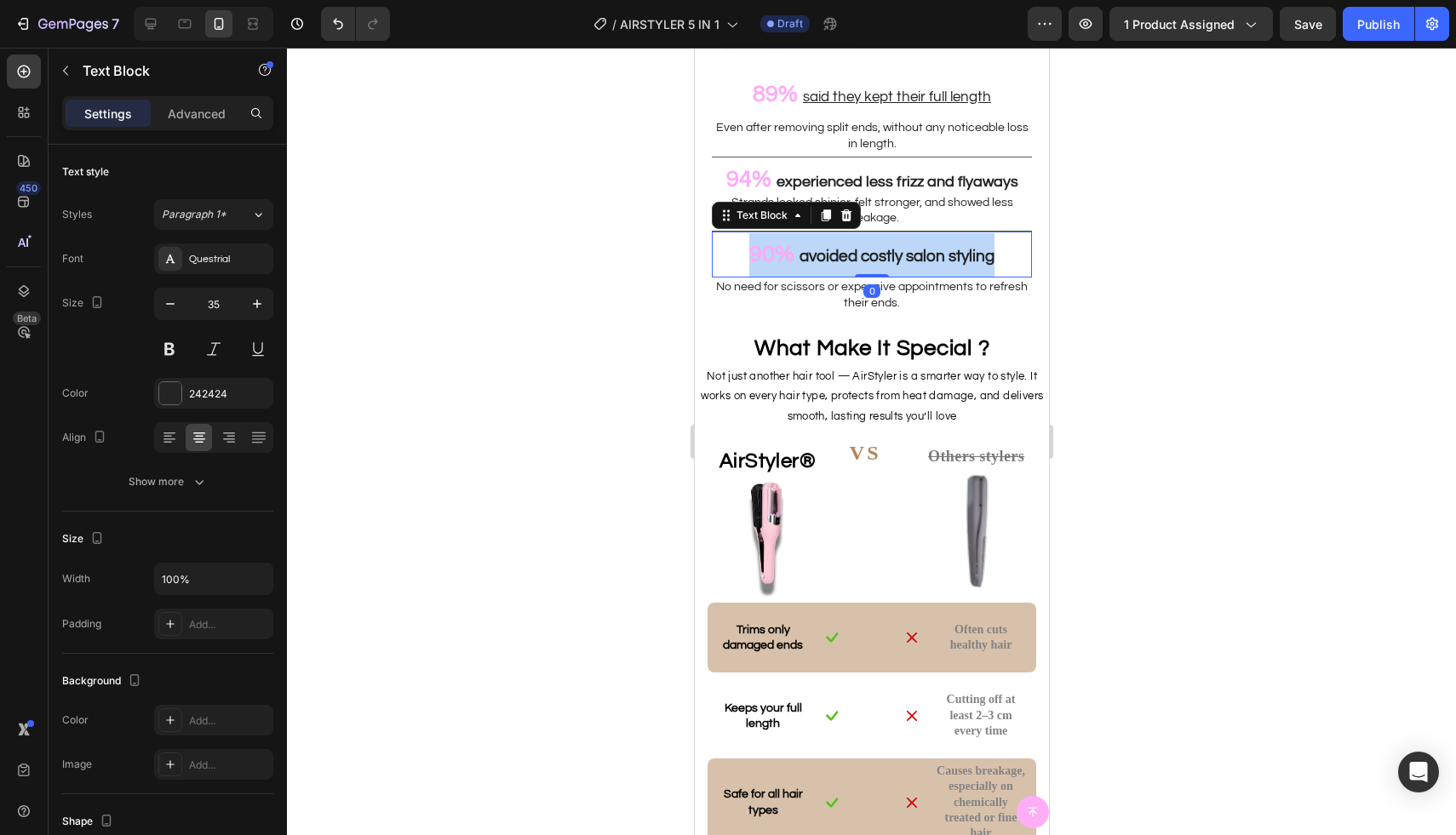 click on "avoided costly salon styling" at bounding box center [896, 256] 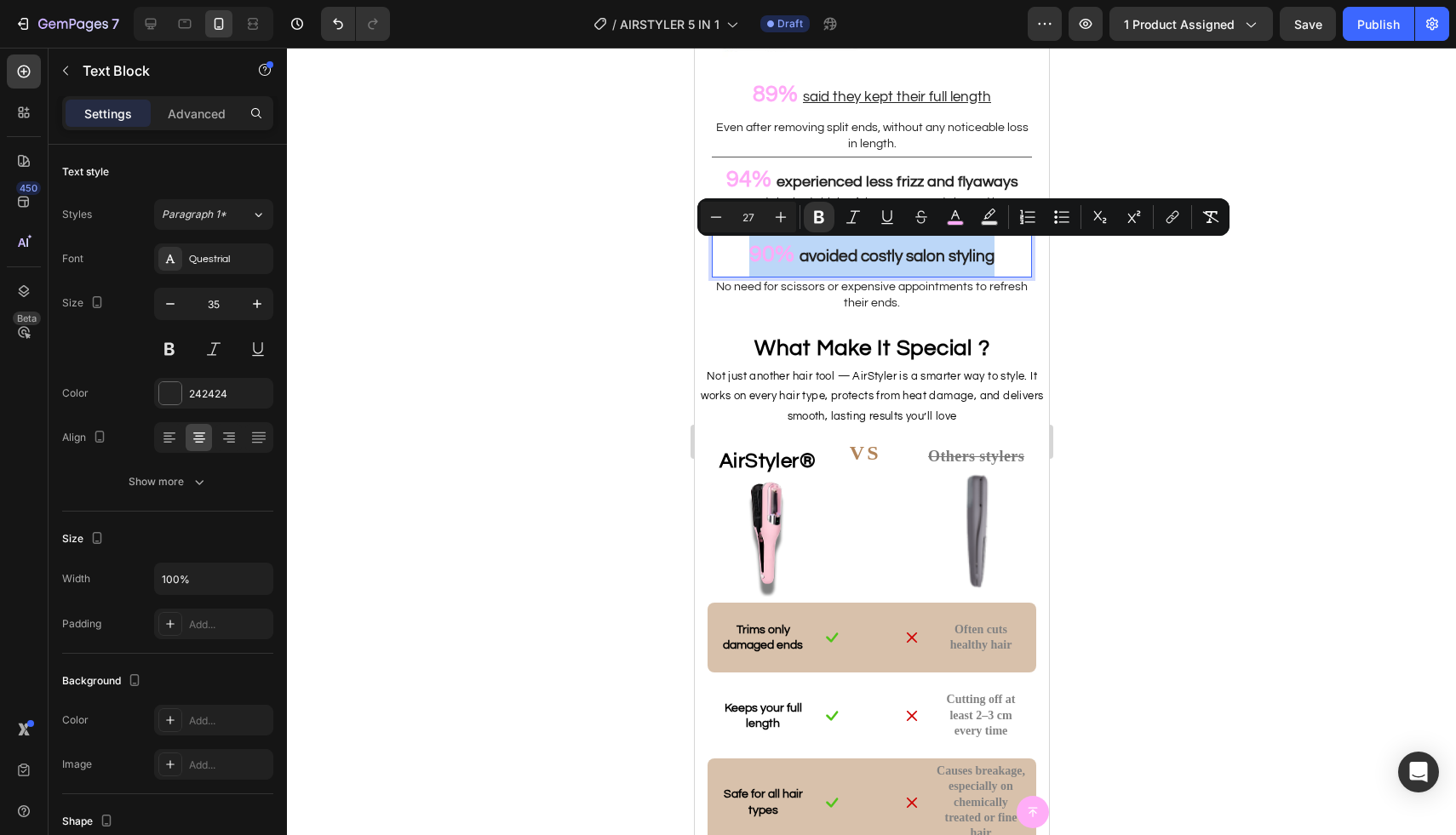 click on "avoided costly salon styling" at bounding box center (896, 256) 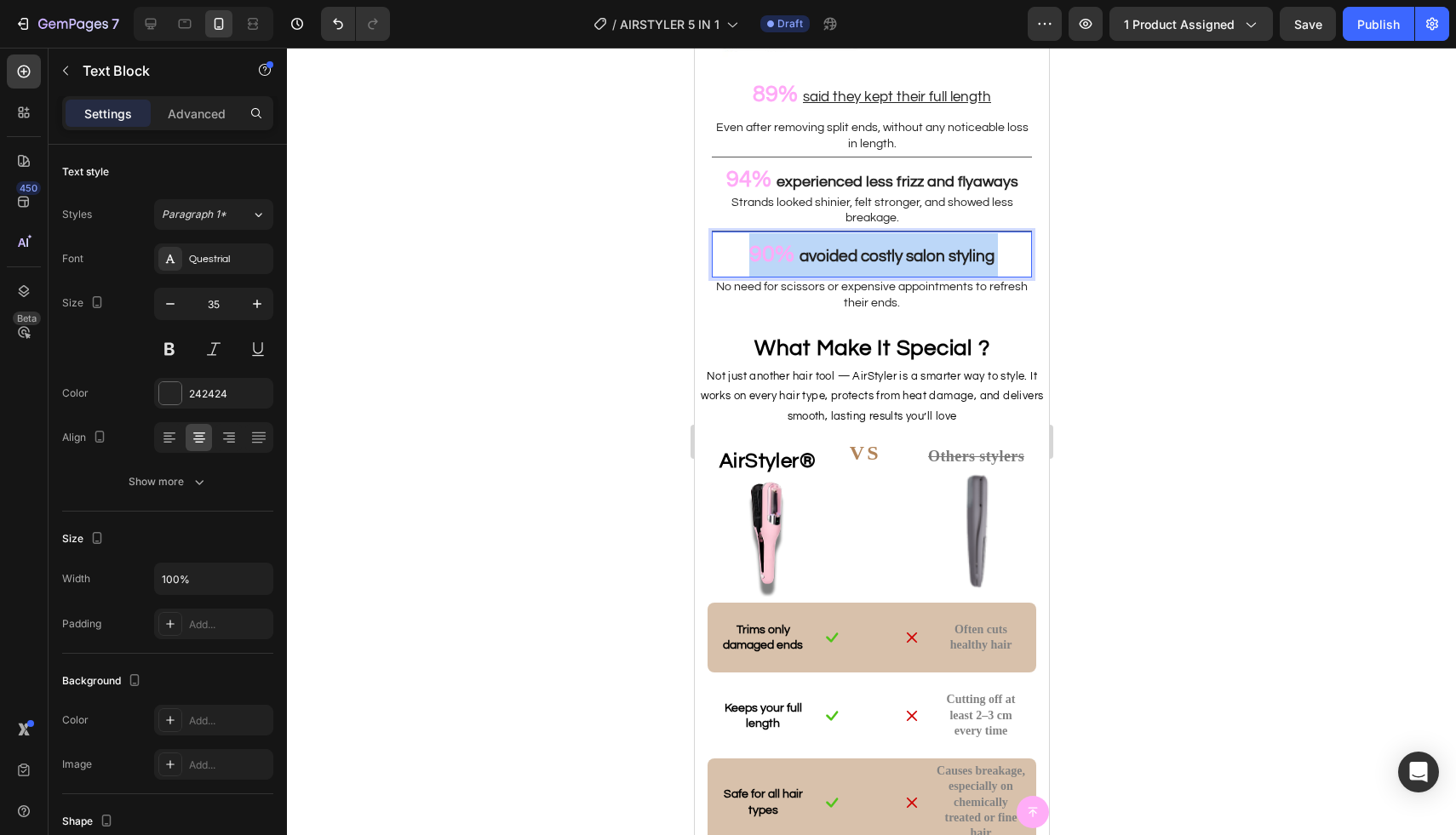 drag, startPoint x: 996, startPoint y: 253, endPoint x: 802, endPoint y: 255, distance: 194.01031 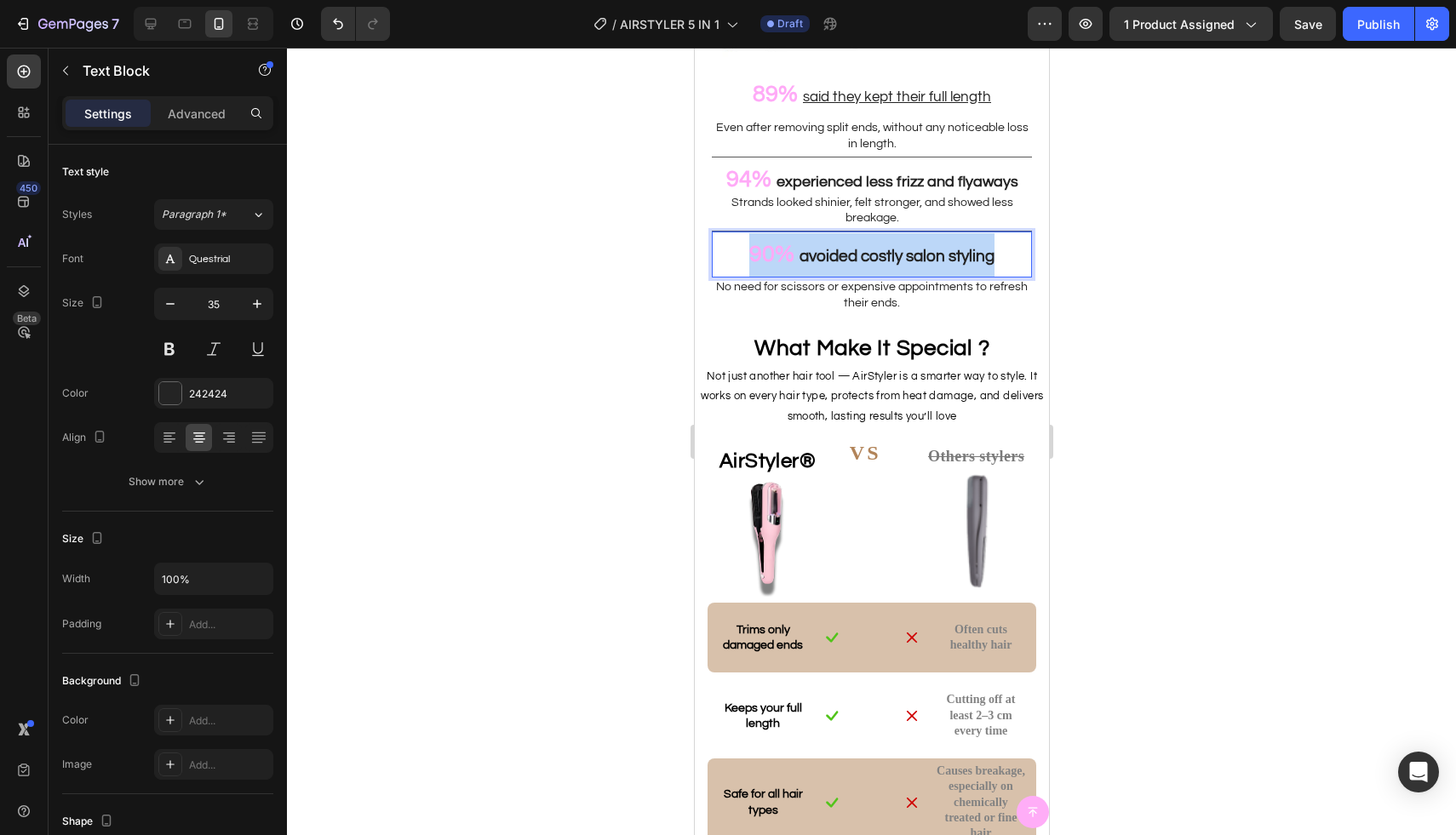 drag, startPoint x: 991, startPoint y: 256, endPoint x: 734, endPoint y: 256, distance: 257 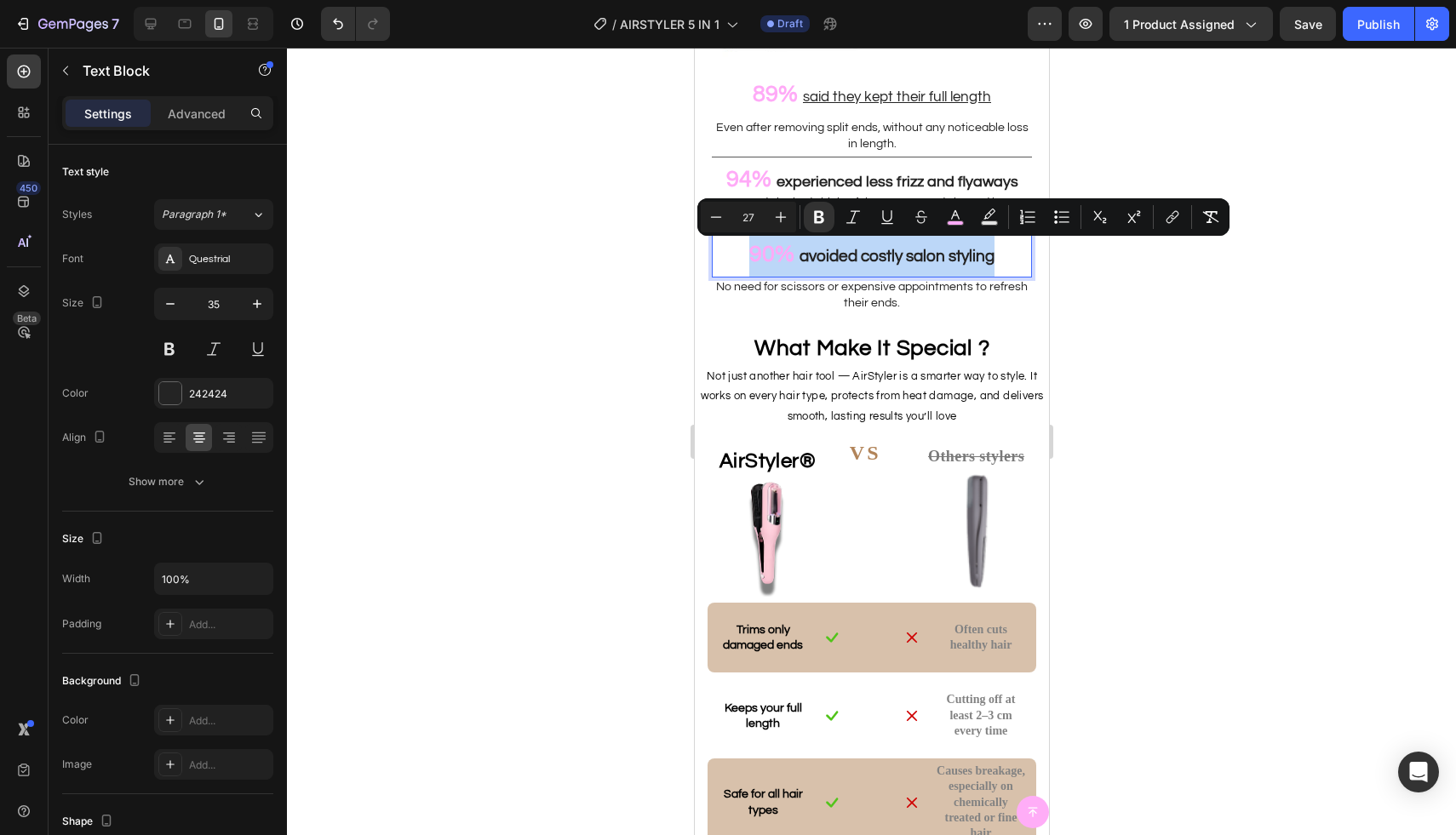 click on "avoided costly salon styling" at bounding box center [896, 256] 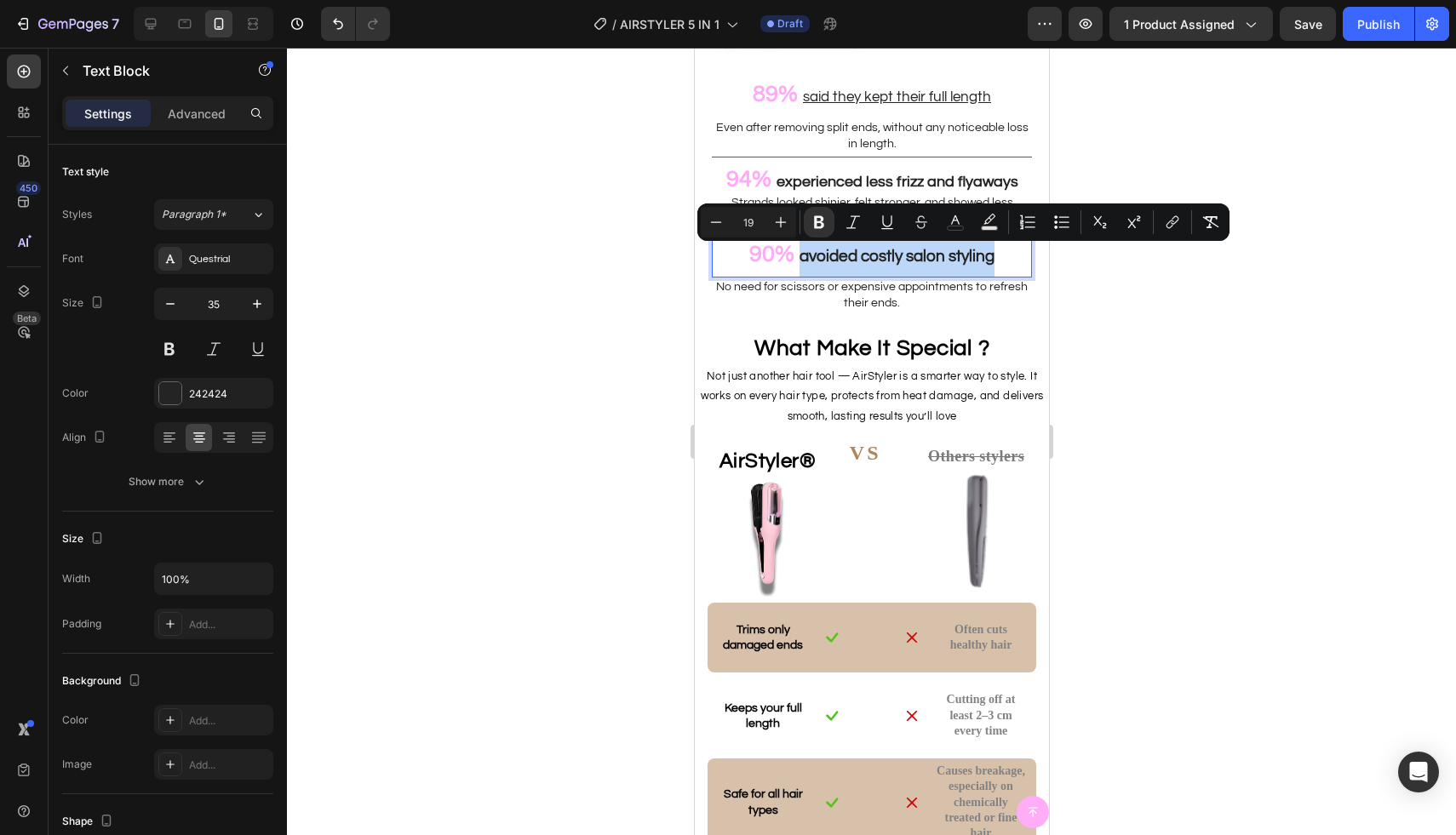 drag, startPoint x: 995, startPoint y: 260, endPoint x: 800, endPoint y: 263, distance: 195.02308 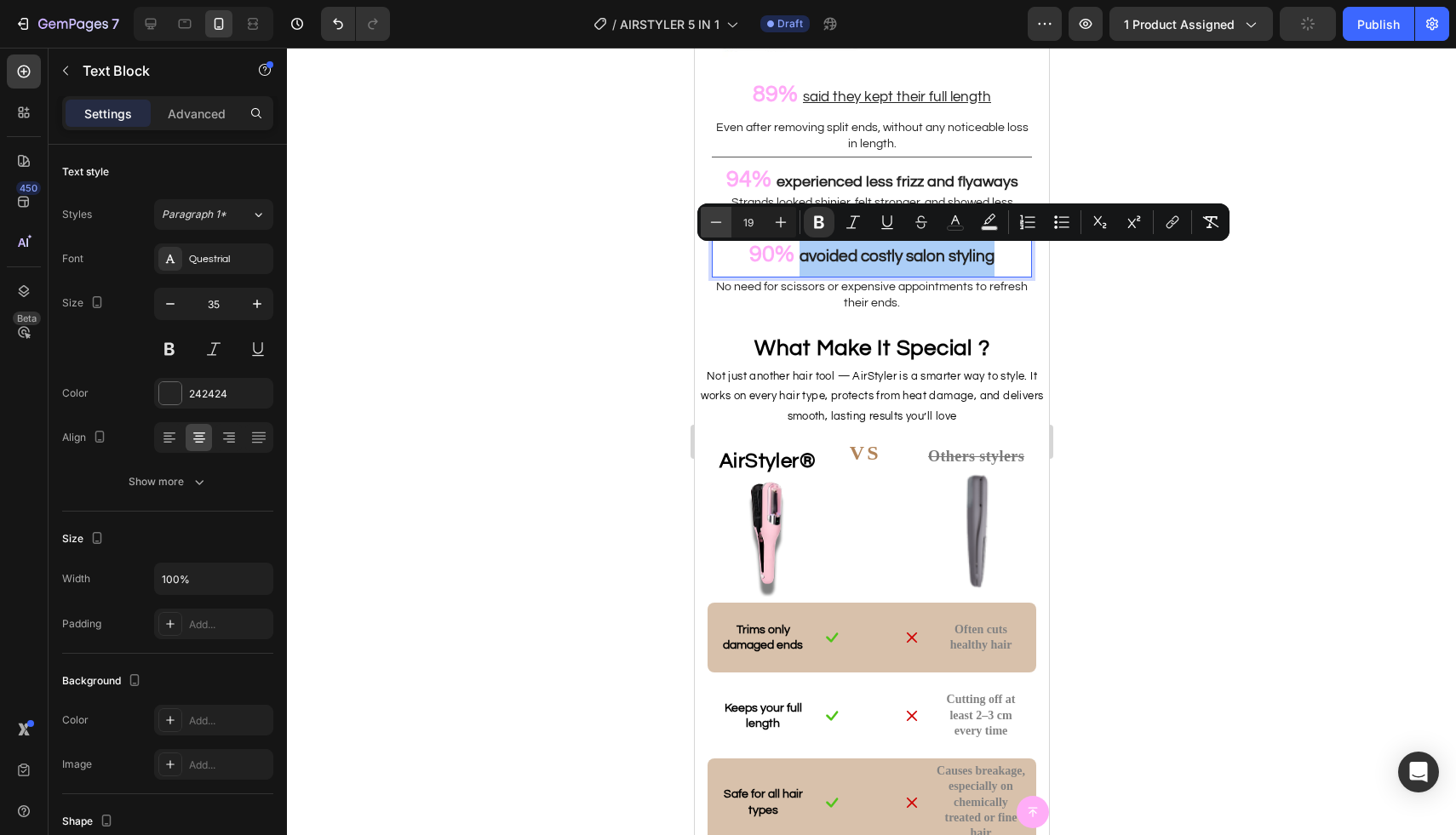click 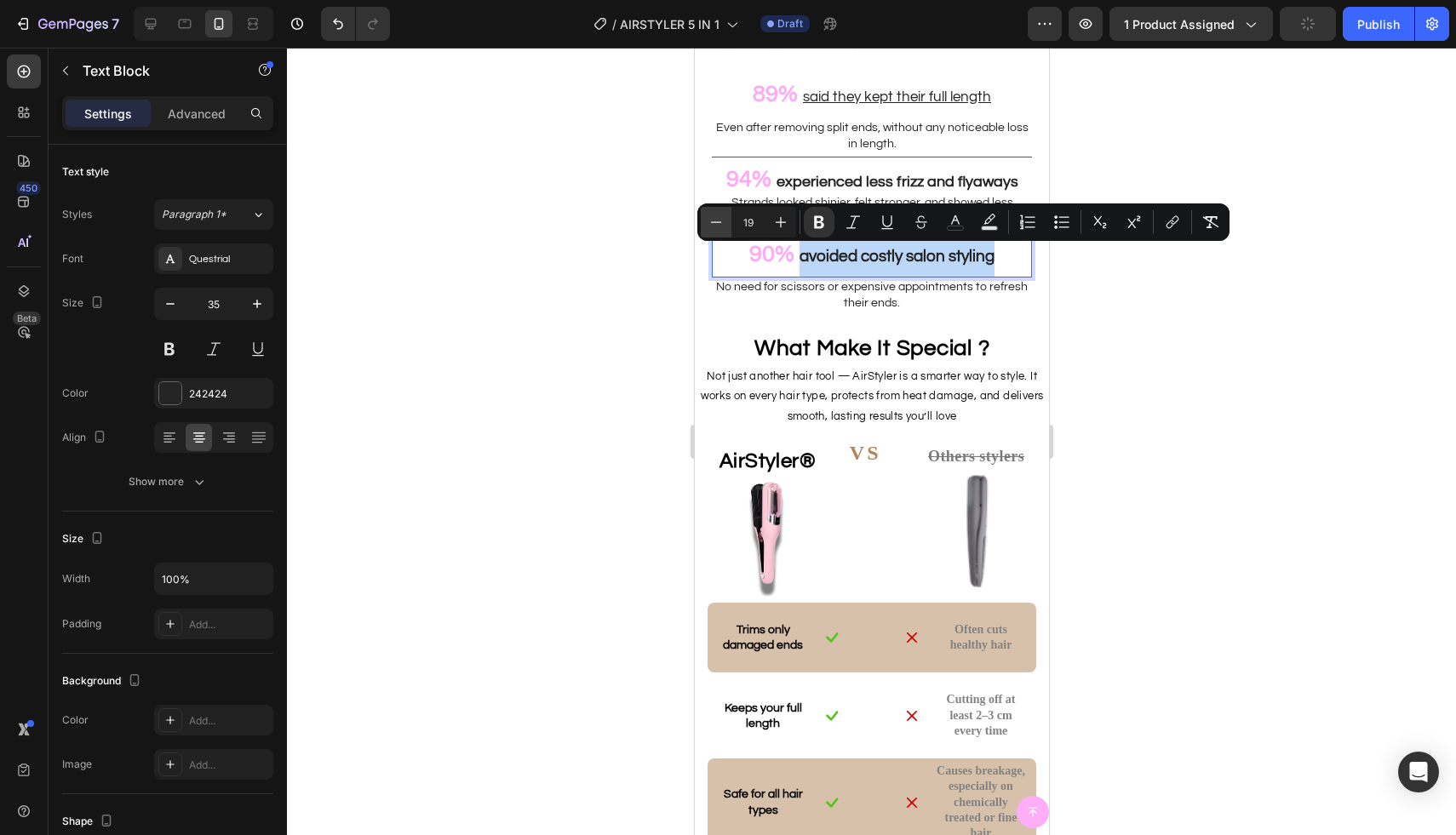 type on "18" 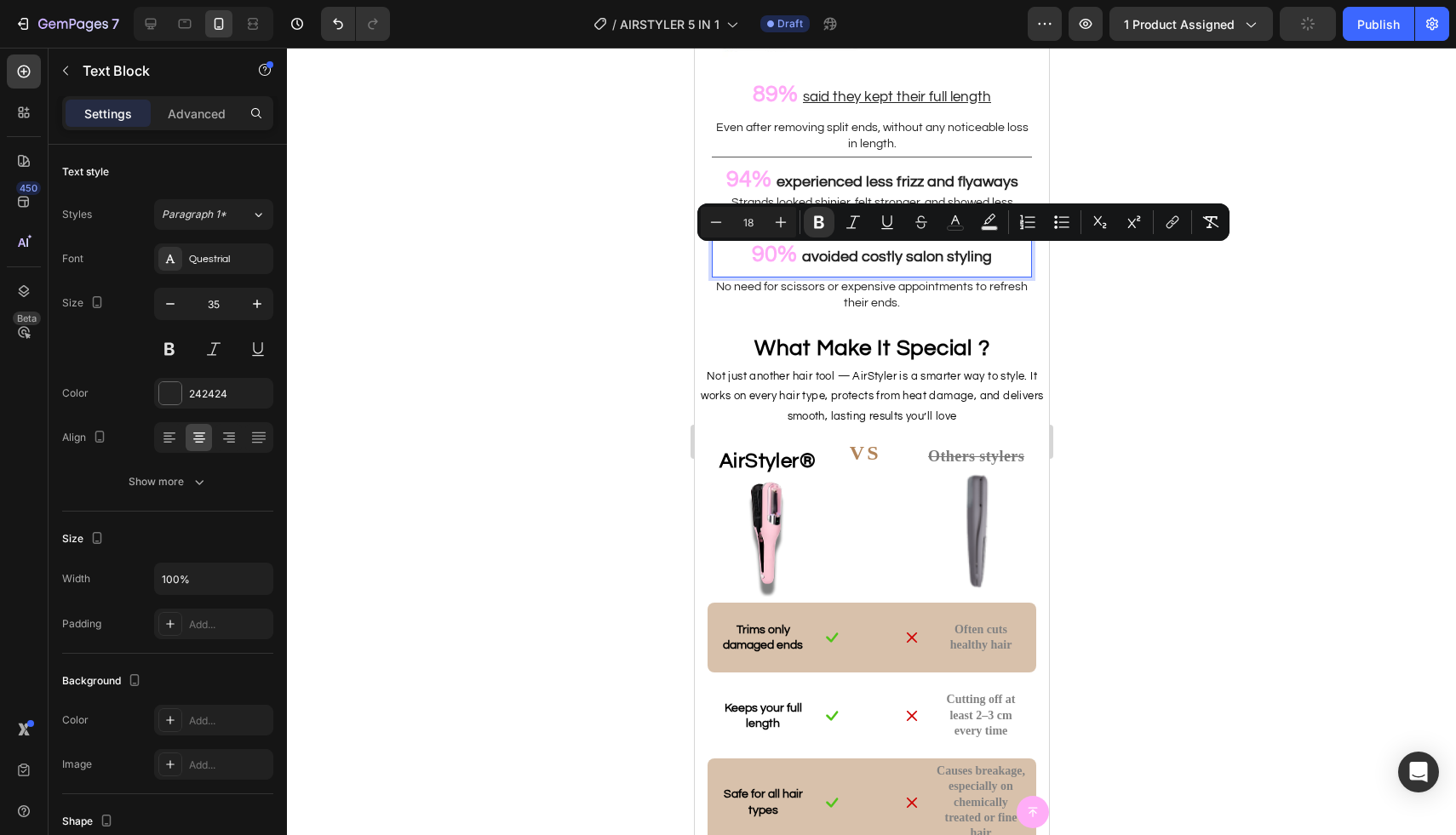 click 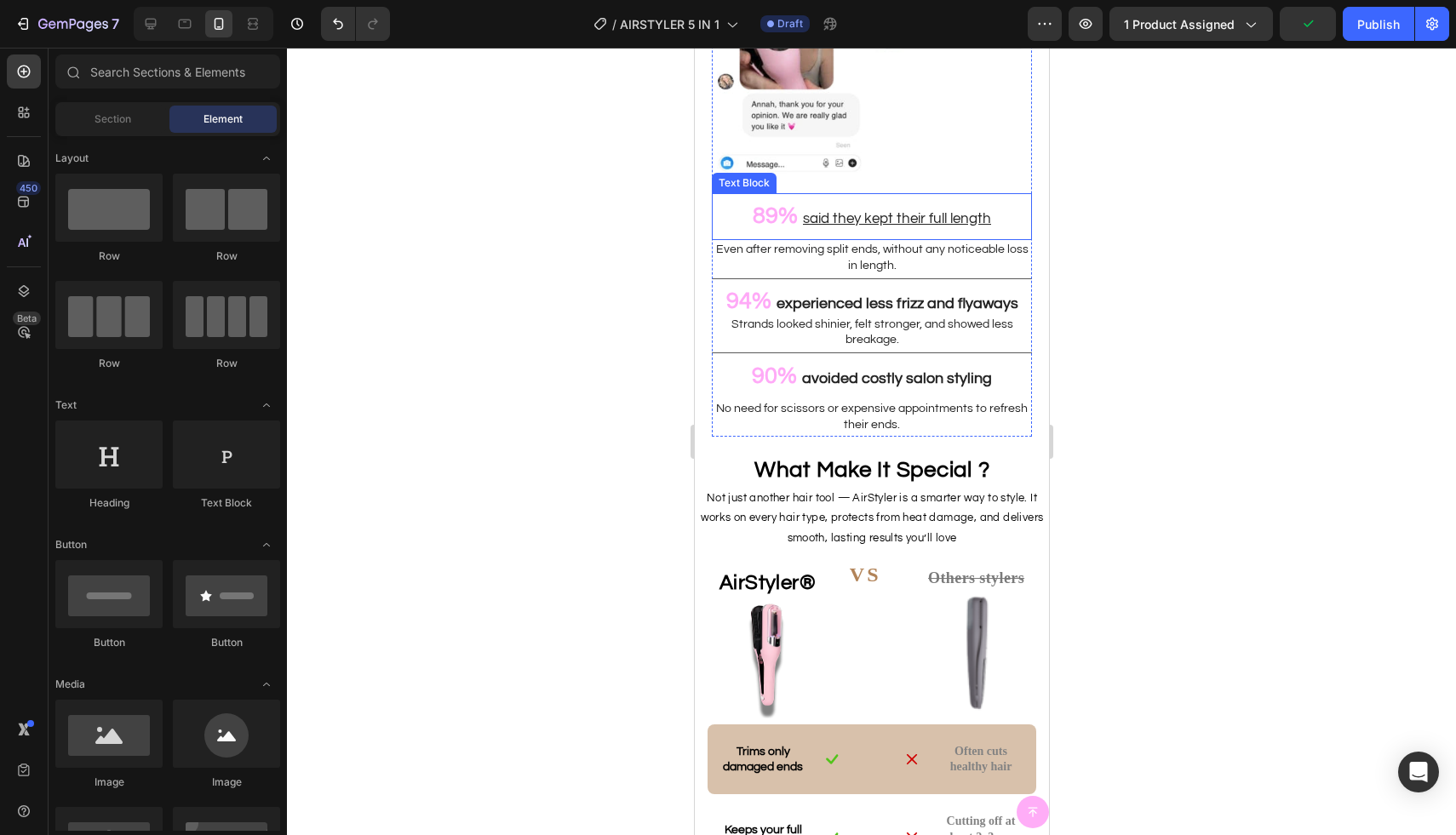 scroll, scrollTop: 2648, scrollLeft: 0, axis: vertical 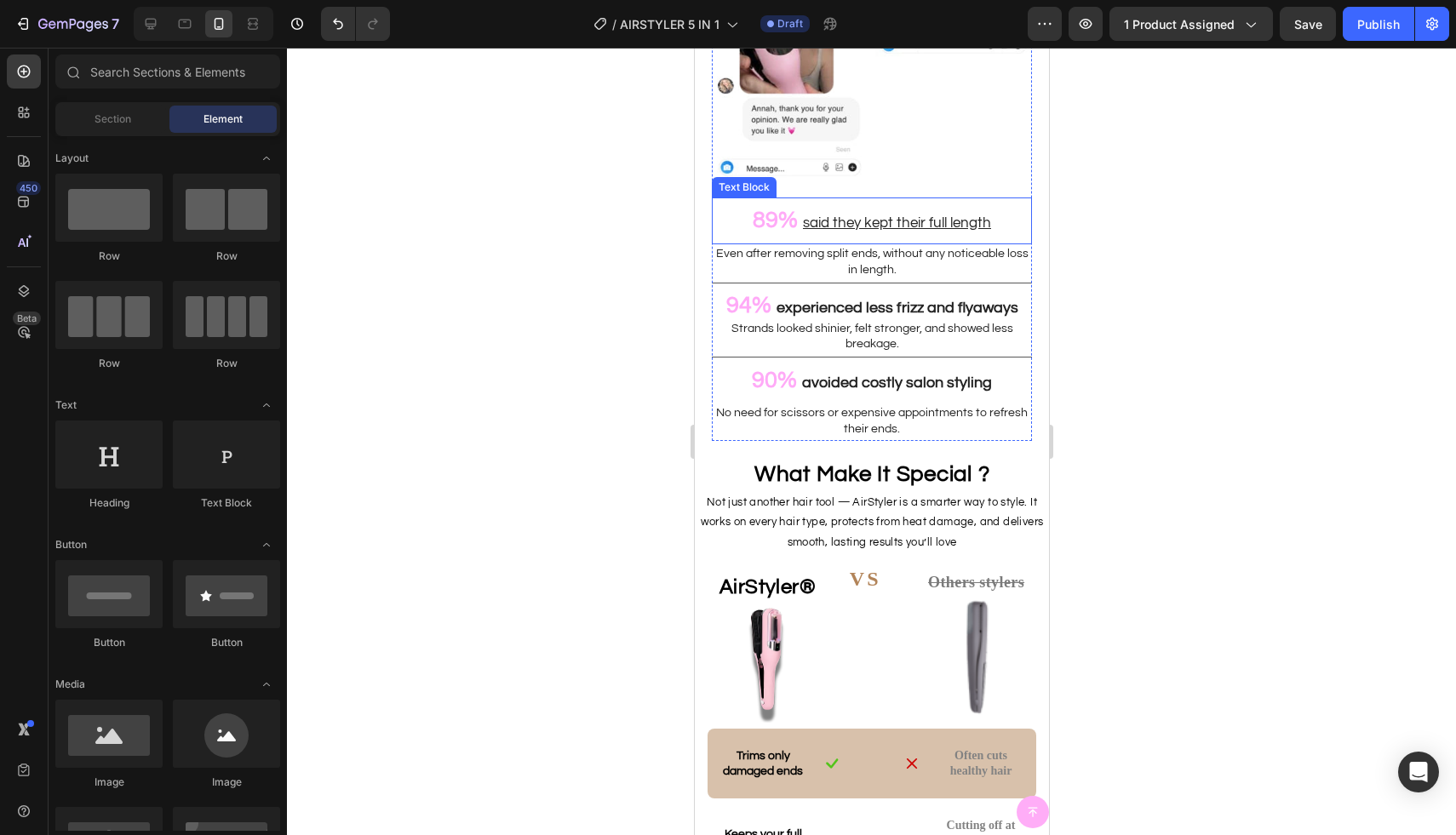 click on "said they kept their full length" at bounding box center (896, 223) 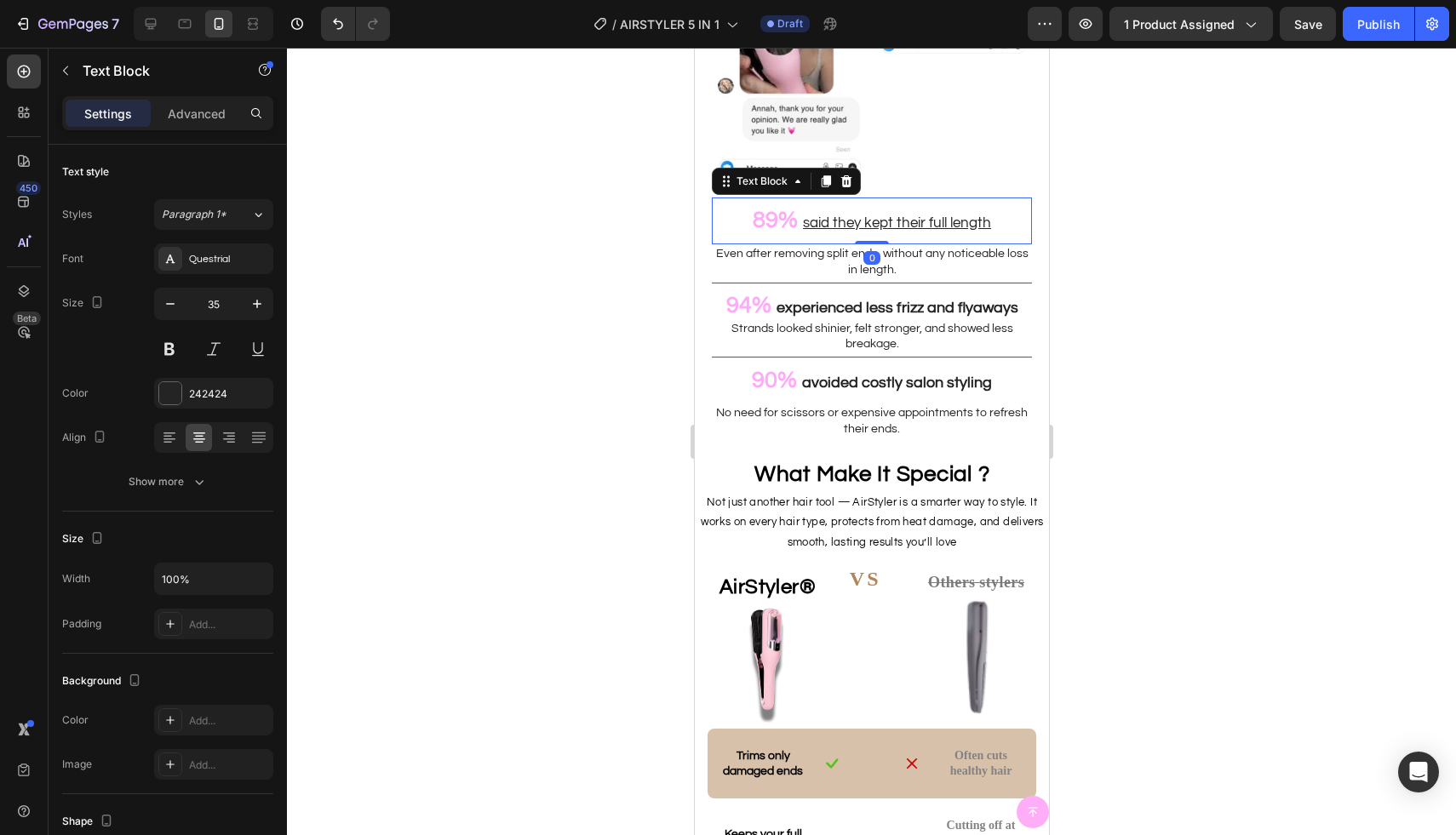 drag, startPoint x: 853, startPoint y: 224, endPoint x: 844, endPoint y: 225, distance: 9.055385 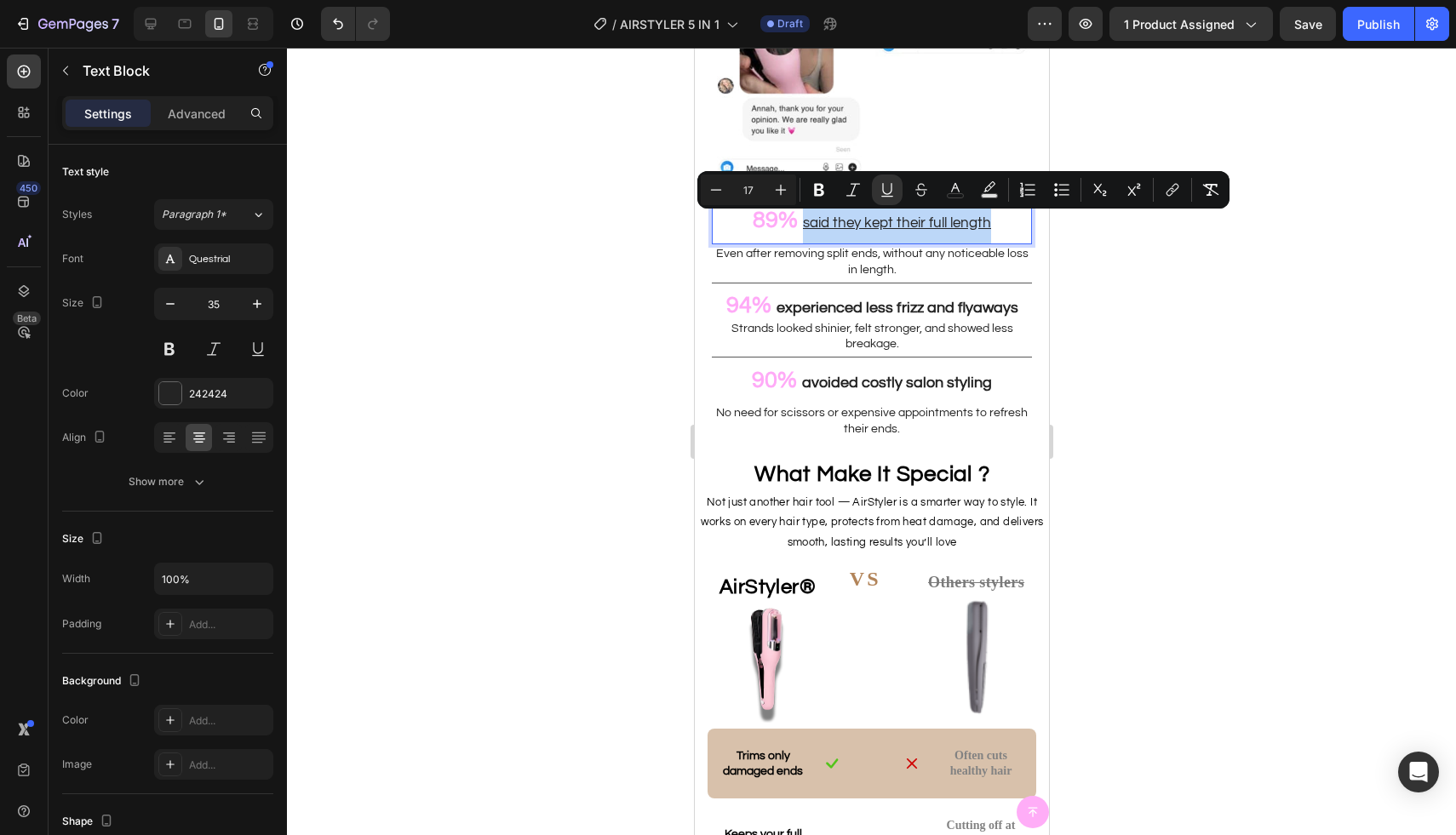 drag, startPoint x: 809, startPoint y: 225, endPoint x: 1016, endPoint y: 224, distance: 207.00242 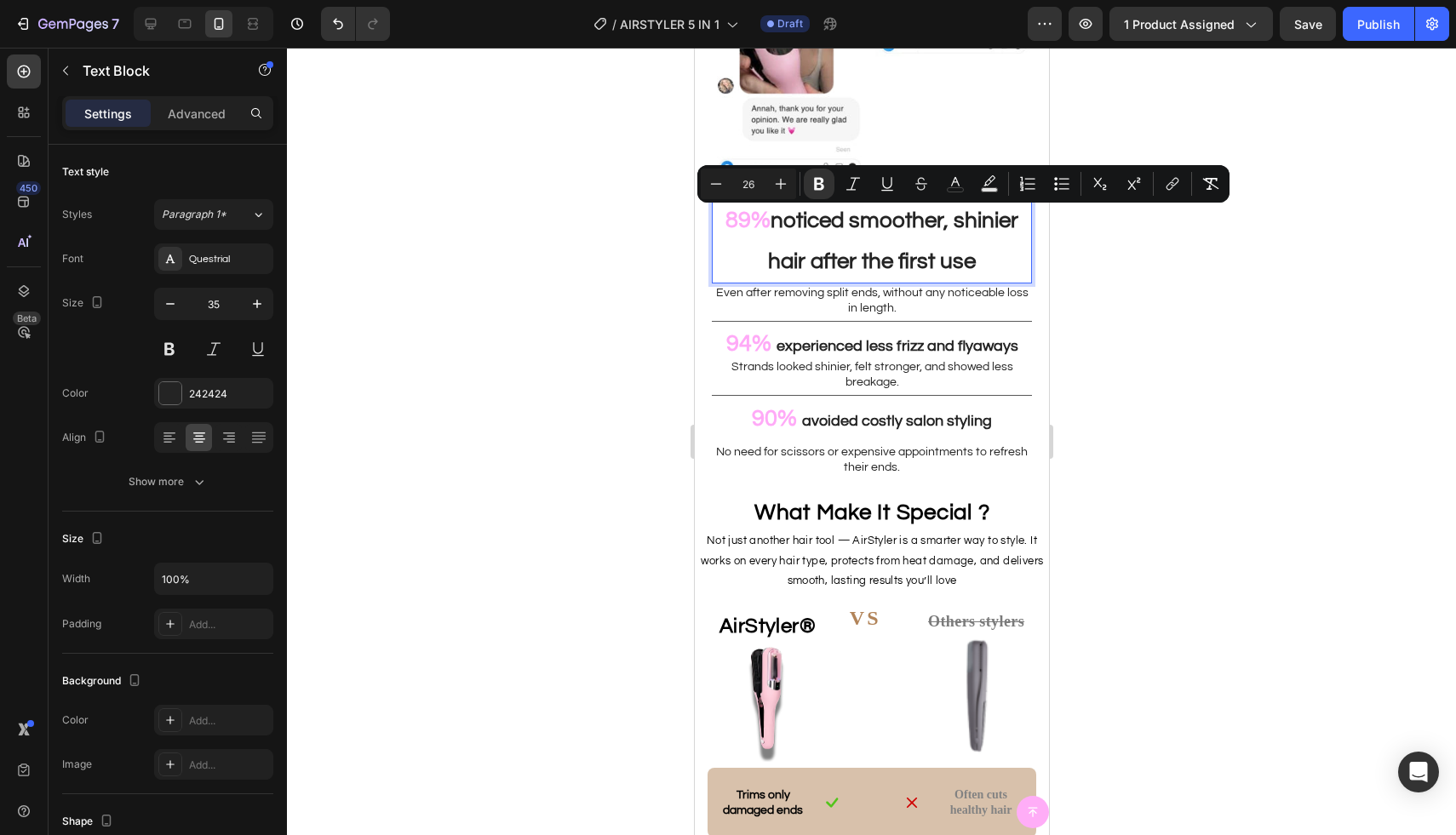drag, startPoint x: 777, startPoint y: 219, endPoint x: 996, endPoint y: 264, distance: 223.57549 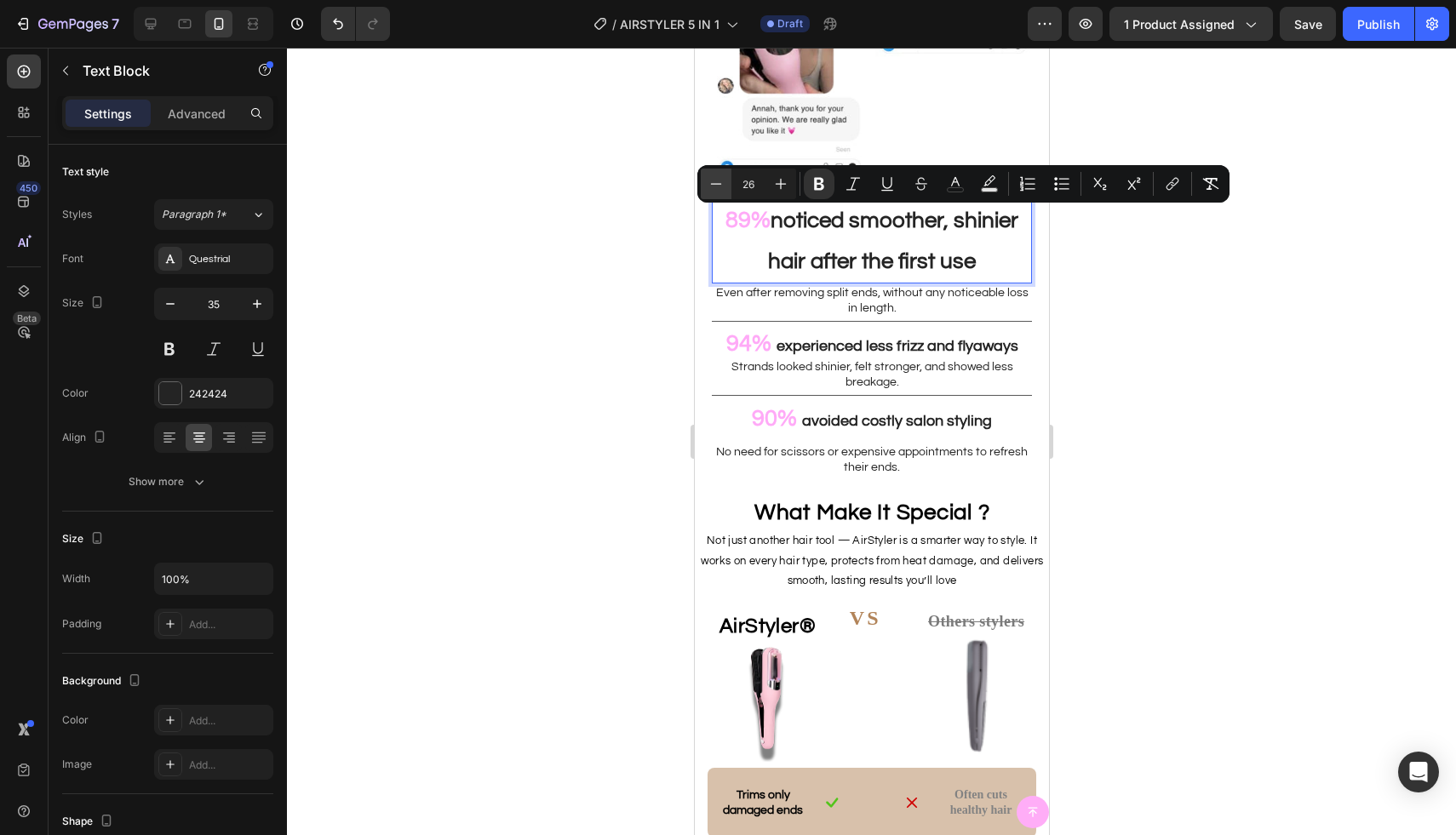 click on "Minus" at bounding box center (716, 184) 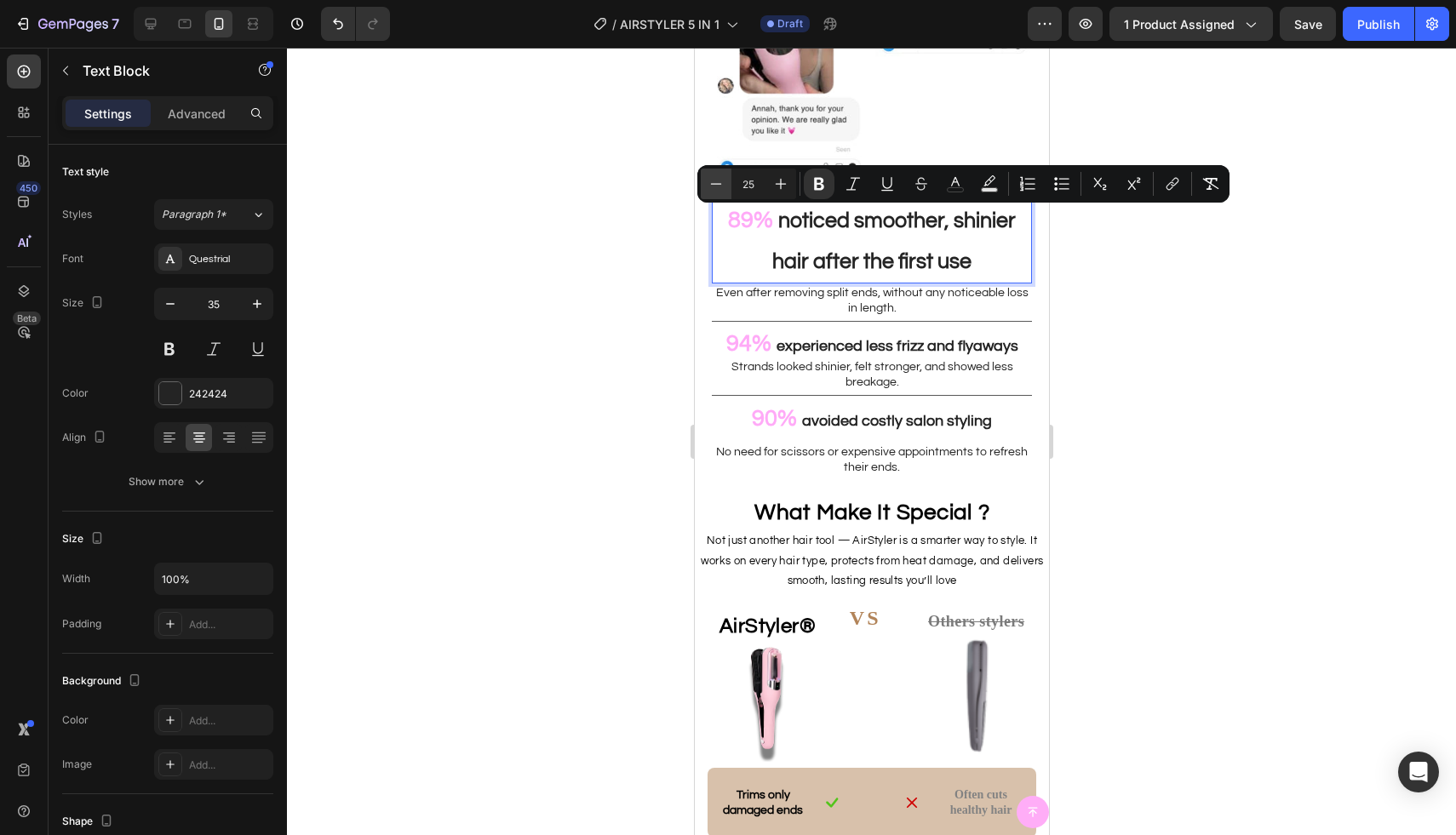 click on "Minus" at bounding box center (716, 184) 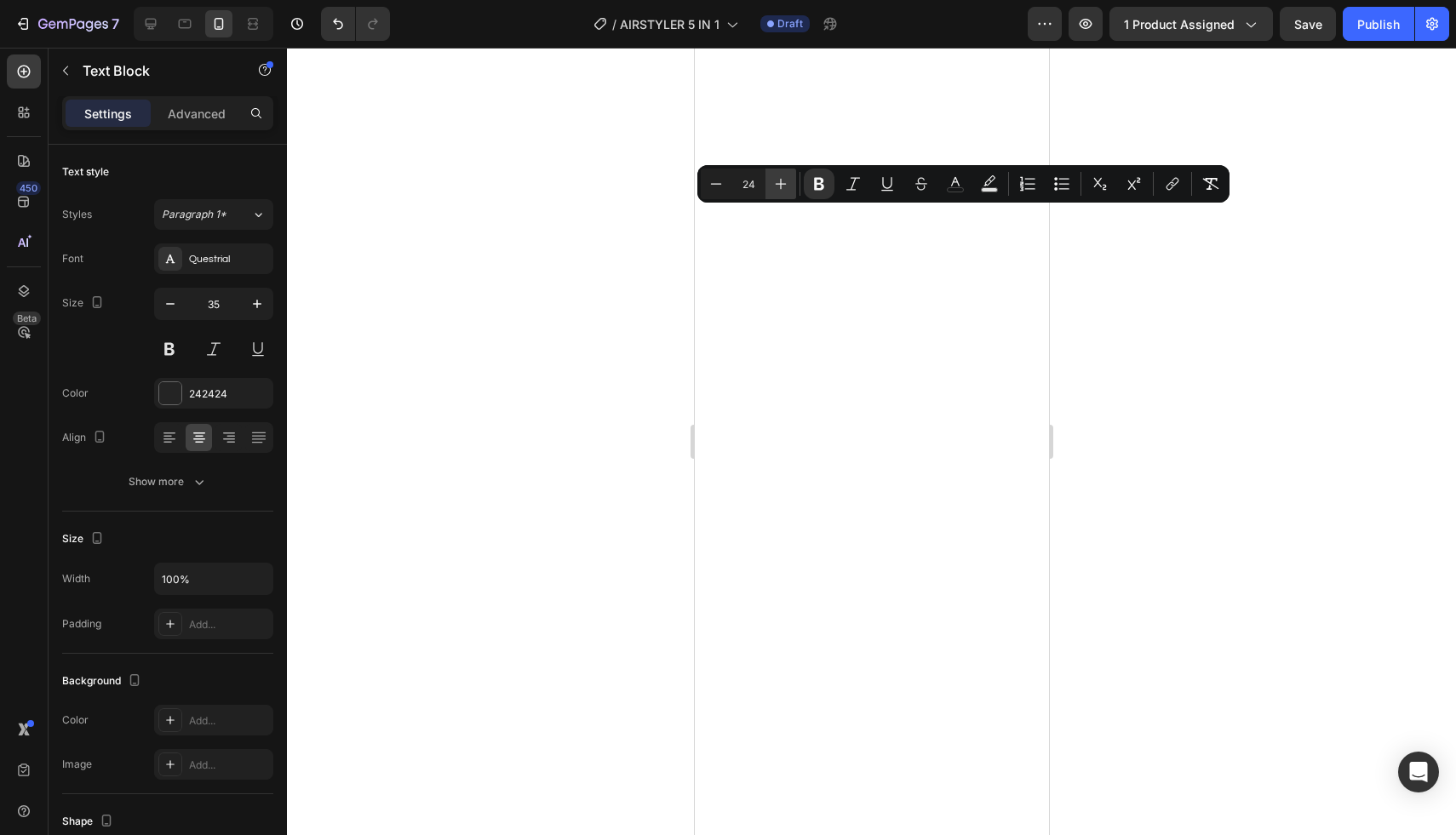 scroll, scrollTop: 0, scrollLeft: 0, axis: both 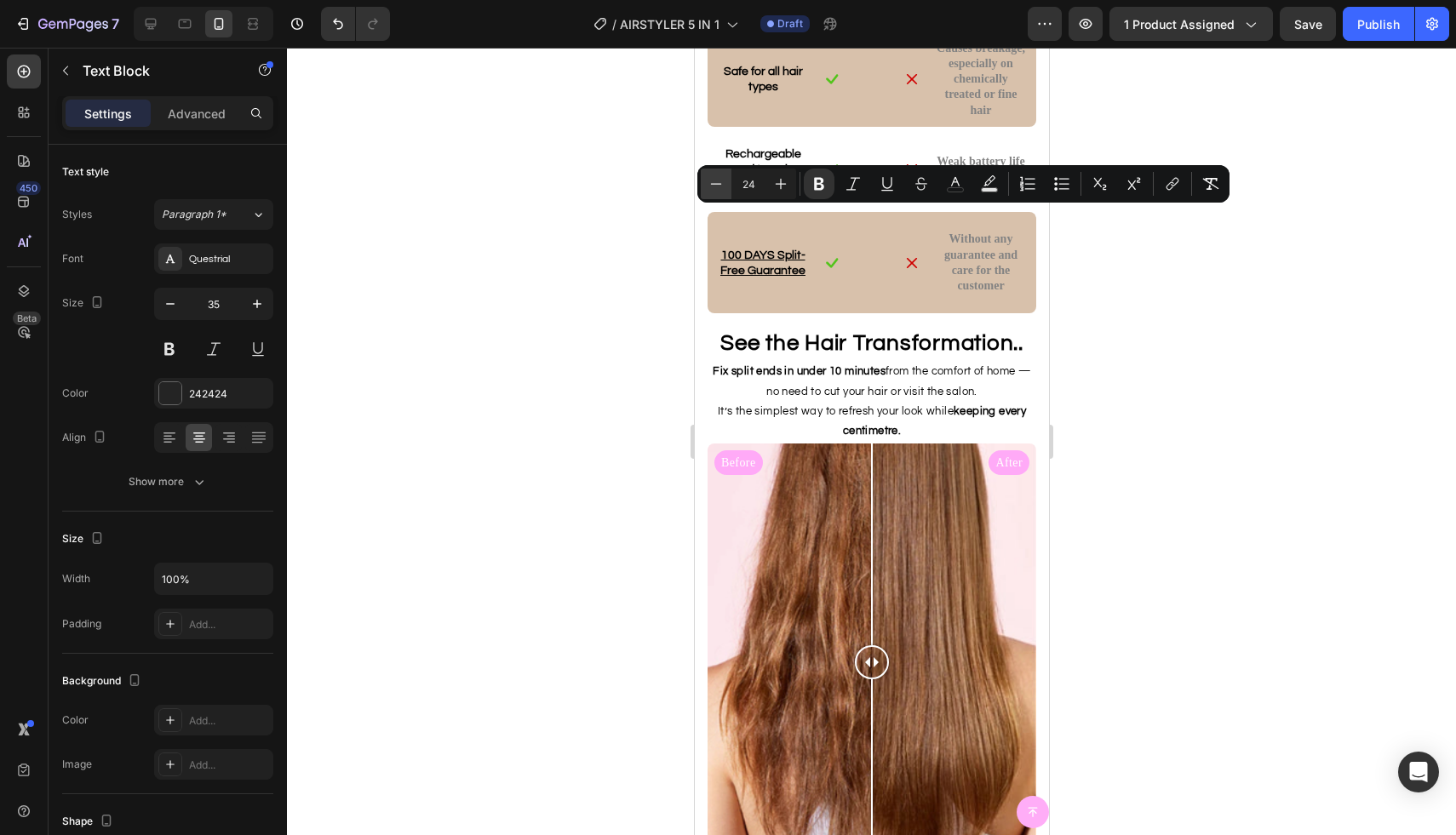 click 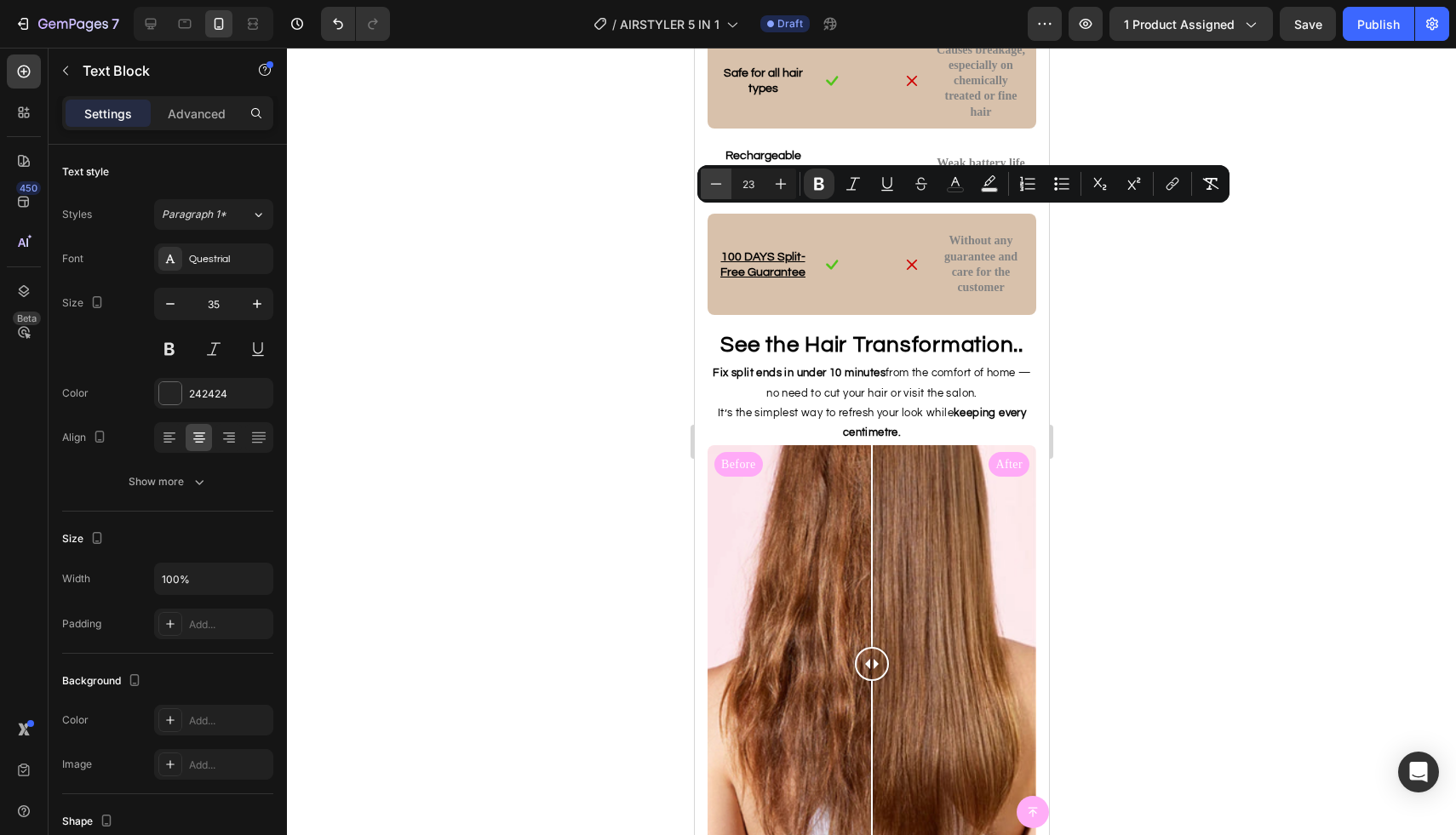 click 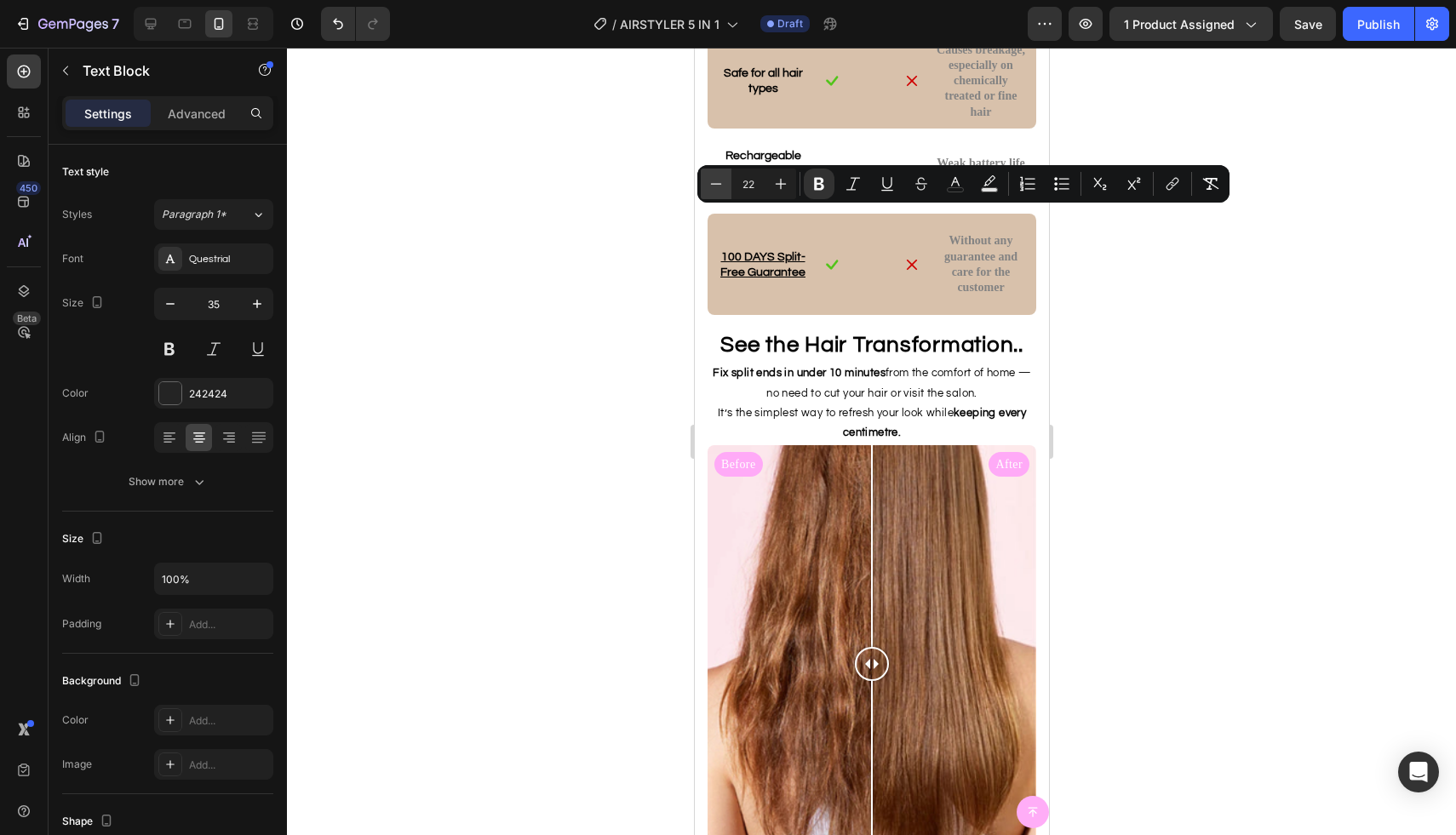 click 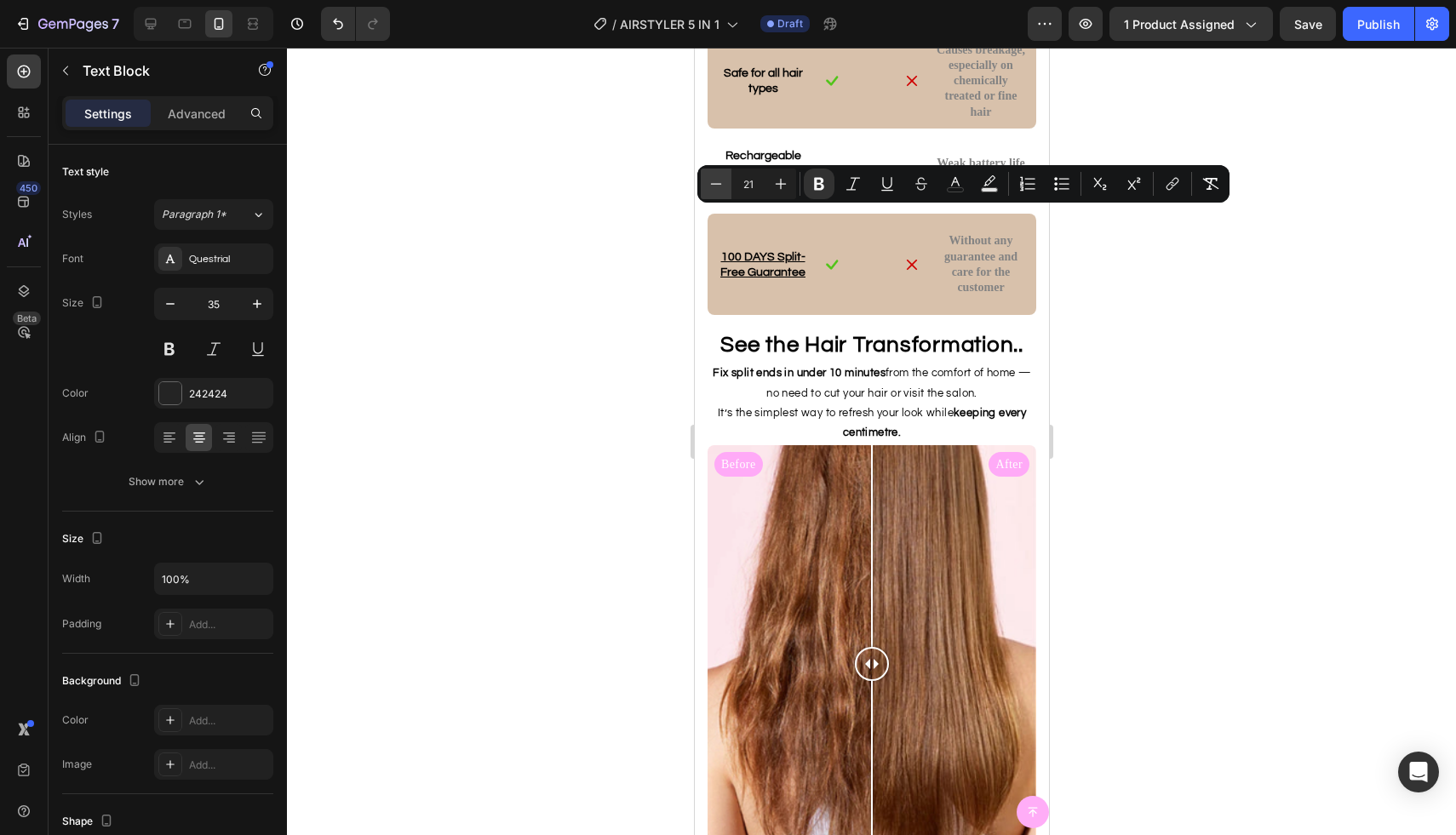 click 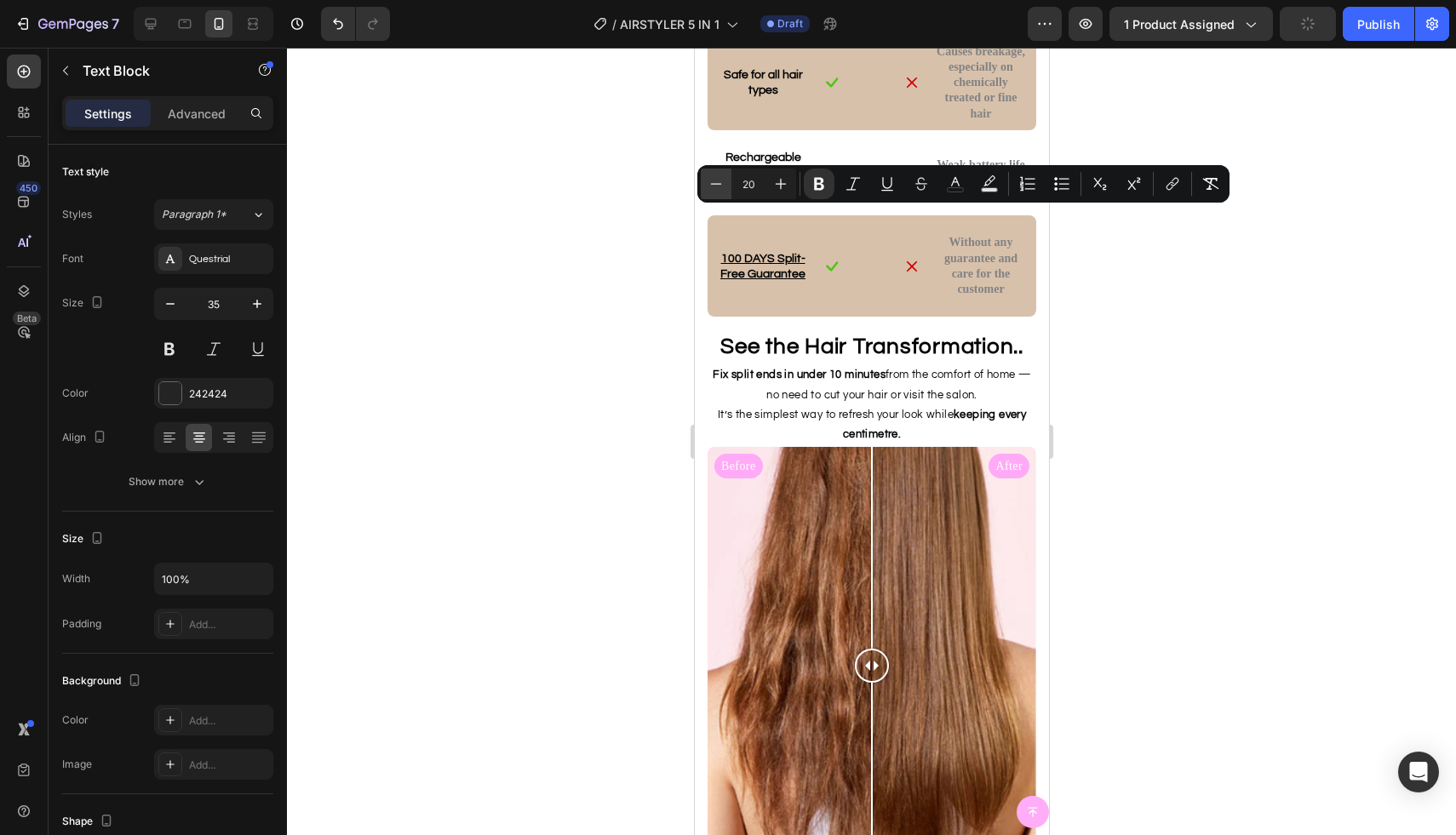 click 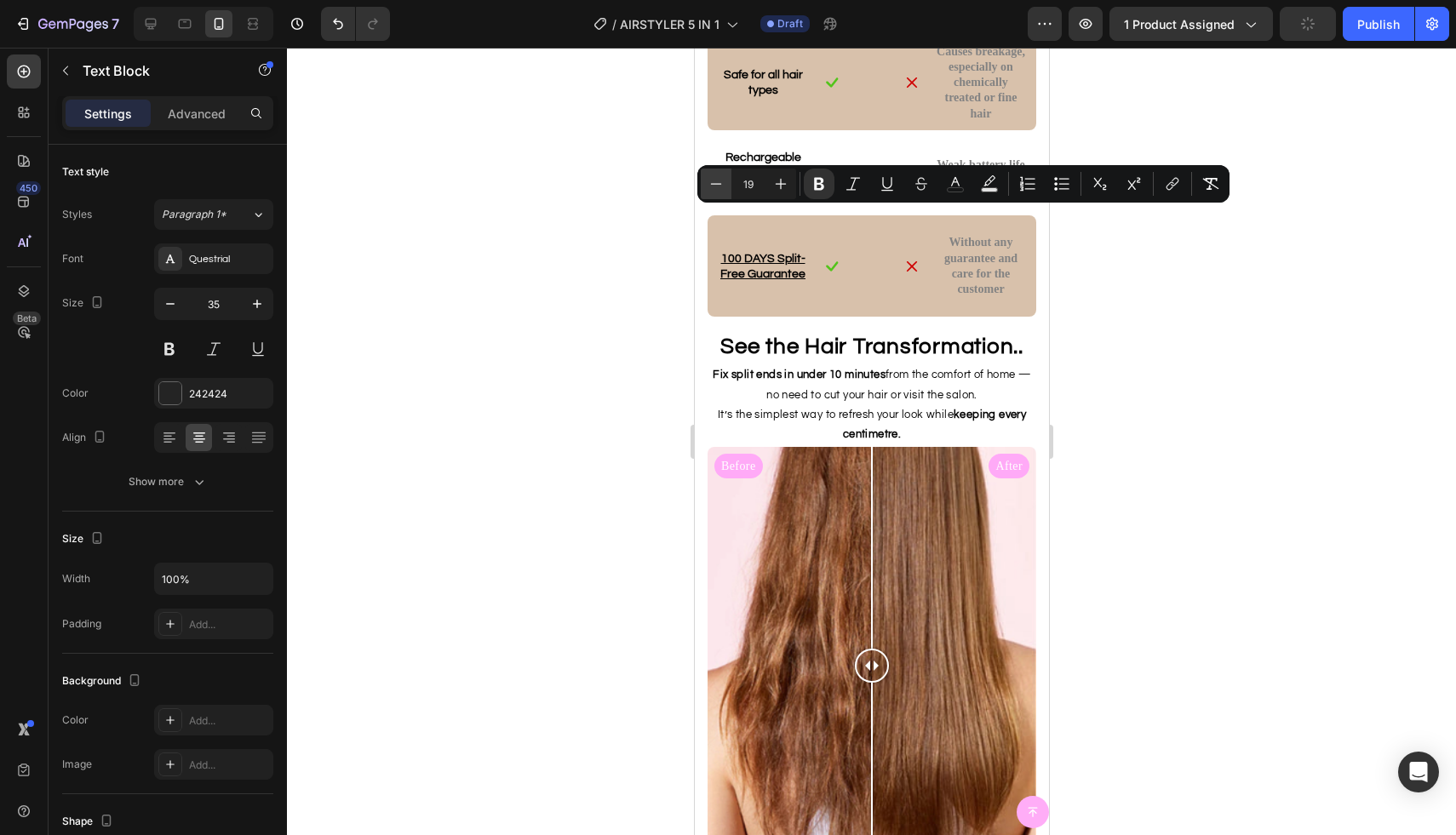 click 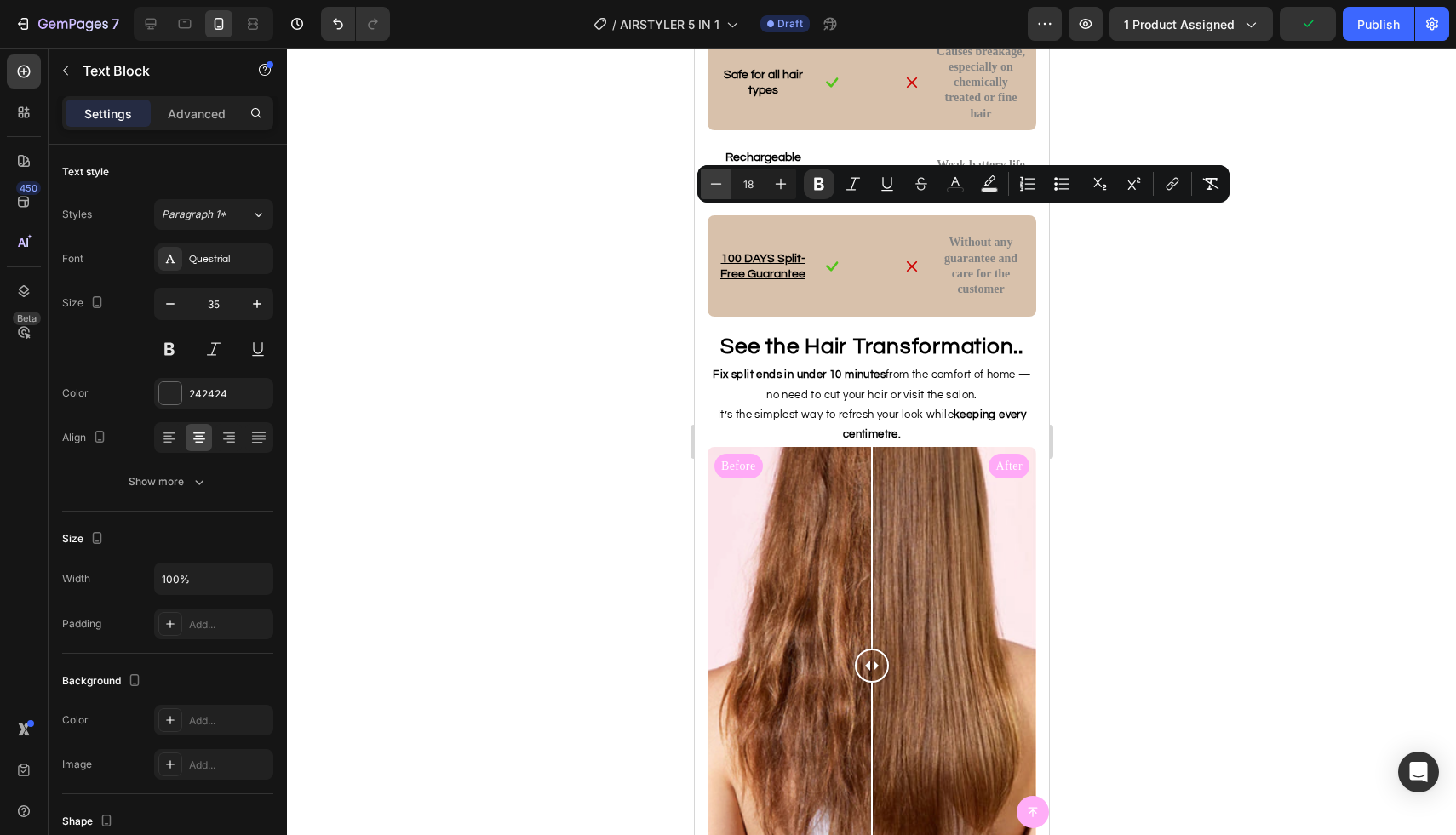 click 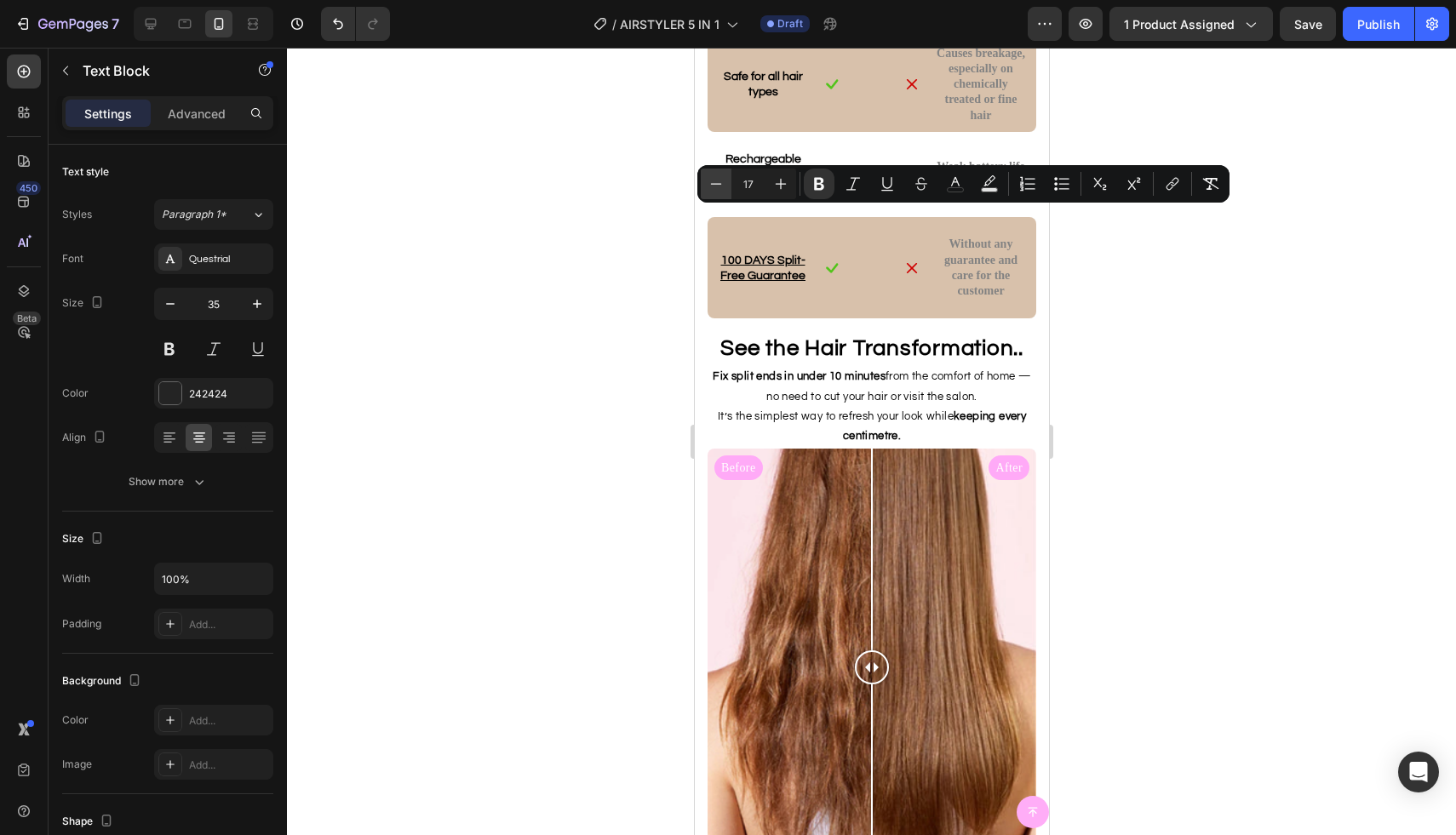 click on "Minus" at bounding box center [716, 184] 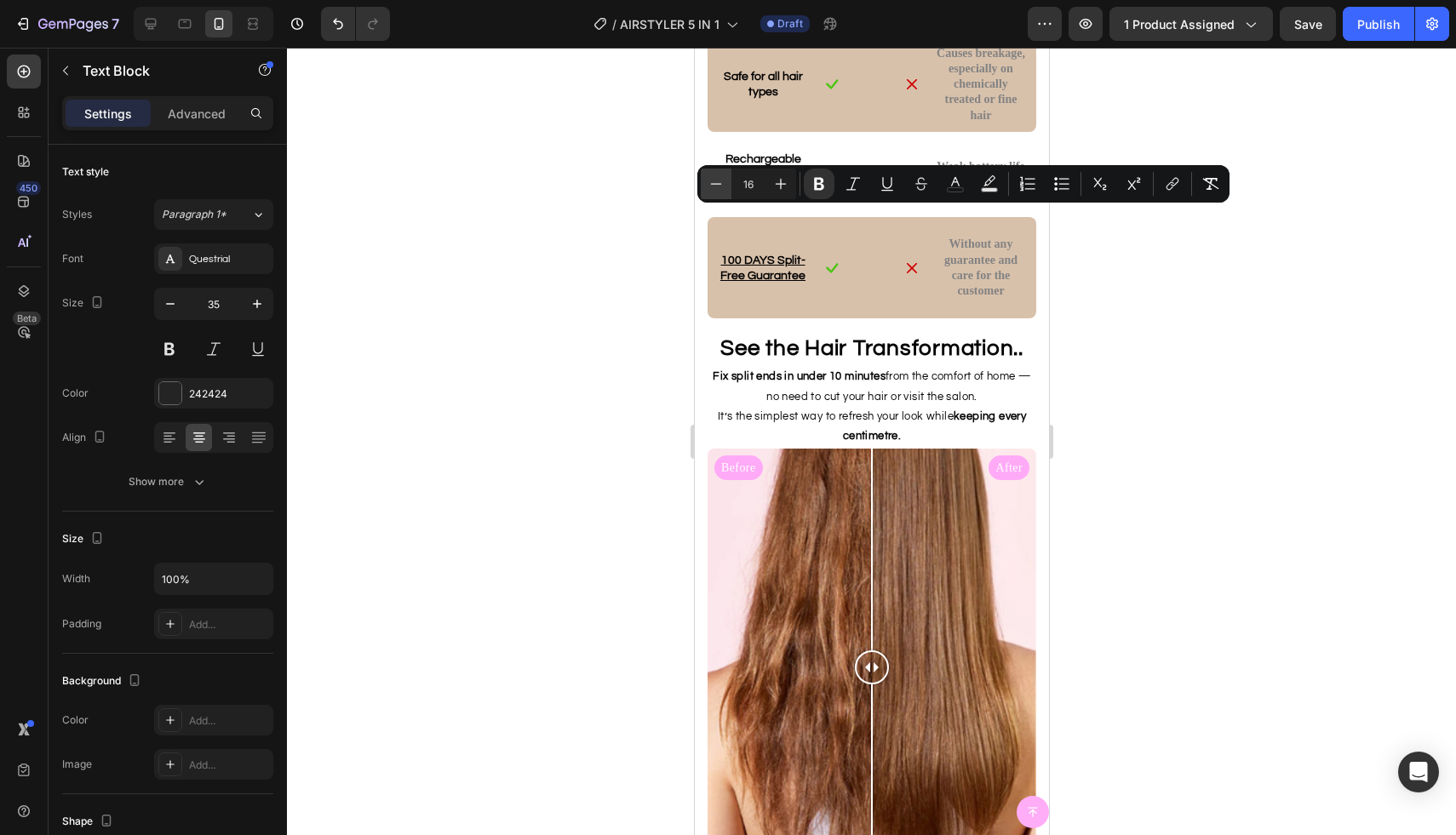 click on "Minus" at bounding box center (716, 184) 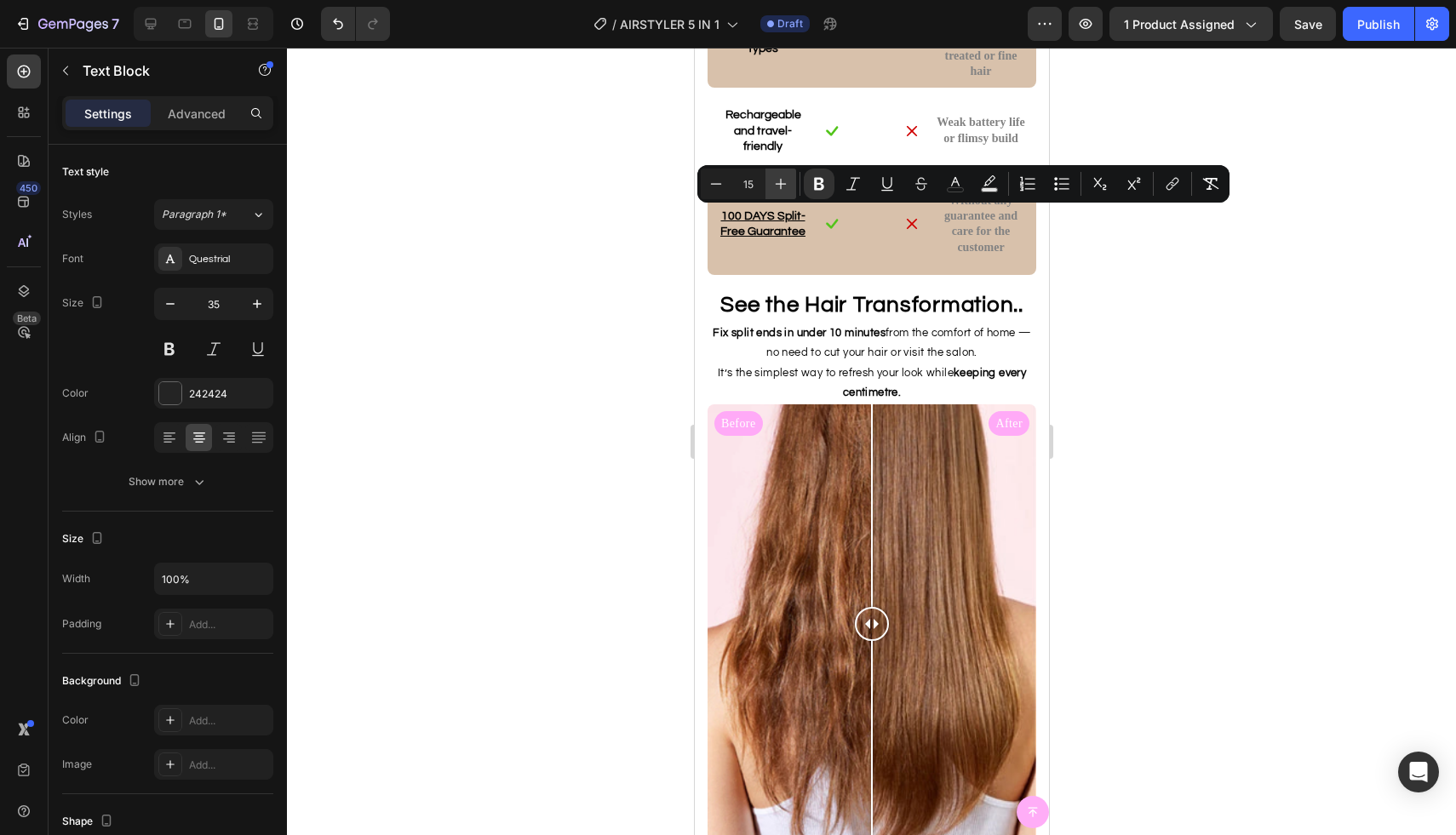 click 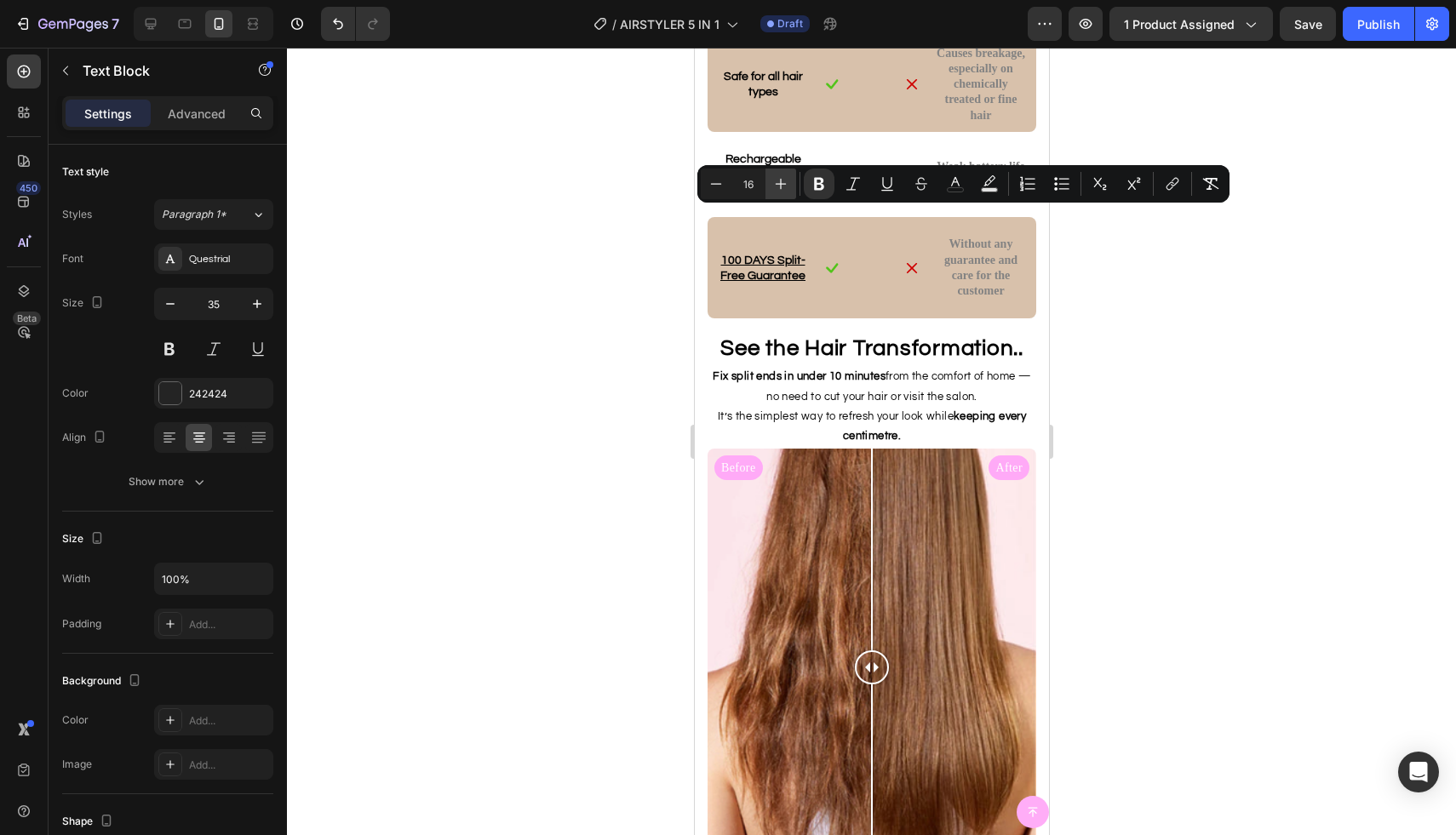 click 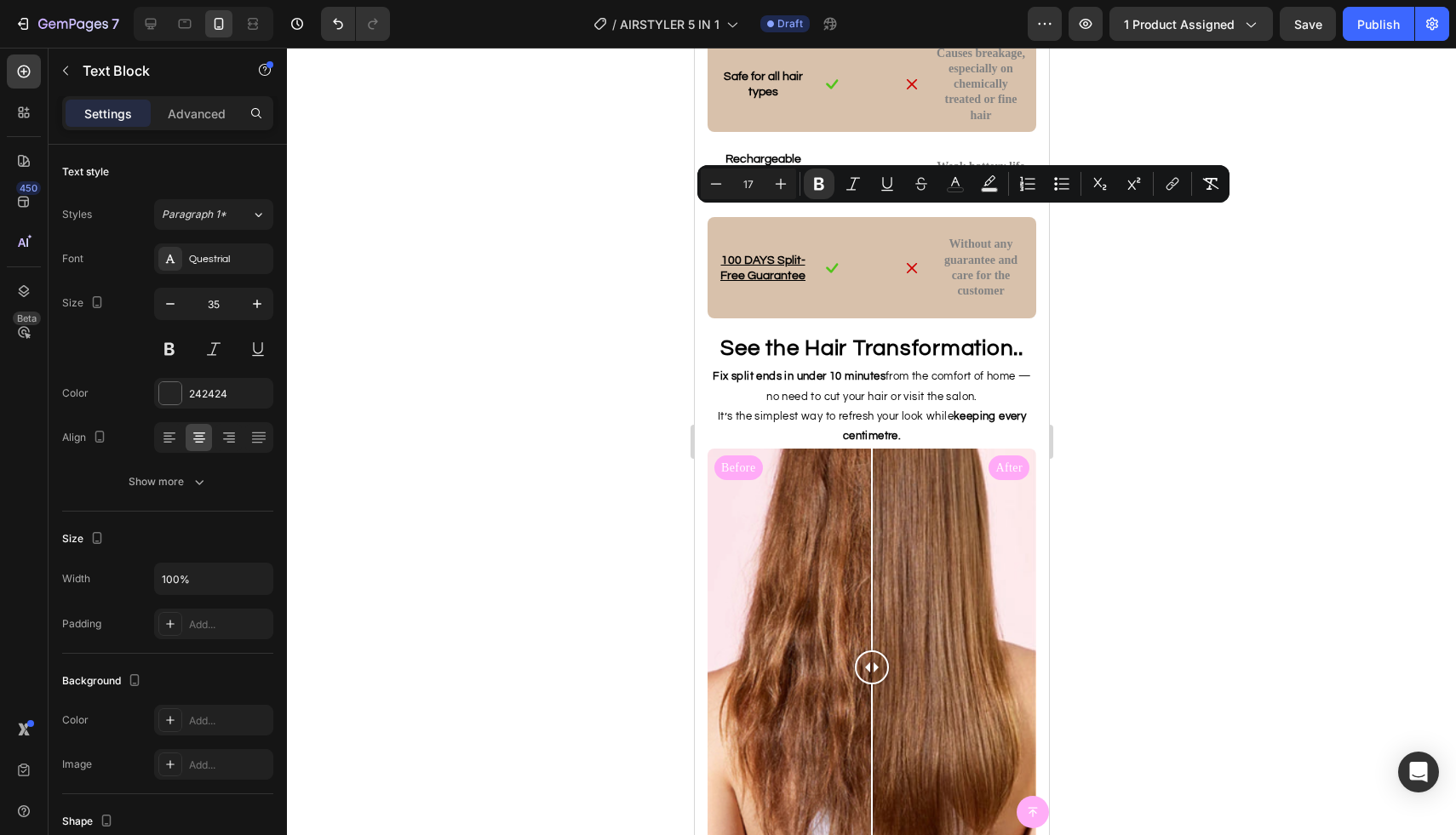 click 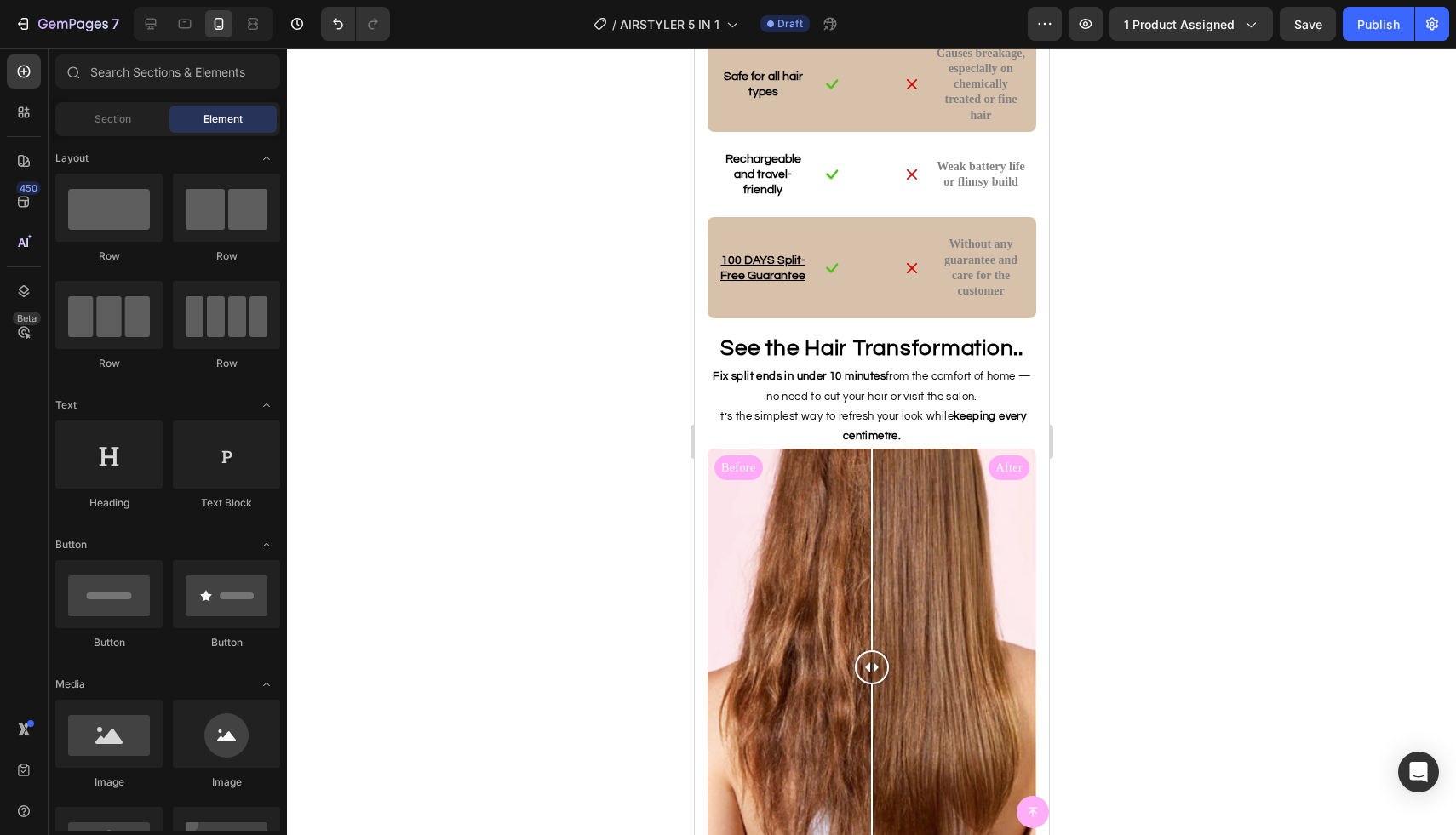 click on "noticed smoother, shinier hair after the first use" at bounding box center (896, -523) 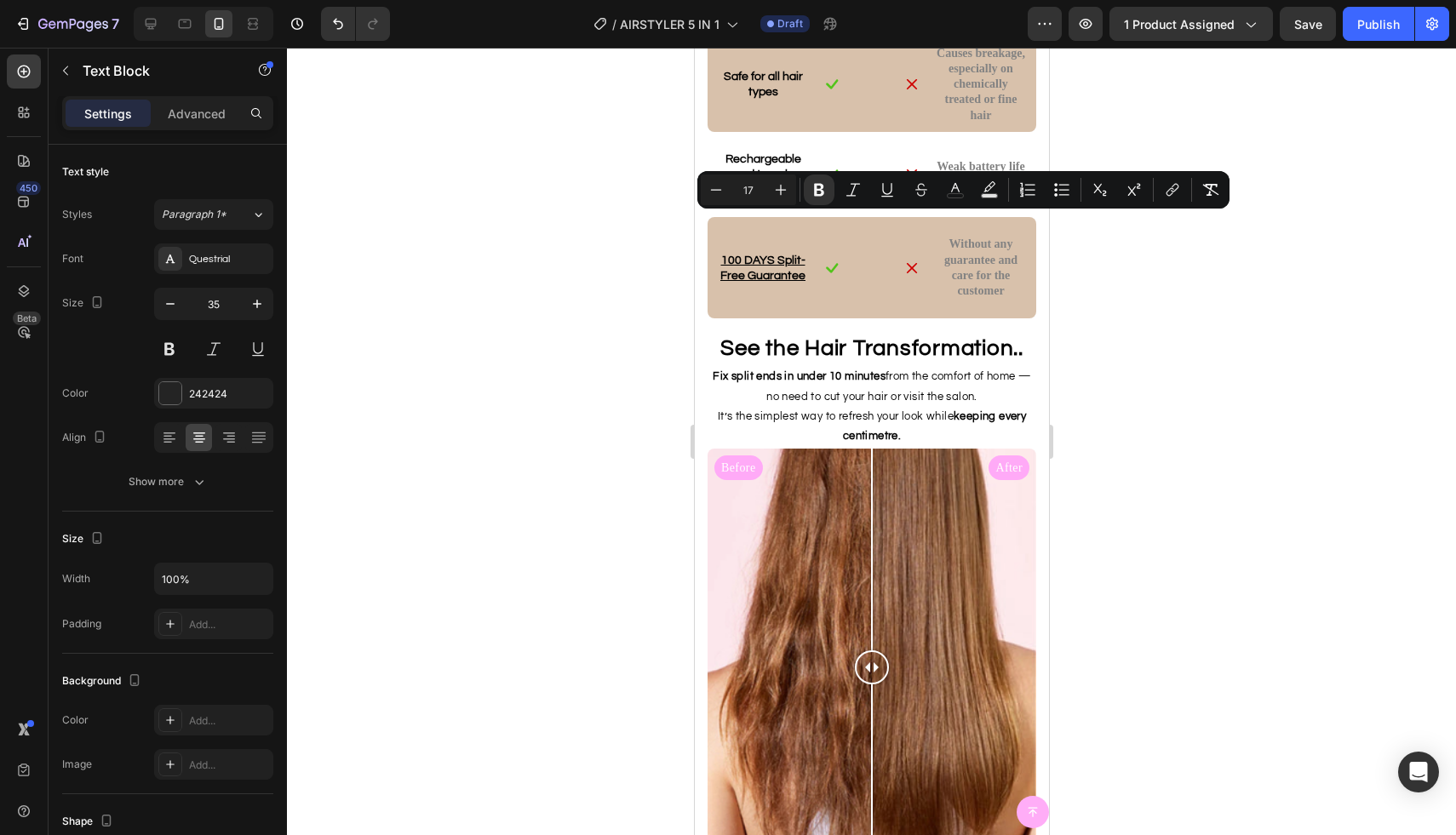 drag, startPoint x: 776, startPoint y: 227, endPoint x: 993, endPoint y: 228, distance: 217.0023 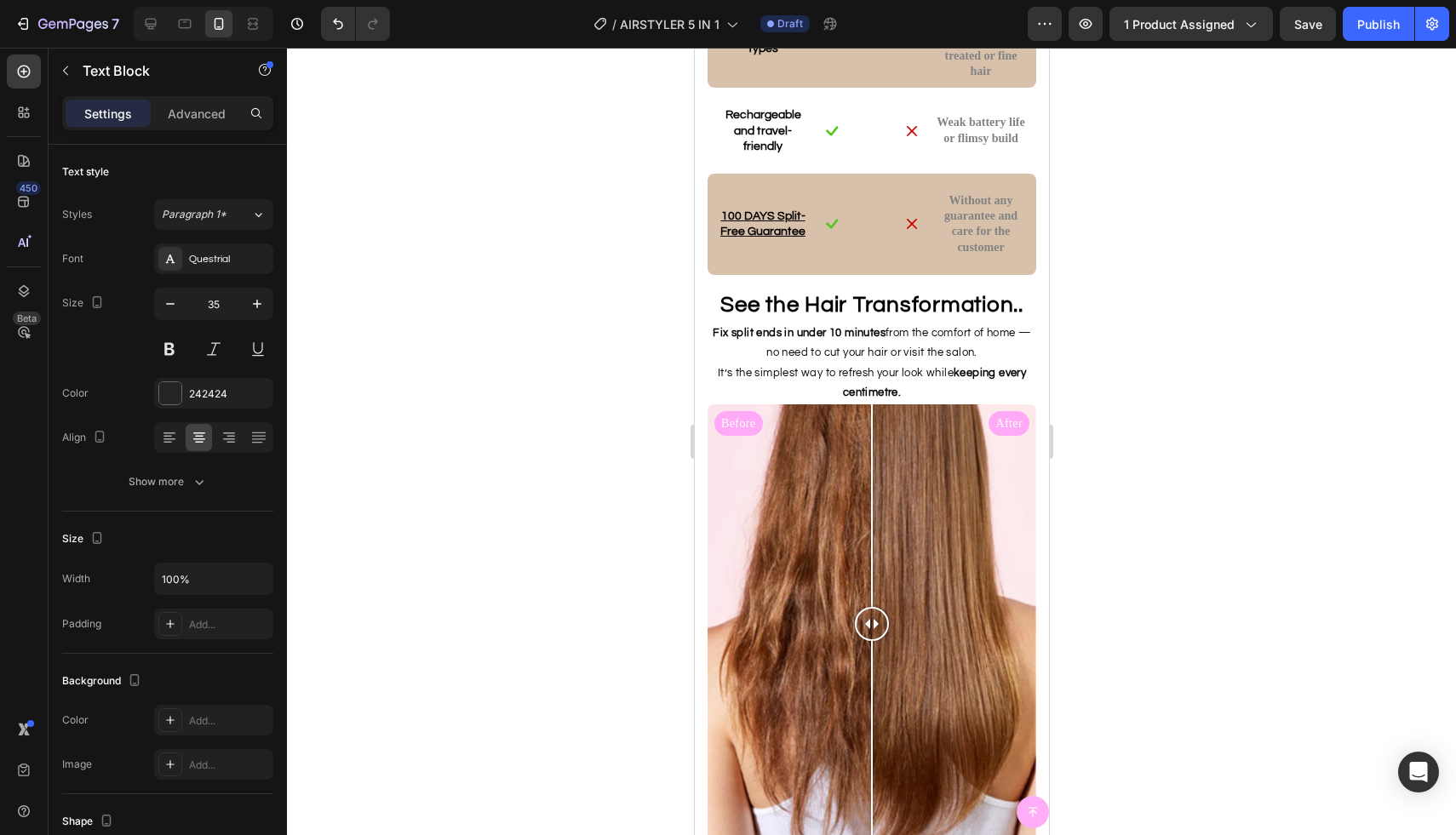 click on "89%   noticed smoother, shinier hair after 1 use" at bounding box center (871, -546) 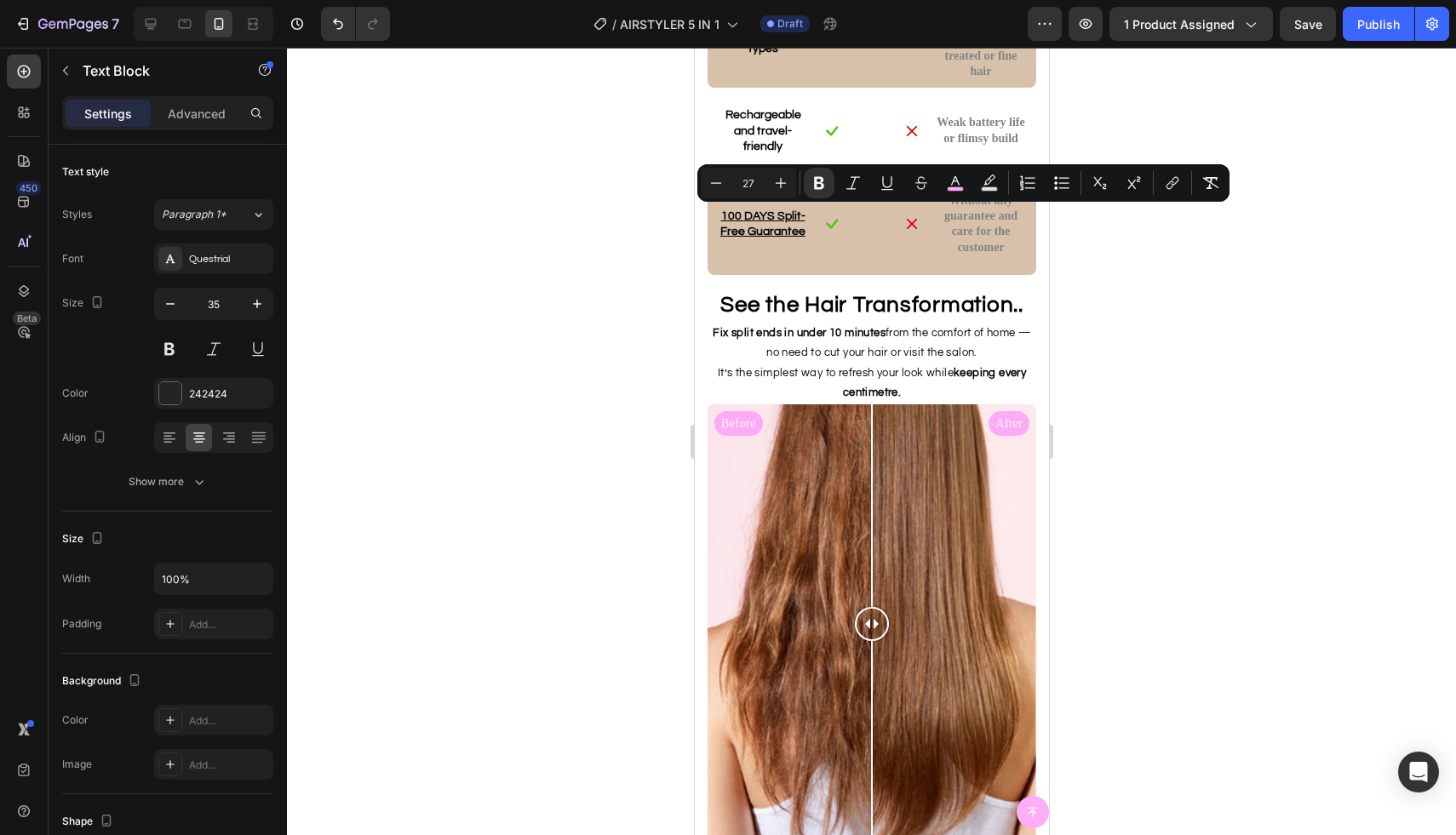 click on "Even after removing split ends, without any noticeable loss in length." at bounding box center [871, -506] 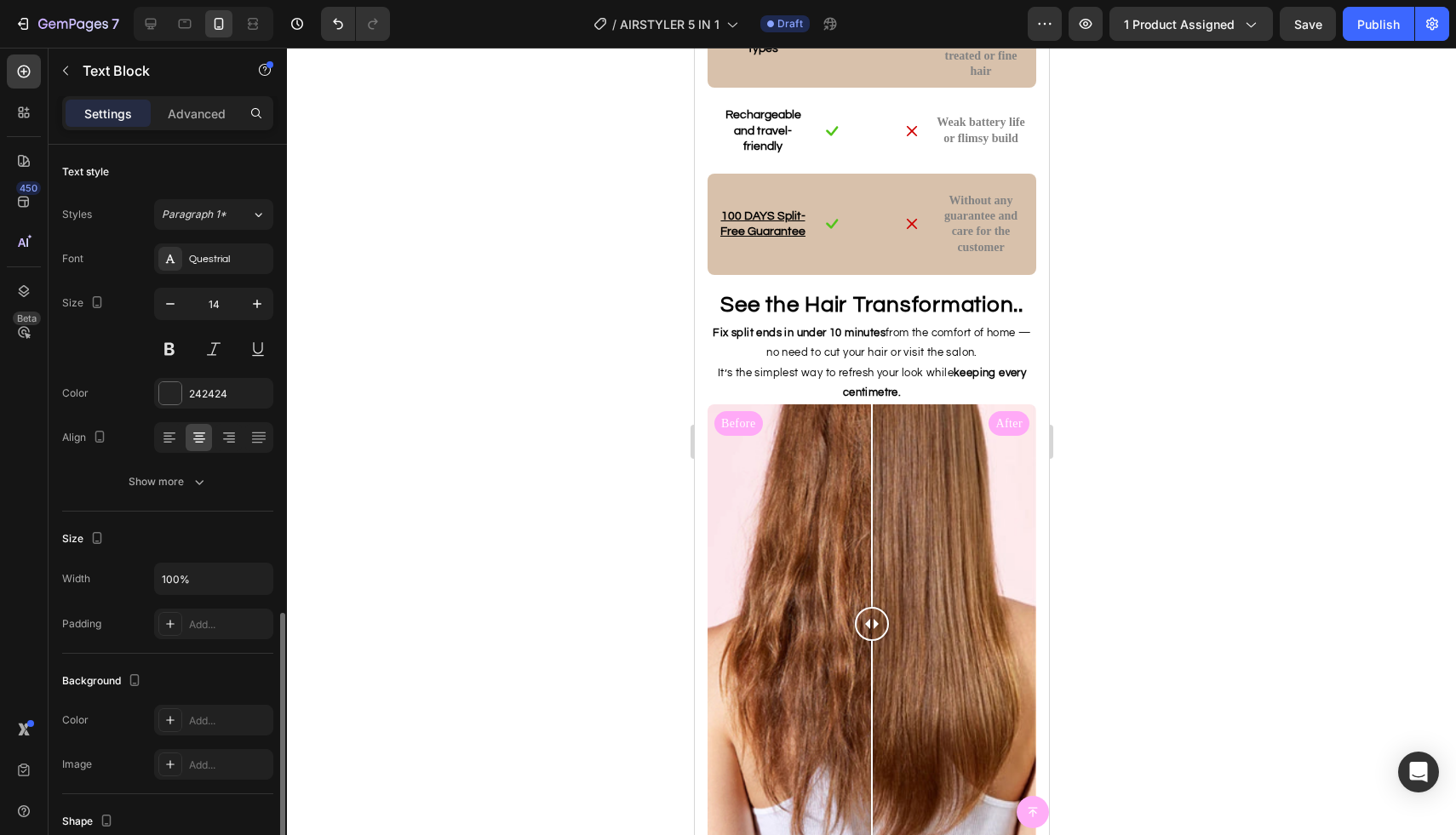 scroll, scrollTop: 270, scrollLeft: 0, axis: vertical 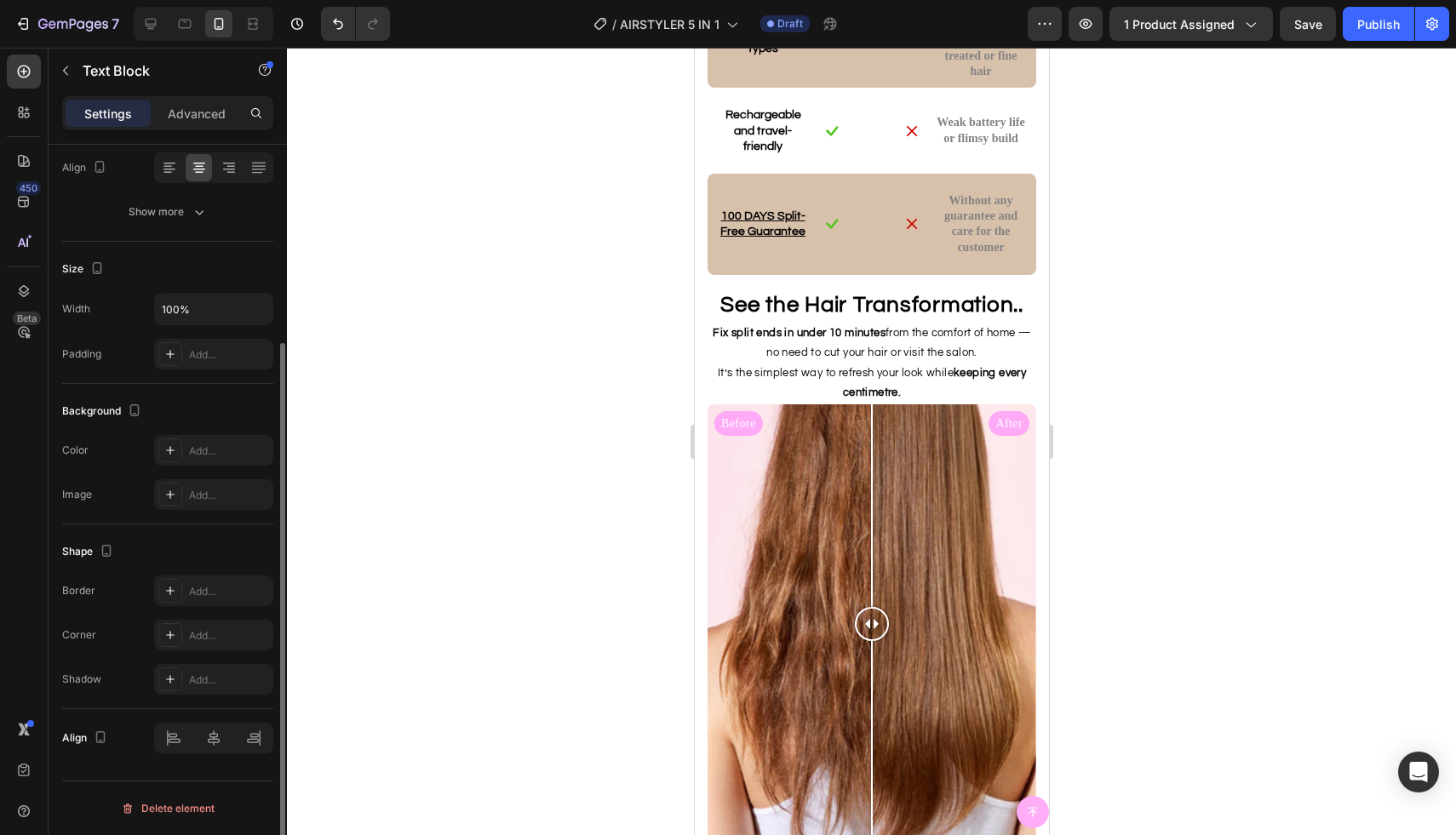 click on "89%   noticed smoother, shinier hair after 1 use" at bounding box center (871, -546) 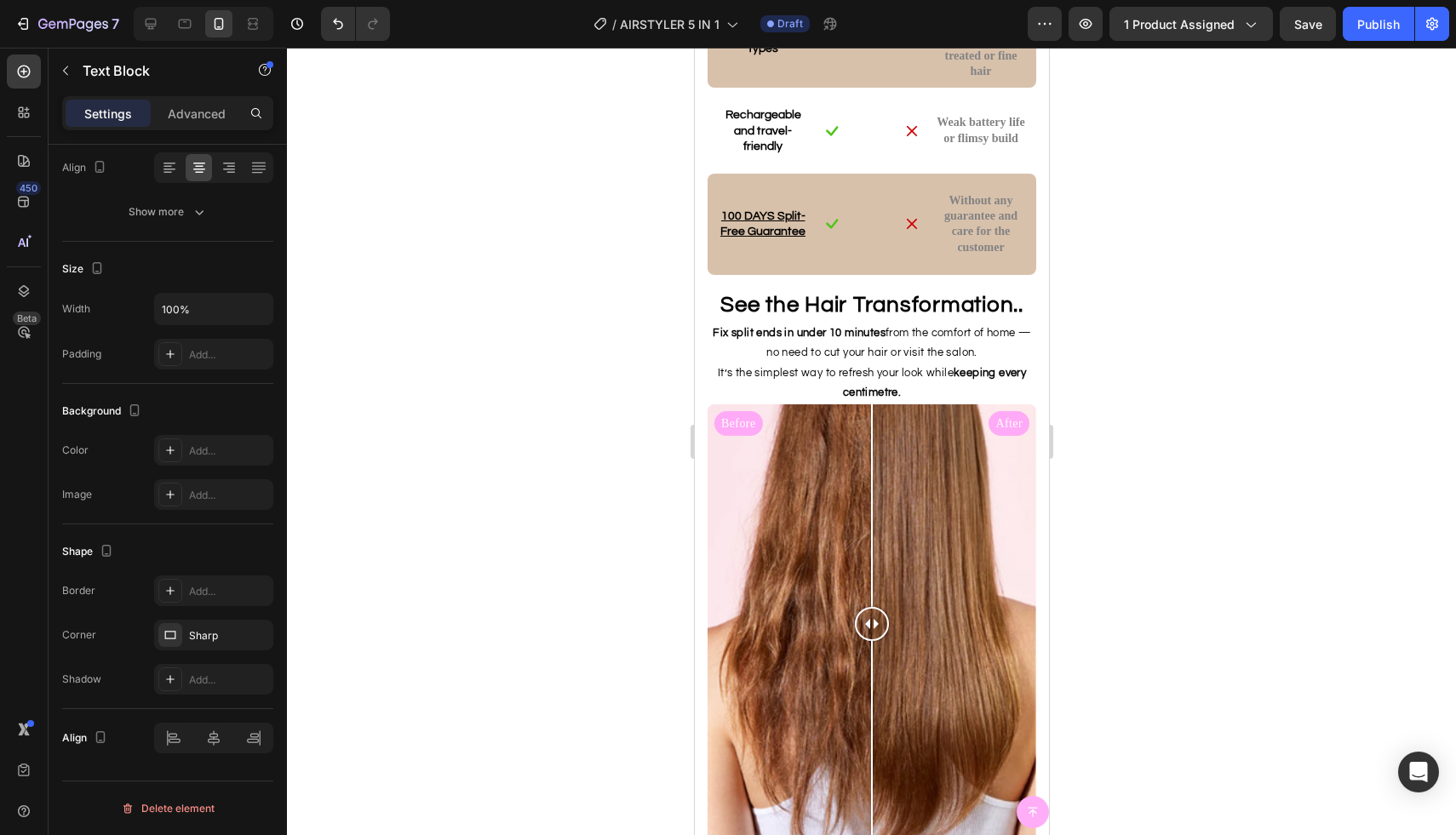 drag, startPoint x: 1027, startPoint y: 220, endPoint x: 780, endPoint y: 220, distance: 247 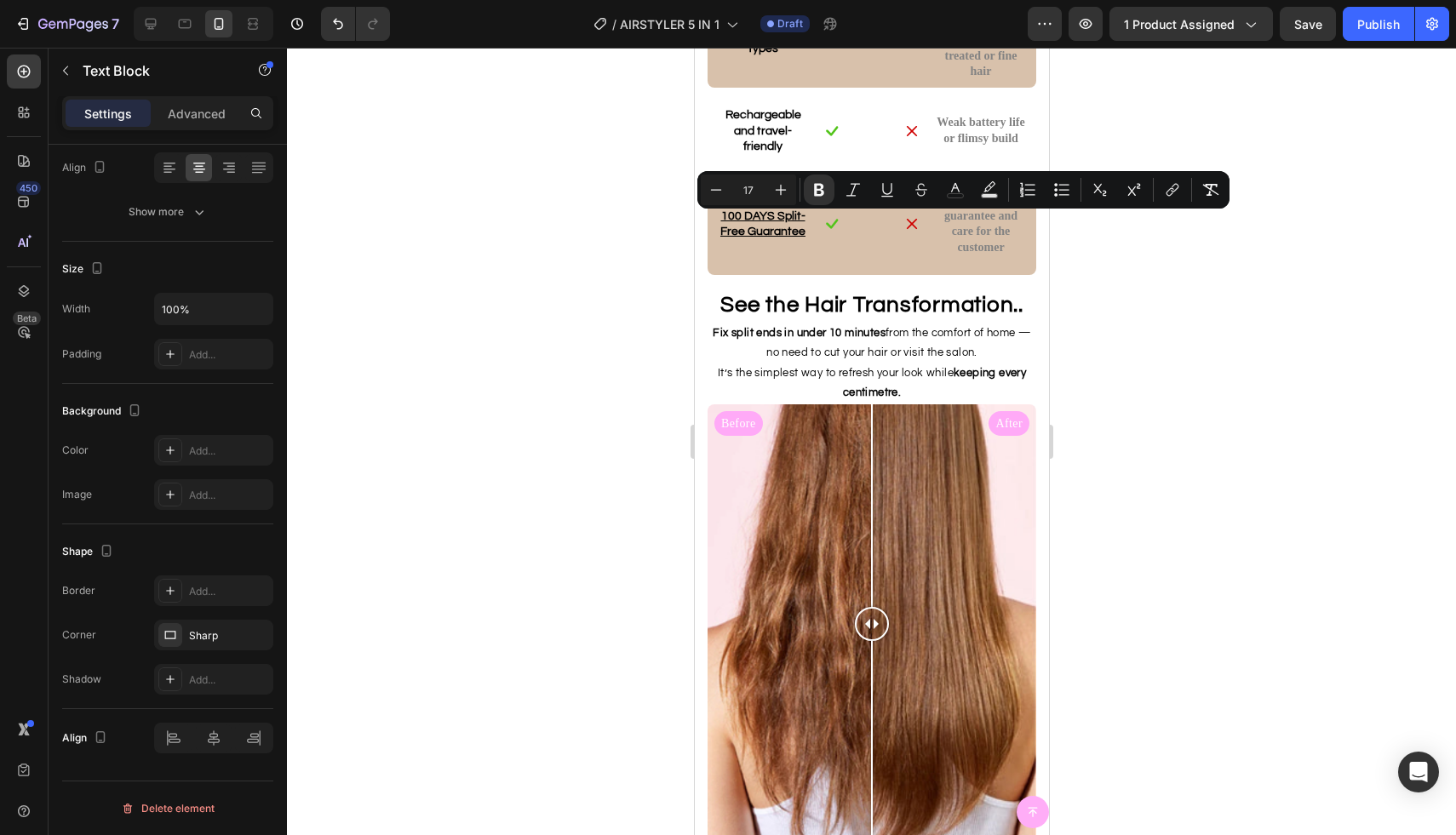 drag, startPoint x: 765, startPoint y: 224, endPoint x: 1022, endPoint y: 224, distance: 257 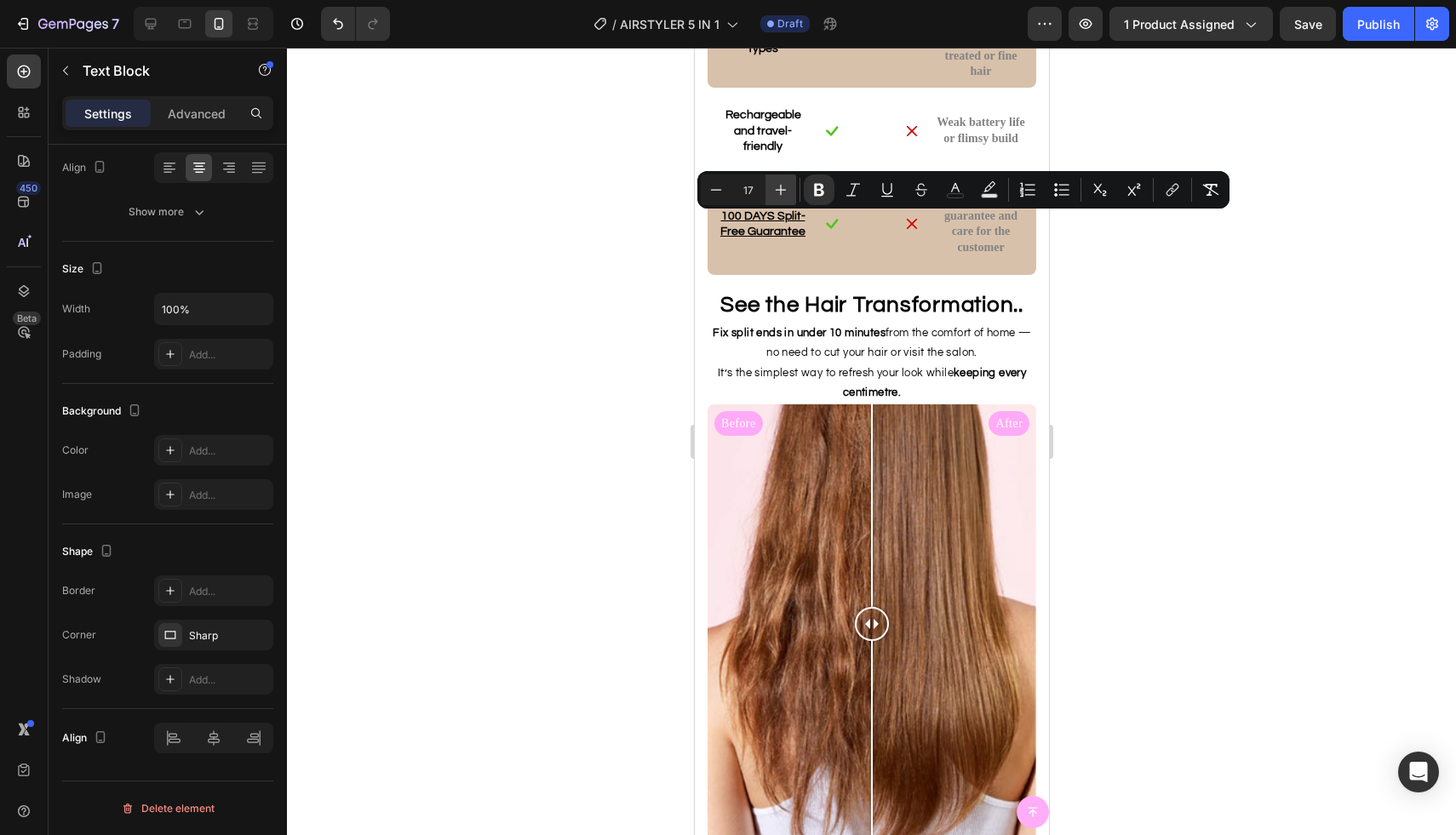 click 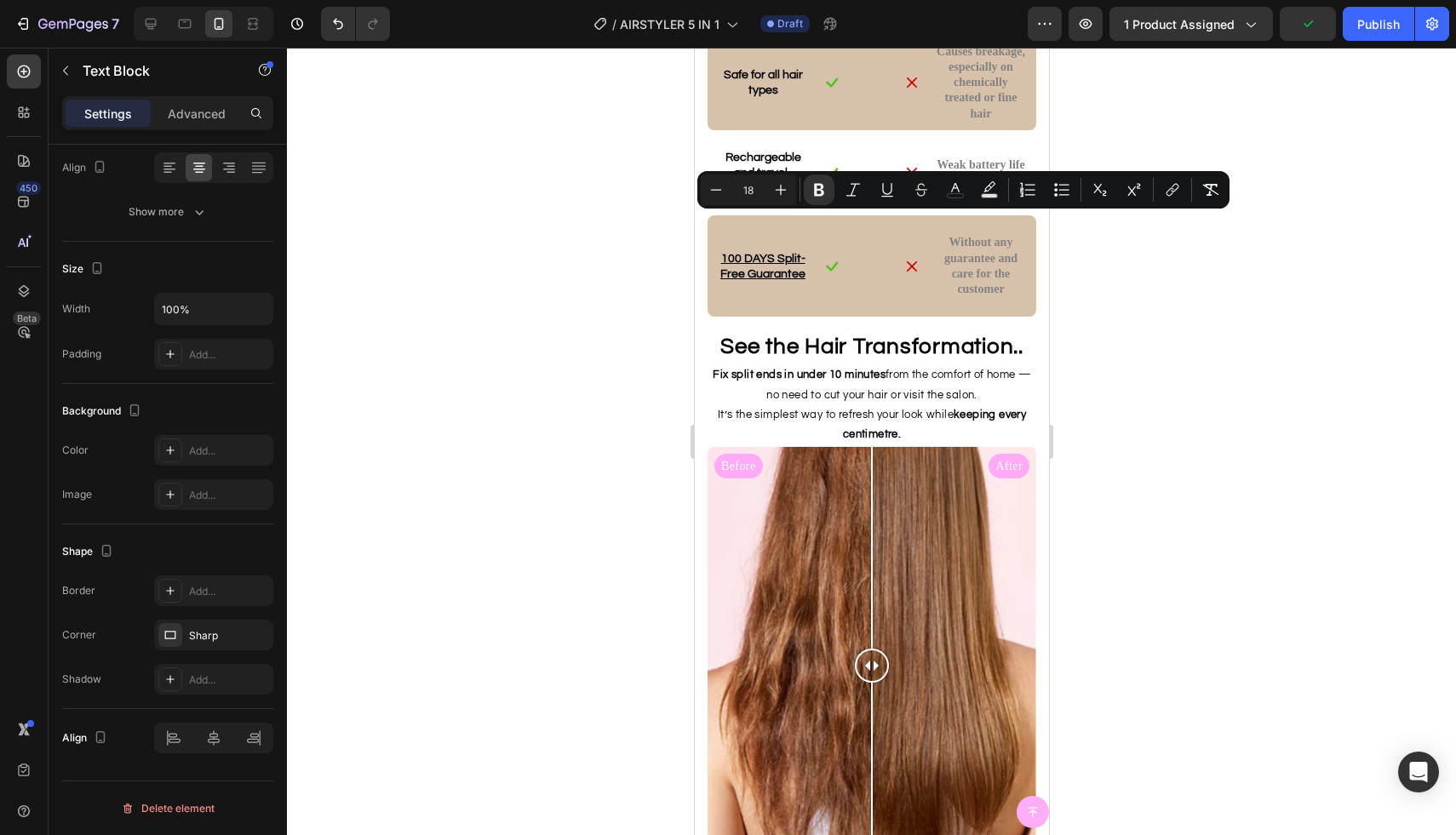 type on "27" 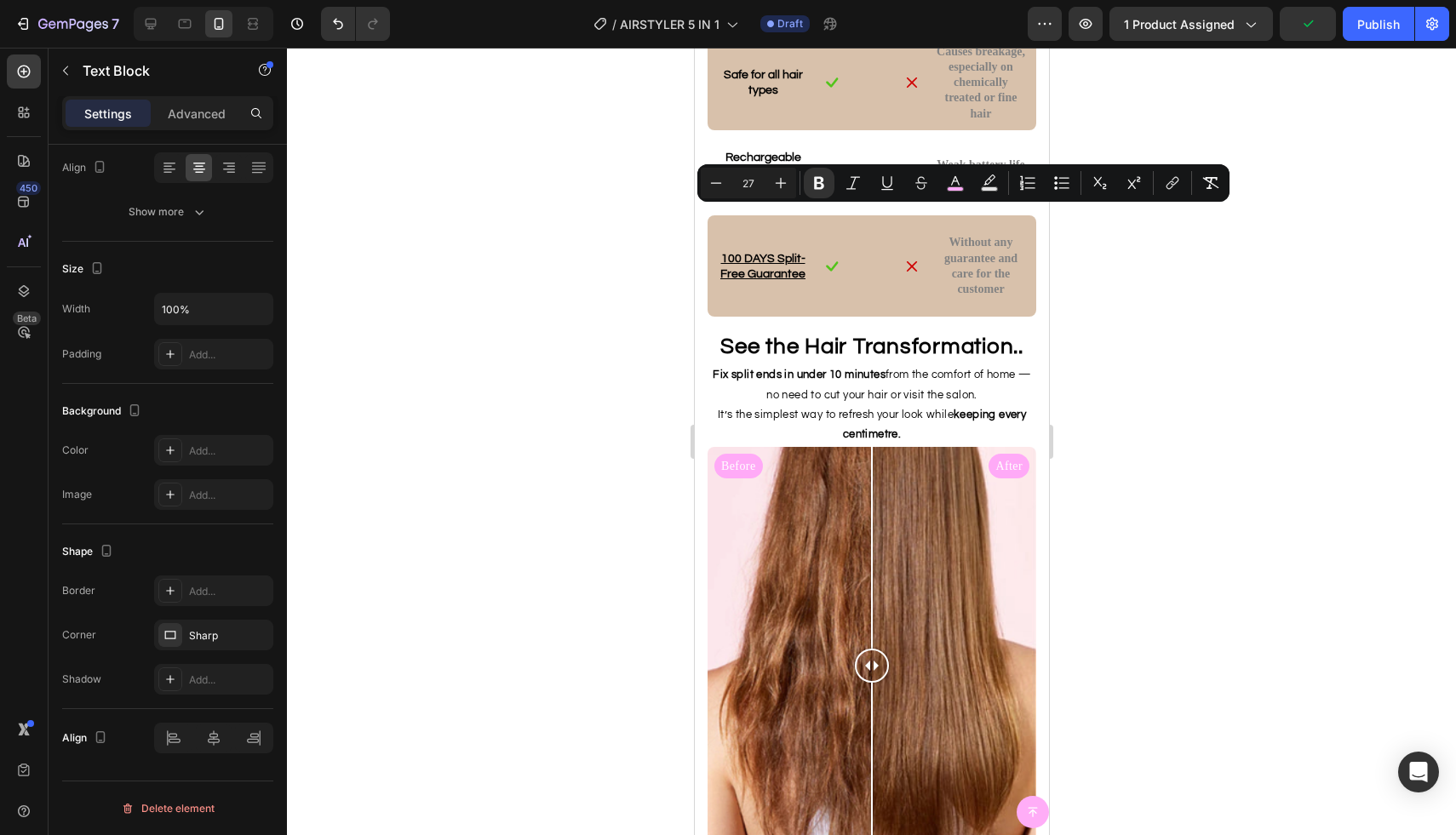 drag, startPoint x: 768, startPoint y: 221, endPoint x: 720, endPoint y: 226, distance: 48.25971 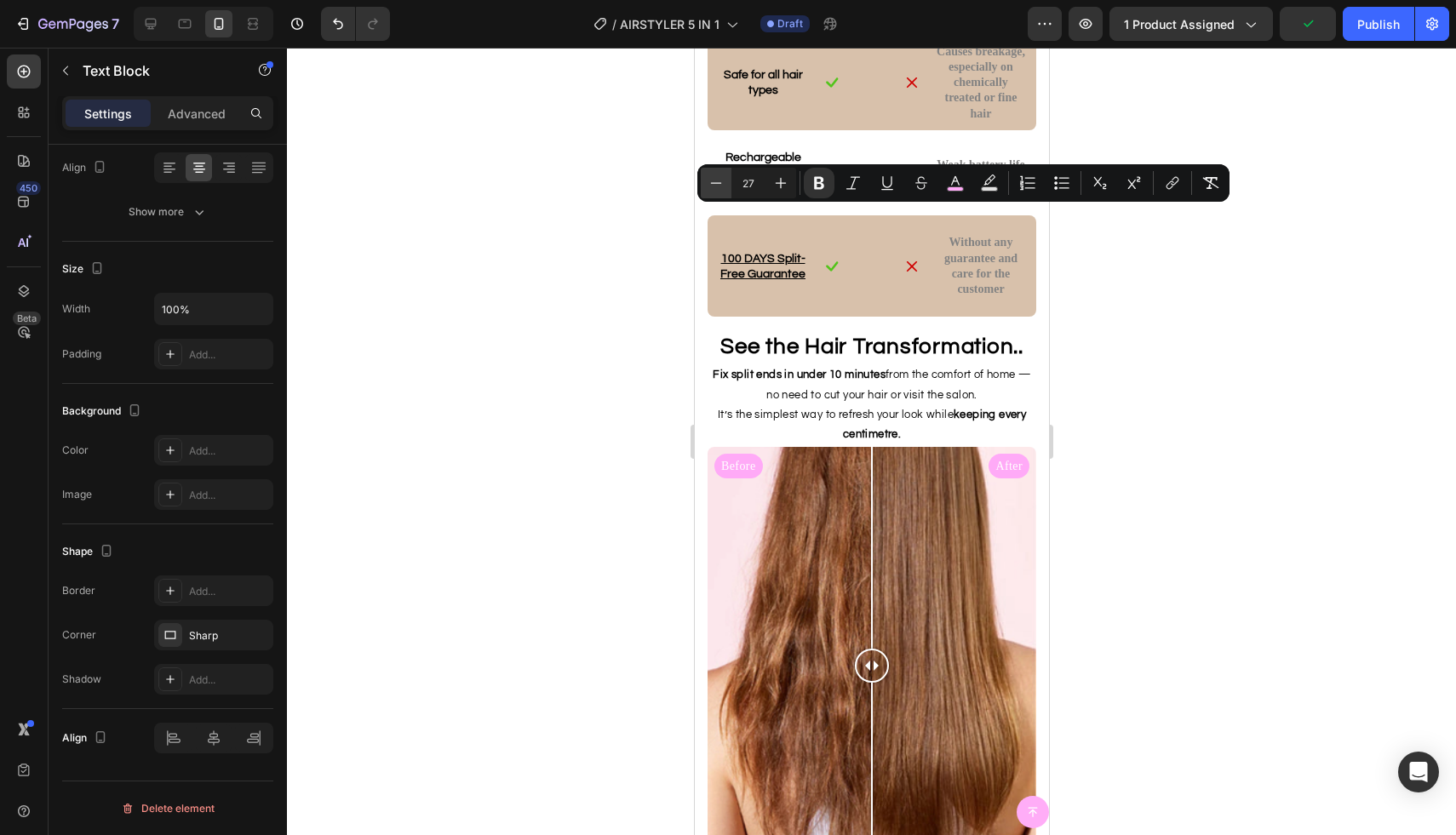 click 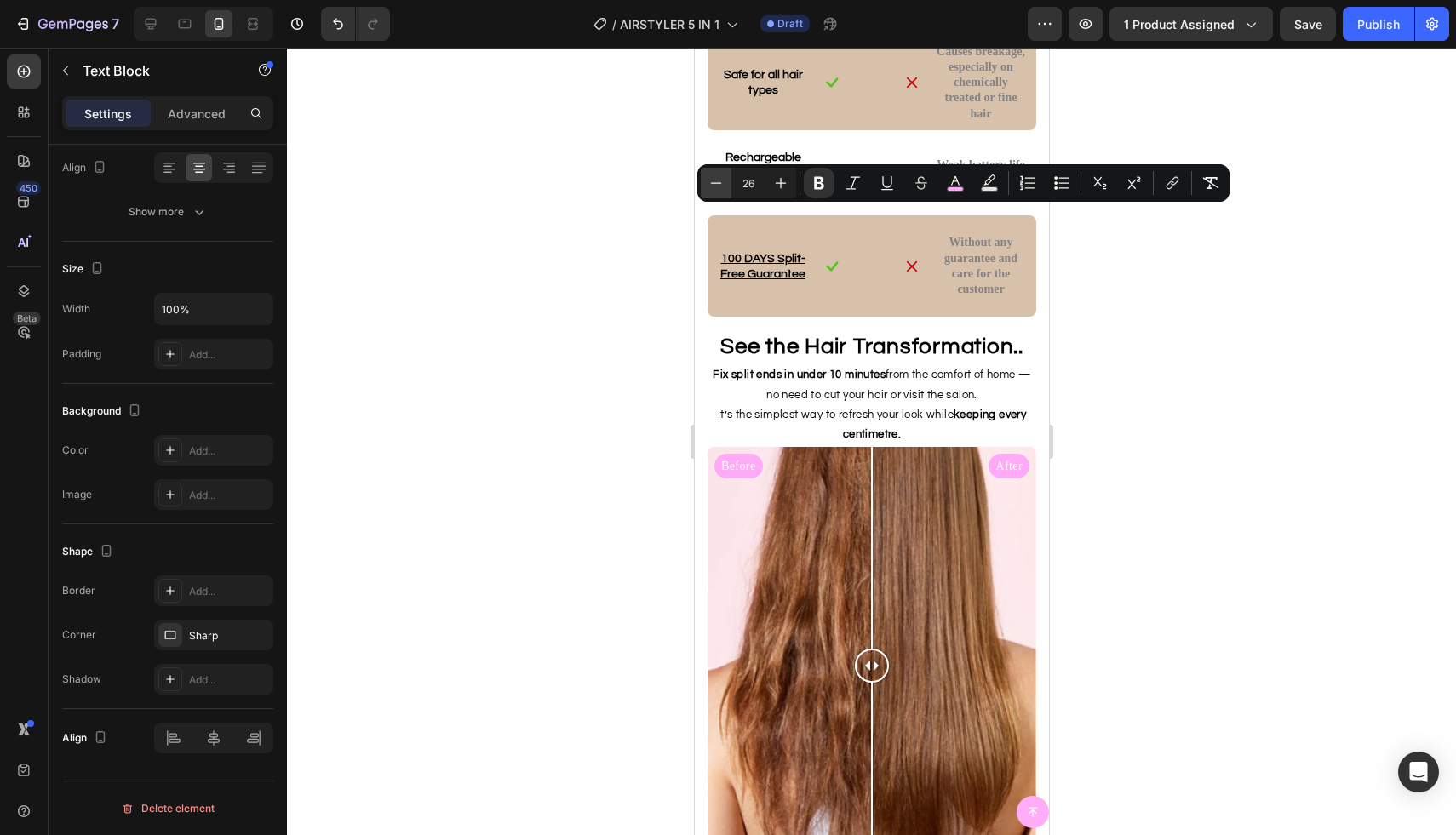 click 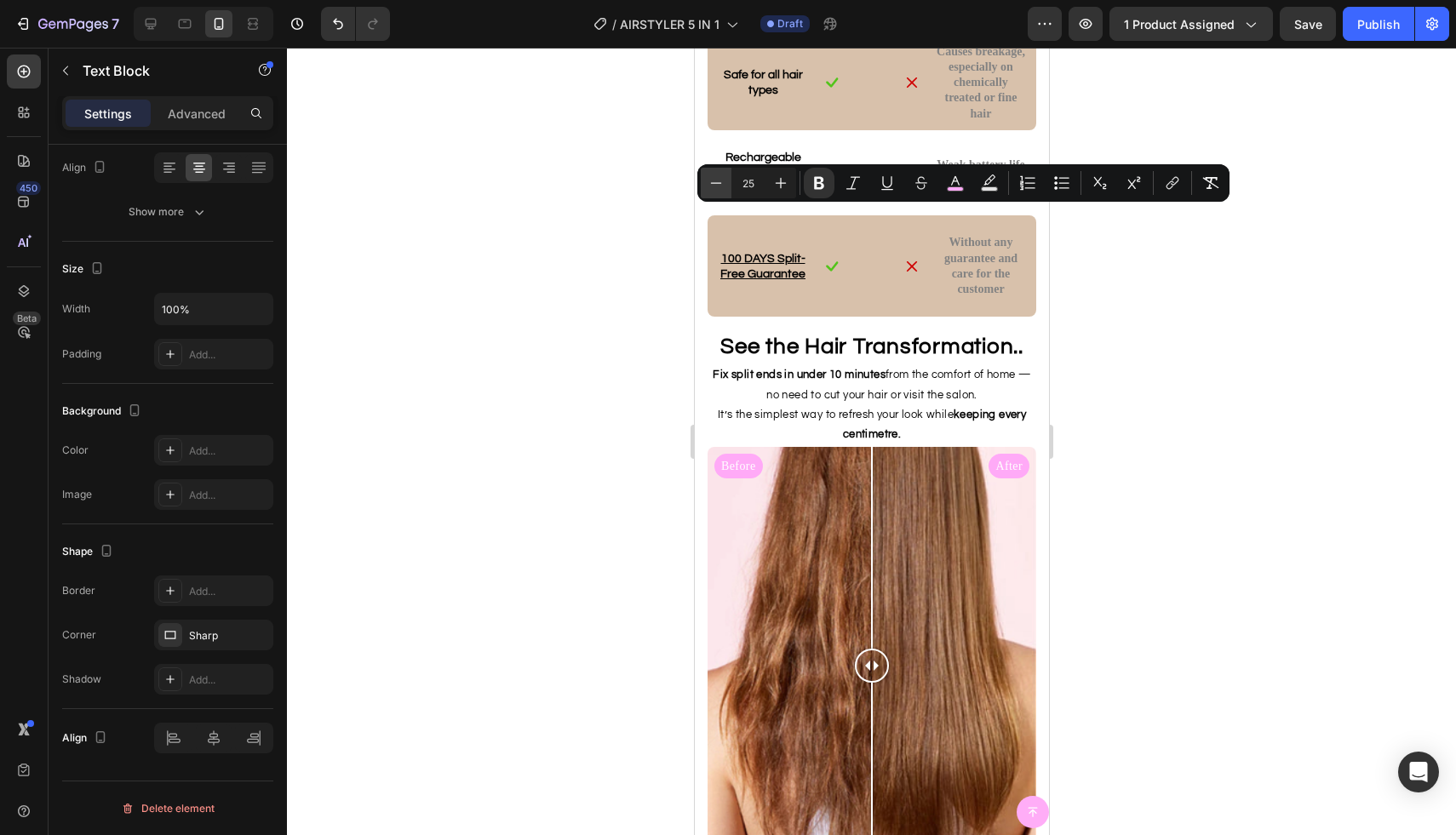 click 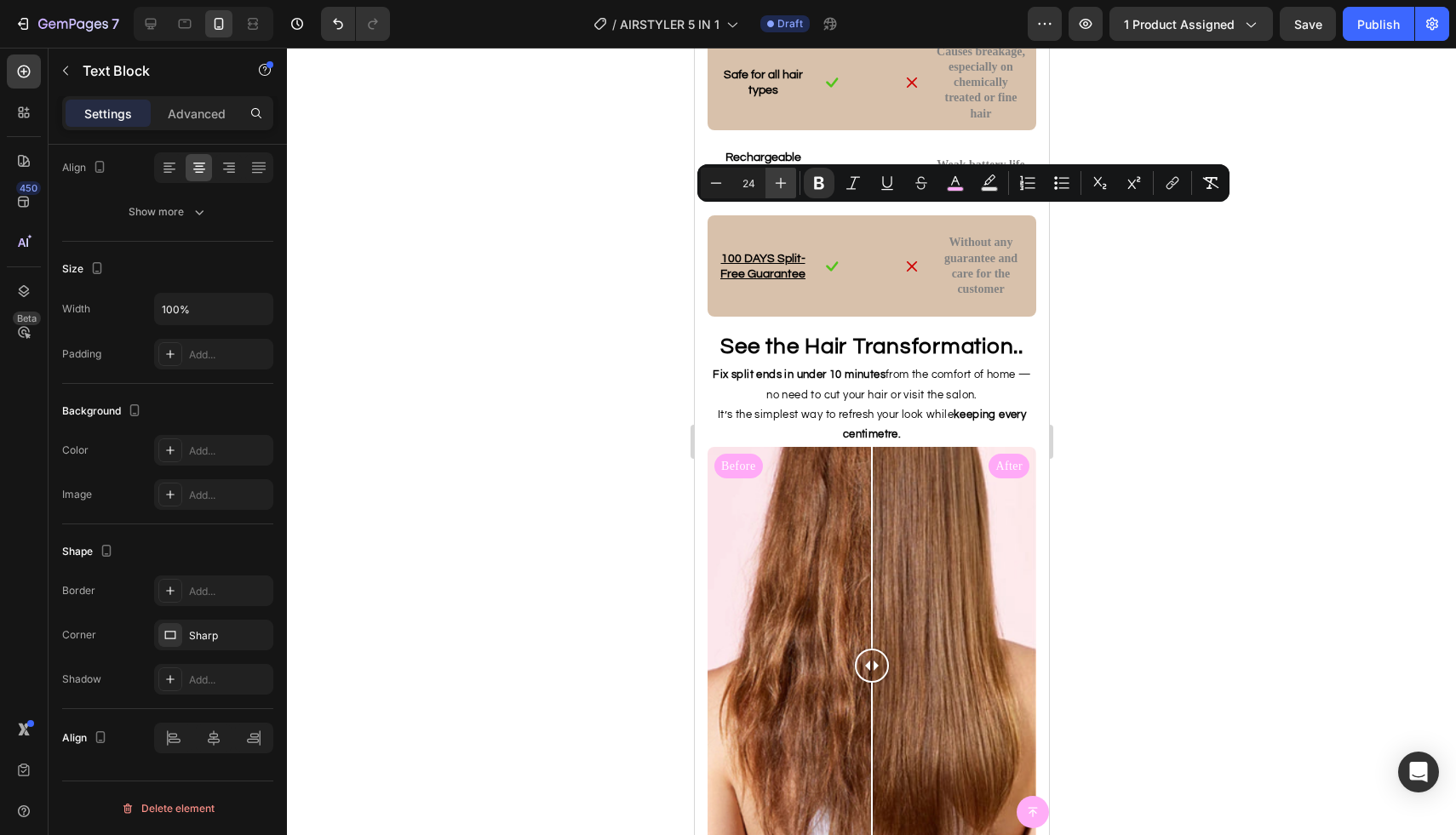 click 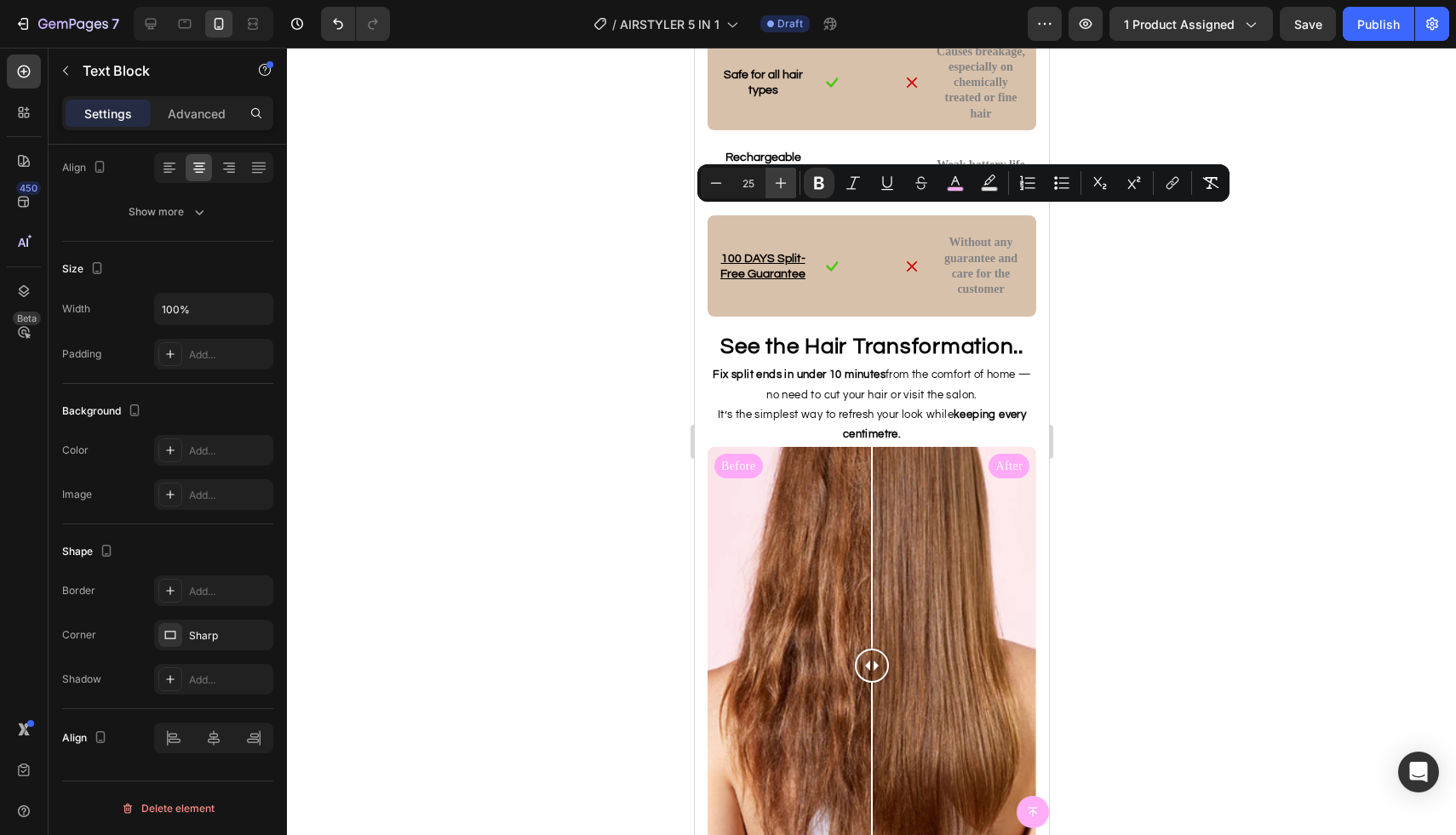 click 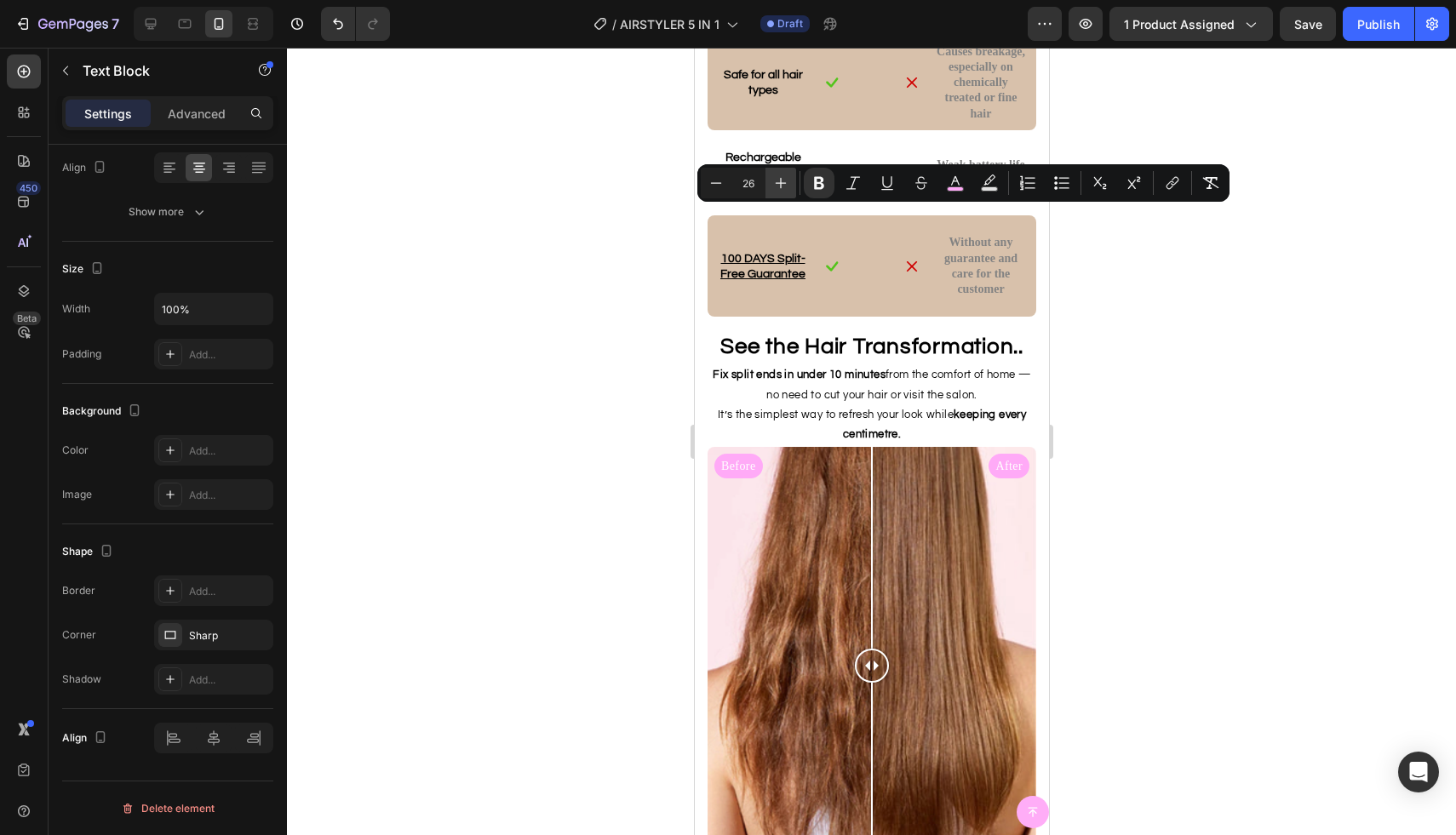 click 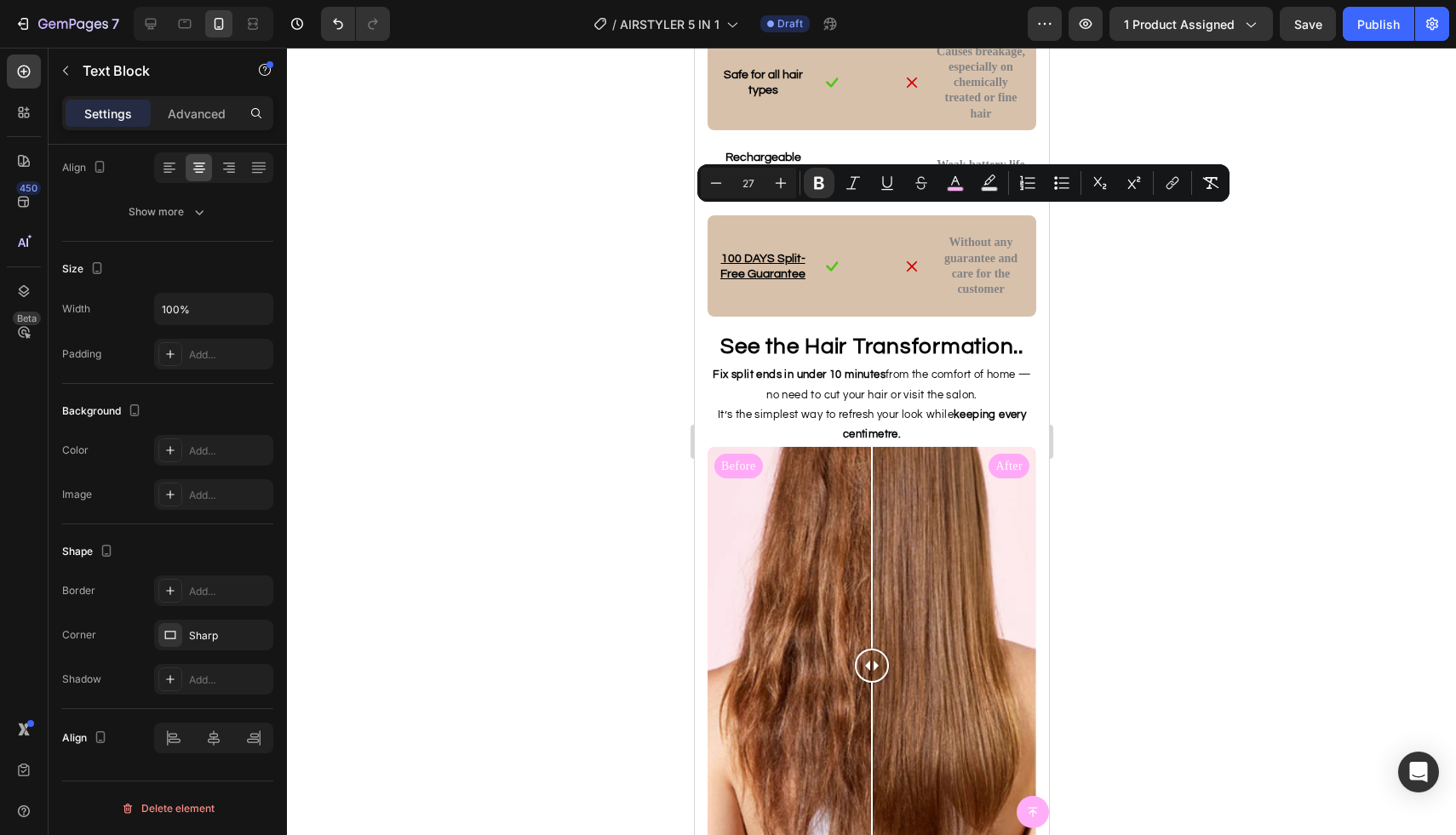 type on "18" 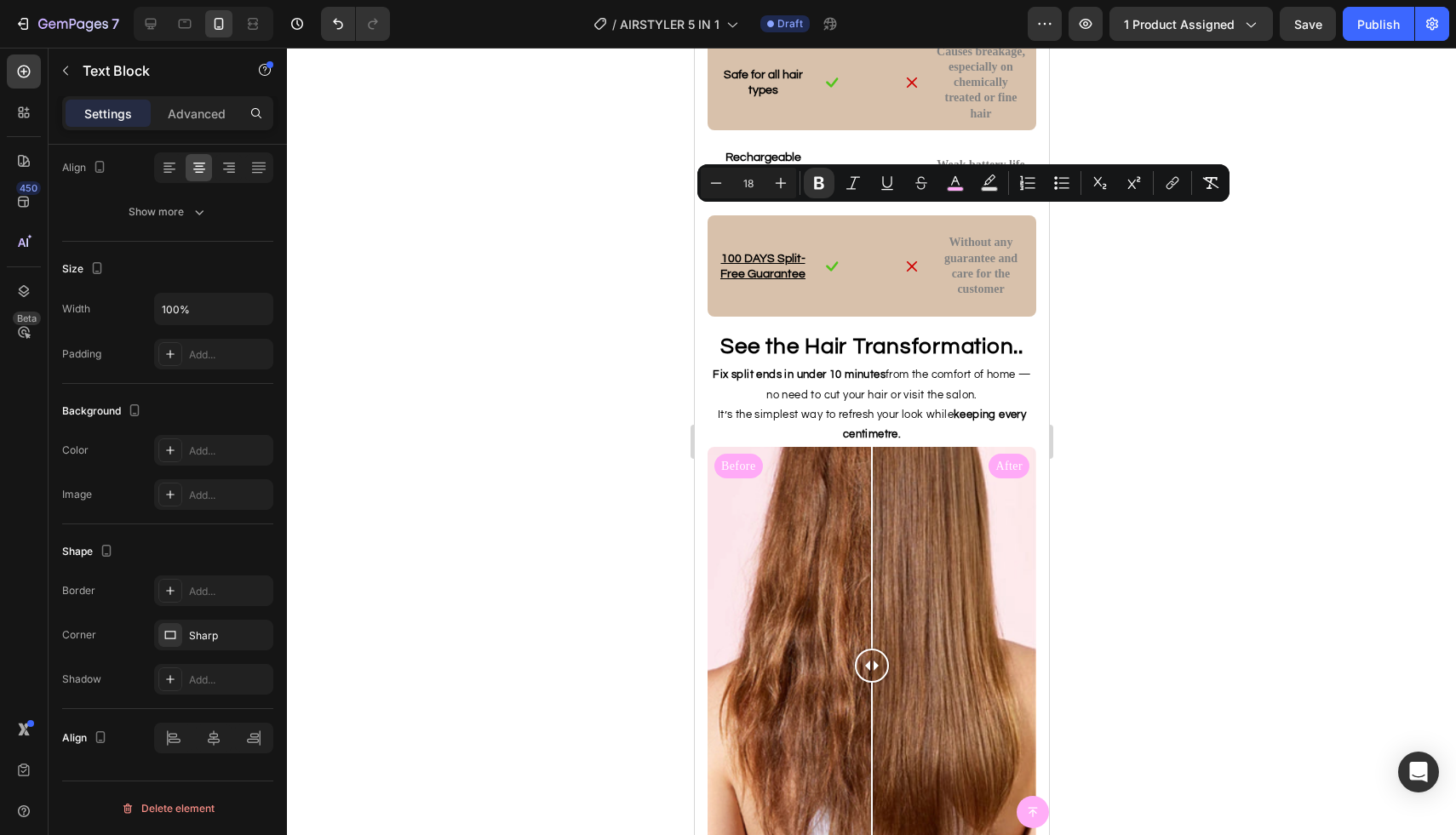 click on "noticed smoother, shinier hair after 1 use" at bounding box center [897, -523] 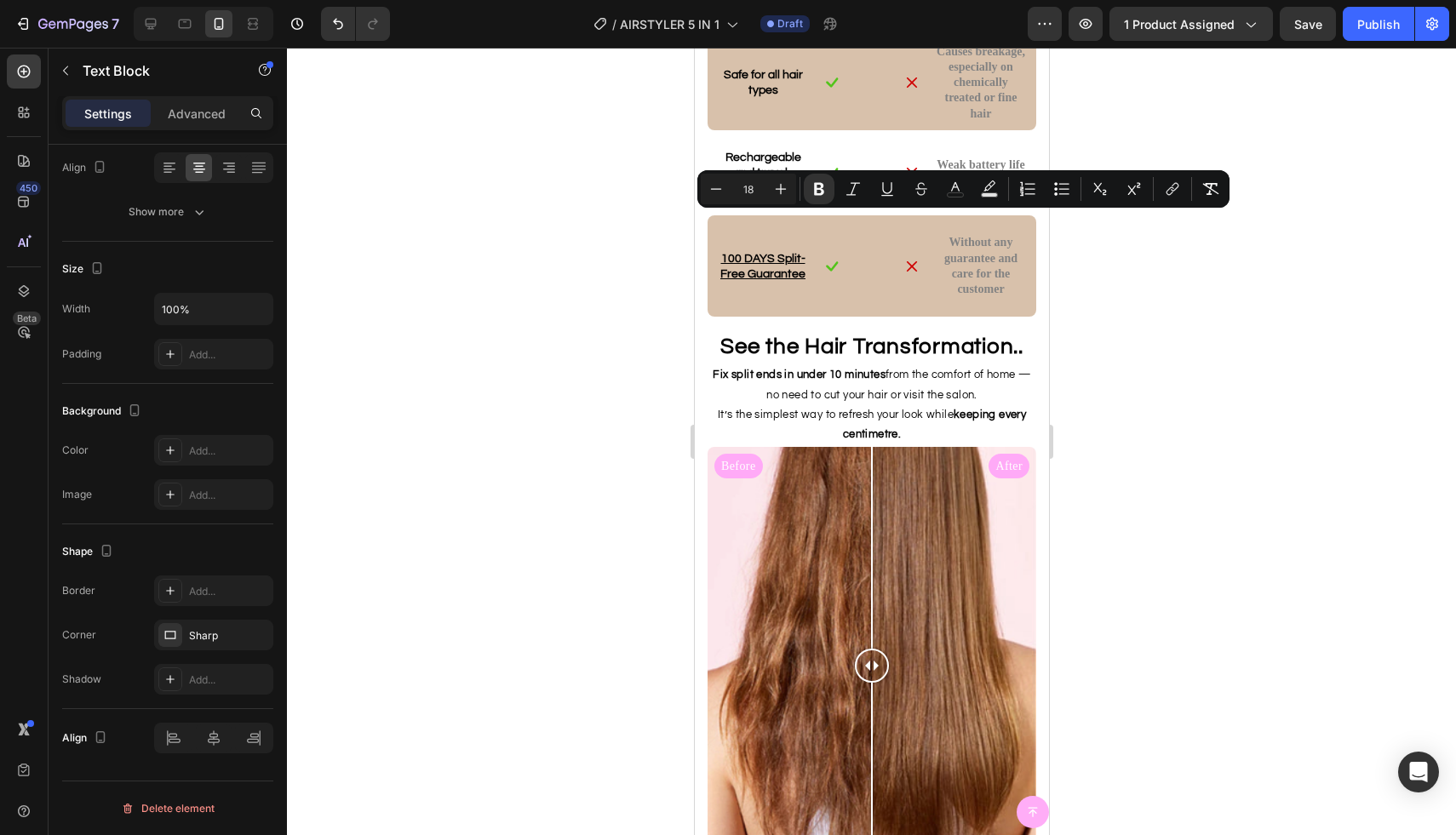 drag, startPoint x: 771, startPoint y: 225, endPoint x: 914, endPoint y: 235, distance: 143.34922 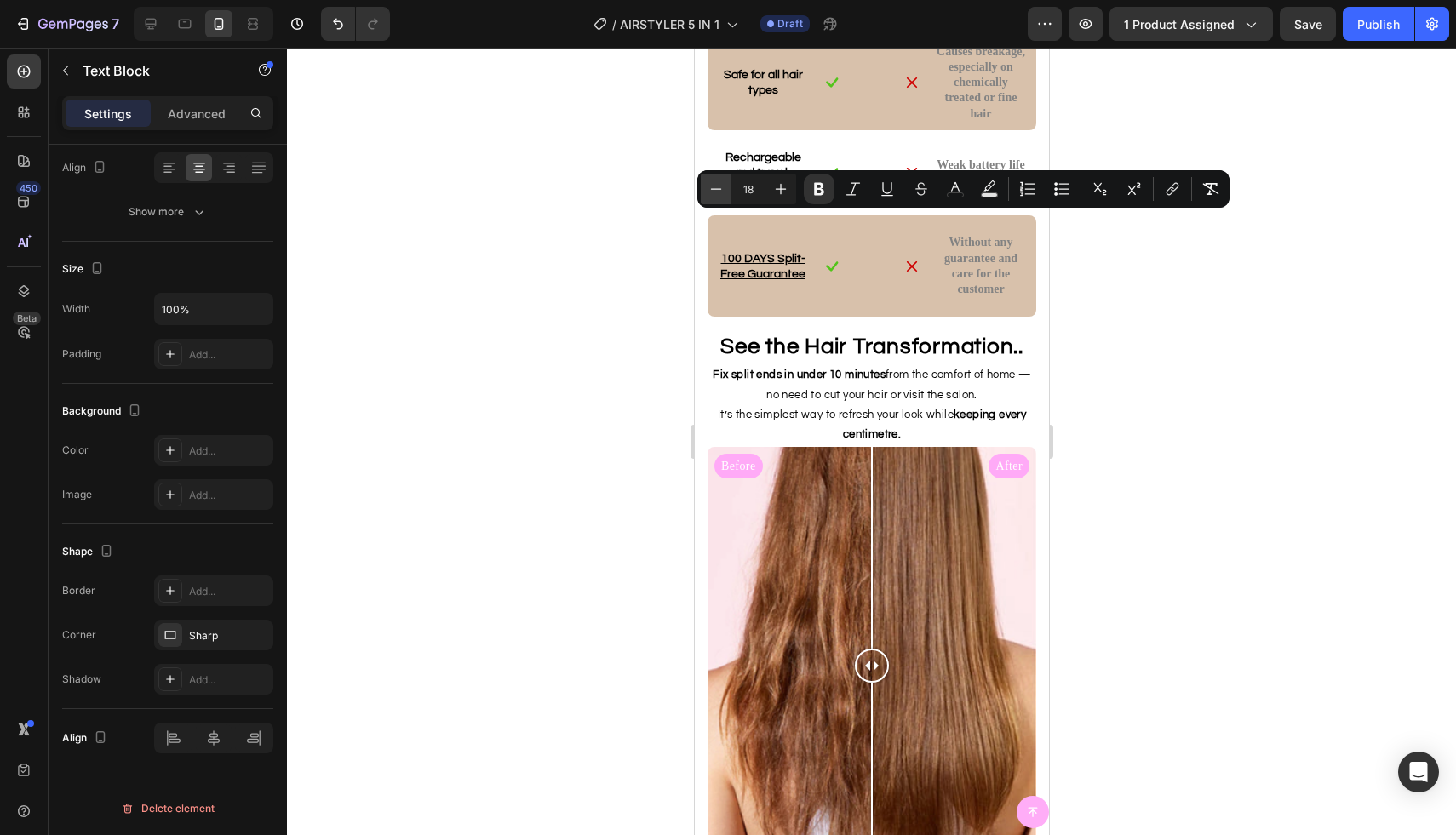 click 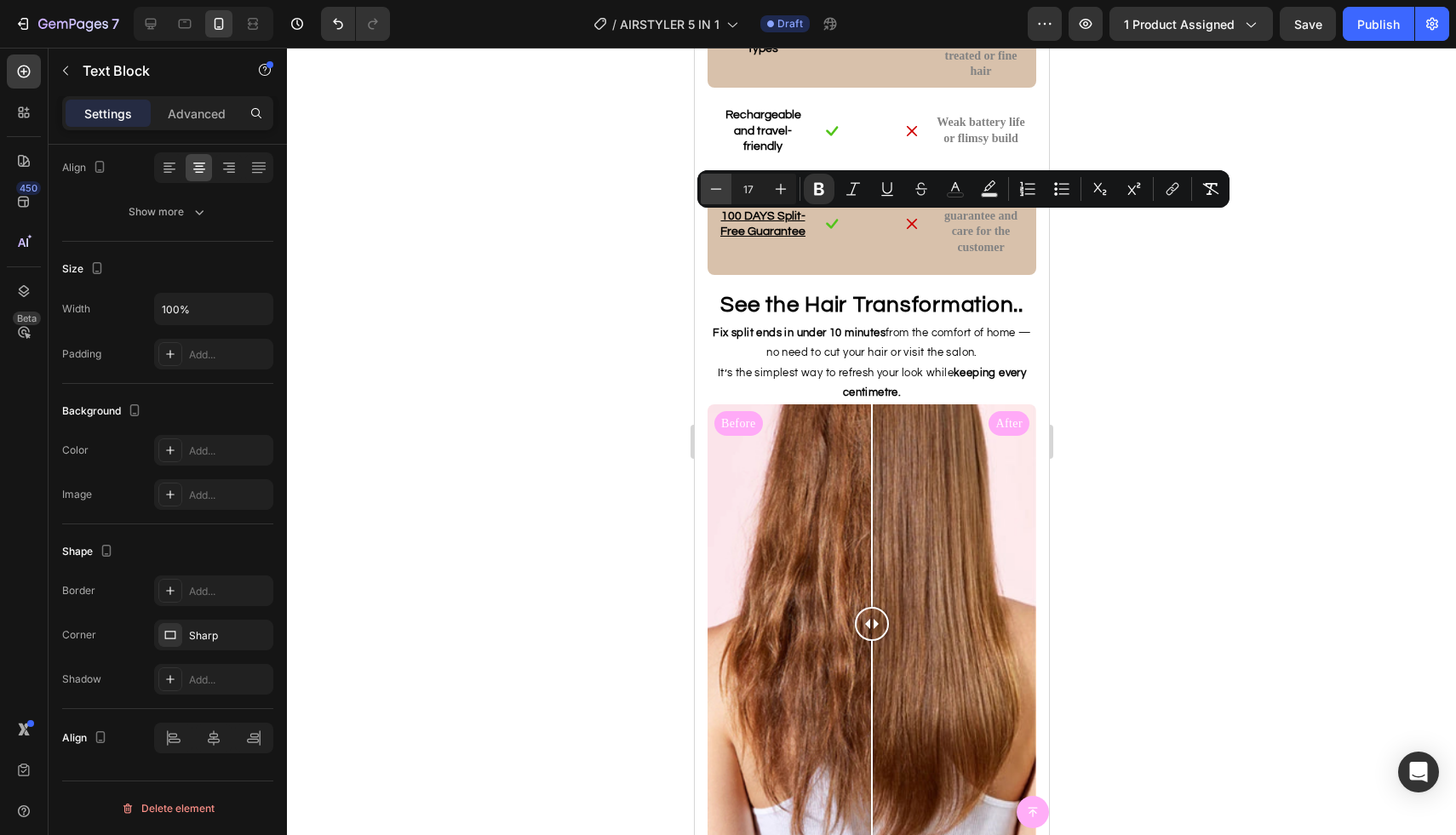 click 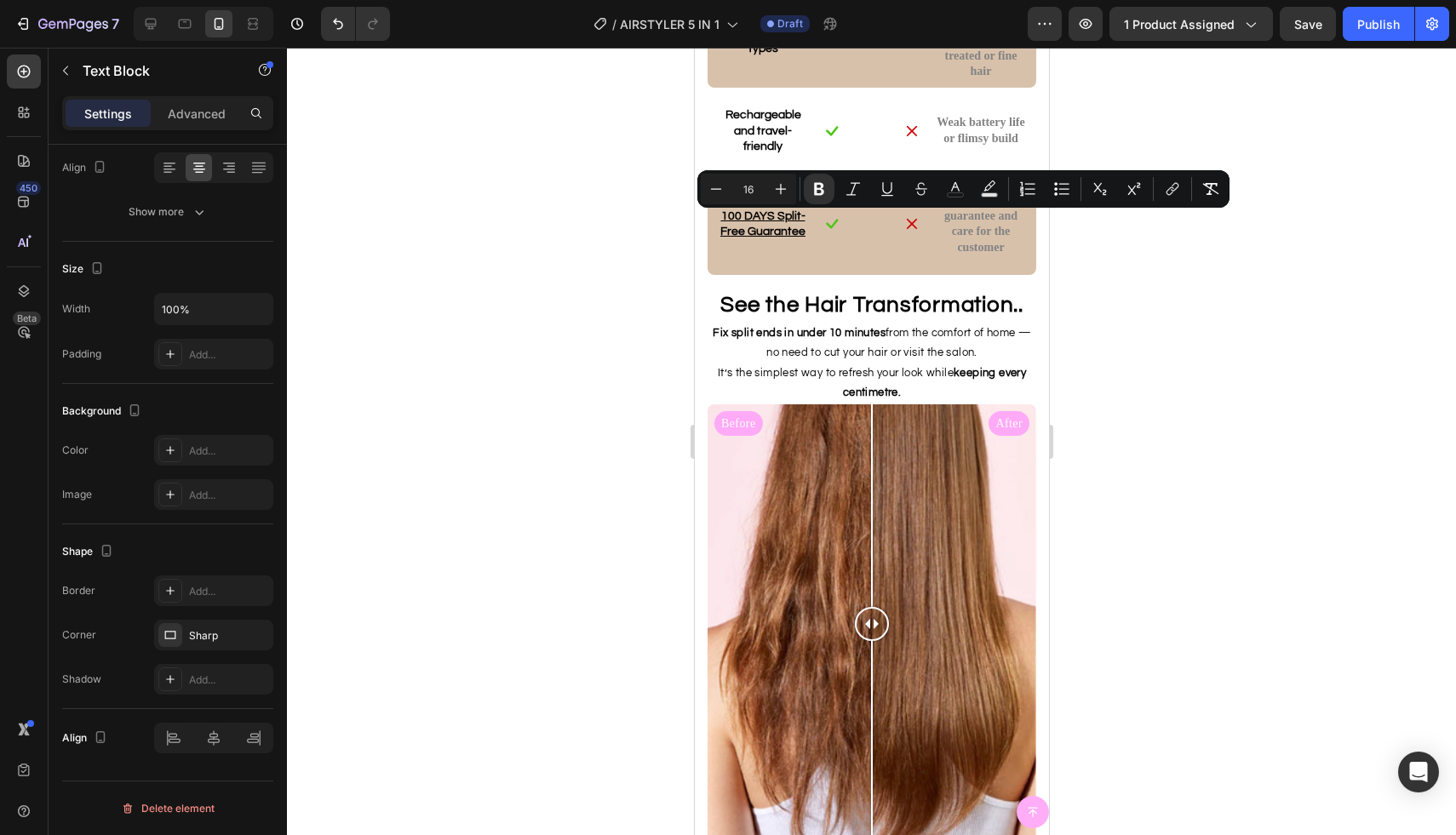 click 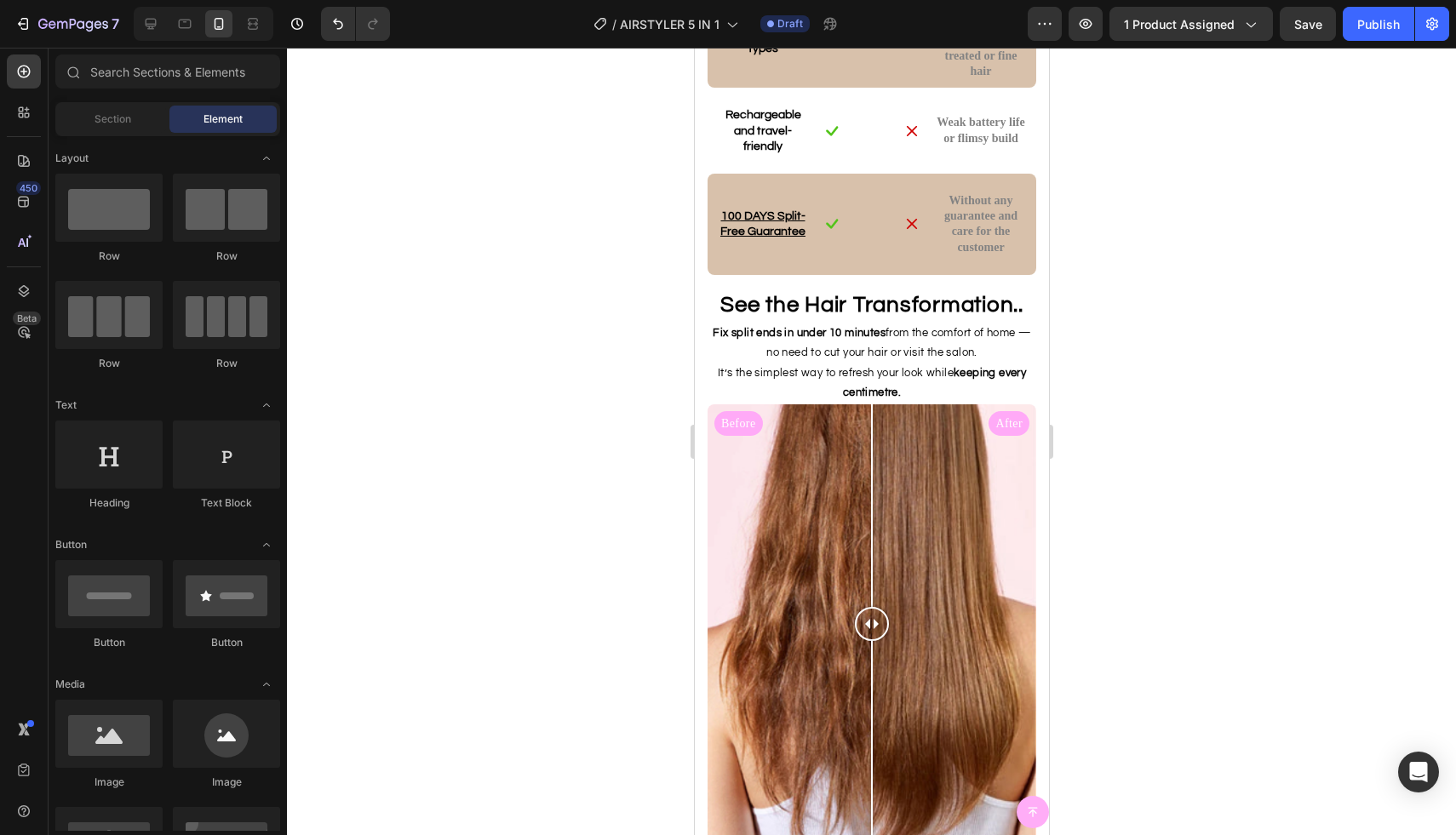 click on "90%" at bounding box center [773, -387] 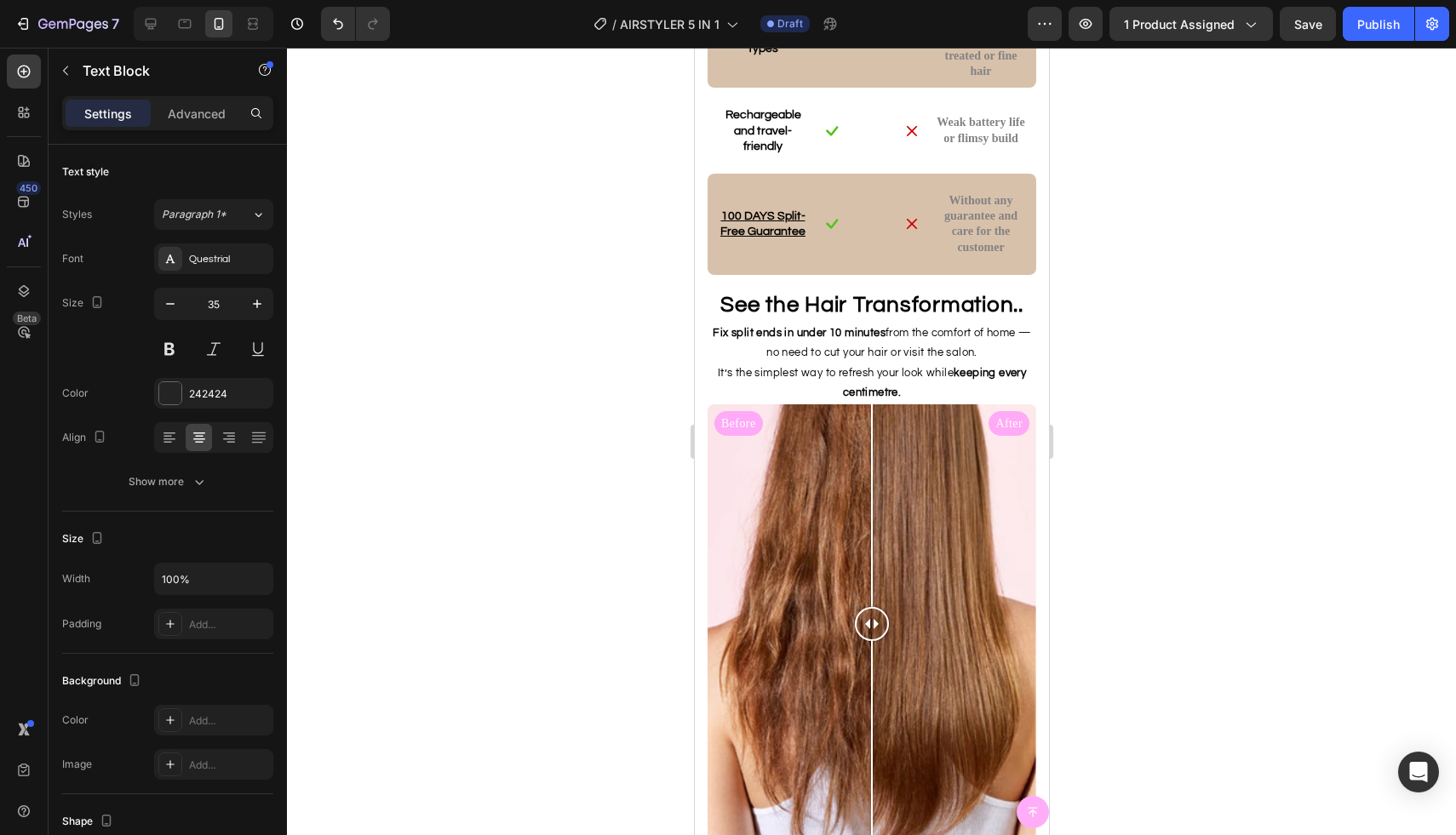 click 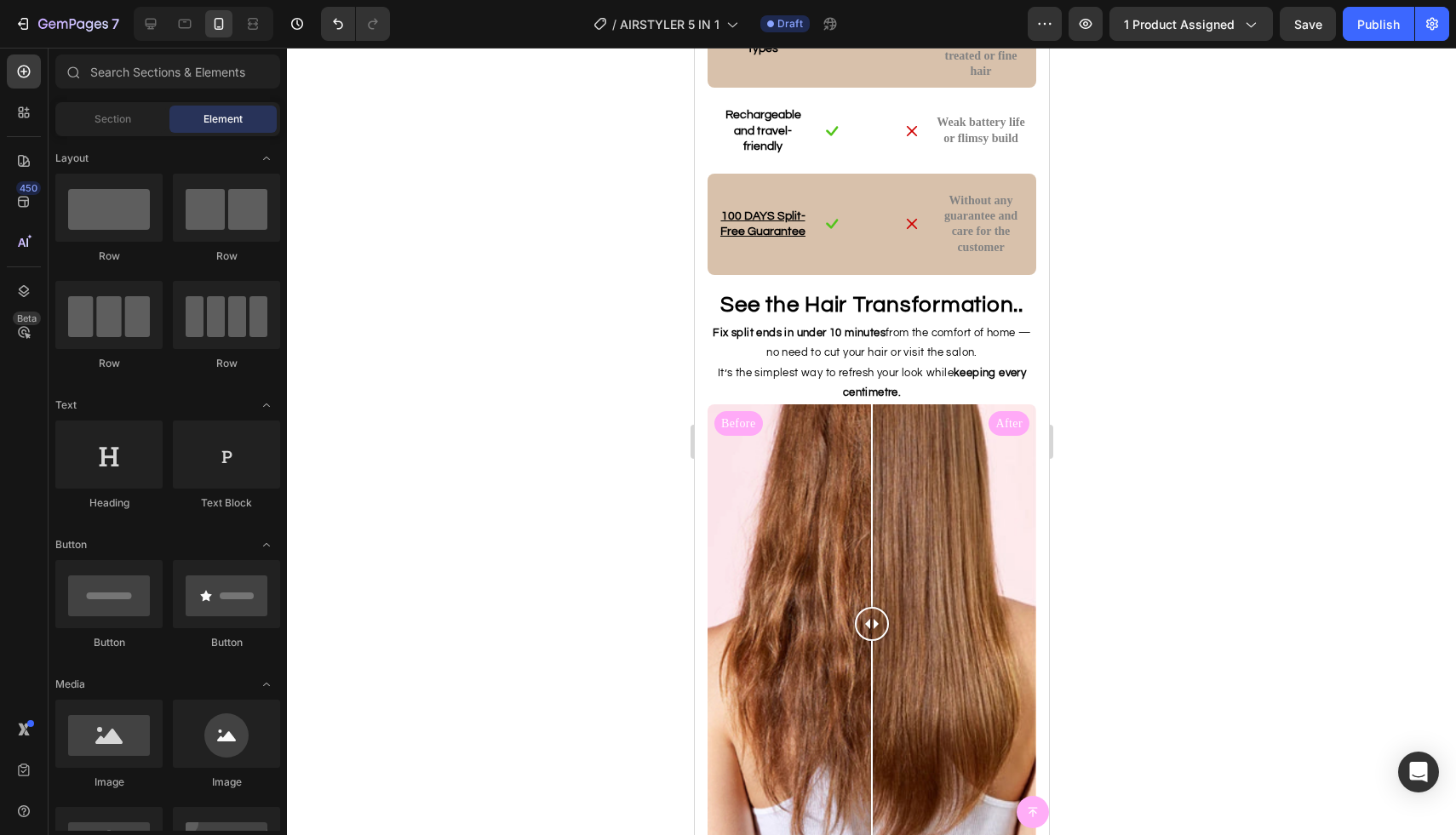 click on "No need for scissors or expensive appointments to refresh their ends." at bounding box center [871, -347] 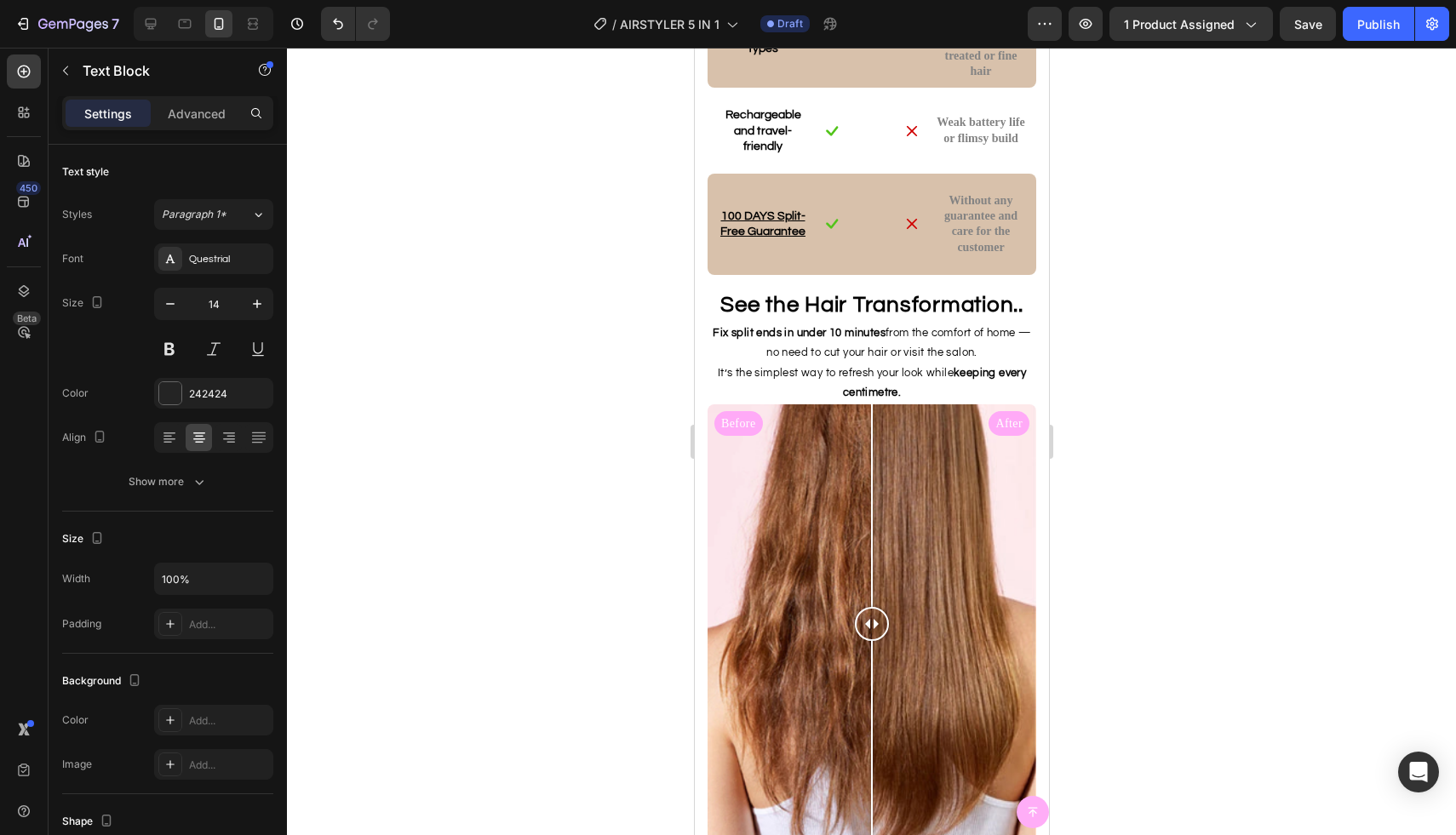 click on "No need for scissors or expensive appointments to refresh their ends." at bounding box center (871, -347) 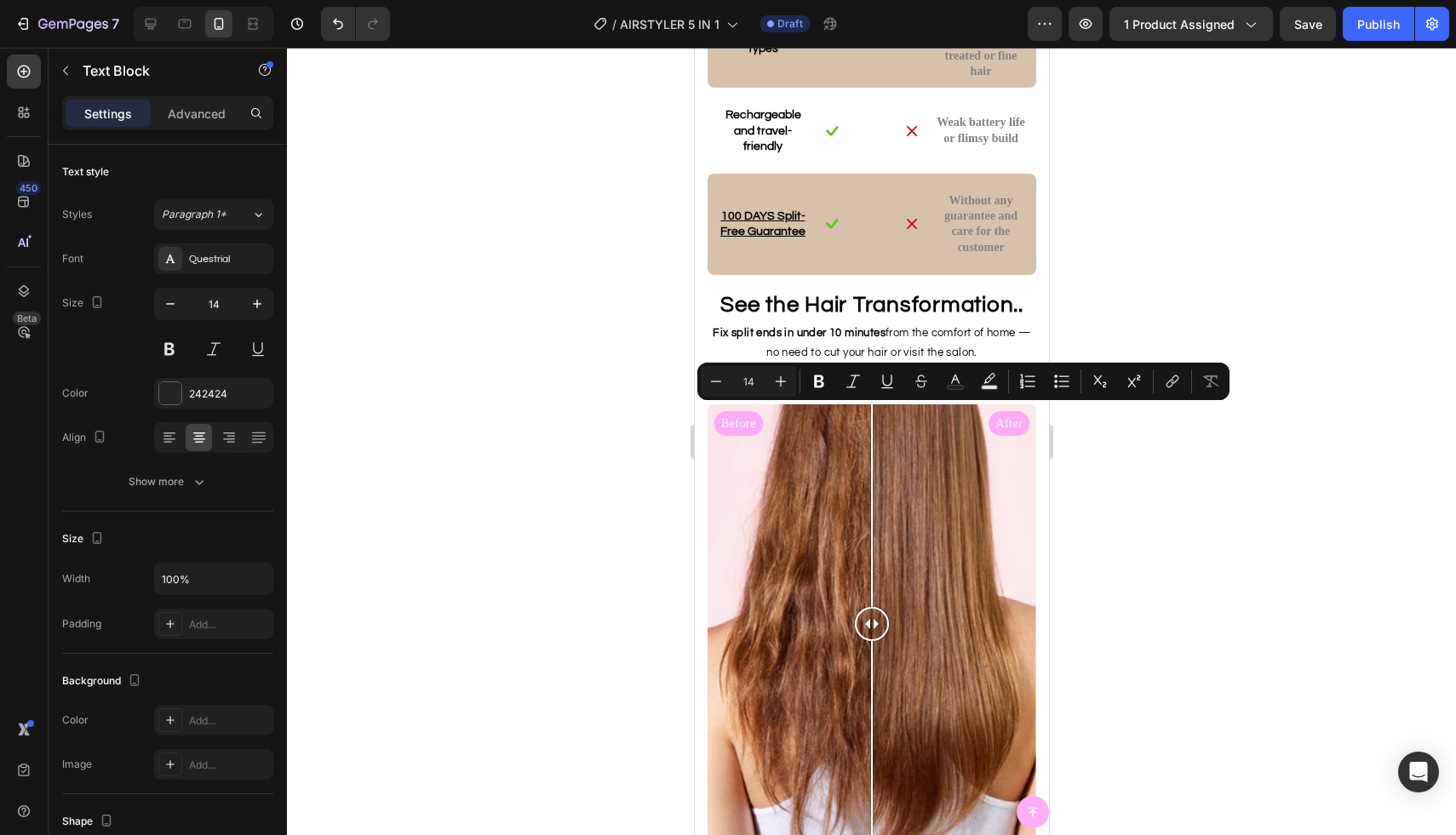 click on "No need for scissors or expensive appointments to refresh their ends." at bounding box center [871, -347] 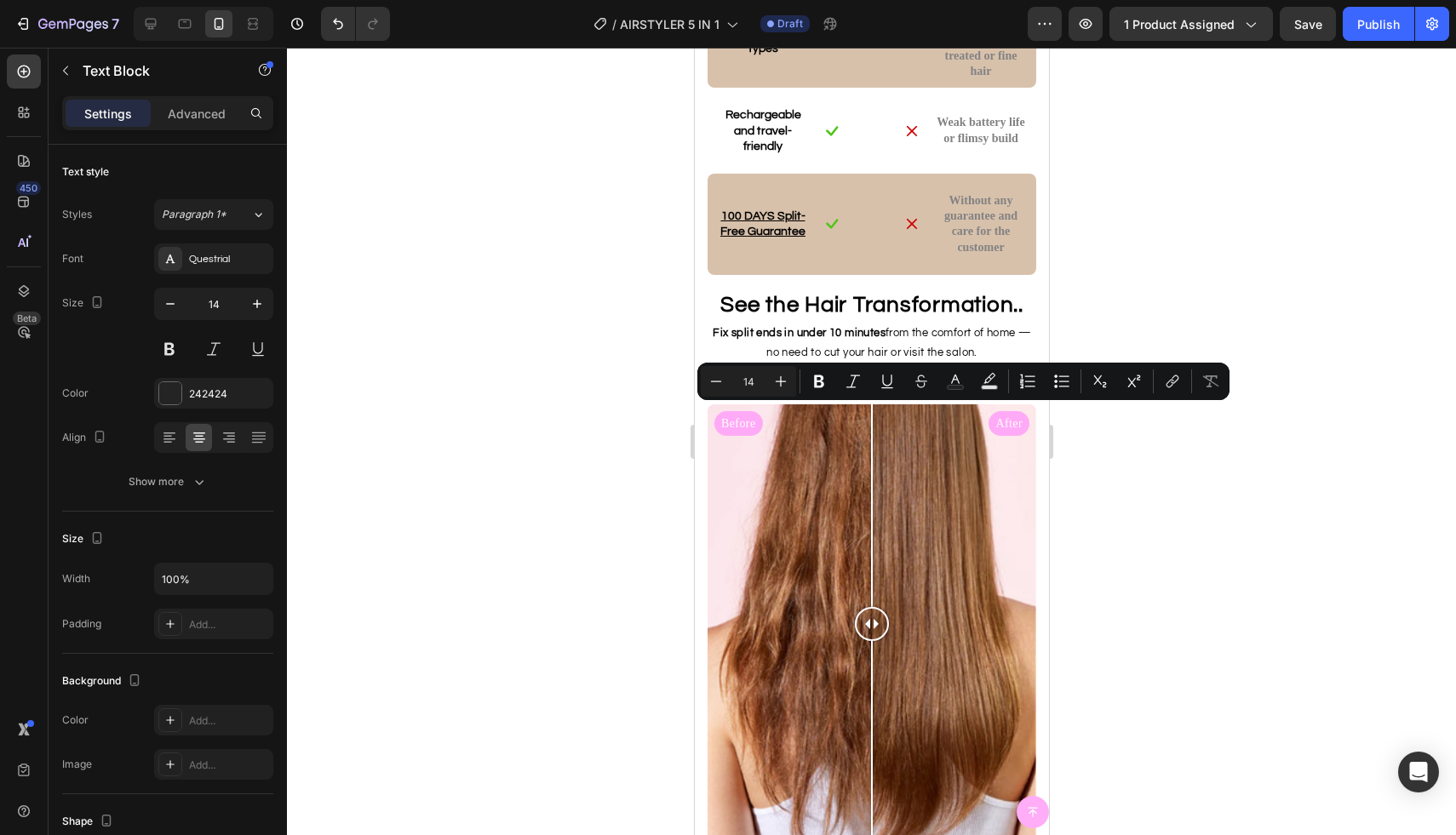 drag, startPoint x: 837, startPoint y: 416, endPoint x: 765, endPoint y: 420, distance: 72.11103 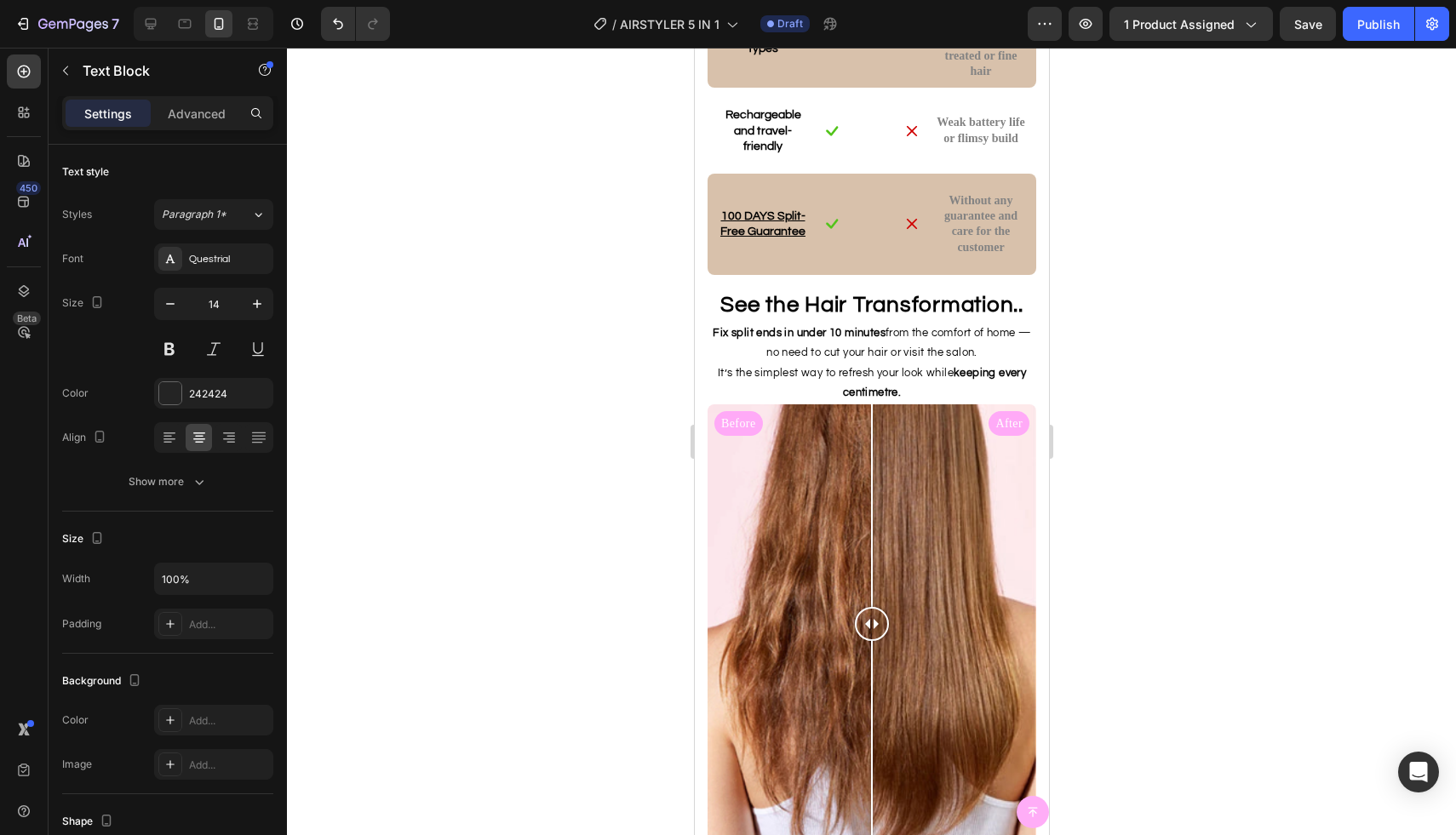 click on "No needmore expensive appointments to refresh their ends." at bounding box center (871, -347) 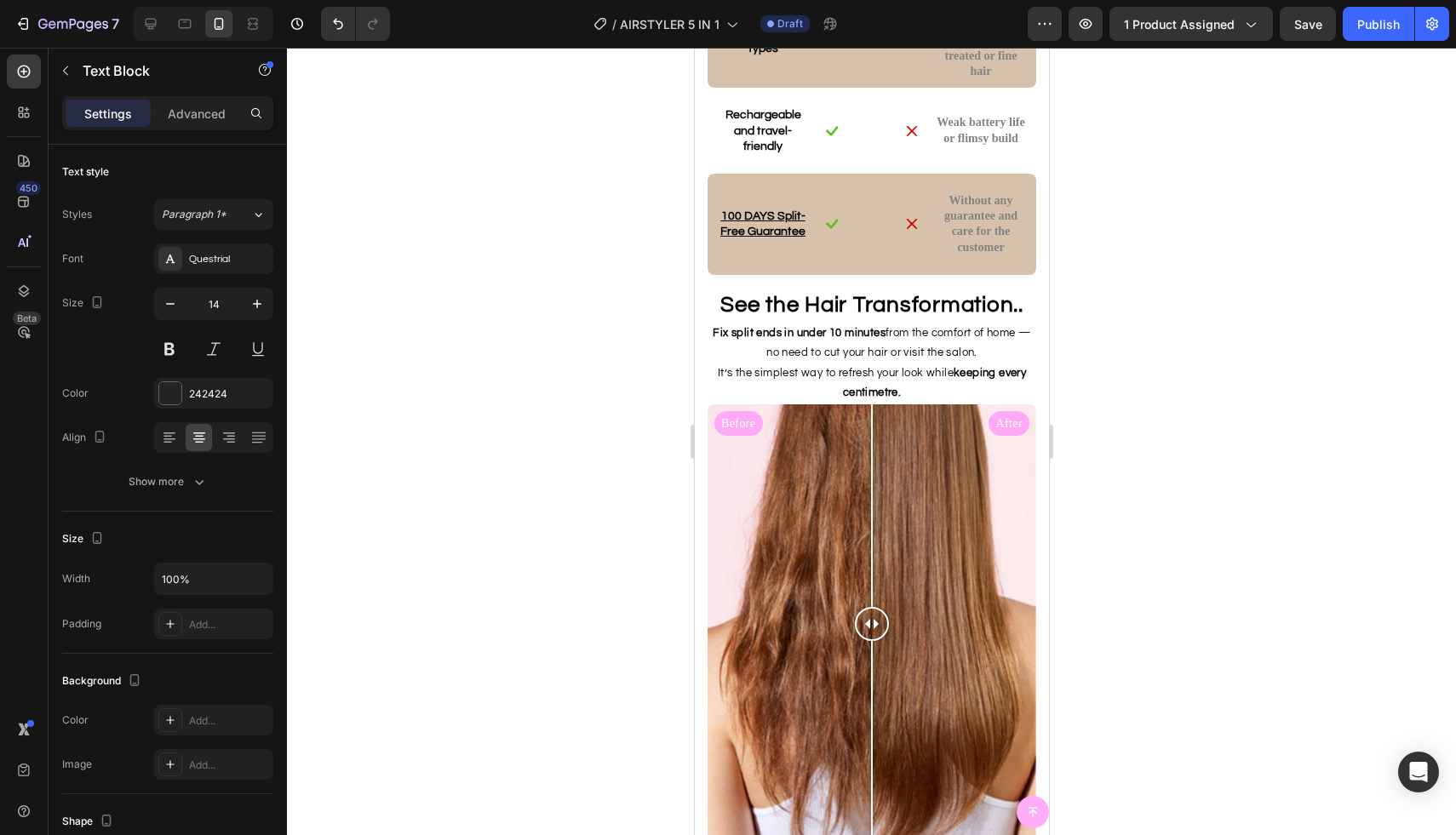 click 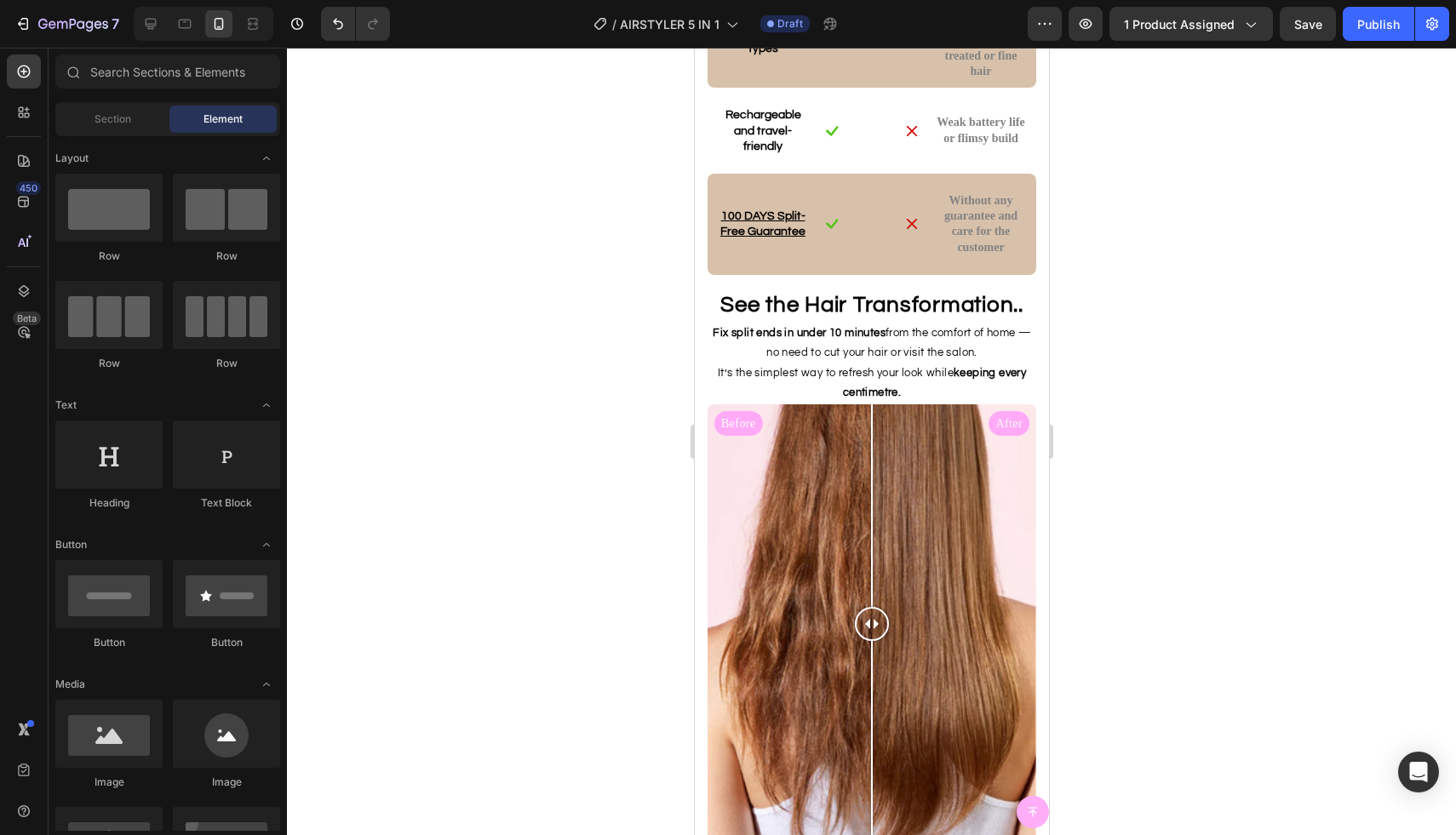 click on "No need more expensive appointments to refresh their ends." at bounding box center [871, -347] 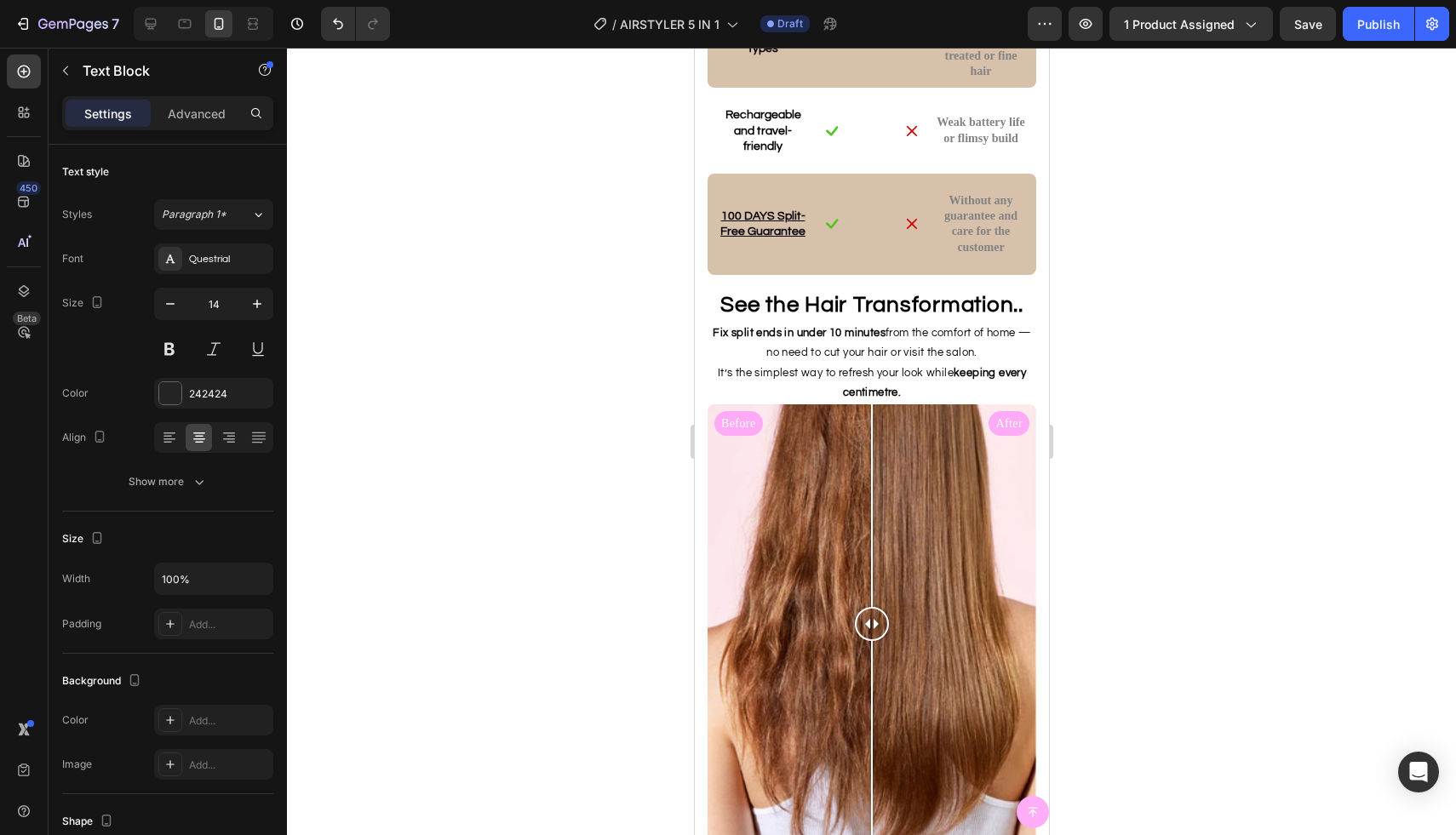 drag, startPoint x: 881, startPoint y: 429, endPoint x: 843, endPoint y: 437, distance: 38.832976 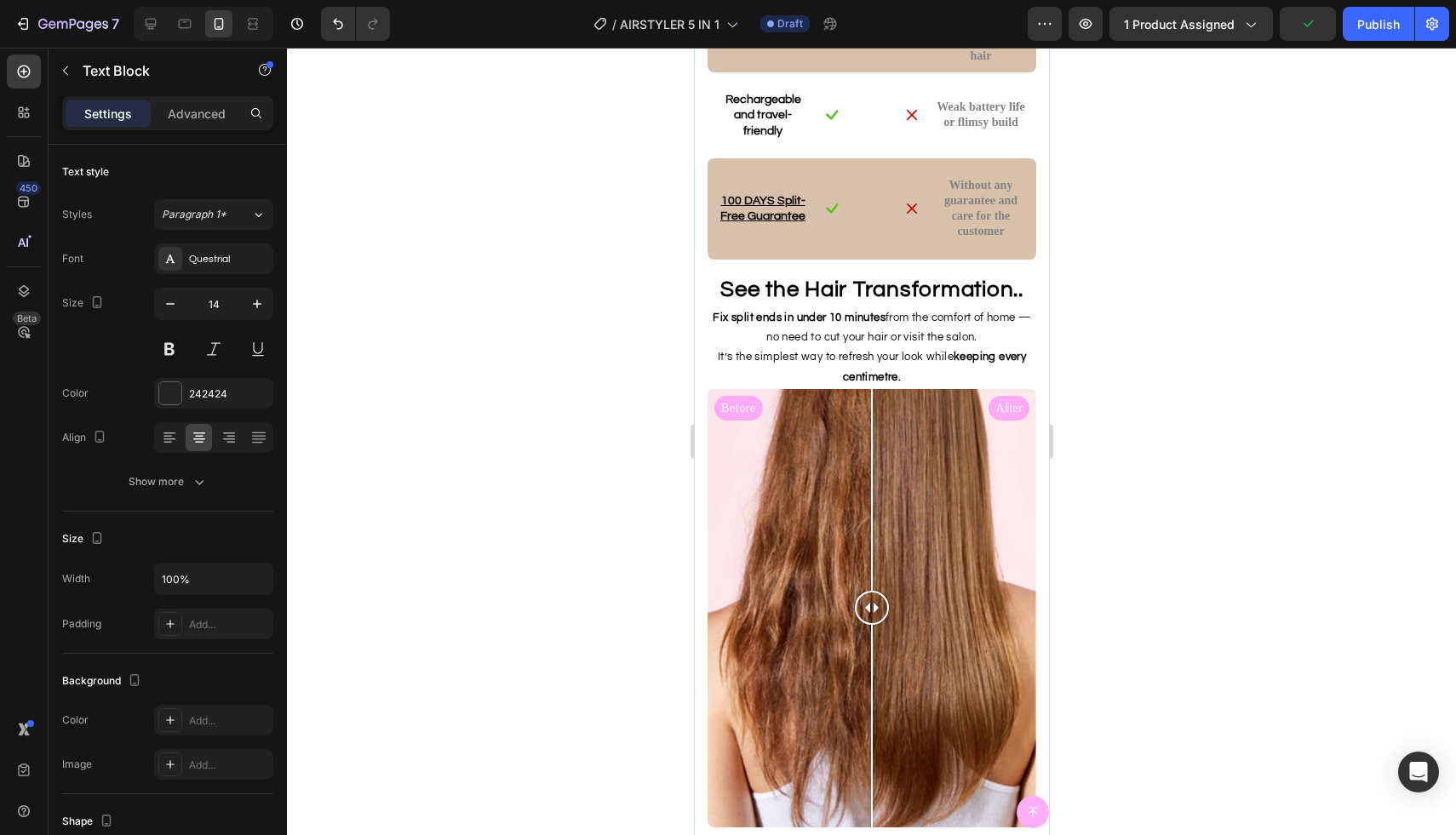 click 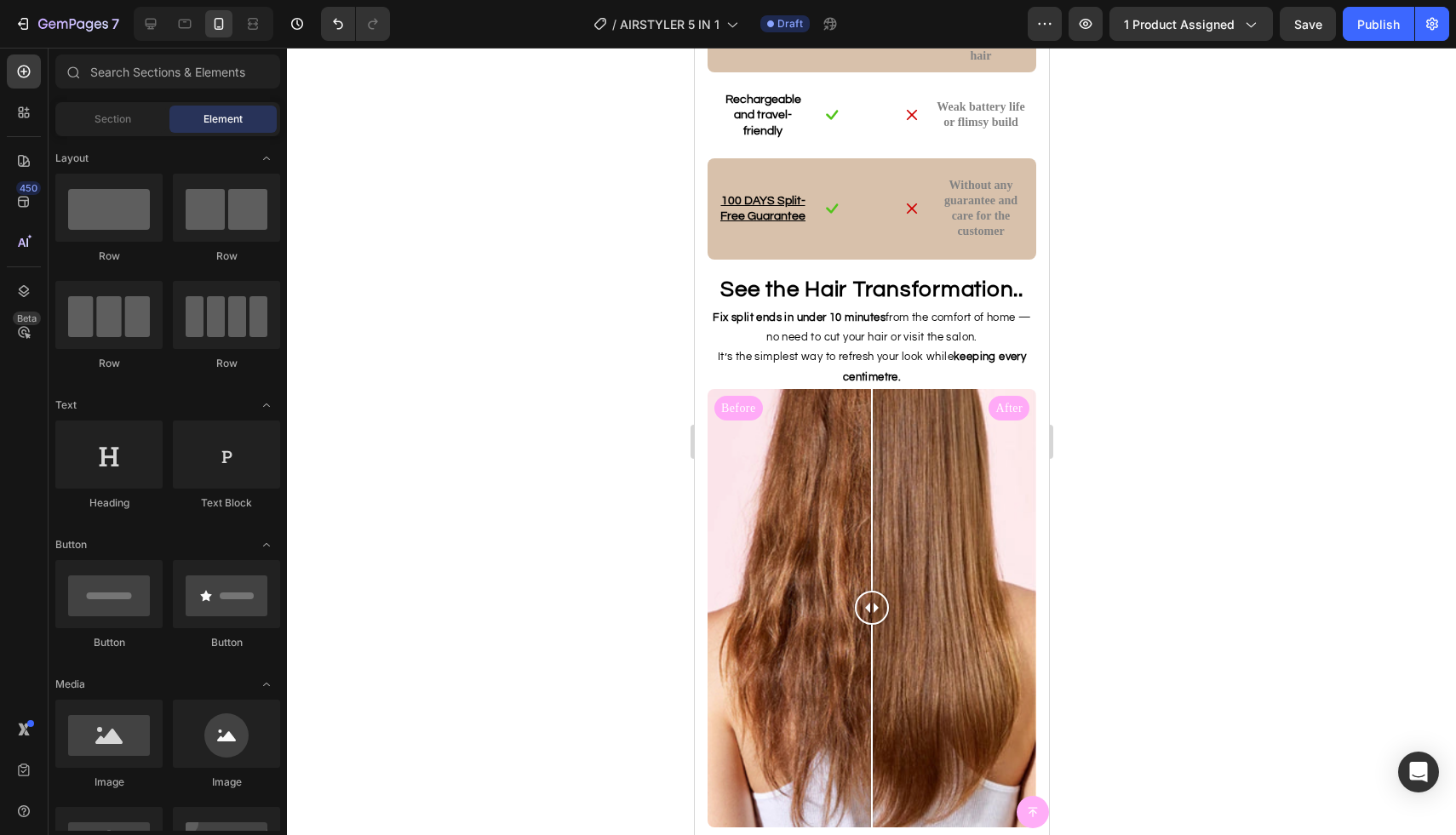 click on "Strands looked shinier, felt stronger, and showed less breakage." at bounding box center [871, -432] 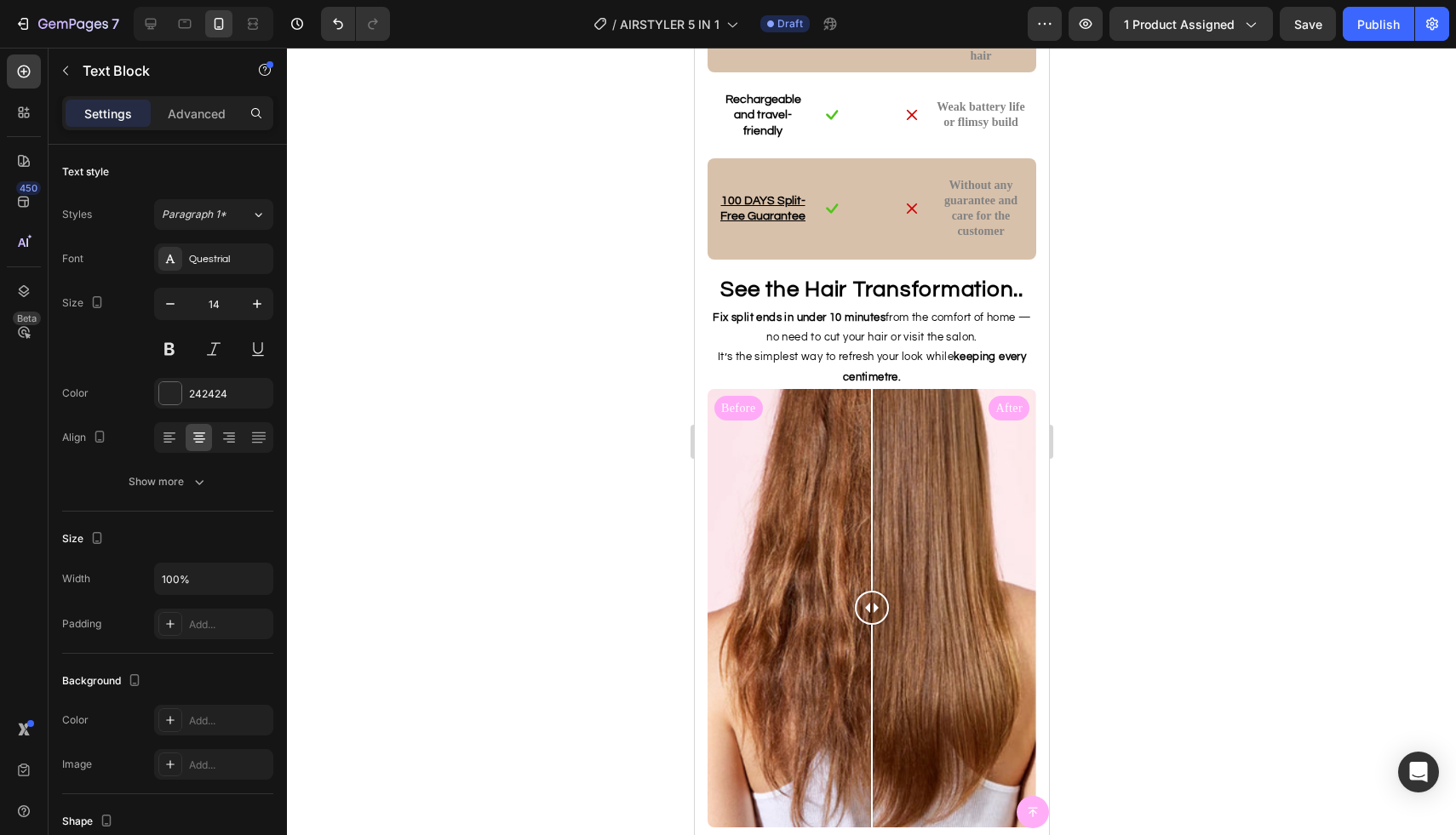click on "Strands looked shinier, felt stronger, and showed less breakage." at bounding box center (871, -432) 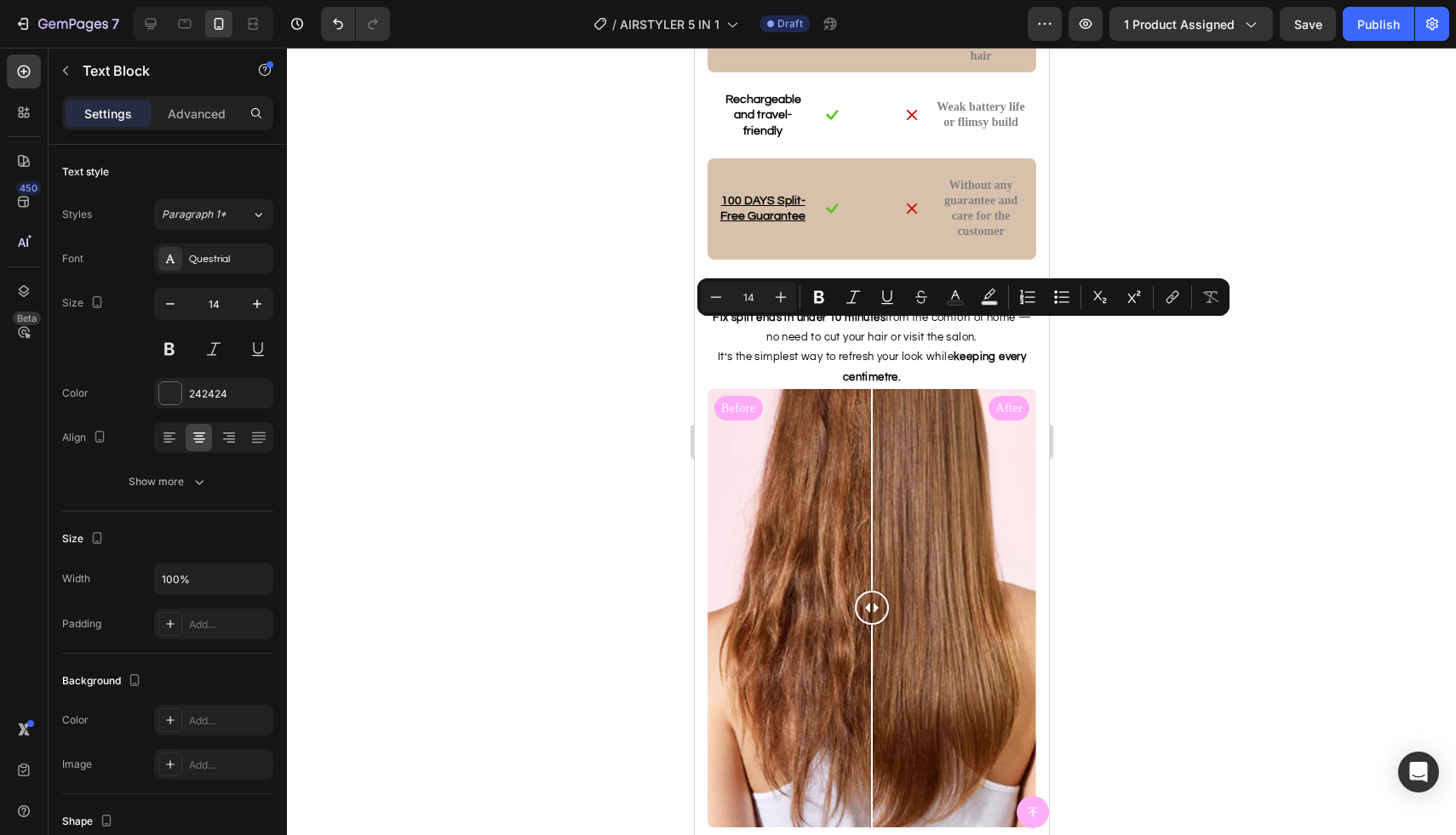 copy on "Strands looked shinier, felt stronger, and showed less breakage." 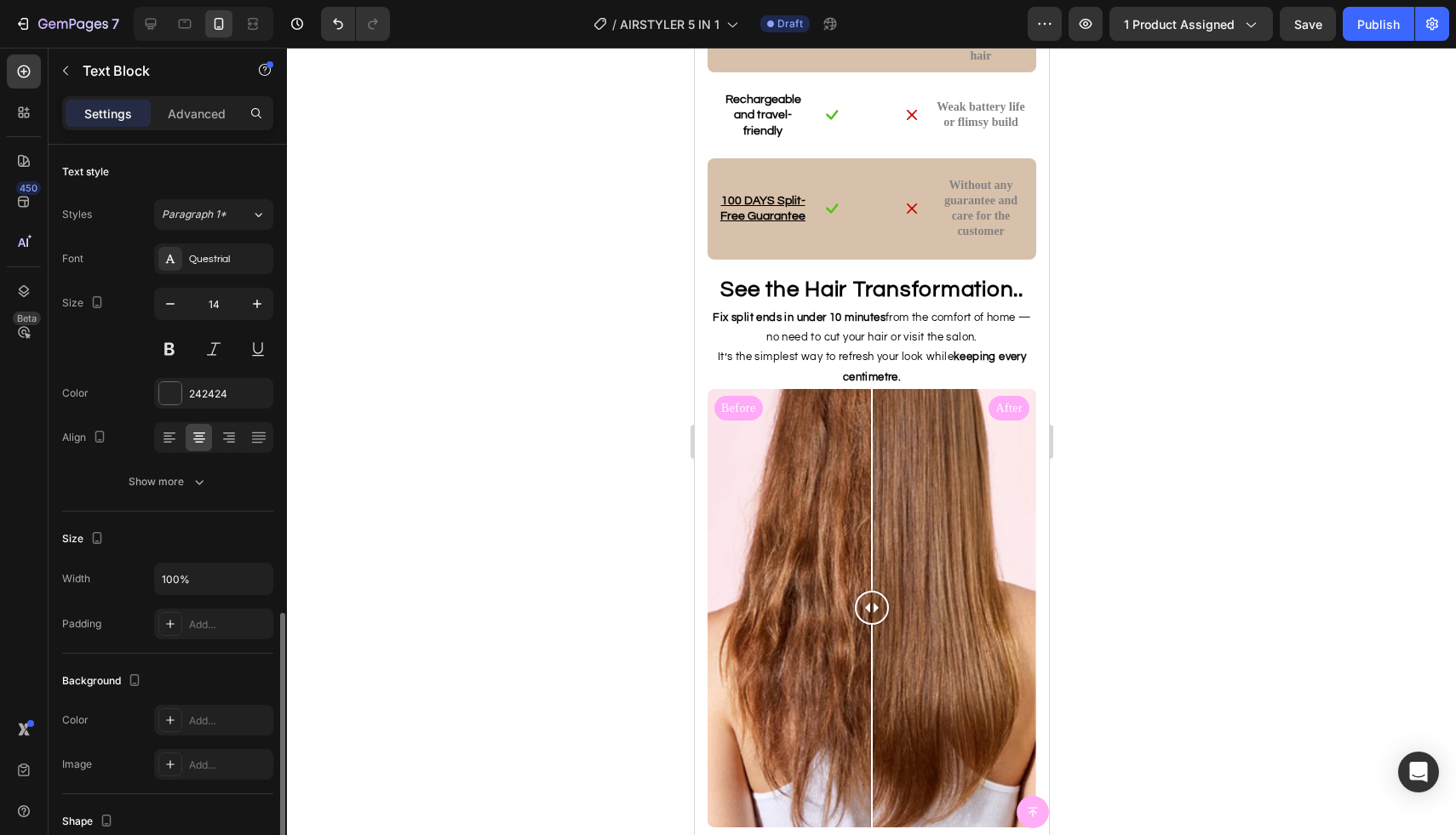 scroll, scrollTop: 270, scrollLeft: 0, axis: vertical 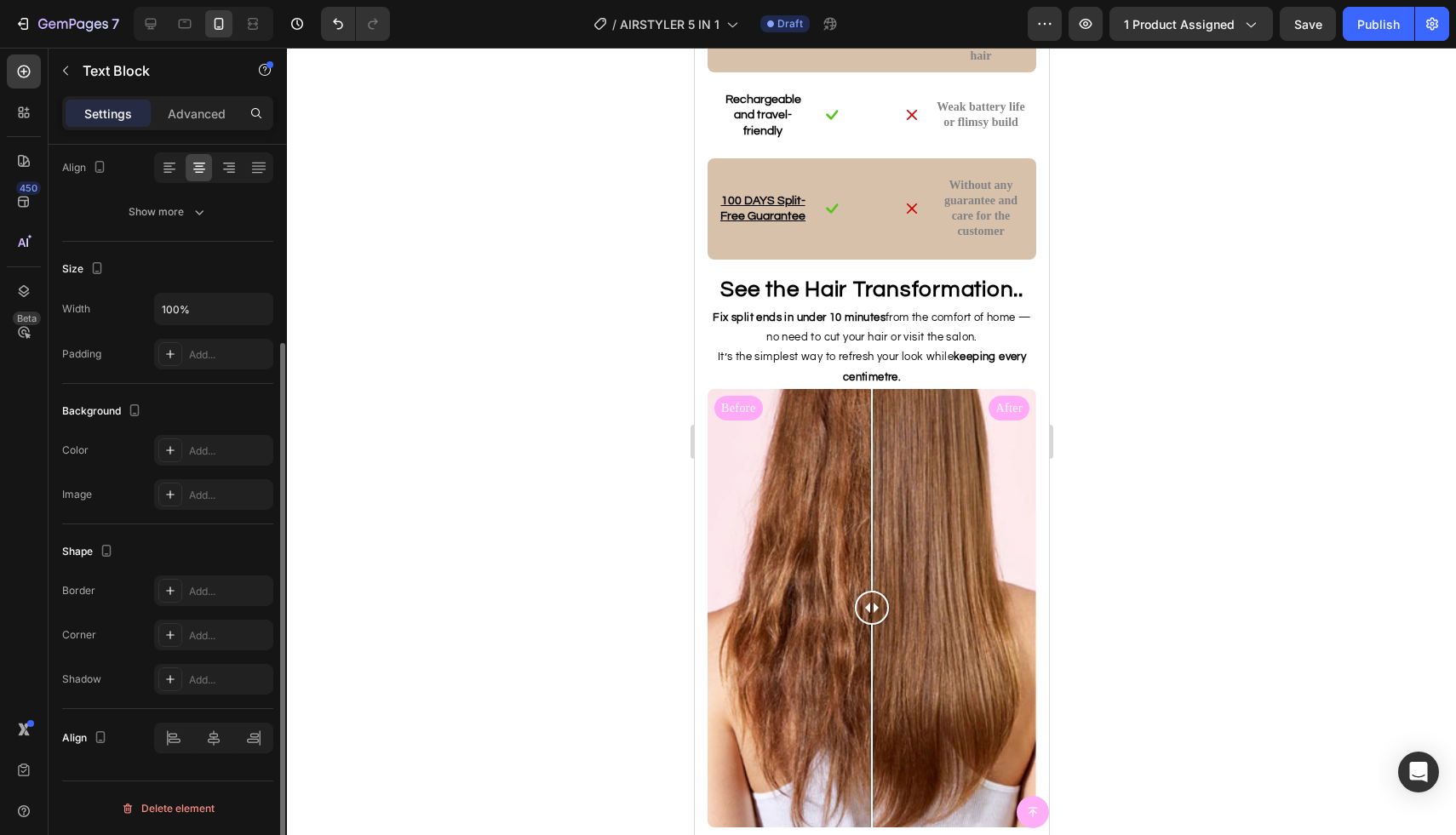 click on "Even after removing split ends, without any noticeable loss in length." at bounding box center (871, -506) 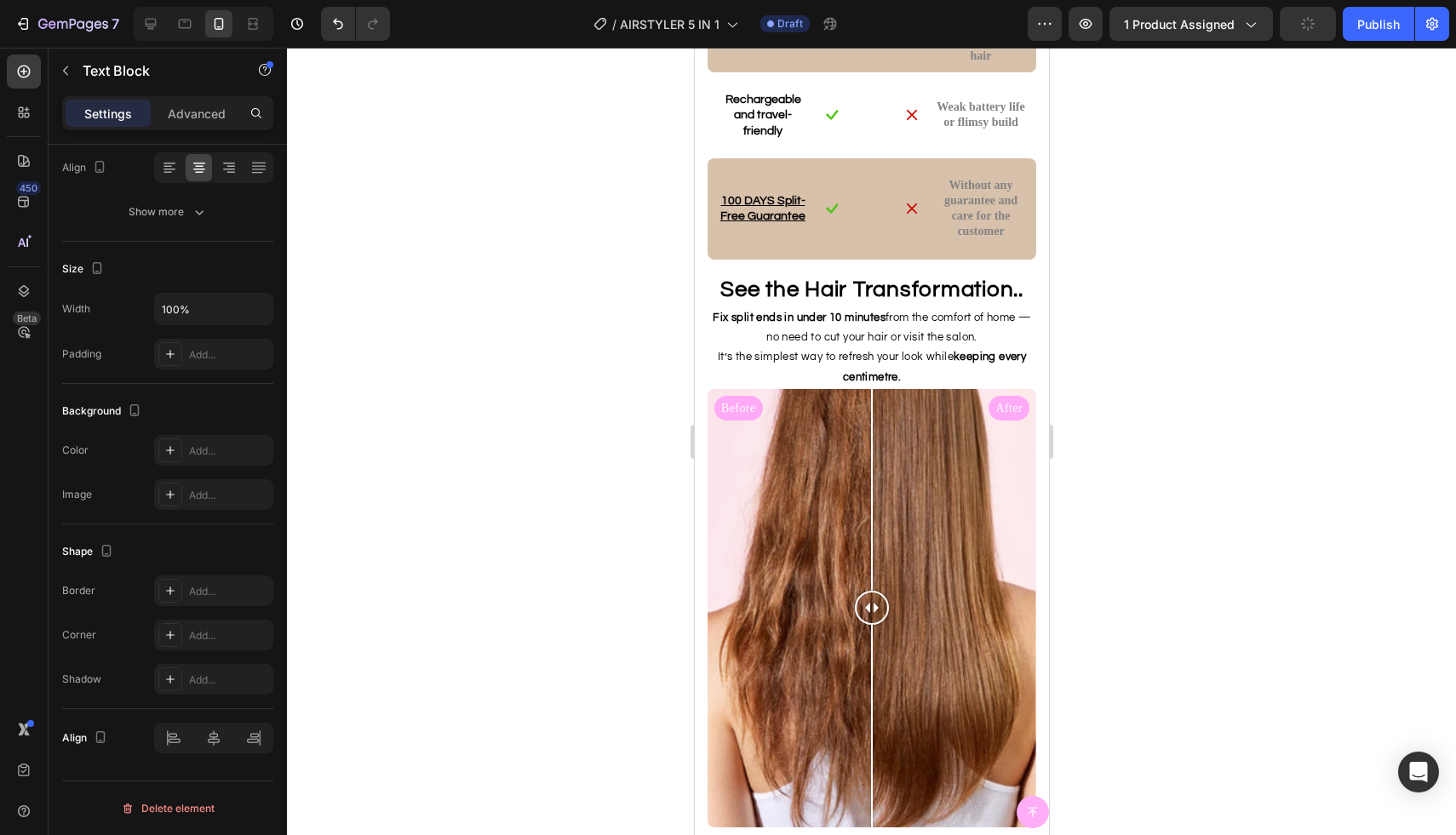 click on "experienced less frizz and flyaways" at bounding box center (897, -460) 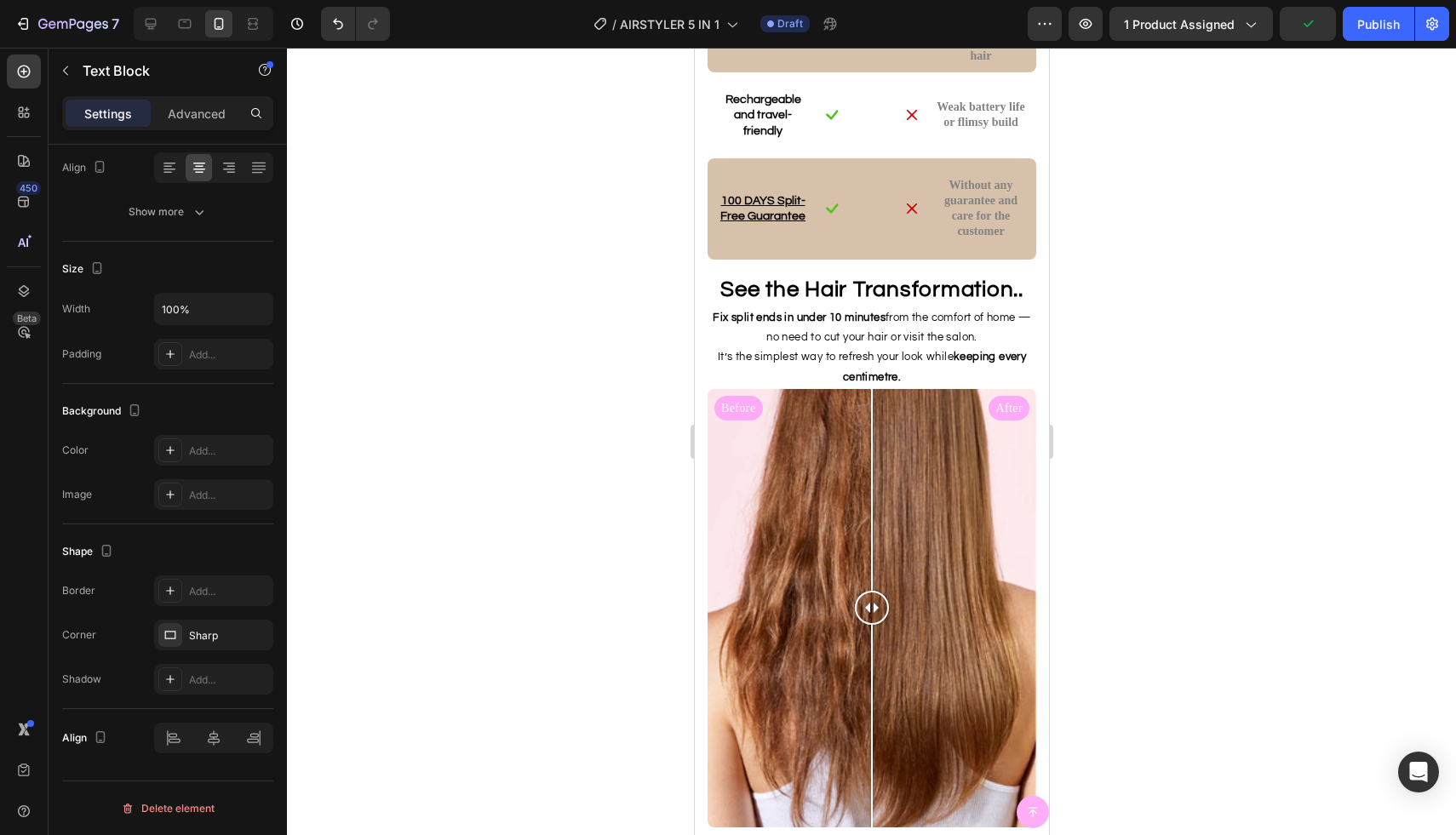 drag, startPoint x: 970, startPoint y: 302, endPoint x: 1001, endPoint y: 306, distance: 31.256999 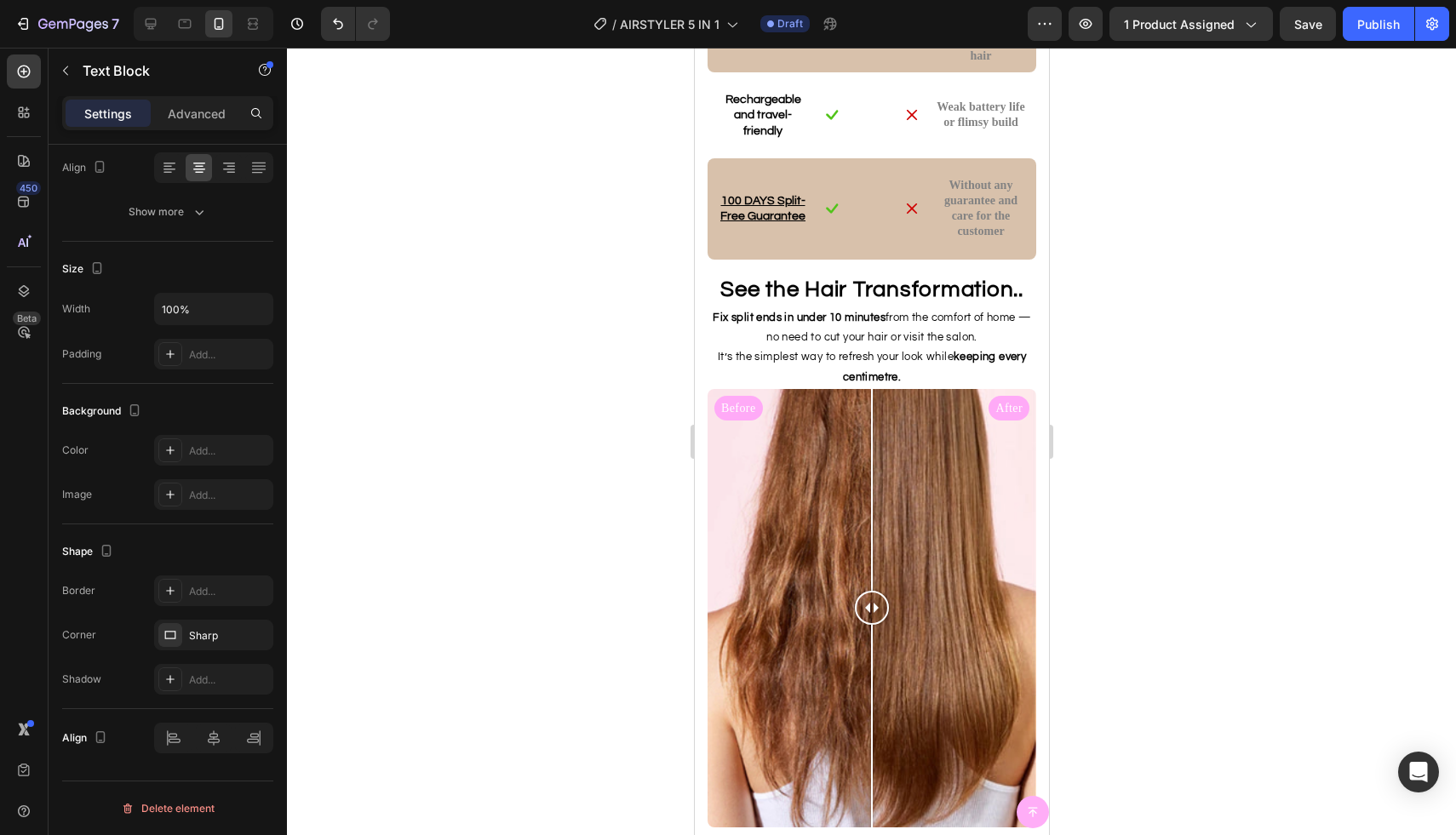 drag, startPoint x: 1010, startPoint y: 306, endPoint x: 794, endPoint y: 317, distance: 216.27991 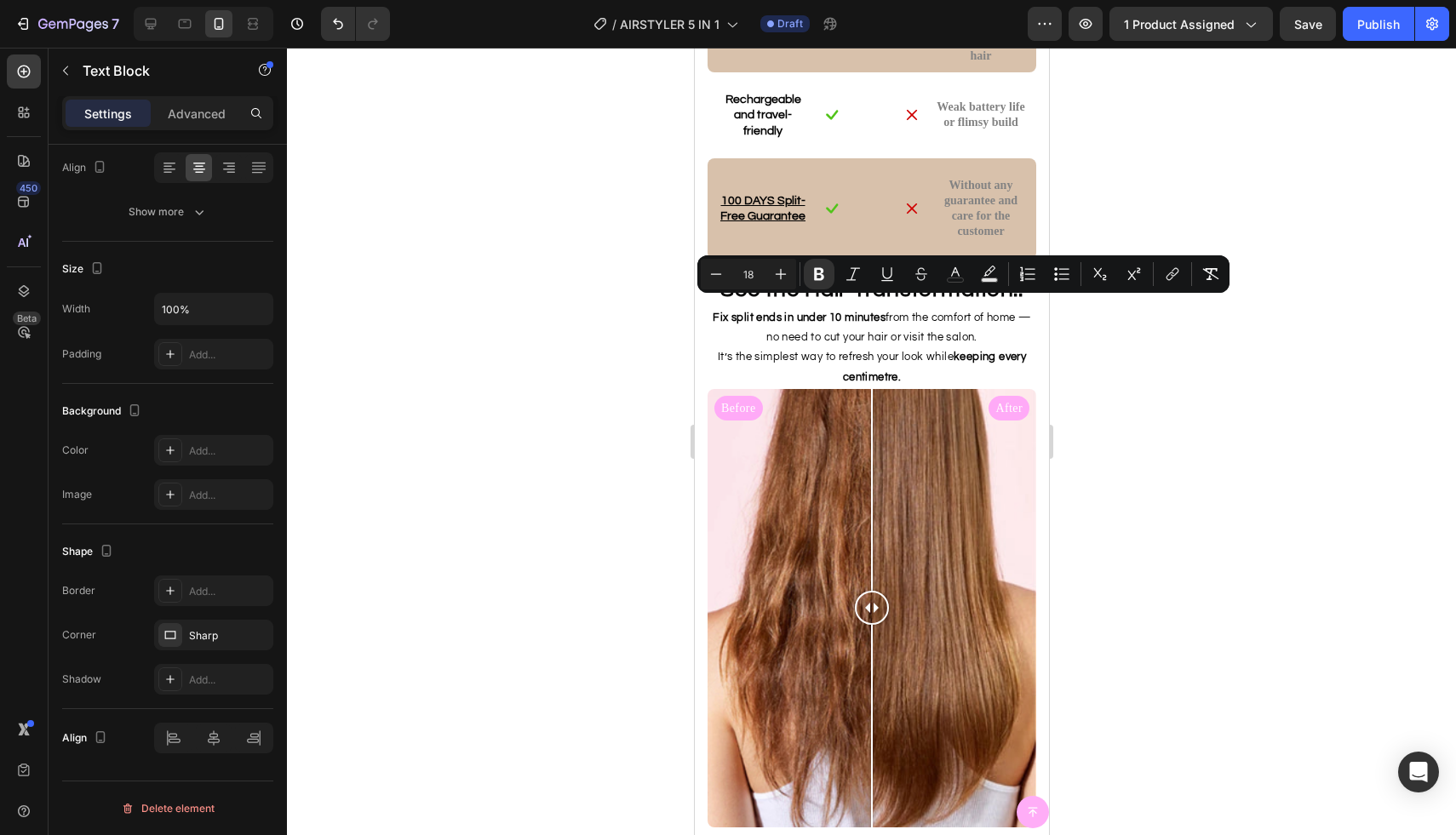 drag, startPoint x: 778, startPoint y: 310, endPoint x: 968, endPoint y: 303, distance: 190.1289 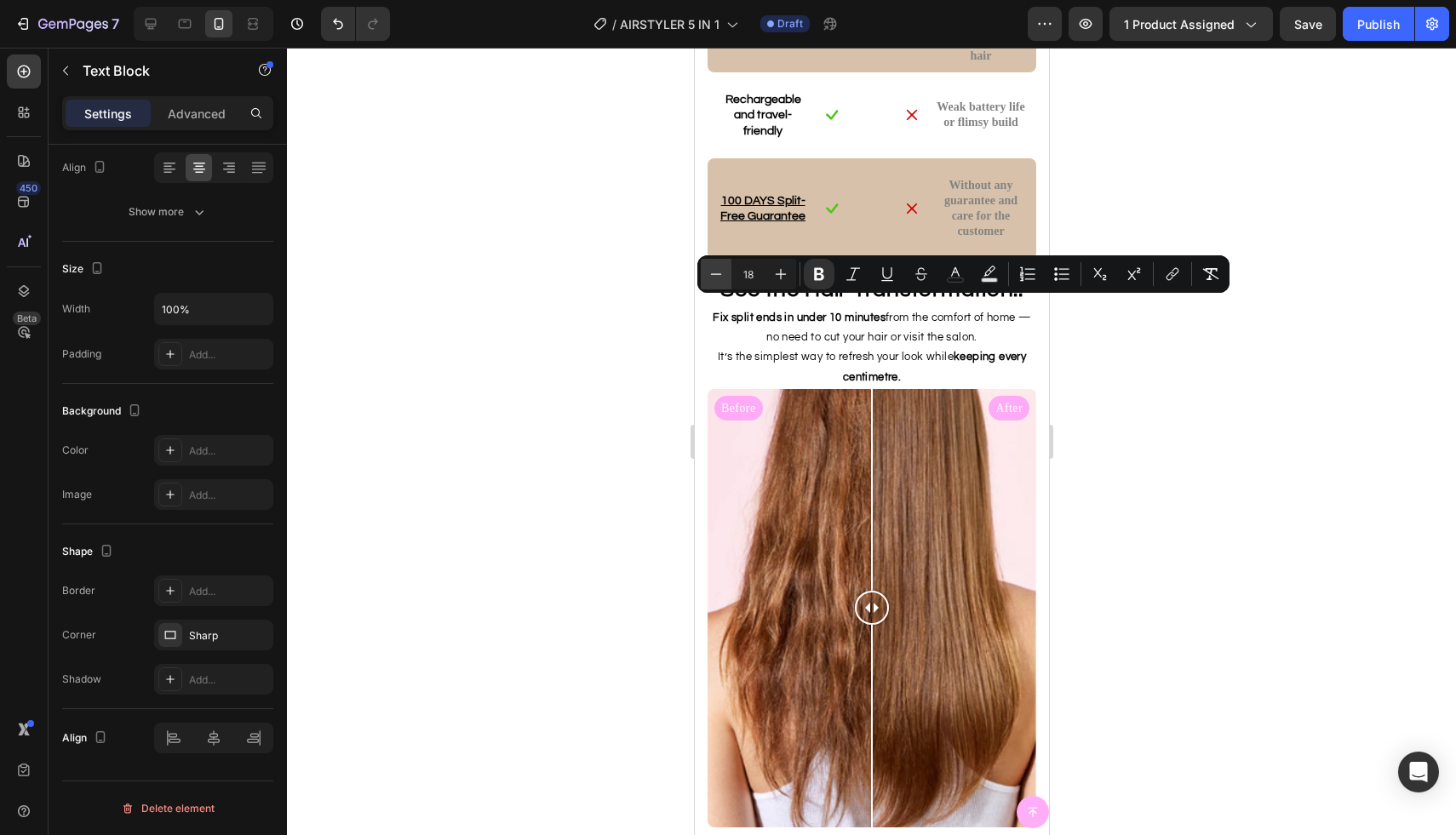 click on "Minus" at bounding box center (716, 274) 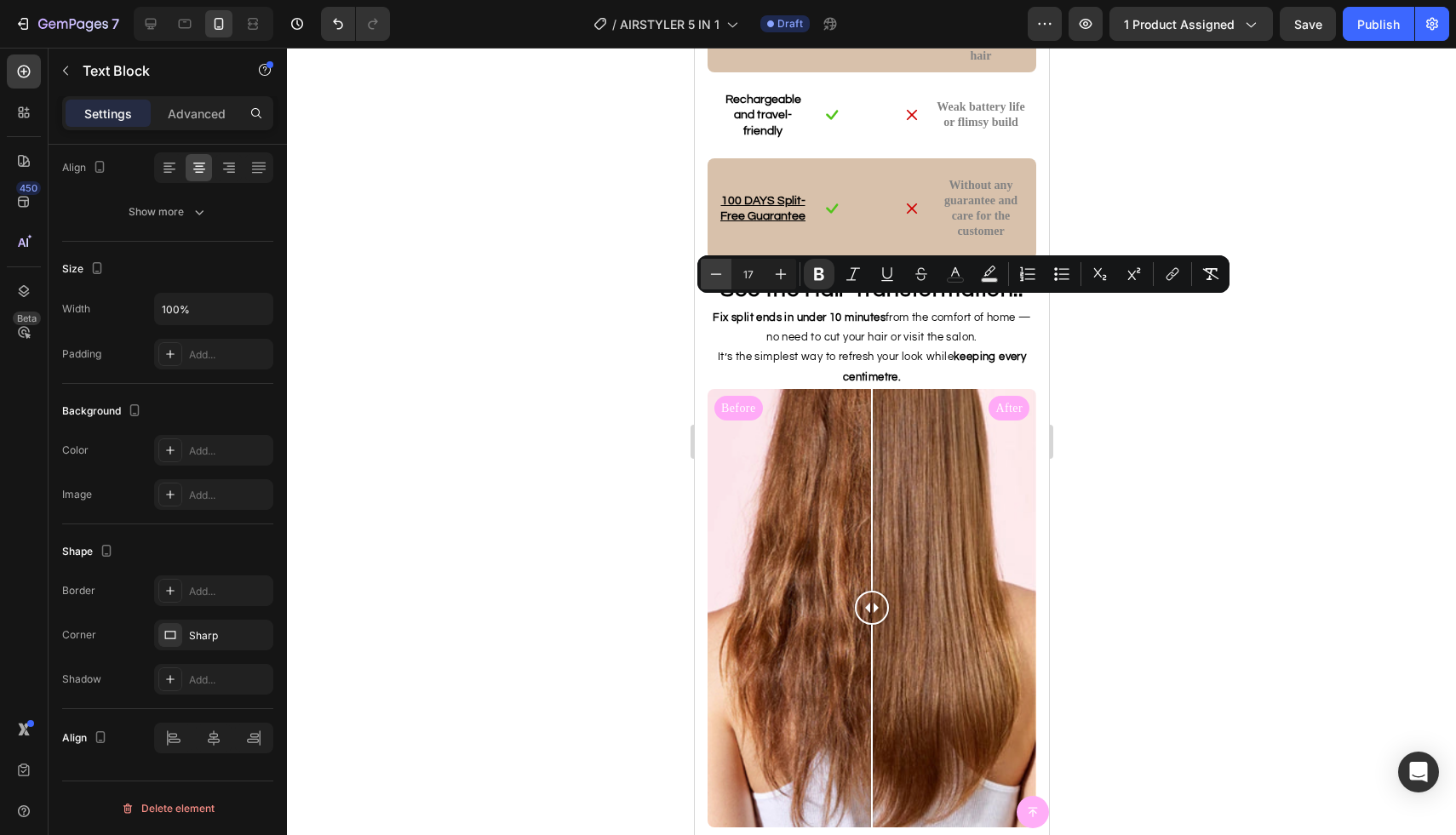 click on "Minus" at bounding box center (716, 274) 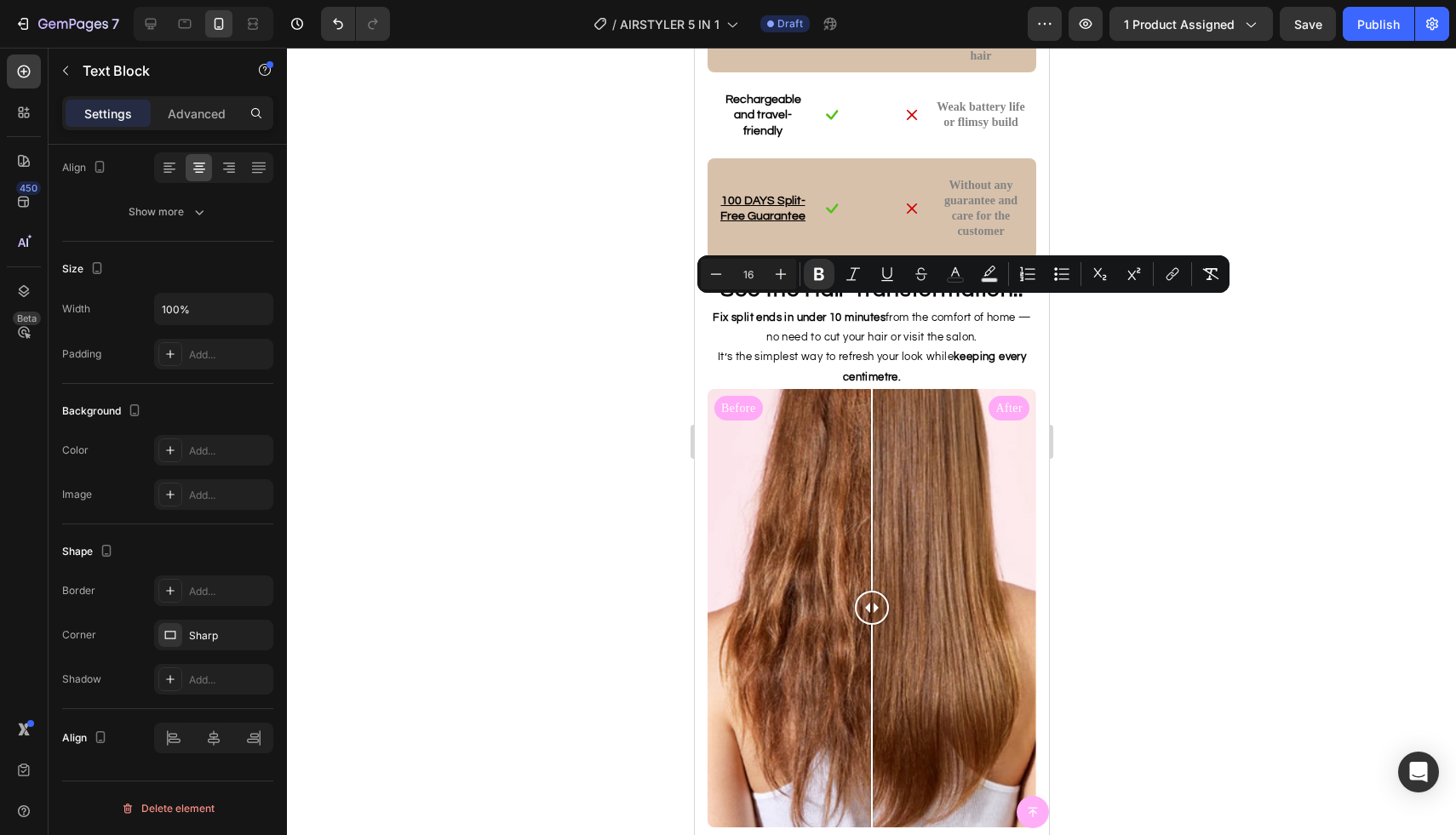click on "avoided costly salon styling" at bounding box center [903, -386] 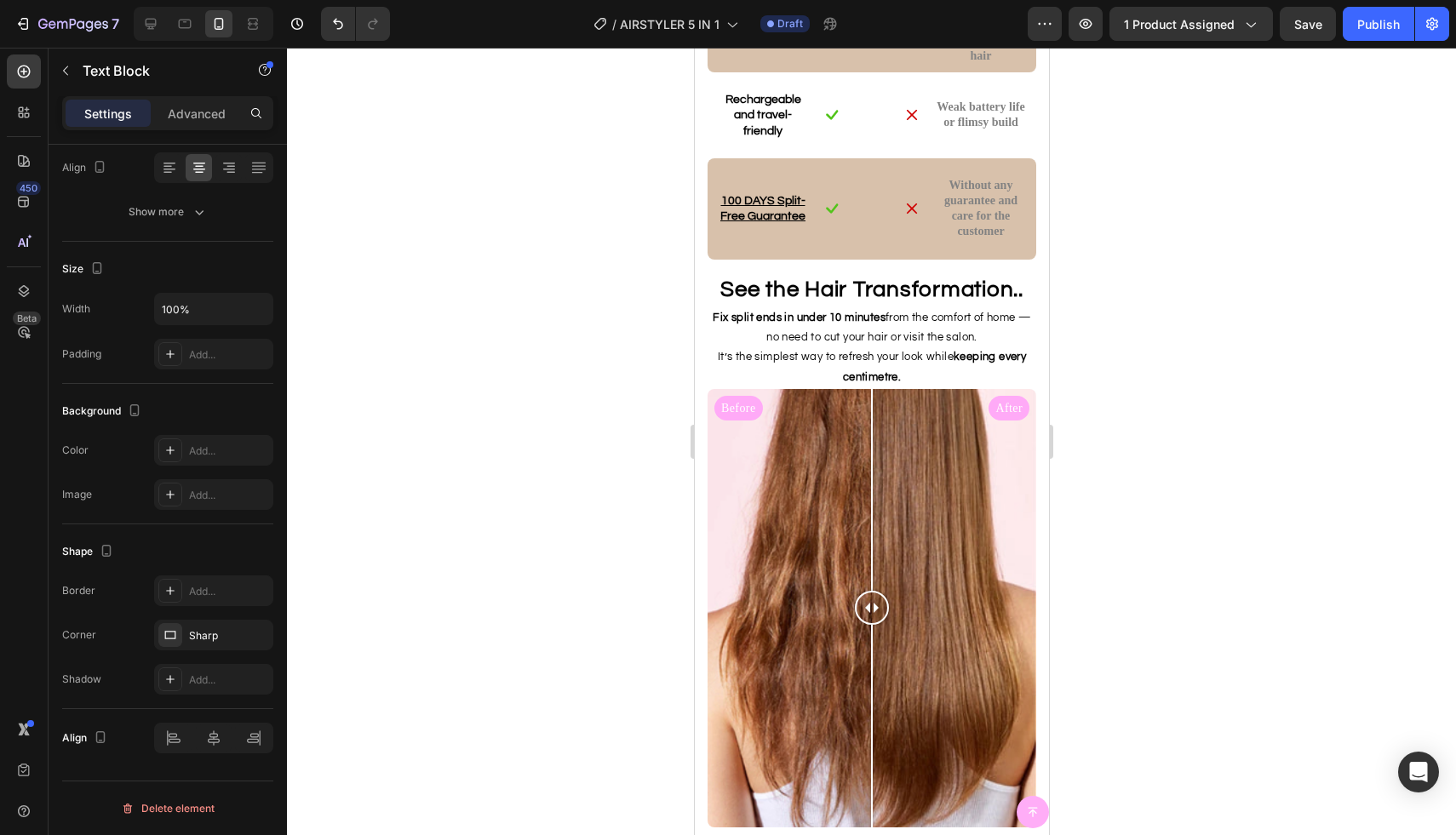 drag, startPoint x: 813, startPoint y: 381, endPoint x: 866, endPoint y: 381, distance: 53 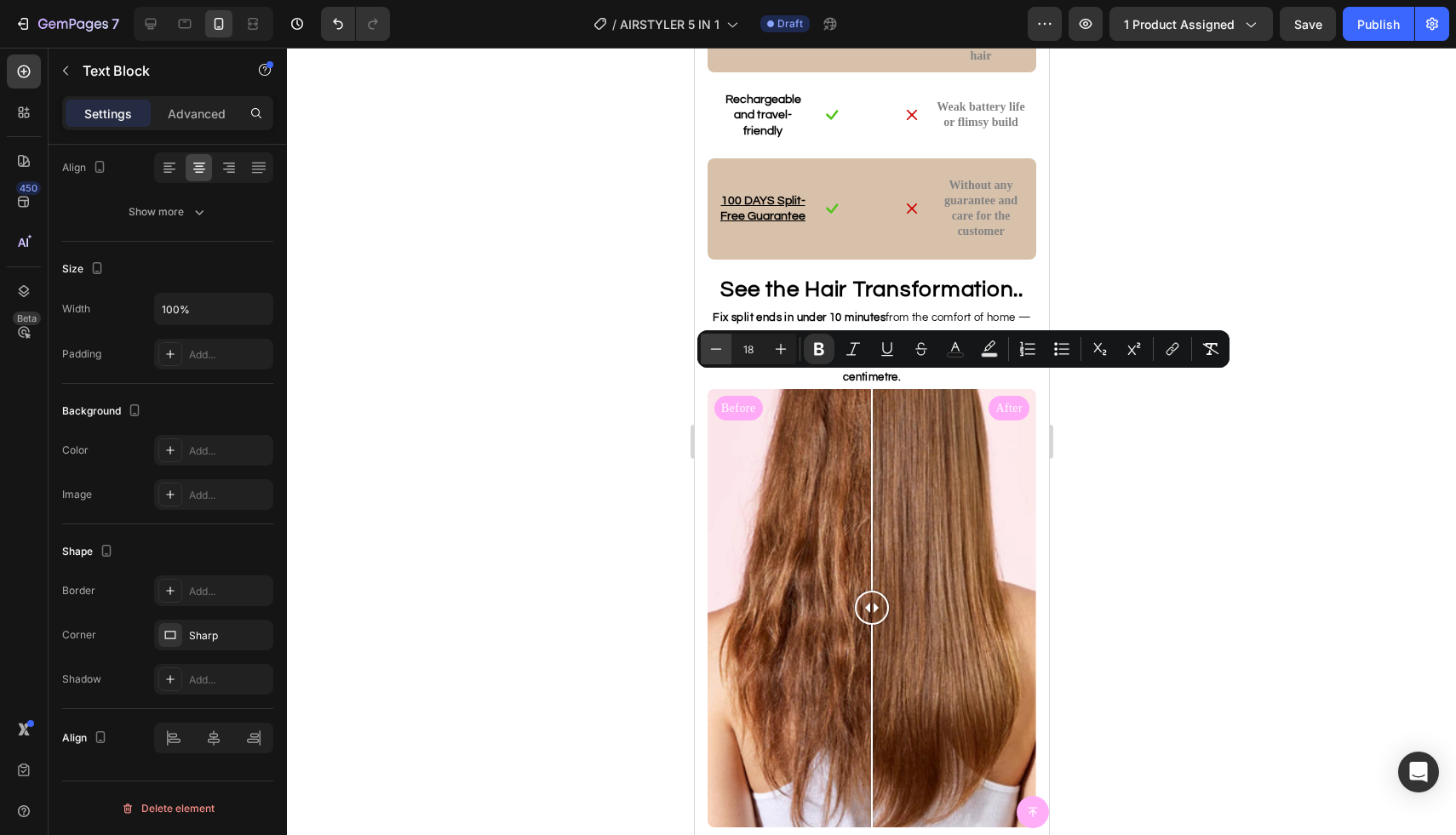click on "Minus" at bounding box center (716, 349) 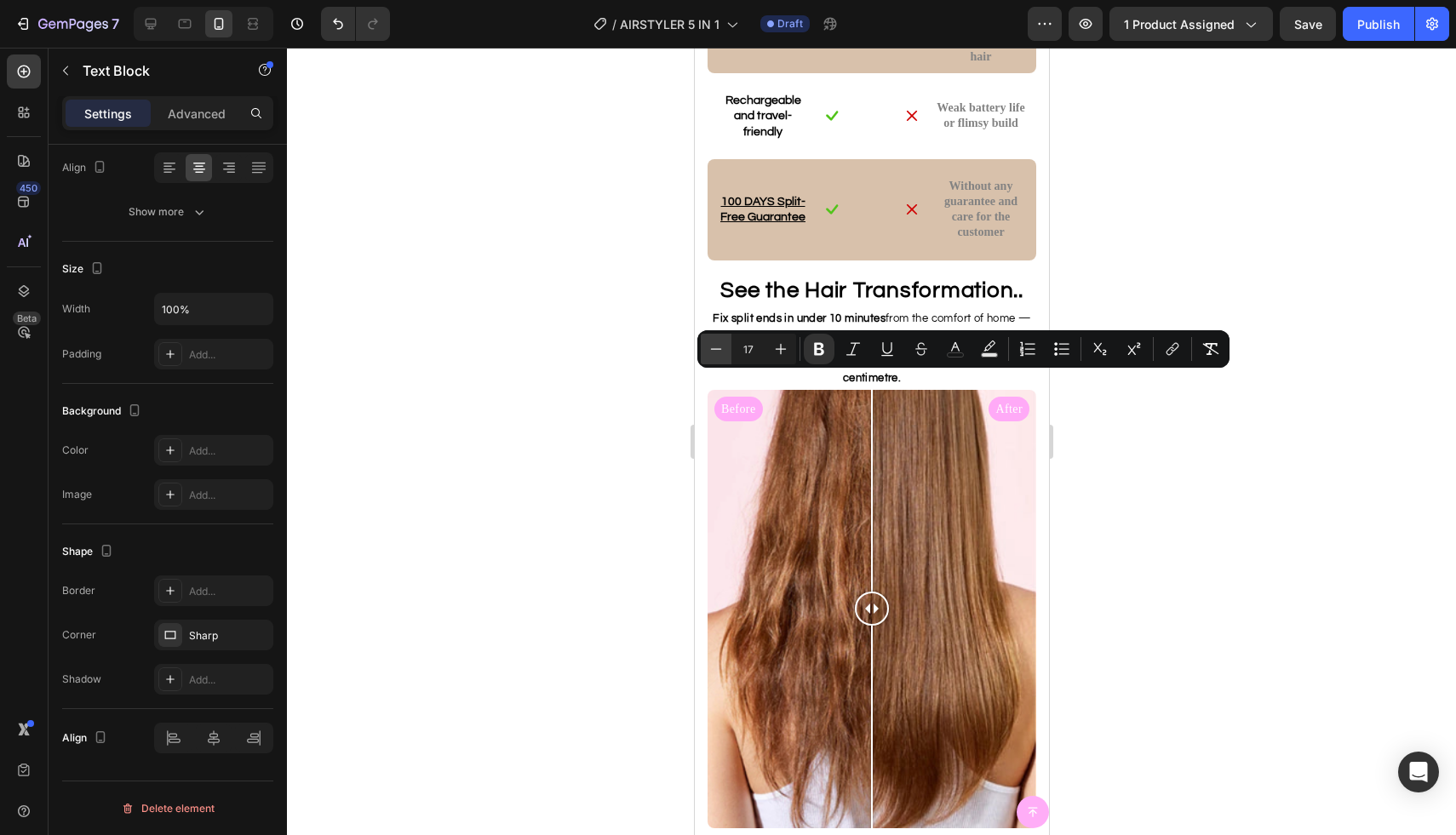 click on "Minus" at bounding box center [716, 349] 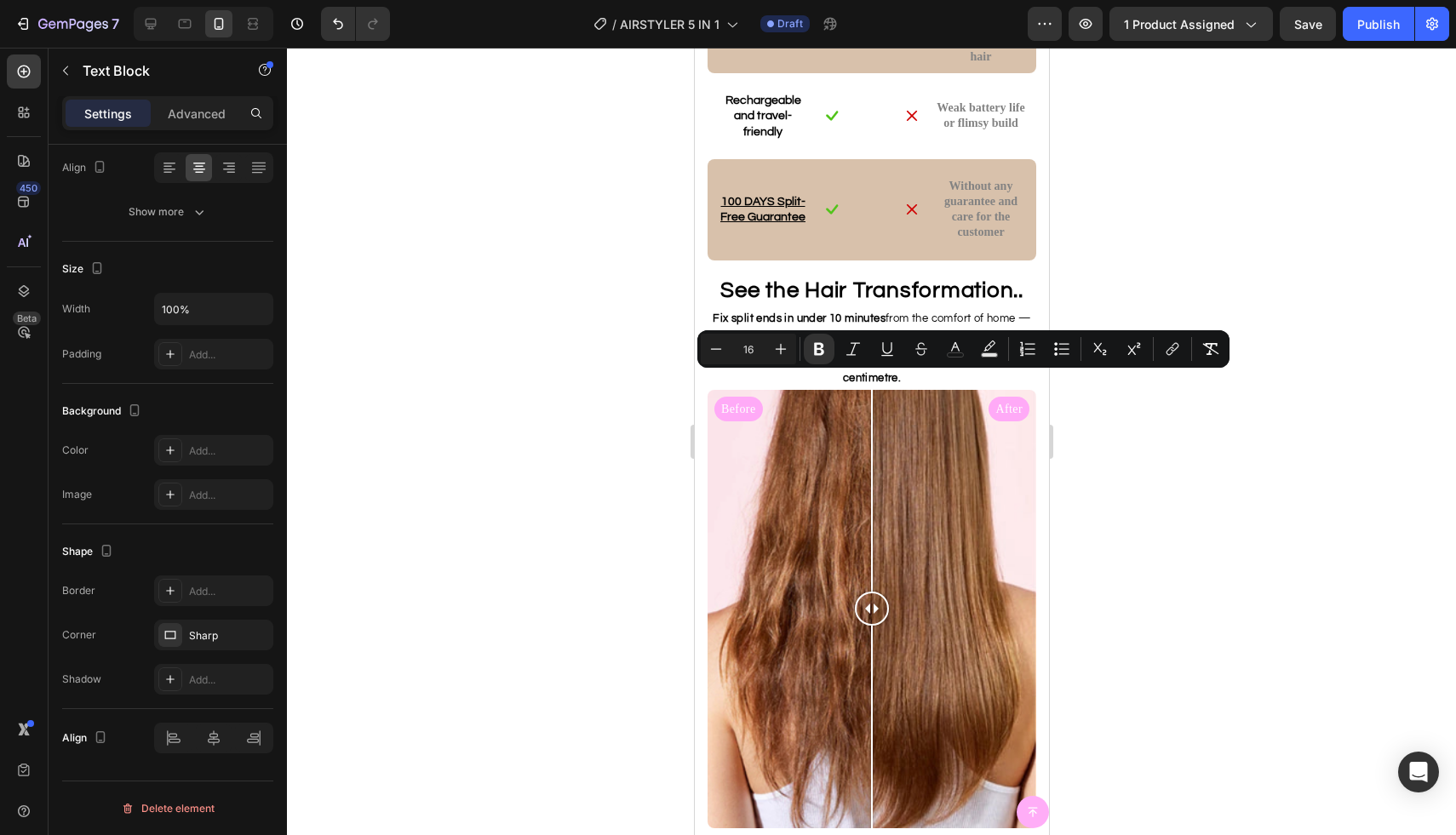 click 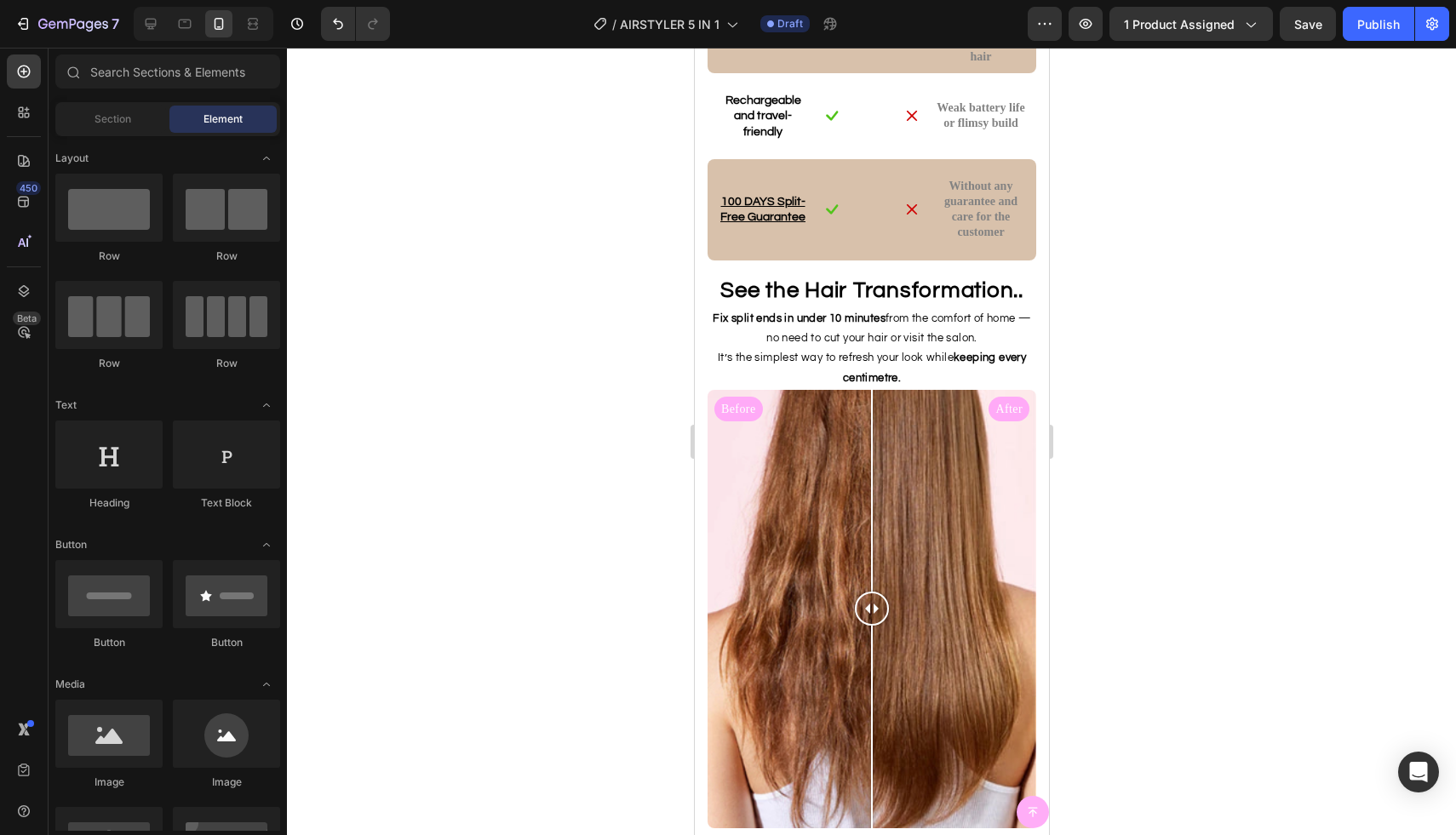 click on "Strands looked shinier, felt stronger, and showed less breakage." at bounding box center [871, -432] 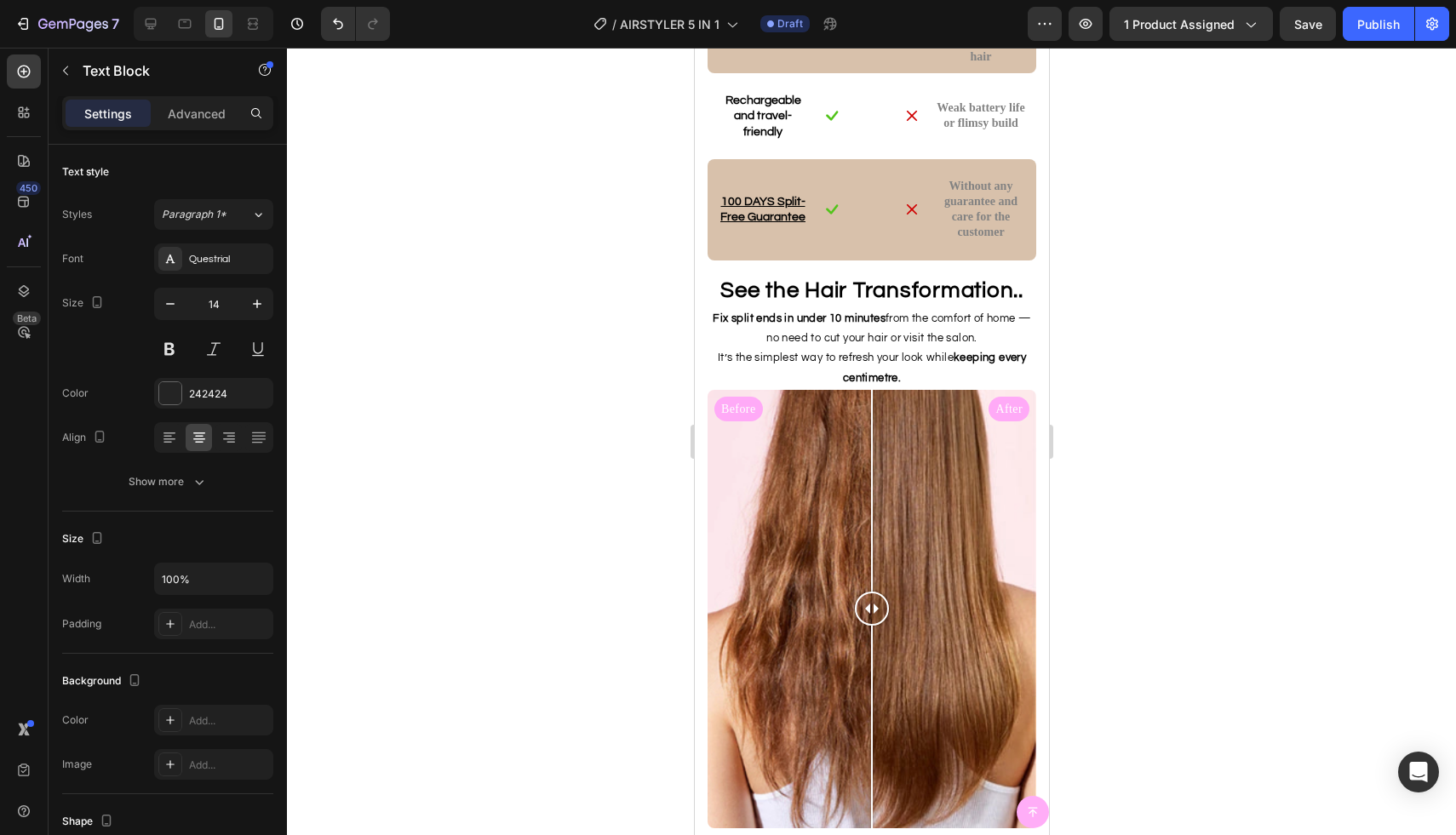 click 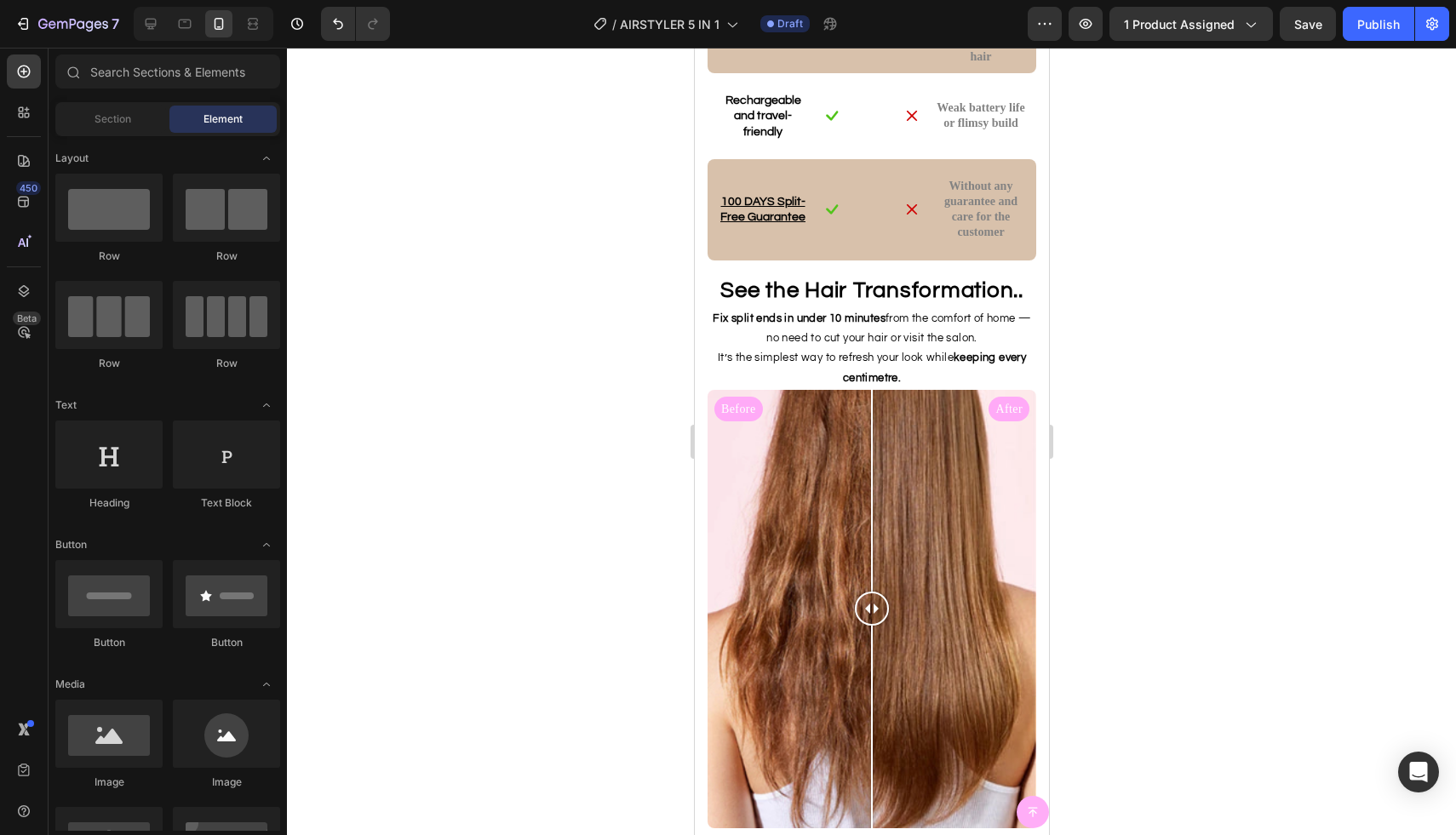 click on "Strands looked shinier, felt stronger, and showed less breakage." at bounding box center [871, -432] 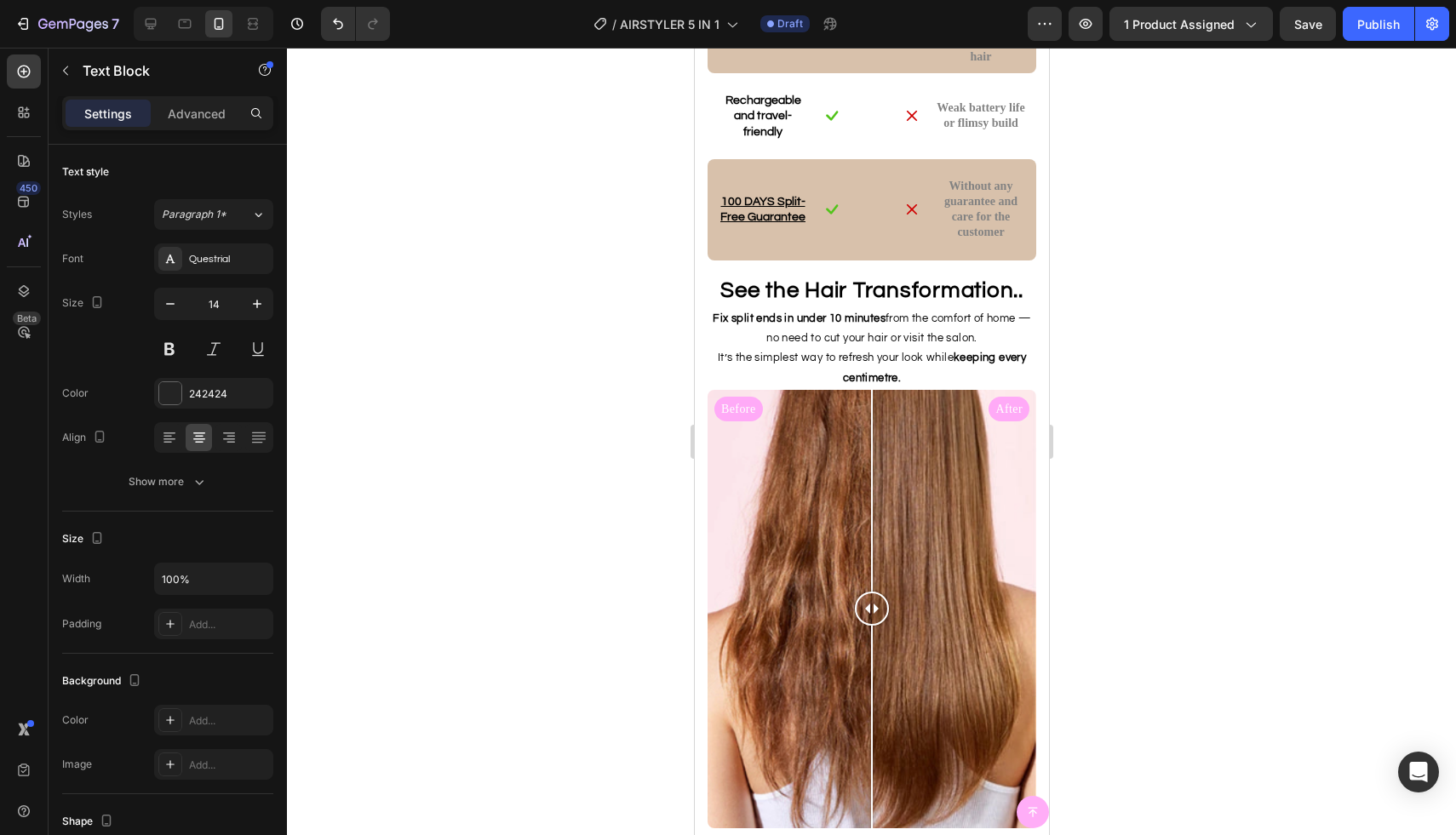 click on "Strands looked shinier, felt stronger, and showed less breakage." at bounding box center [871, -432] 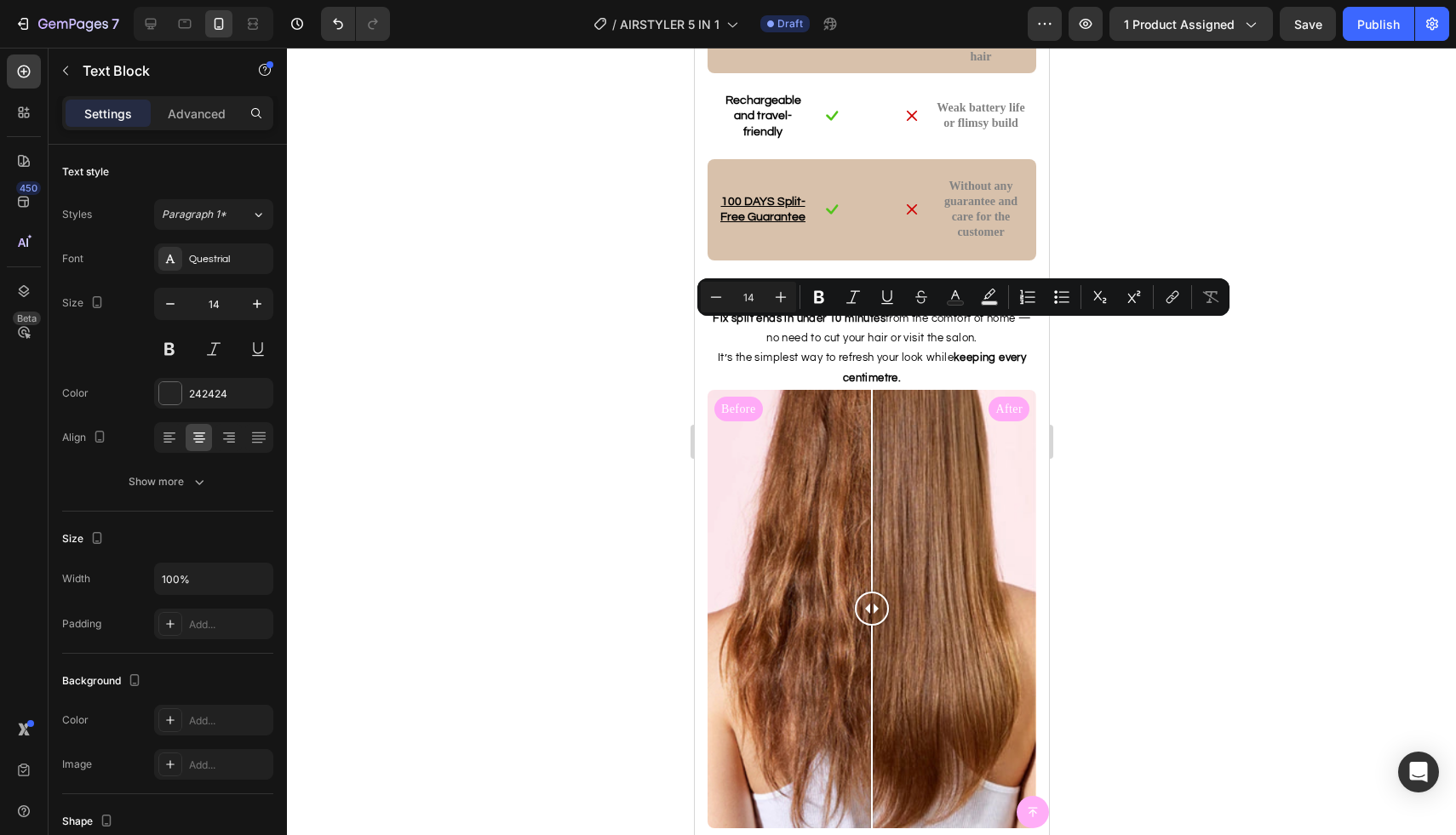 drag, startPoint x: 912, startPoint y: 342, endPoint x: 923, endPoint y: 249, distance: 93.64828 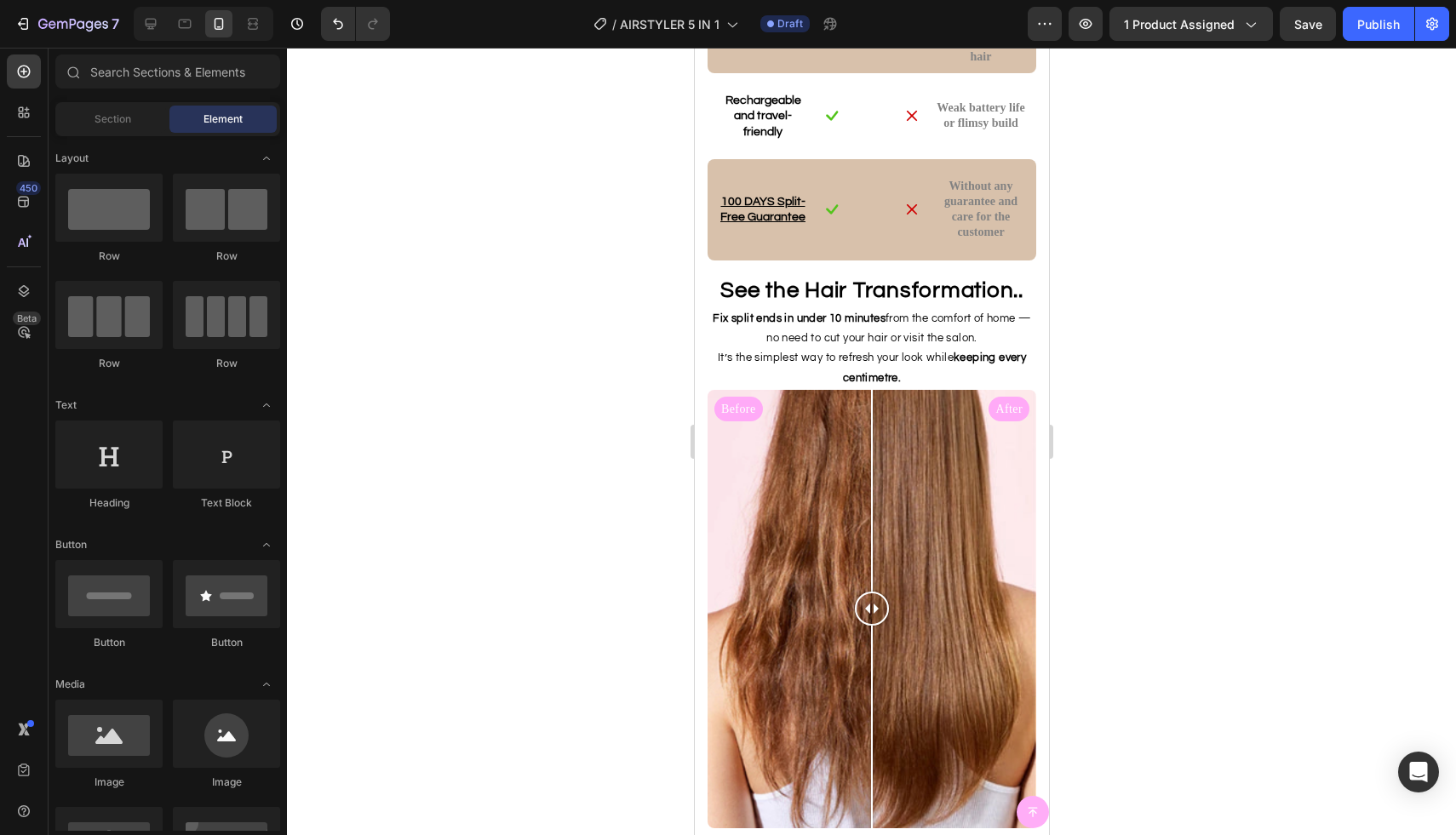 click on "experienced less frizz and flyaways" at bounding box center [897, -460] 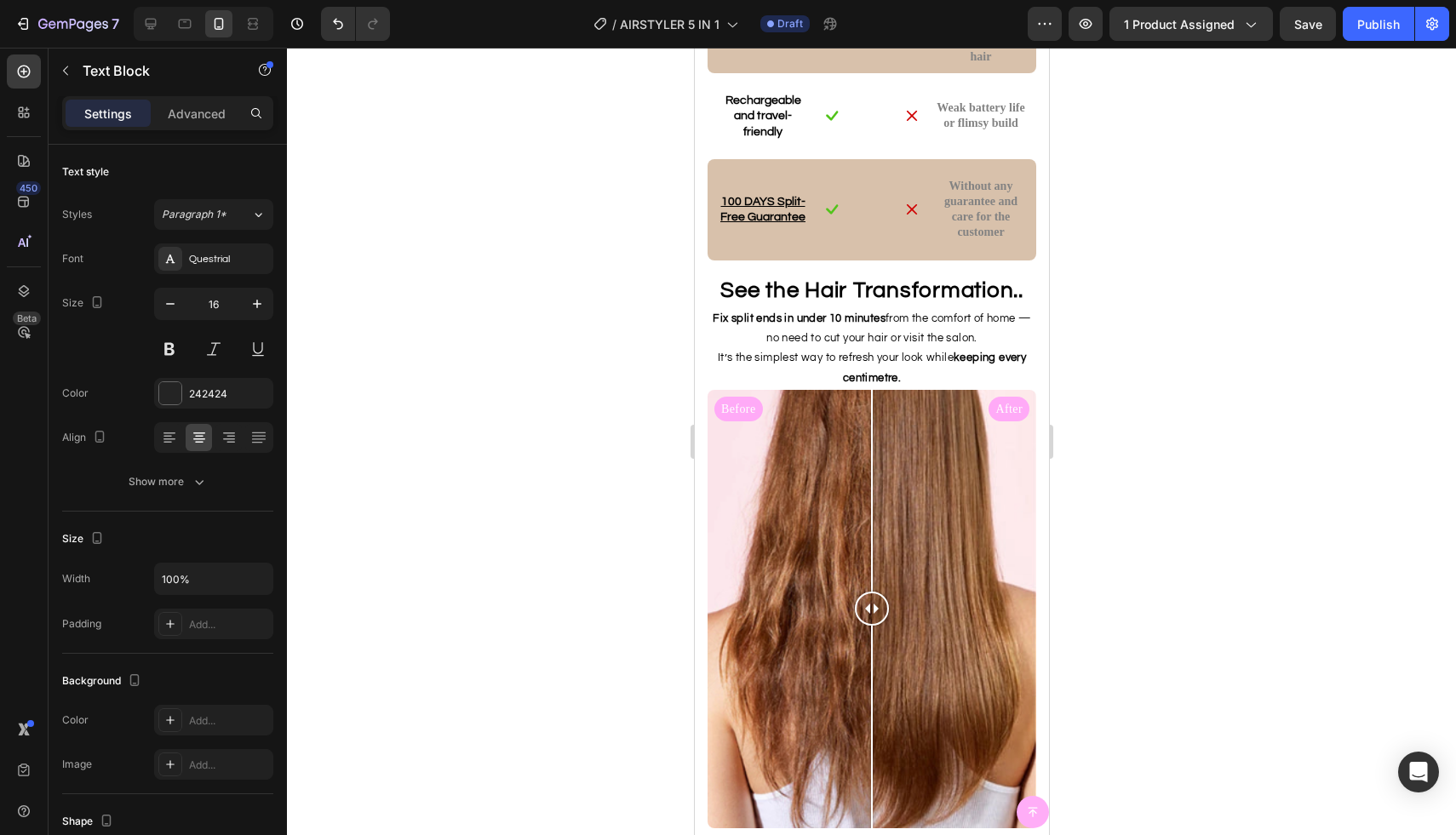 click on "experienced less frizz and flyaways" at bounding box center (897, -460) 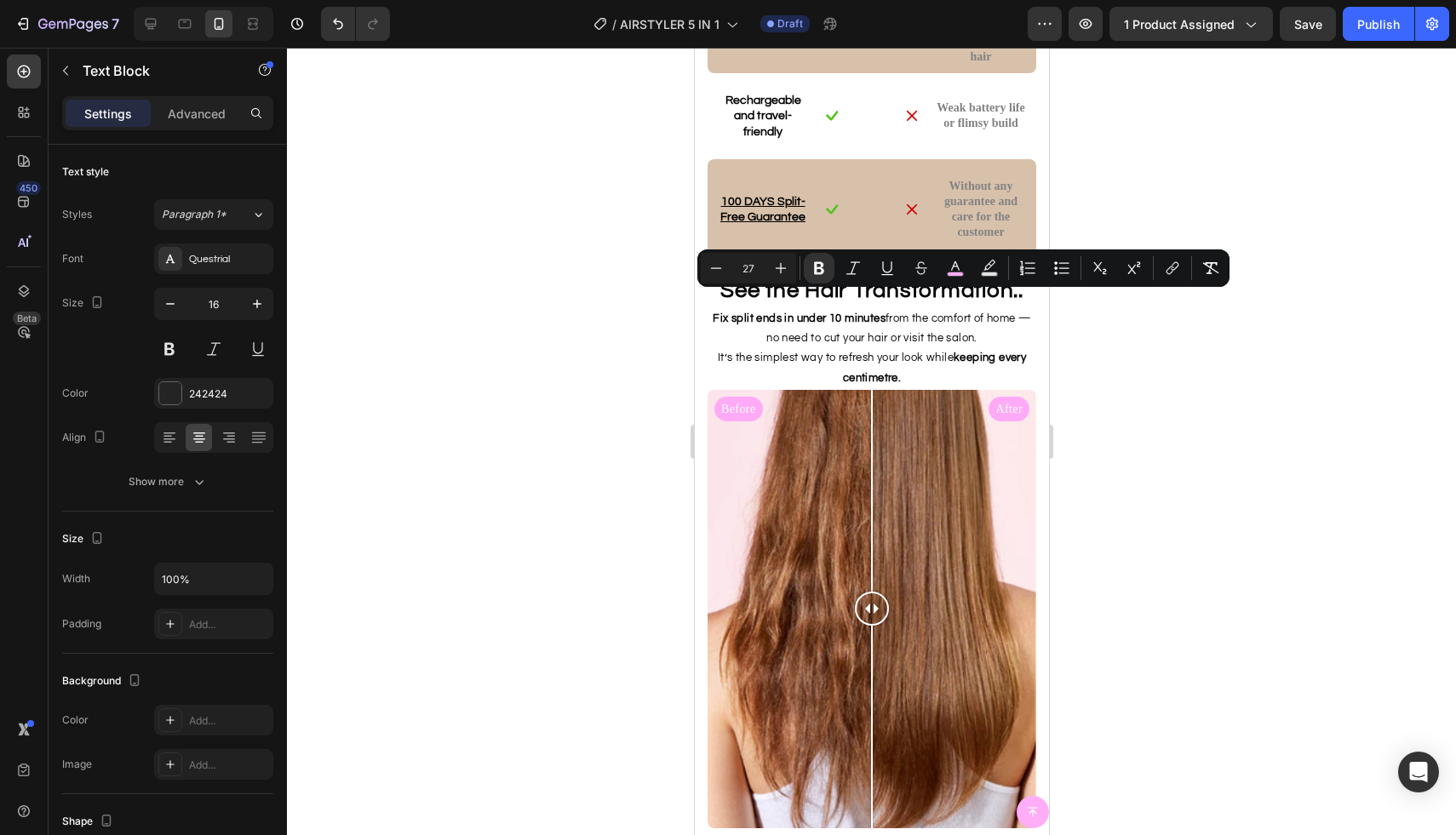 click on "100%   avoided costly salon styling" at bounding box center [871, -386] 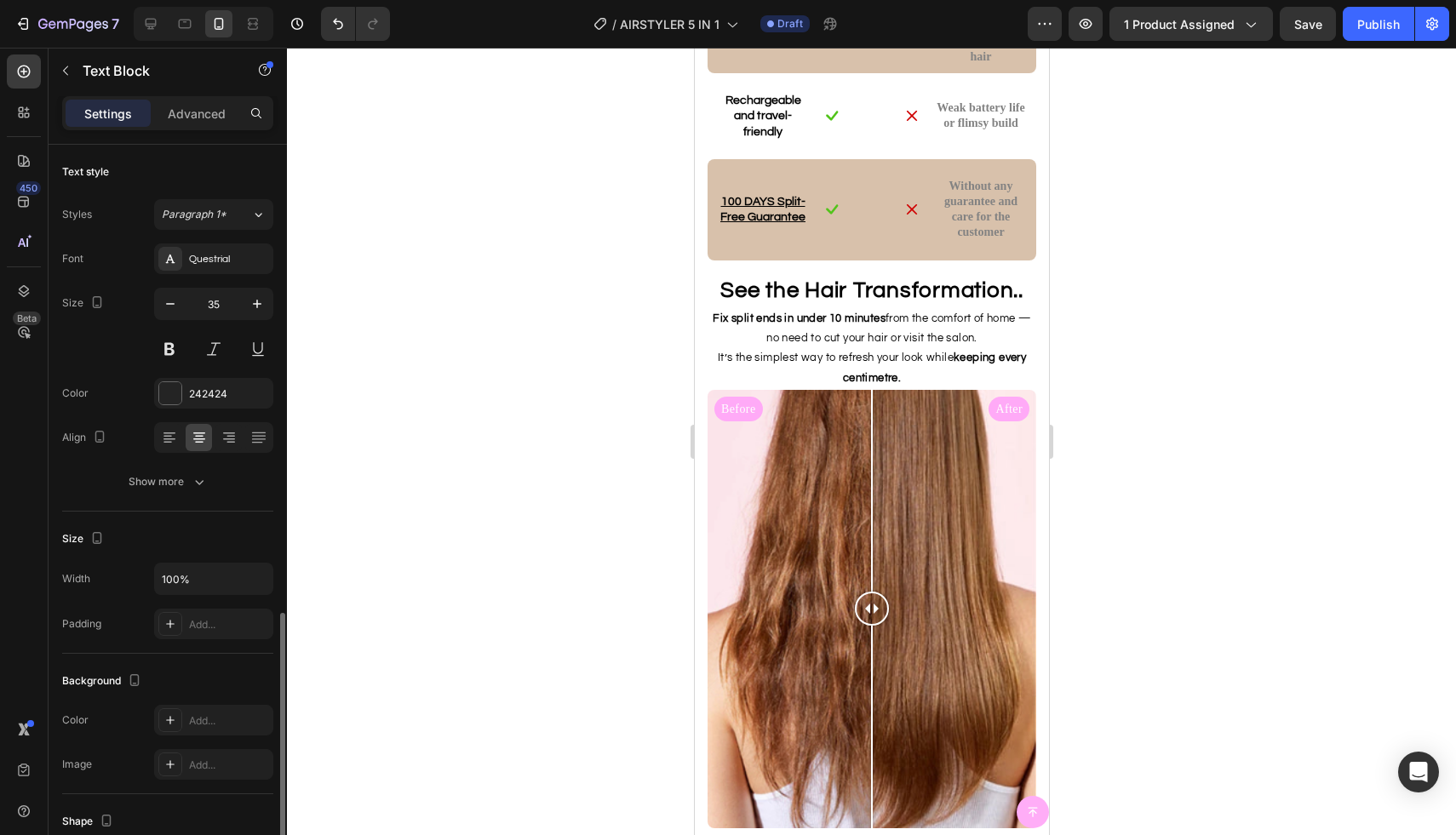 scroll, scrollTop: 270, scrollLeft: 0, axis: vertical 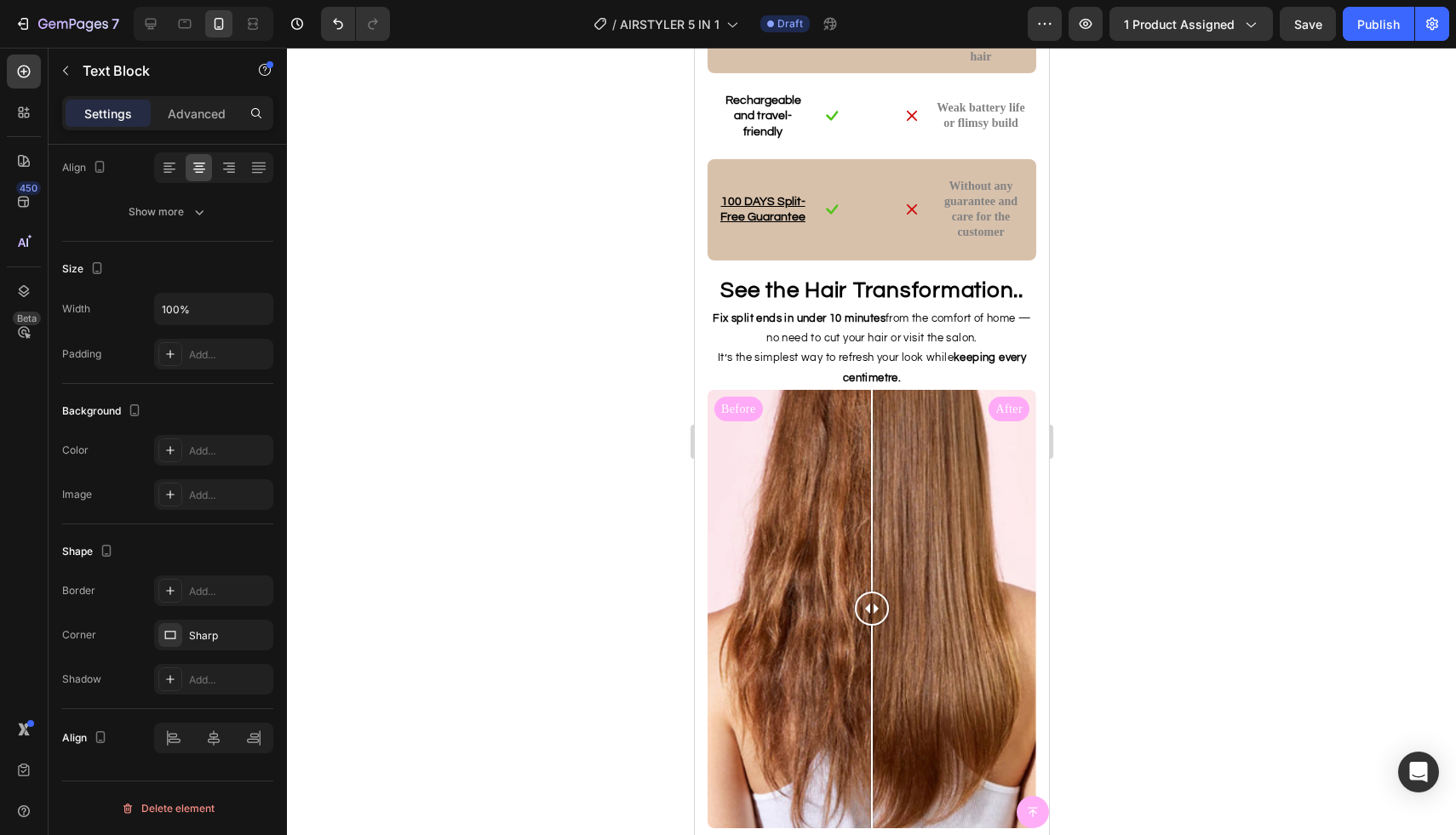 click on "Strands looked shinier, felt stronger, and showed less breakage." at bounding box center (871, -432) 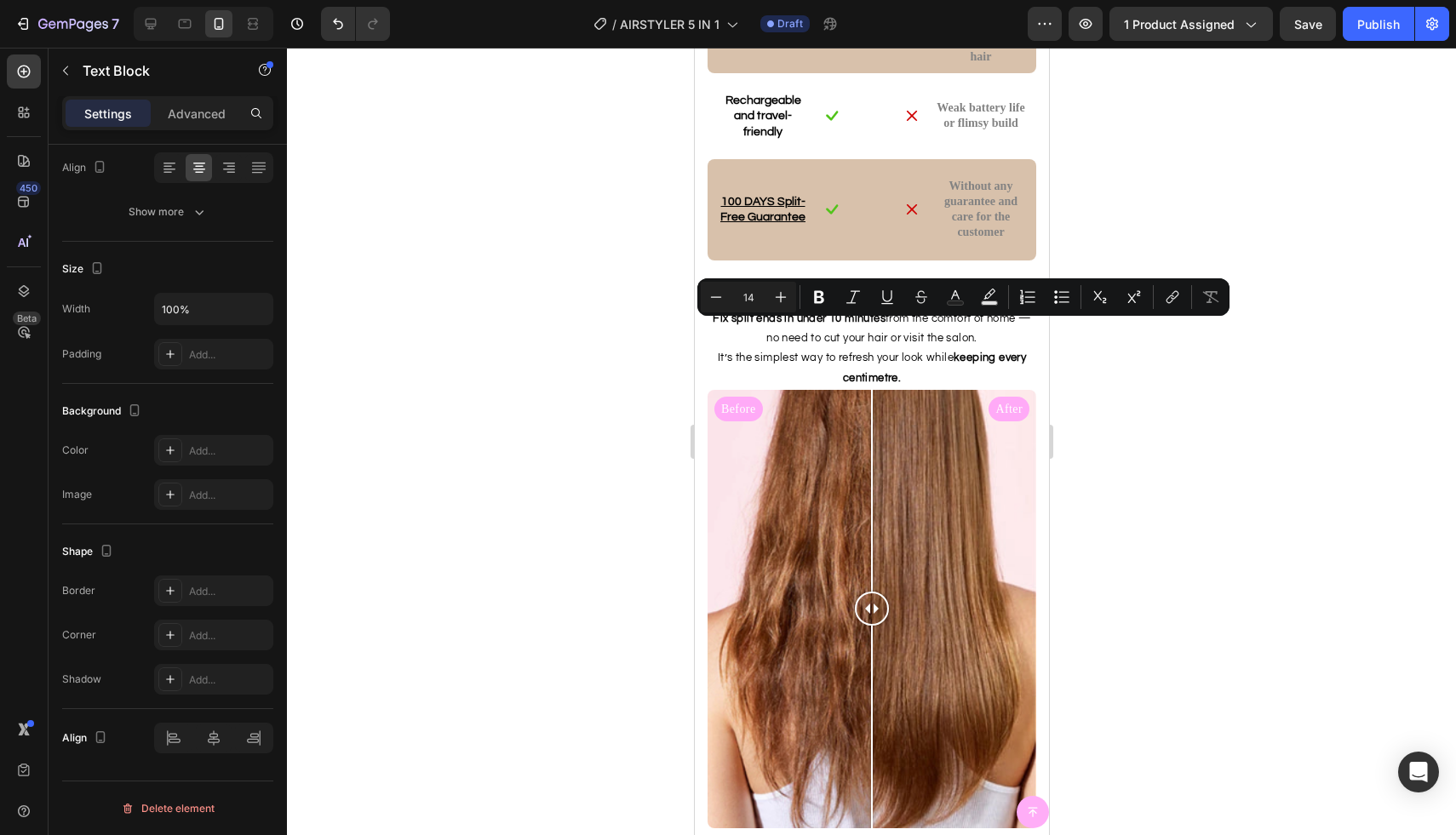 drag, startPoint x: 732, startPoint y: 330, endPoint x: 937, endPoint y: 343, distance: 205.41178 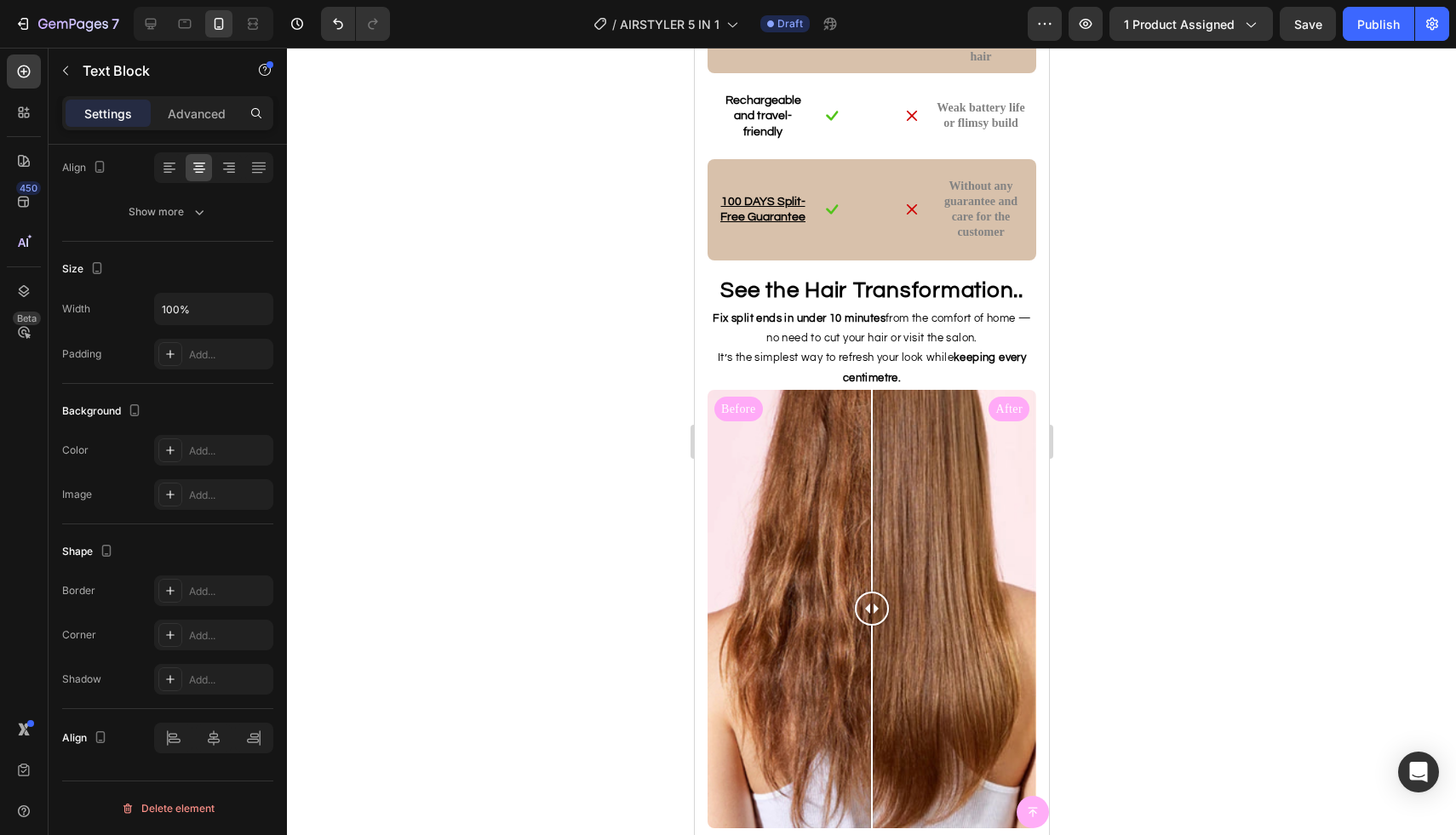 click on "Strands looked shinier, felt stronger, and showed less breakage." at bounding box center [871, -432] 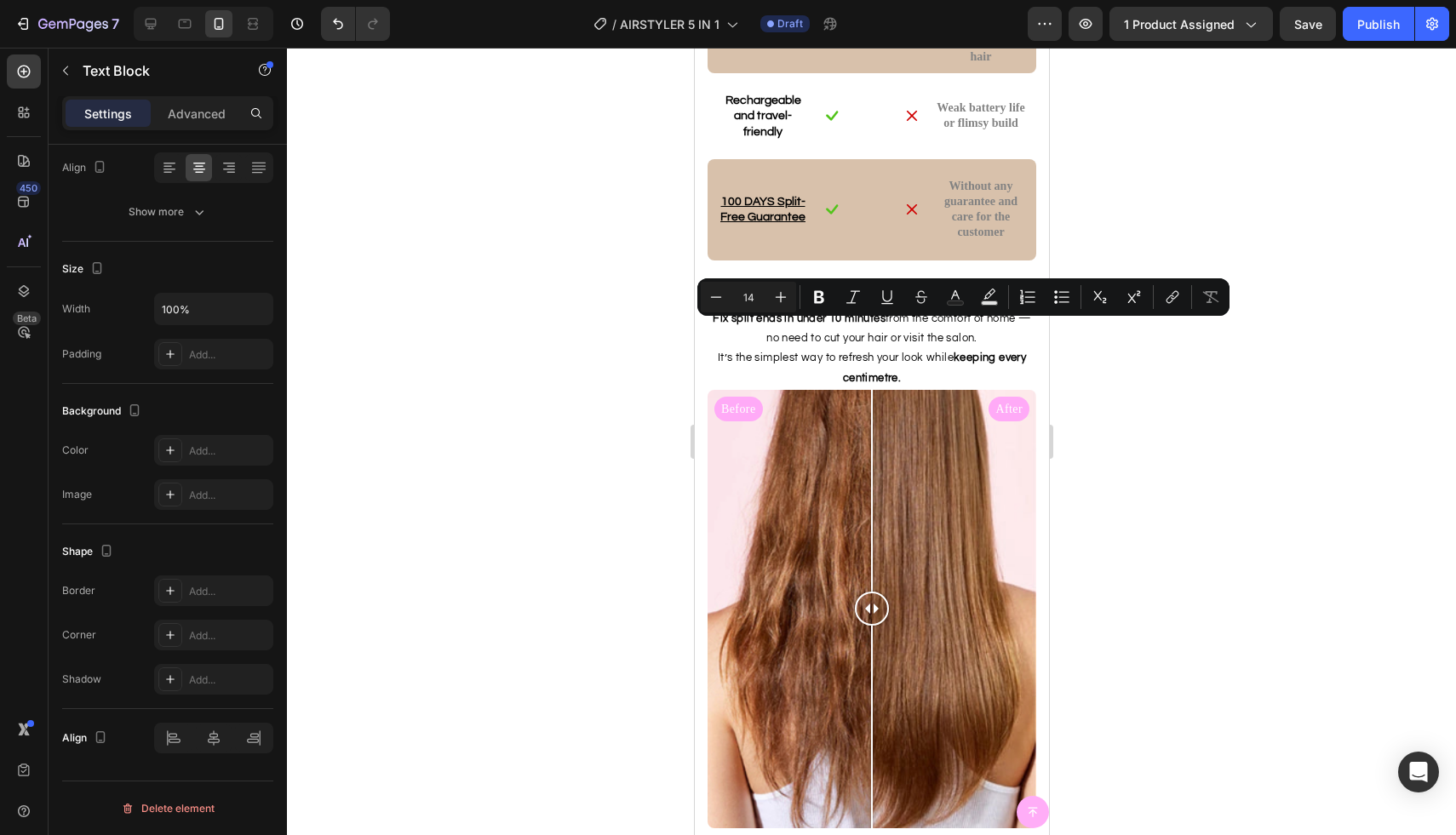 drag, startPoint x: 914, startPoint y: 333, endPoint x: 959, endPoint y: 346, distance: 46.840154 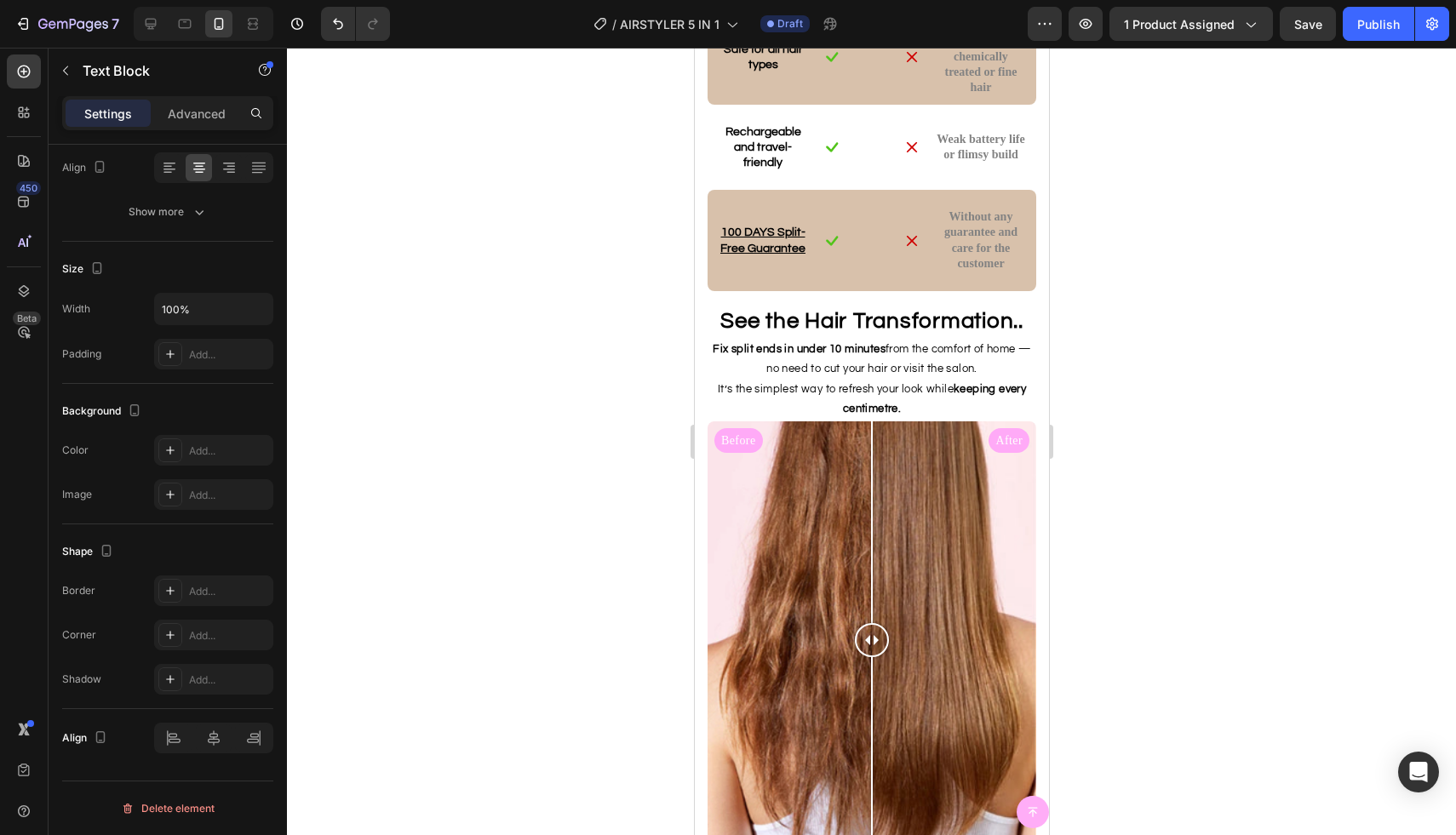 drag, startPoint x: 821, startPoint y: 366, endPoint x: 963, endPoint y: 363, distance: 142.0317 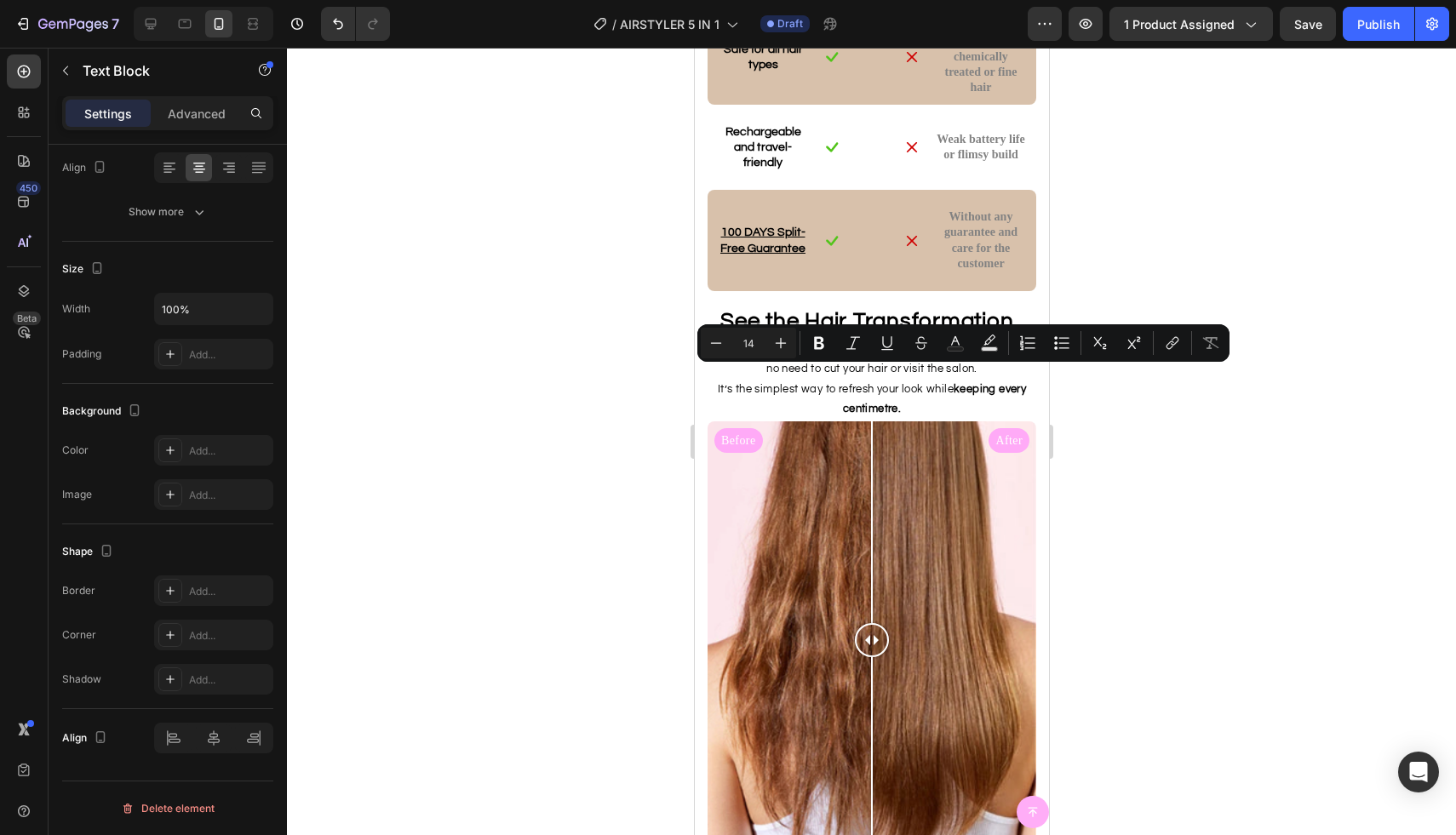 drag, startPoint x: 911, startPoint y: 373, endPoint x: 824, endPoint y: 377, distance: 87.091905 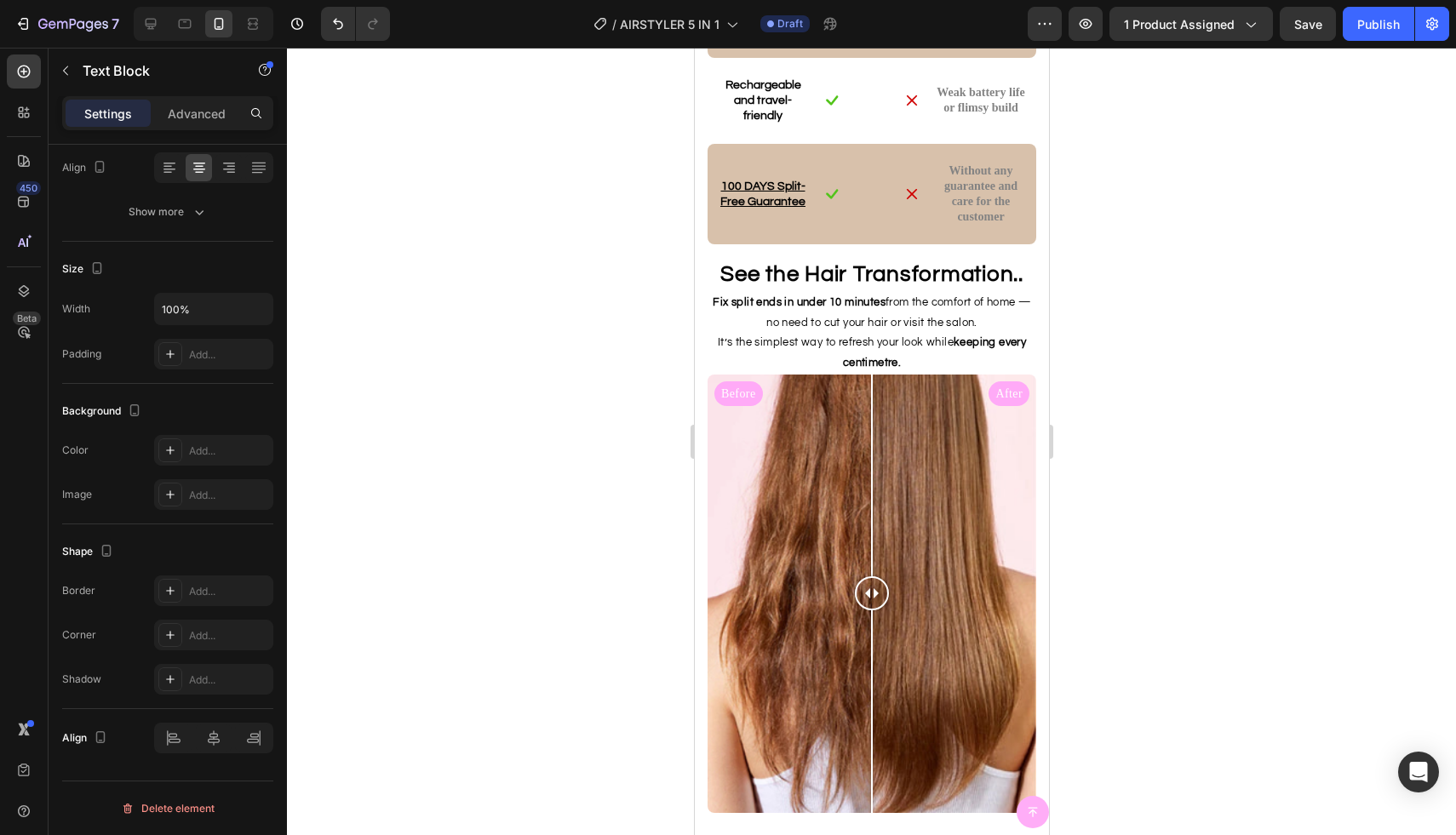 click on "hair looks smoother, softer, and more polished after styling." at bounding box center [871, -439] 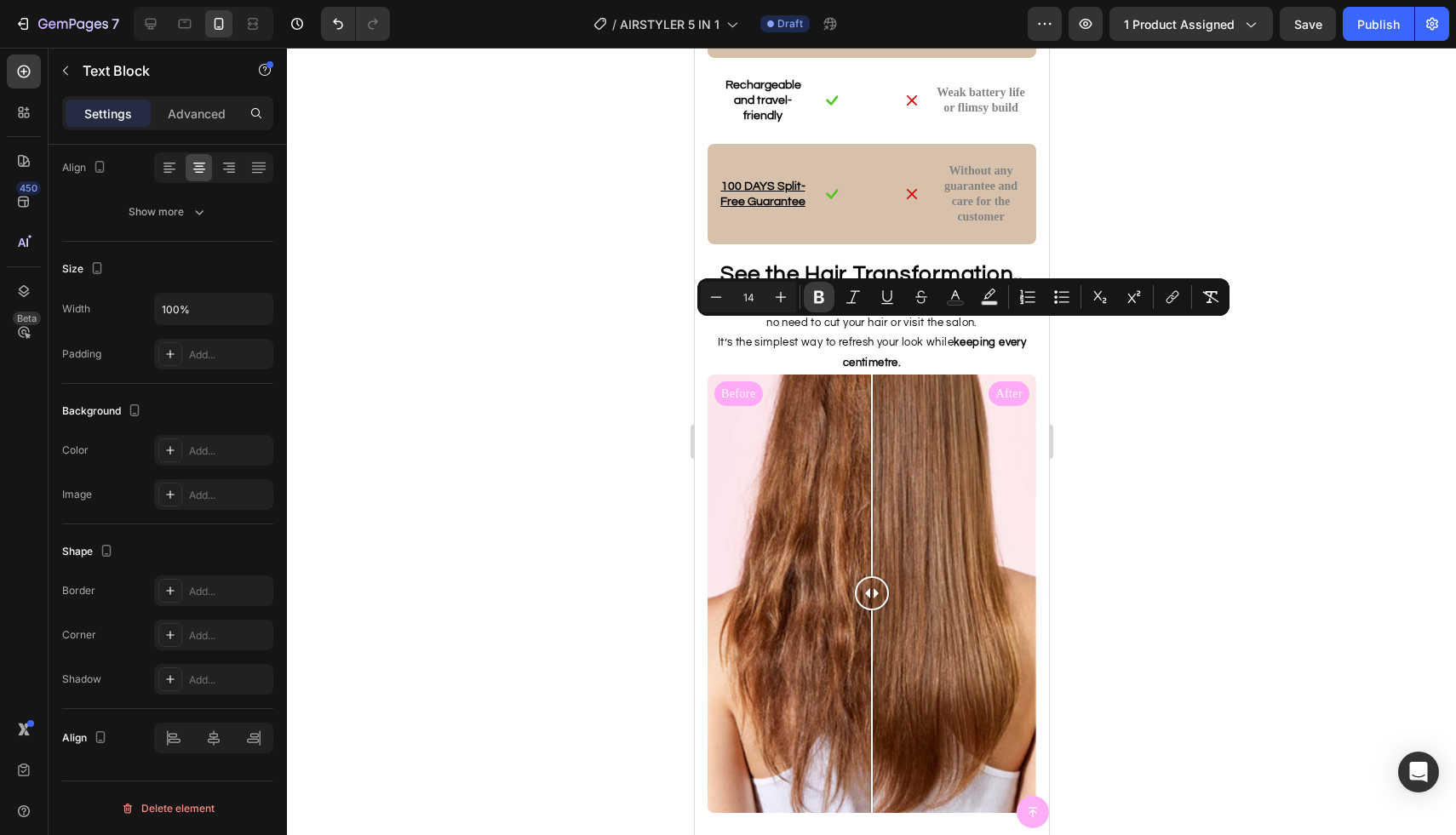click 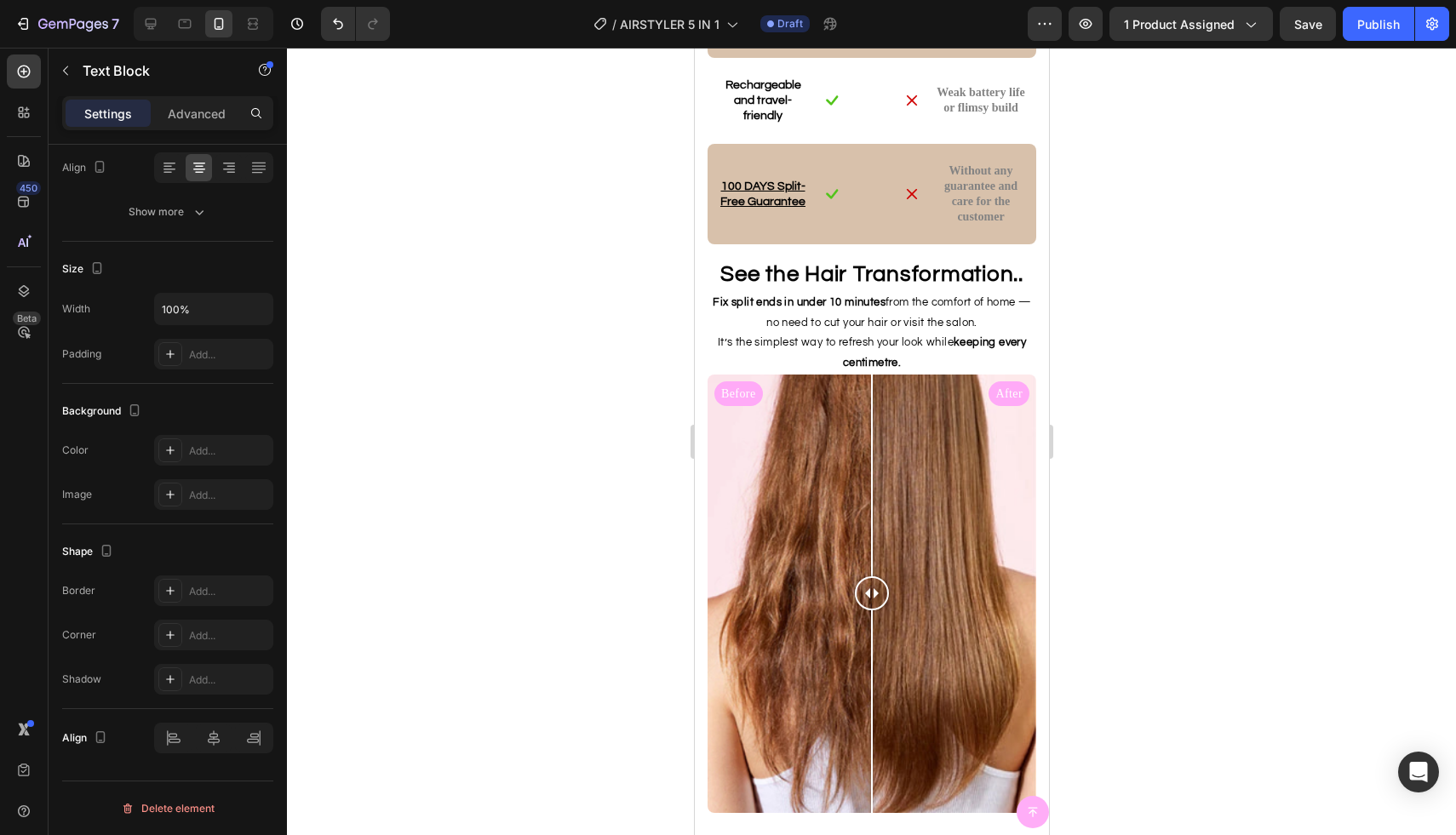 click 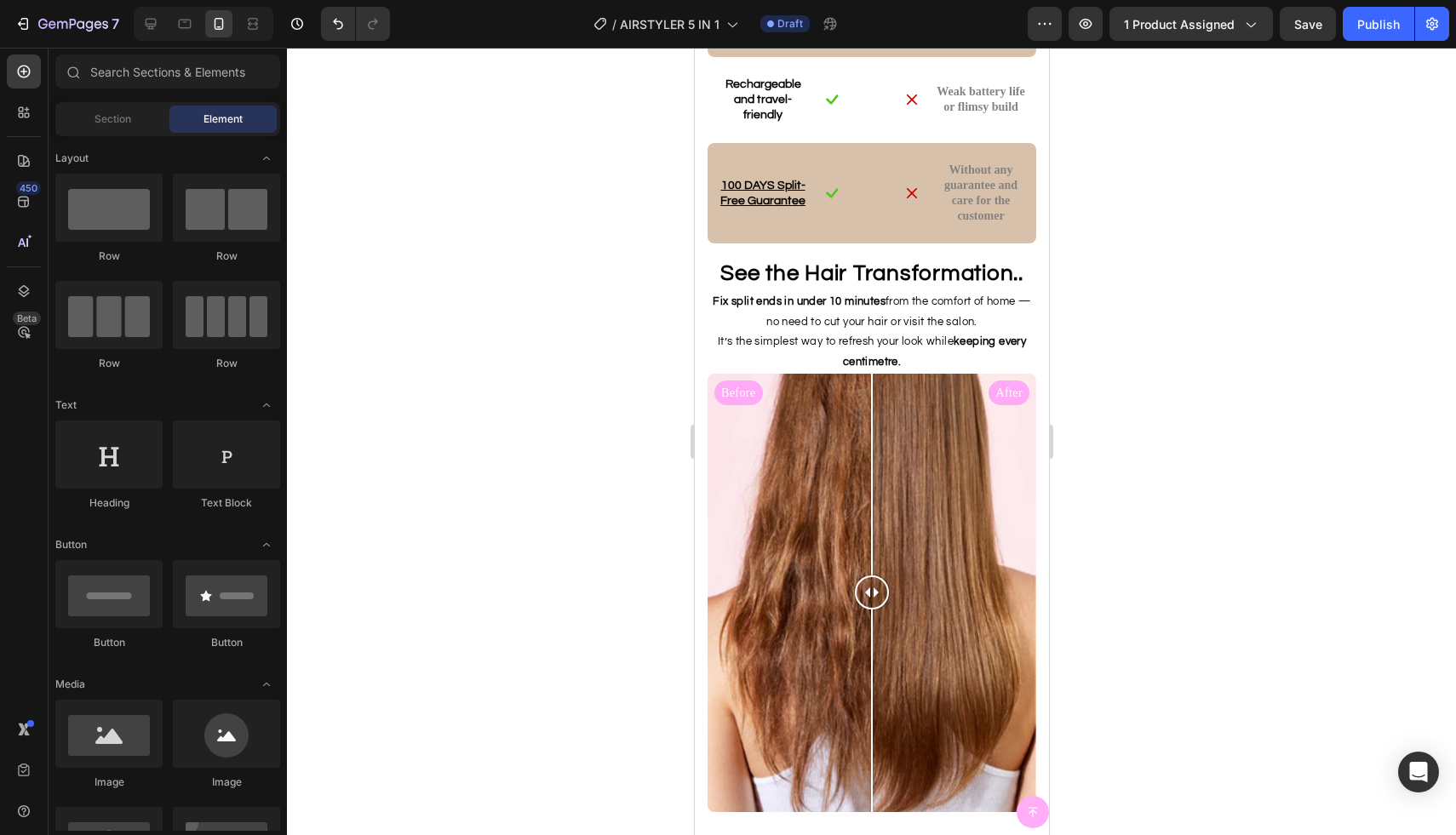 click on "experienced less frizz and flyaways" at bounding box center (897, -460) 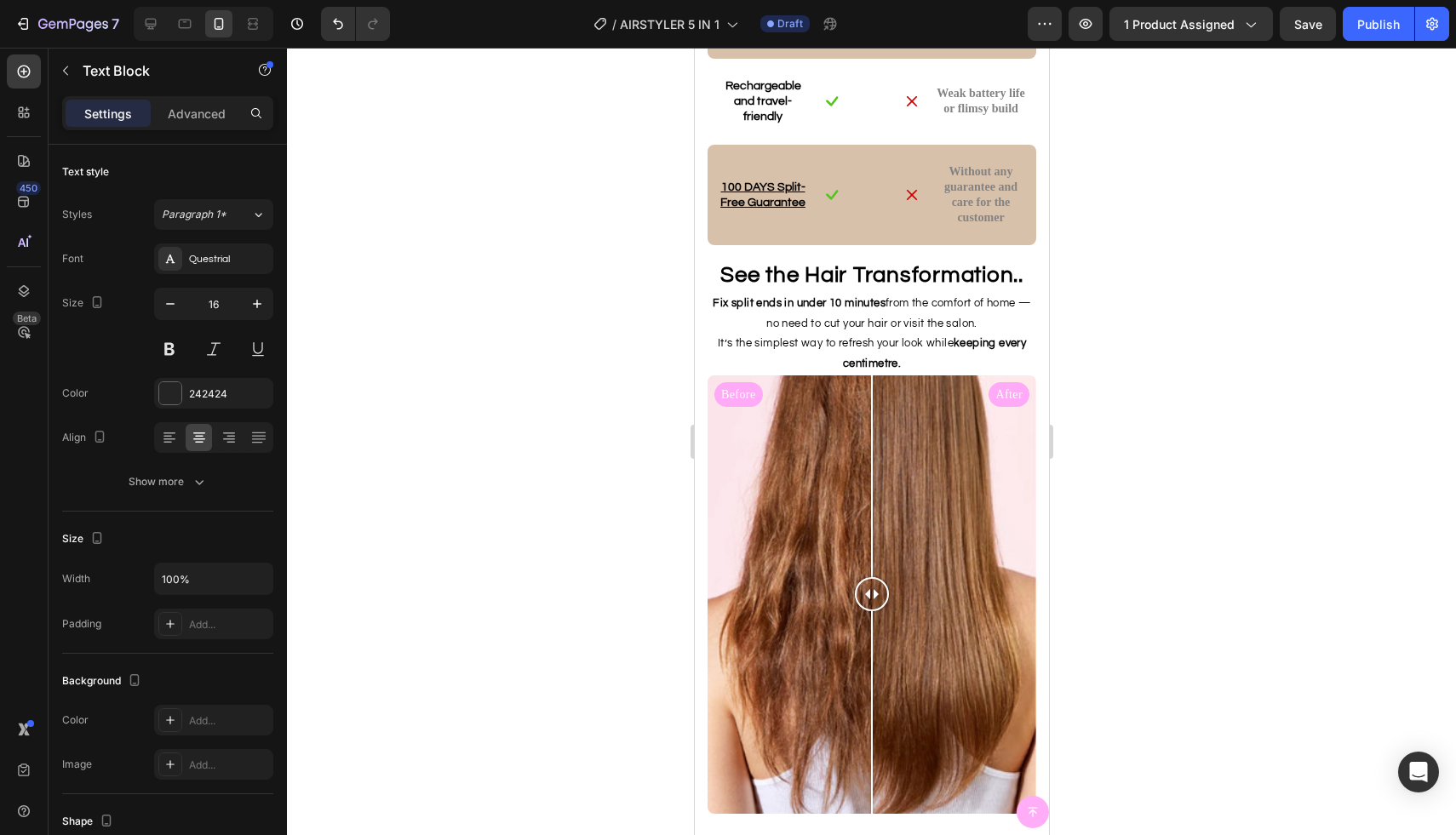 click at bounding box center [871, -450] 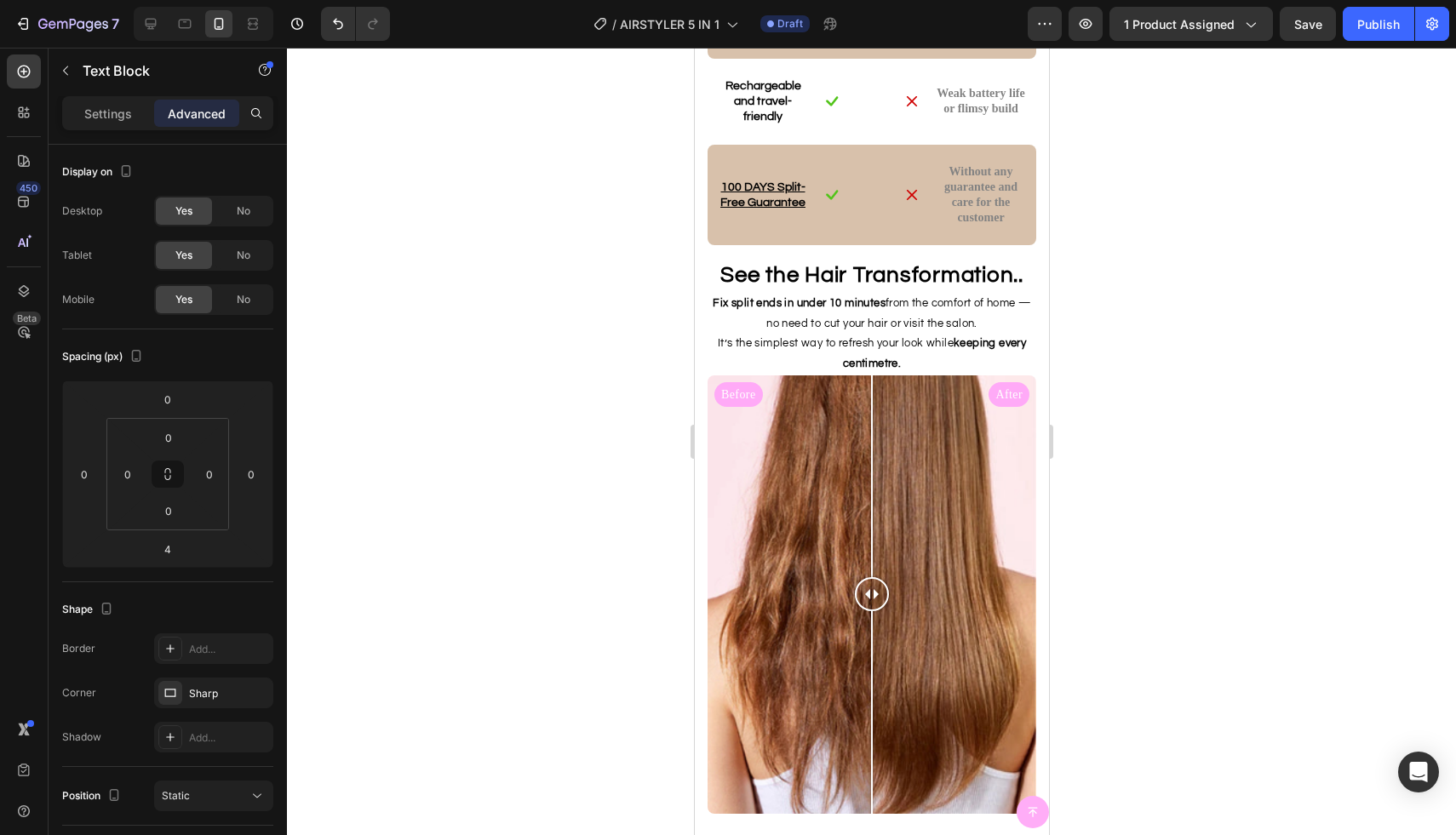 click 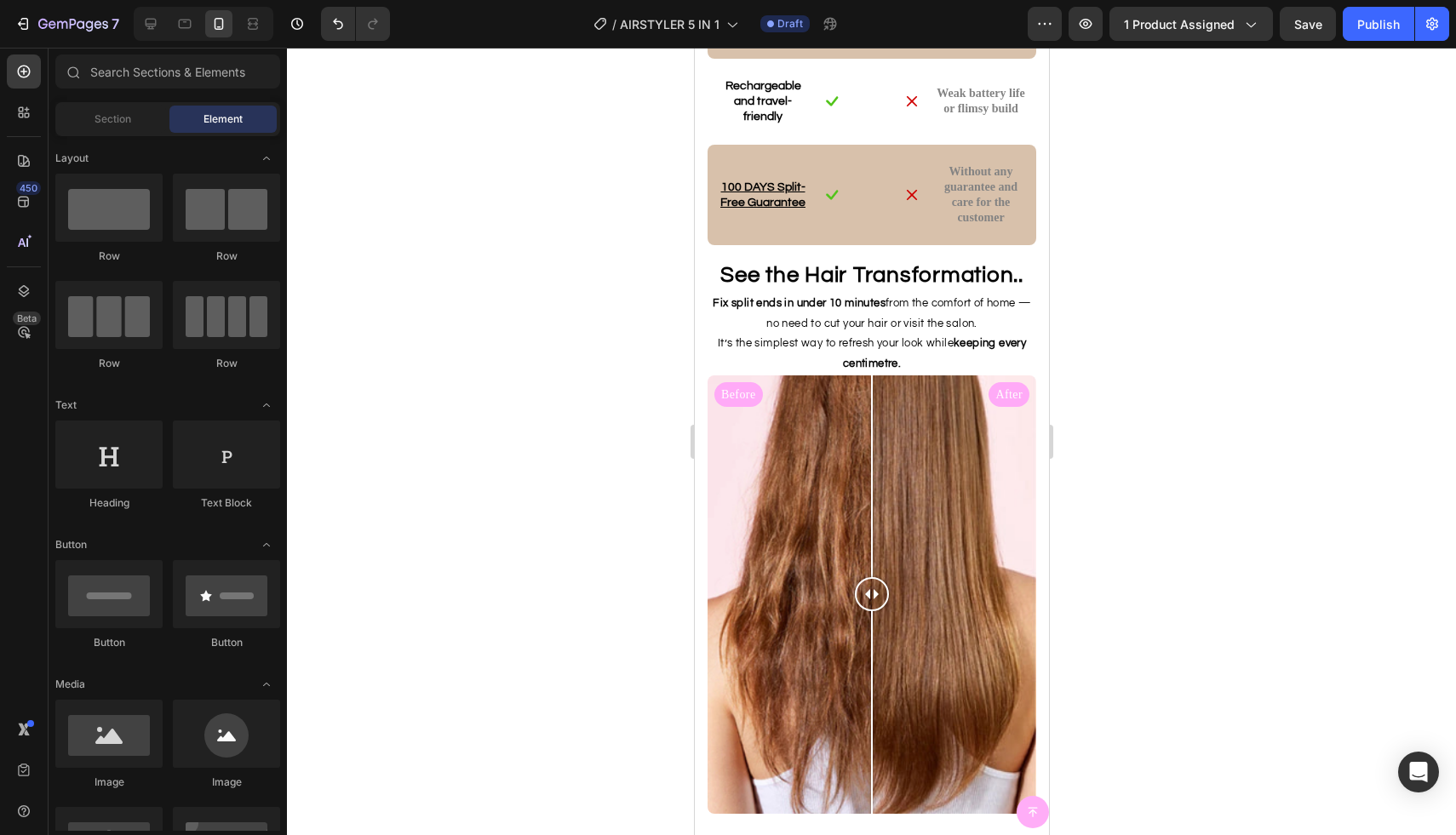 click on "89%" at bounding box center (745, -550) 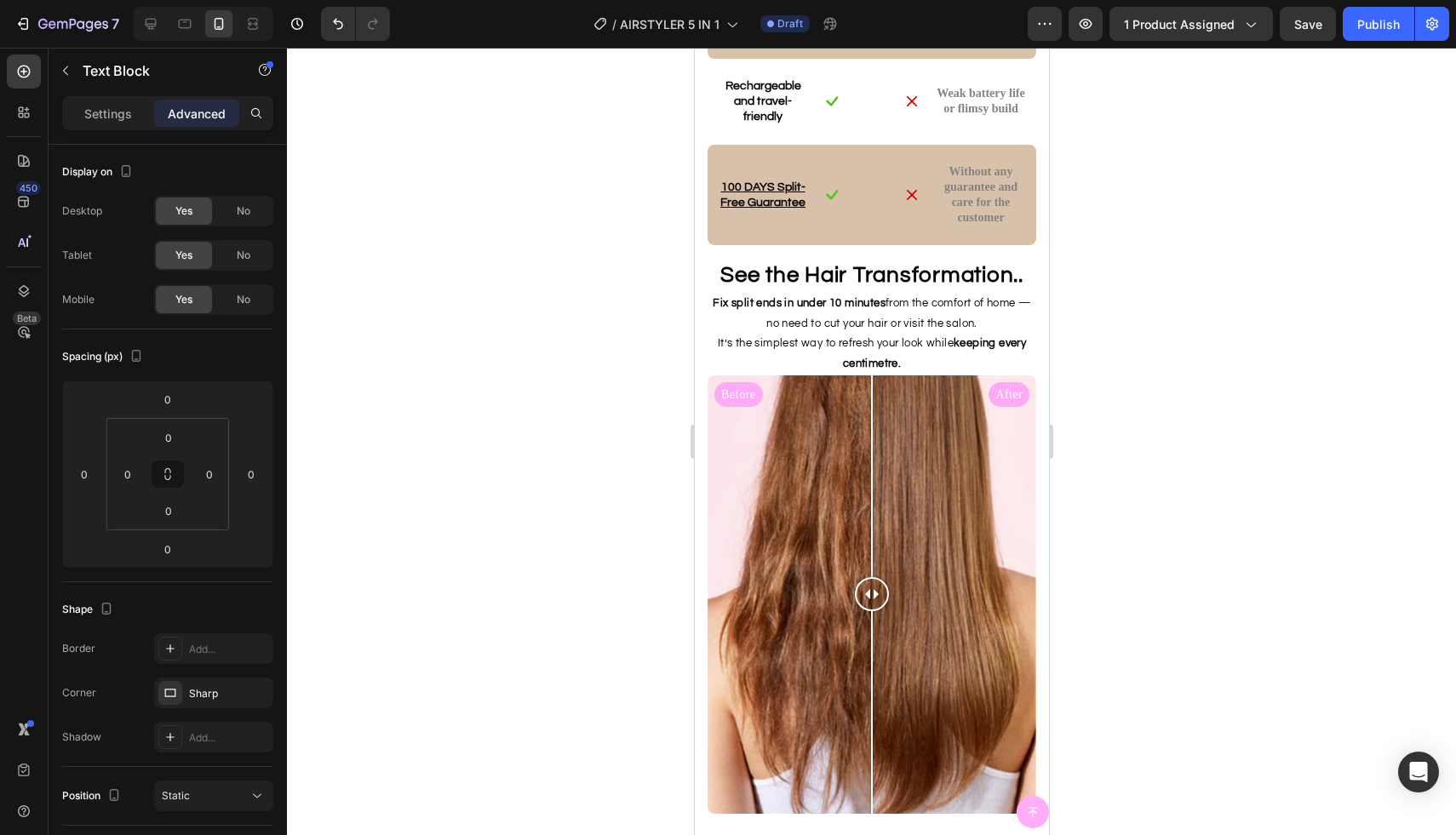 drag, startPoint x: 738, startPoint y: 209, endPoint x: 726, endPoint y: 213, distance: 12.64911 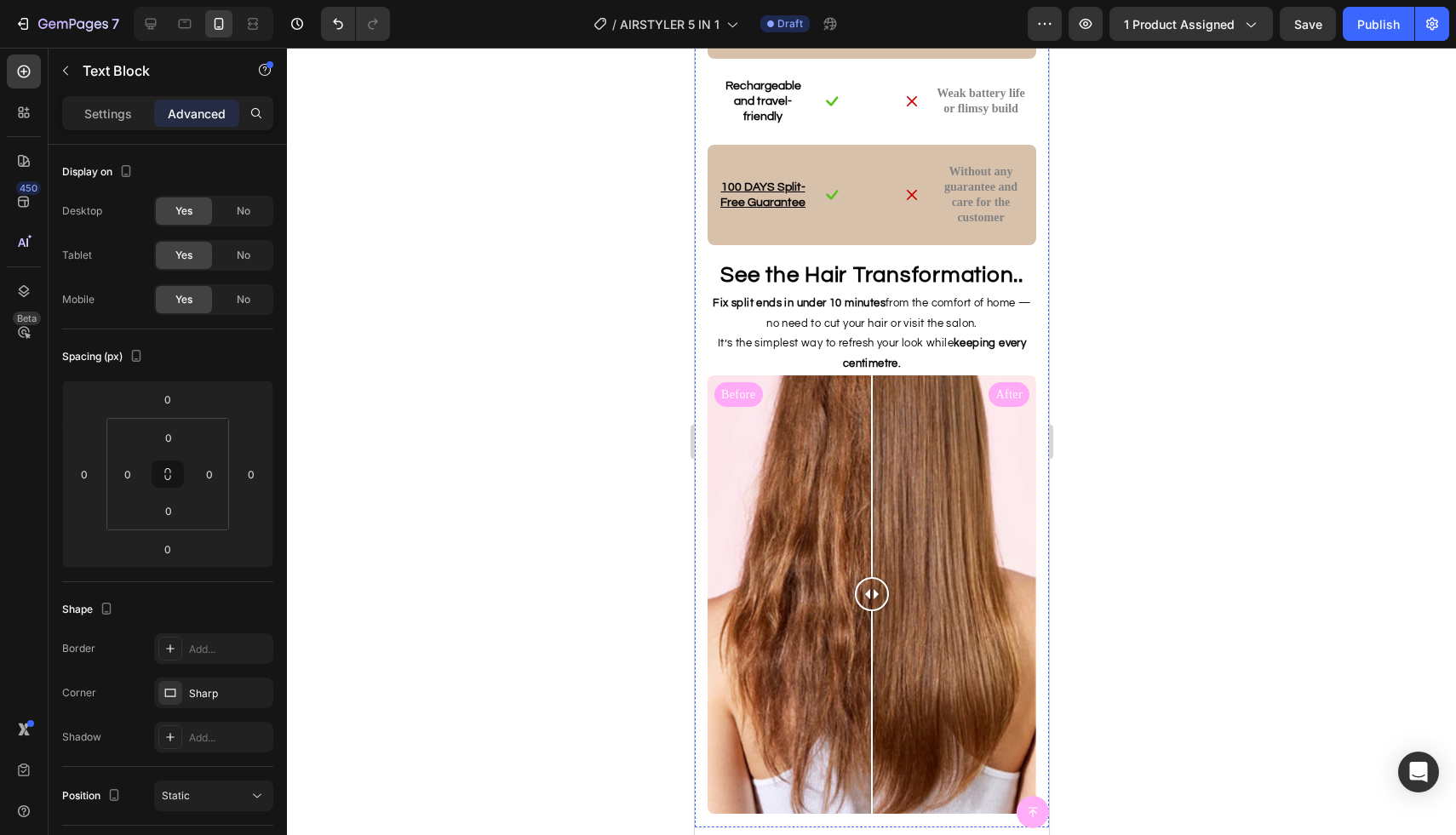 click on "Trims only damaged ends Text Block Image Image Often cuts healthy hair Text Block Row" at bounding box center [871, -153] 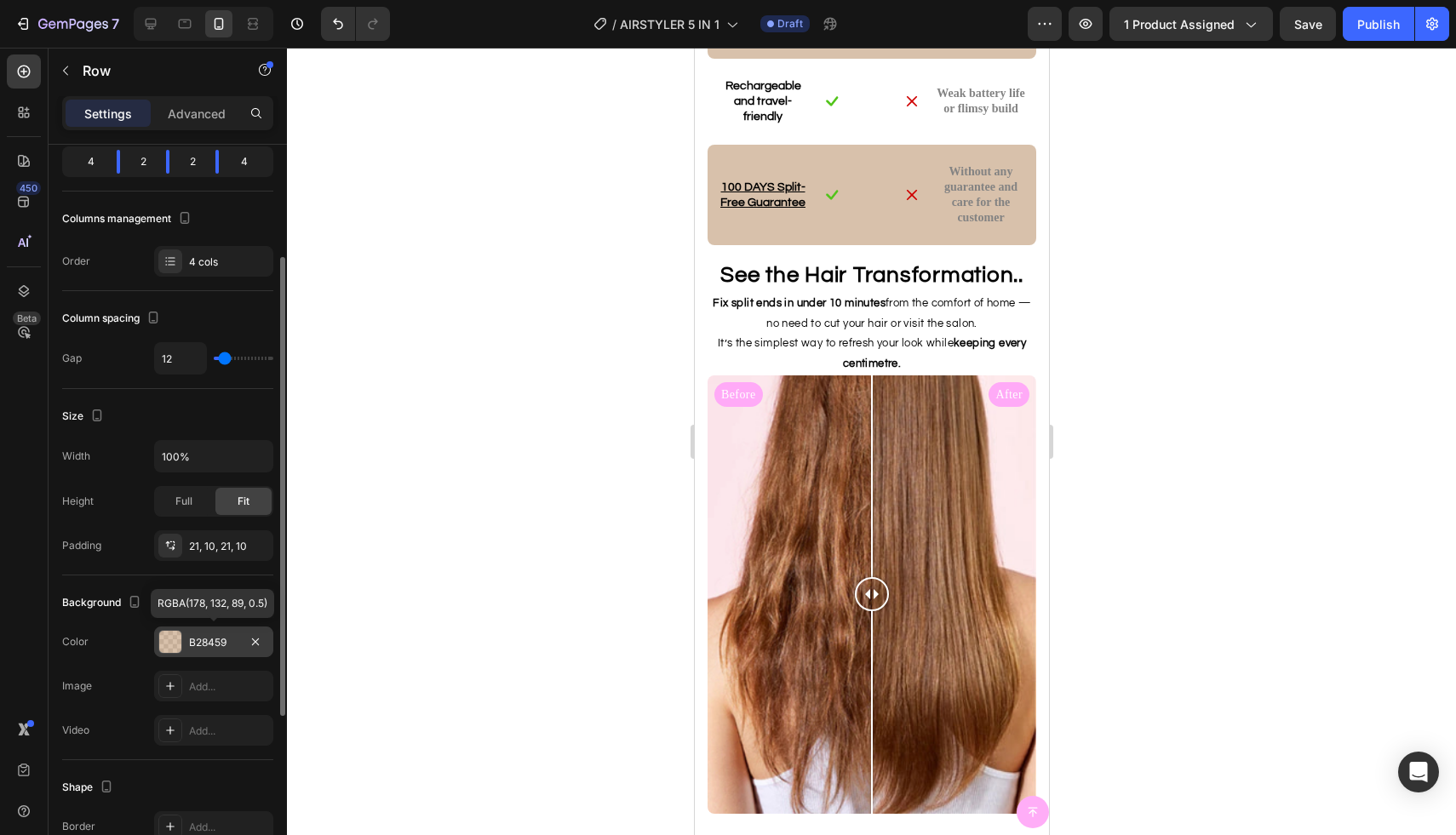 click on "B28459" at bounding box center [214, 642] 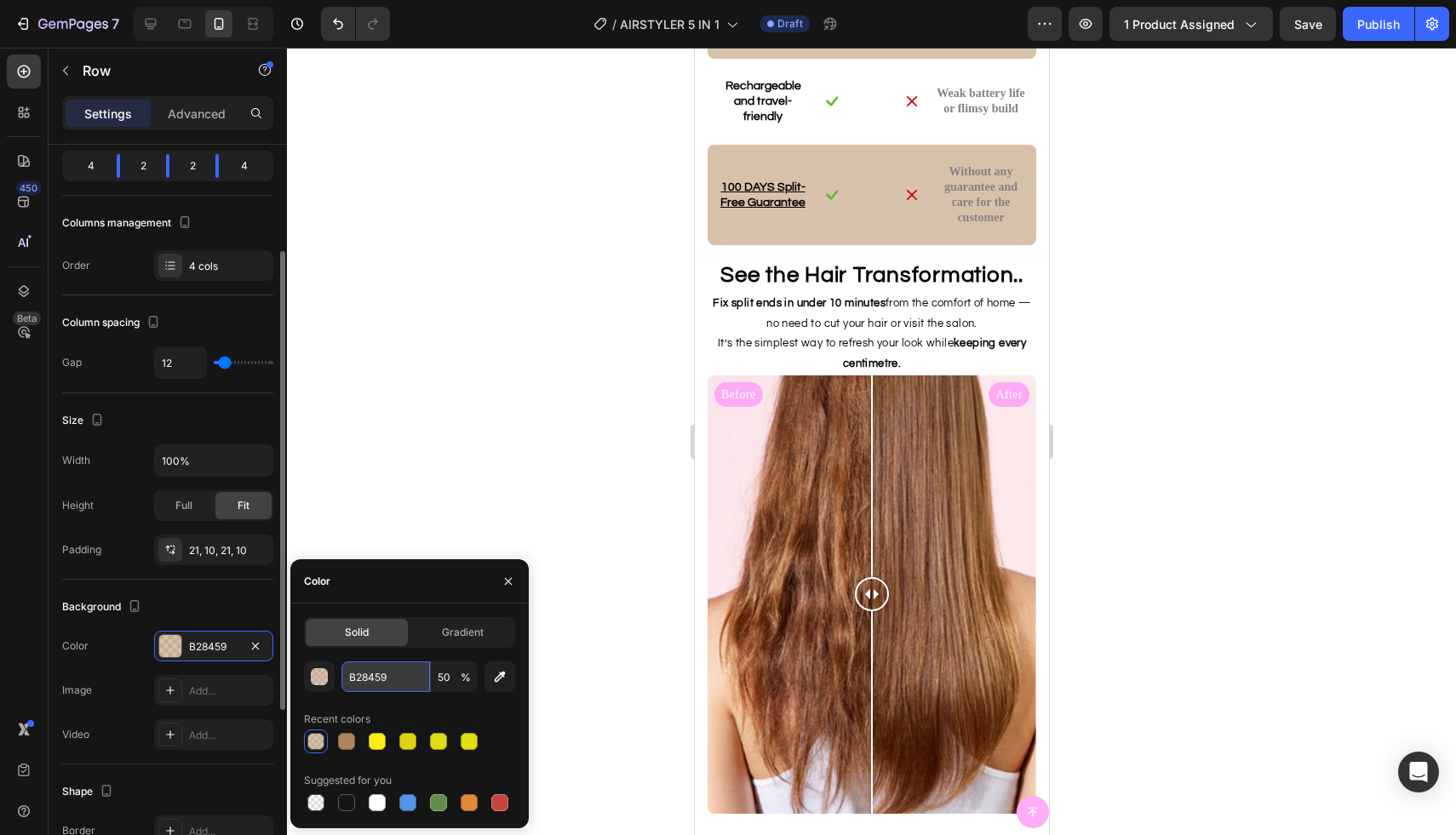 scroll, scrollTop: 173, scrollLeft: 0, axis: vertical 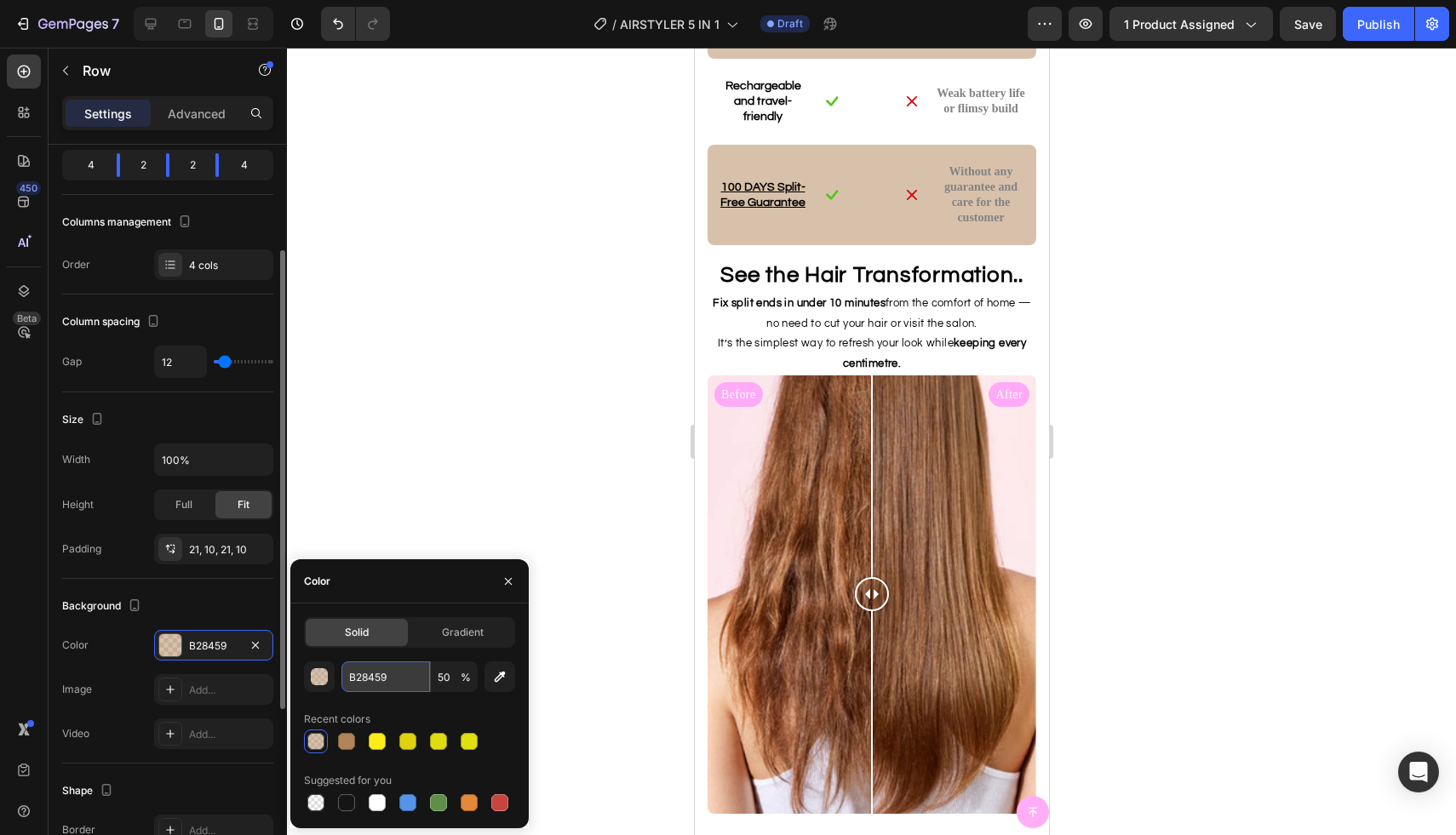 click on "B28459" at bounding box center (386, 677) 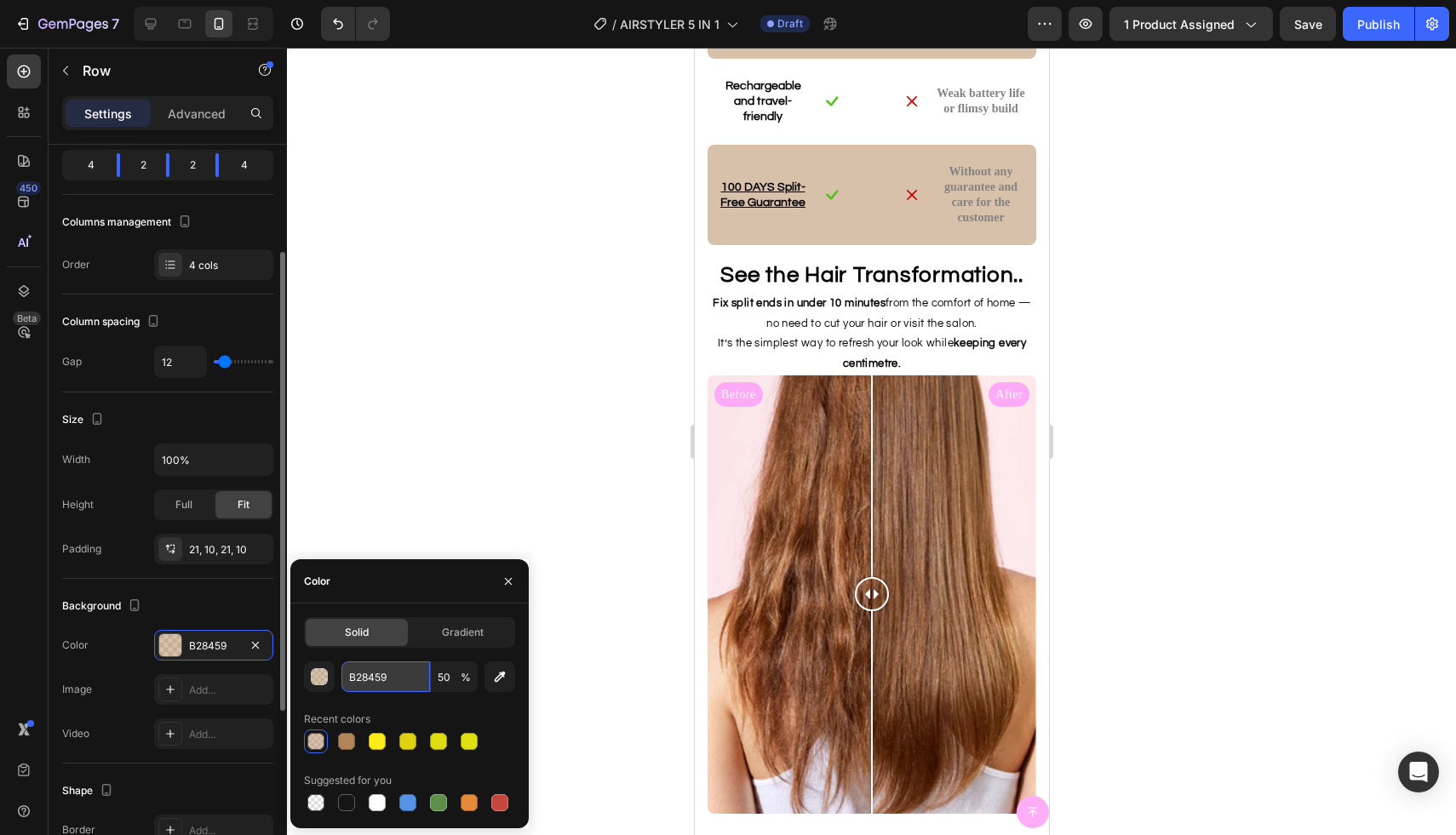 click on "B28459" at bounding box center [386, 677] 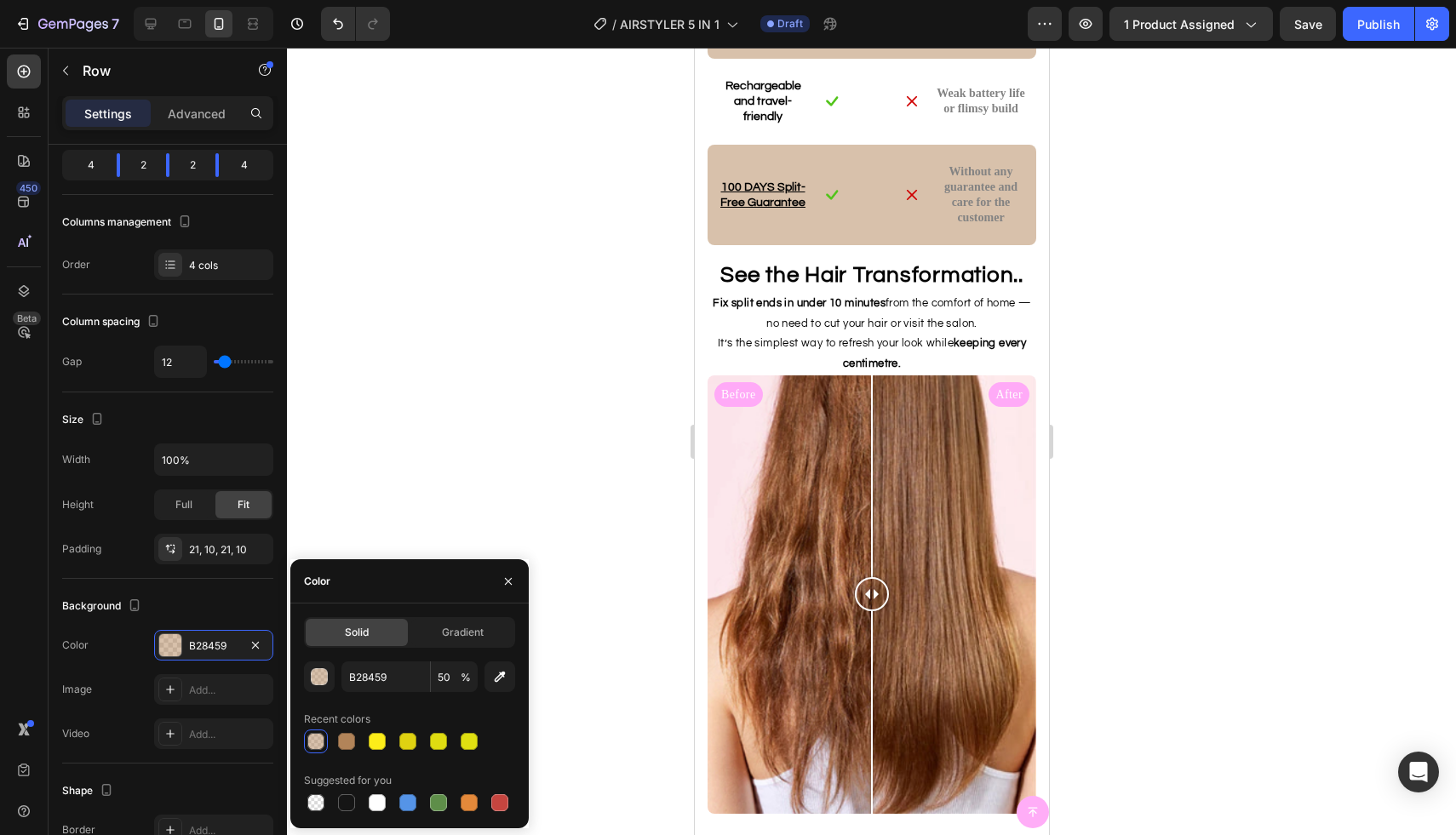 click on "89%" at bounding box center [745, -550] 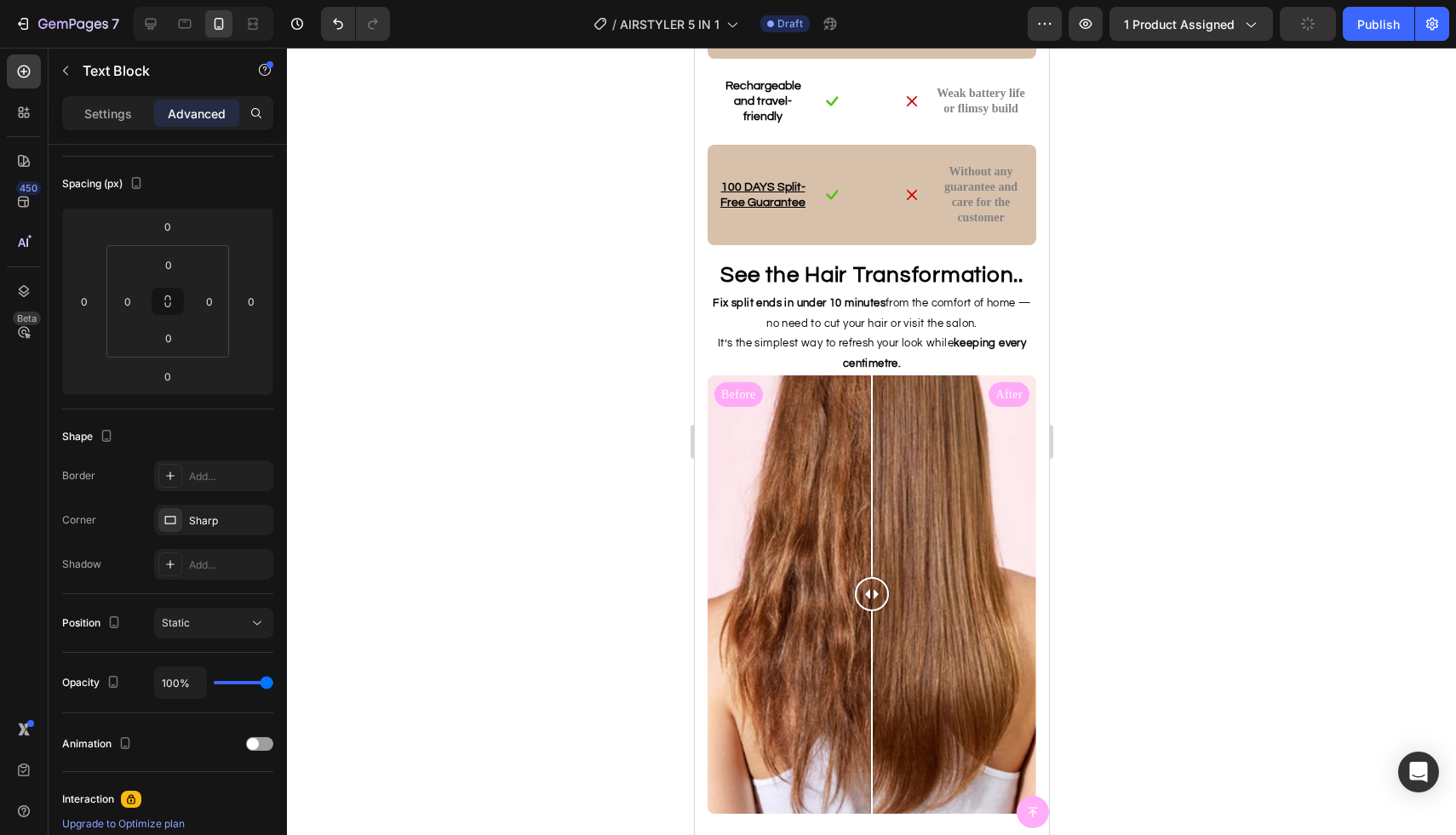 scroll, scrollTop: 0, scrollLeft: 0, axis: both 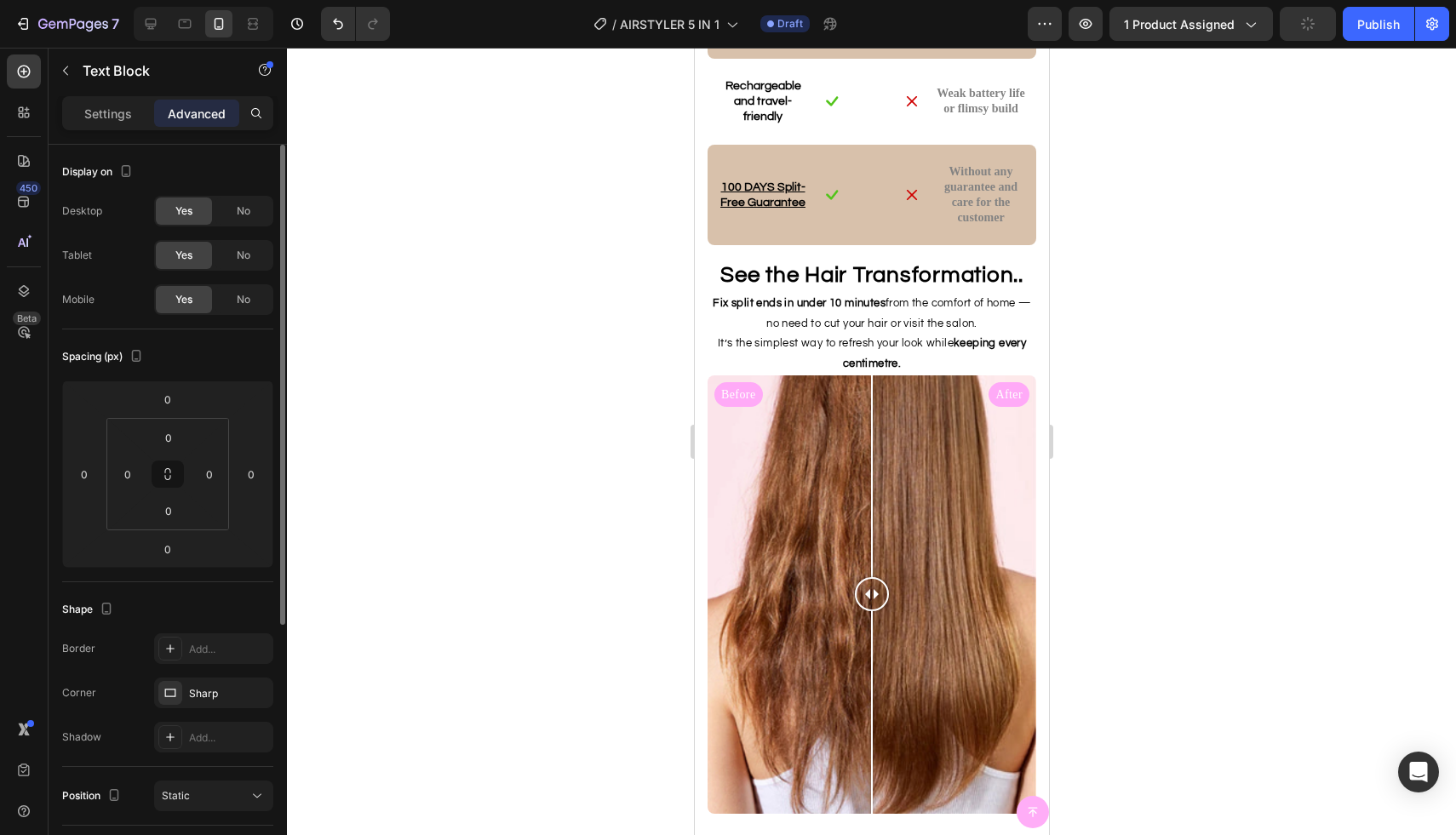 drag, startPoint x: 766, startPoint y: 216, endPoint x: 720, endPoint y: 220, distance: 46.173586 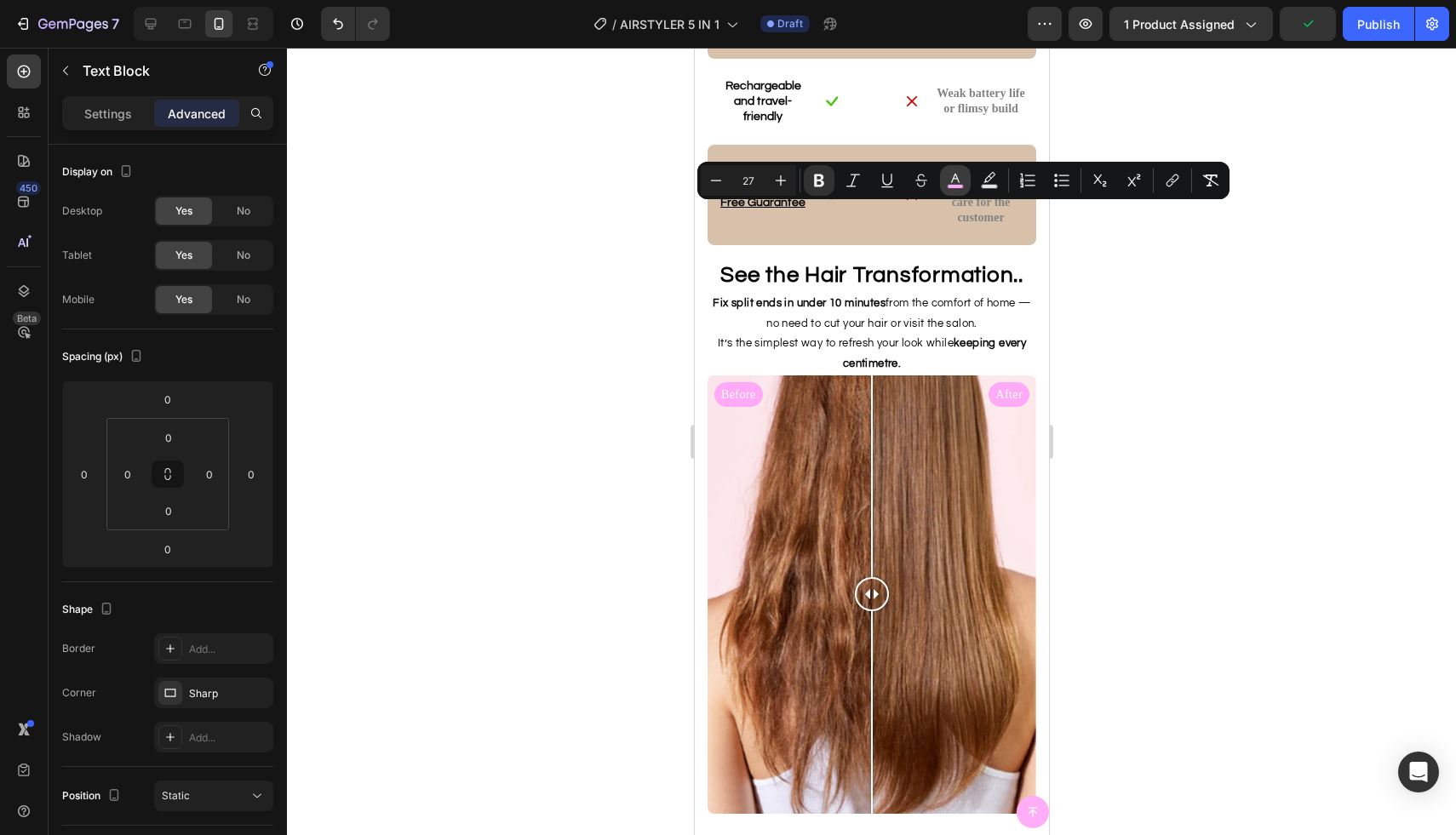 click 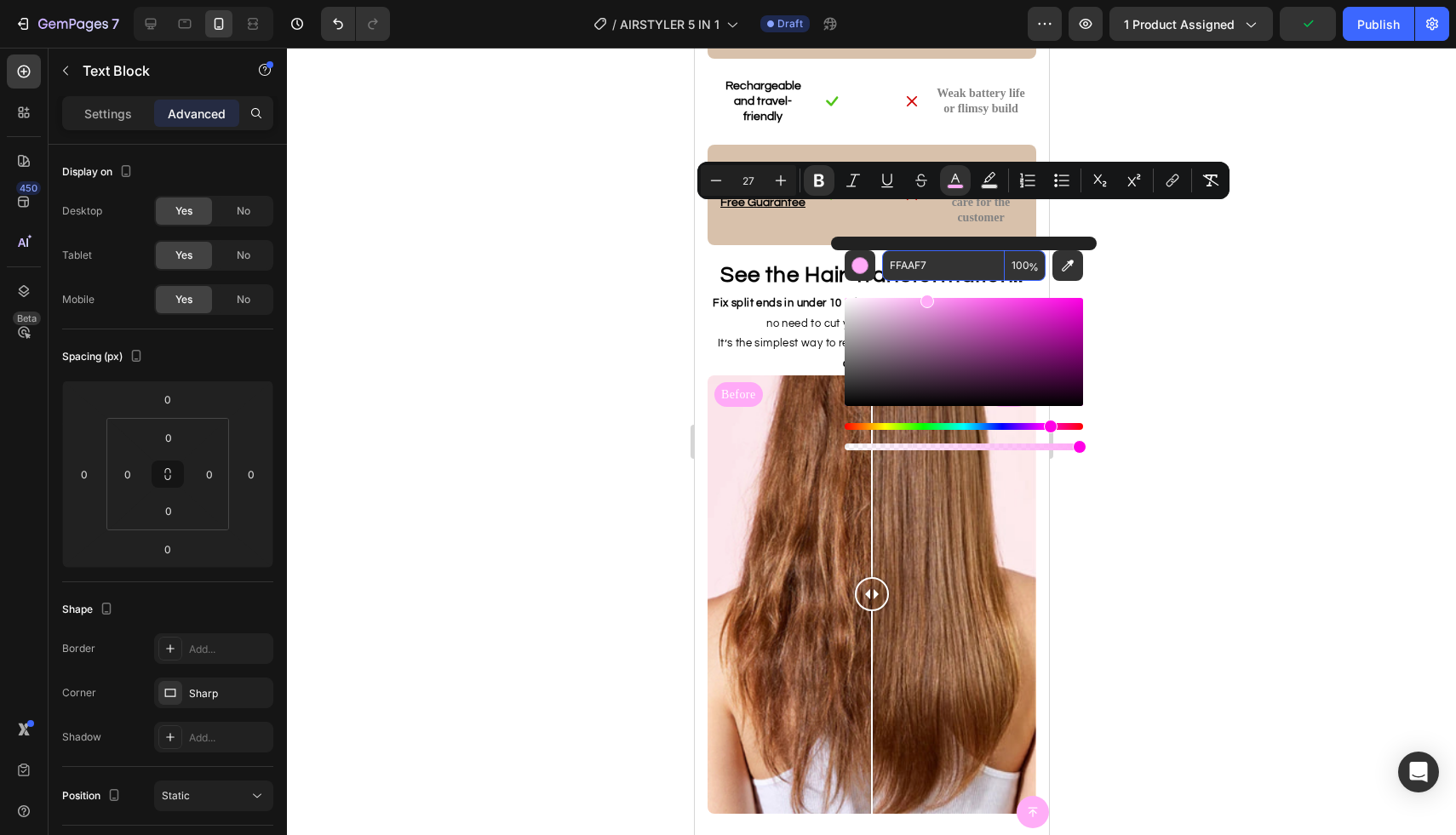 click on "FFAAF7" at bounding box center [943, 266] 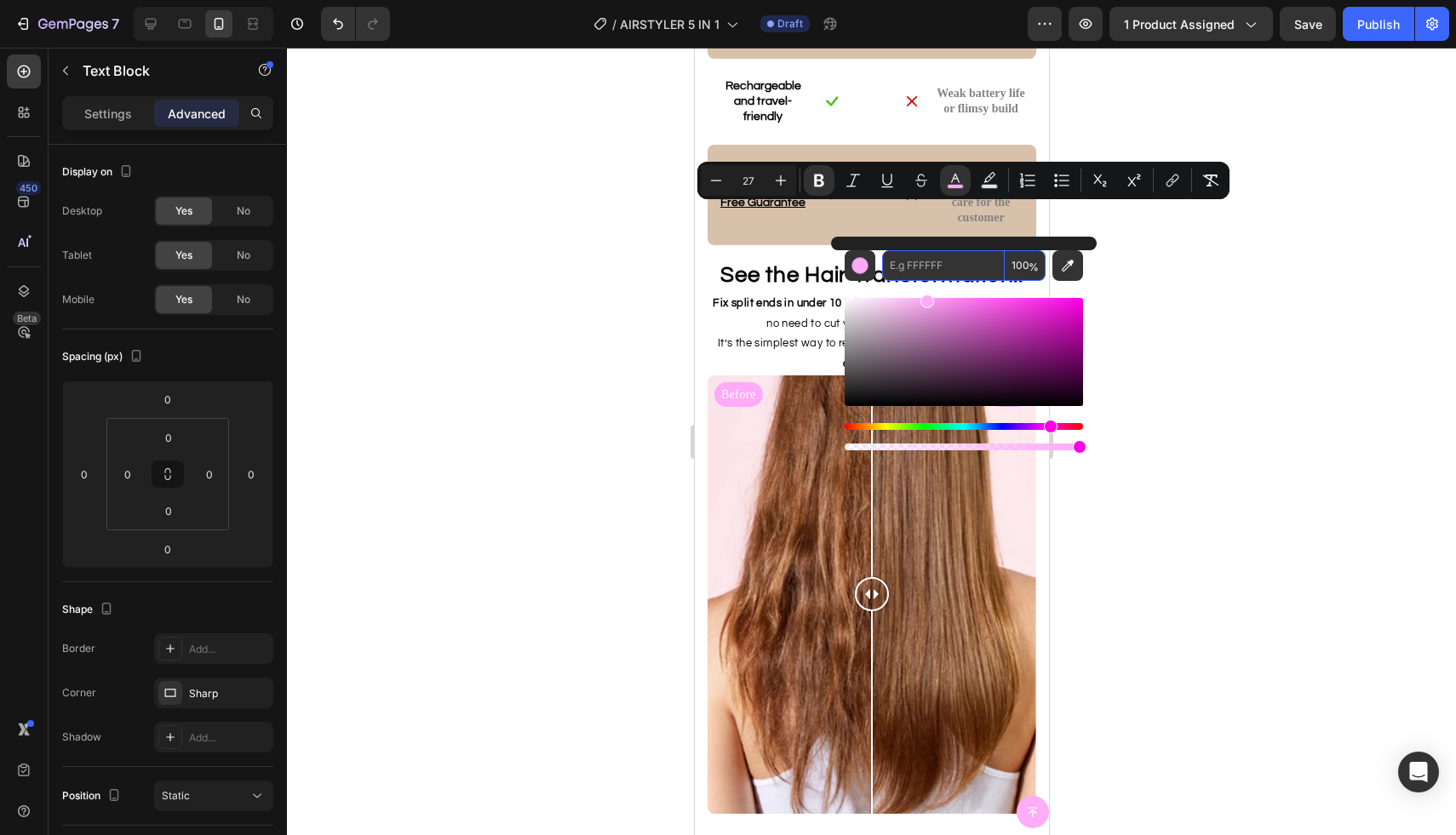 paste on "B28459" 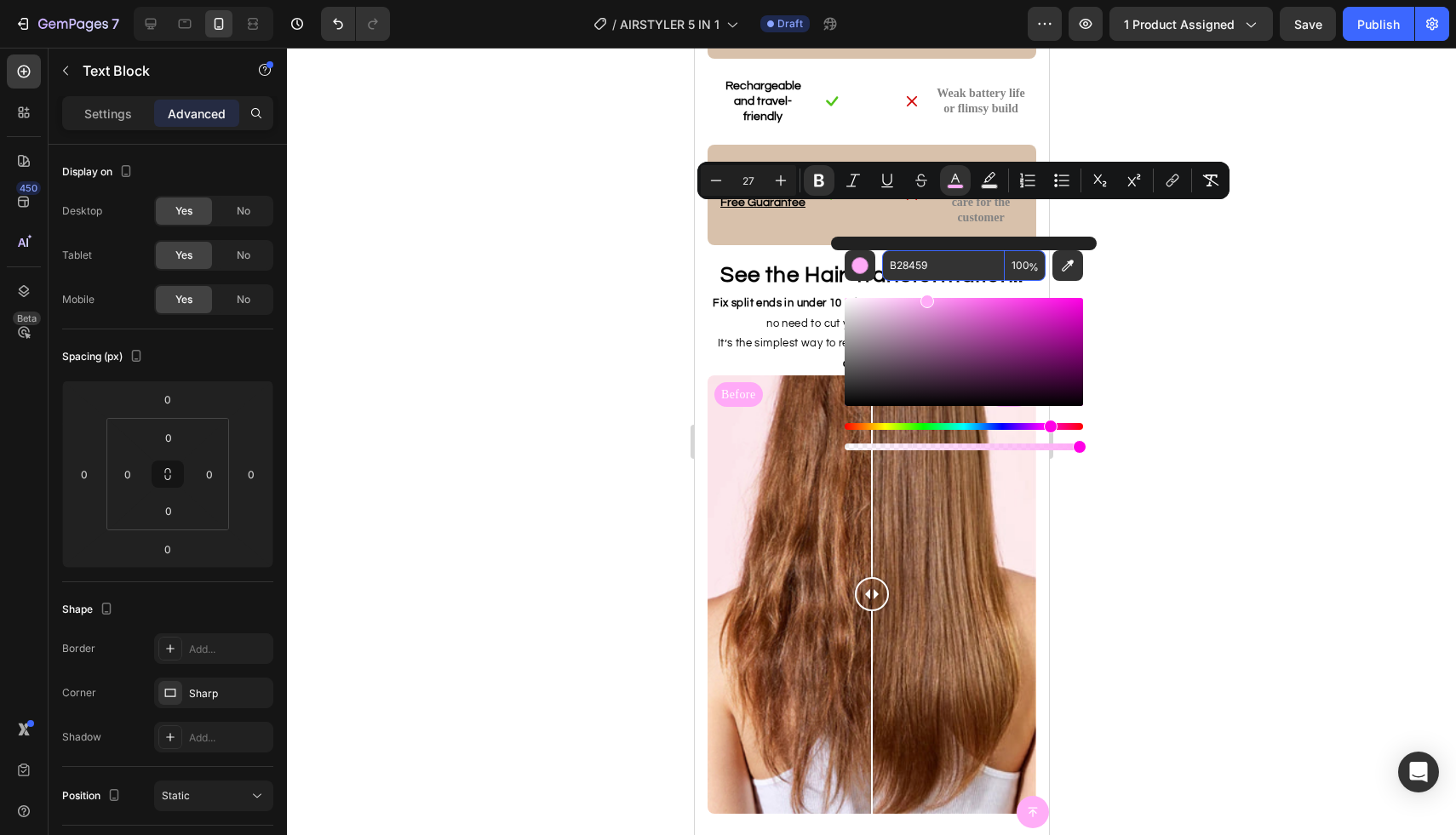 type on "B28459" 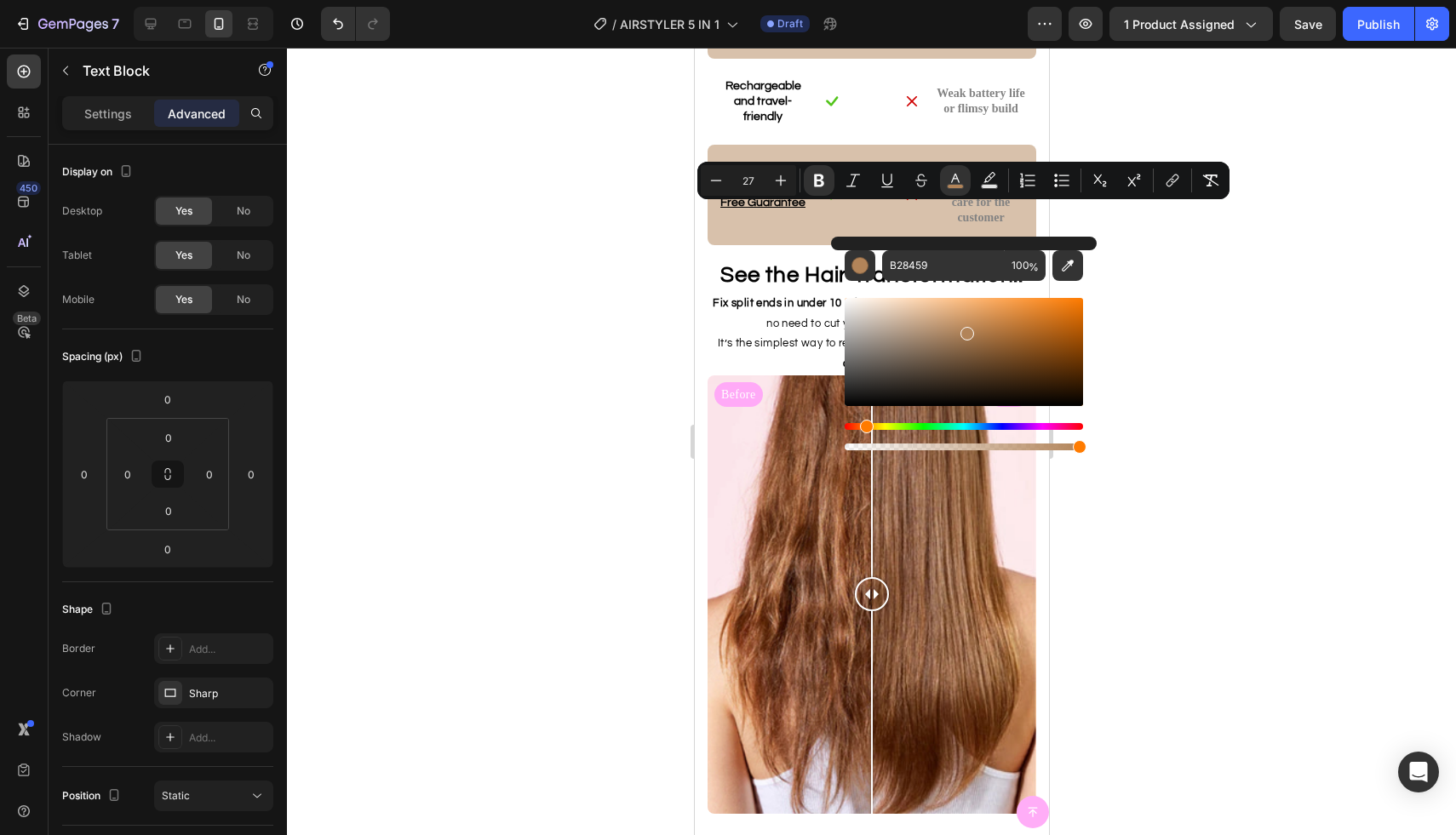 click 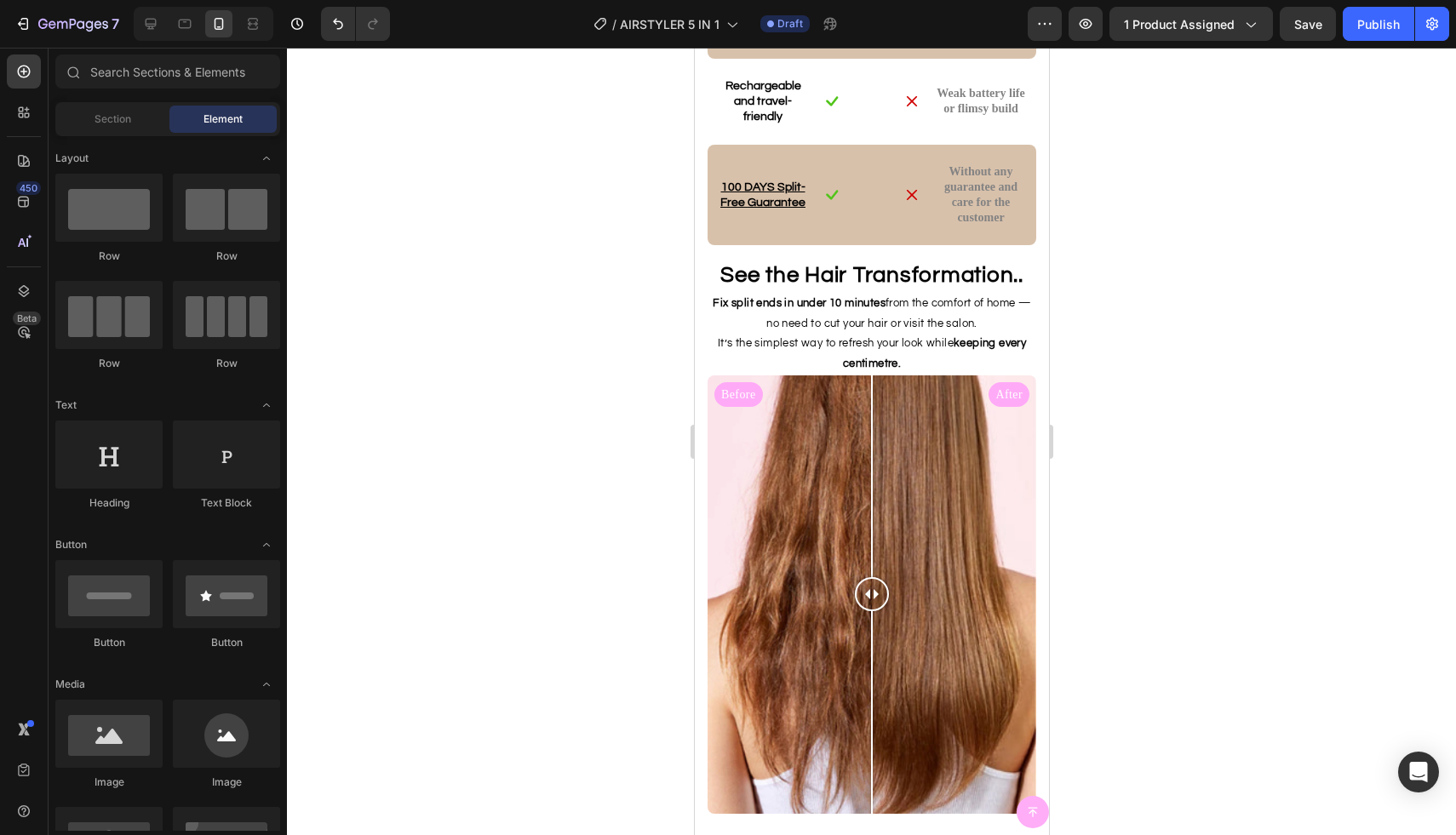 click on "94%" at bounding box center [761, -465] 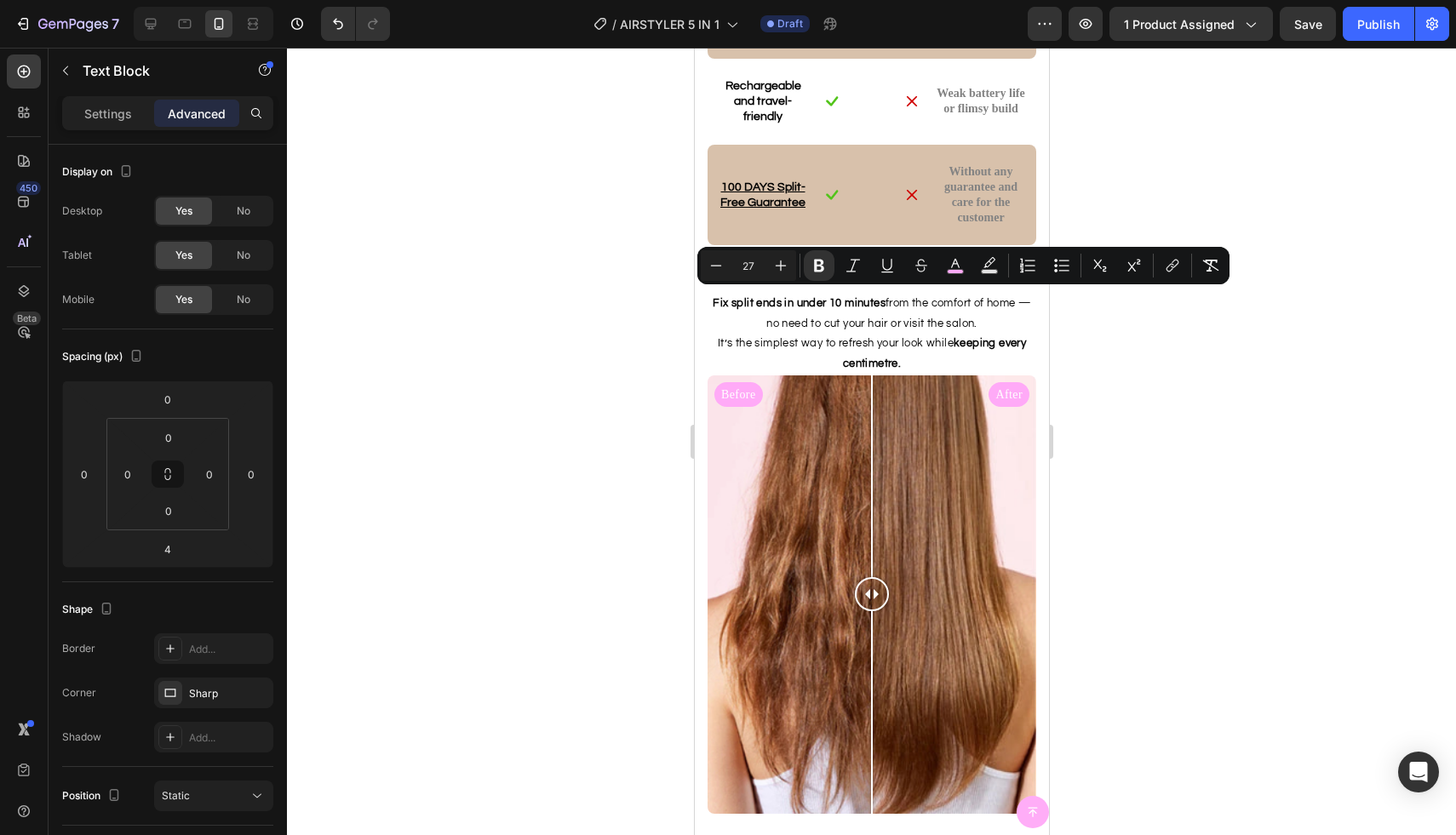 drag, startPoint x: 771, startPoint y: 306, endPoint x: 753, endPoint y: 305, distance: 18.027756 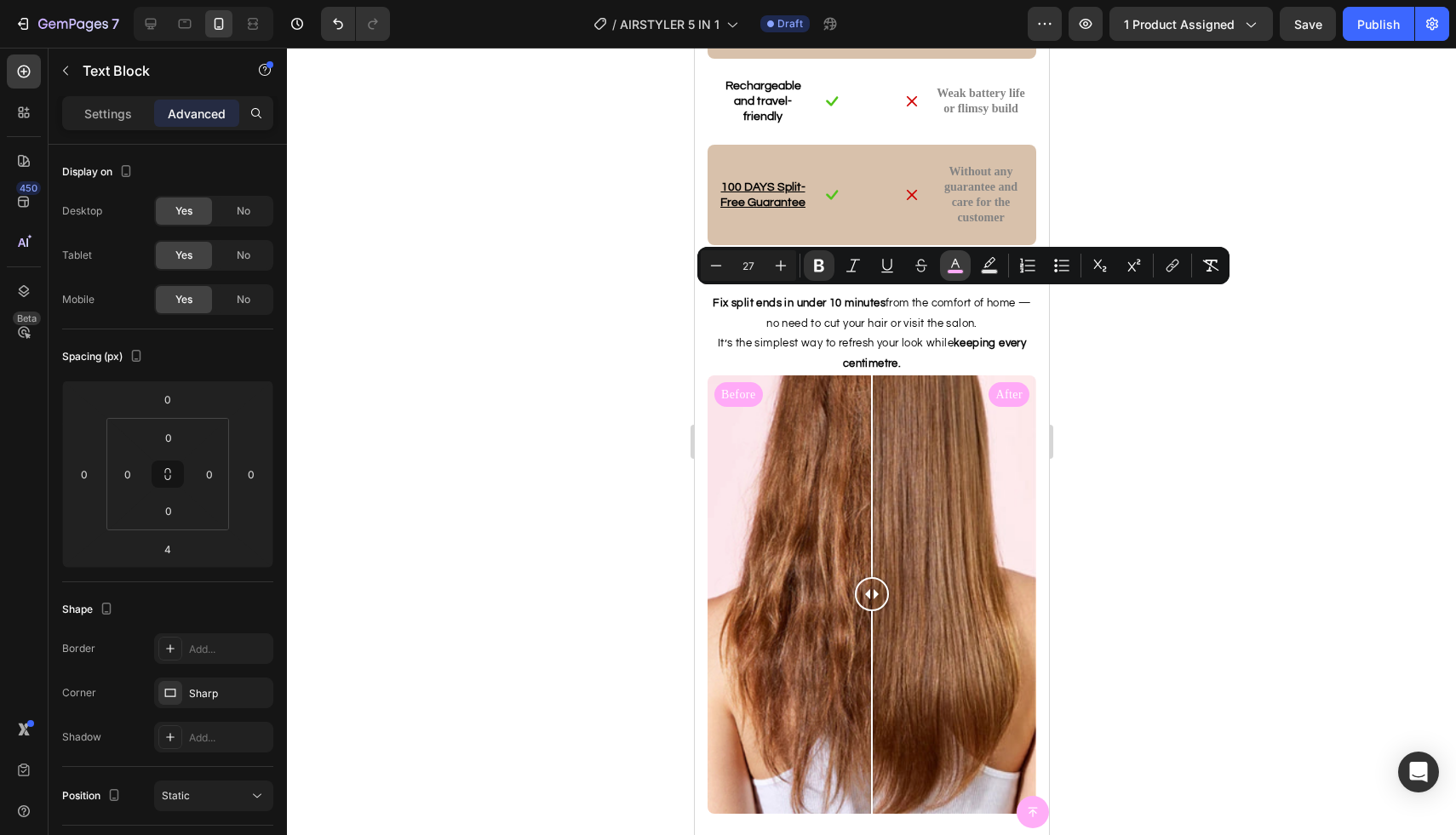 click 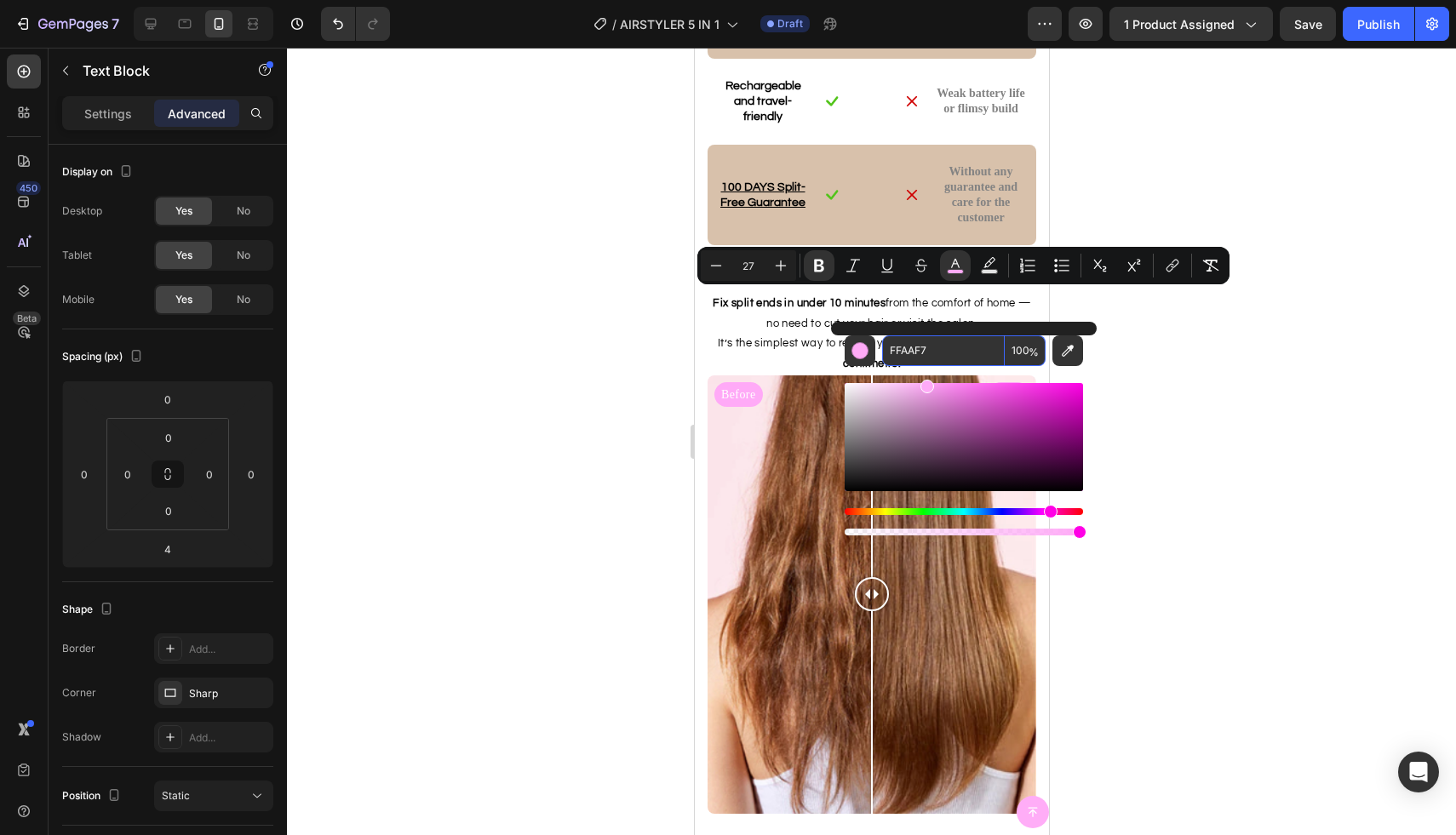click on "FFAAF7" at bounding box center (943, 351) 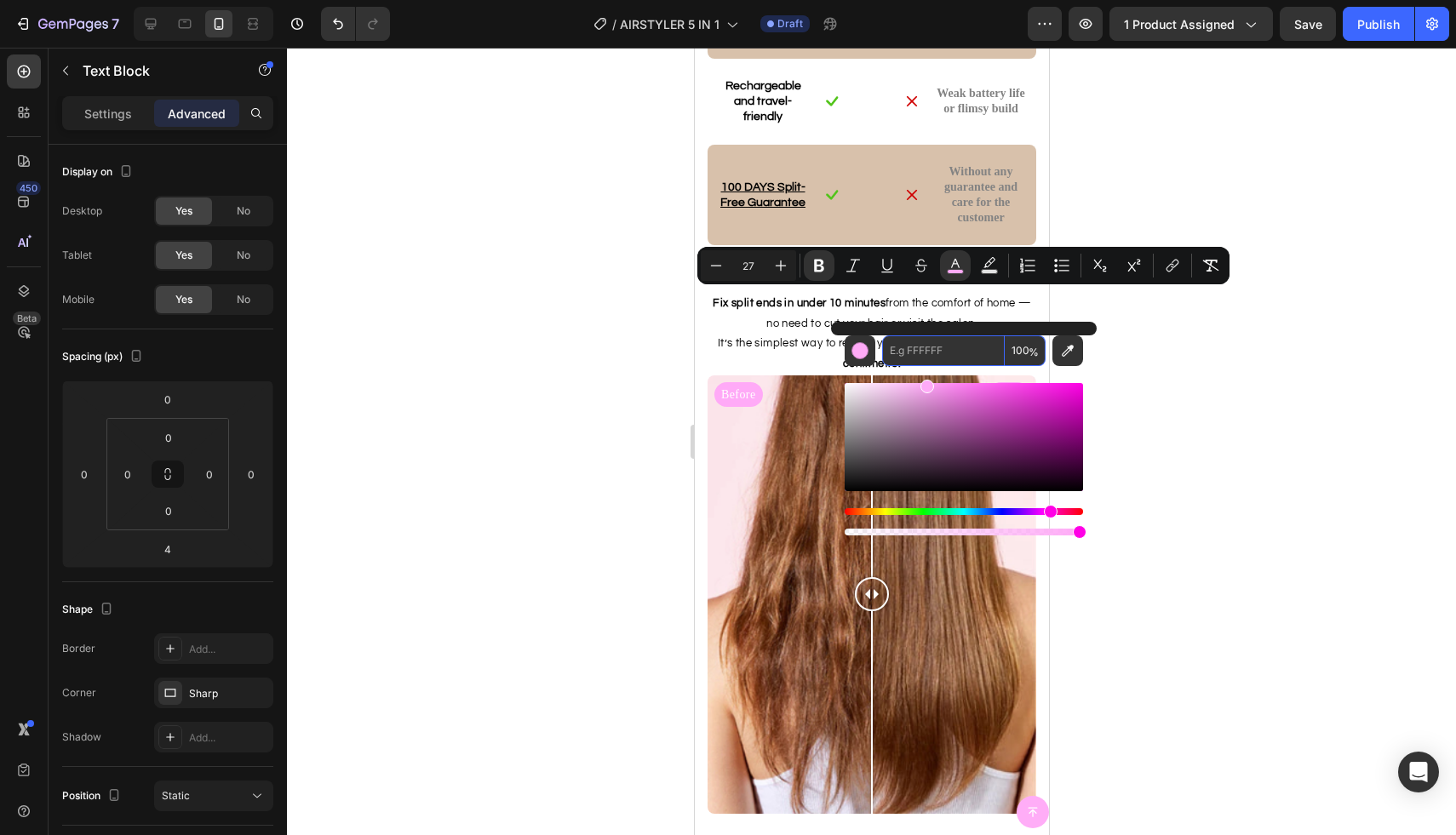 paste on "B28459" 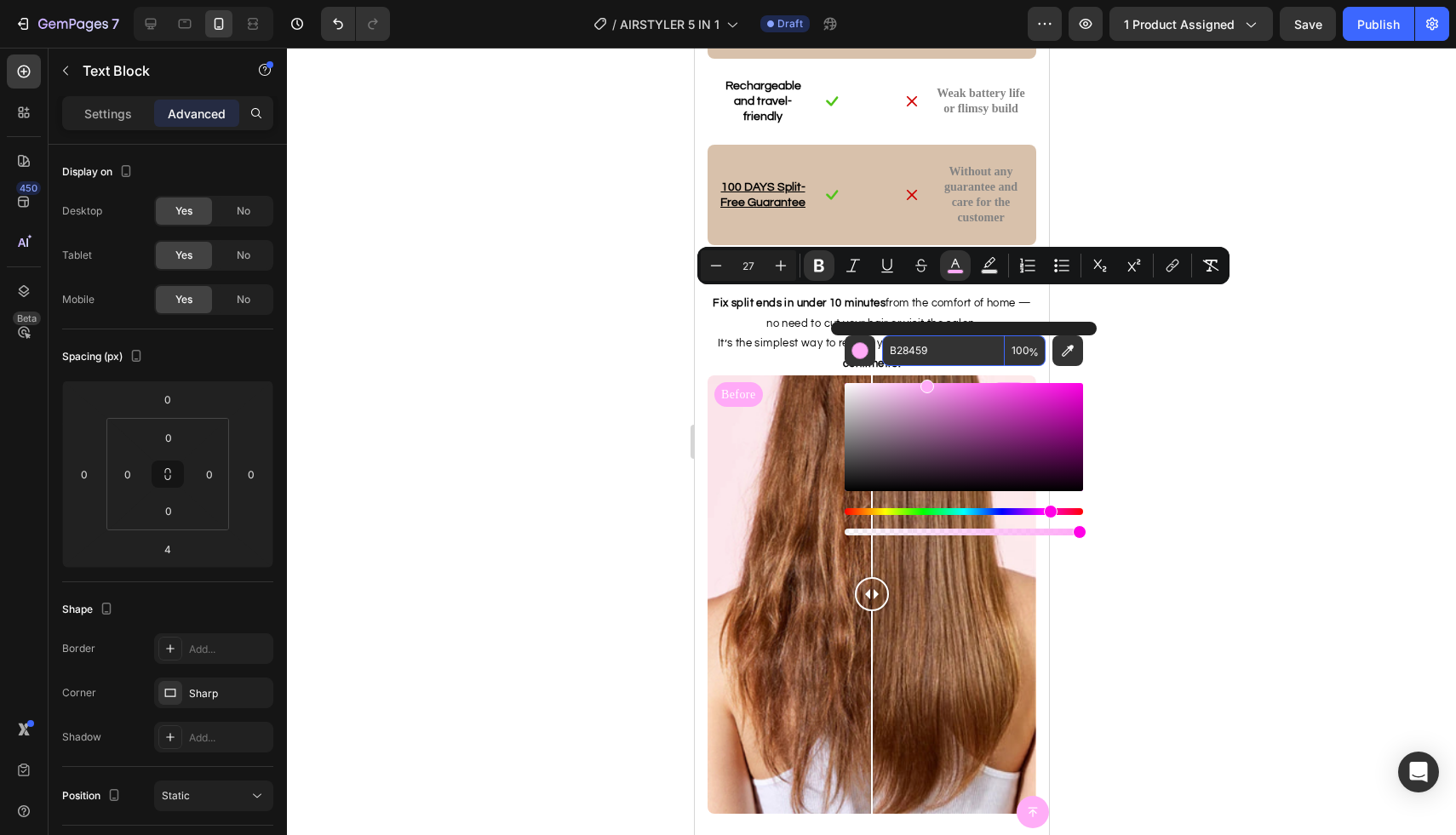 type on "B28459" 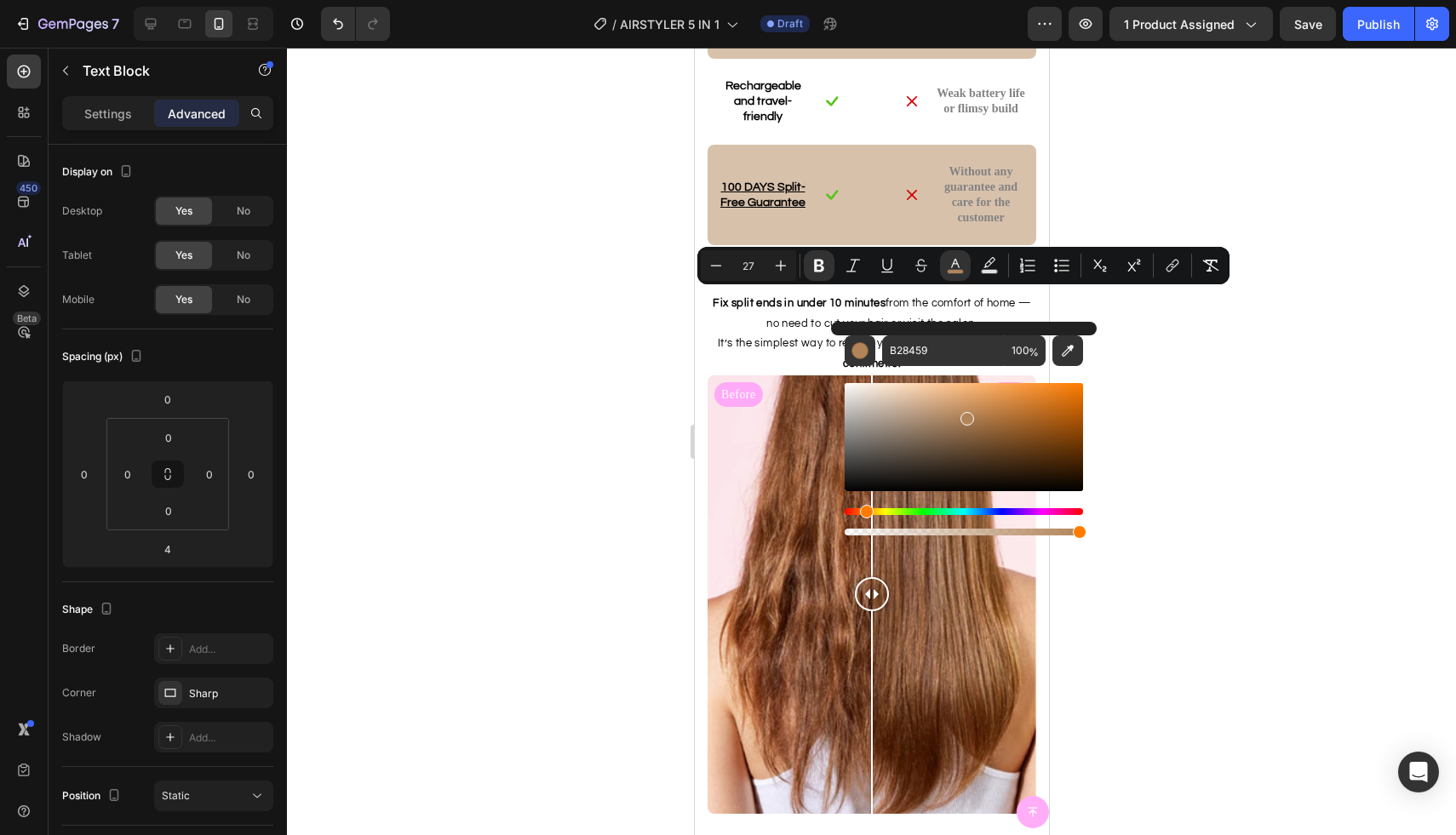click 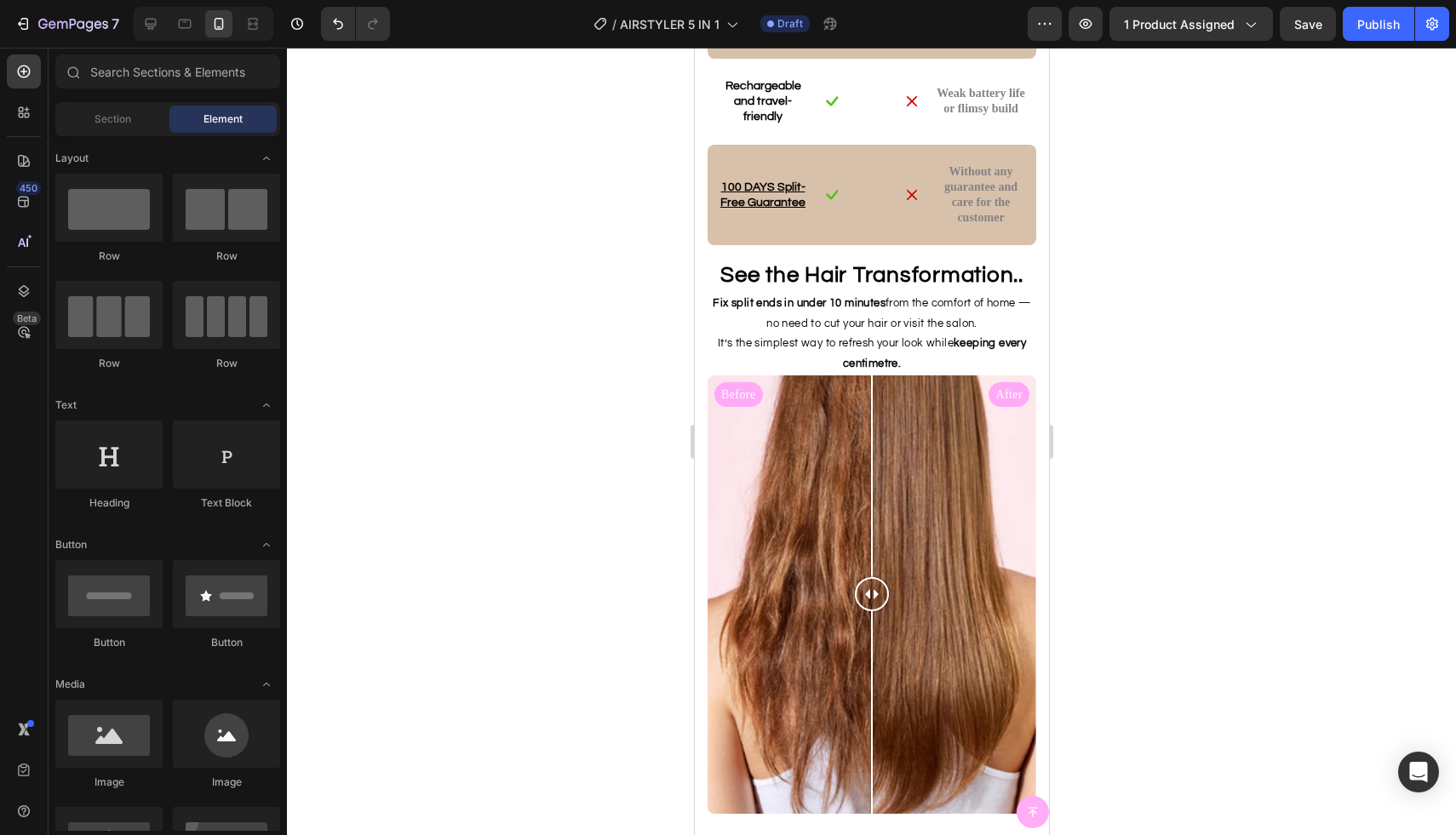 click on "100%" at bounding box center (786, -402) 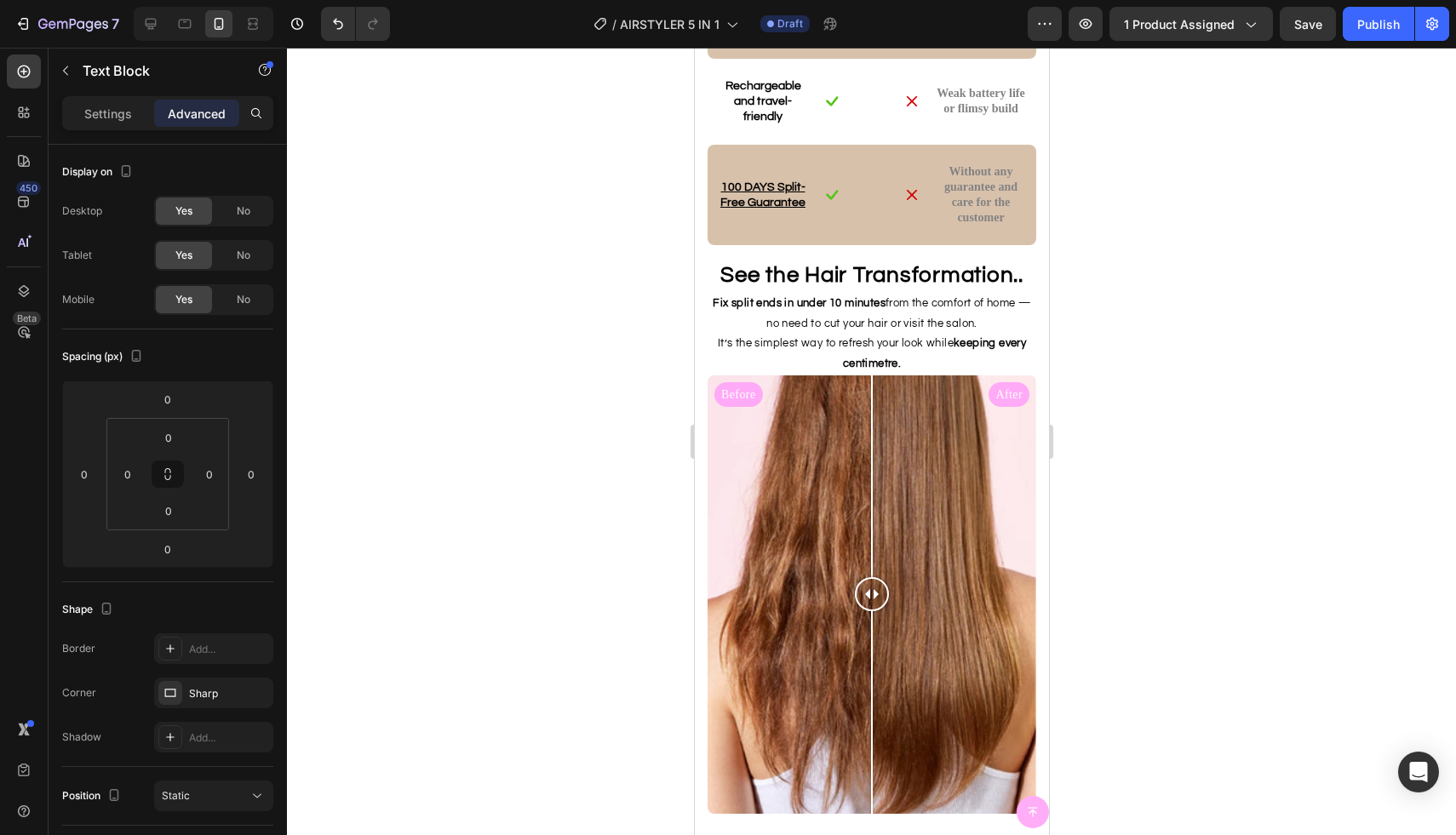 drag, startPoint x: 812, startPoint y: 365, endPoint x: 757, endPoint y: 363, distance: 55.03635 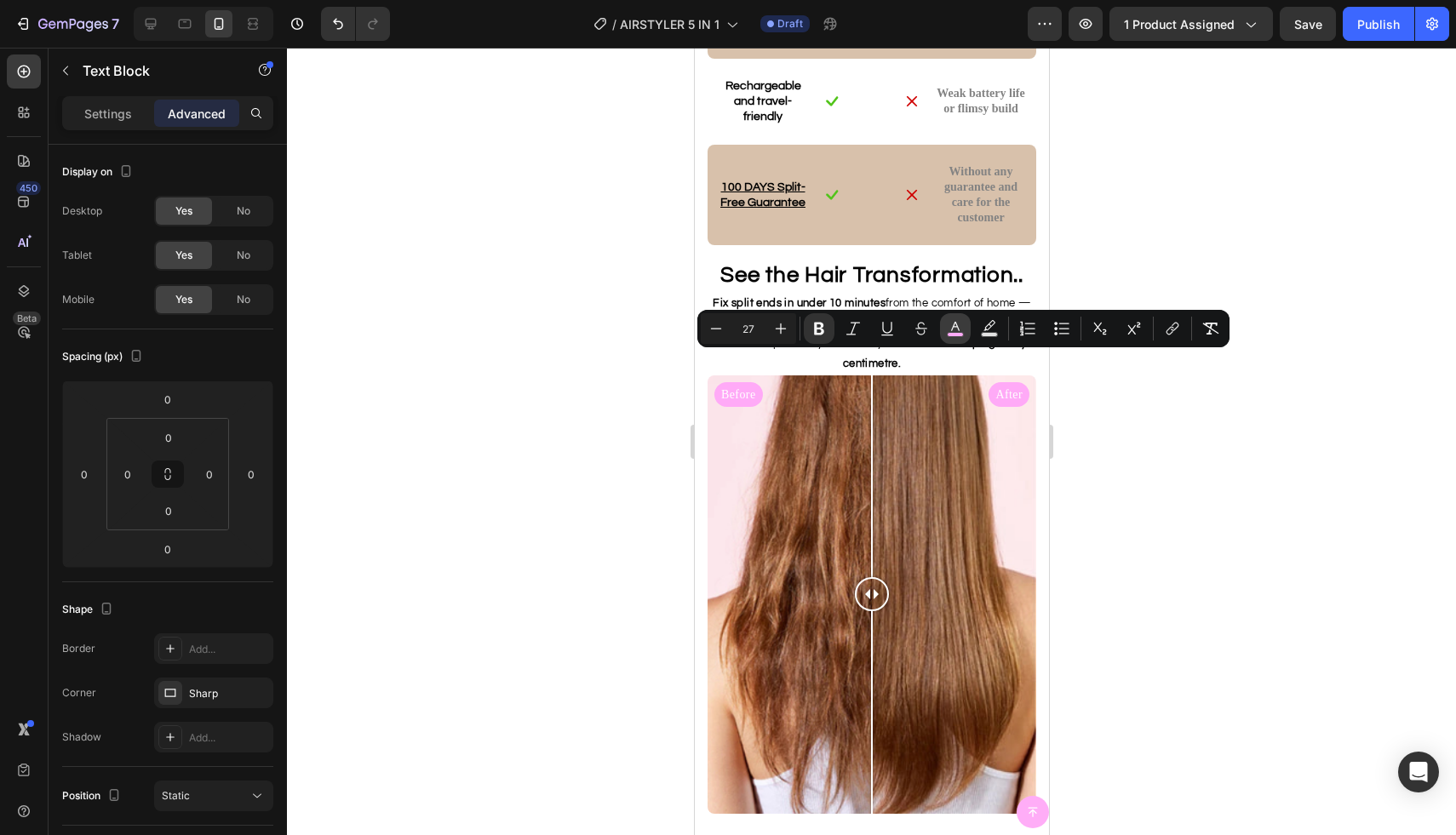 click 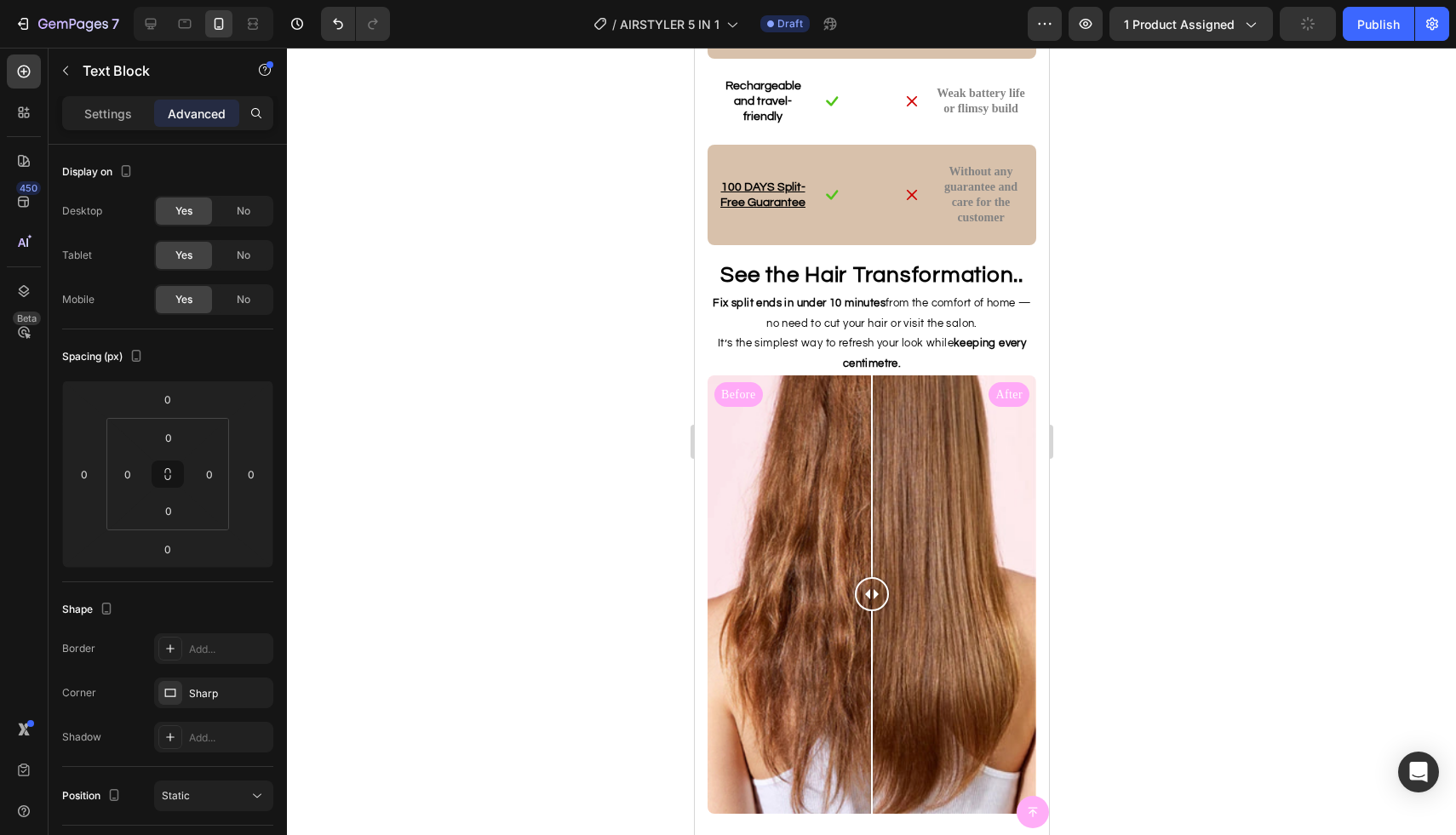 click on "100%" at bounding box center [786, -402] 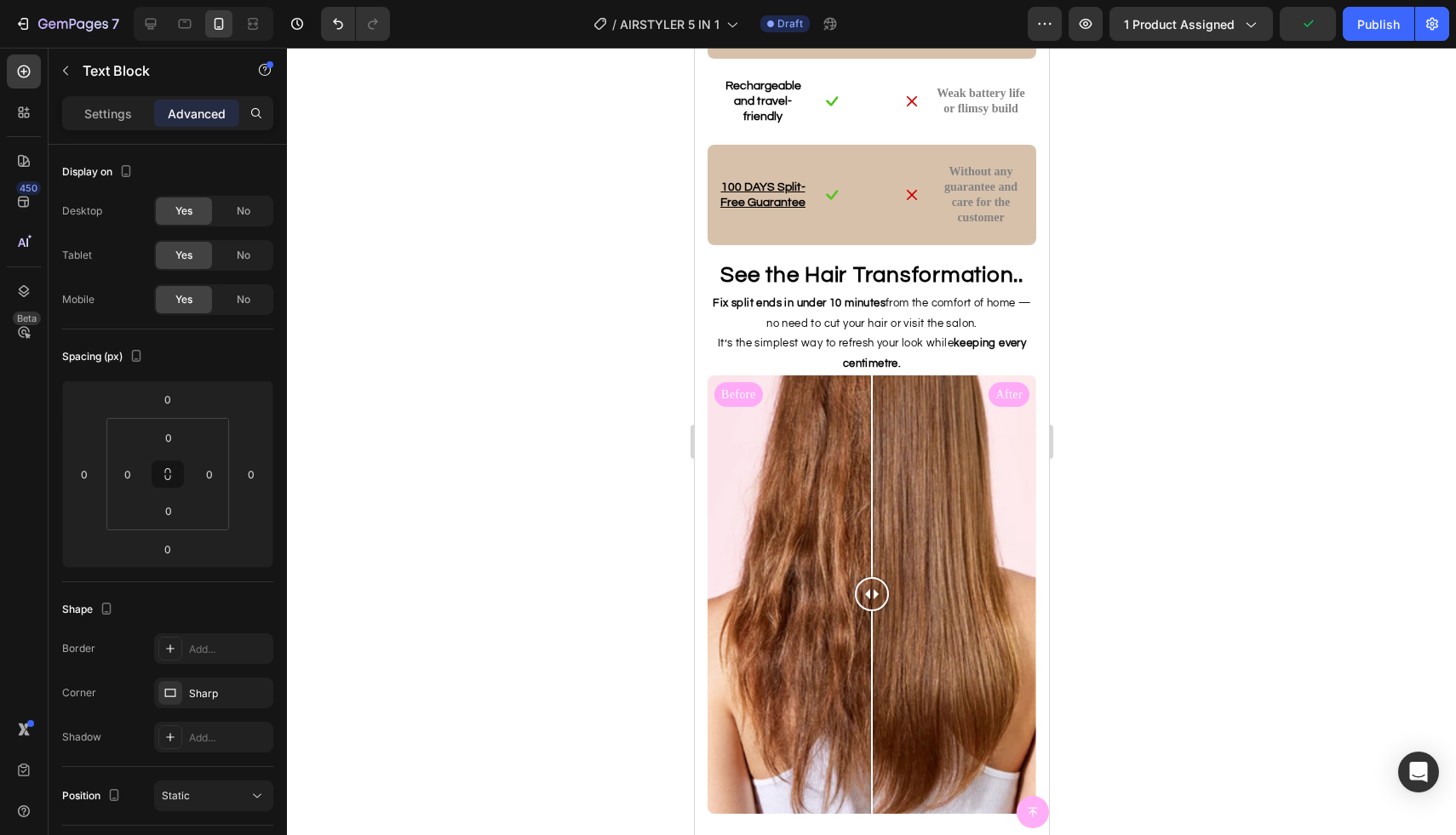 drag, startPoint x: 810, startPoint y: 371, endPoint x: 760, endPoint y: 369, distance: 50.03998 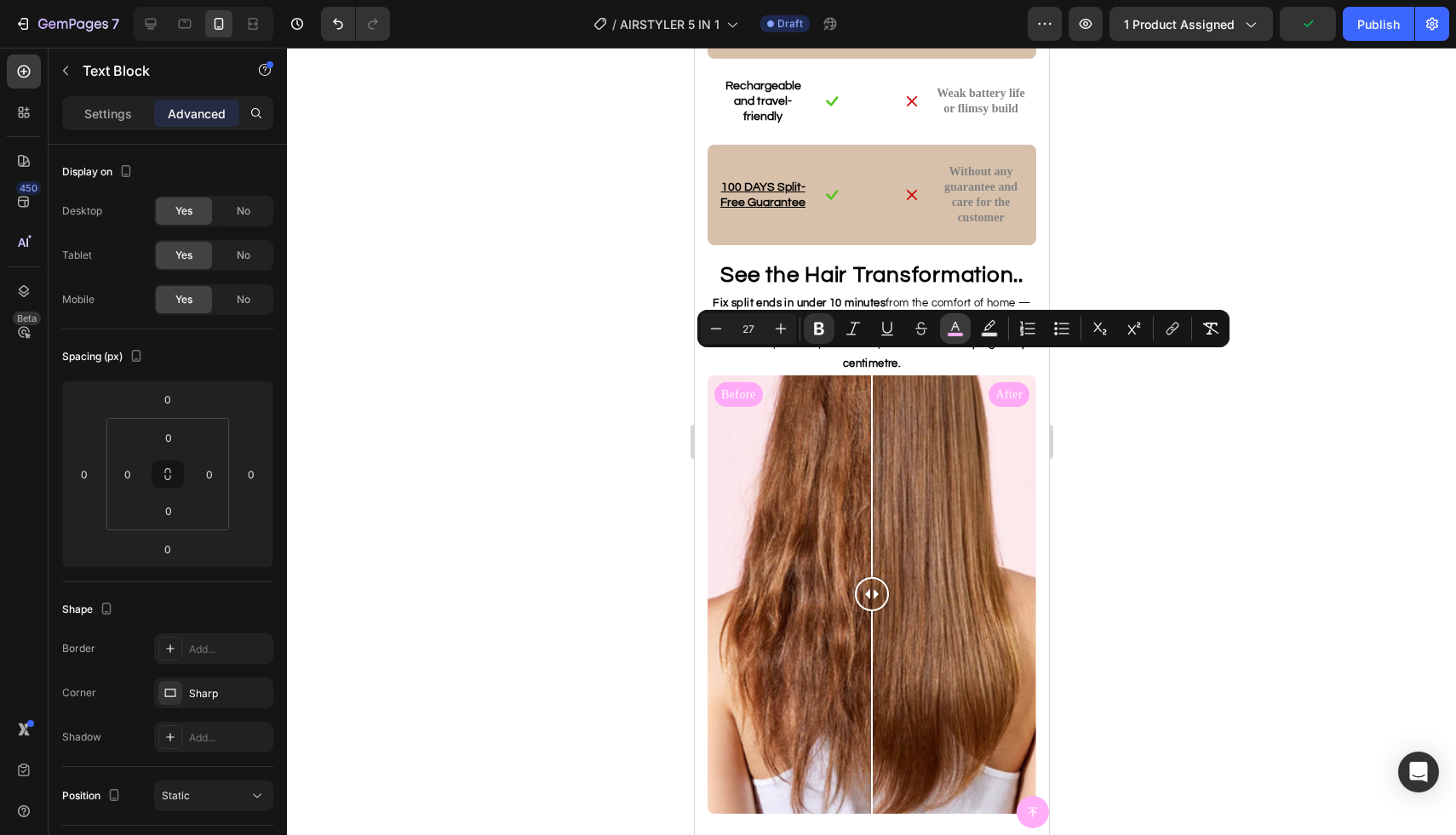 click 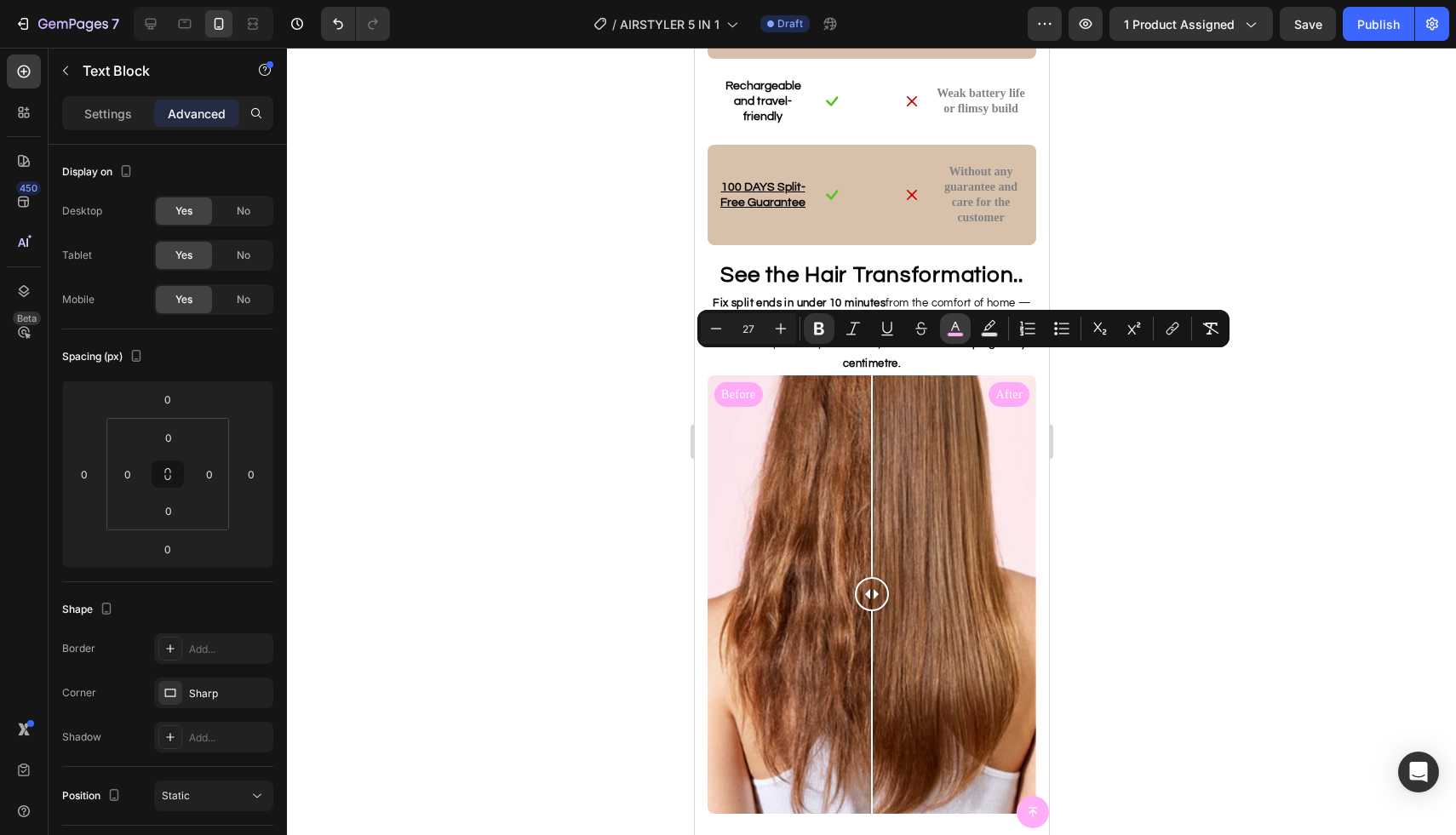 click 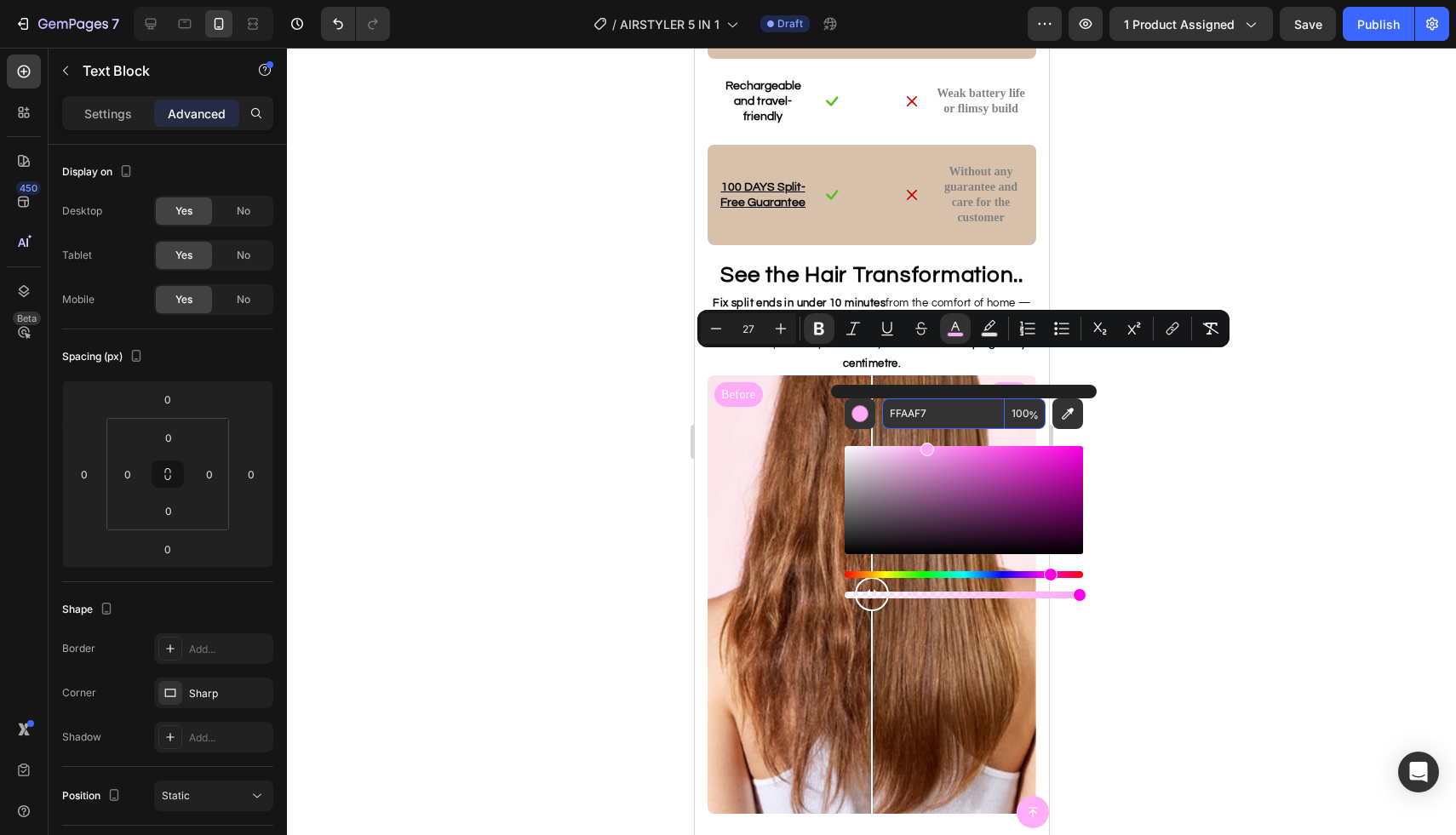 click on "FFAAF7" at bounding box center (943, 414) 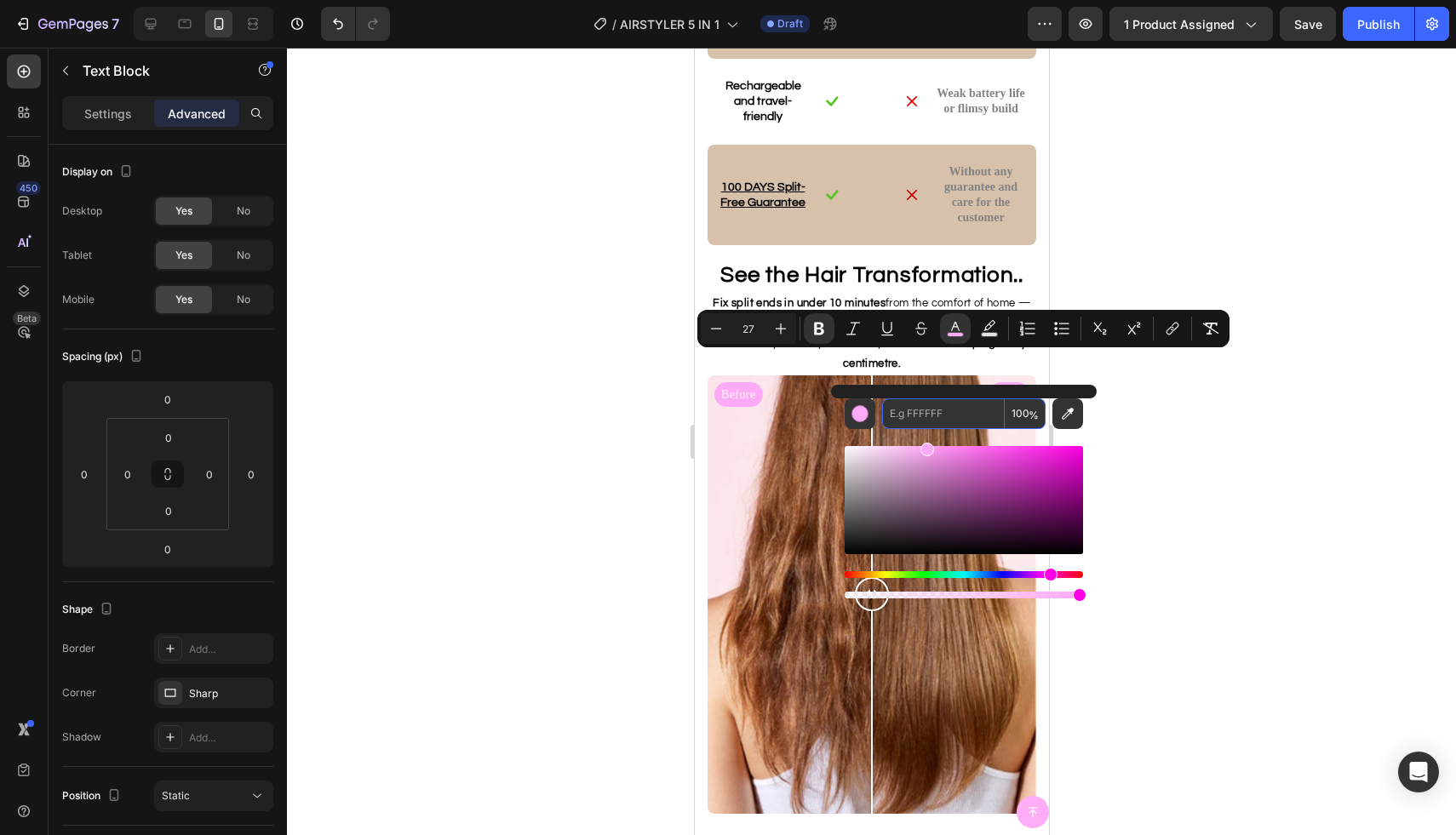 paste on "B28459" 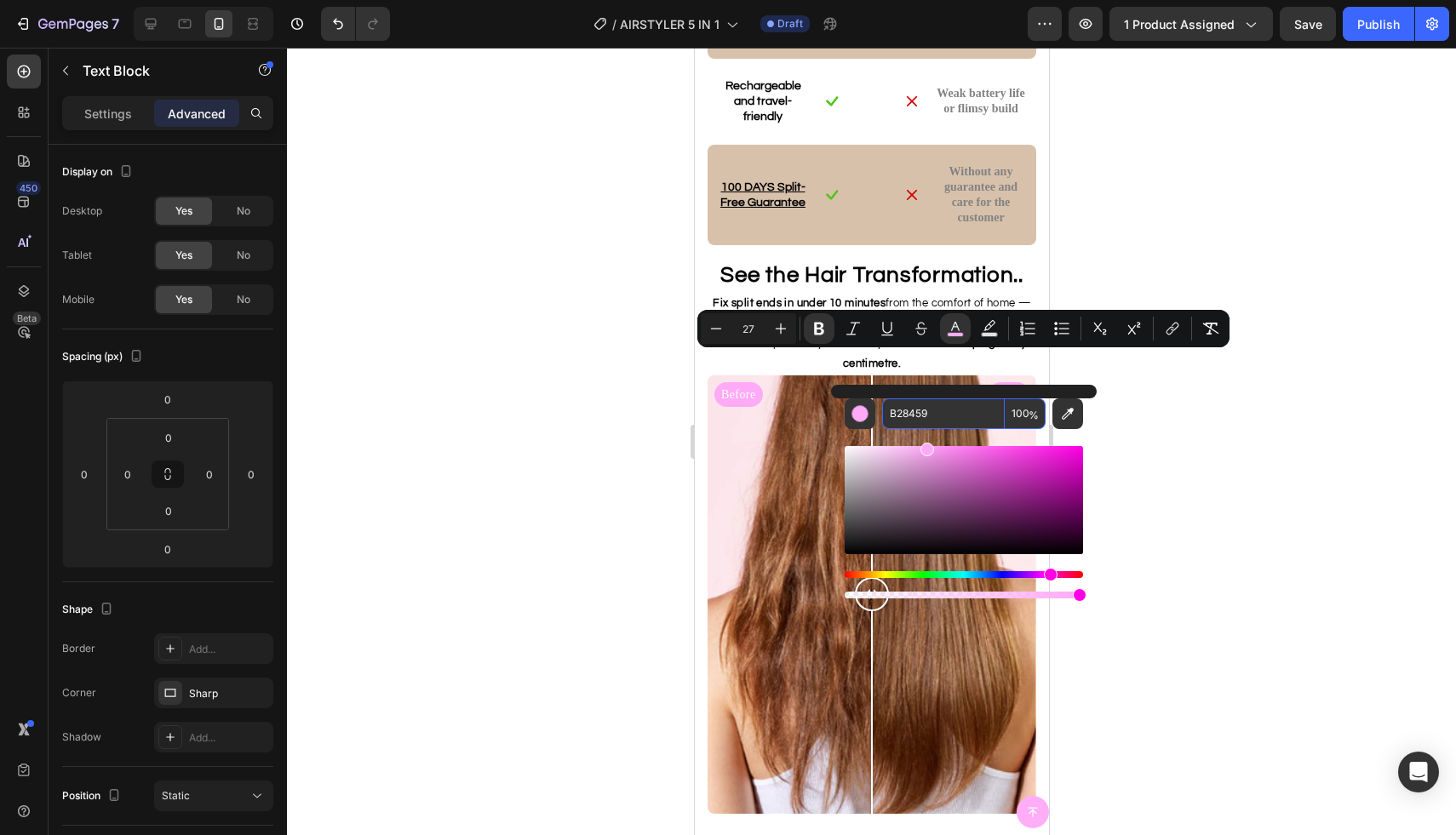 type on "B28459" 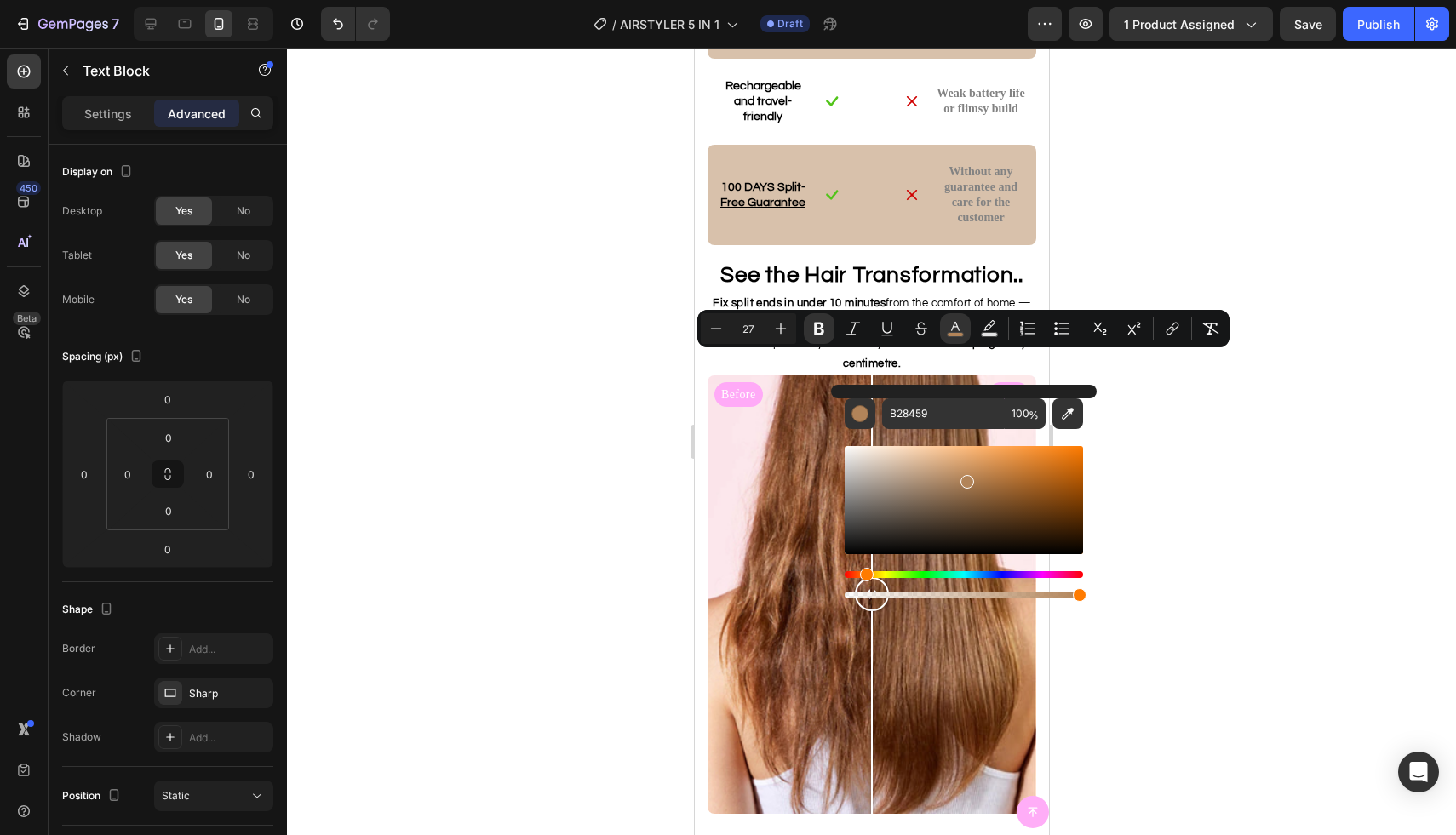 click 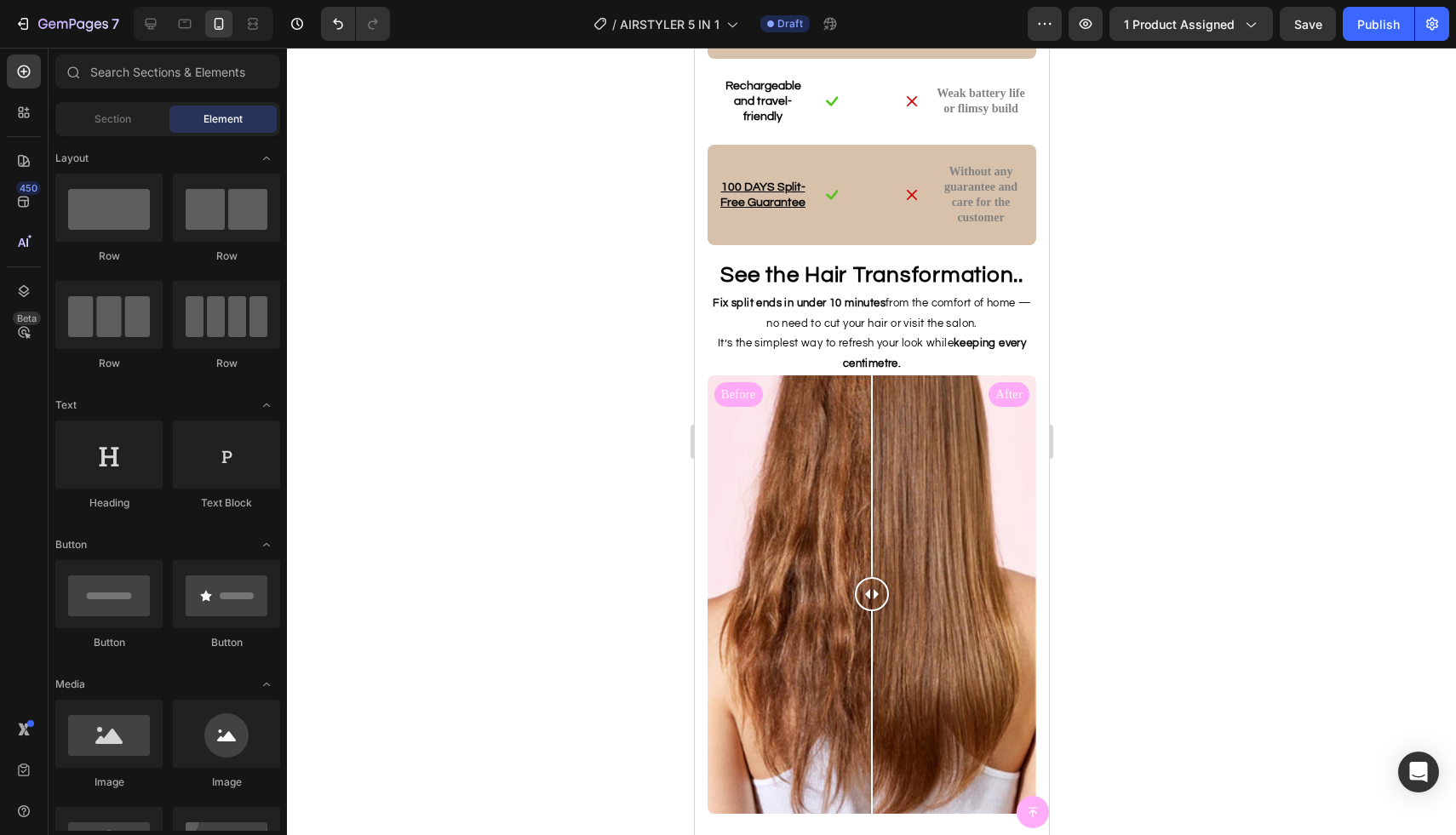 click on "100%   avoided costly salon styling" at bounding box center (871, -401) 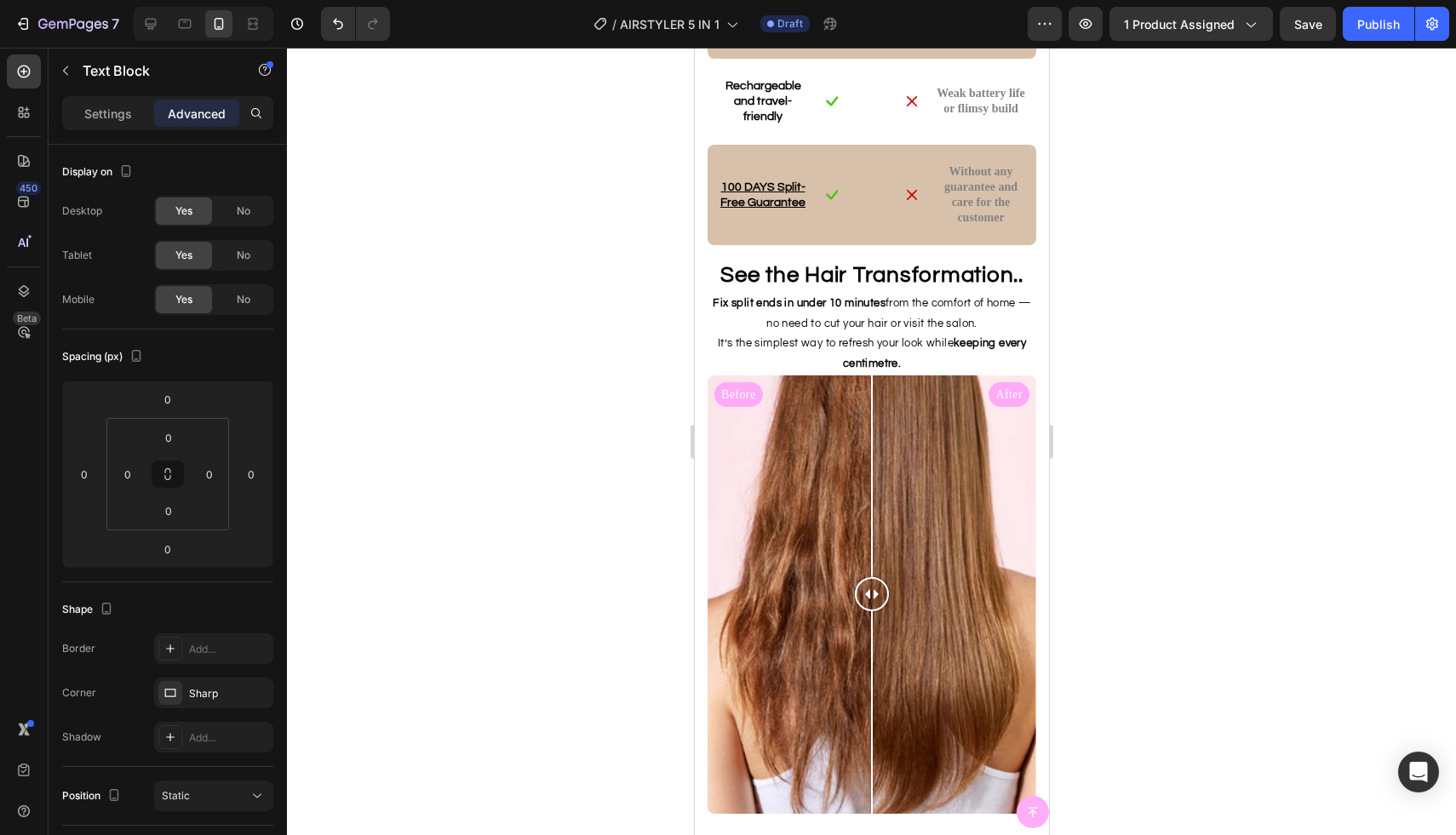 click on "94%   experienced less frizz and flyaways" at bounding box center (871, -463) 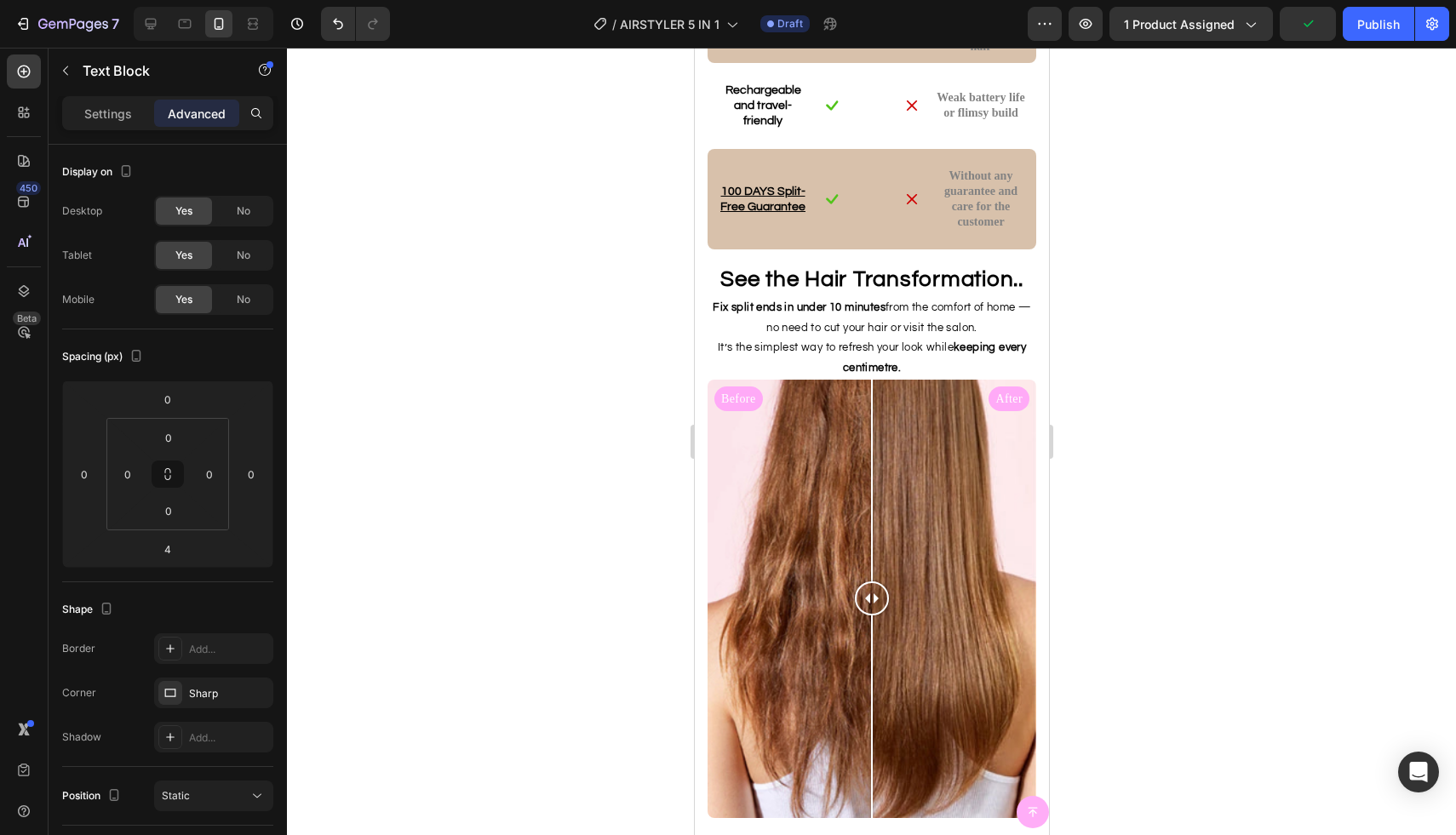 drag, startPoint x: 871, startPoint y: 318, endPoint x: 956, endPoint y: 323, distance: 85.14693 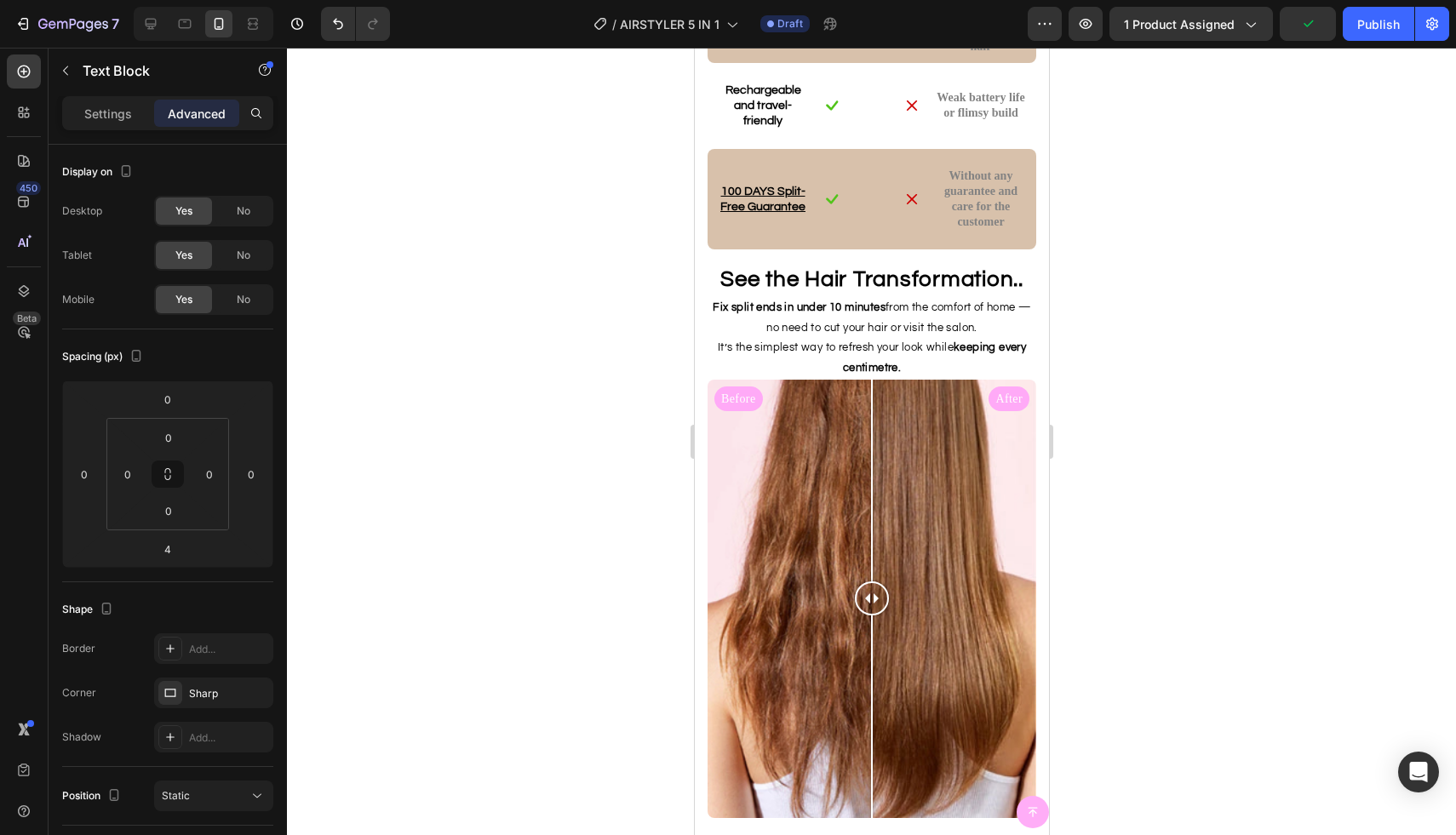 click at bounding box center (871, -445) 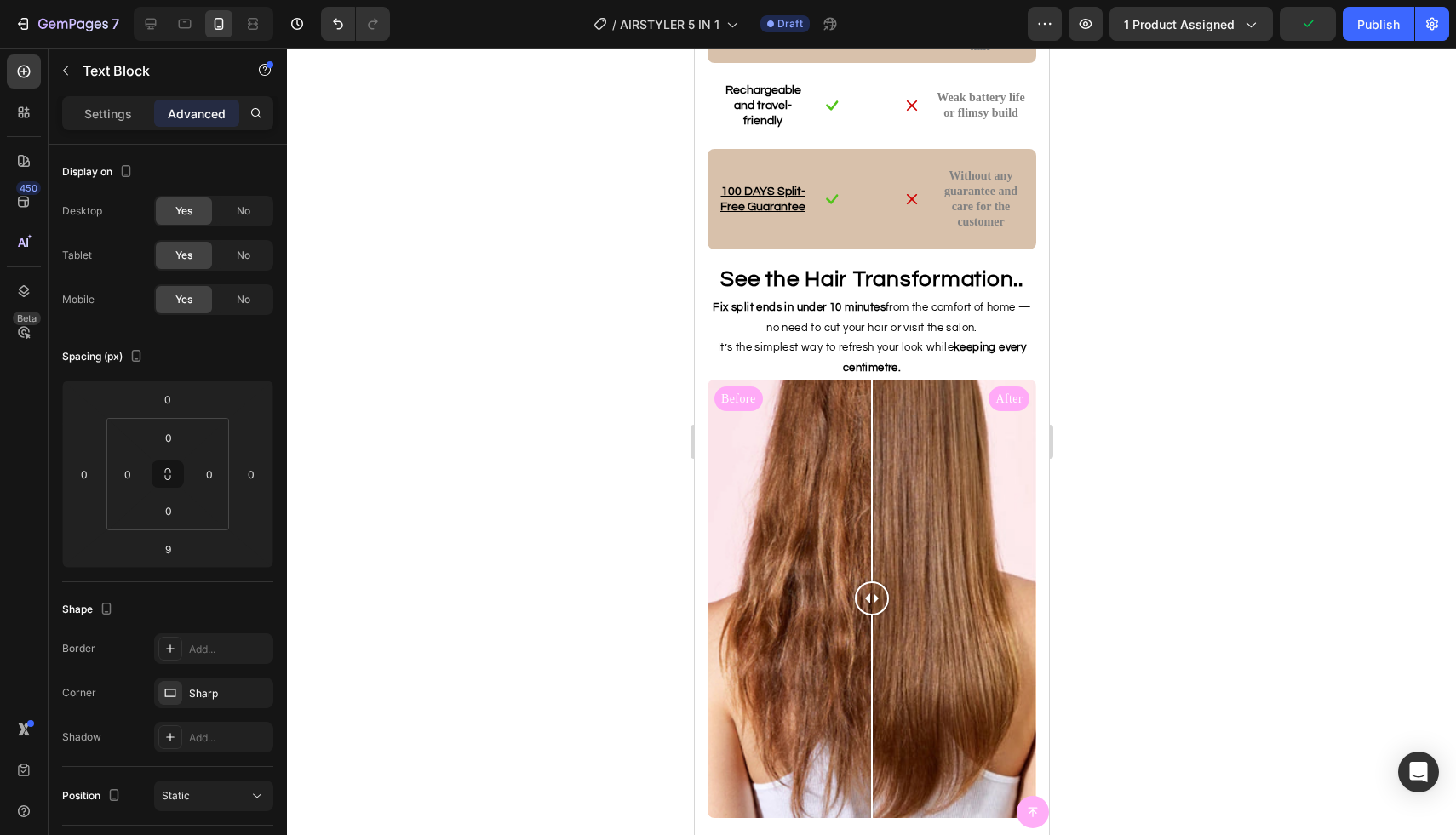 drag, startPoint x: 340, startPoint y: 283, endPoint x: 1172, endPoint y: 341, distance: 834.01918 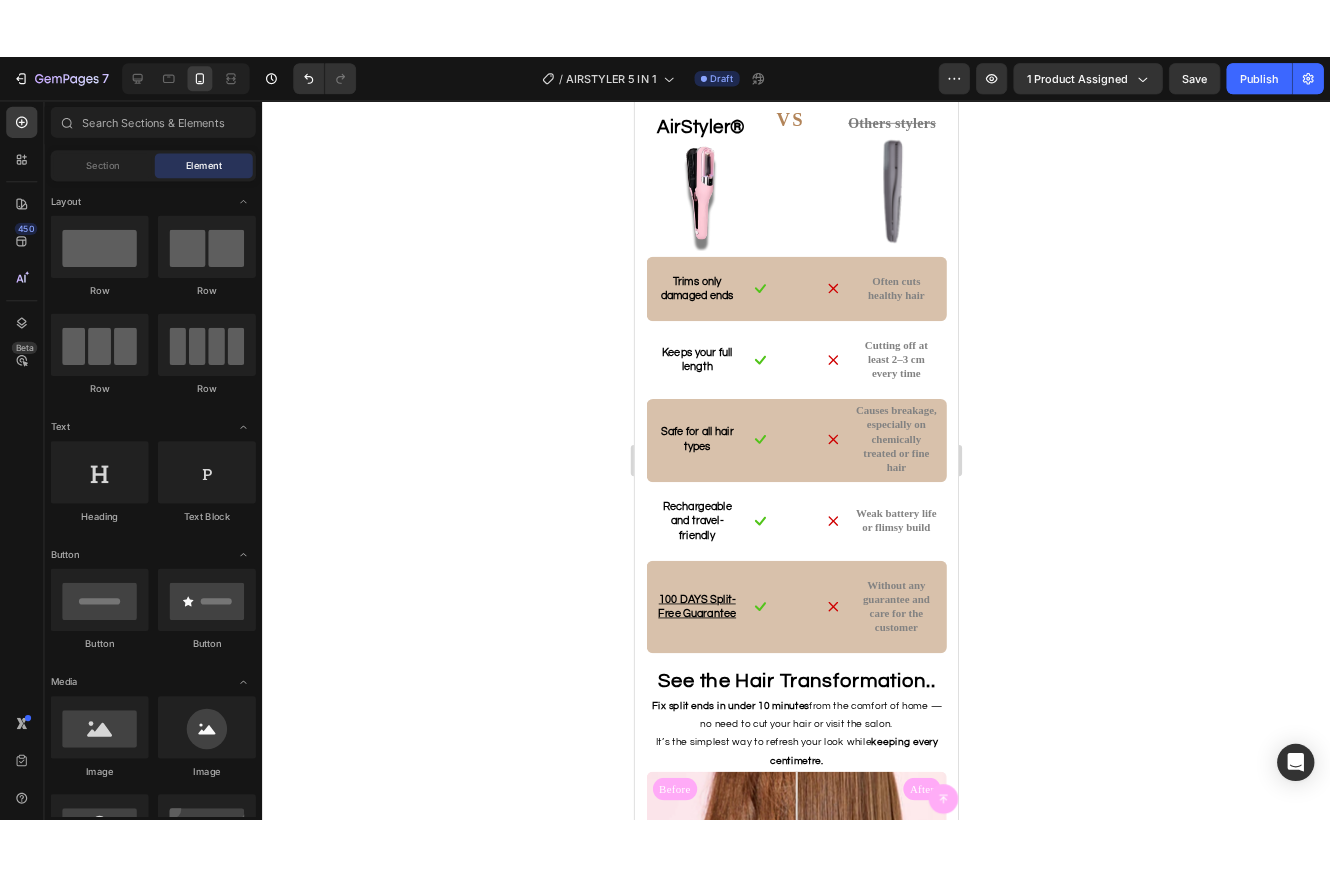 scroll, scrollTop: 3685, scrollLeft: 0, axis: vertical 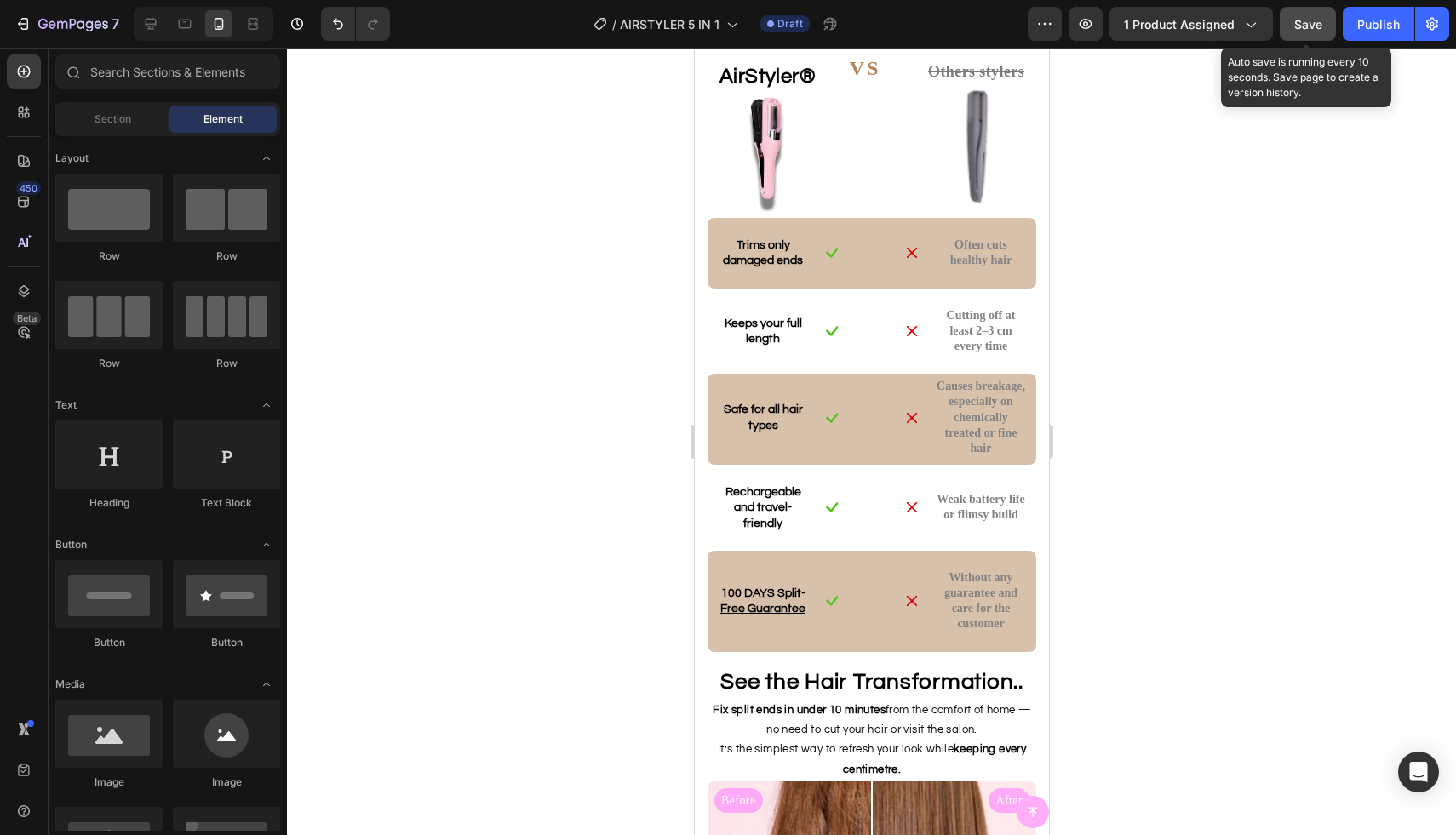 click on "Save" 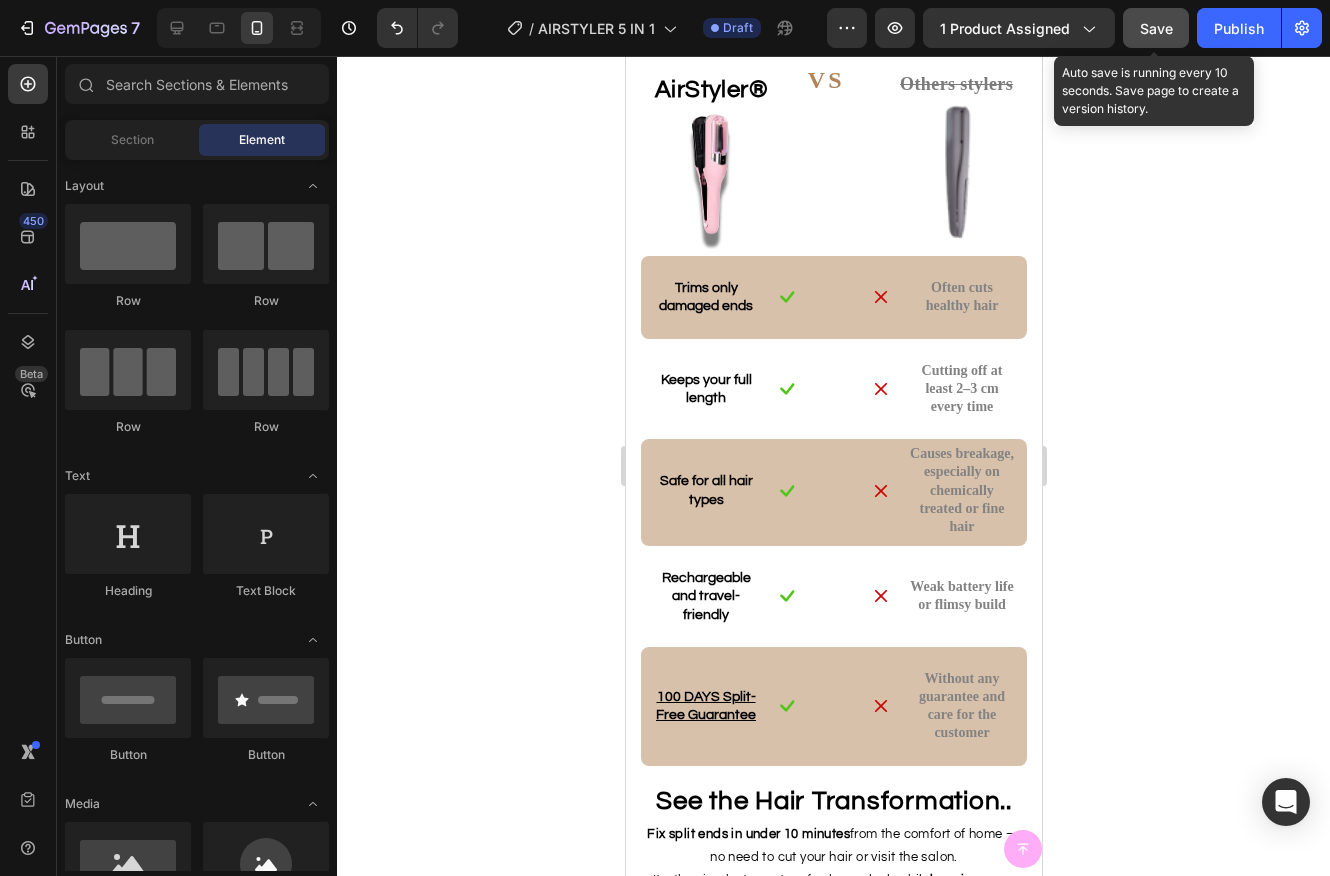 click on "Save" at bounding box center (1156, 28) 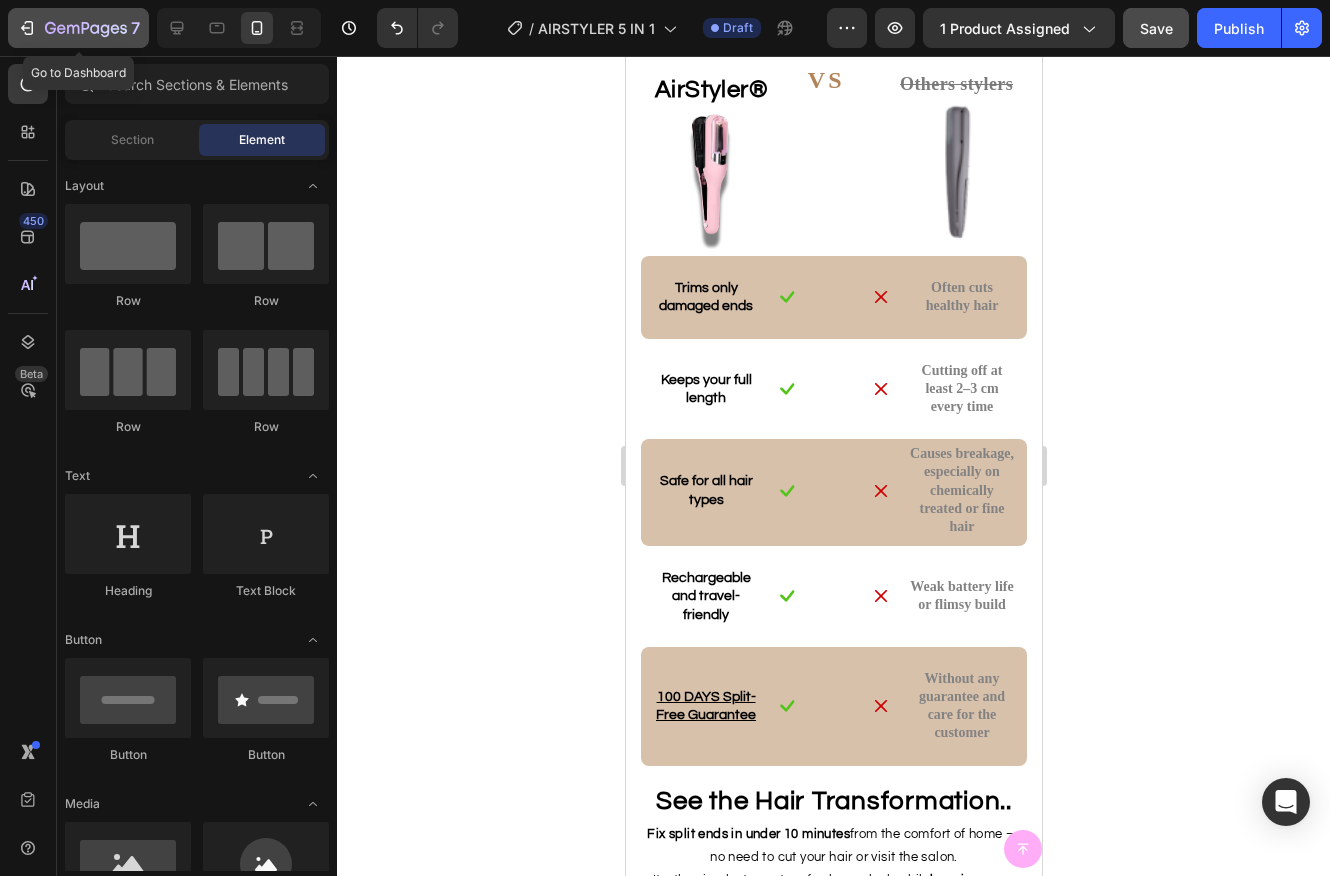 click on "7" 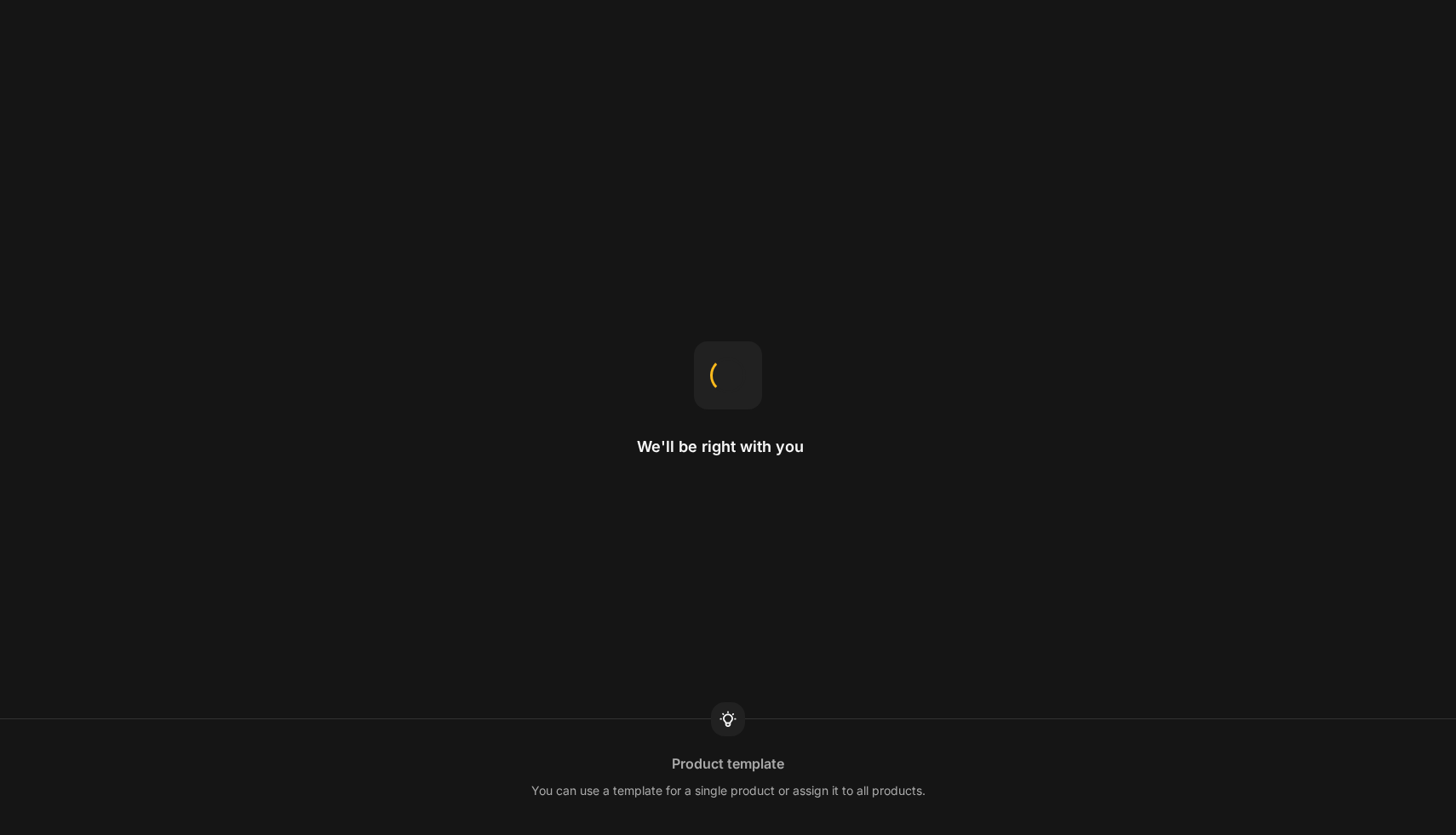 scroll, scrollTop: 0, scrollLeft: 0, axis: both 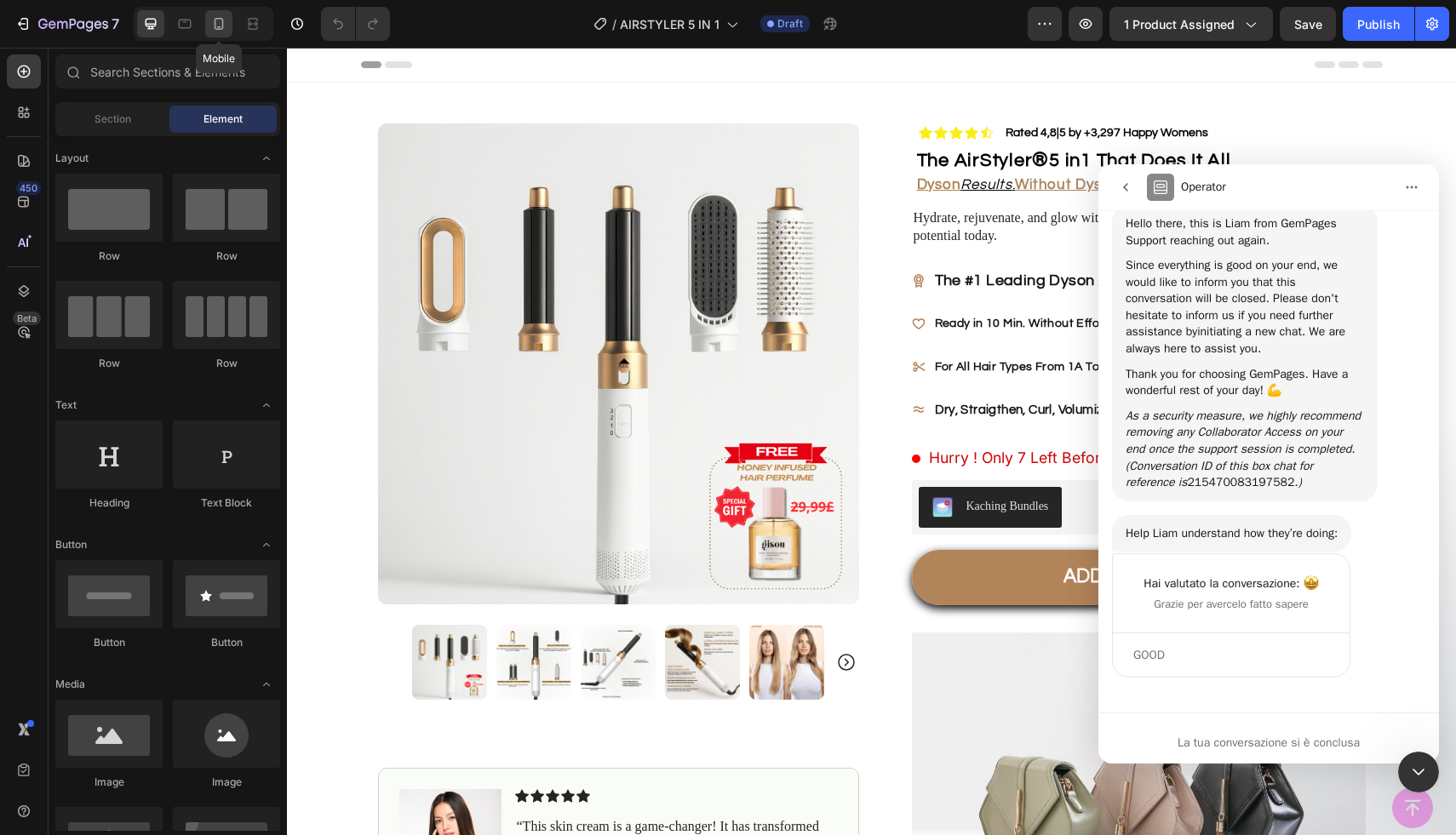 click 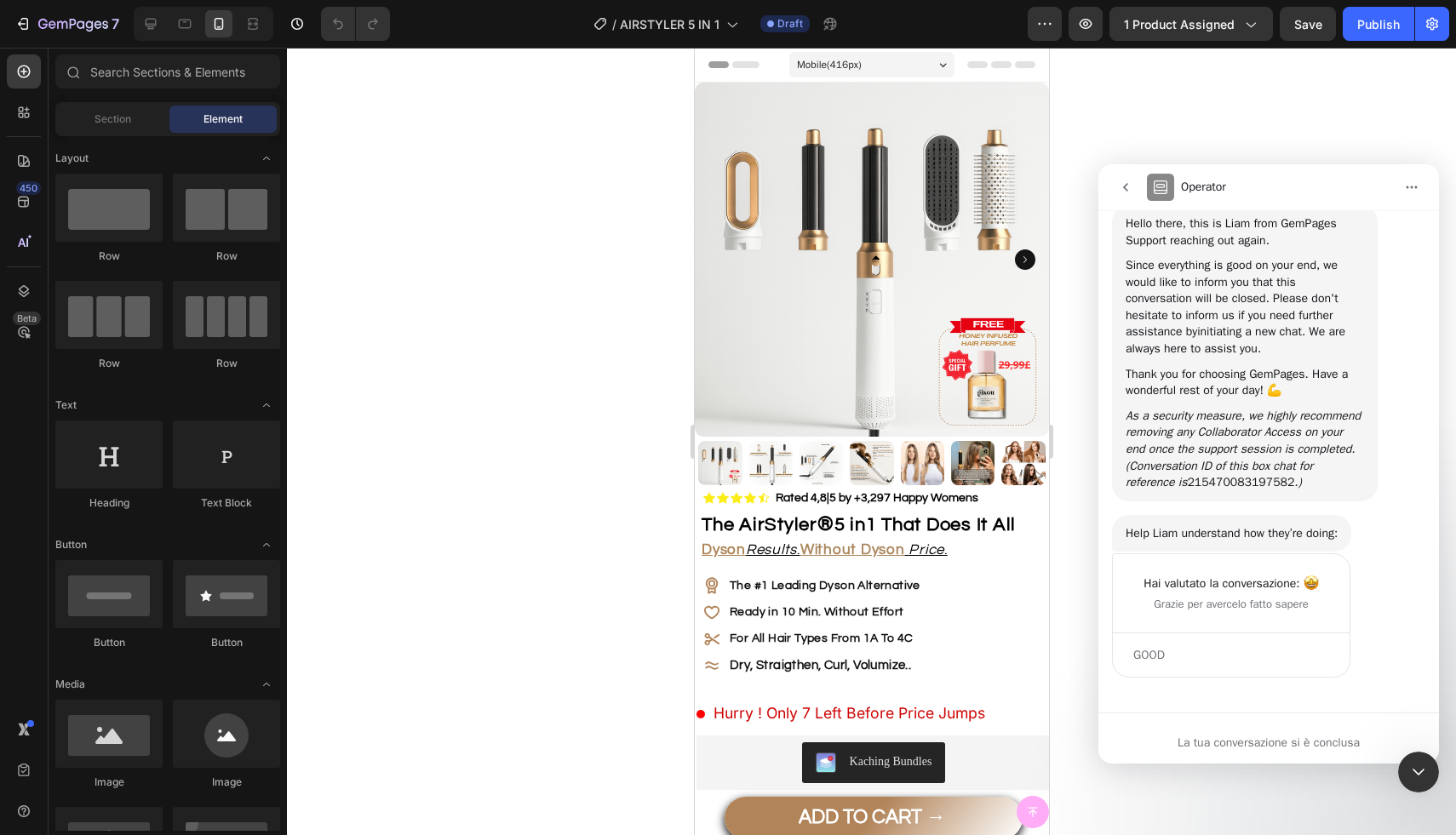 click 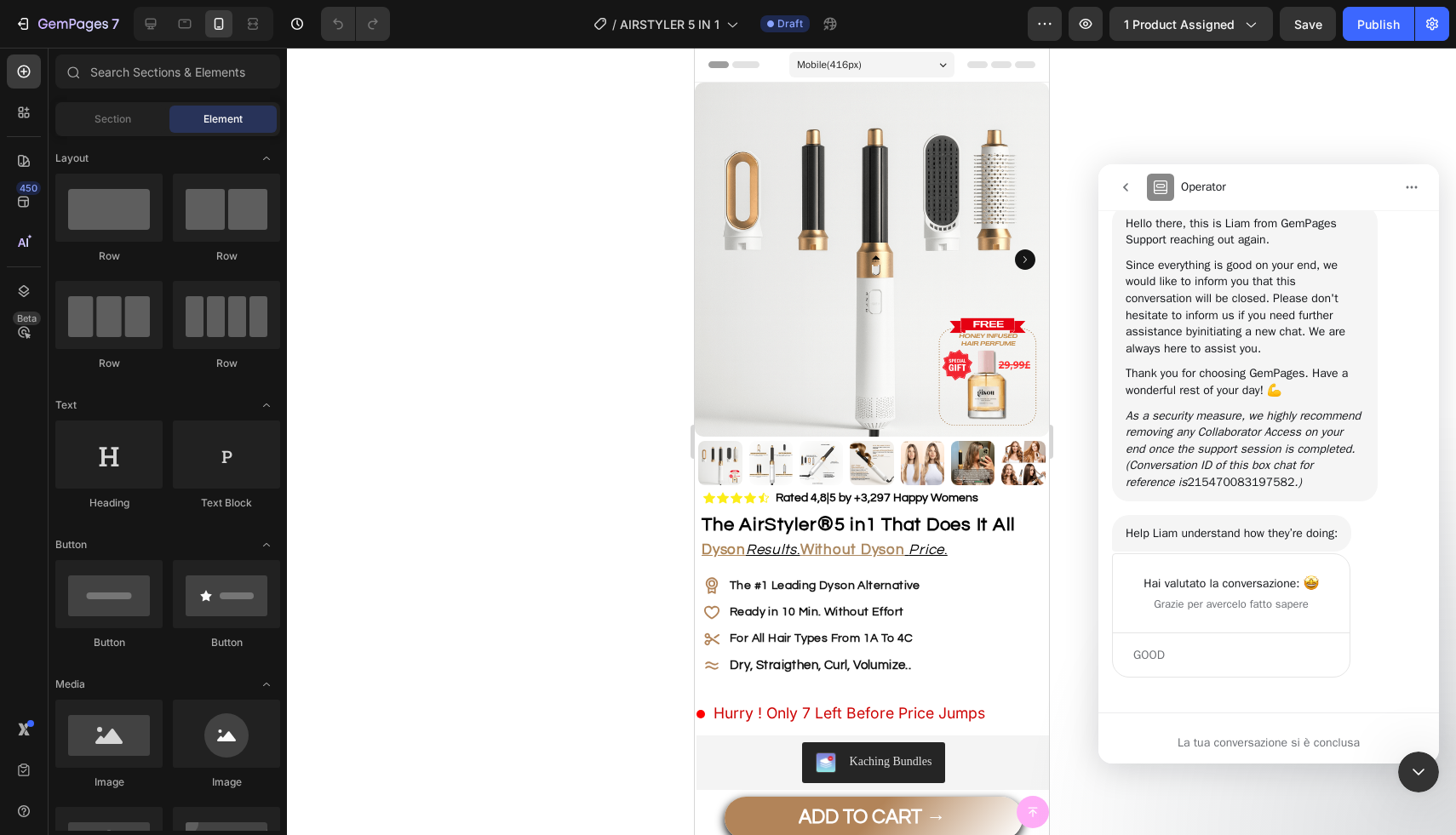 click 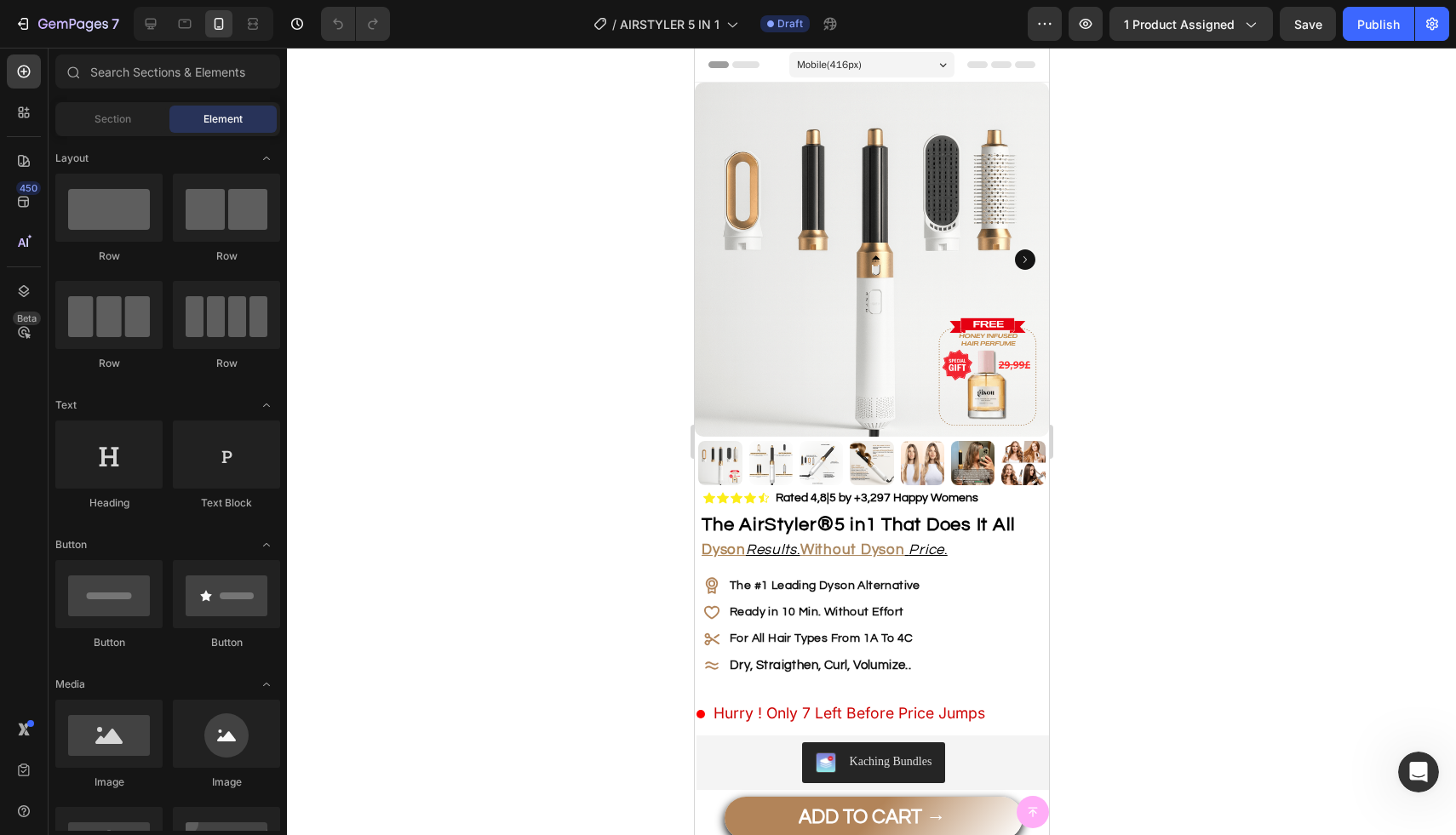scroll, scrollTop: 0, scrollLeft: 0, axis: both 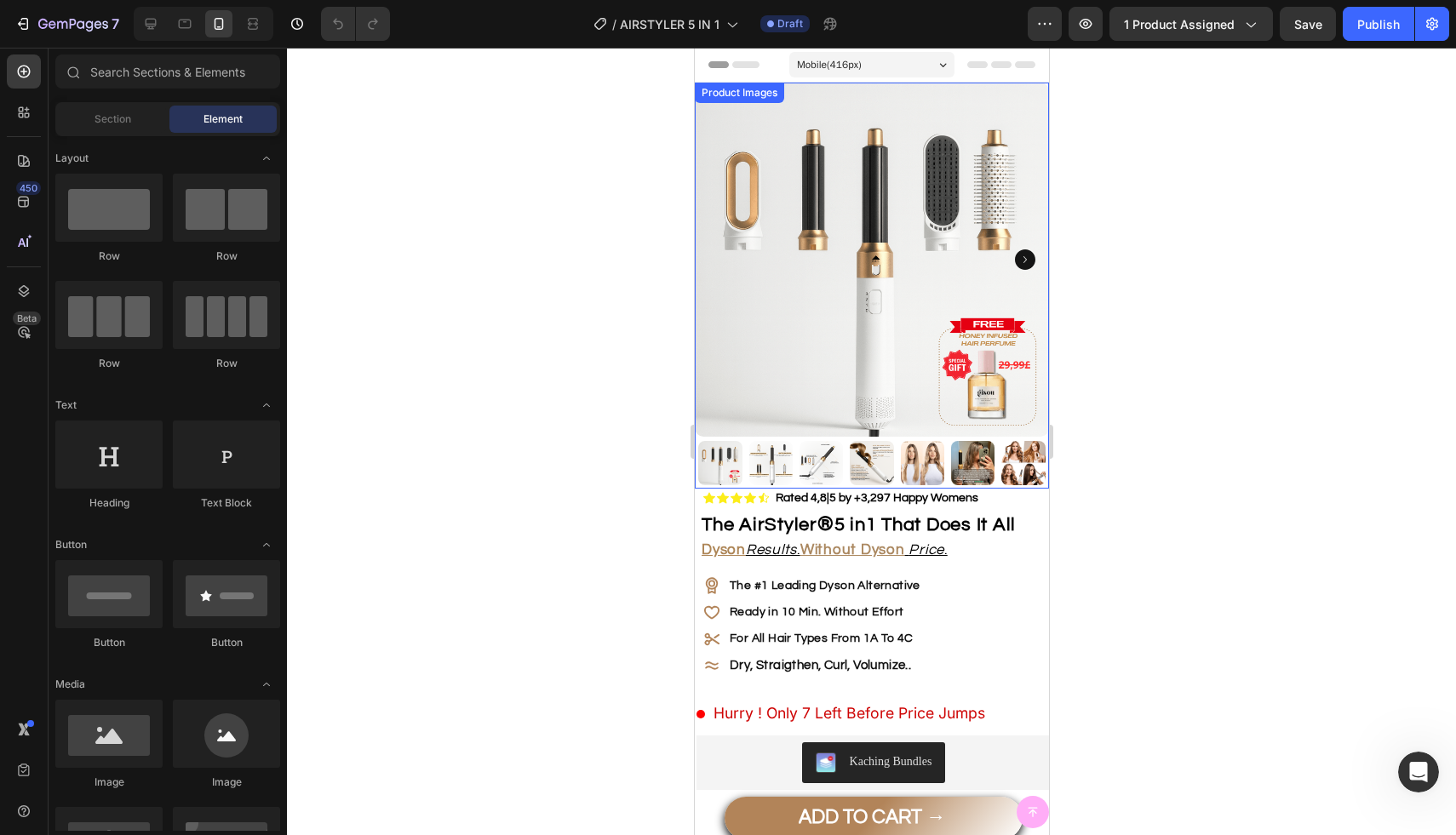 click 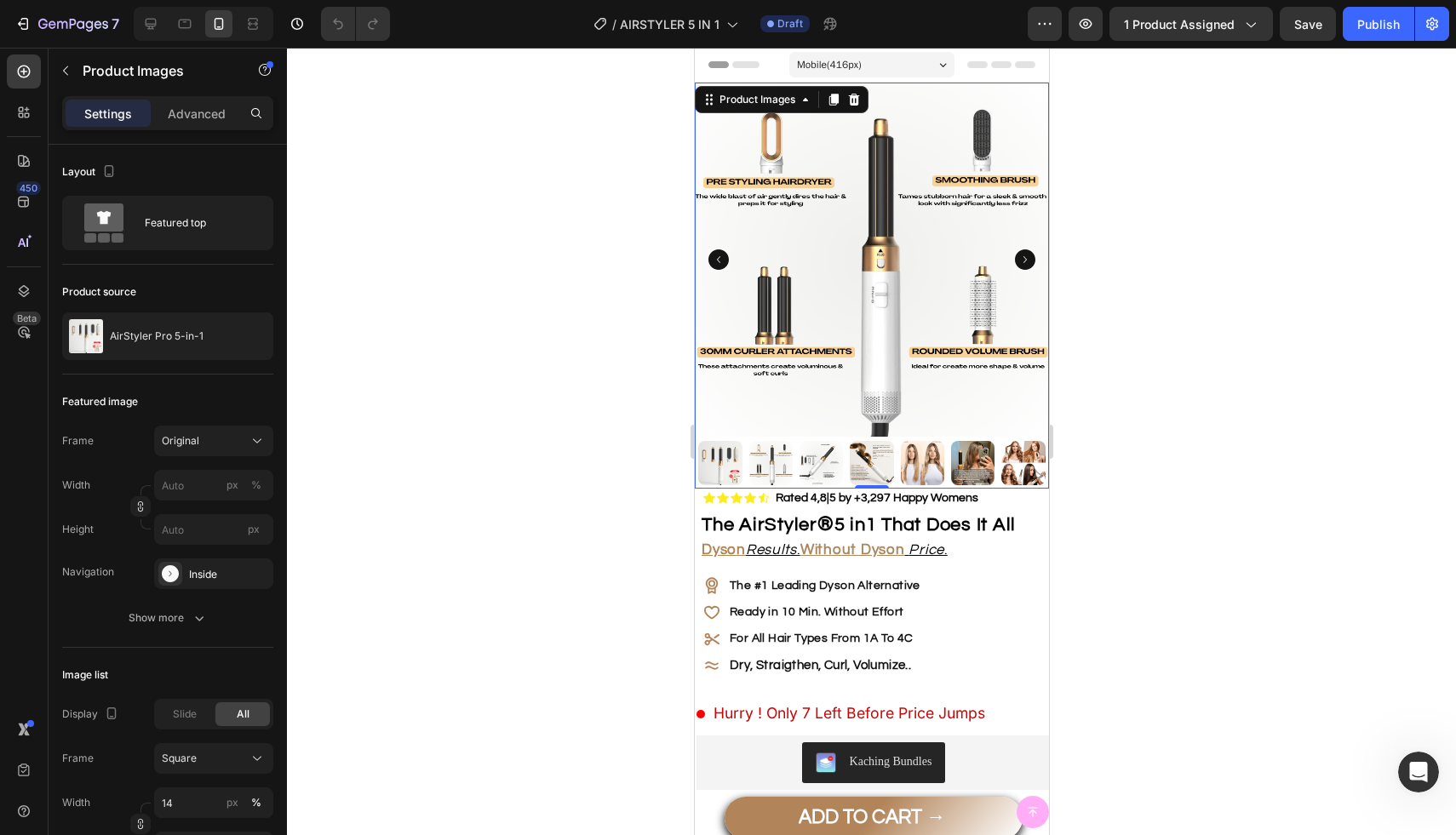click 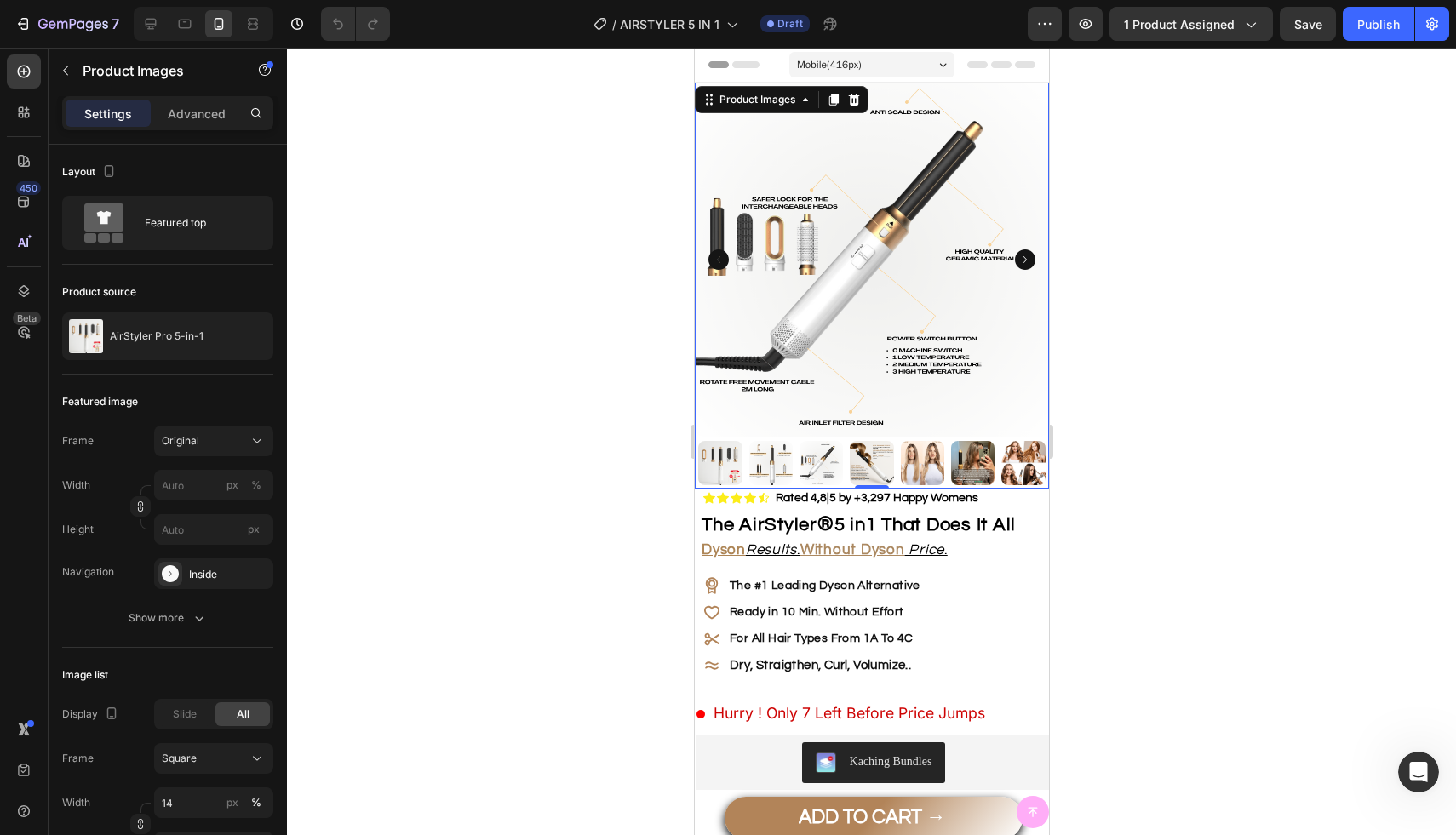 click 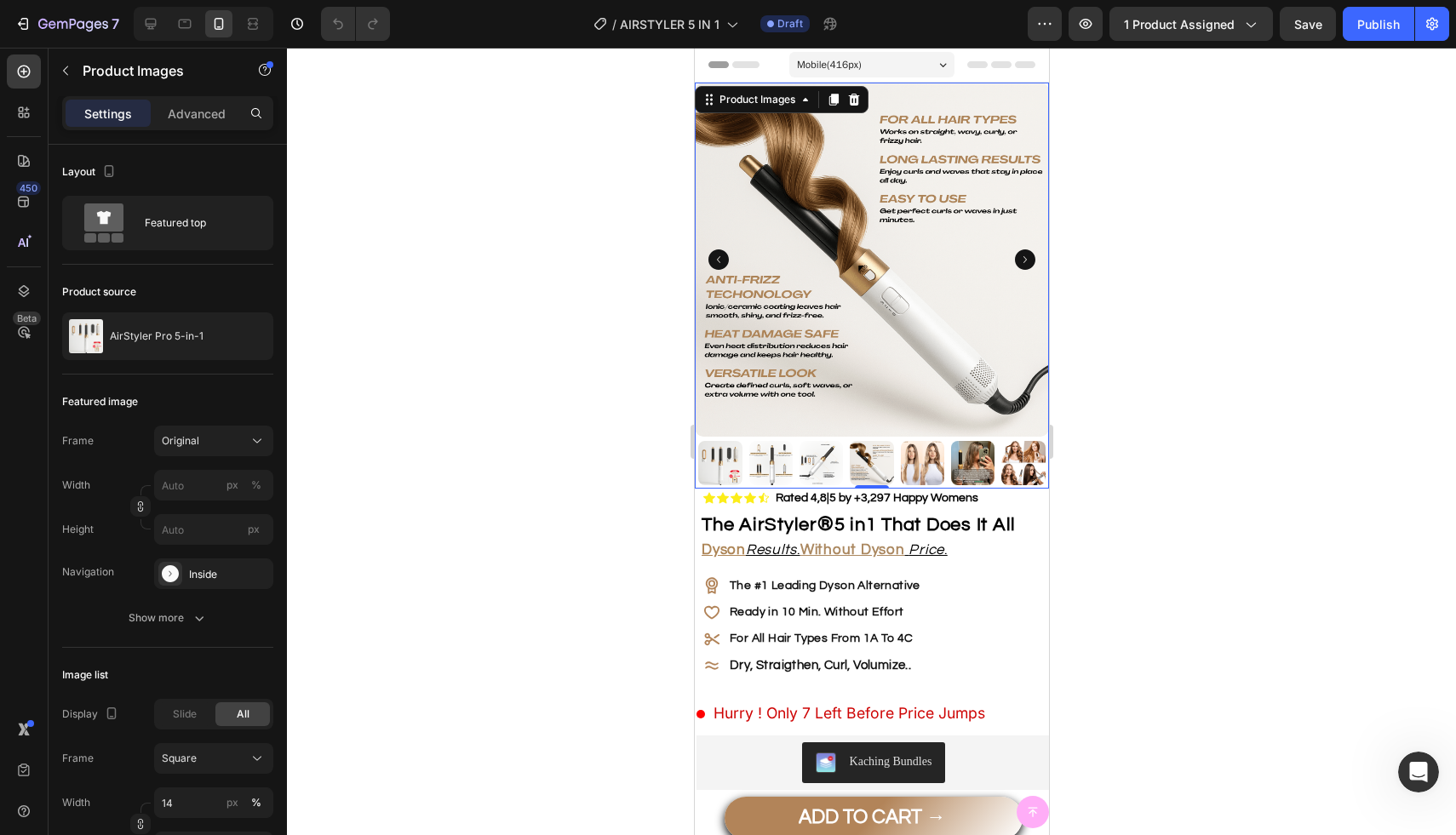 click 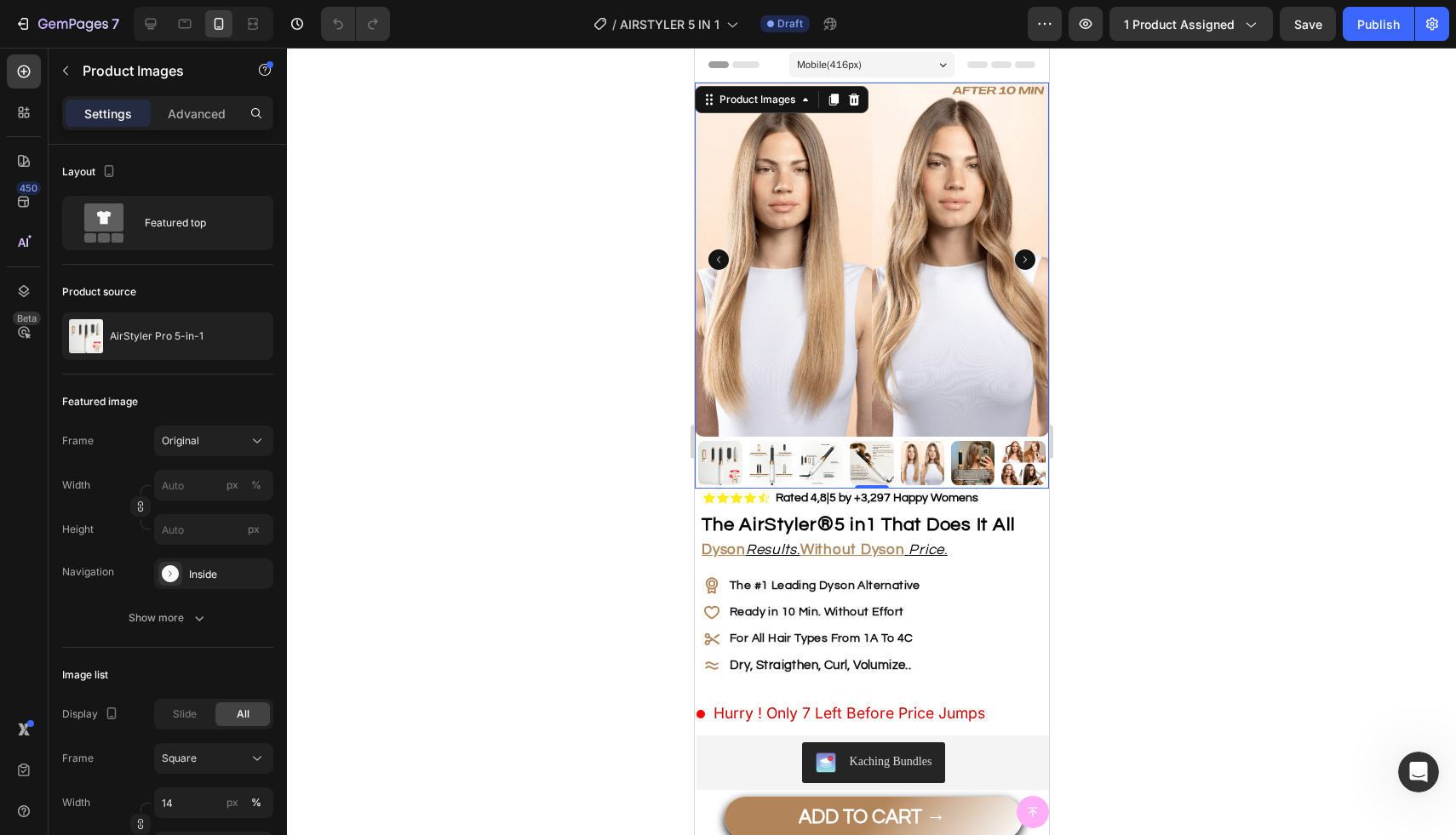 click 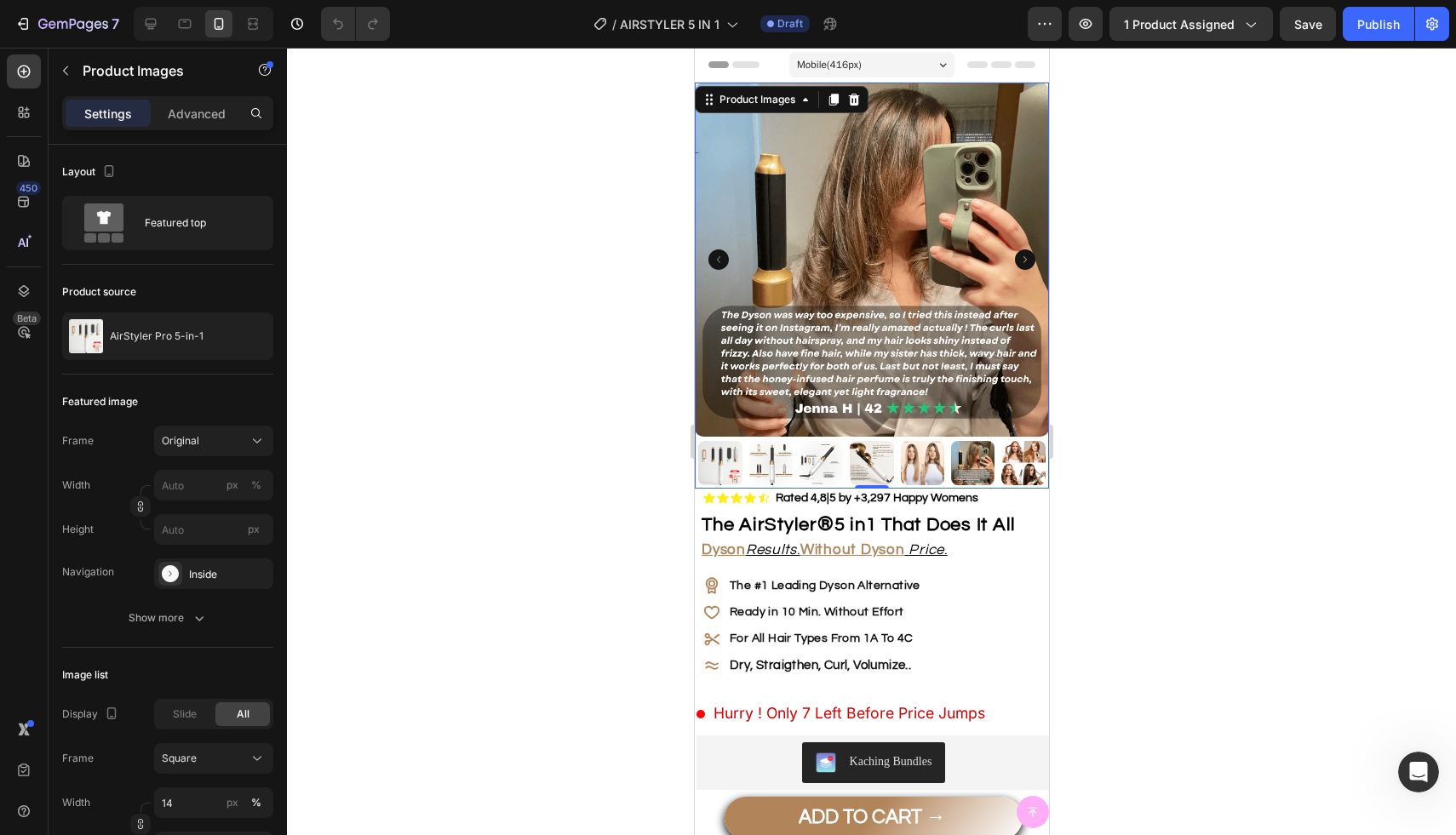 click 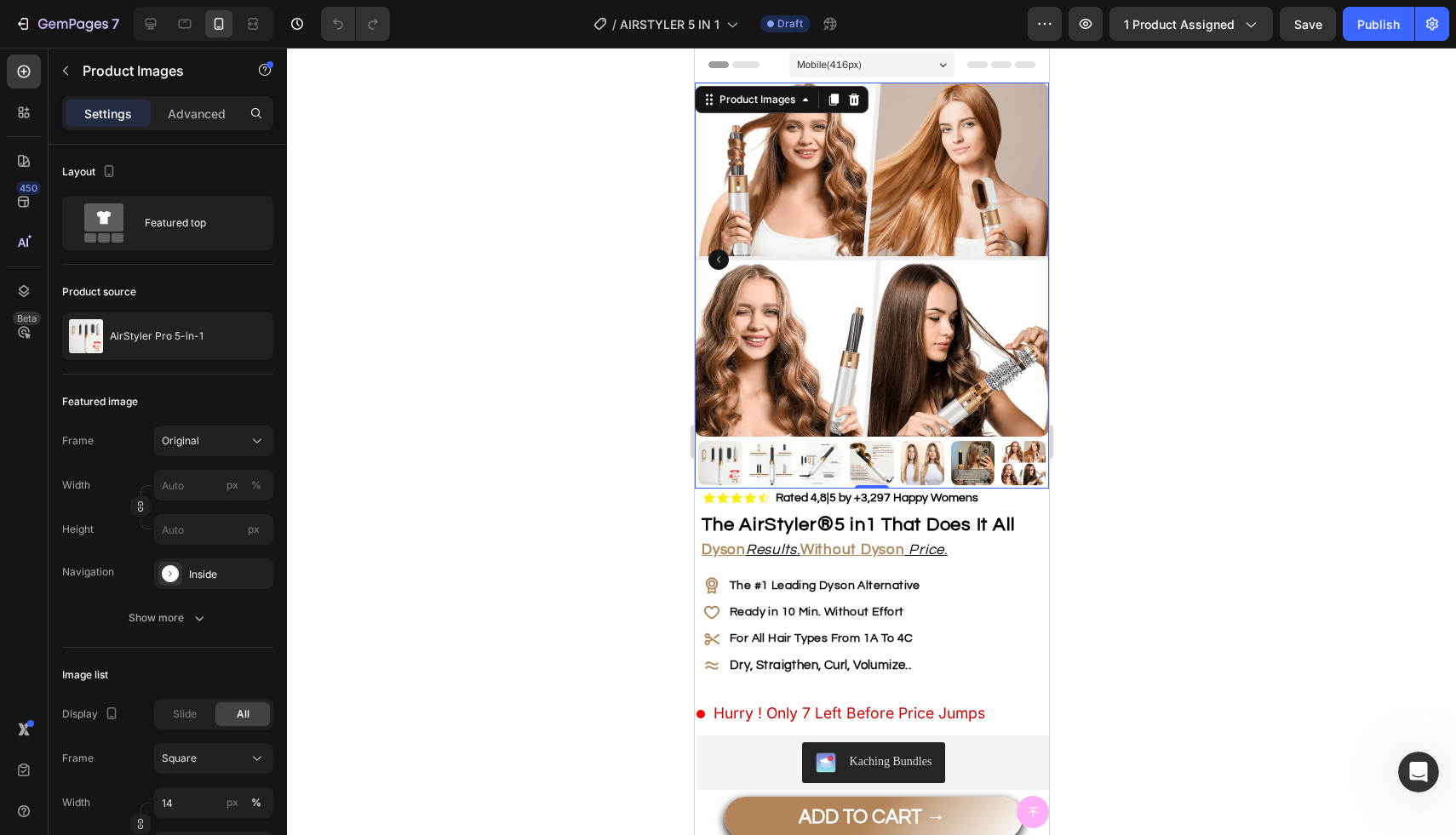 click at bounding box center [871, 260] 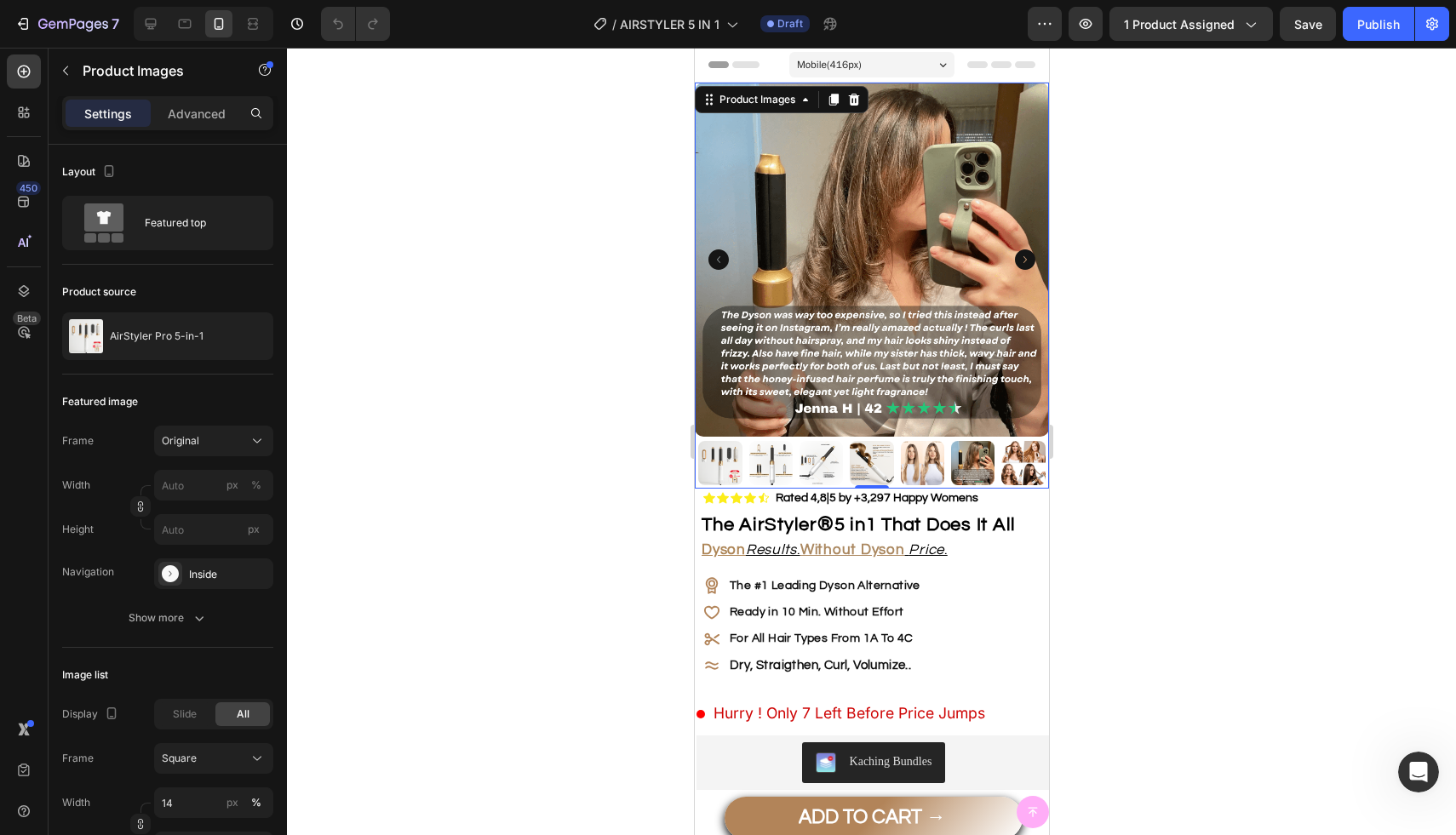 click 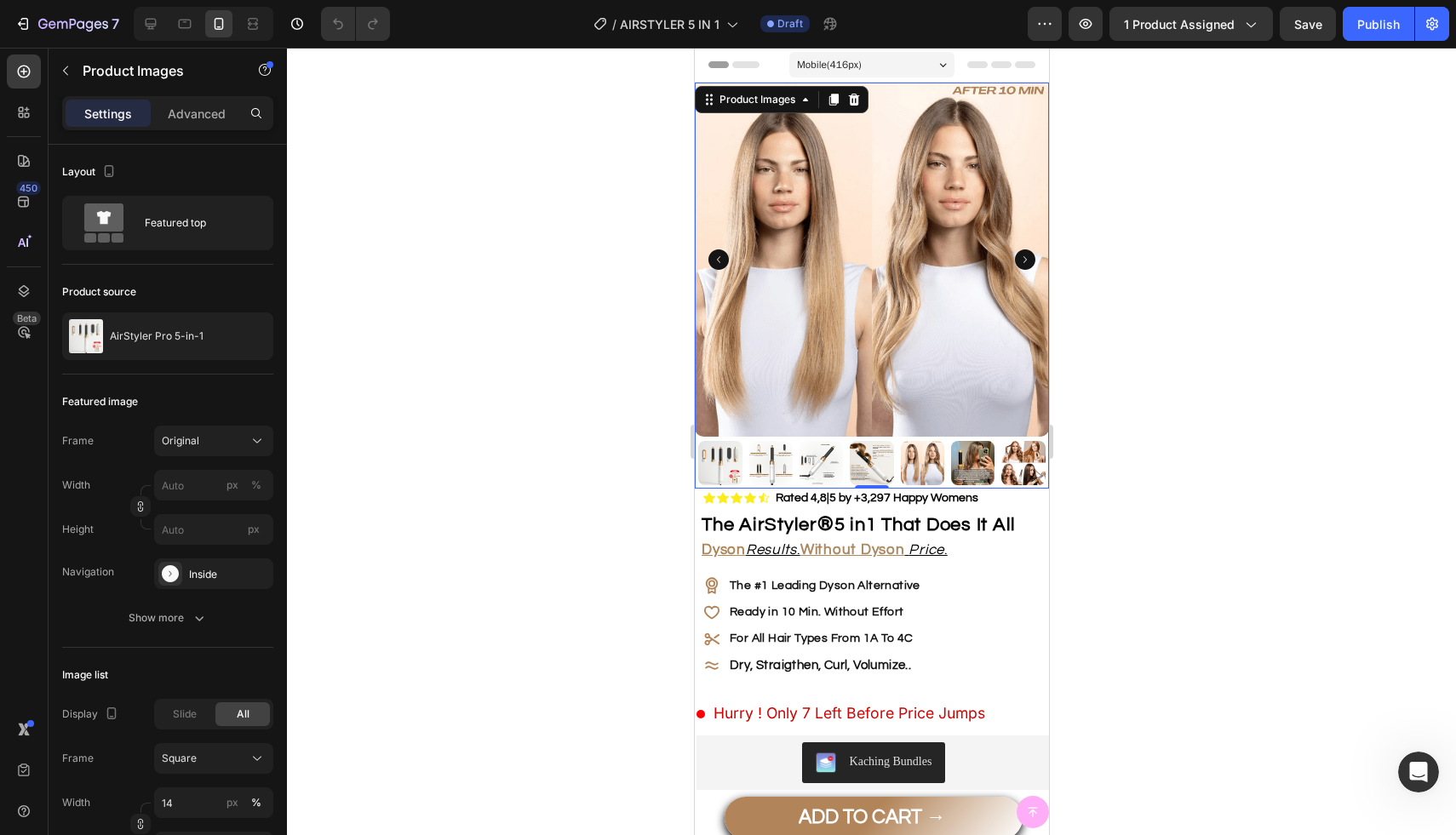 click 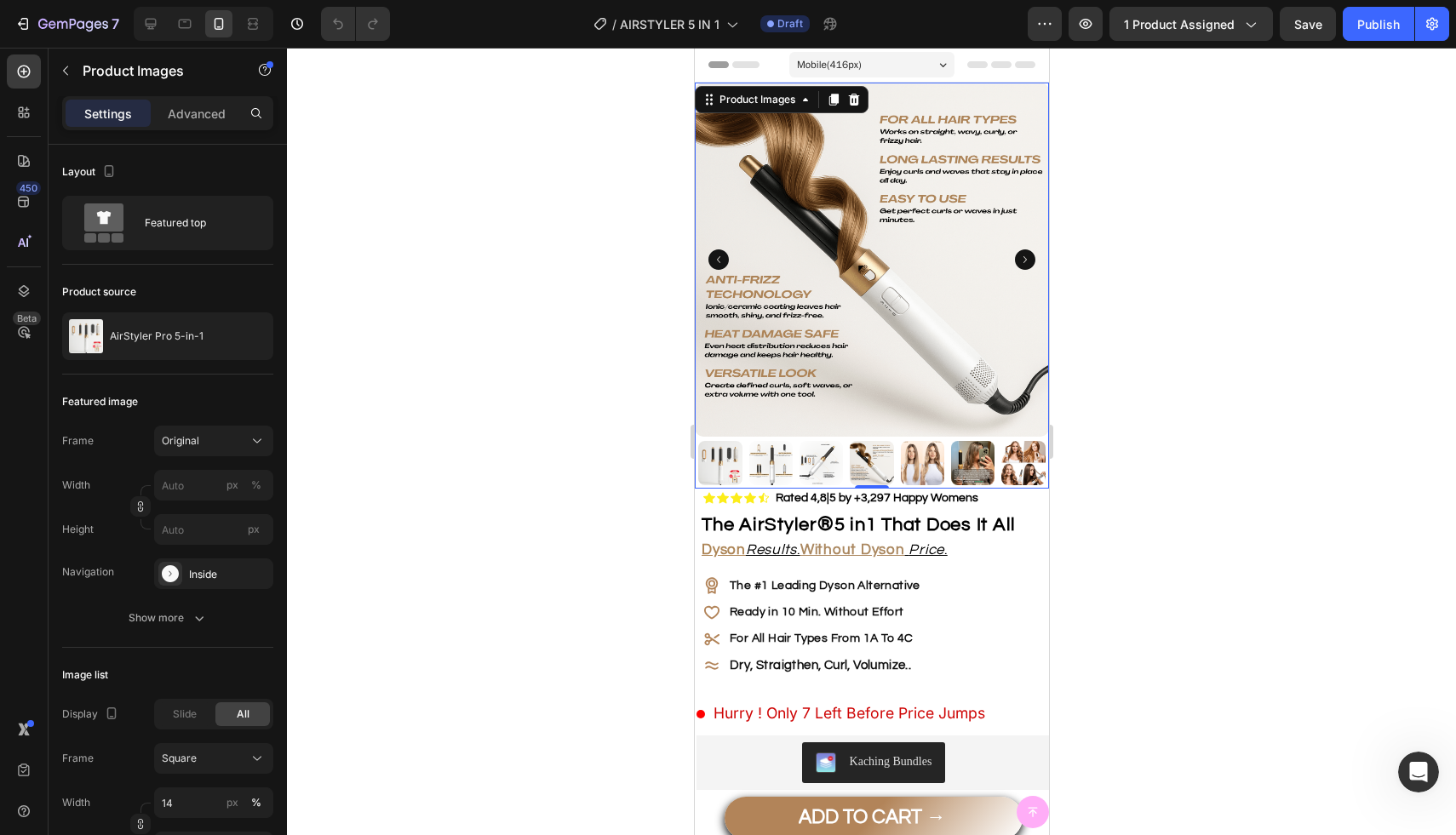 click 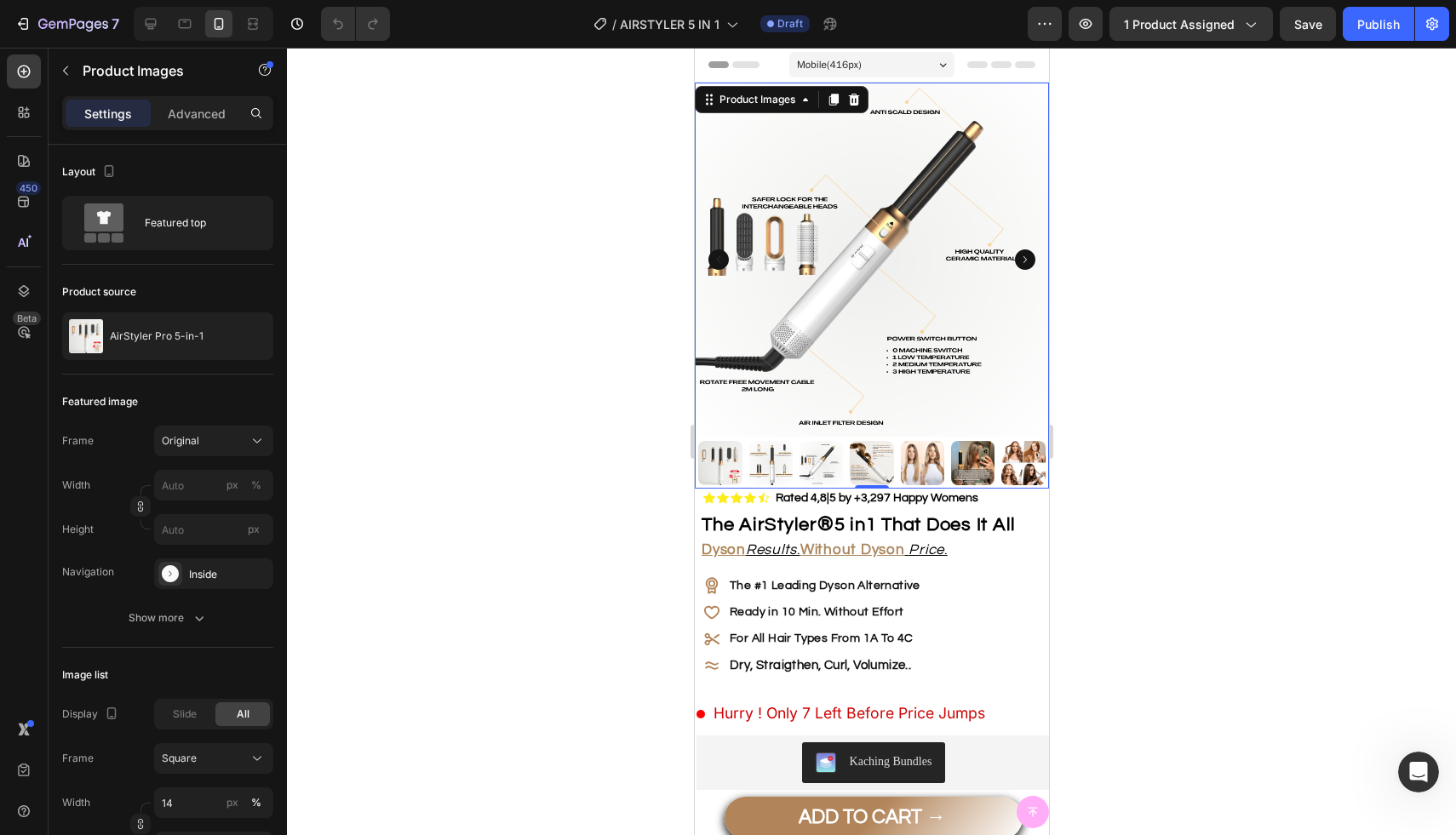 click 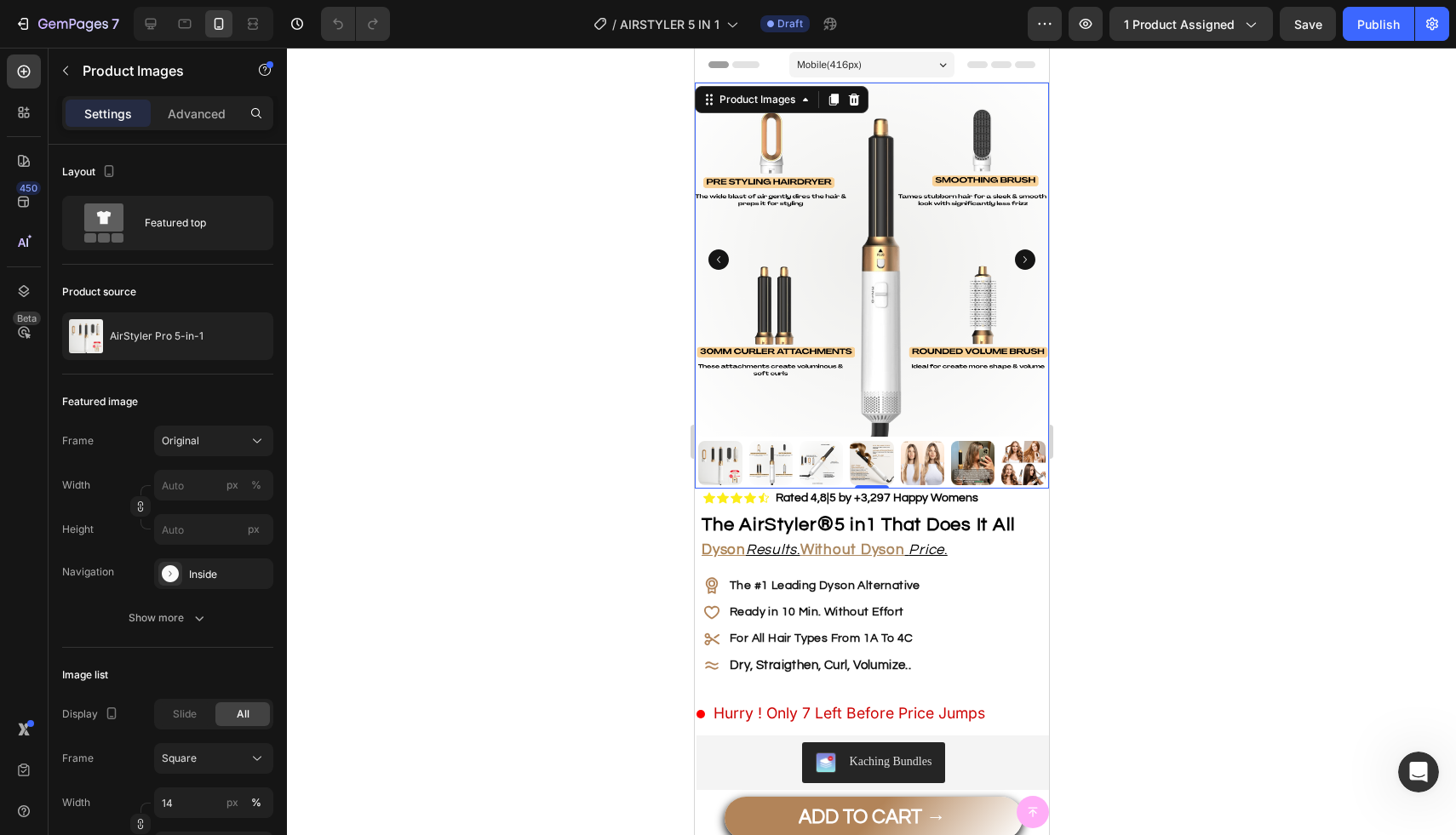 click 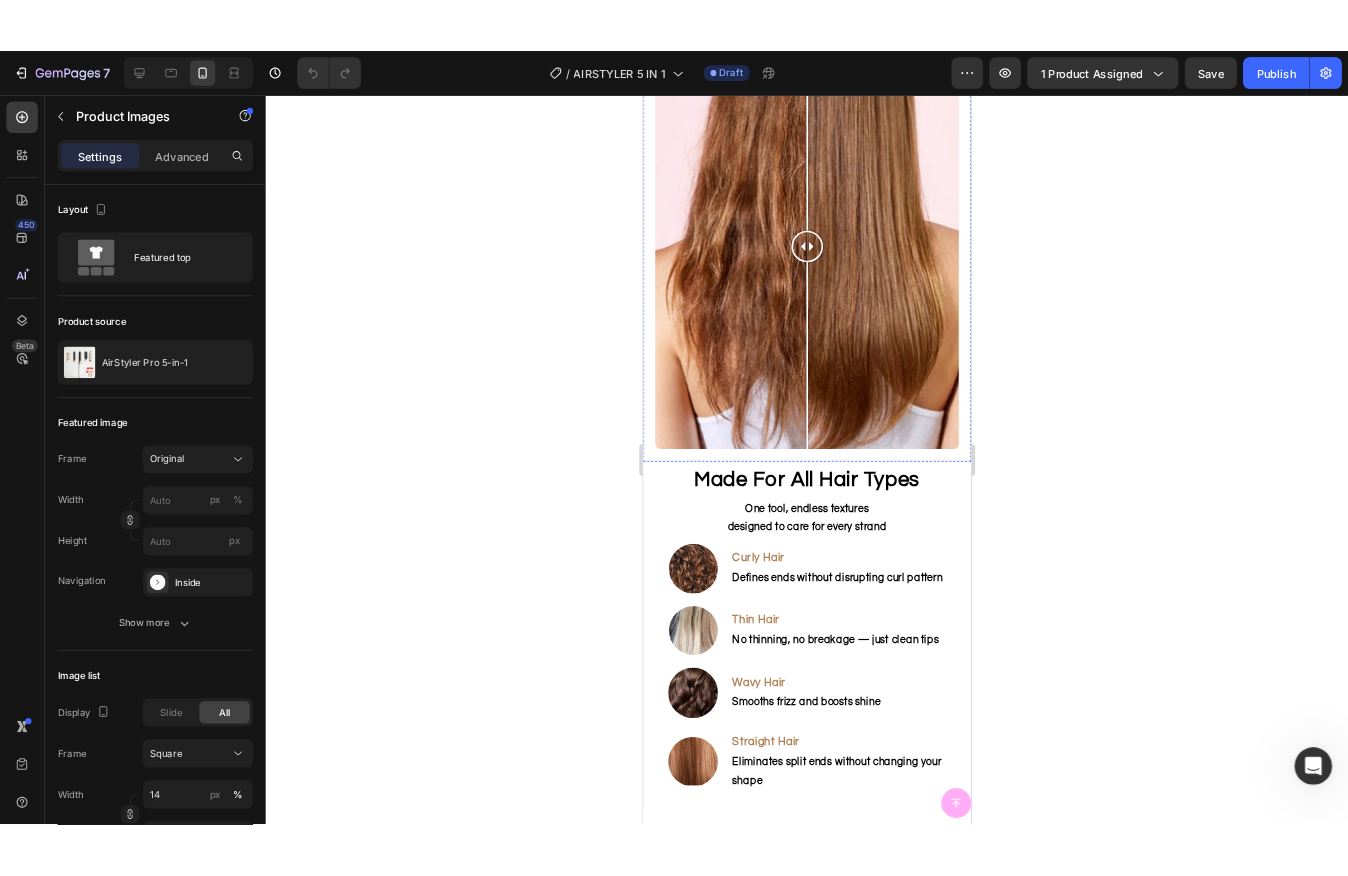 scroll, scrollTop: 4489, scrollLeft: 0, axis: vertical 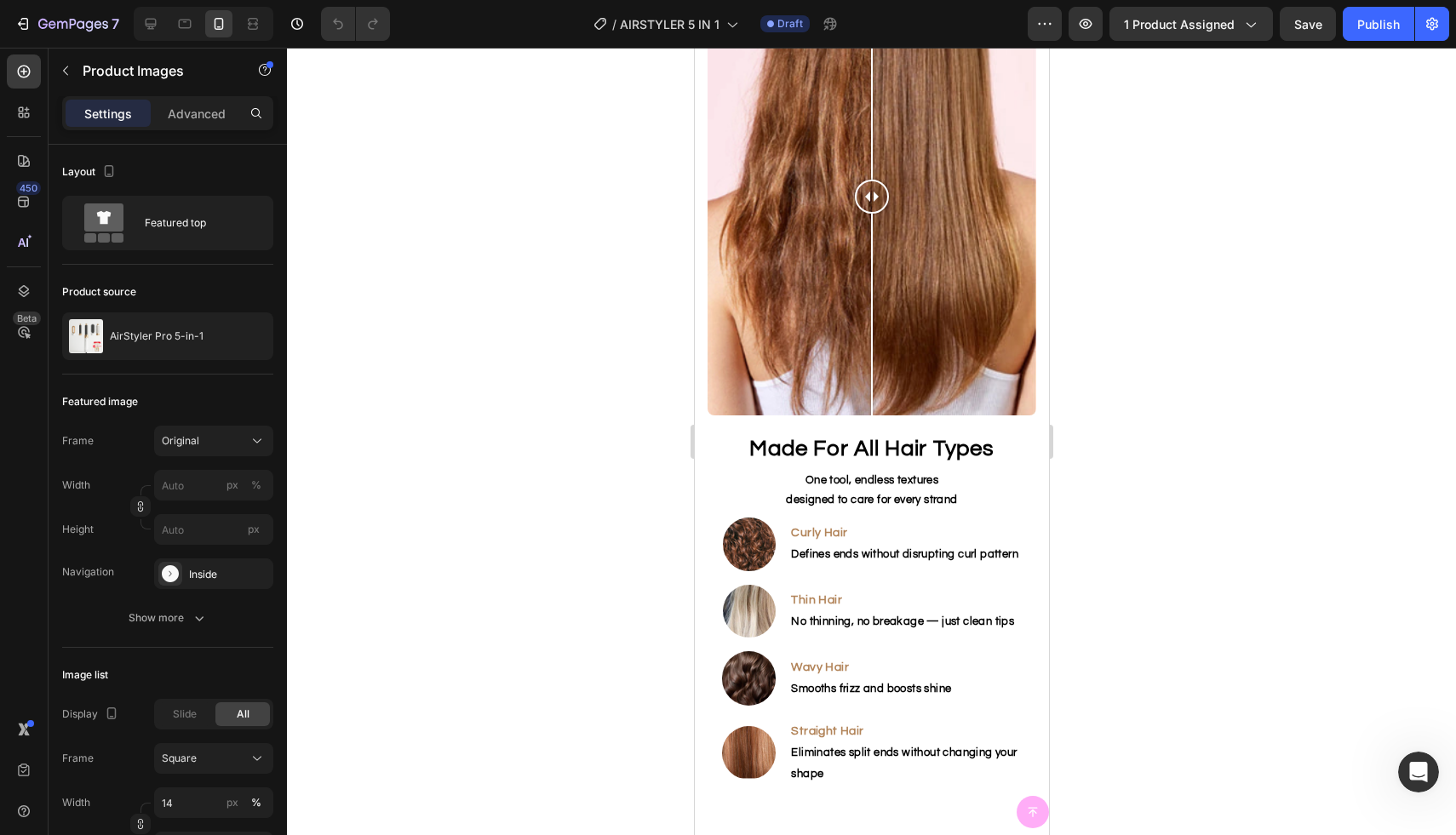 click 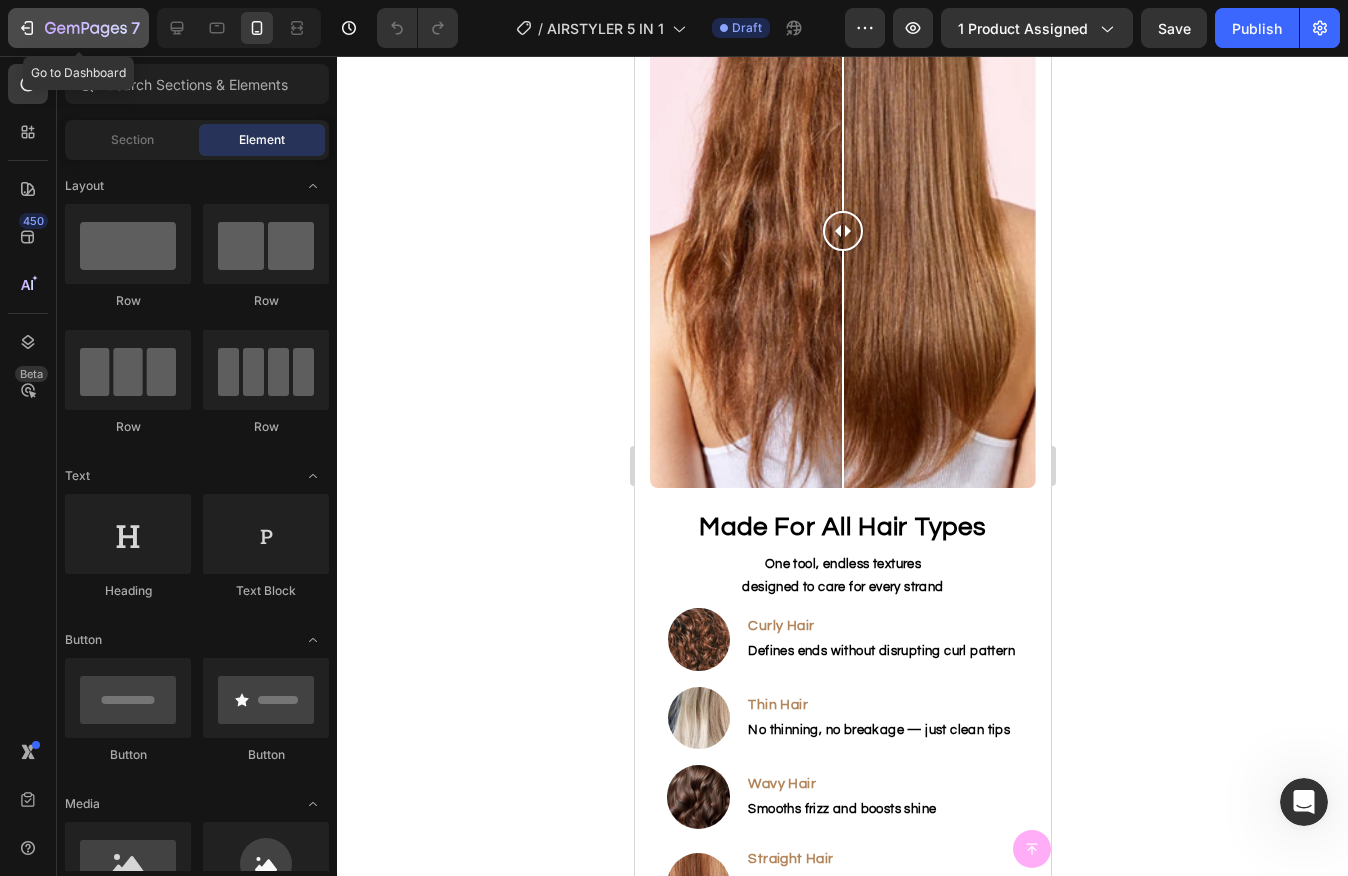 click on "7" at bounding box center (78, 28) 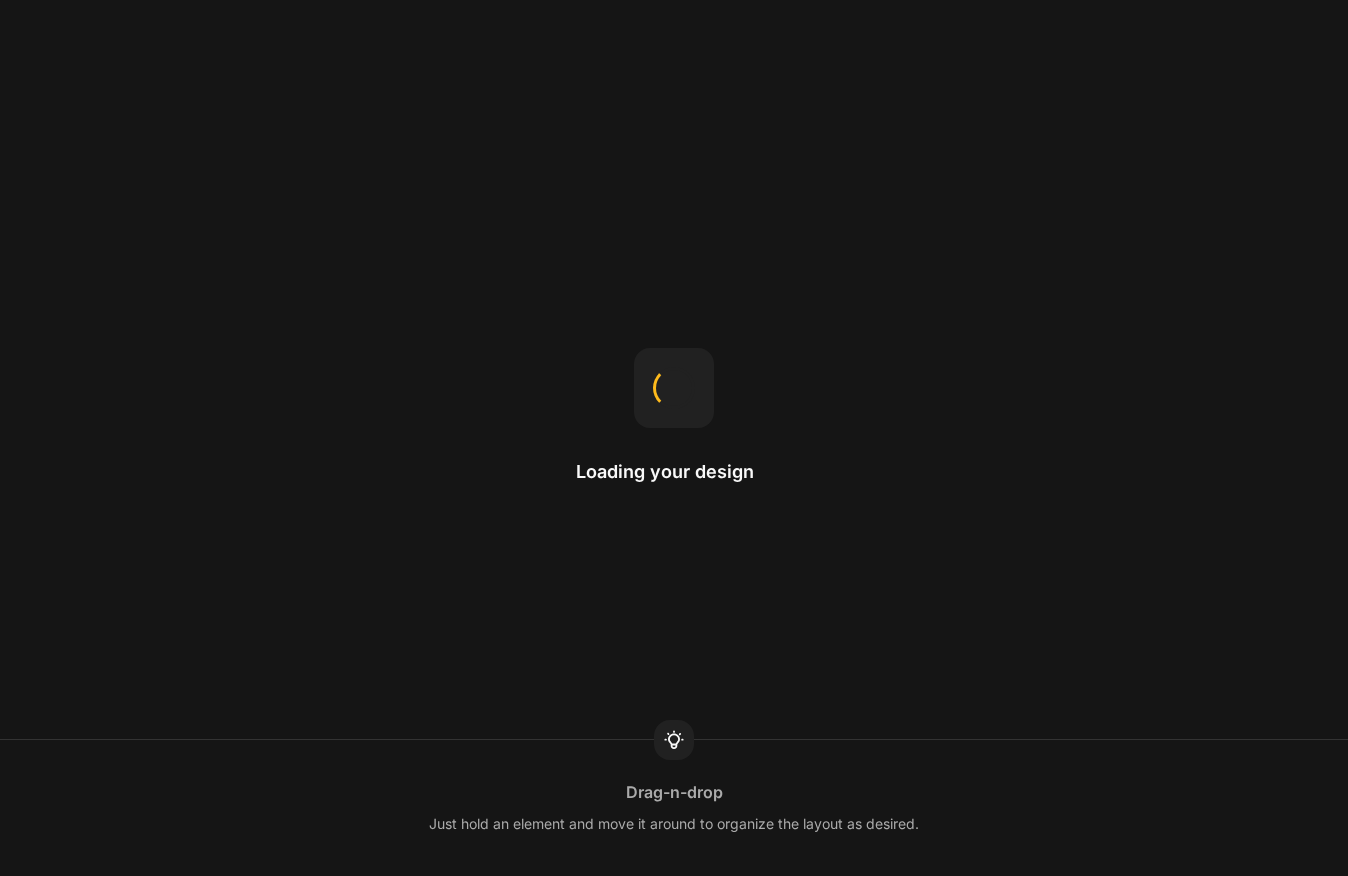 scroll, scrollTop: 0, scrollLeft: 0, axis: both 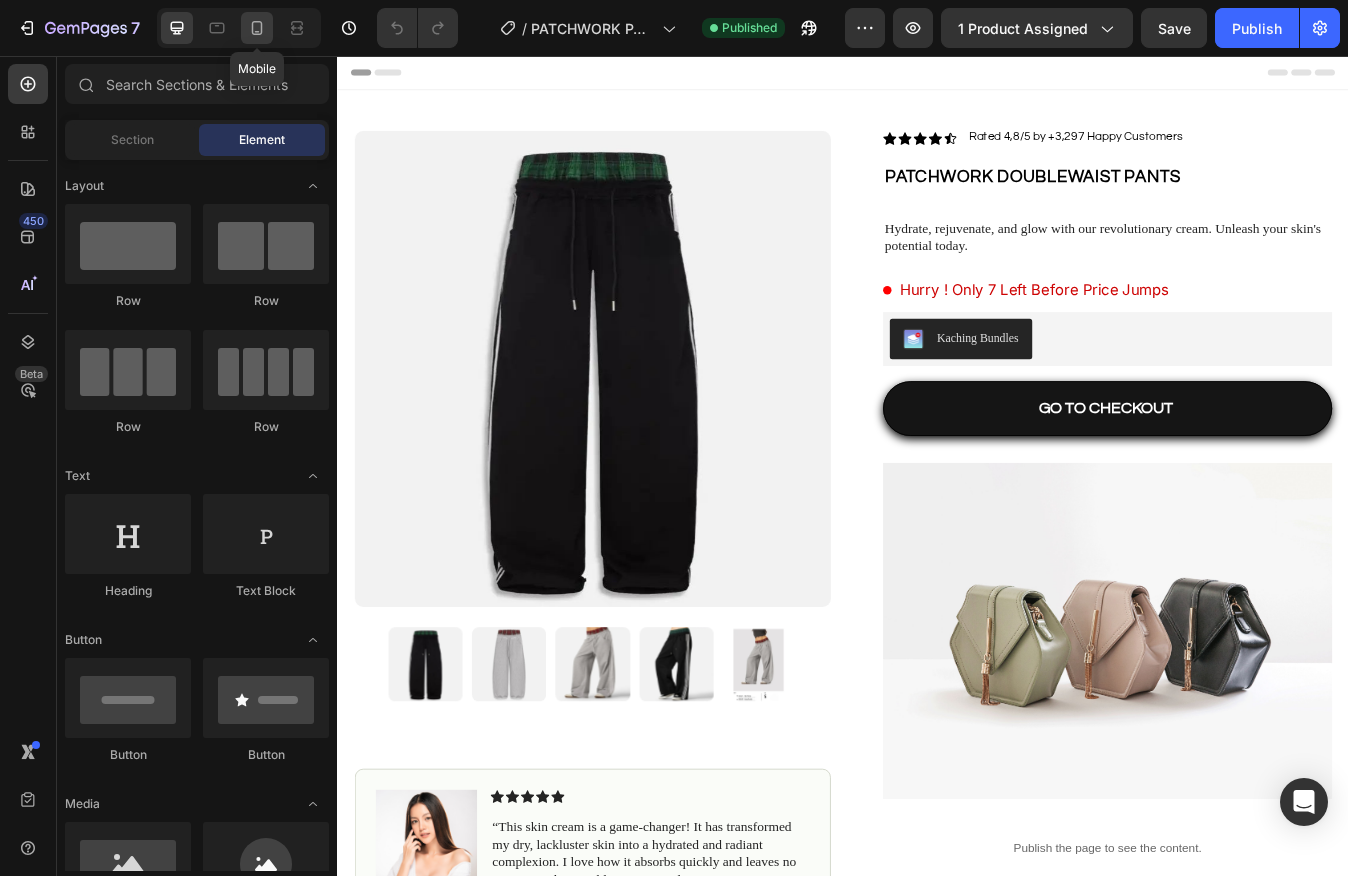 click 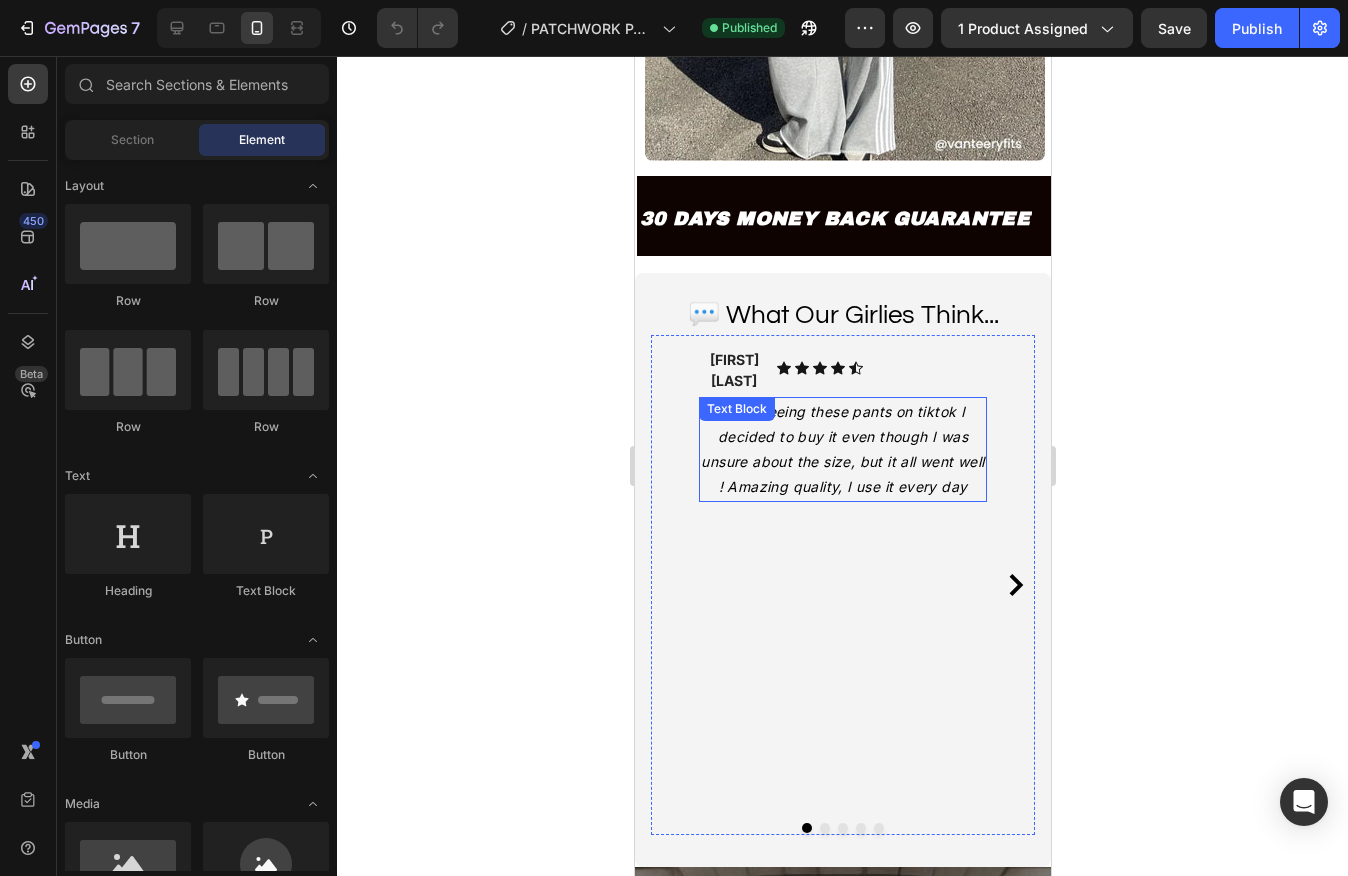 scroll, scrollTop: 1493, scrollLeft: 0, axis: vertical 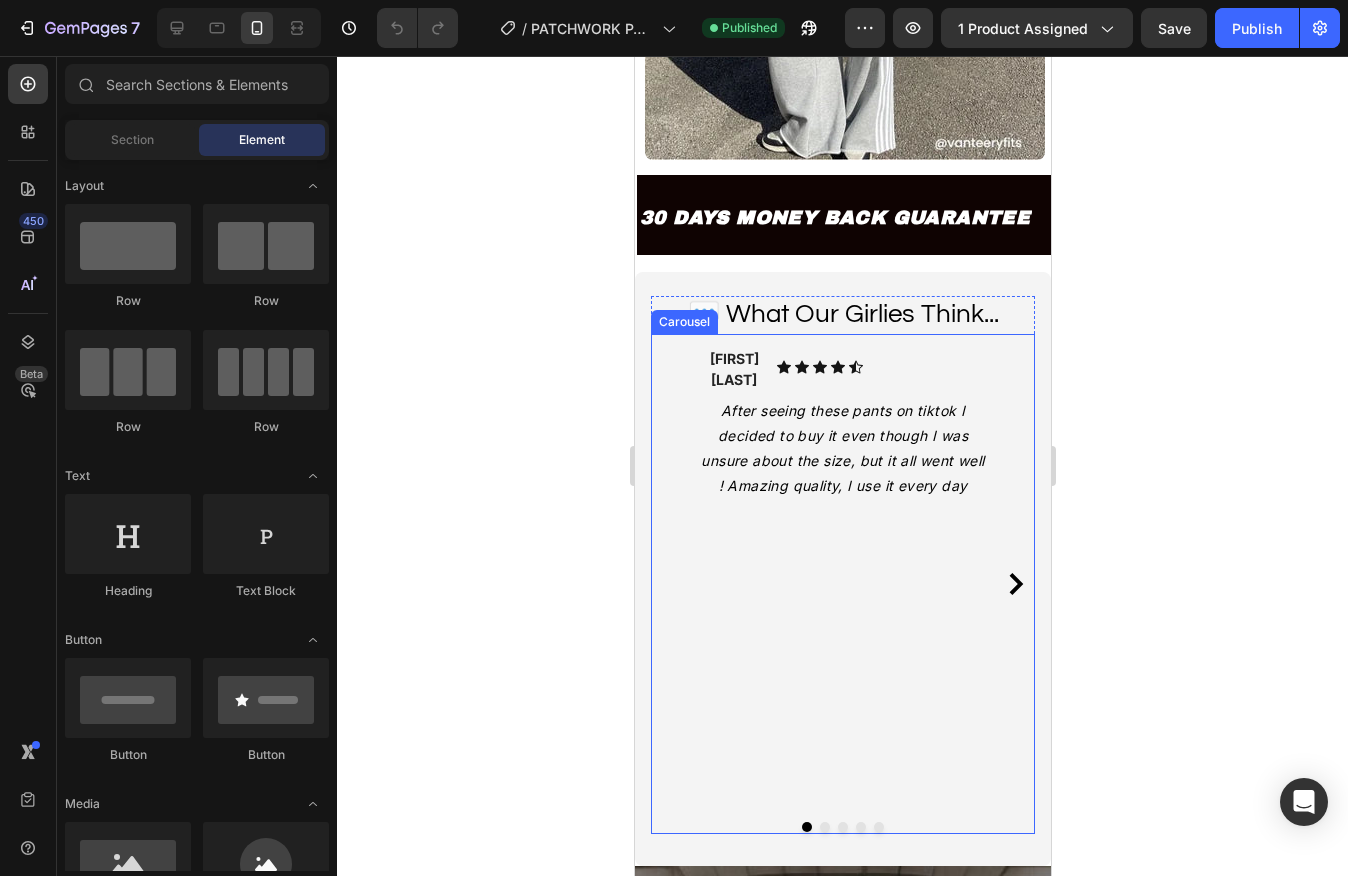 click 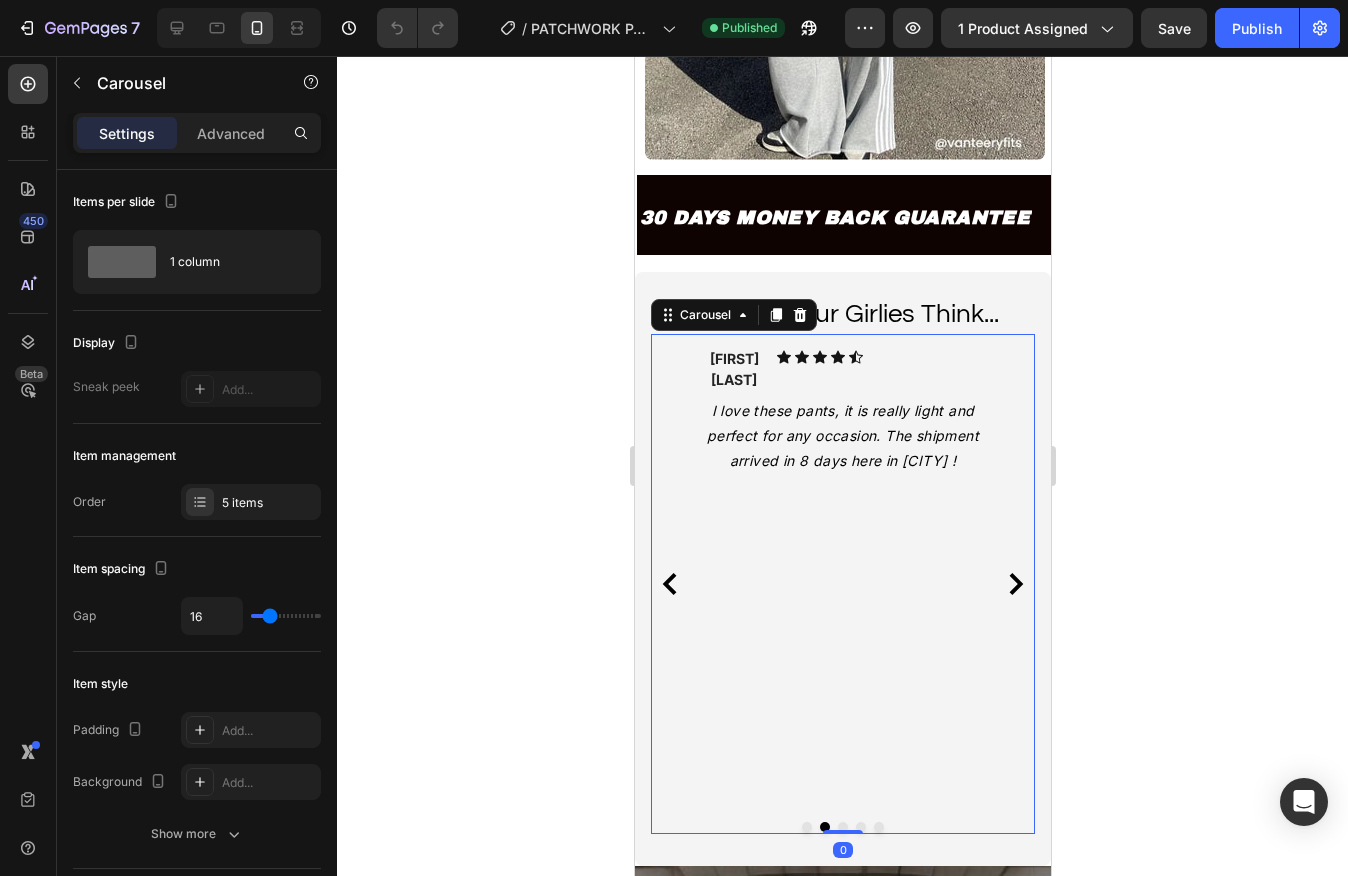 click 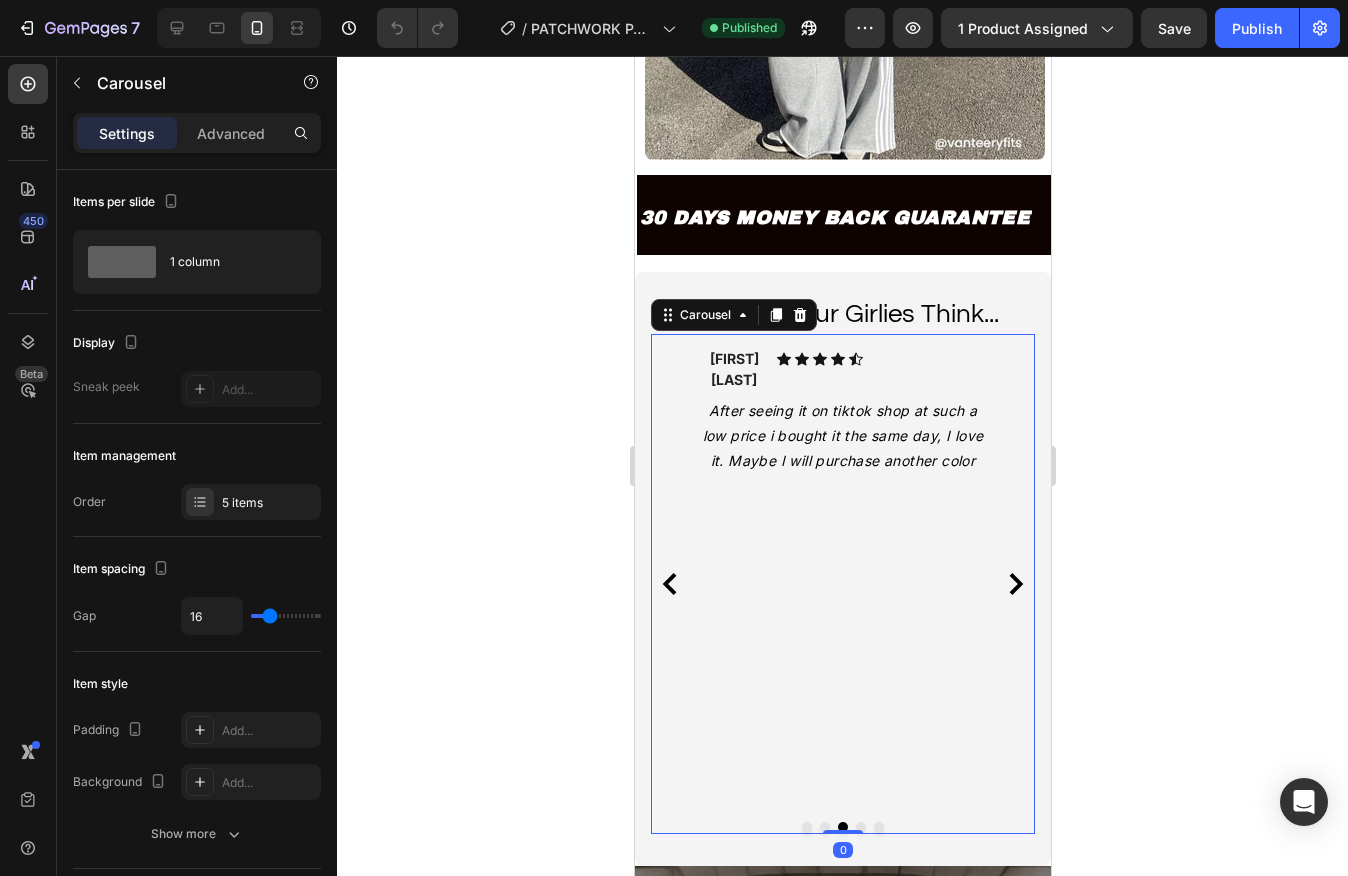 click 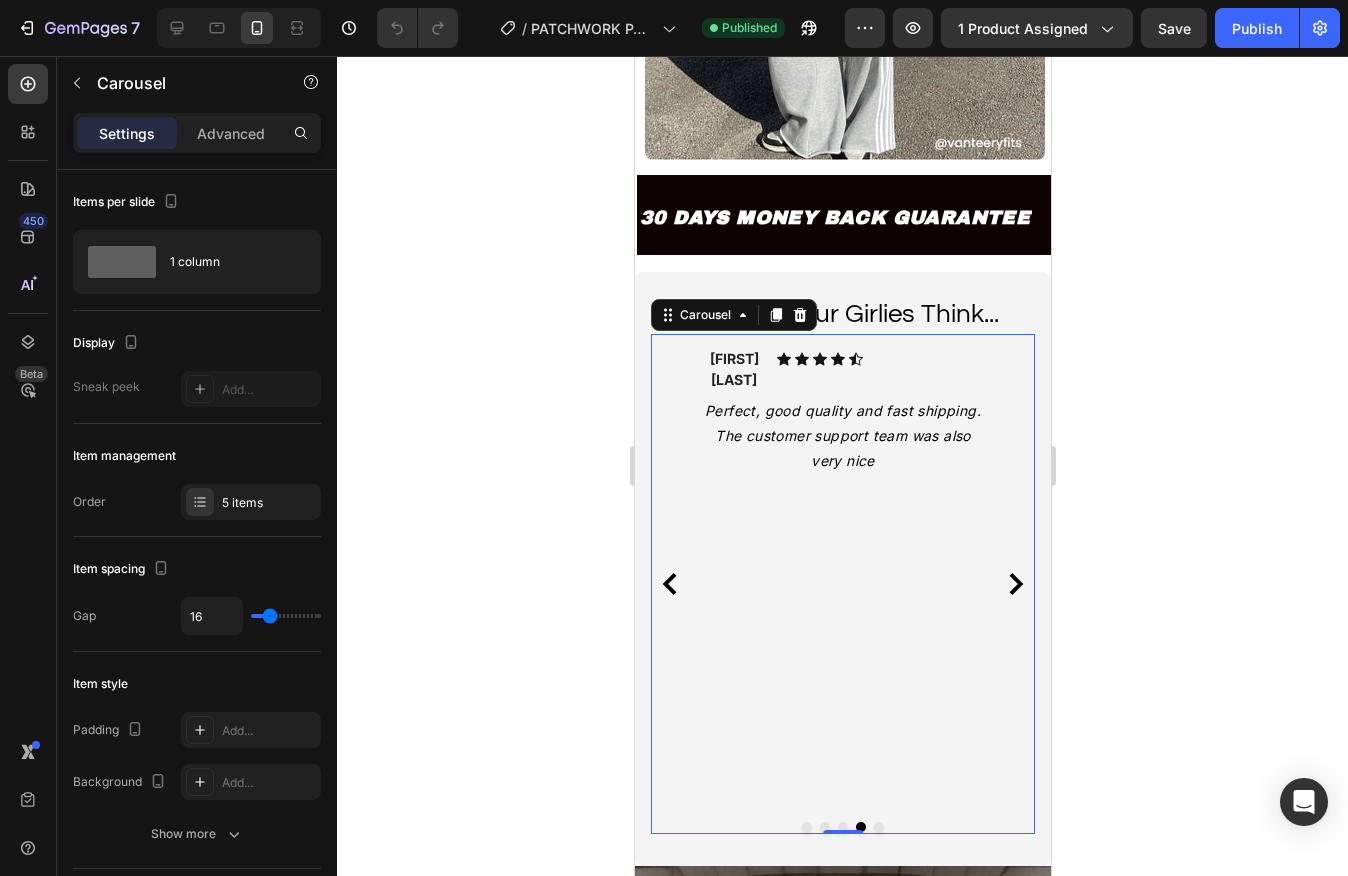 click 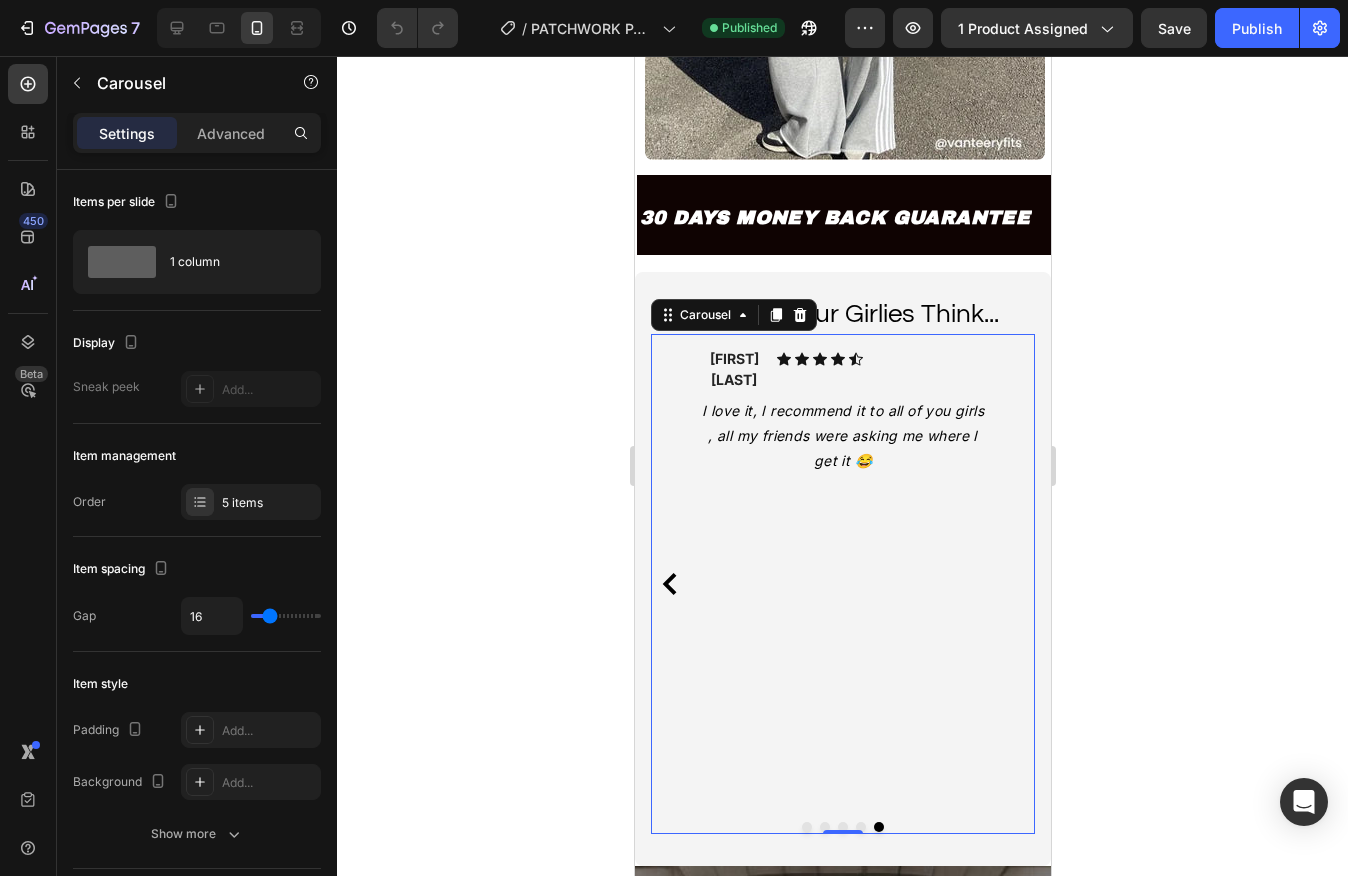 click on "Violet M. Text block                Icon                Icon                Icon                Icon
Icon Icon List Hoz Row After seeing these pants on tiktok I decided to buy it even though I was unsure about the size, but it all went well ! Amazing quality, I use it every day  Text Block Lisa L. Text block                Icon                Icon                Icon                Icon
Icon Icon List Hoz Row I love these pants, it is really light and perfect for any occasion. The shipment arrived in 8 days here in Bristol ! Text Block Jenny T. Text block                Icon                Icon                Icon                Icon
Icon Icon List Hoz Row After seeing it on tiktok shop at such a low price i bought it the same day, I love it. Maybe I will purchase another color Text Block Annet R. Text block                Icon                Icon                Icon                Icon
Icon Icon List Hoz Row Text Block Louise A. Text block Icon" at bounding box center (842, 584) 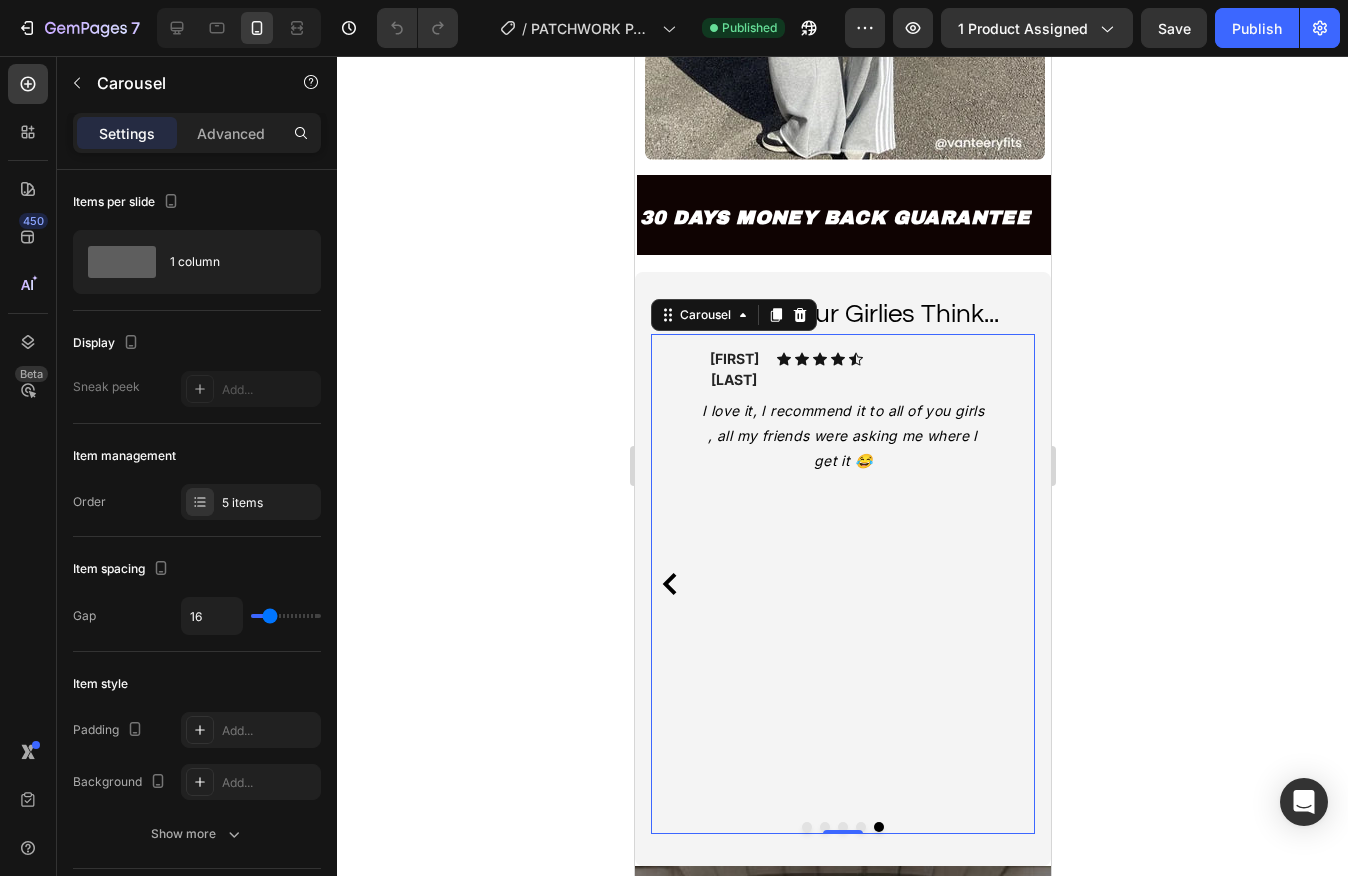 click 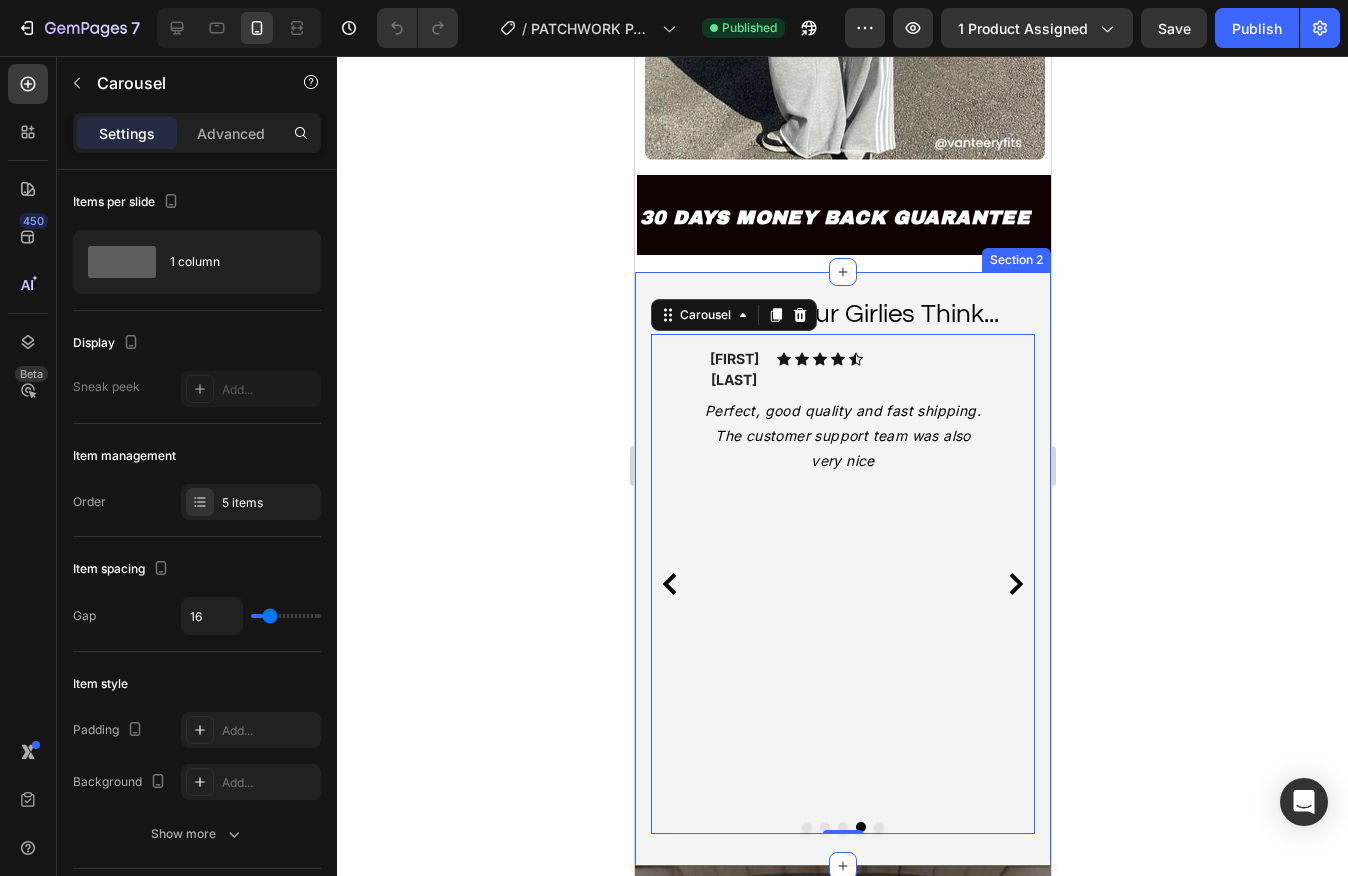 click on "💬 What Our Girlies Think... Heading Violet M. Text block                Icon                Icon                Icon                Icon
Icon Icon List Hoz Row After seeing these pants on tiktok I decided to buy it even though I was unsure about the size, but it all went well ! Amazing quality, I use it every day  Text Block Lisa L. Text block                Icon                Icon                Icon                Icon
Icon Icon List Hoz Row I love these pants, it is really light and perfect for any occasion. The shipment arrived in 8 days here in Bristol ! Text Block Jenny T. Text block                Icon                Icon                Icon                Icon
Icon Icon List Hoz Row After seeing it on tiktok shop at such a low price i bought it the same day, I love it. Maybe I will purchase another color Text Block Annet R. Text block                Icon                Icon                Icon                Icon
Icon Icon List Hoz" at bounding box center [842, 569] 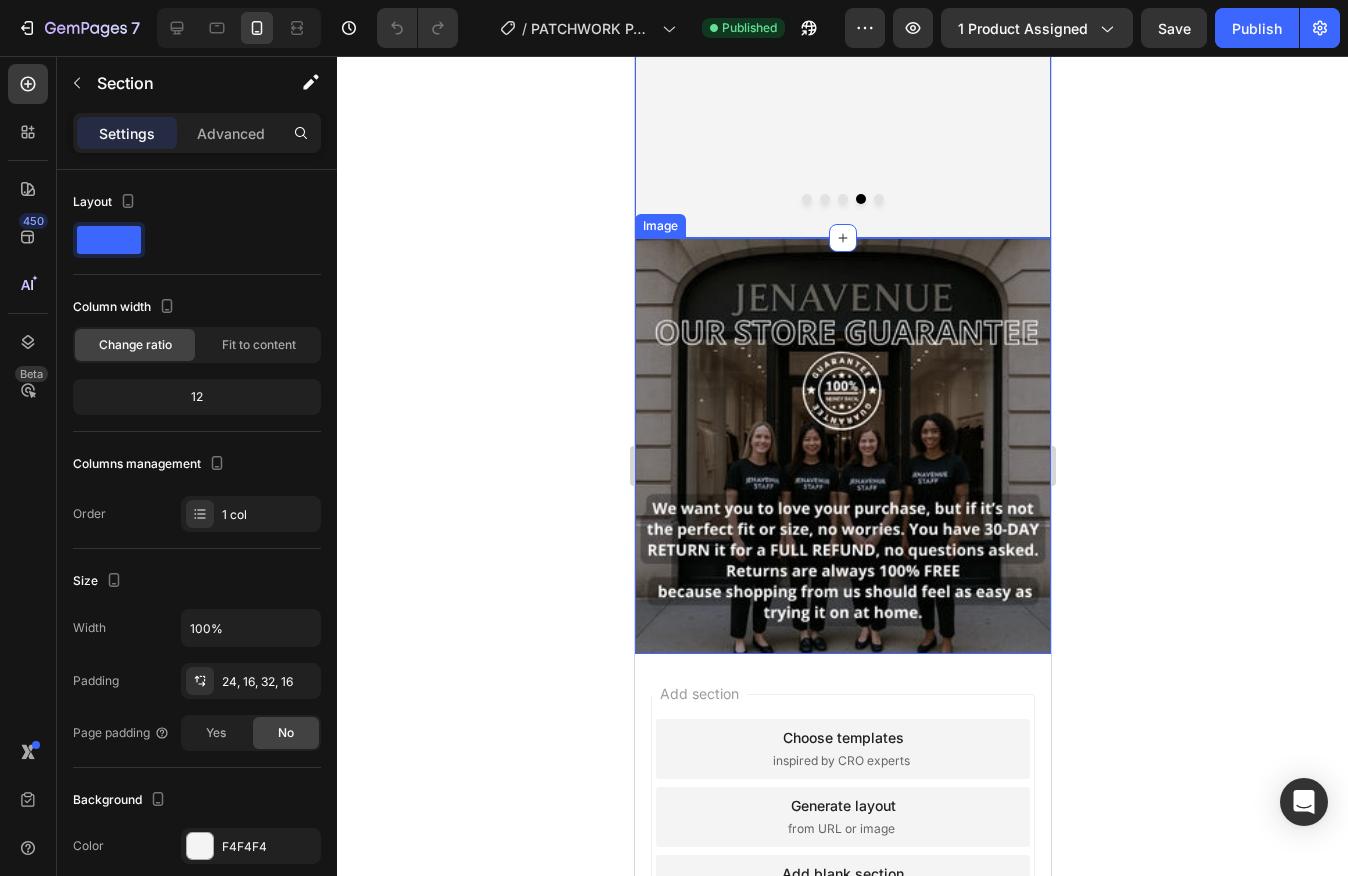 scroll, scrollTop: 2122, scrollLeft: 0, axis: vertical 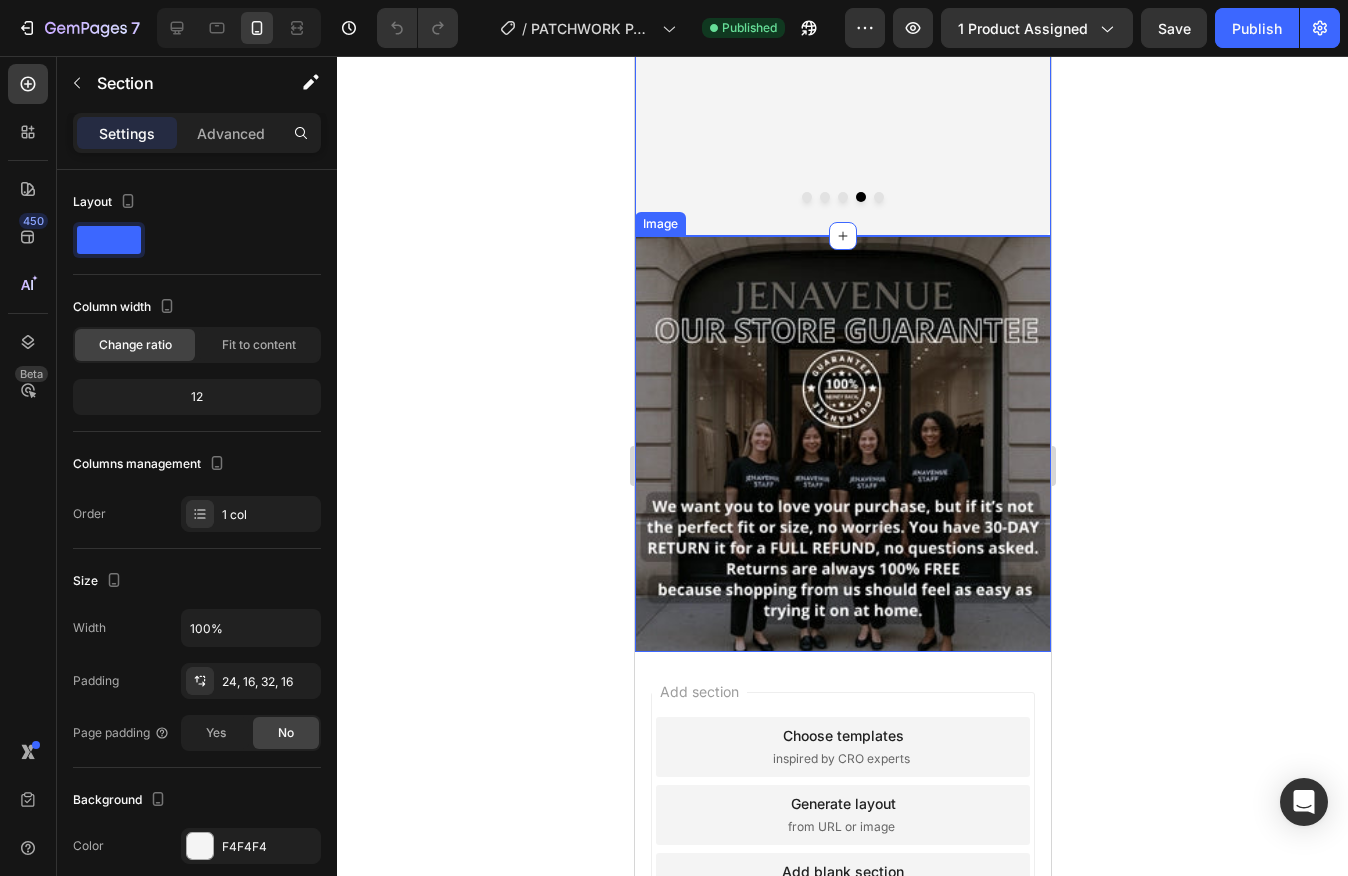 click at bounding box center (842, 444) 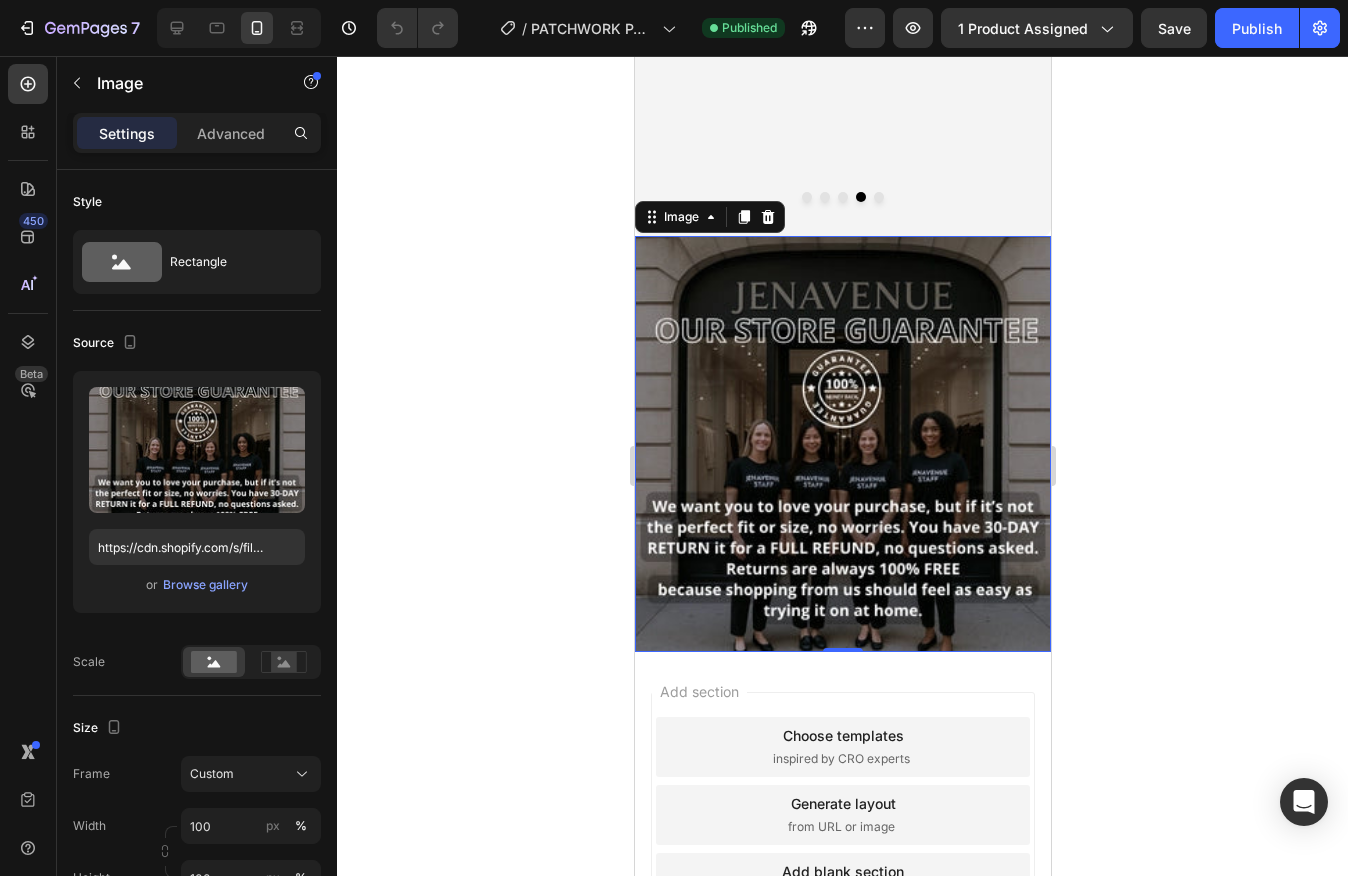 click 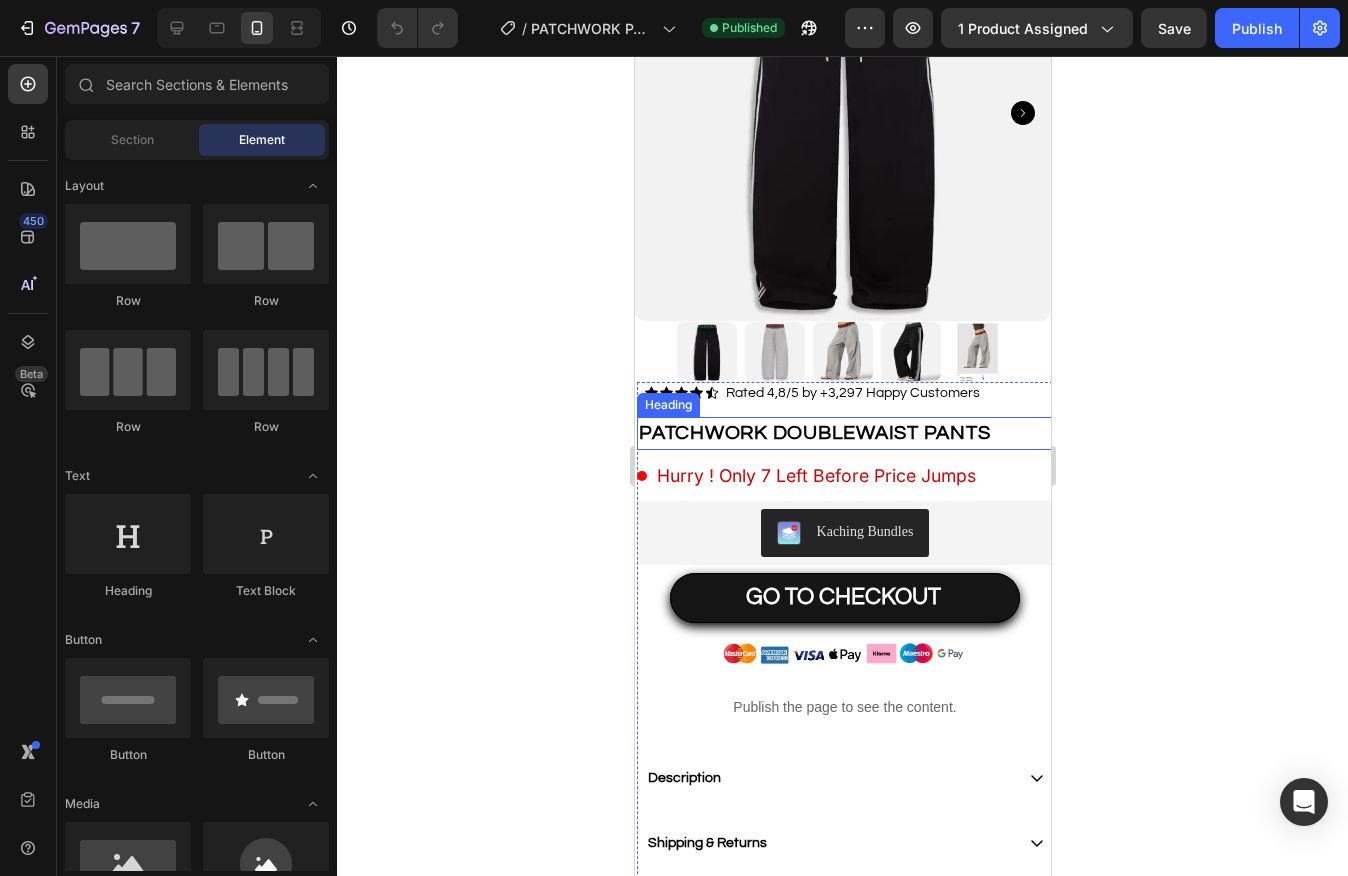 scroll, scrollTop: 0, scrollLeft: 0, axis: both 